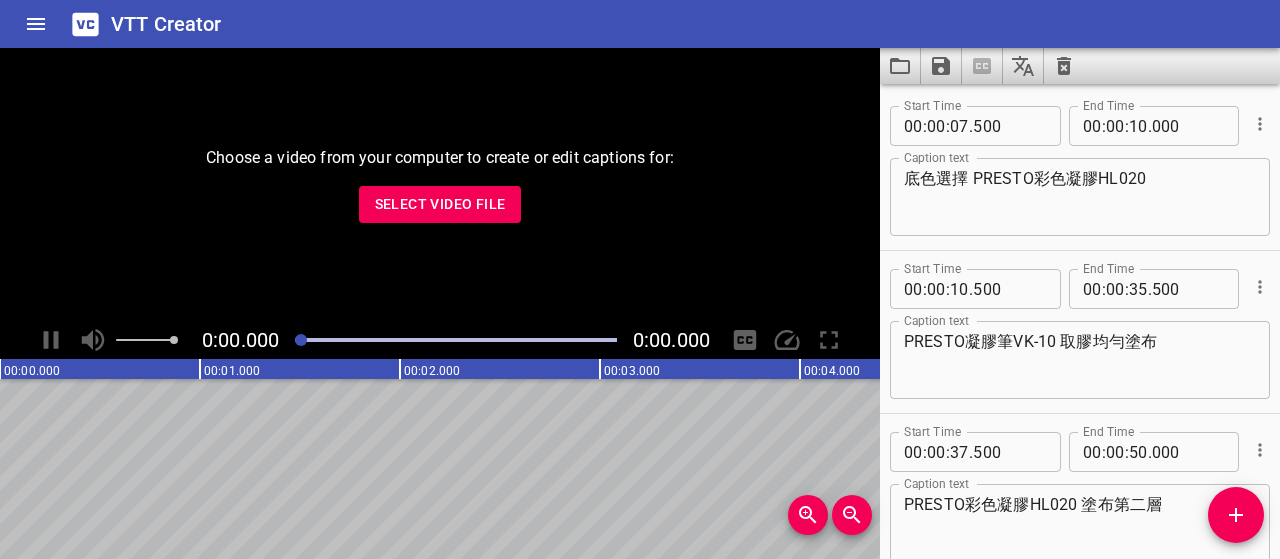 scroll, scrollTop: 0, scrollLeft: 0, axis: both 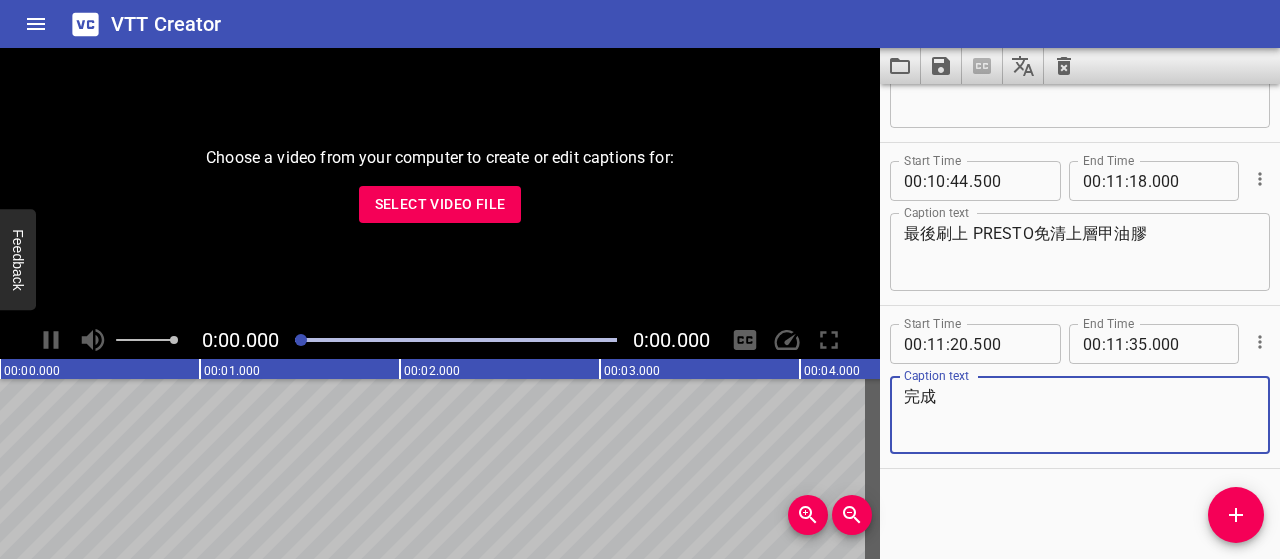 click on "Select Video File" at bounding box center [440, 204] 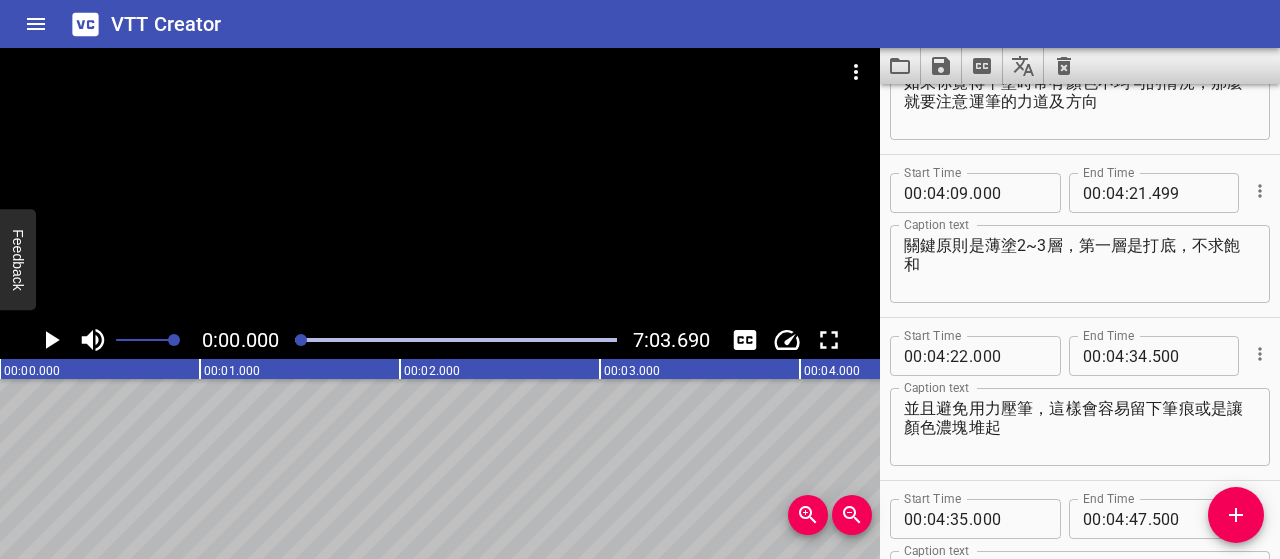 scroll, scrollTop: 2228, scrollLeft: 0, axis: vertical 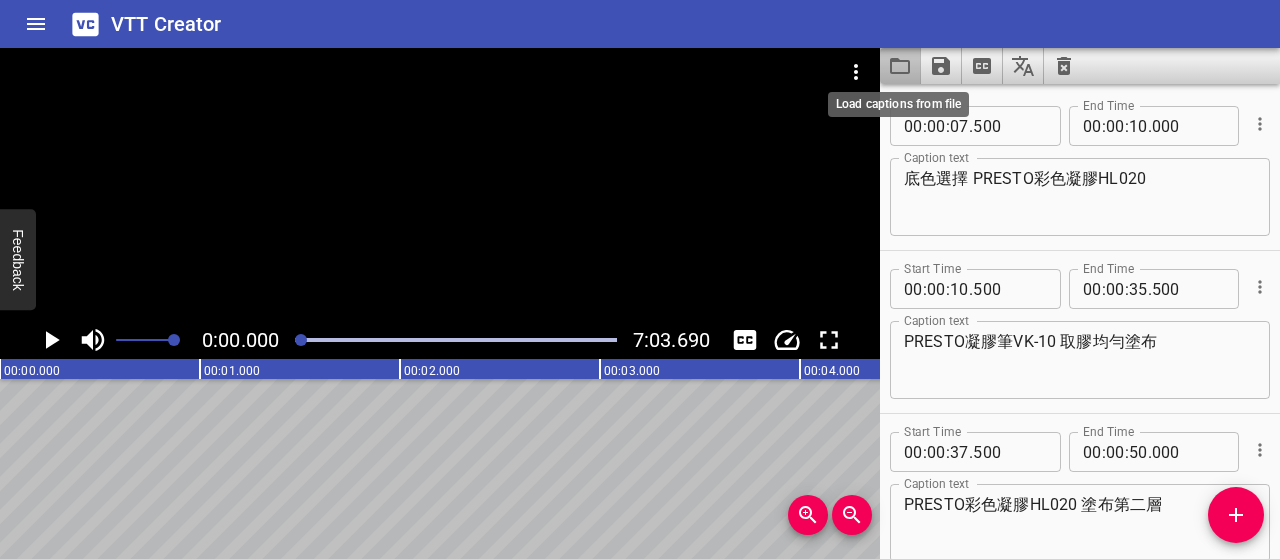 click 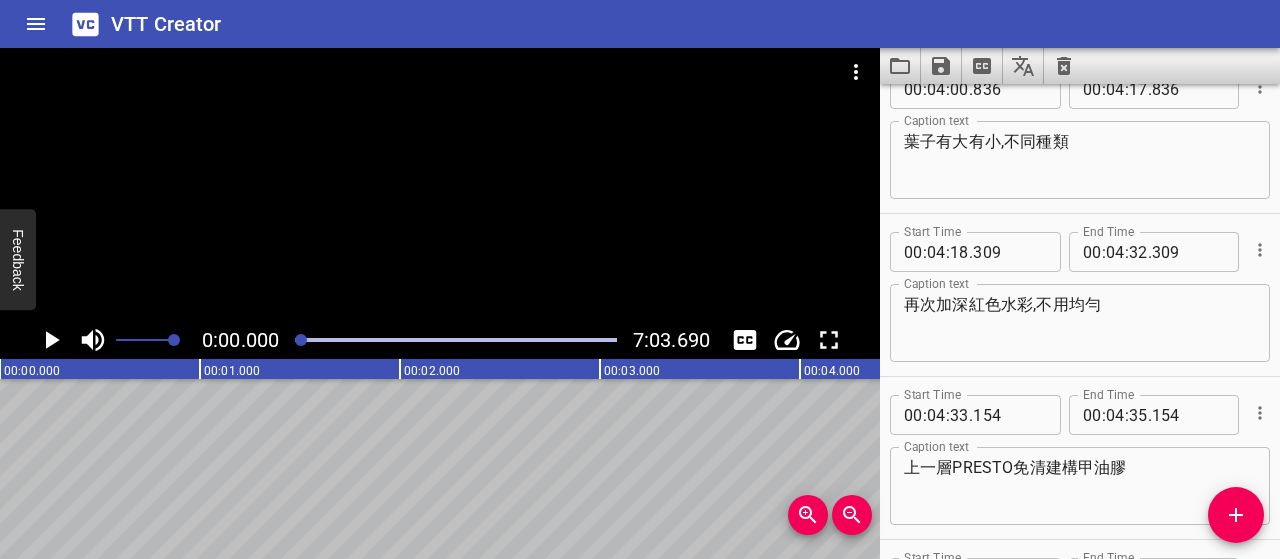 scroll, scrollTop: 4010, scrollLeft: 0, axis: vertical 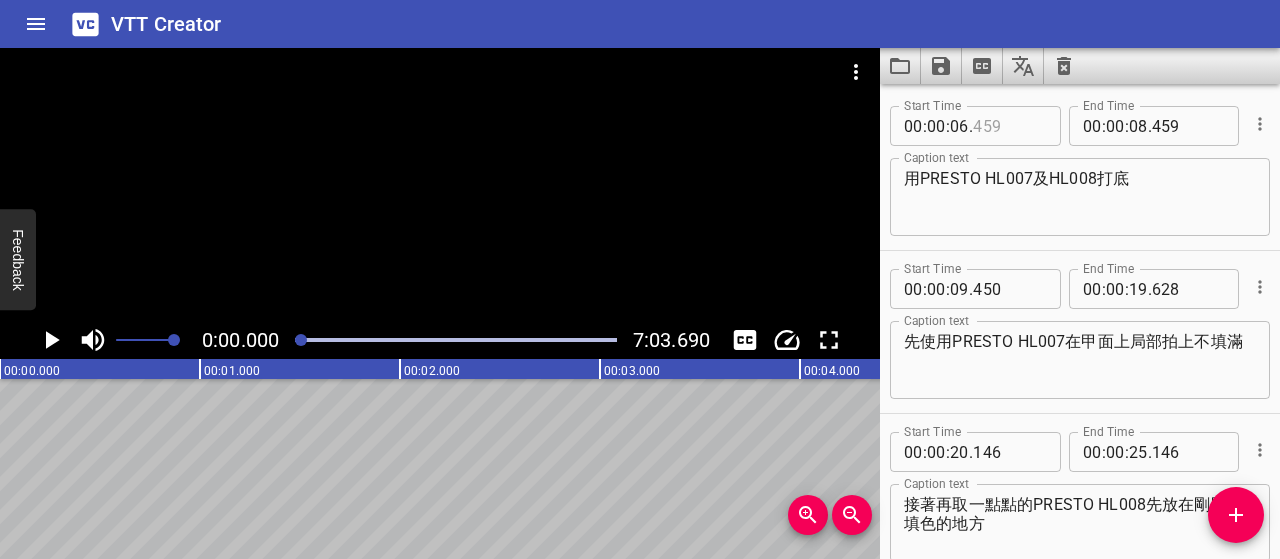 click at bounding box center (1009, 126) 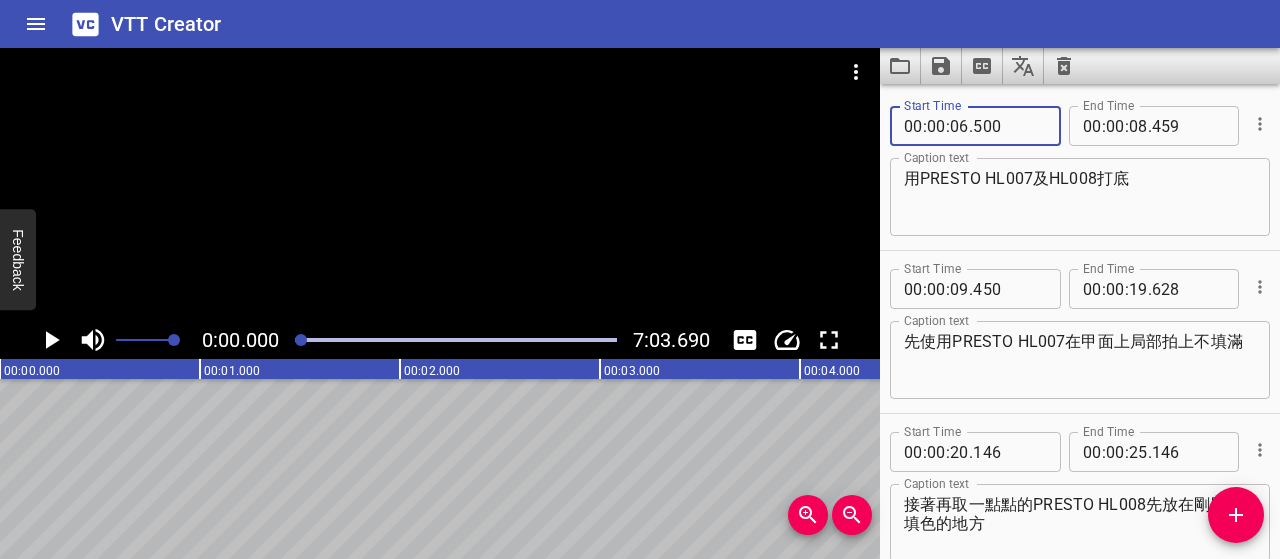 type on "500" 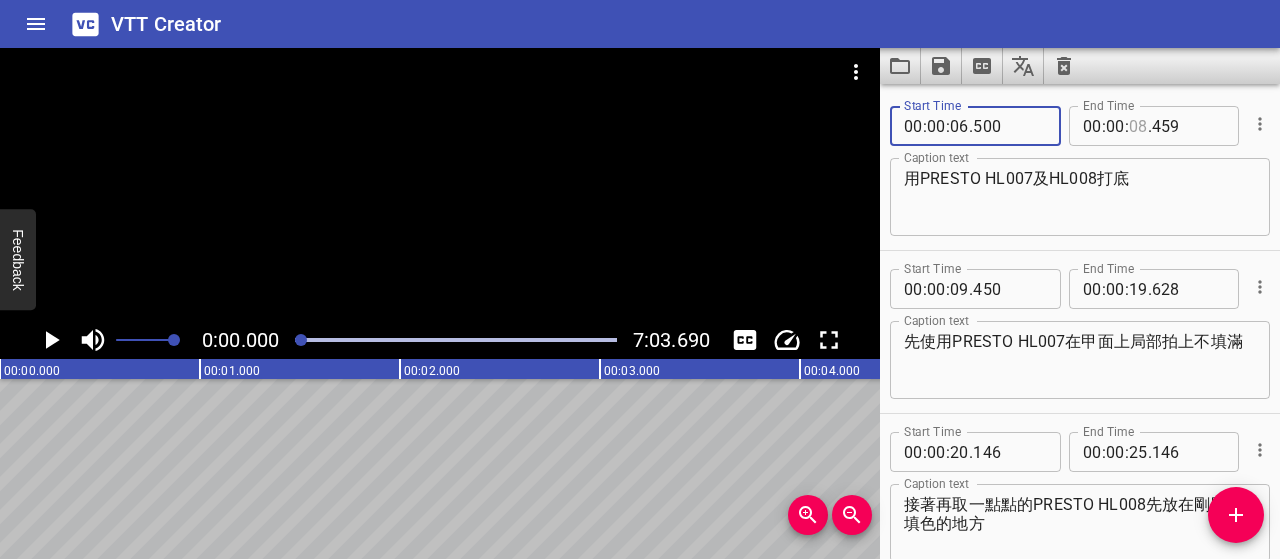 click at bounding box center [1138, 126] 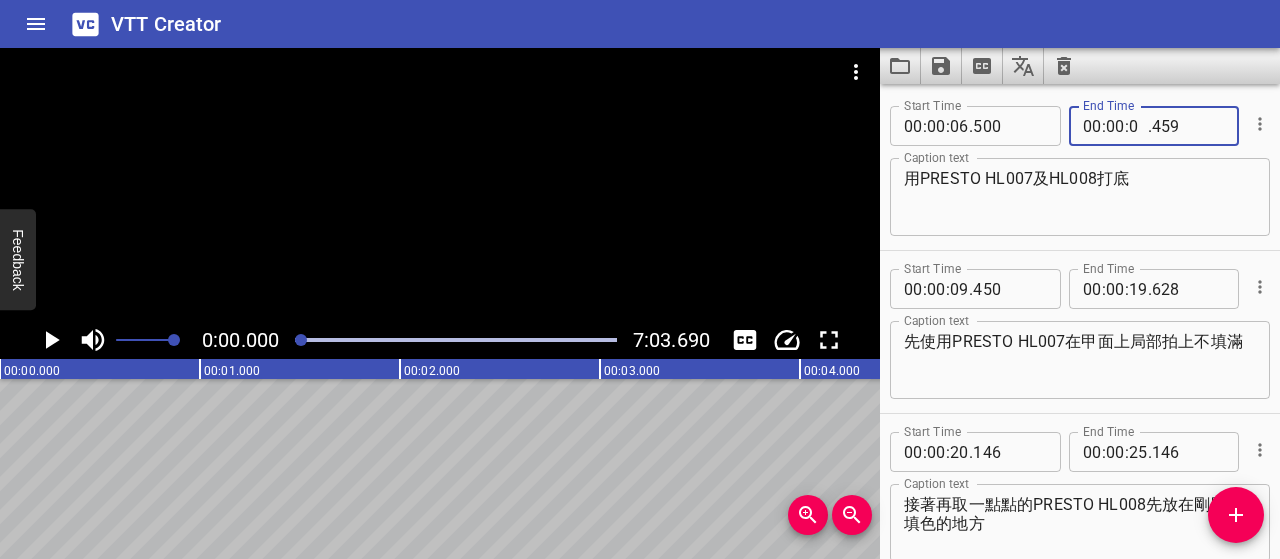 type on "09" 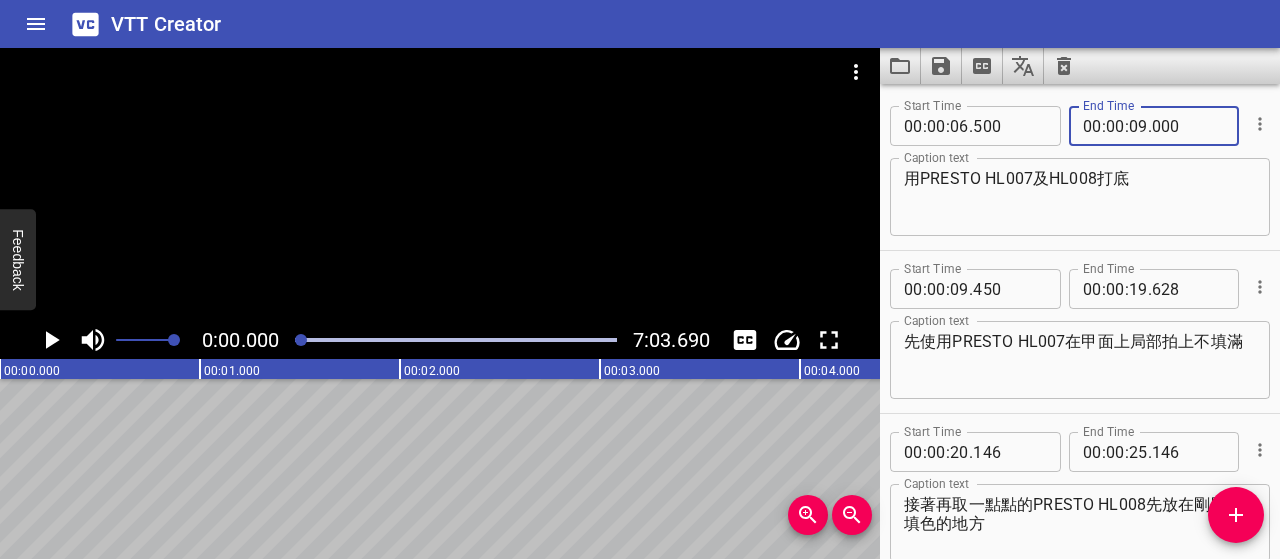 type on "000" 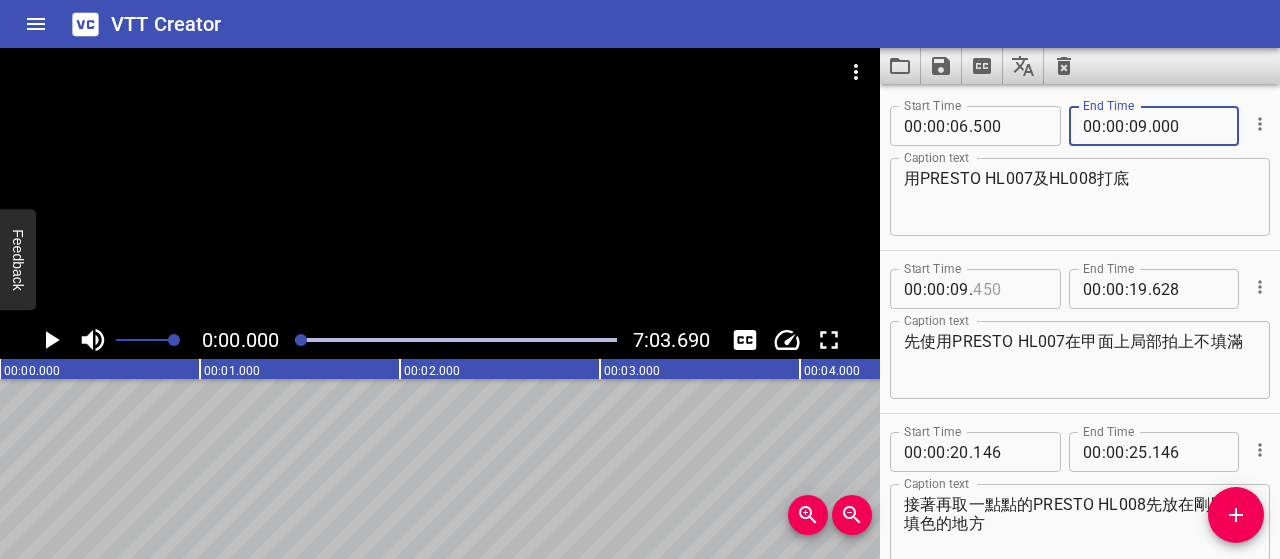 click at bounding box center [1009, 289] 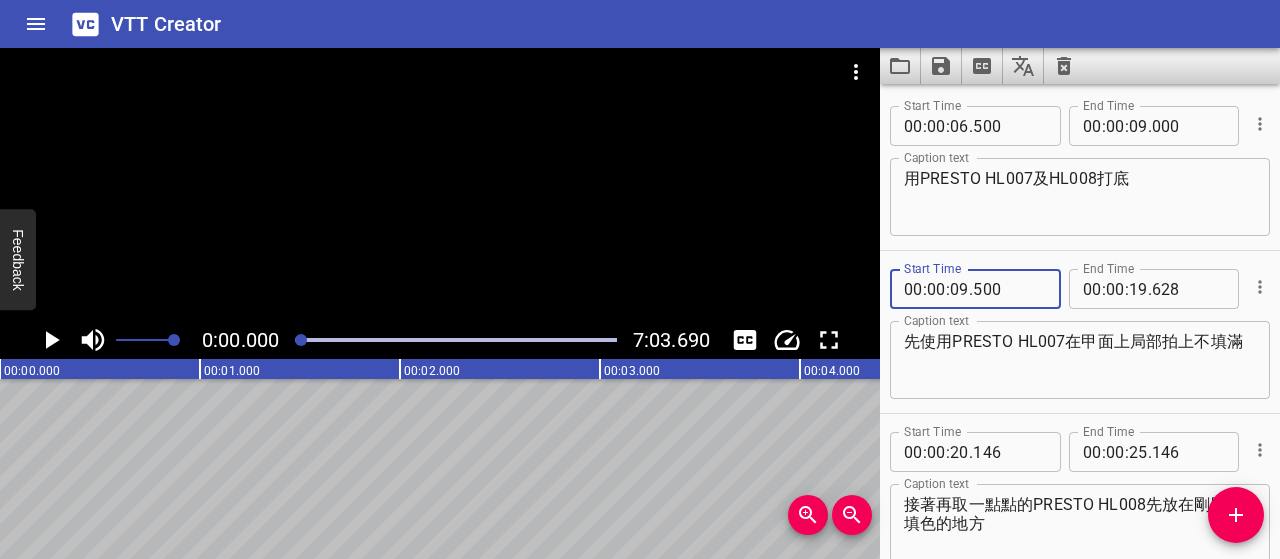 type on "500" 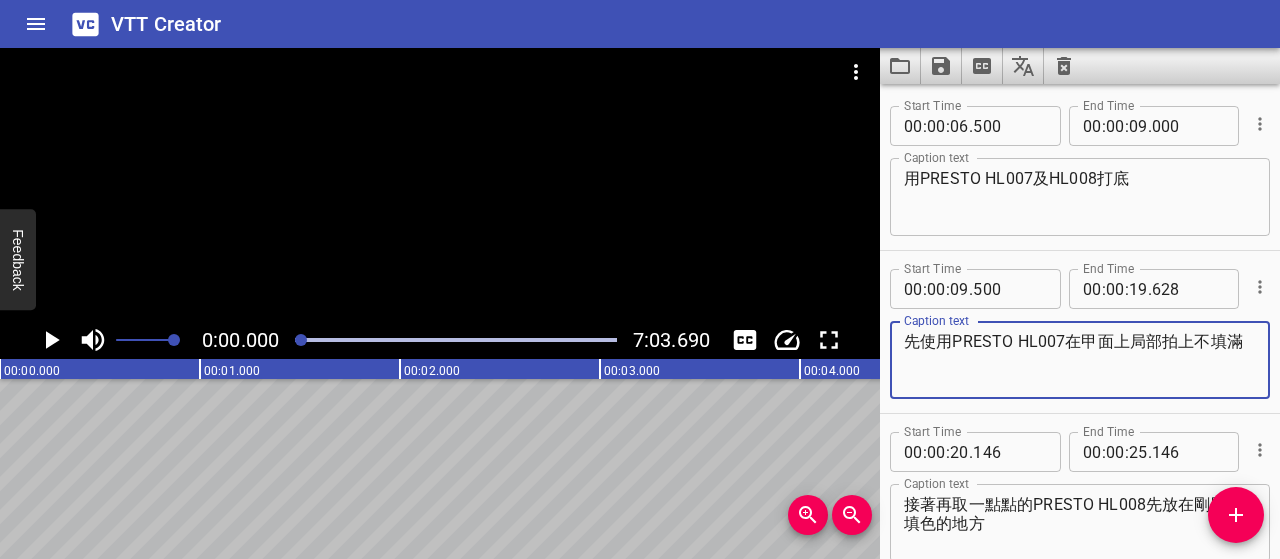 drag, startPoint x: 948, startPoint y: 336, endPoint x: 882, endPoint y: 337, distance: 66.007576 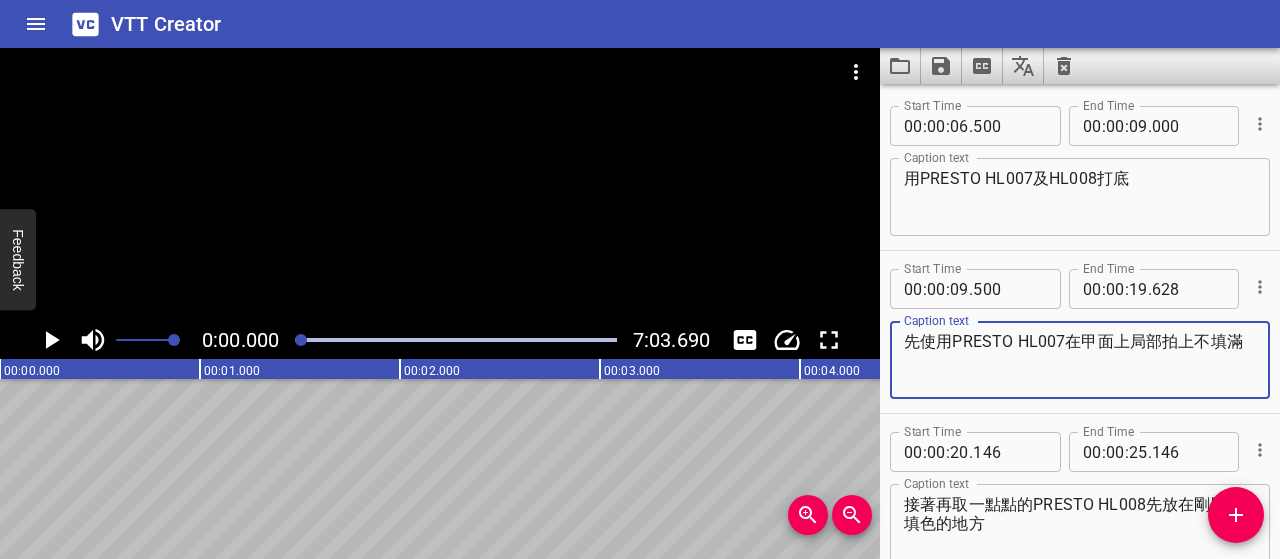 click on "Start Time 00 : 00 : 09 . 500 Start Time End Time 00 : 00 : 19 . 628 End Time Caption text 先使用PRESTO HL007在甲面上局部拍上不填滿 Caption text" at bounding box center [1080, 332] 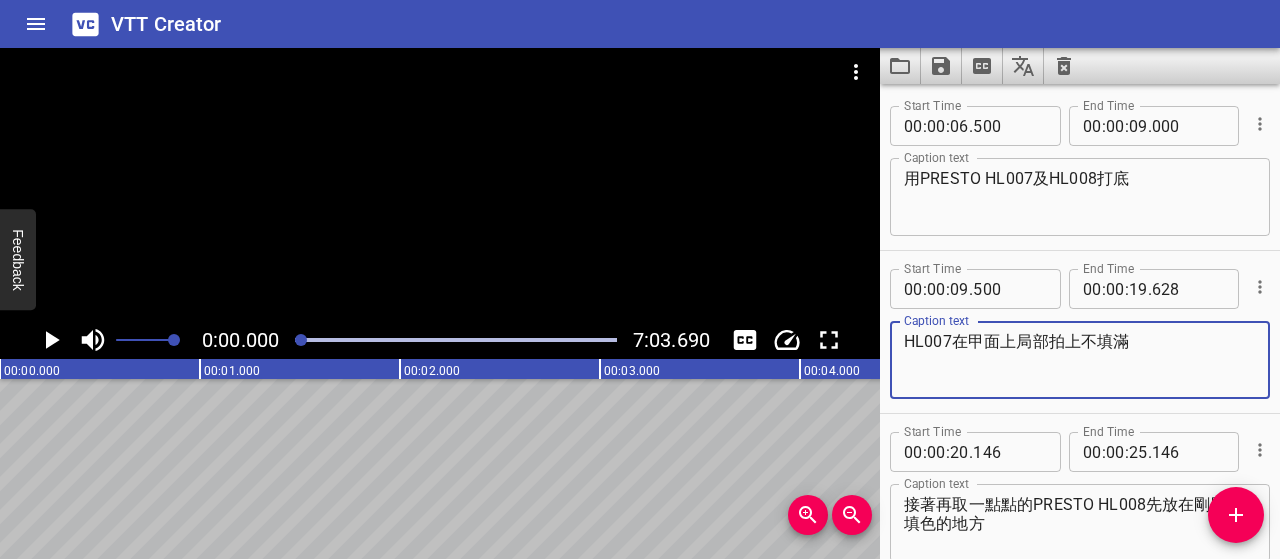 type on "HL007在甲面上局部拍上不填滿" 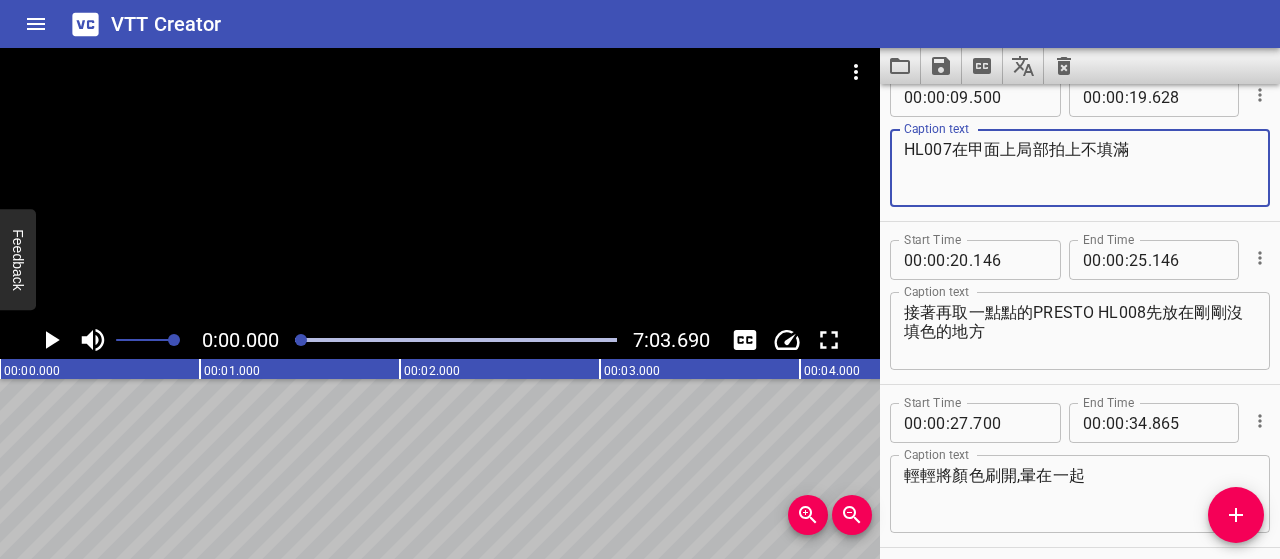 scroll, scrollTop: 200, scrollLeft: 0, axis: vertical 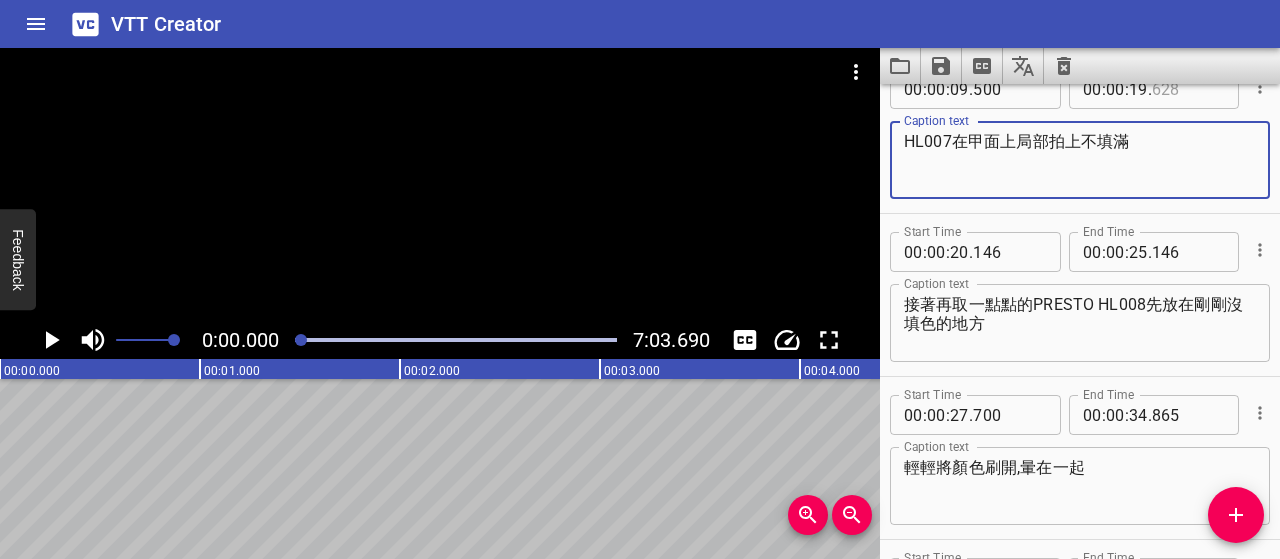 click at bounding box center [1188, 89] 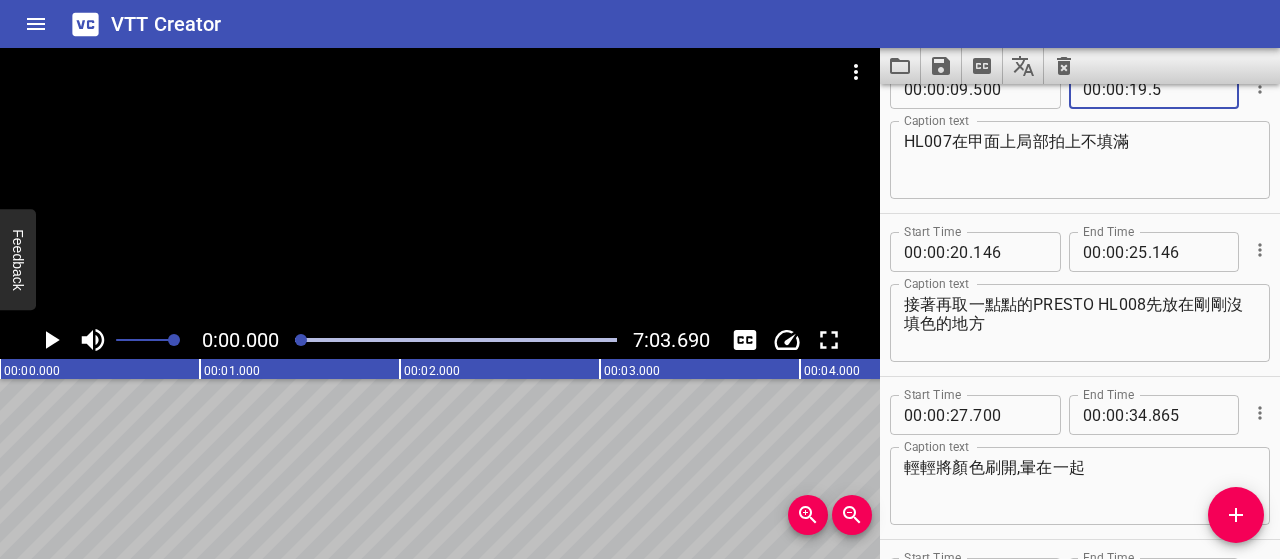 scroll, scrollTop: 195, scrollLeft: 0, axis: vertical 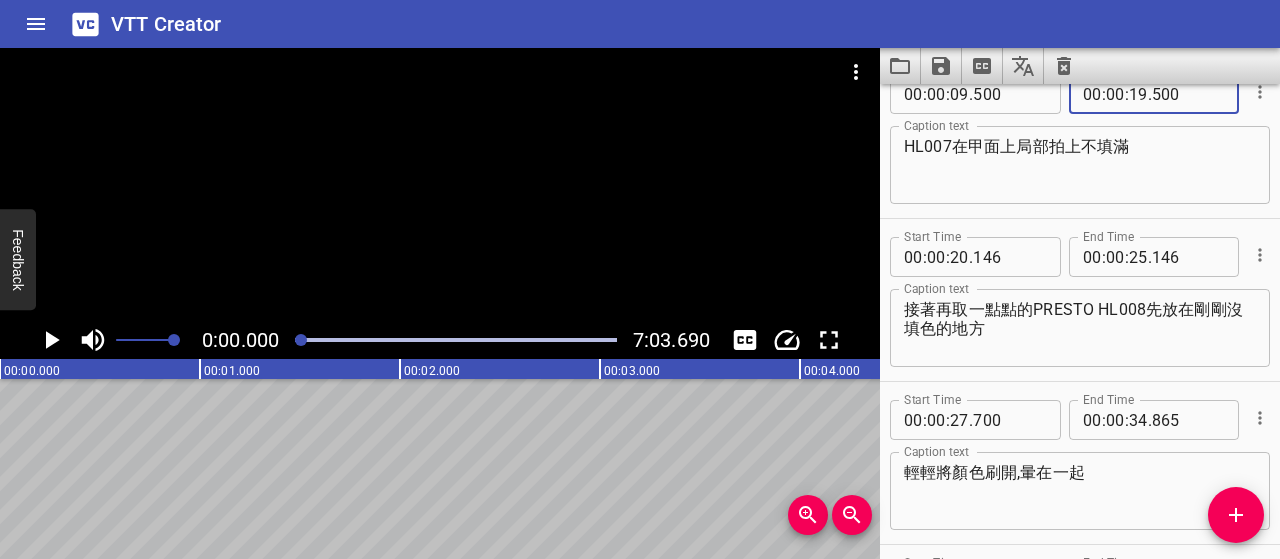 type on "500" 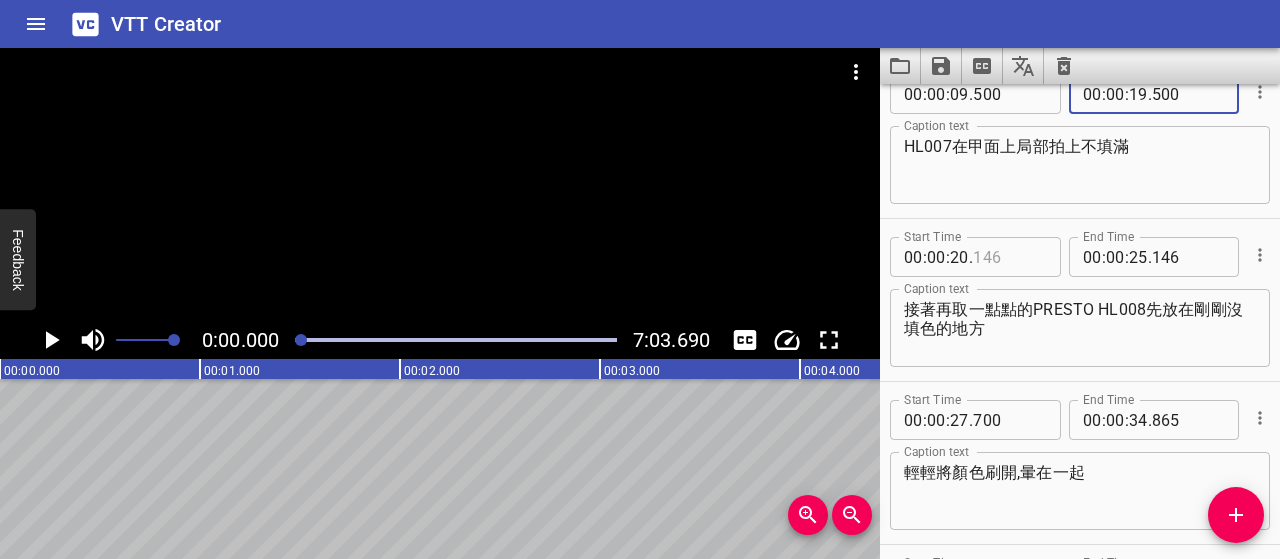 click at bounding box center (1009, 257) 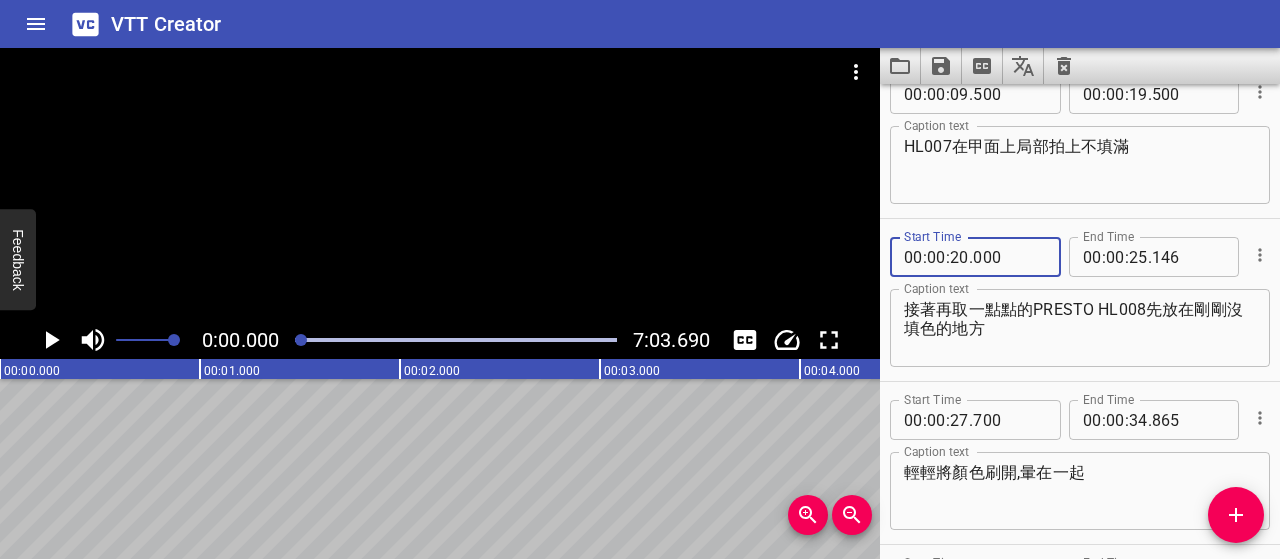 type on "000" 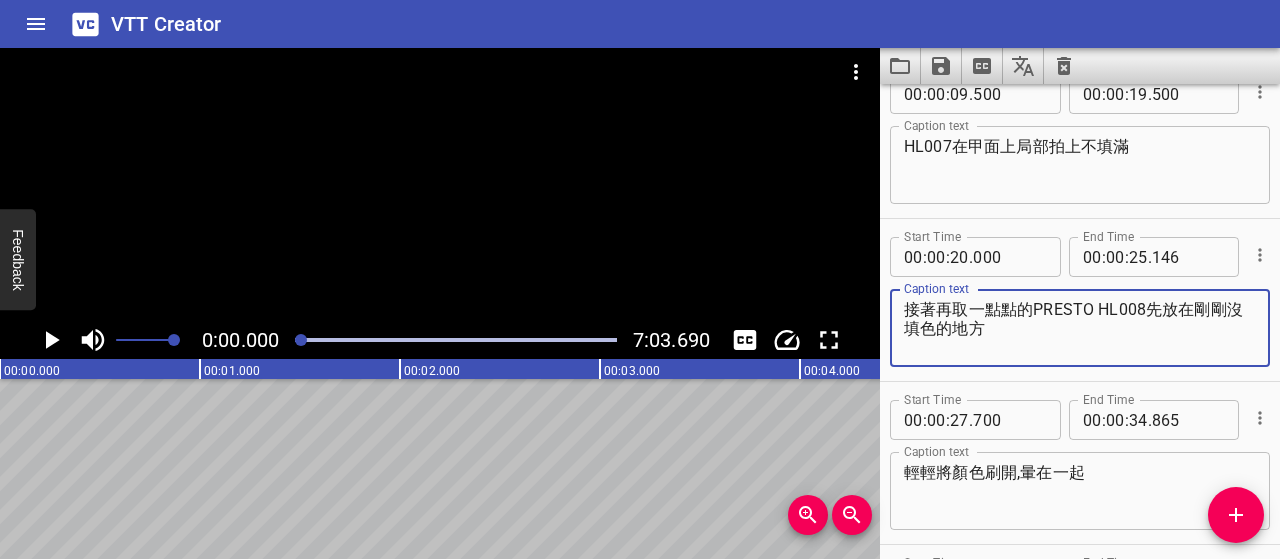click on "接著再取一點點的PRESTO HL008先放在剛剛沒填色的地方" at bounding box center [1080, 328] 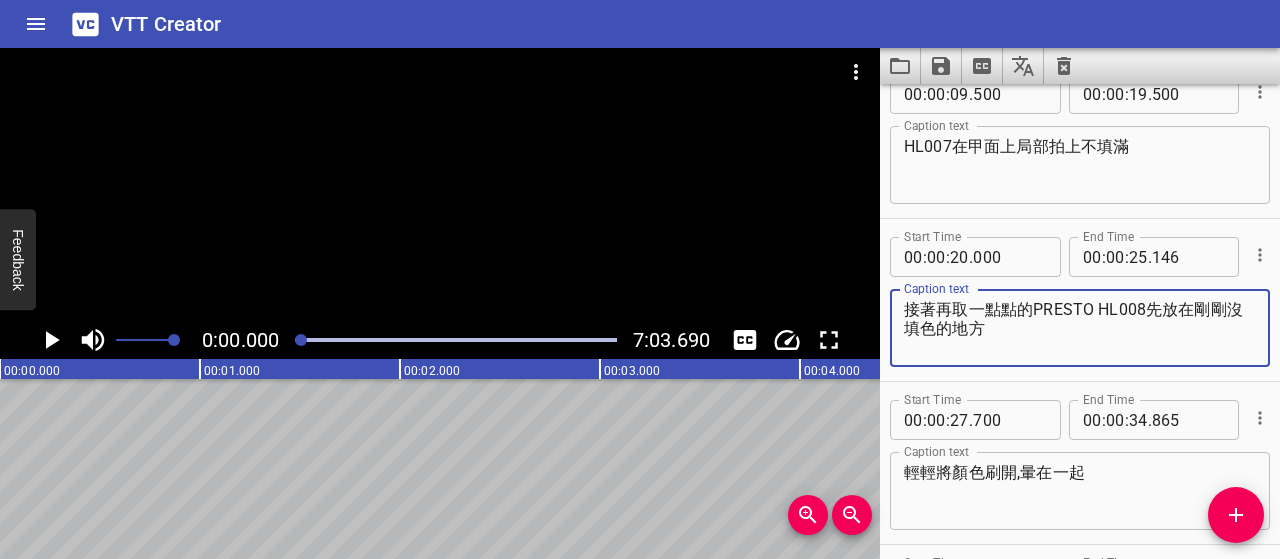 drag, startPoint x: 1097, startPoint y: 306, endPoint x: 1036, endPoint y: 306, distance: 61 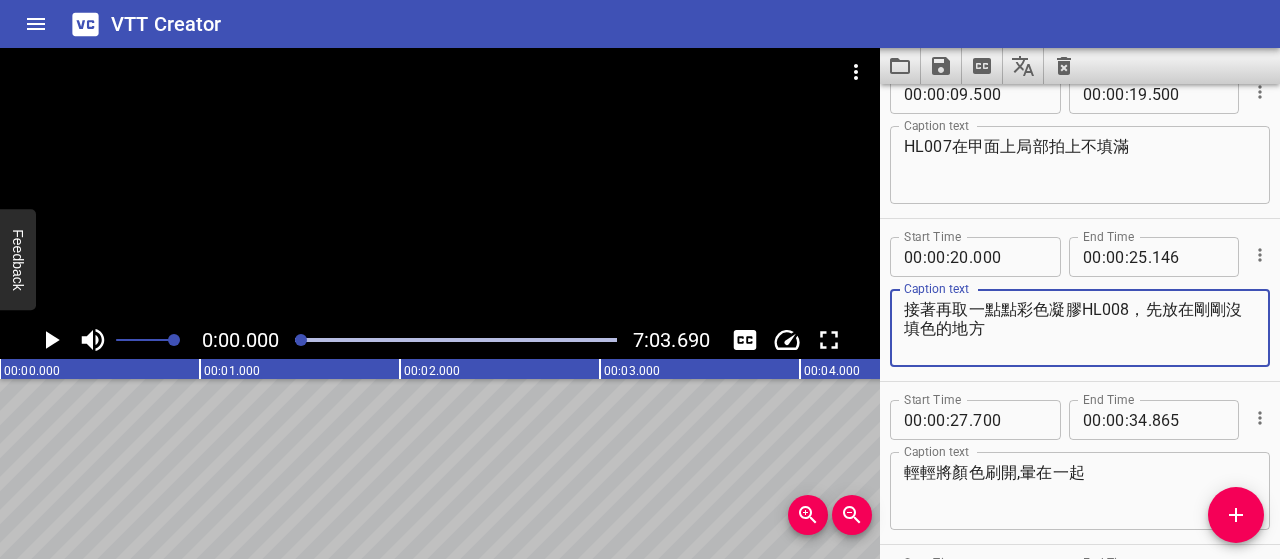 type on "接著再取一點點彩色凝膠HL008，先放在剛剛沒填色的地方" 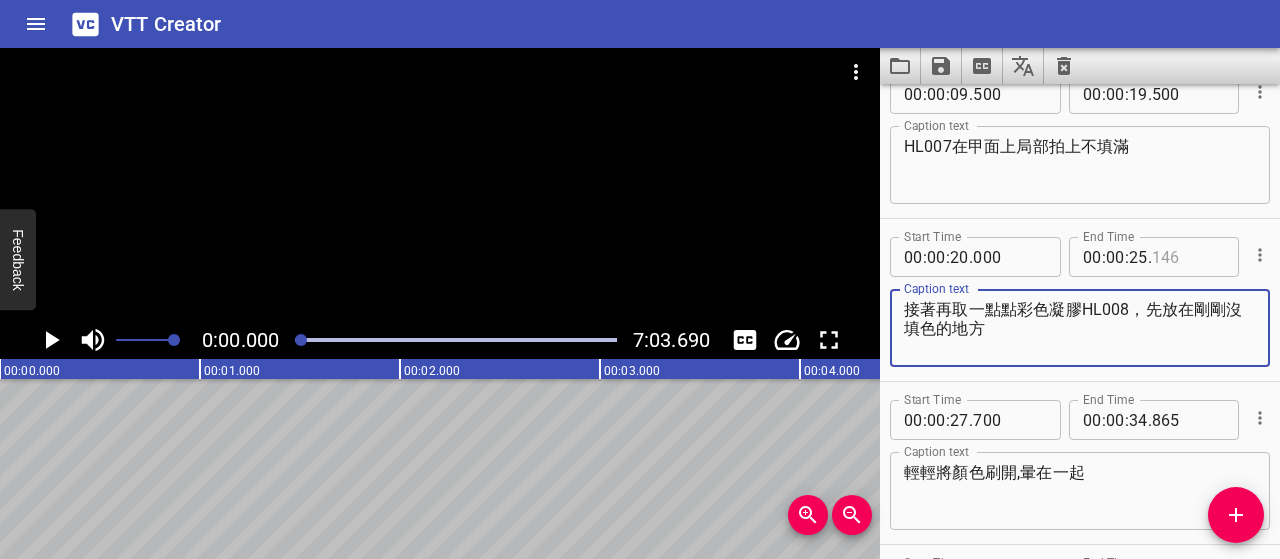 click at bounding box center (1188, 257) 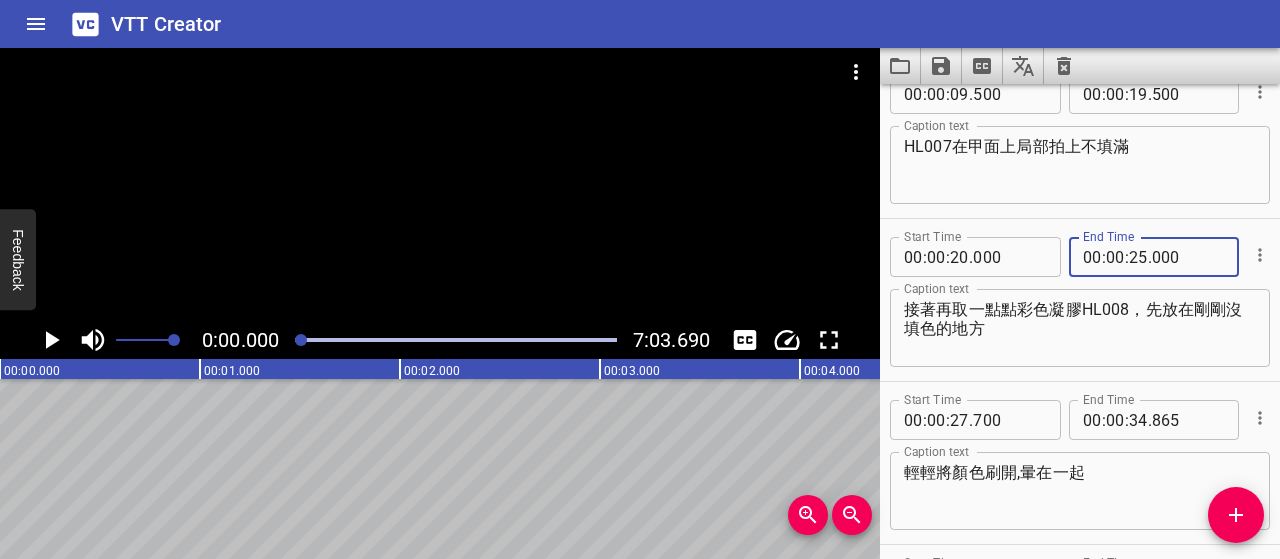 type on "000" 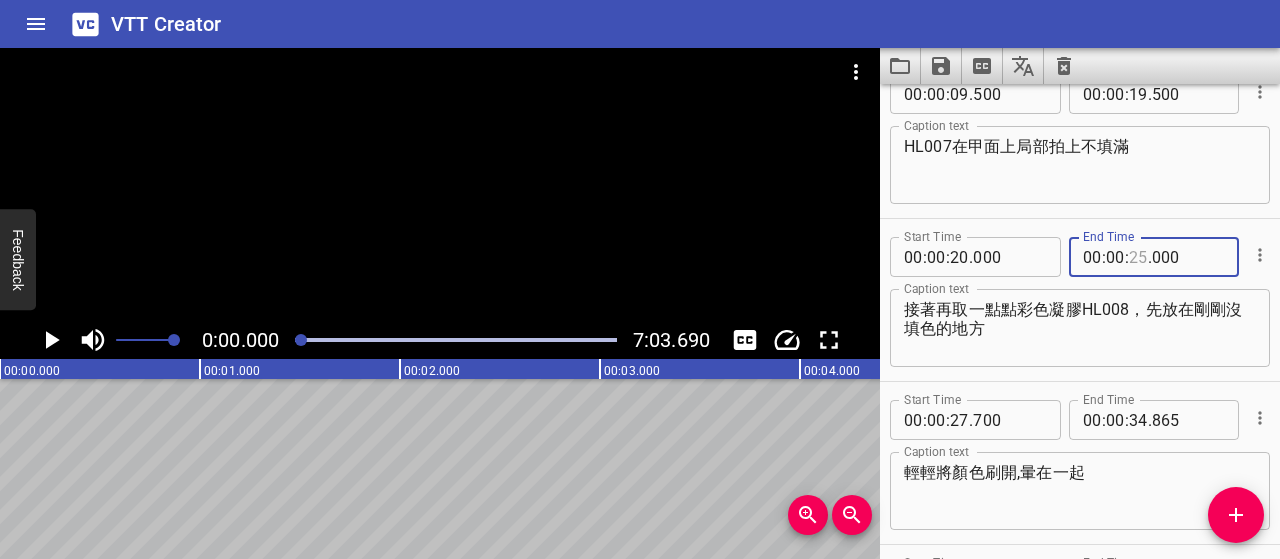click at bounding box center [1138, 257] 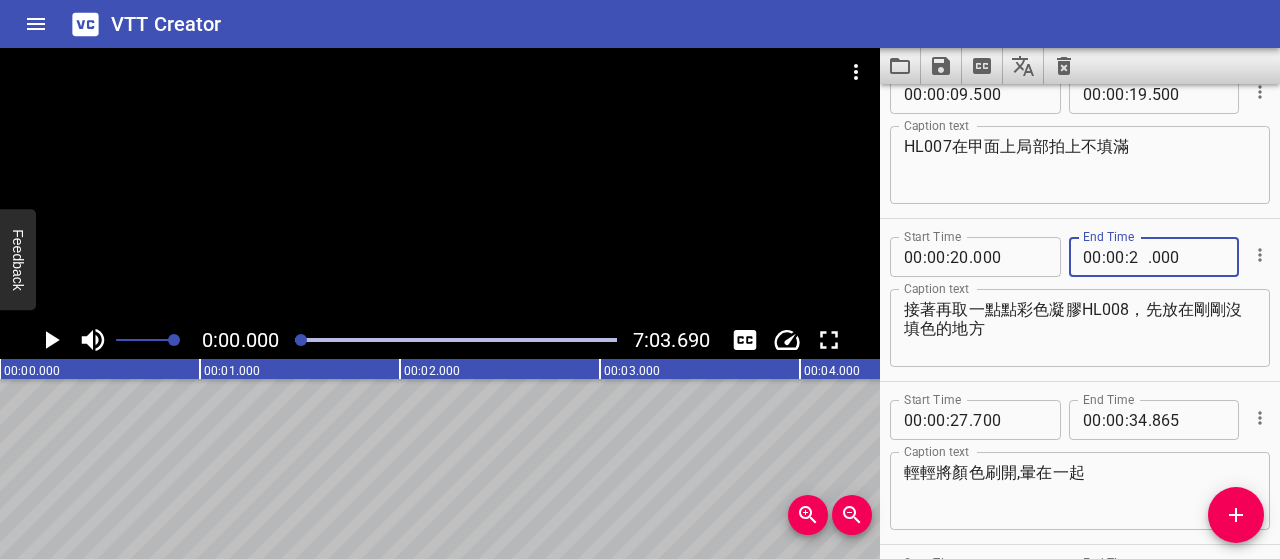 type on "26" 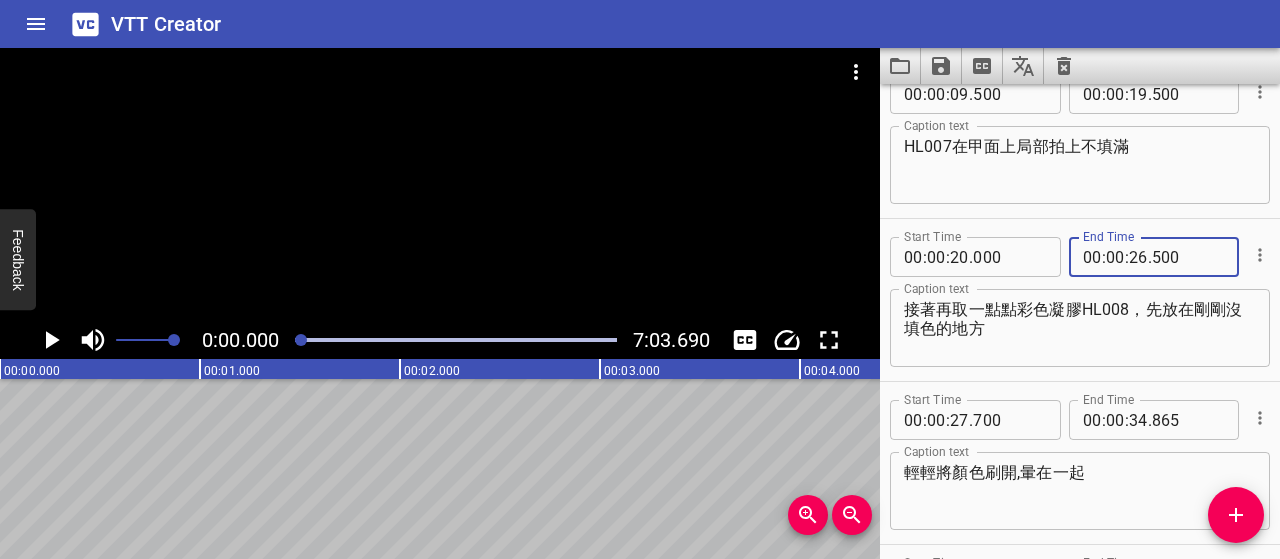 type on "500" 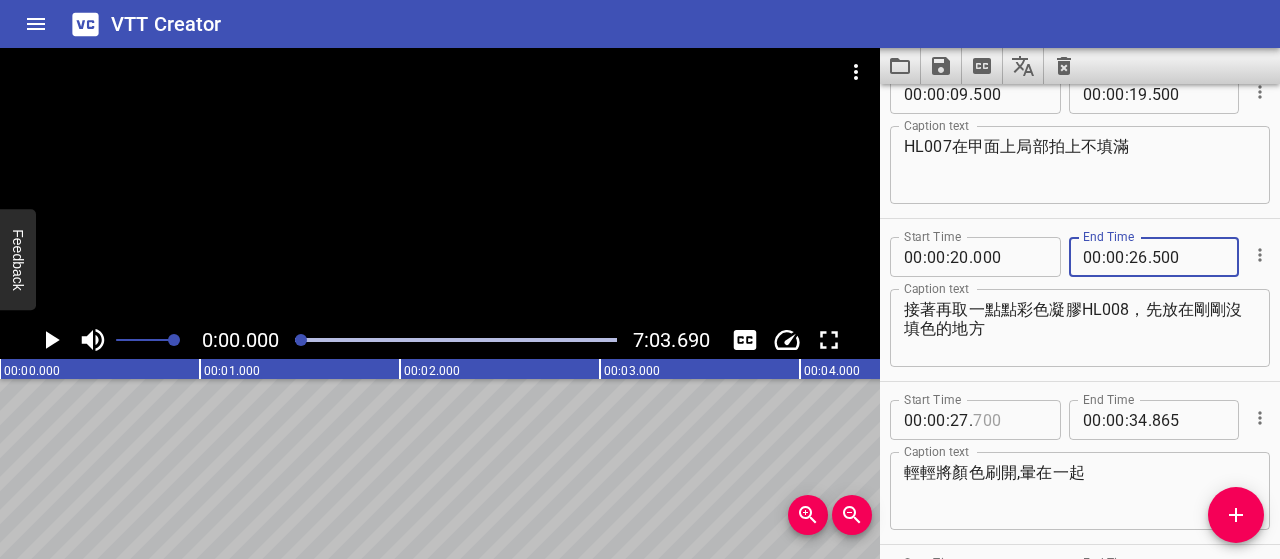 click at bounding box center (1009, 420) 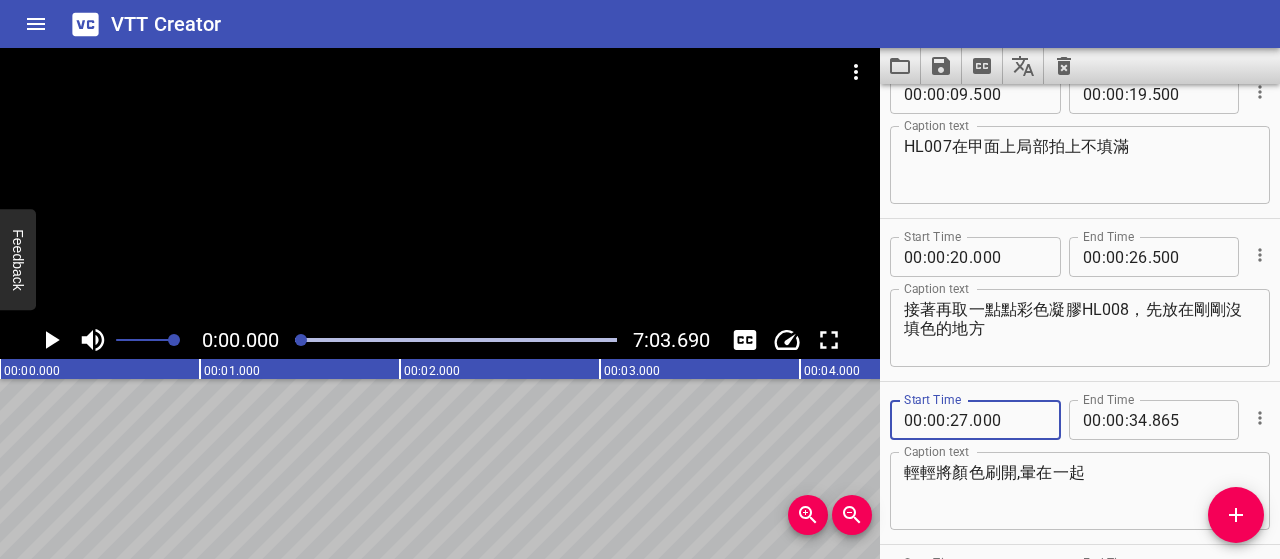 type on "000" 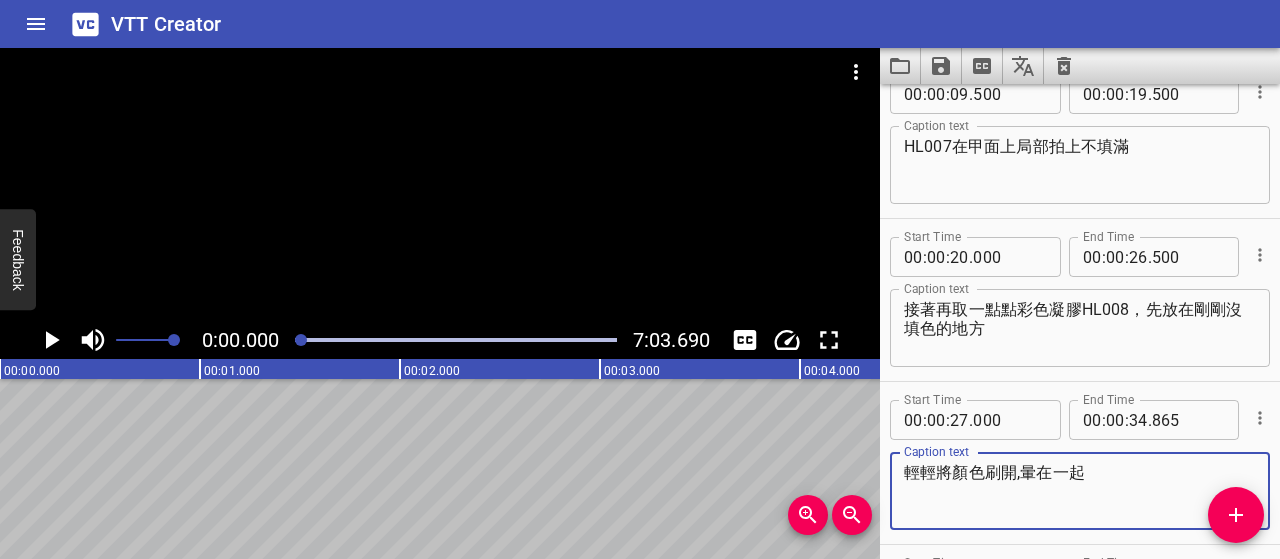 click on "輕輕將顏色刷開,暈在一起" at bounding box center (1080, 491) 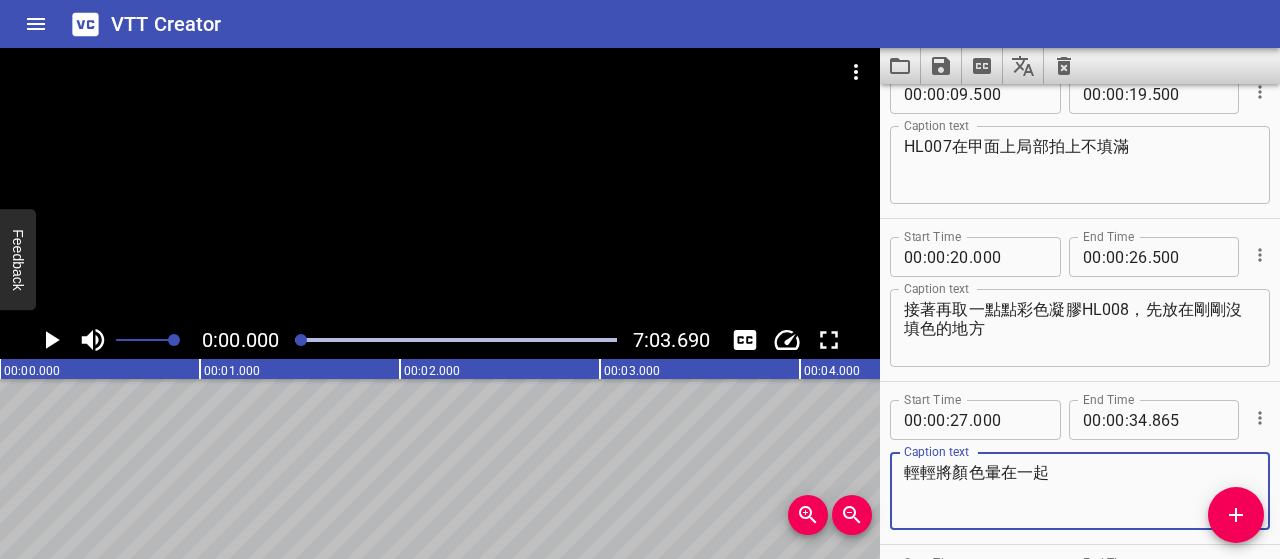 type on "輕輕將顏色暈在一起" 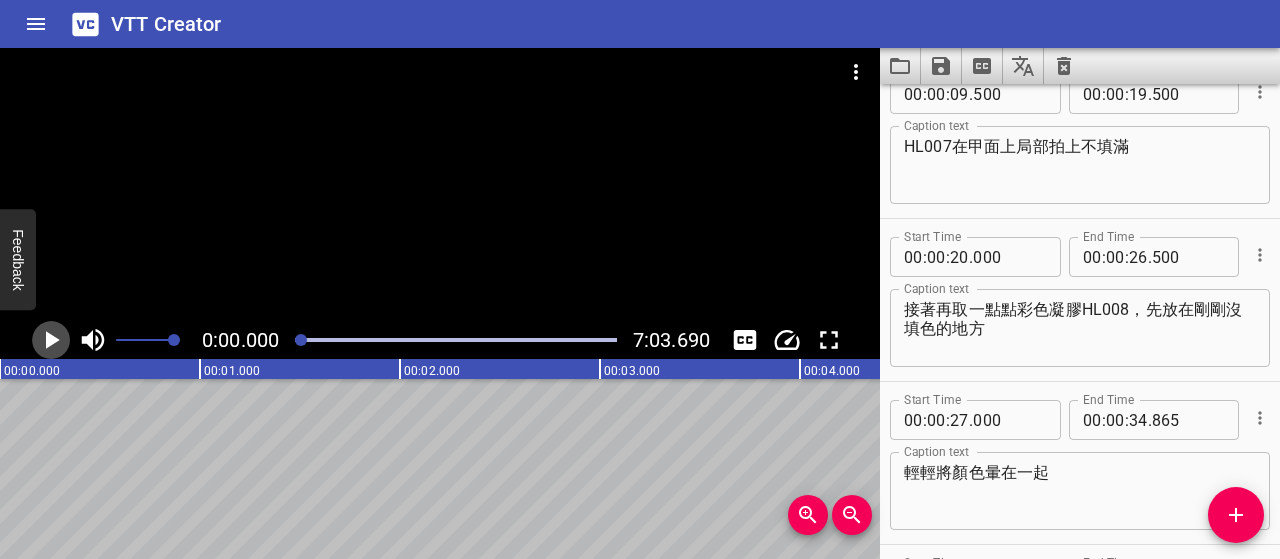 click 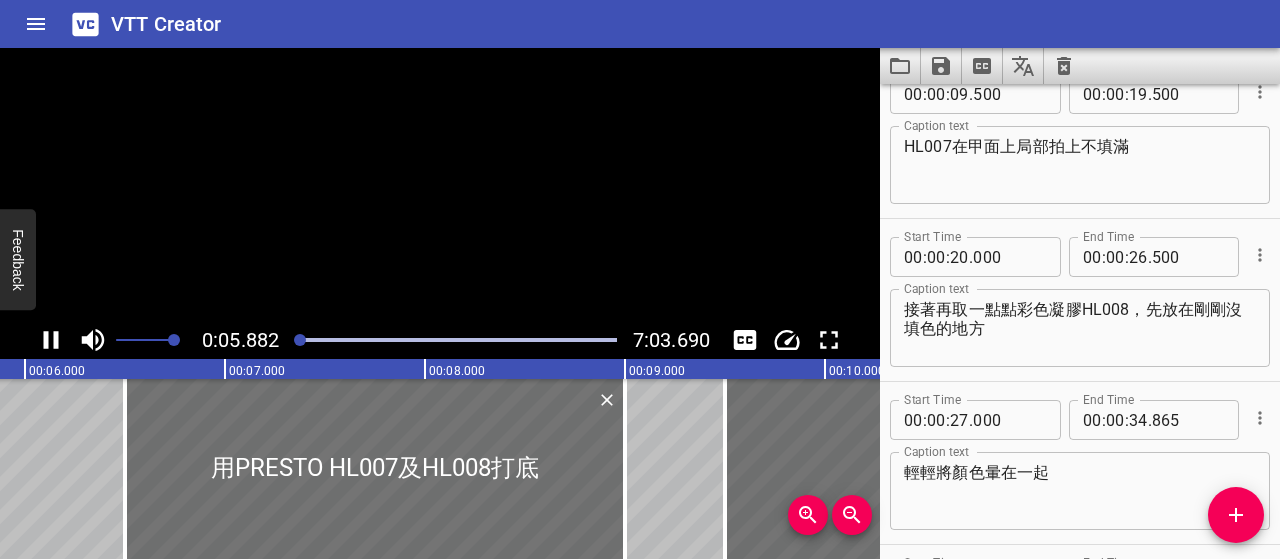 click 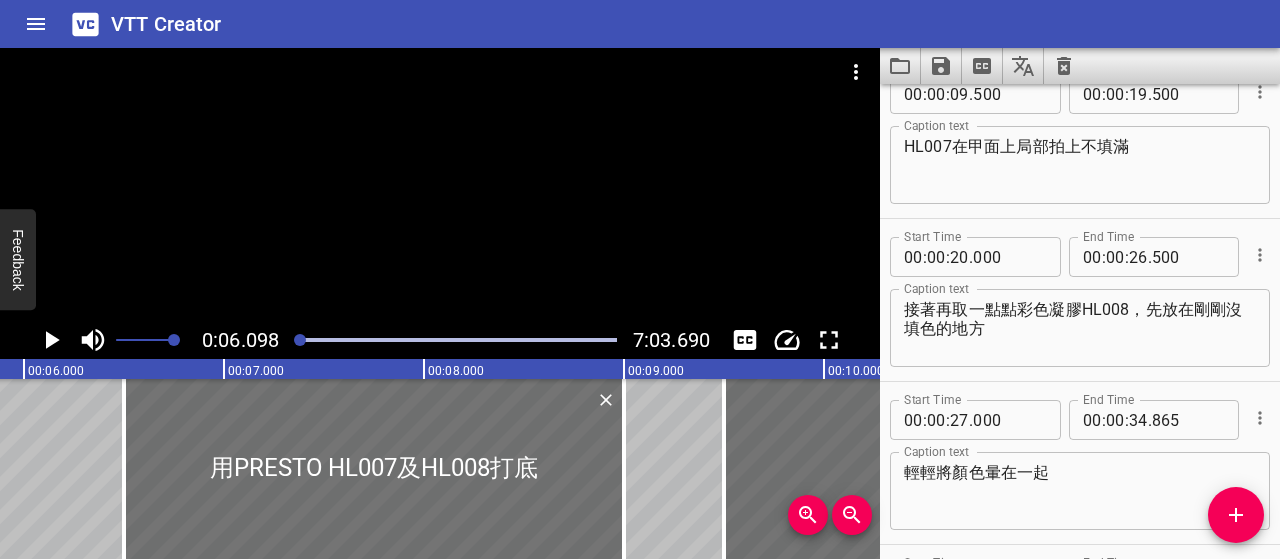 scroll, scrollTop: 0, scrollLeft: 1220, axis: horizontal 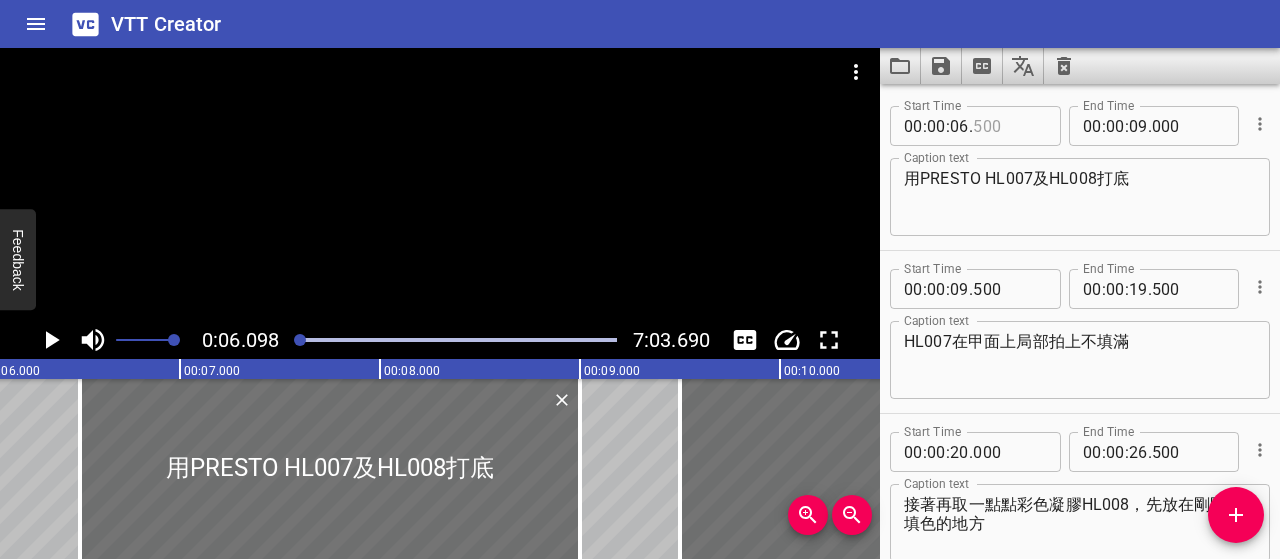 click at bounding box center (1009, 126) 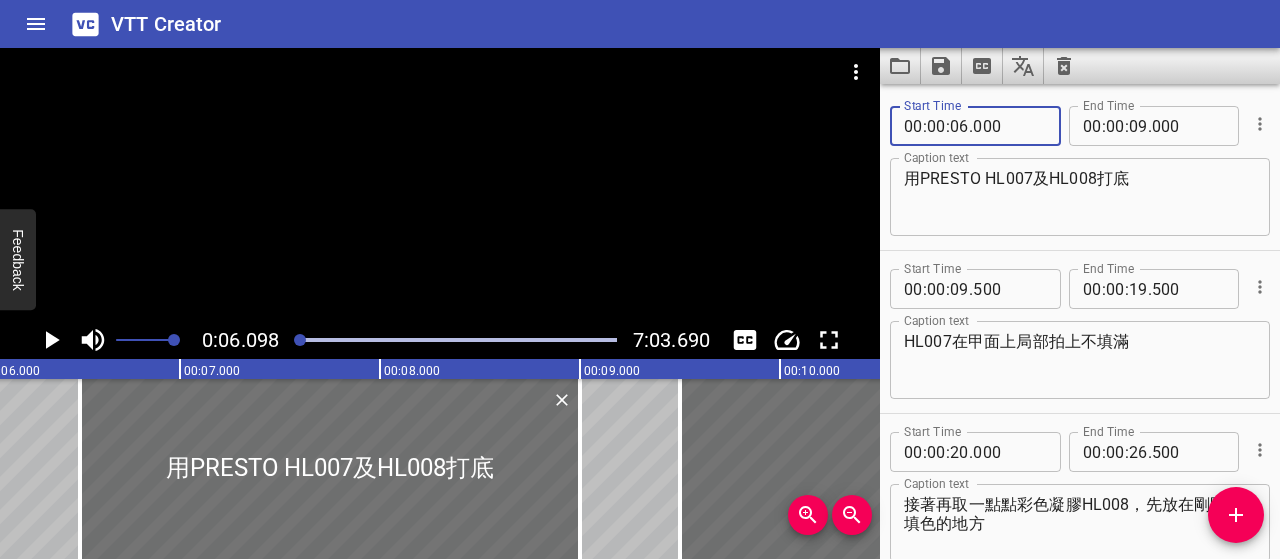 type on "000" 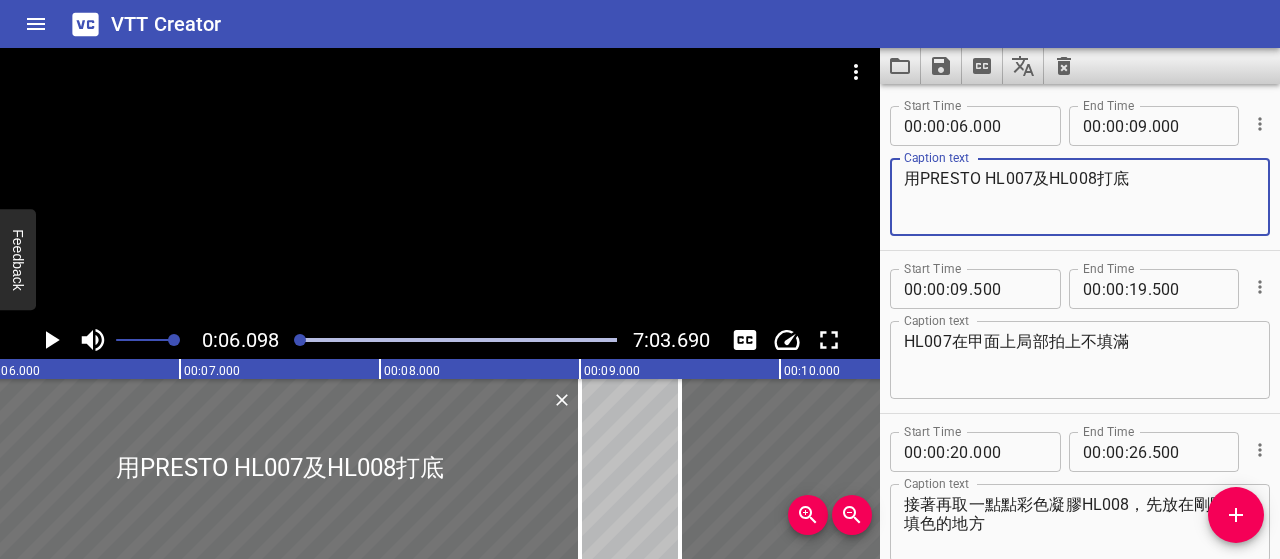 click on "用PRESTO HL007及HL008打底" at bounding box center (1080, 197) 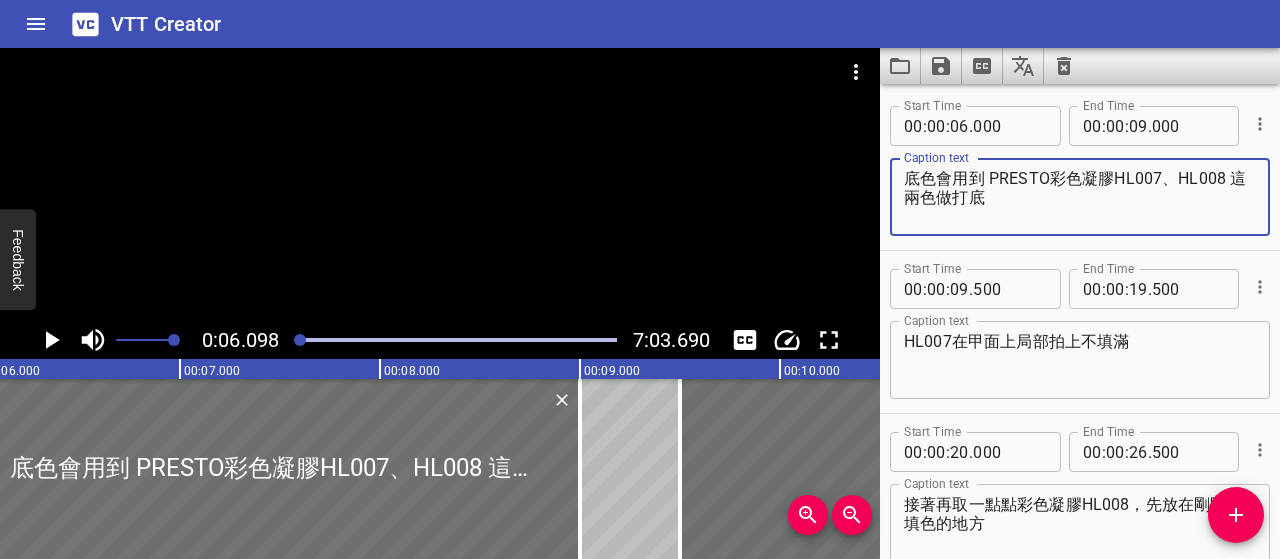 click on "底色會用到 PRESTO彩色凝膠HL007、HL008 這兩色做打底" at bounding box center [1080, 197] 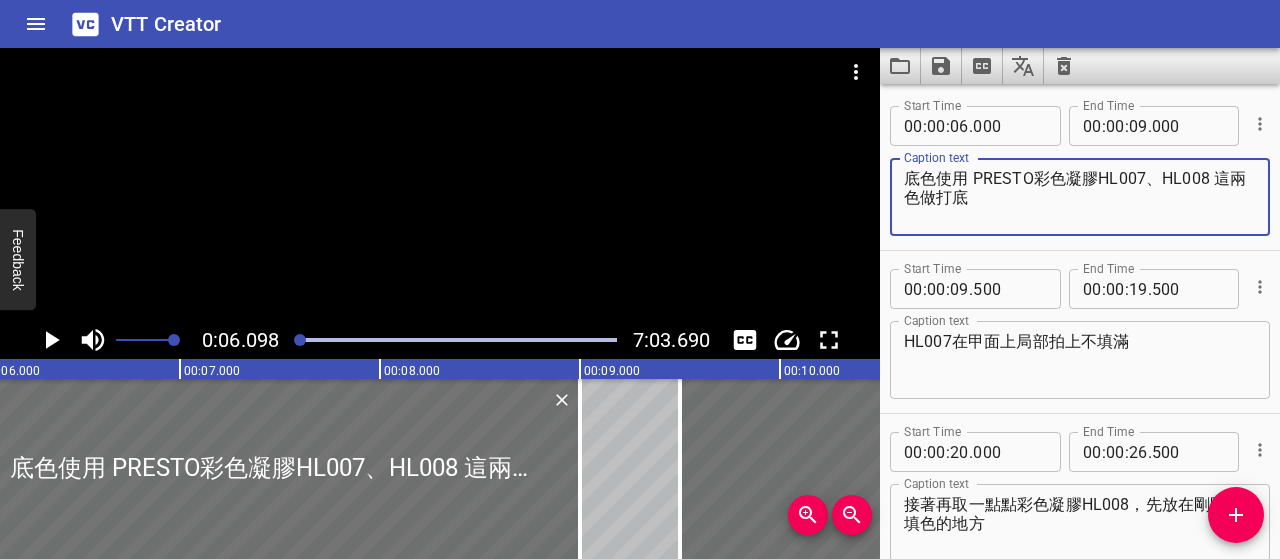 type on "底色使用 PRESTO彩色凝膠HL007、HL008 這兩色做打底" 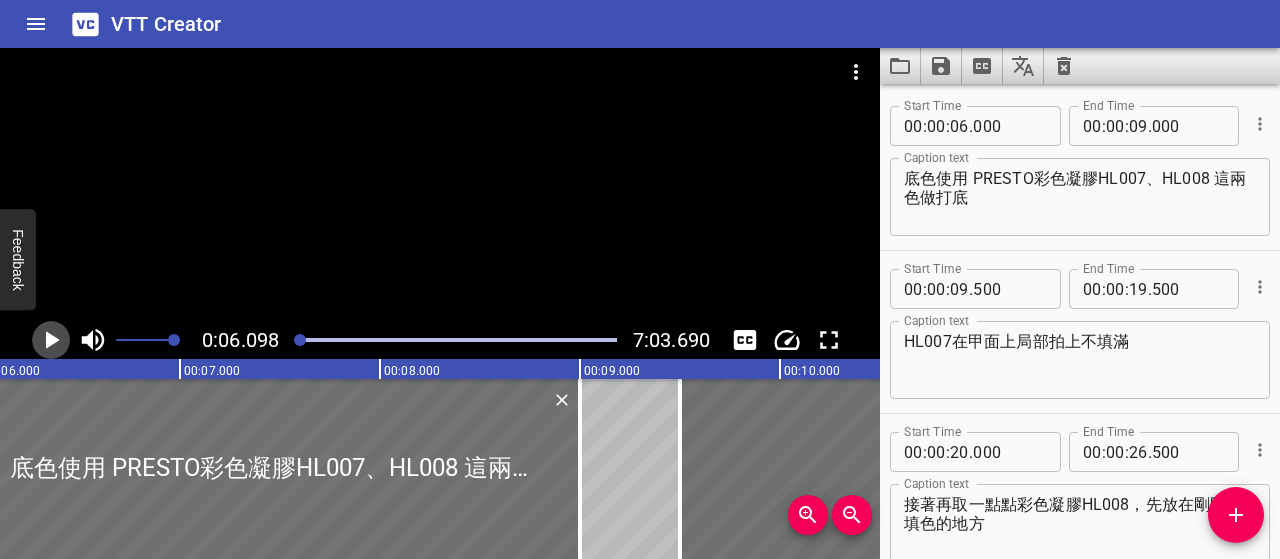 click 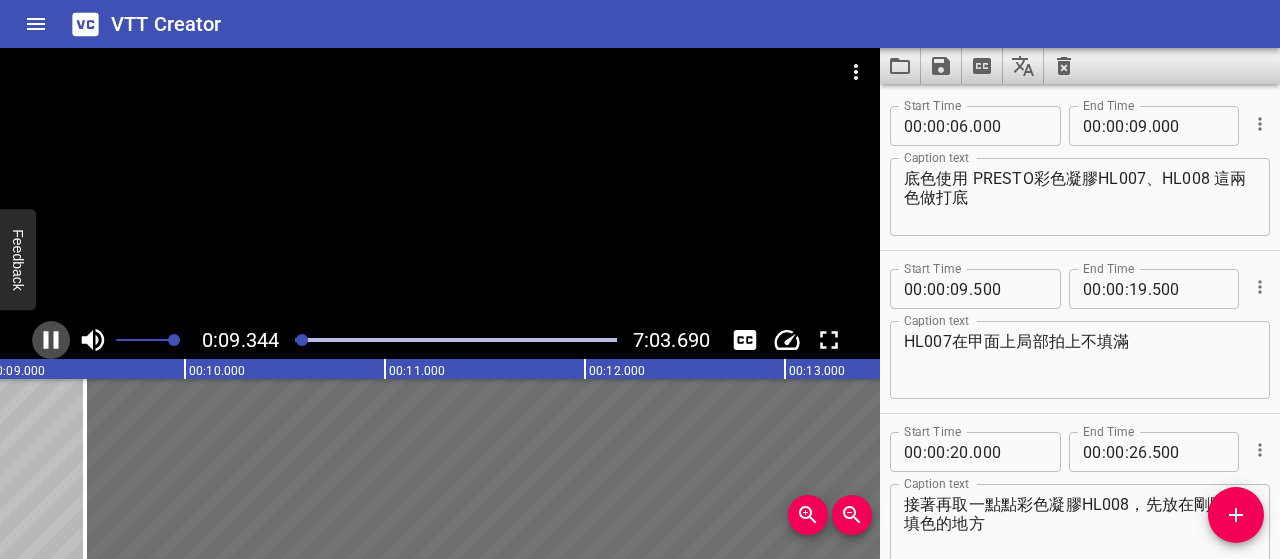 click 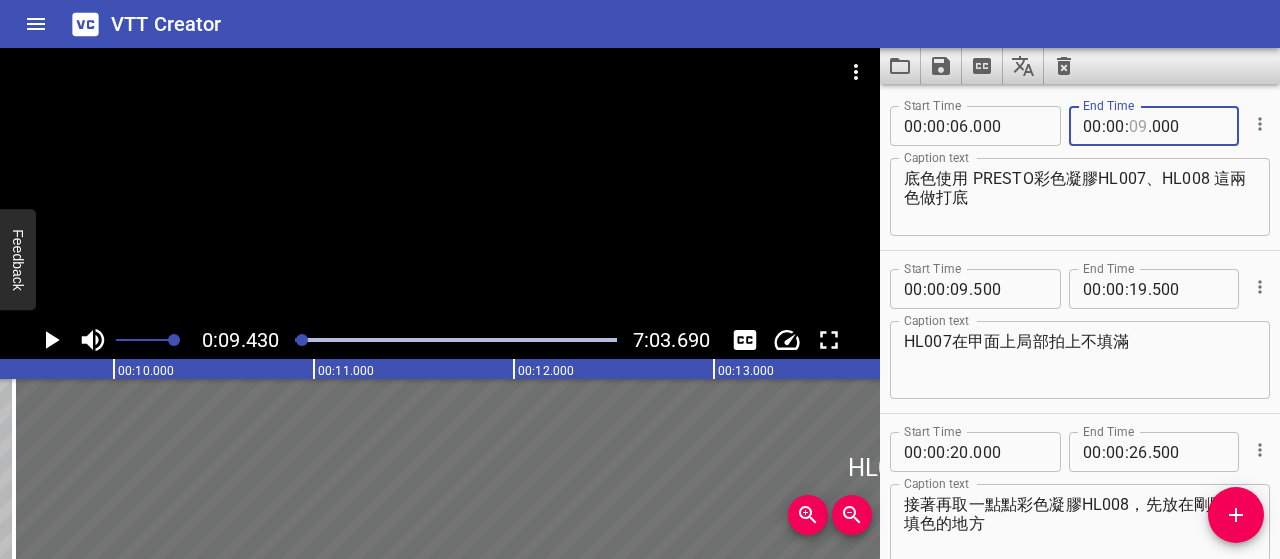 click at bounding box center (1138, 126) 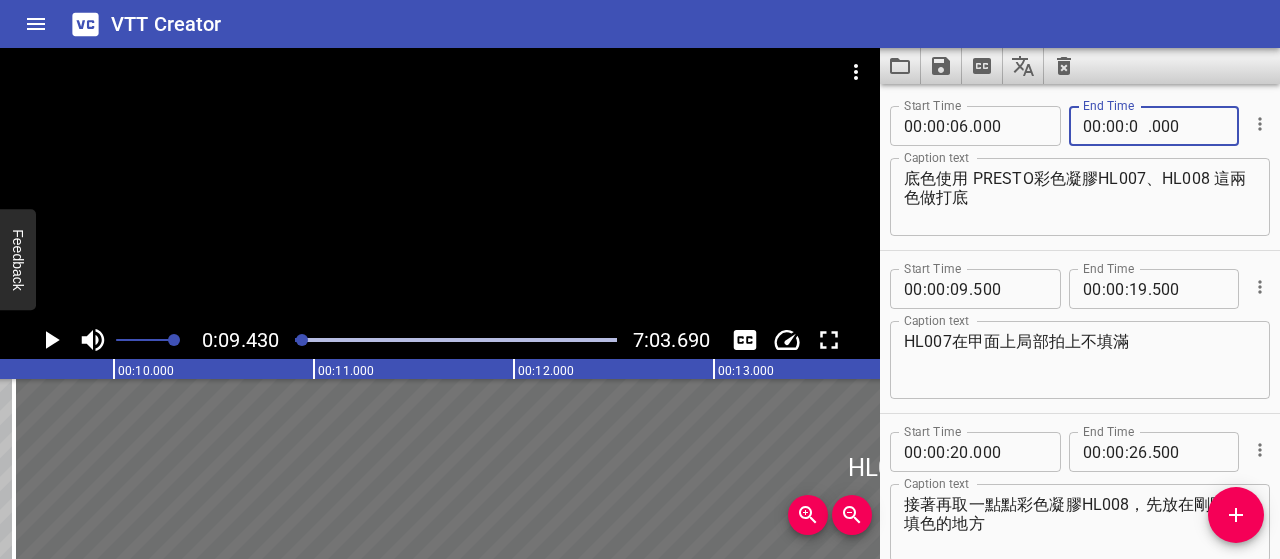 type on "08" 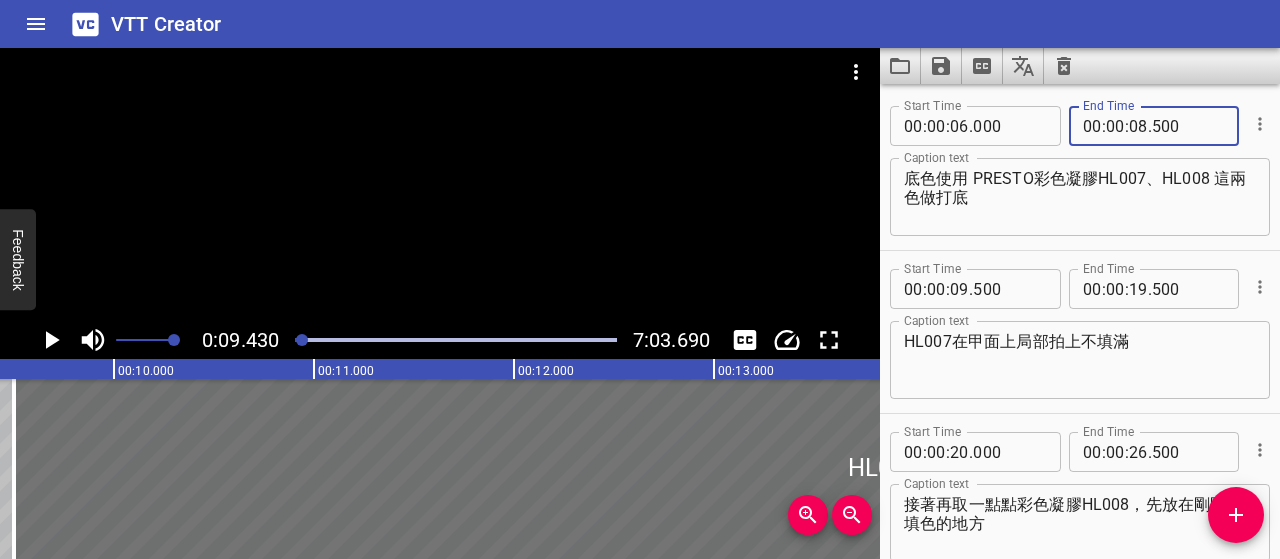 type on "500" 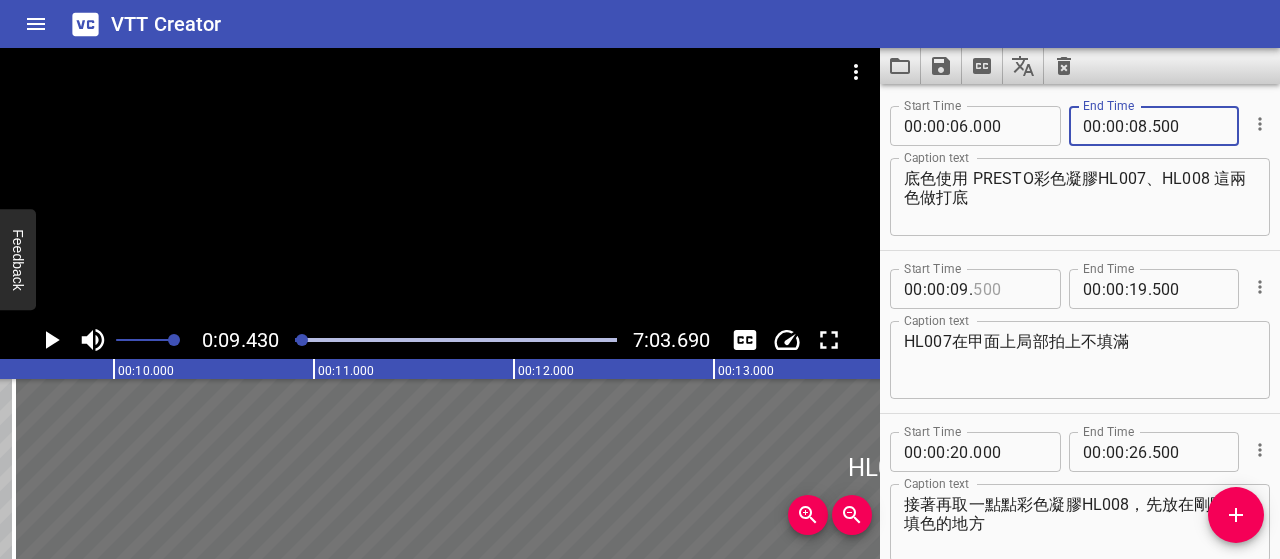 click at bounding box center [1009, 289] 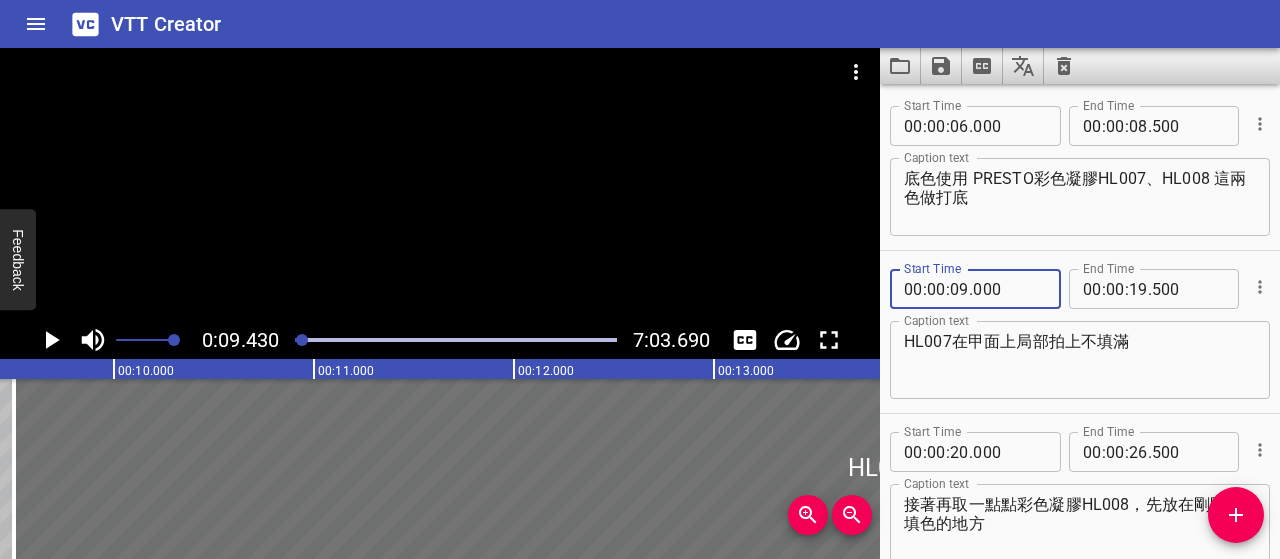 type on "000" 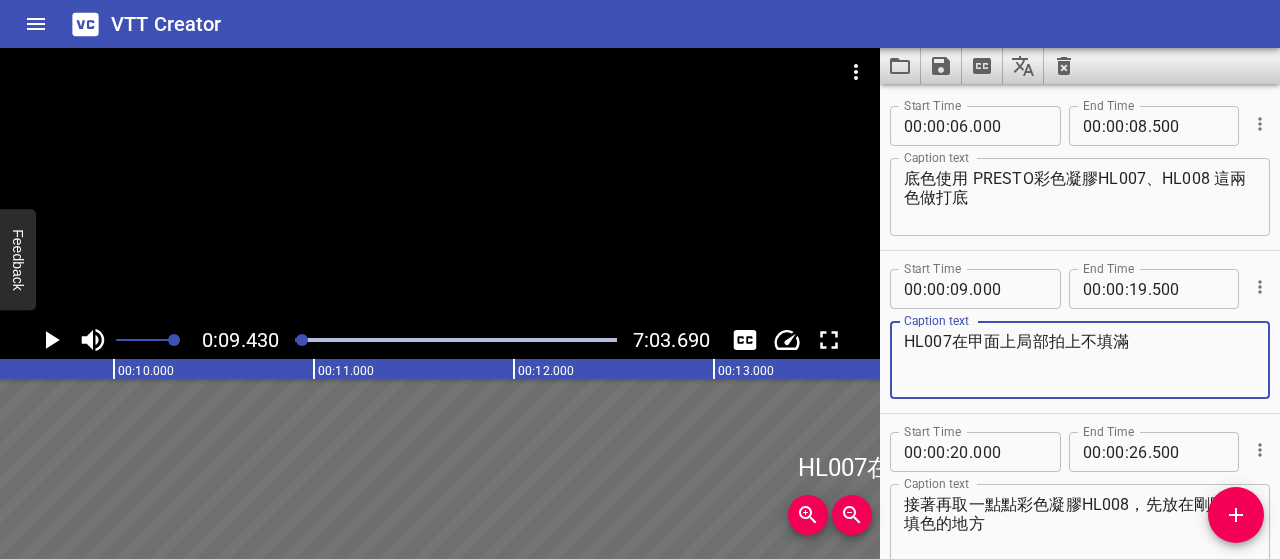 click on "HL007在甲面上局部拍上不填滿" at bounding box center (1080, 360) 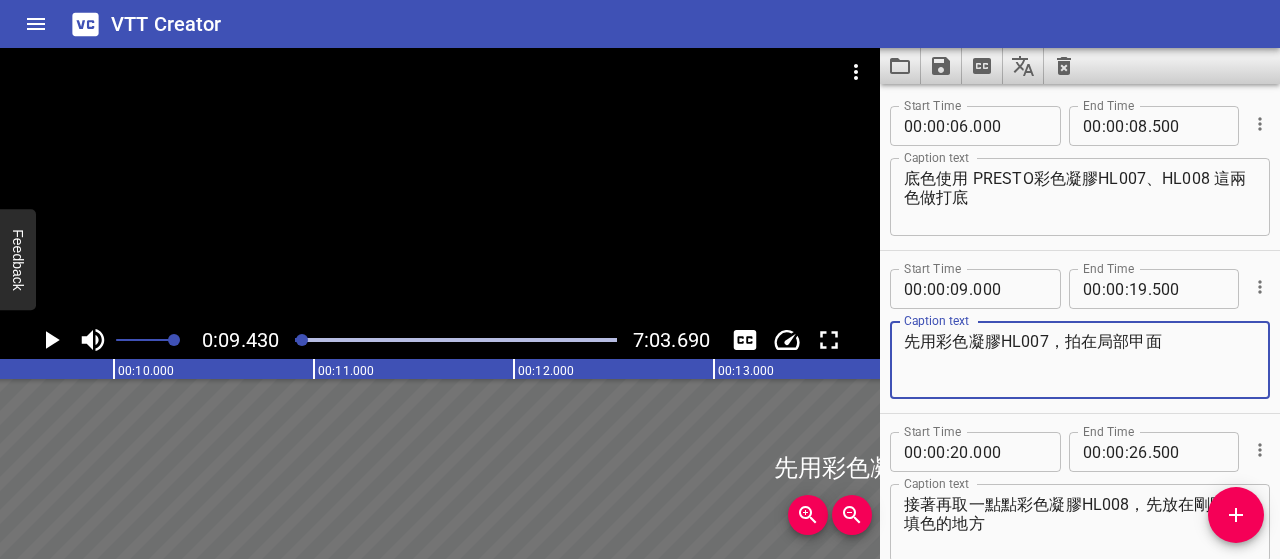 click 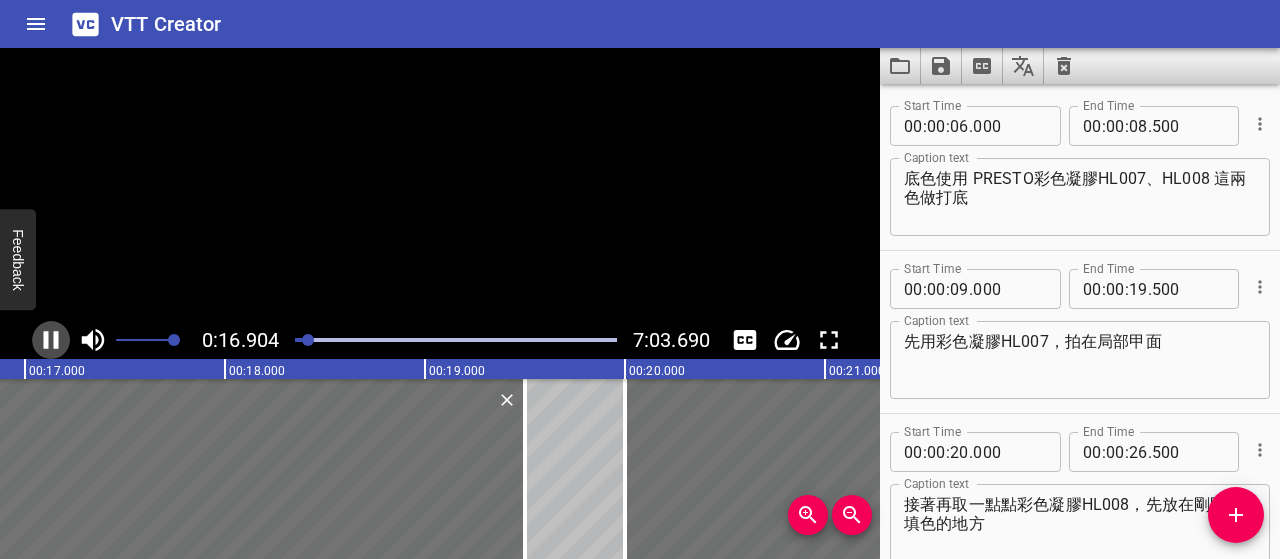 click 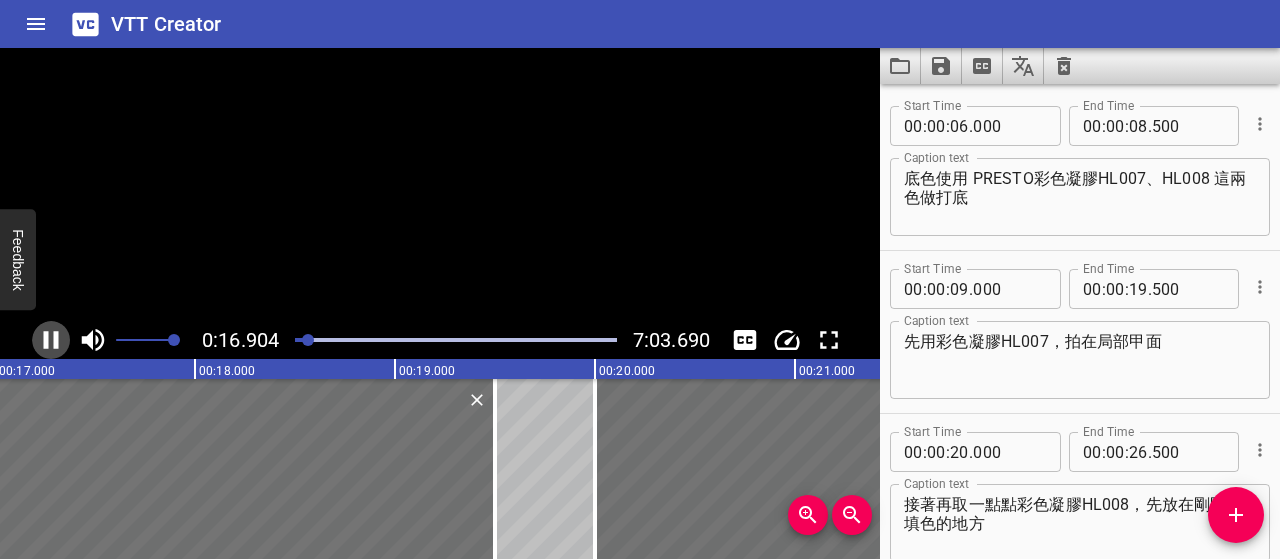scroll, scrollTop: 0, scrollLeft: 3408, axis: horizontal 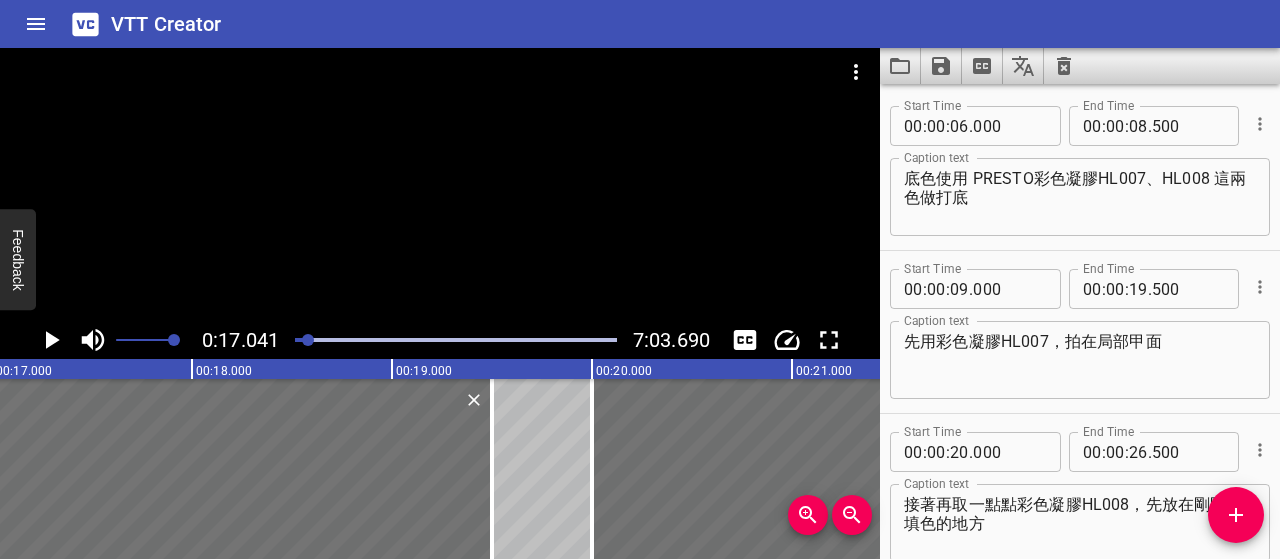 click on "先用彩色凝膠HL007，拍在局部甲面" at bounding box center [1080, 360] 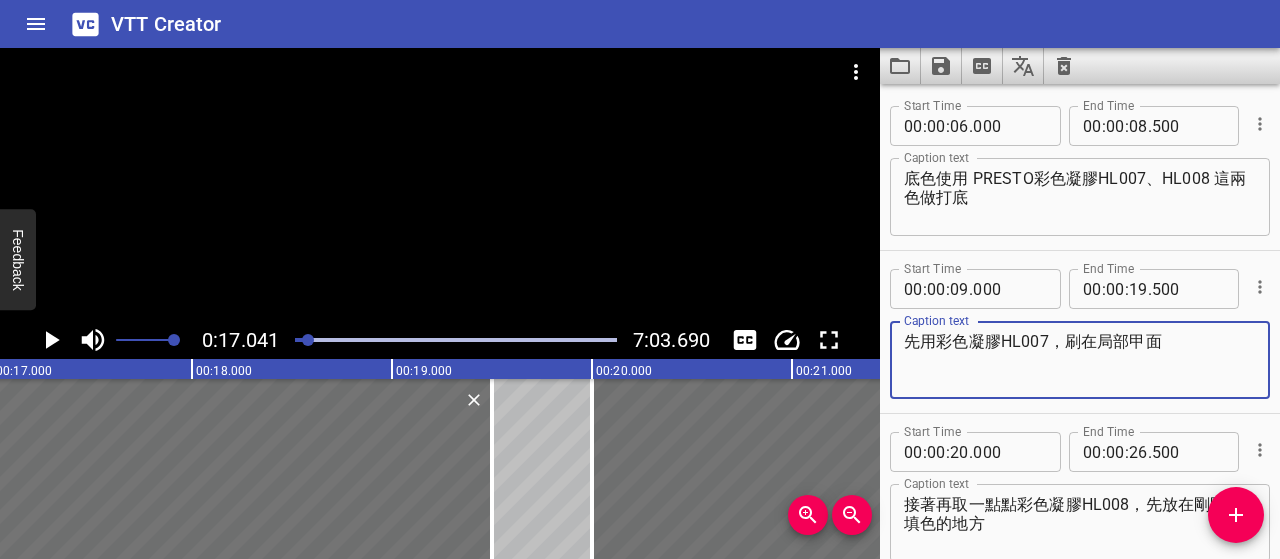 type on "先用彩色凝膠HL007，刷在局部甲面" 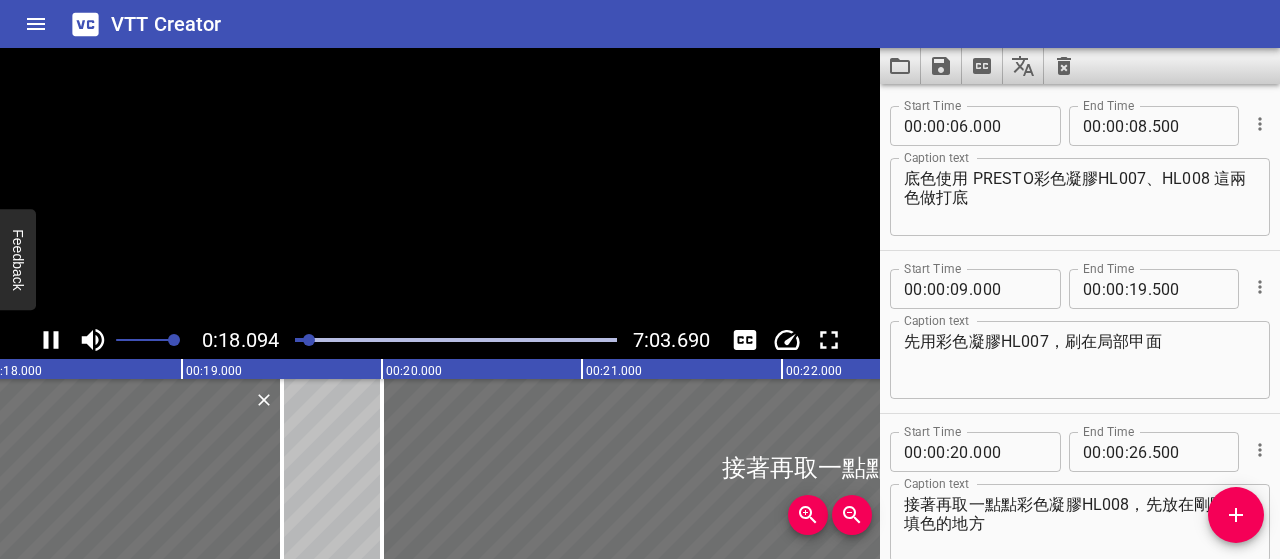 click 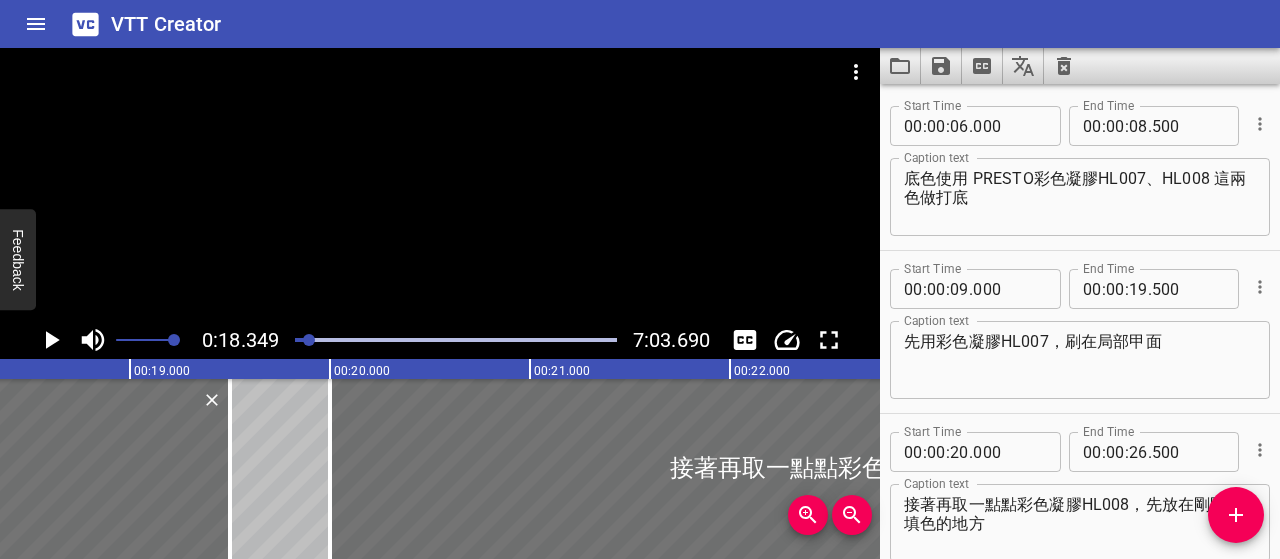 click 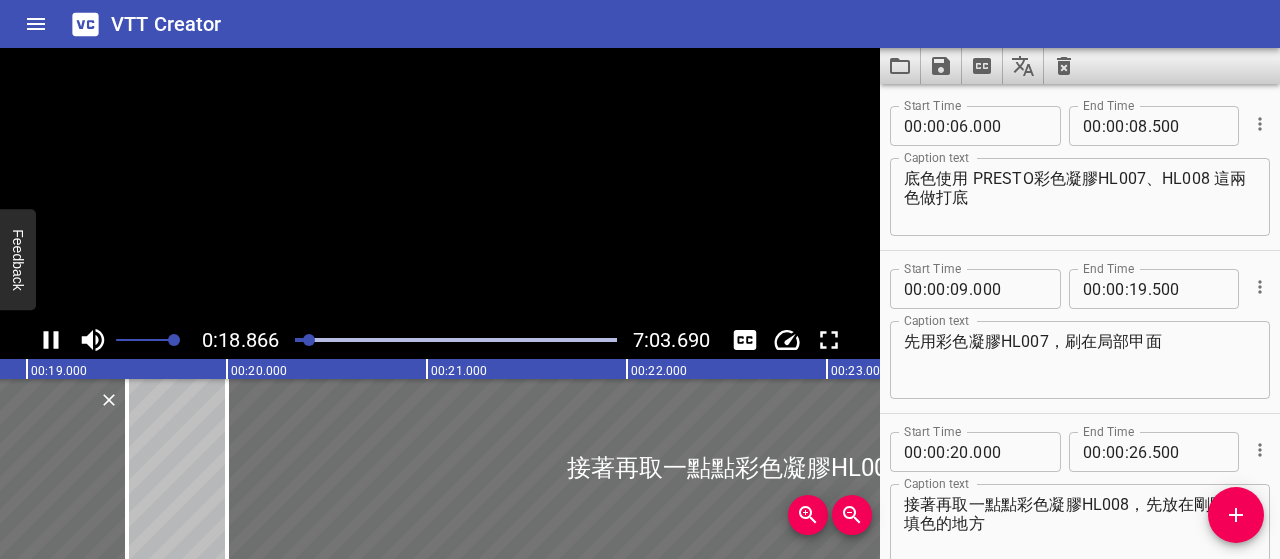 click 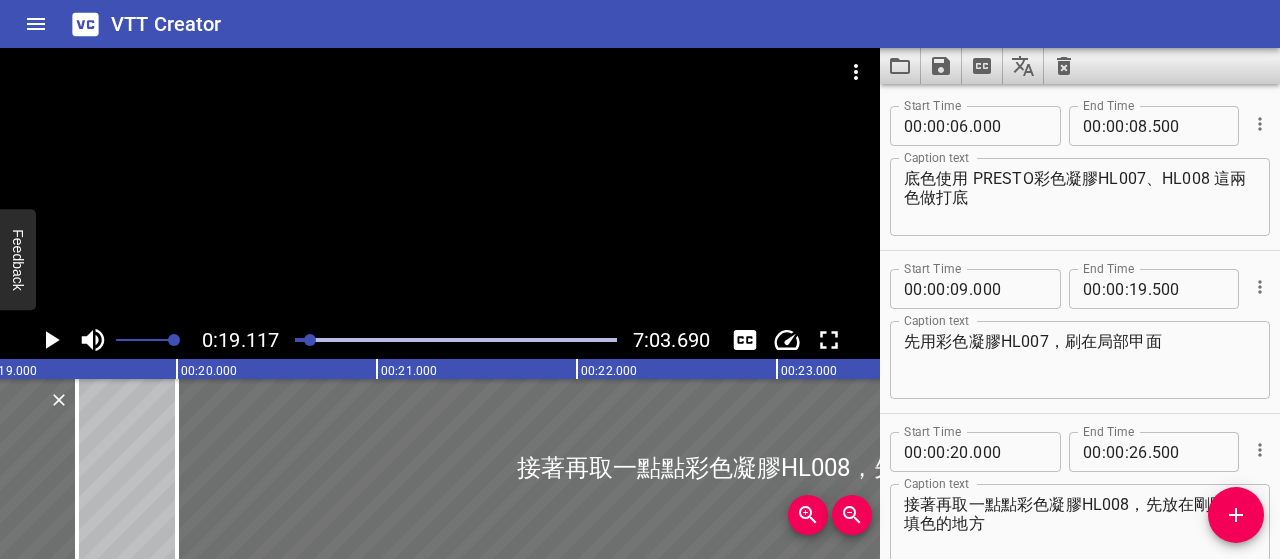 click 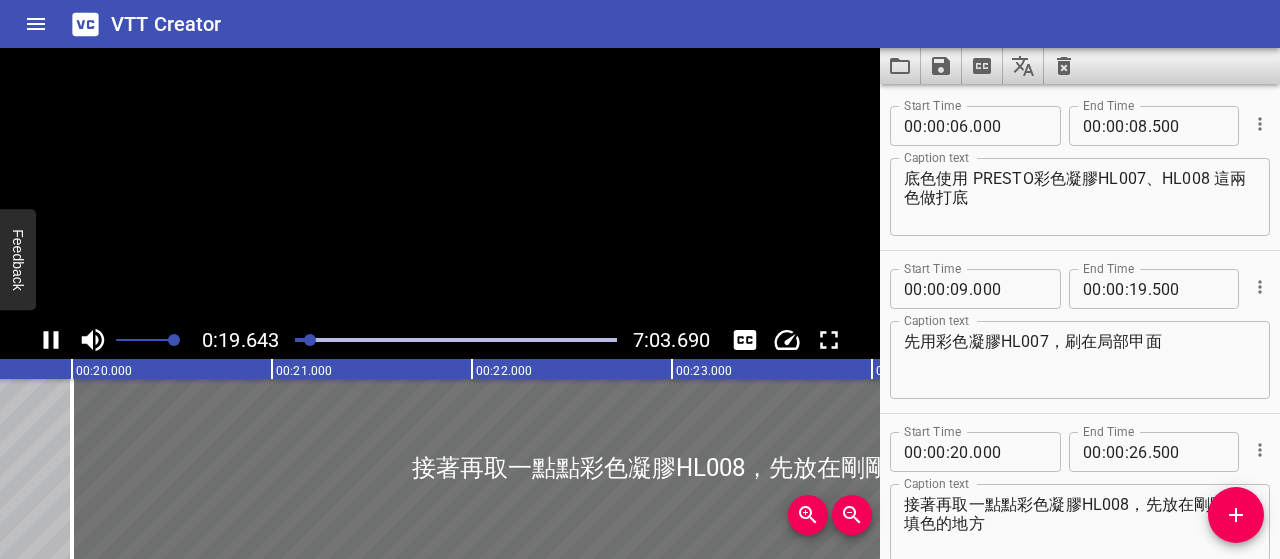 click 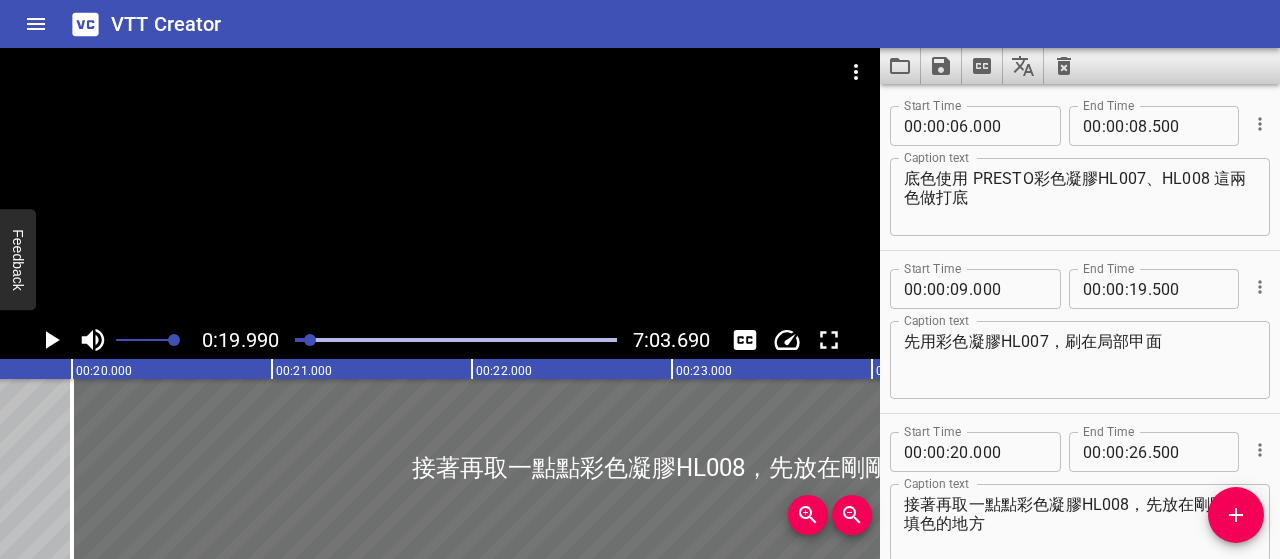 scroll, scrollTop: 0, scrollLeft: 3998, axis: horizontal 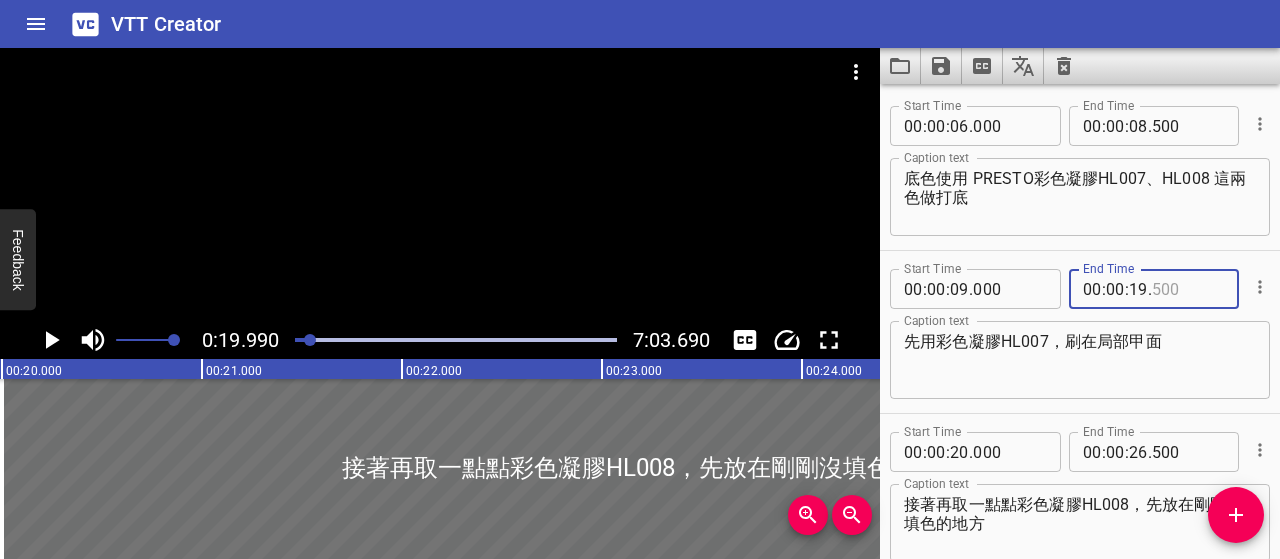 click at bounding box center (1188, 289) 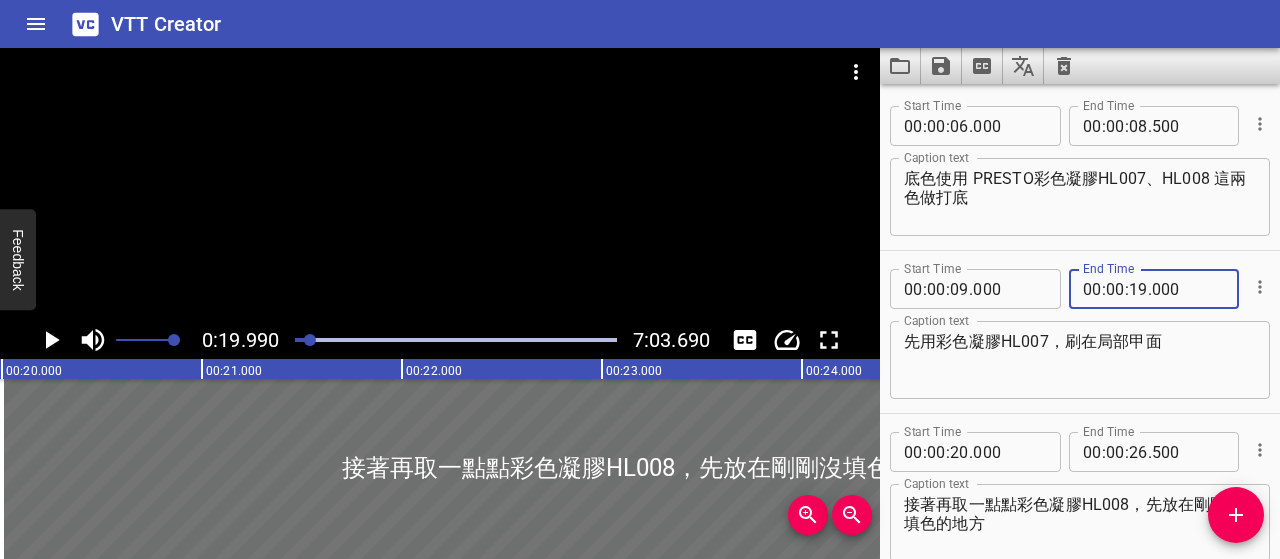 type on "000" 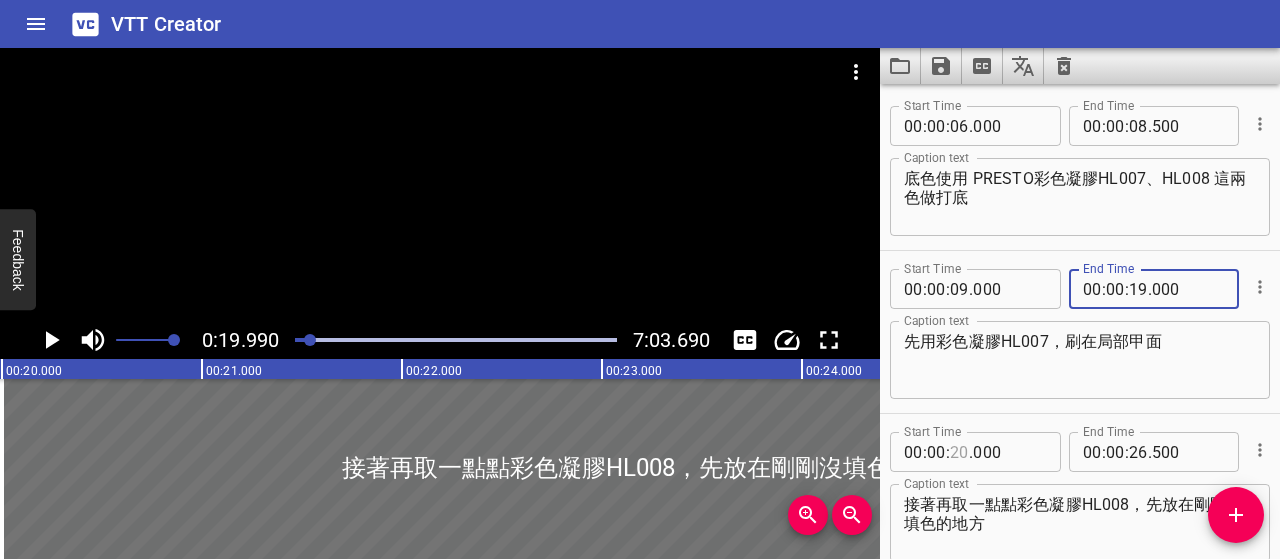 click at bounding box center [959, 452] 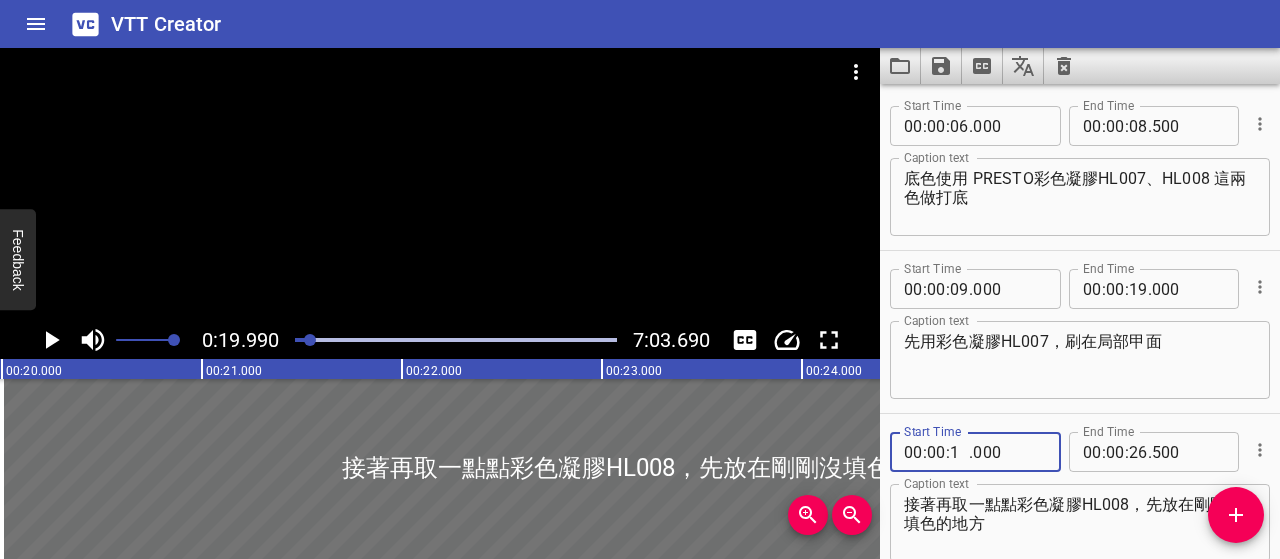 type on "19" 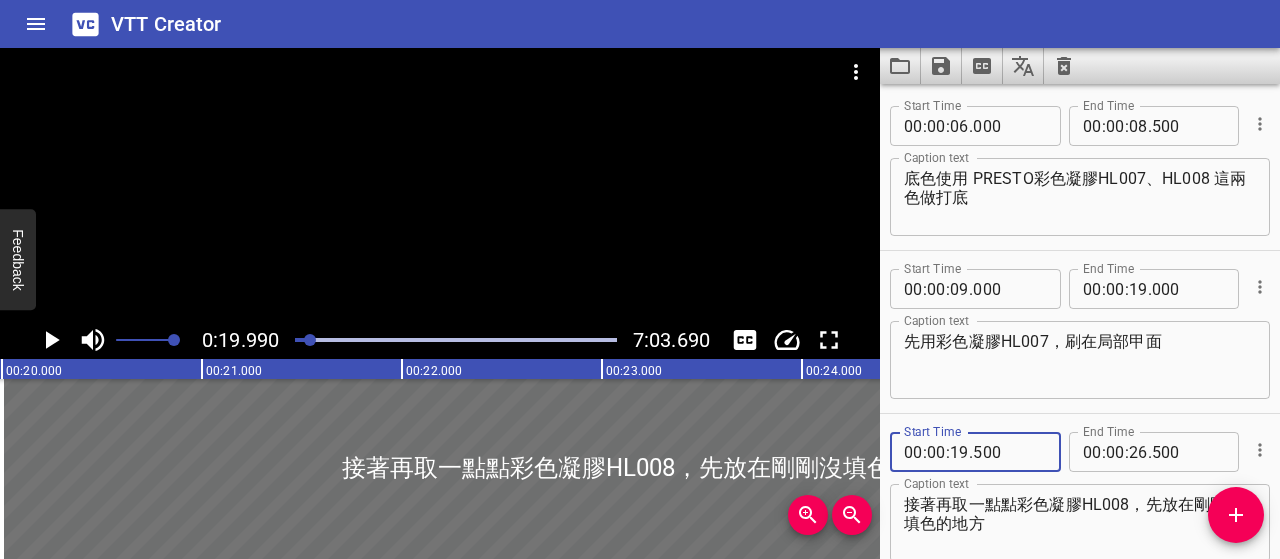 type on "500" 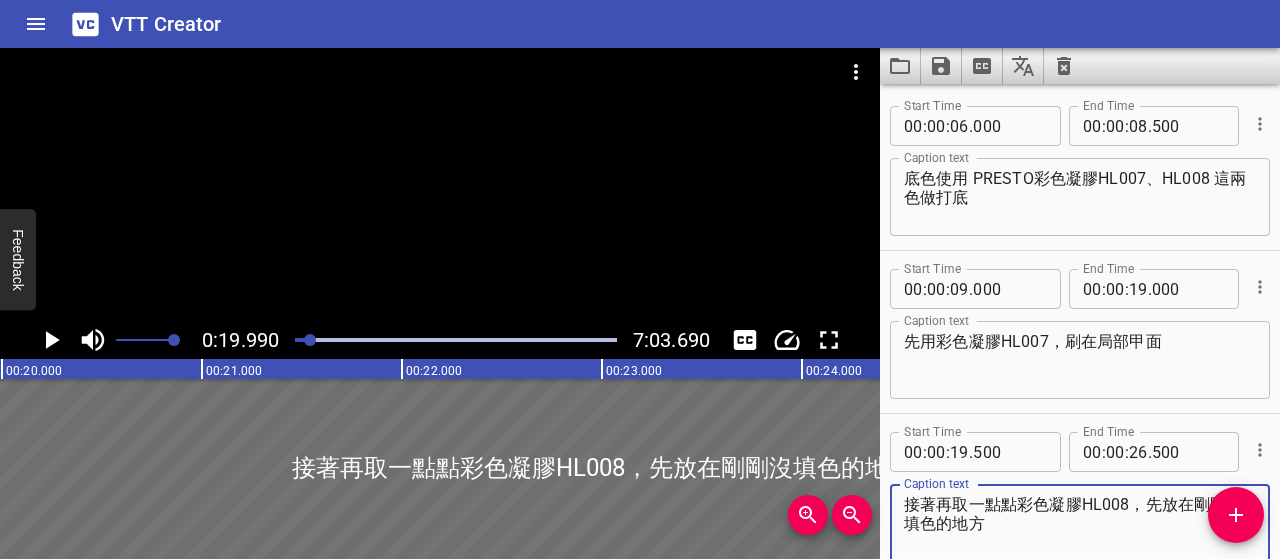 click on "接著再取一點點彩色凝膠HL008，先放在剛剛沒填色的地方" at bounding box center (1080, 523) 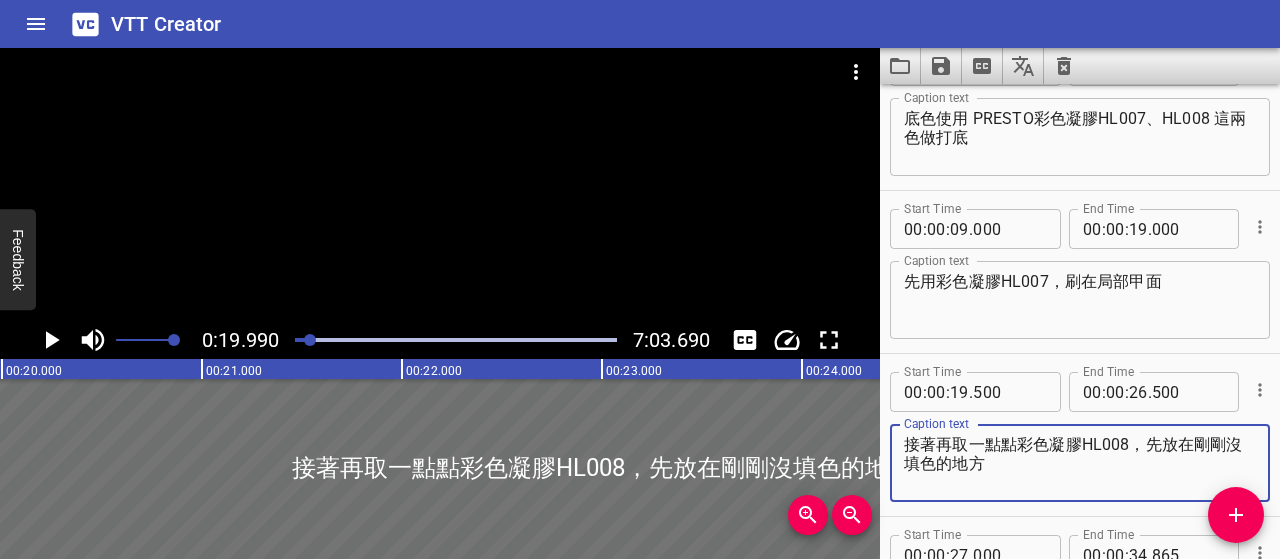 scroll, scrollTop: 300, scrollLeft: 0, axis: vertical 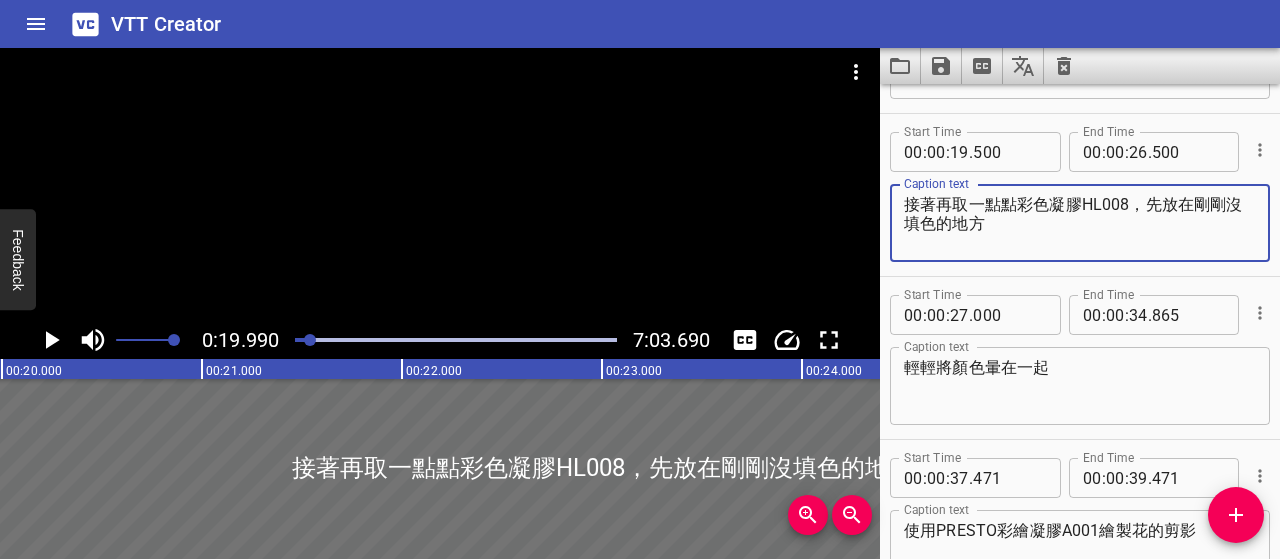 click on "接著再取一點點彩色凝膠HL008，先放在剛剛沒填色的地方" at bounding box center [1080, 223] 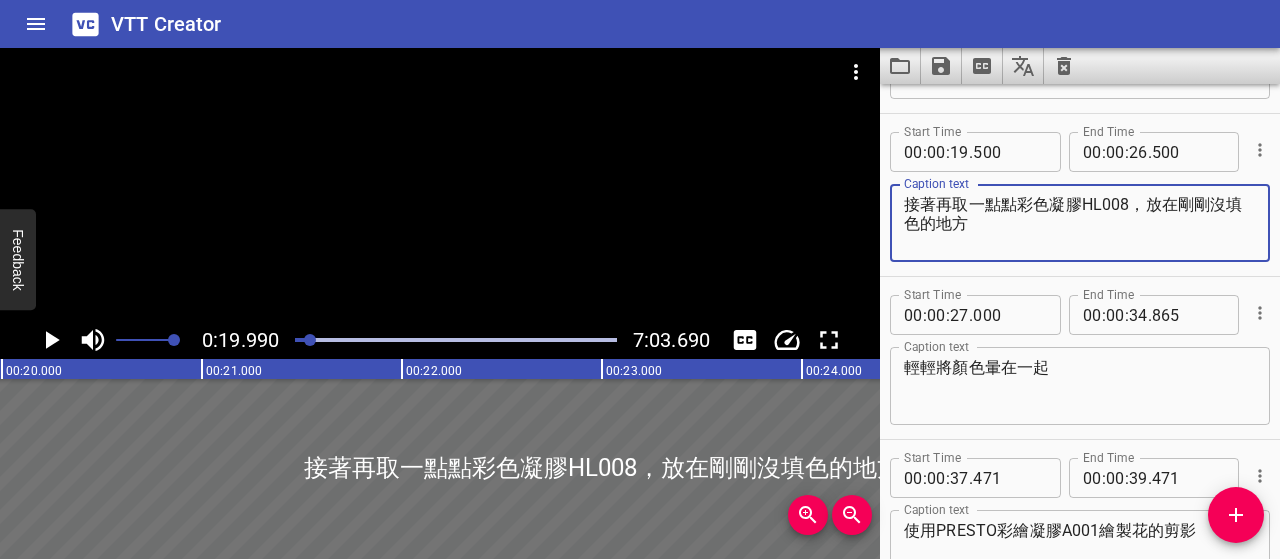 type on "接著再取一點點彩色凝膠HL008，放在剛剛沒填色的地方" 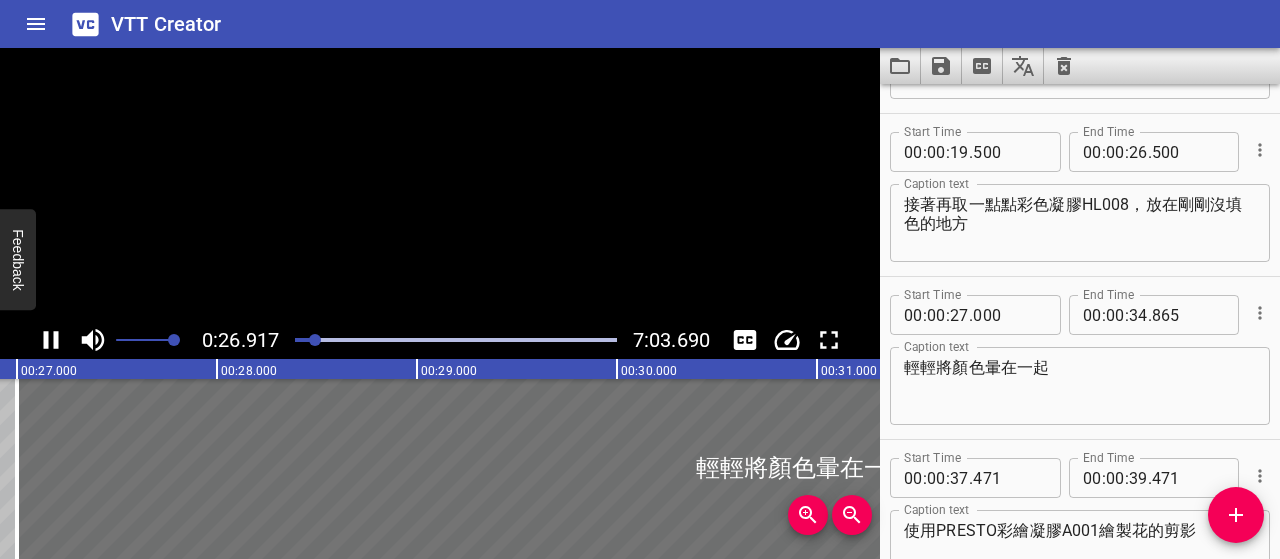 click 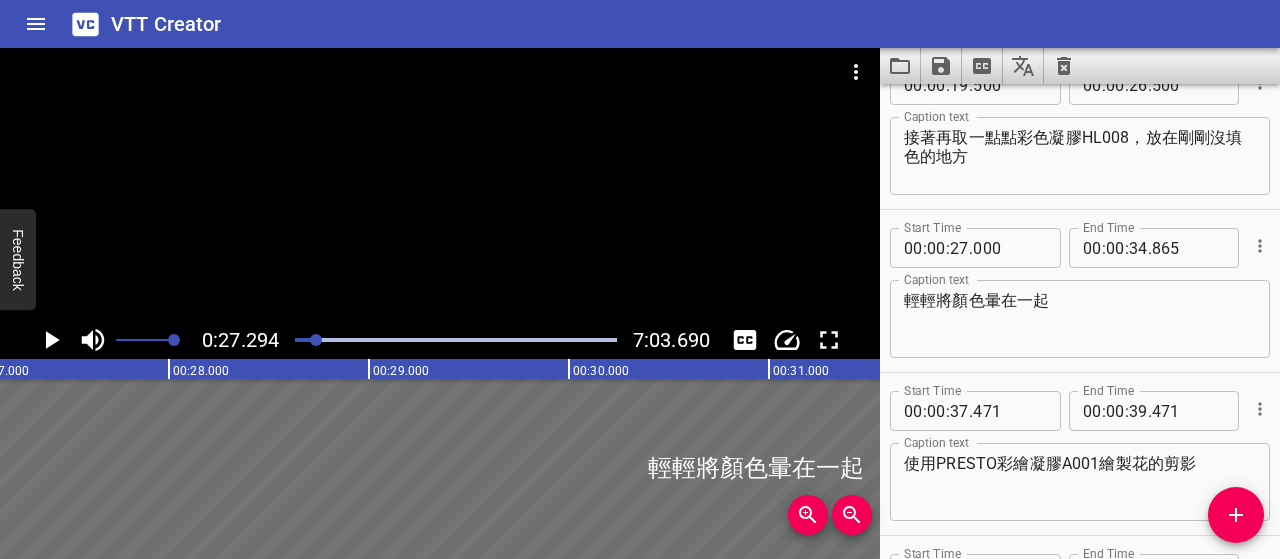 scroll, scrollTop: 0, scrollLeft: 5453, axis: horizontal 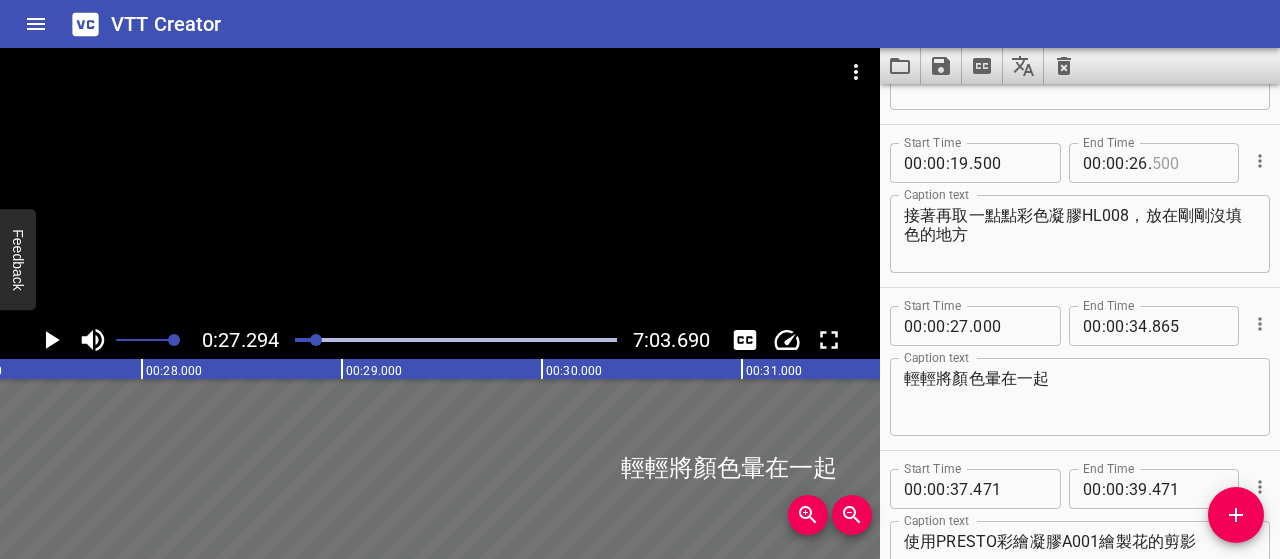 click at bounding box center [1188, 163] 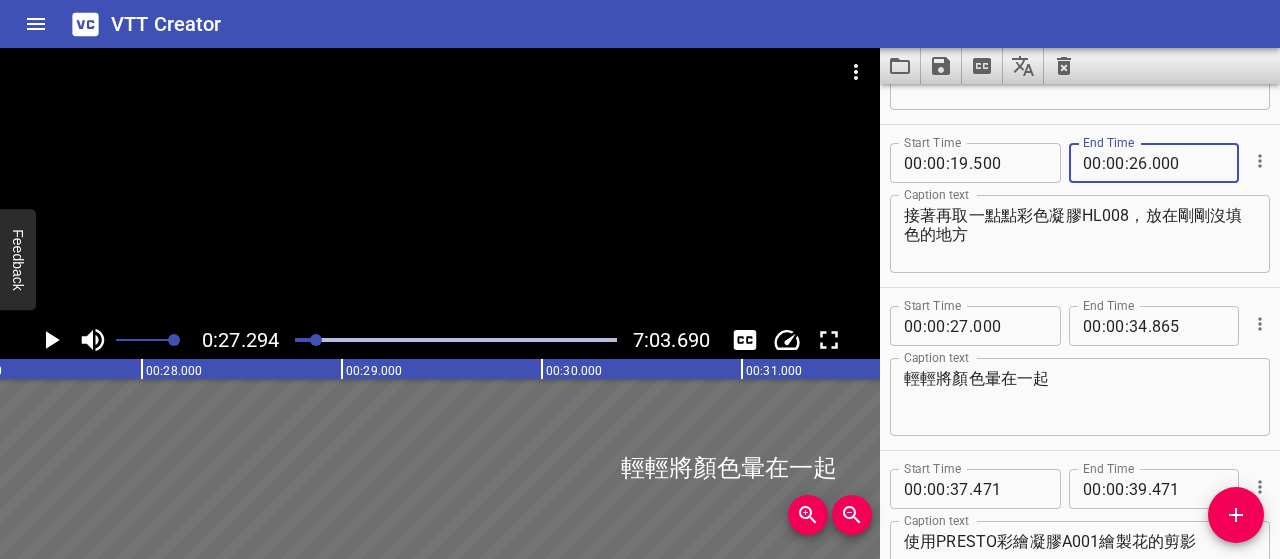 type on "000" 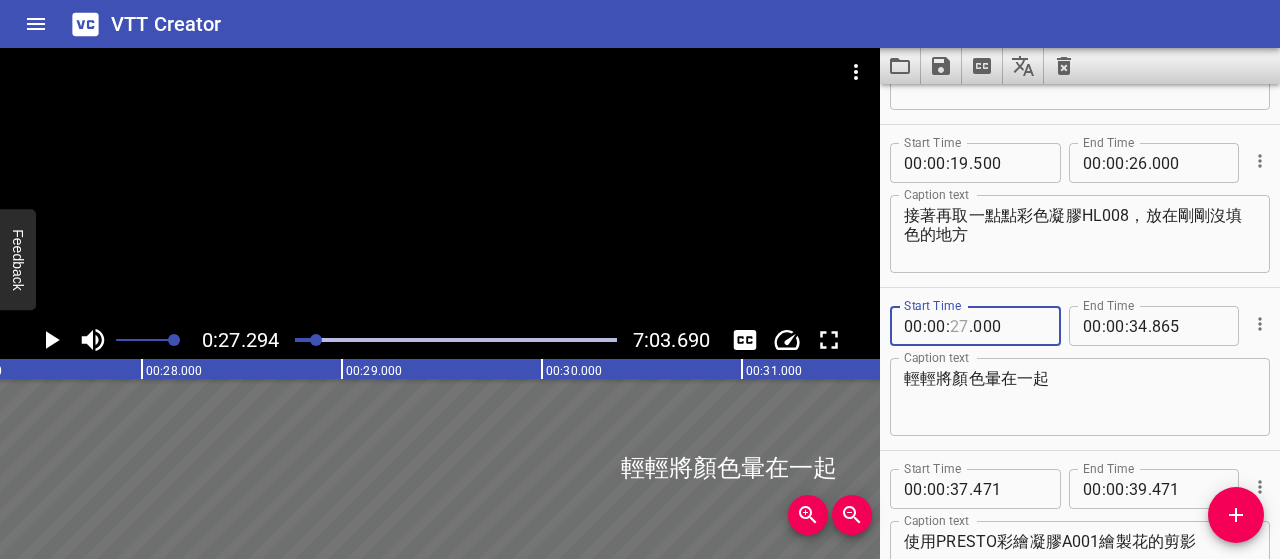 click at bounding box center (959, 326) 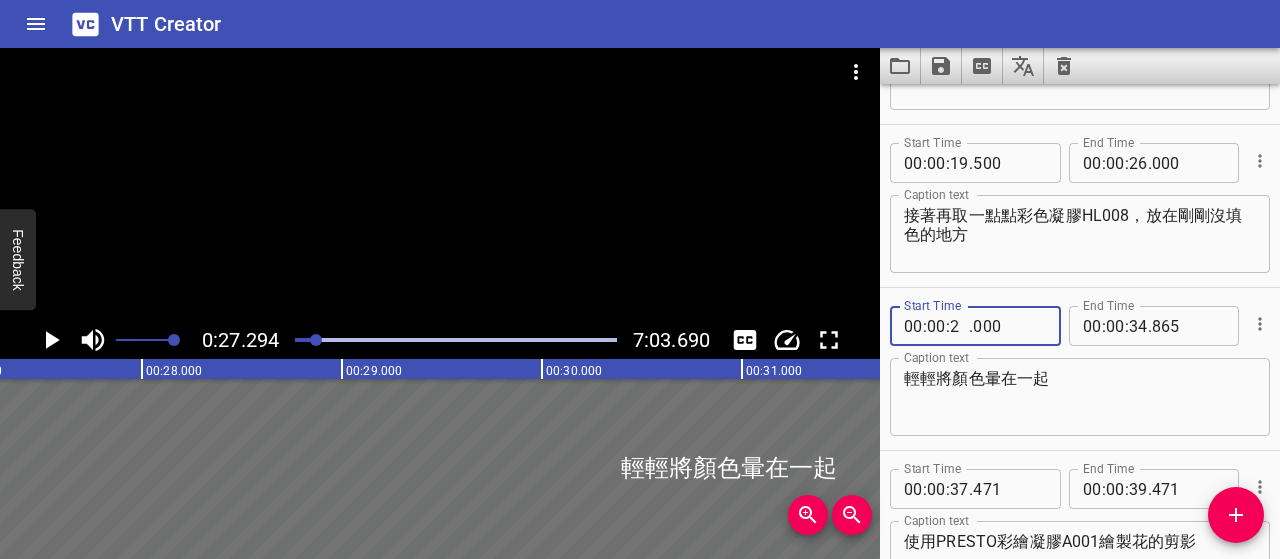 type on "26" 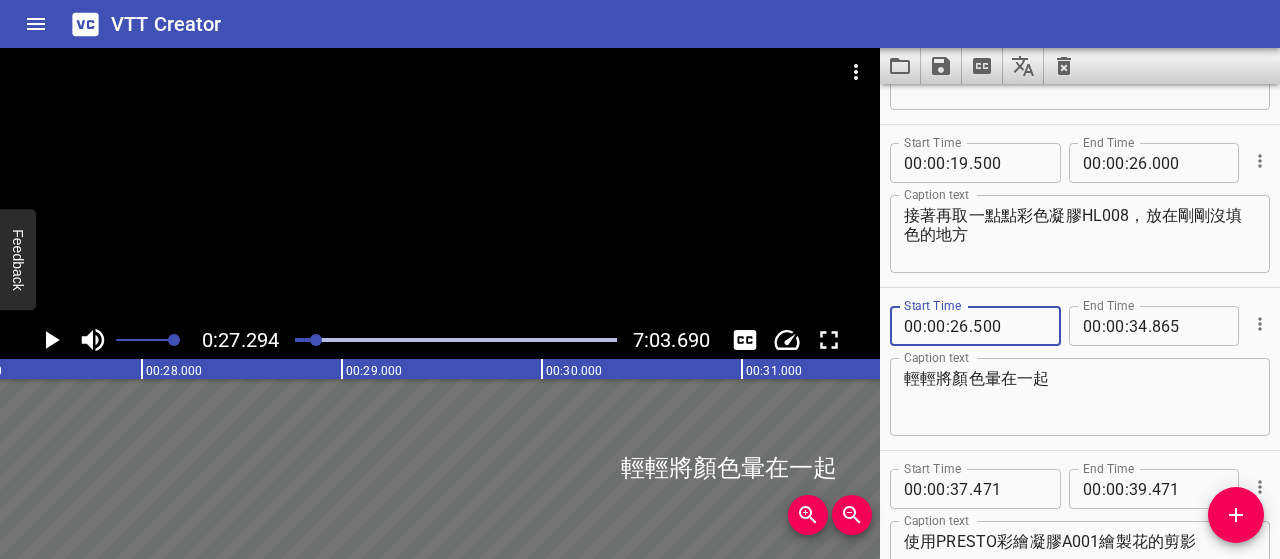 type on "500" 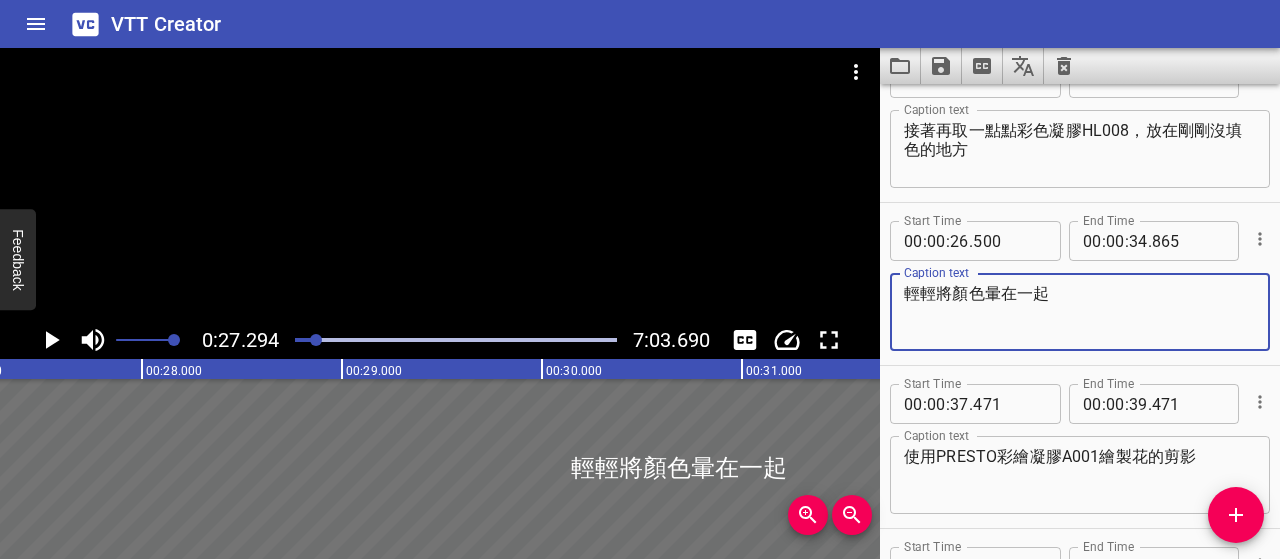 scroll, scrollTop: 489, scrollLeft: 0, axis: vertical 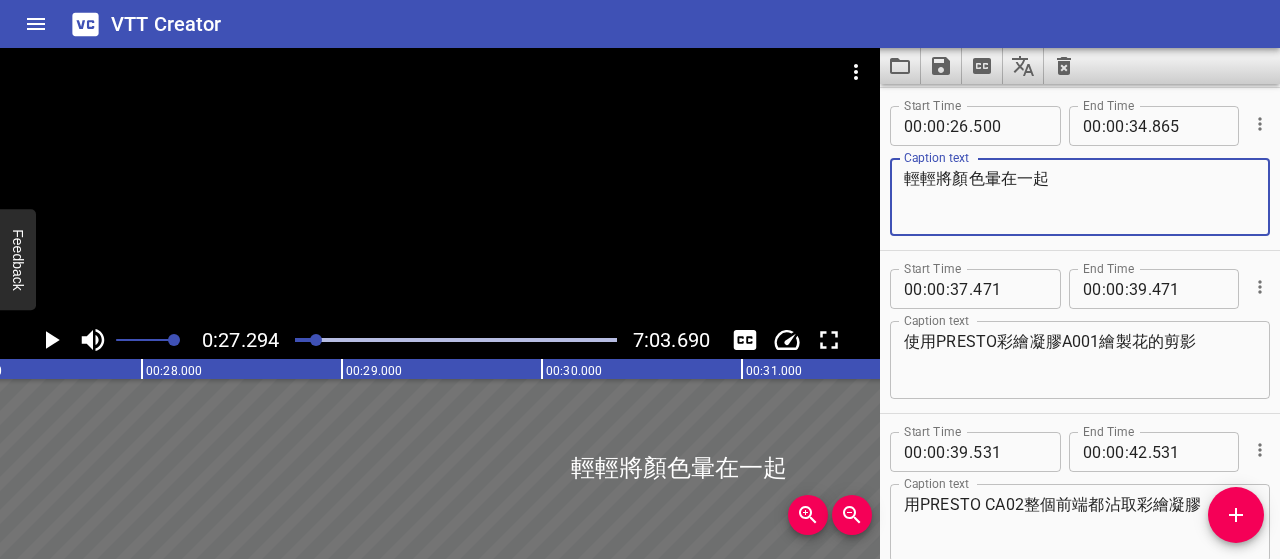 click 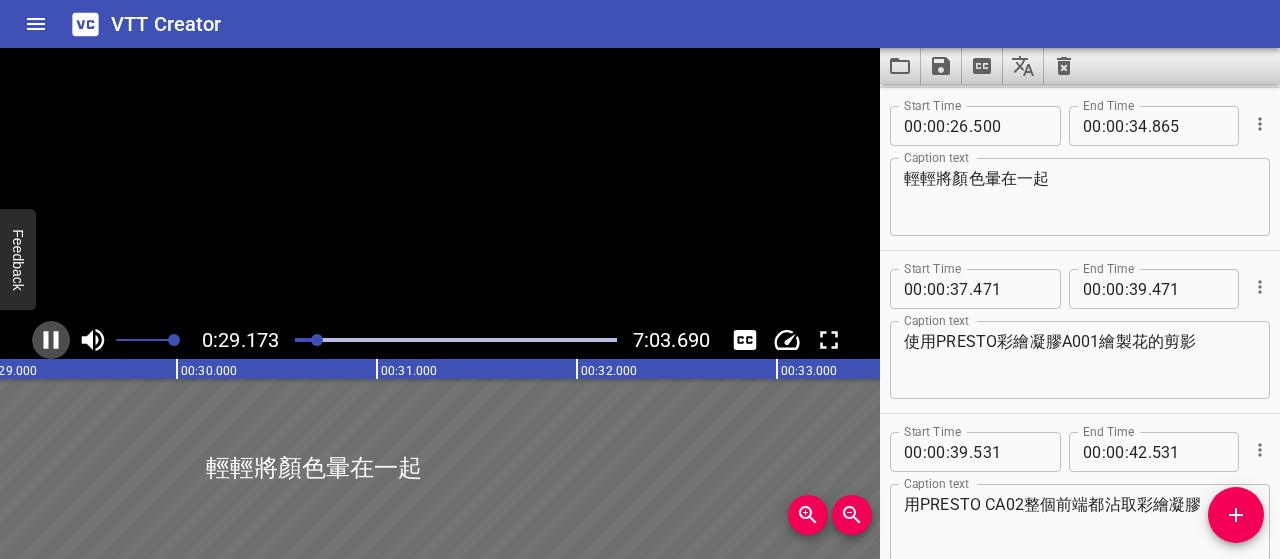 click 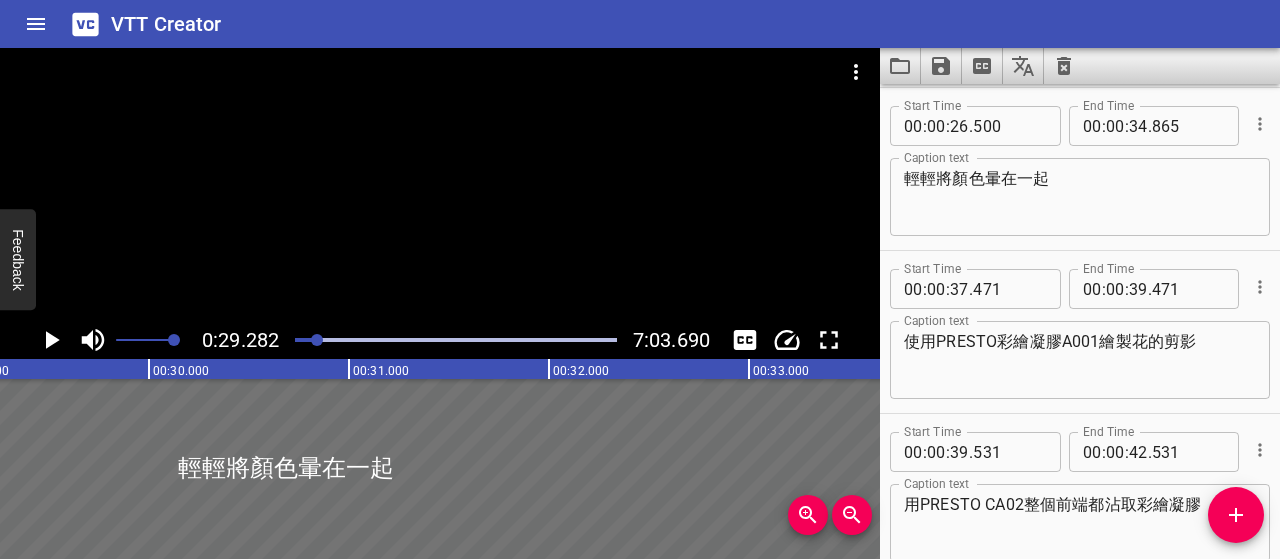 scroll, scrollTop: 0, scrollLeft: 5856, axis: horizontal 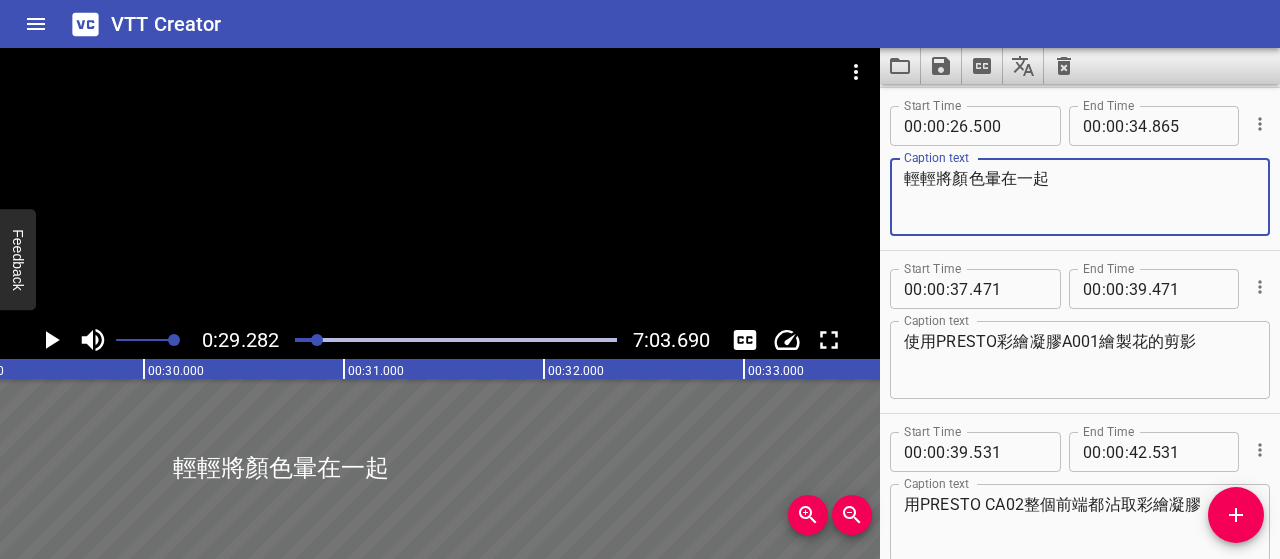 click on "輕輕將顏色暈在一起" at bounding box center [1080, 197] 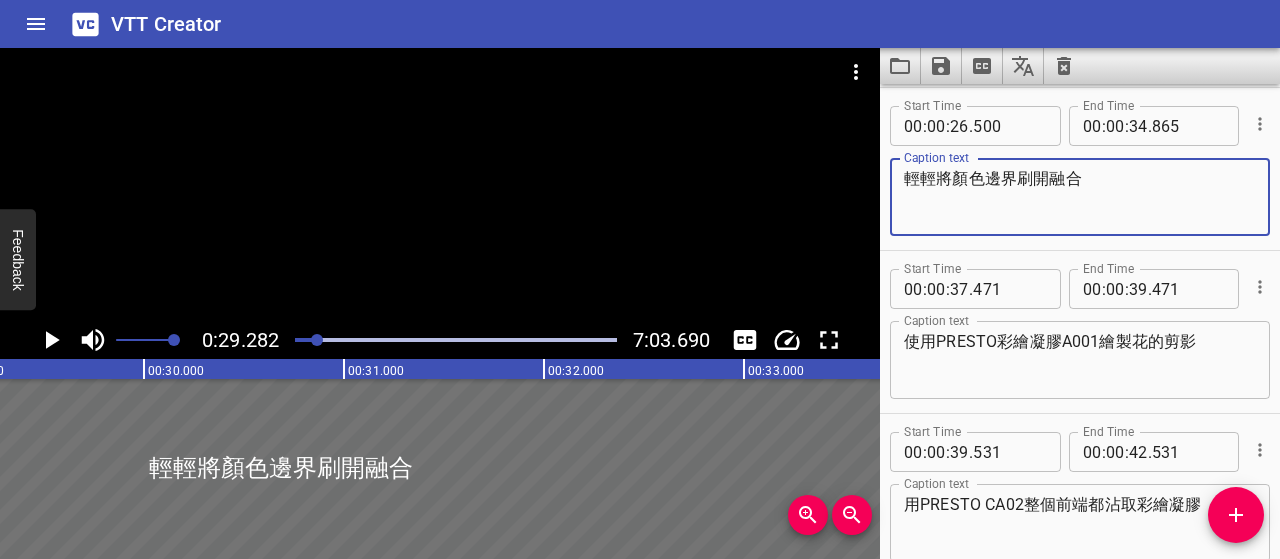 type on "輕輕將顏色邊界刷開融合" 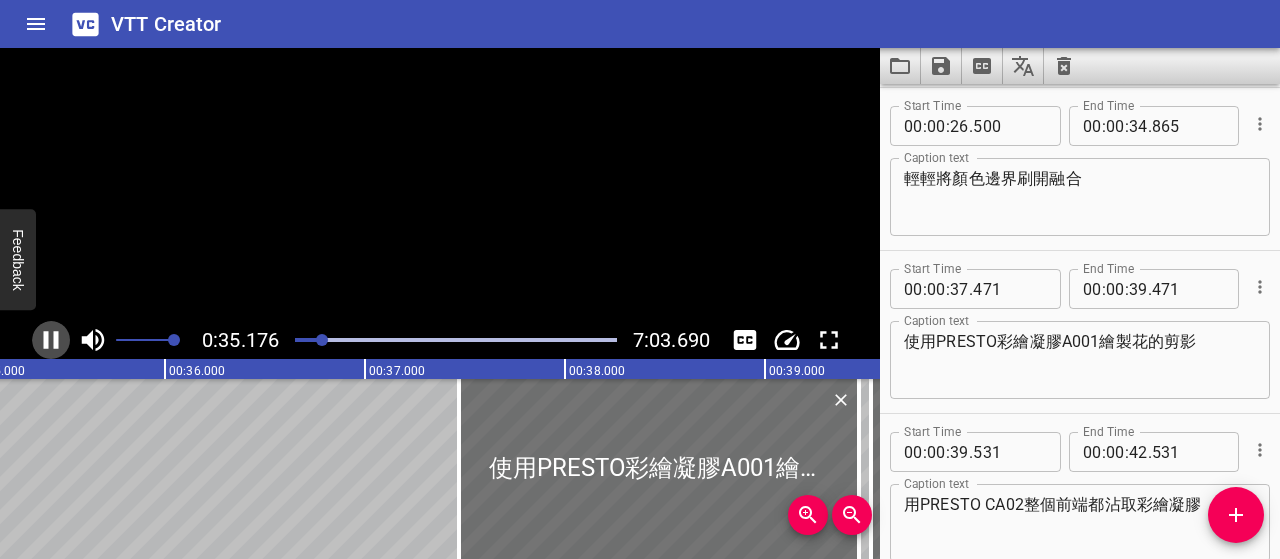 click 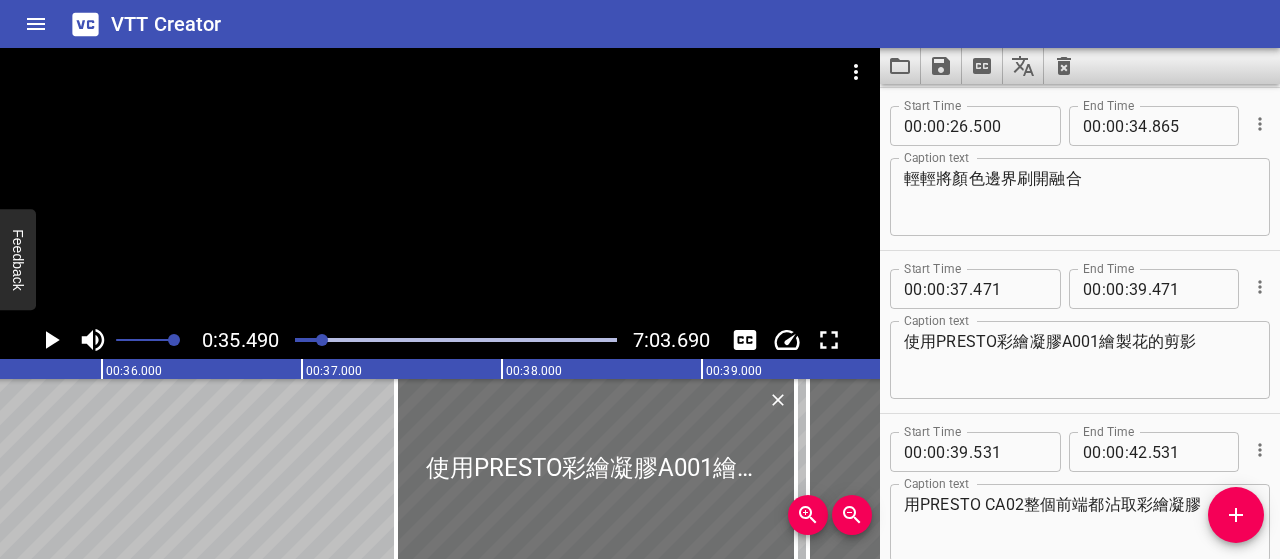 click 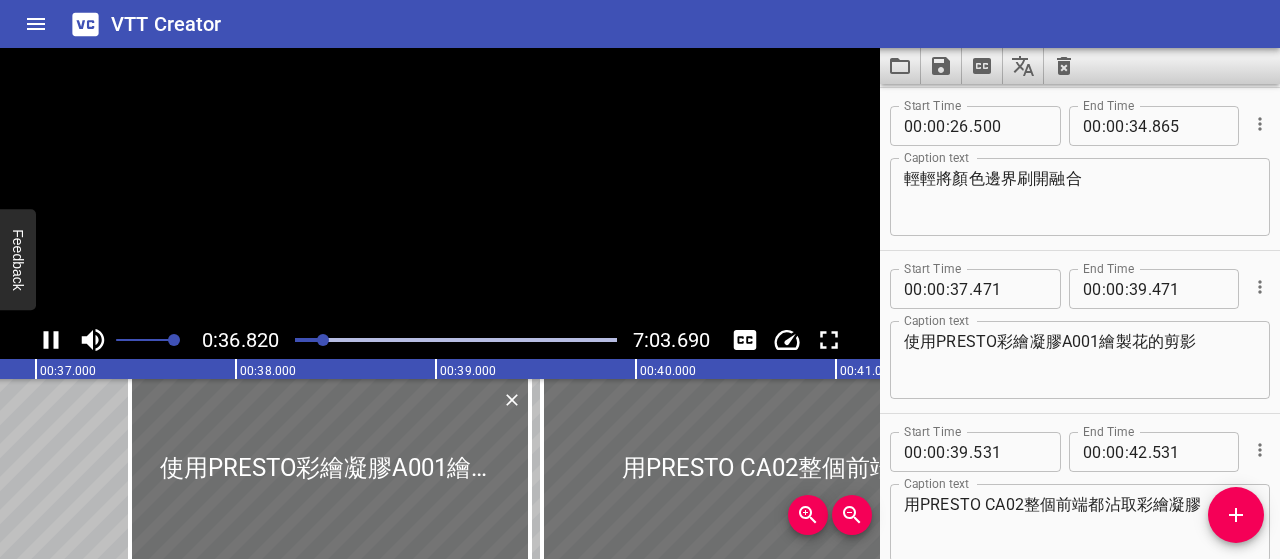 click 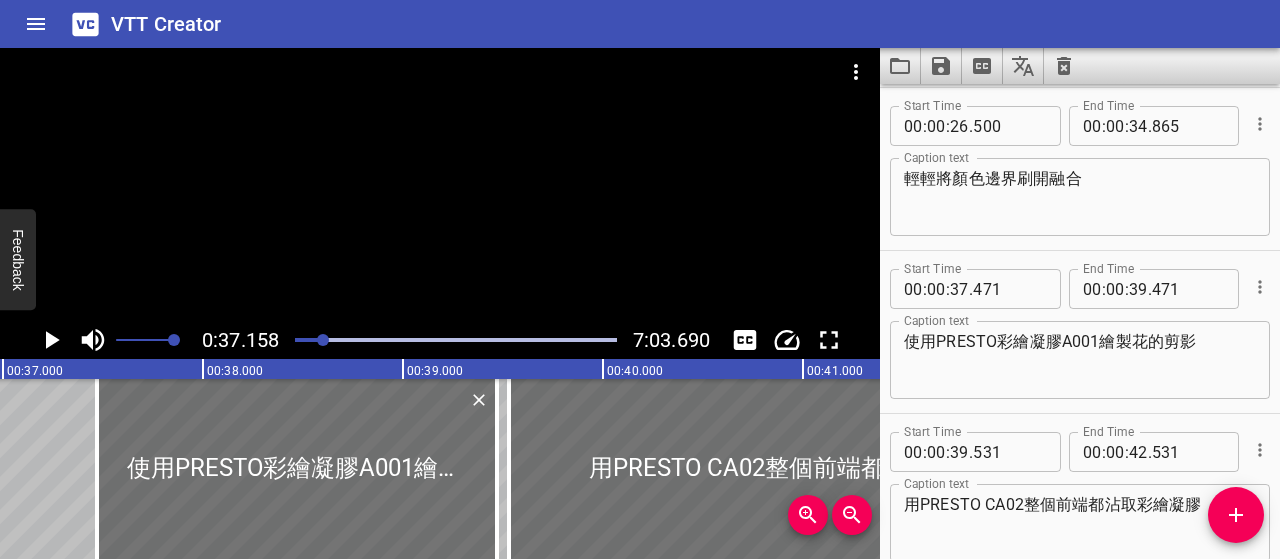 scroll, scrollTop: 0, scrollLeft: 7431, axis: horizontal 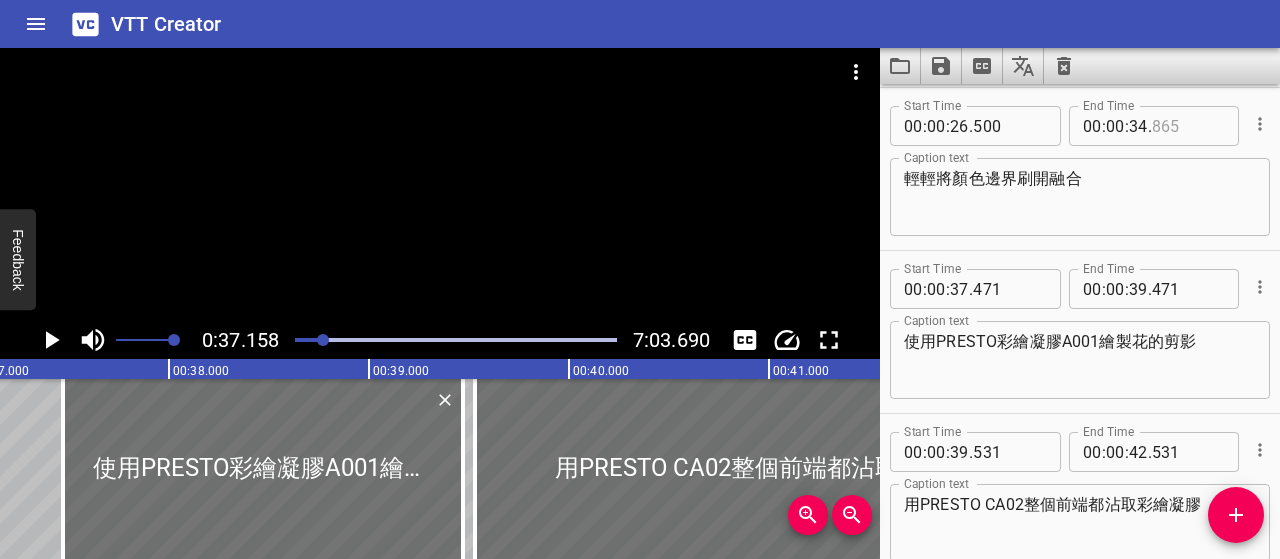 click at bounding box center (1188, 126) 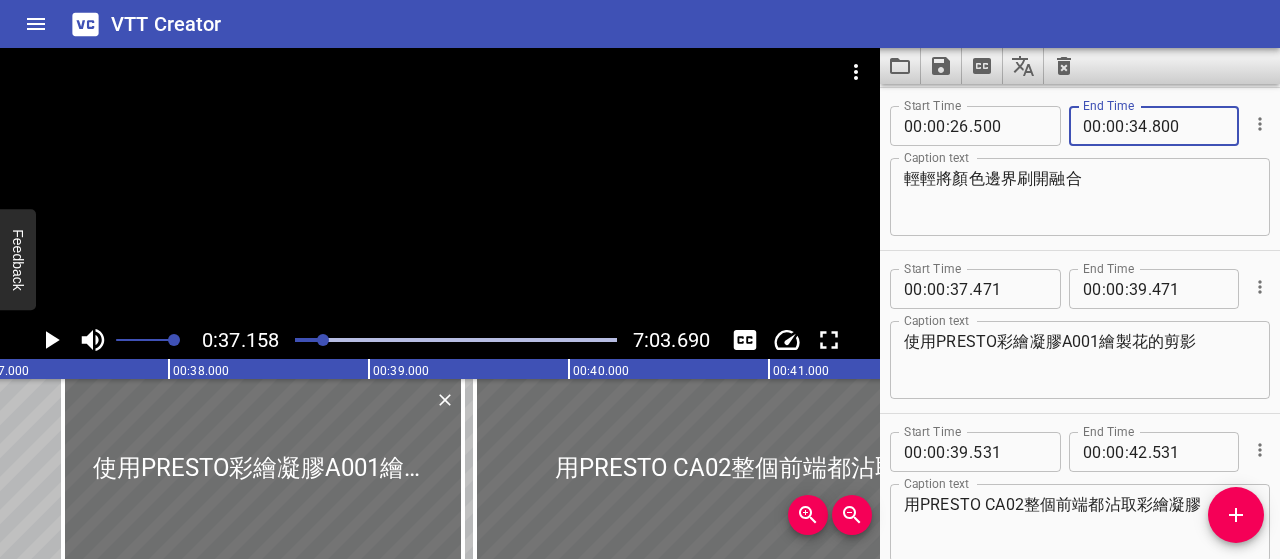 type on "800" 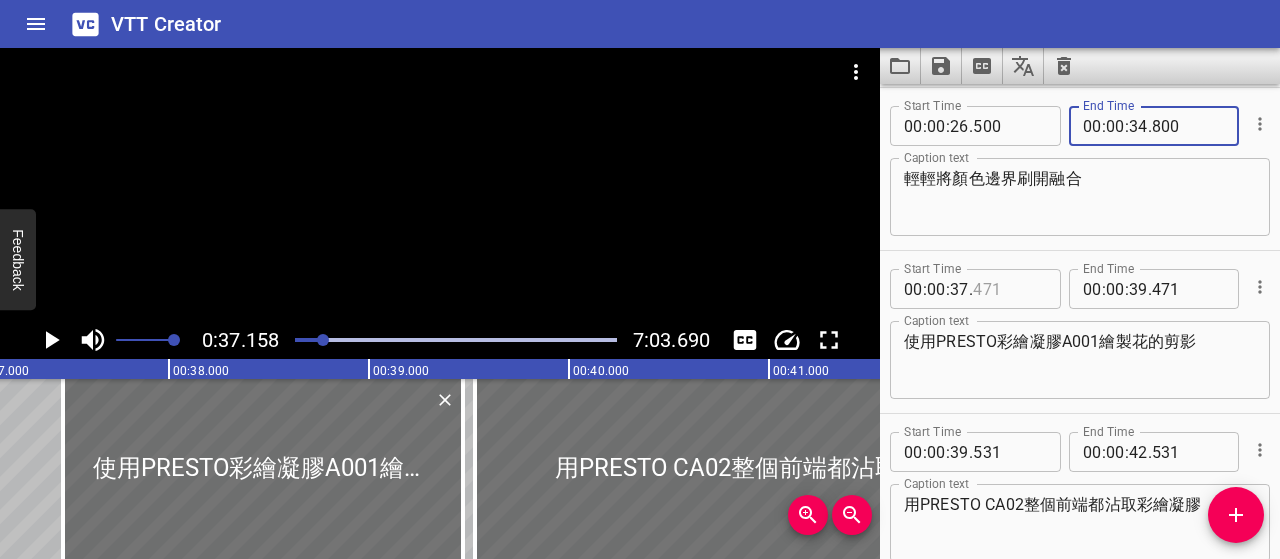 click at bounding box center [1009, 289] 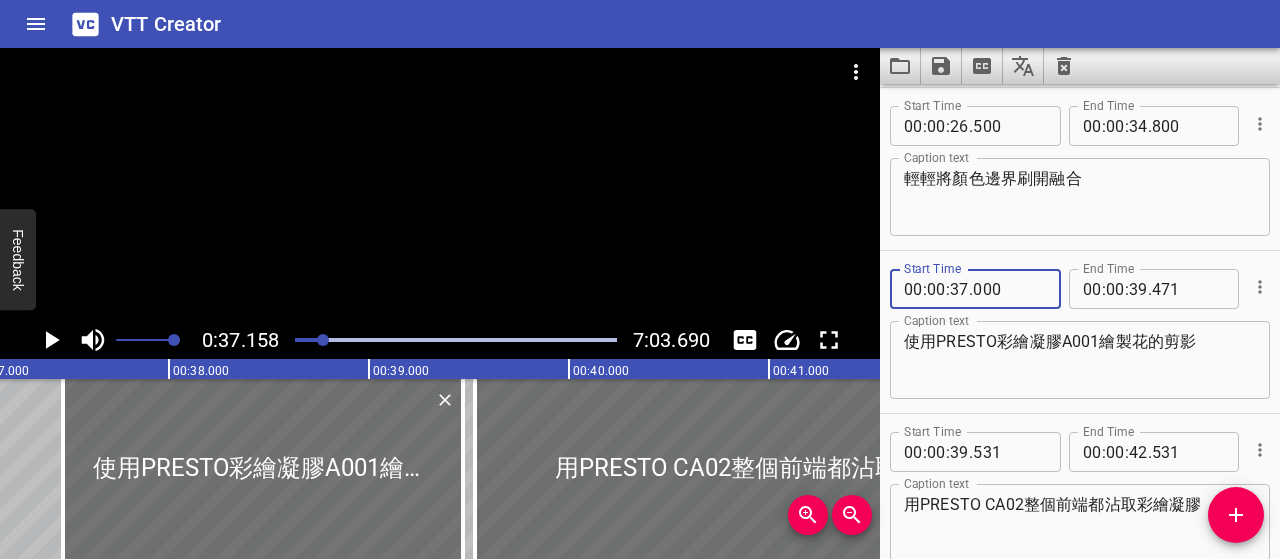 type on "000" 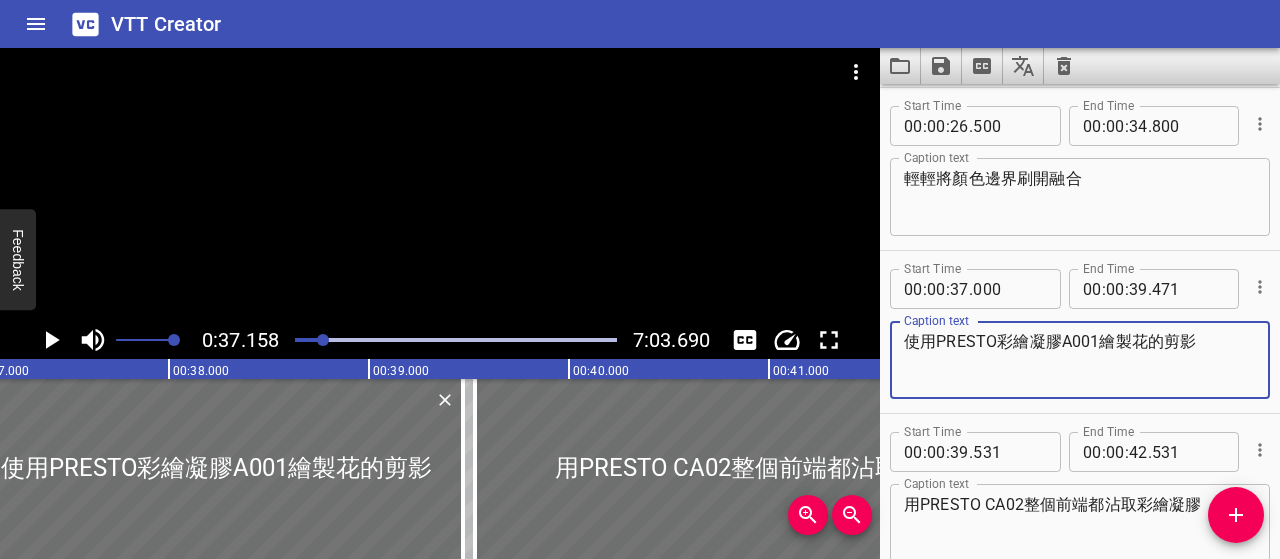 click on "使用PRESTO彩繪凝膠A001繪製花的剪影" at bounding box center [1080, 360] 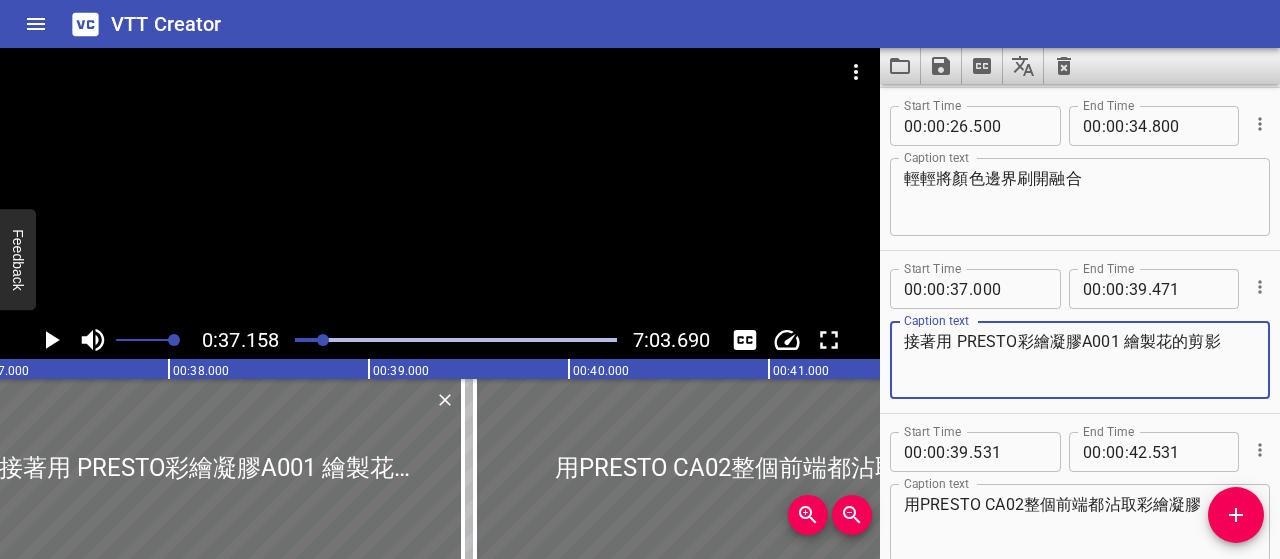 type on "接著用 PRESTO彩繪凝膠A001 繪製花的剪影" 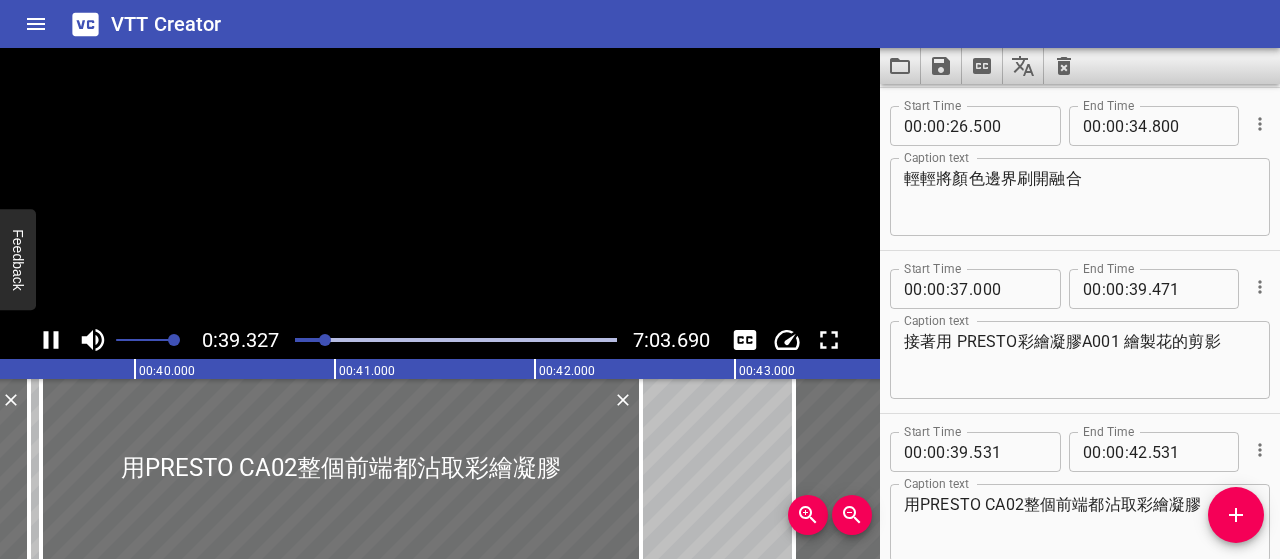 scroll, scrollTop: 0, scrollLeft: 7913, axis: horizontal 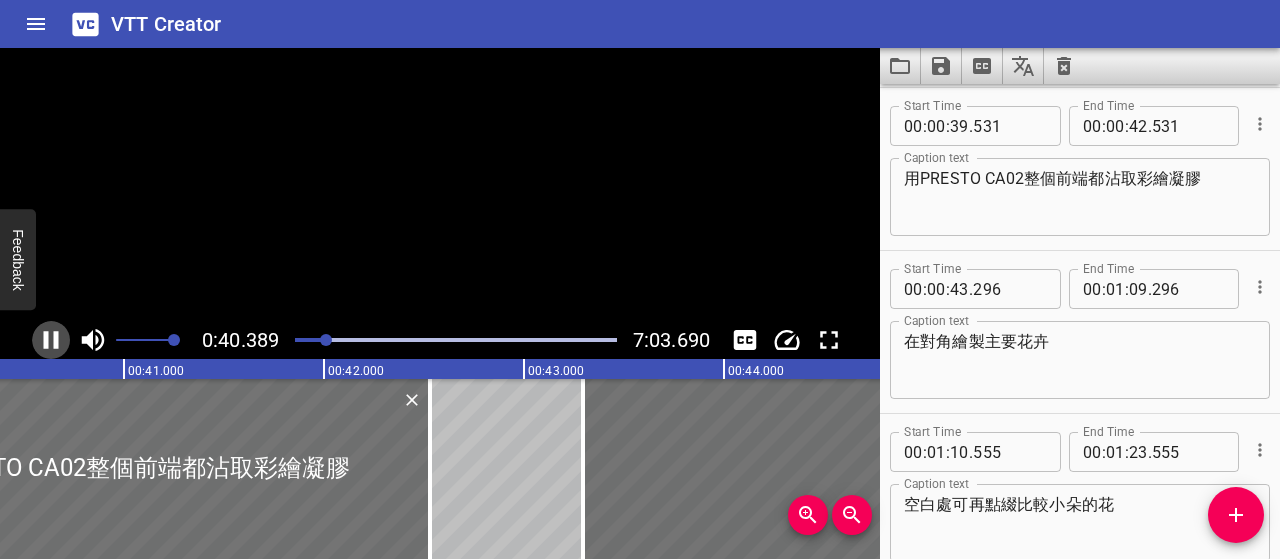 click 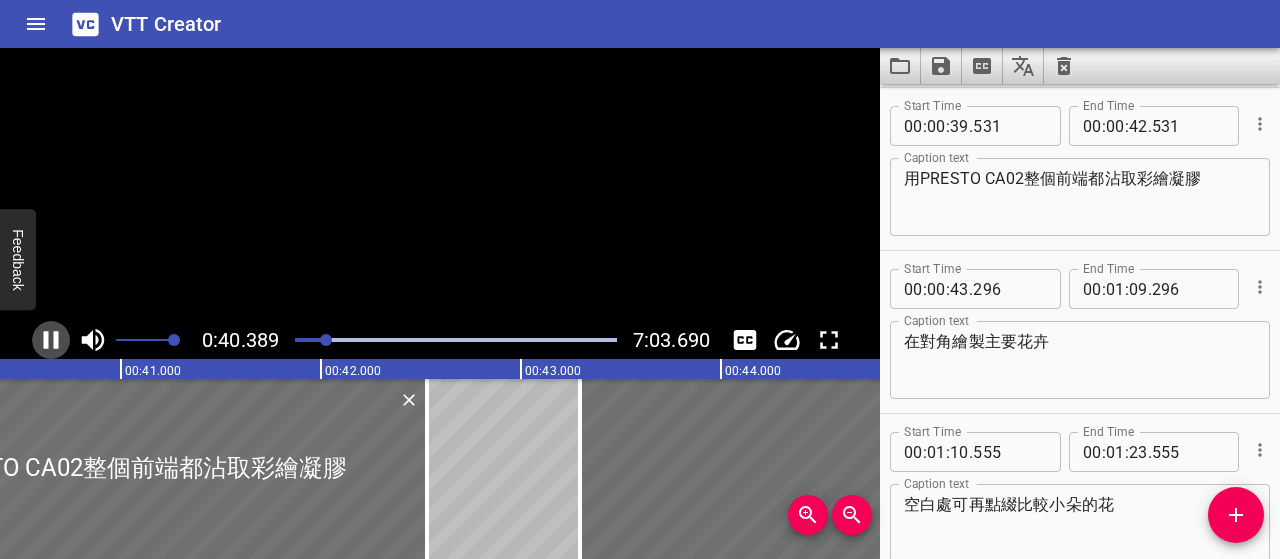 scroll, scrollTop: 0, scrollLeft: 8114, axis: horizontal 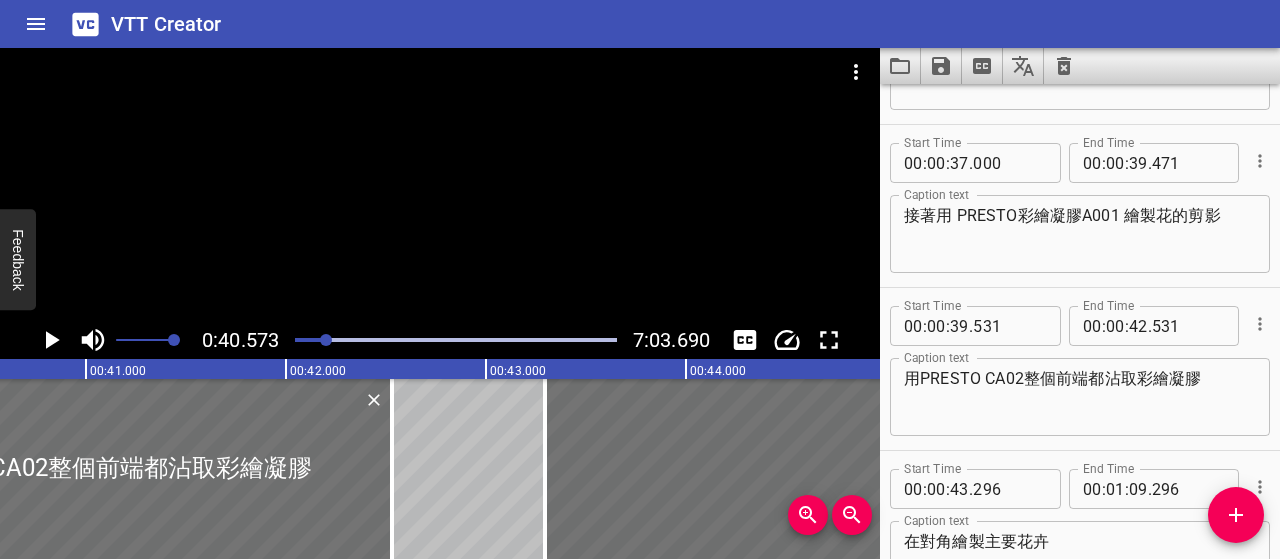 click on "用PRESTO CA02整個前端都沾取彩繪凝膠" at bounding box center (1080, 397) 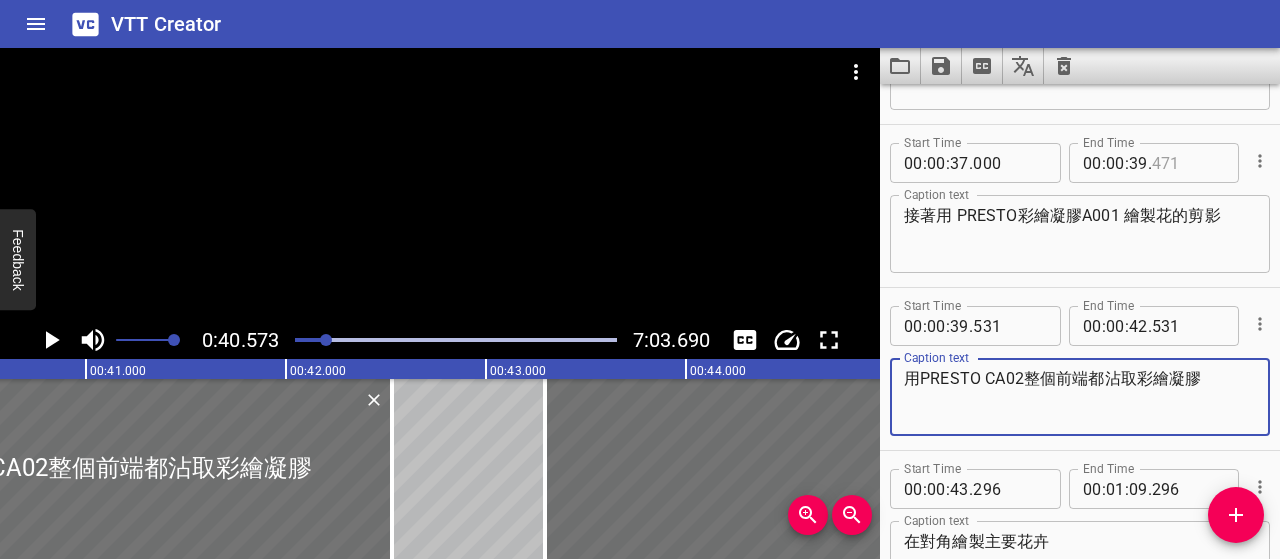 click at bounding box center (1188, 163) 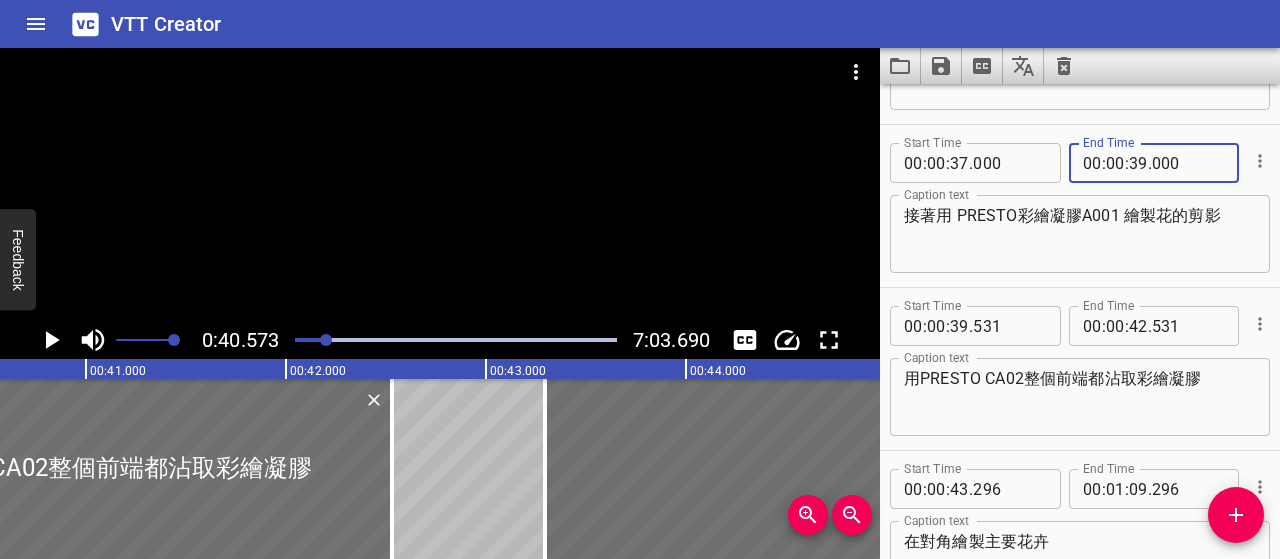 type on "000" 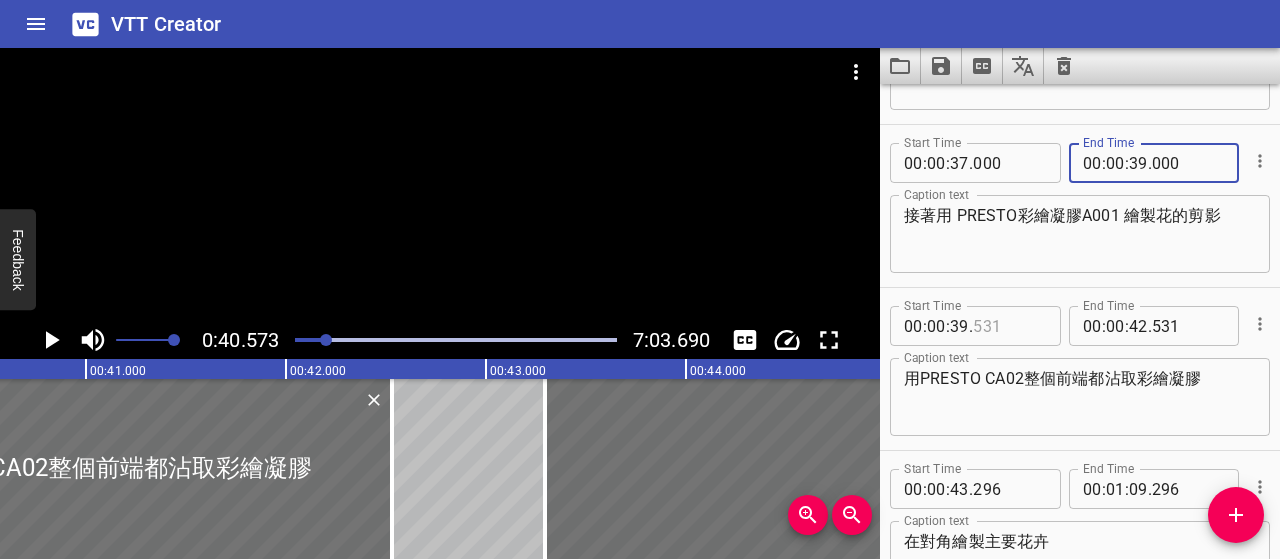 click at bounding box center [1009, 326] 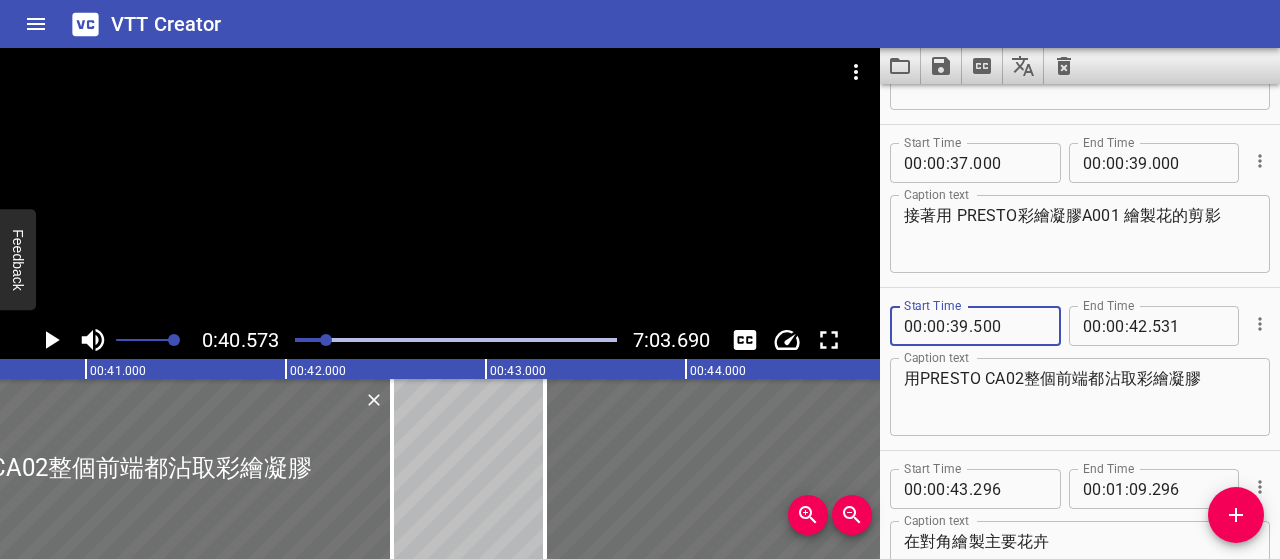 type on "500" 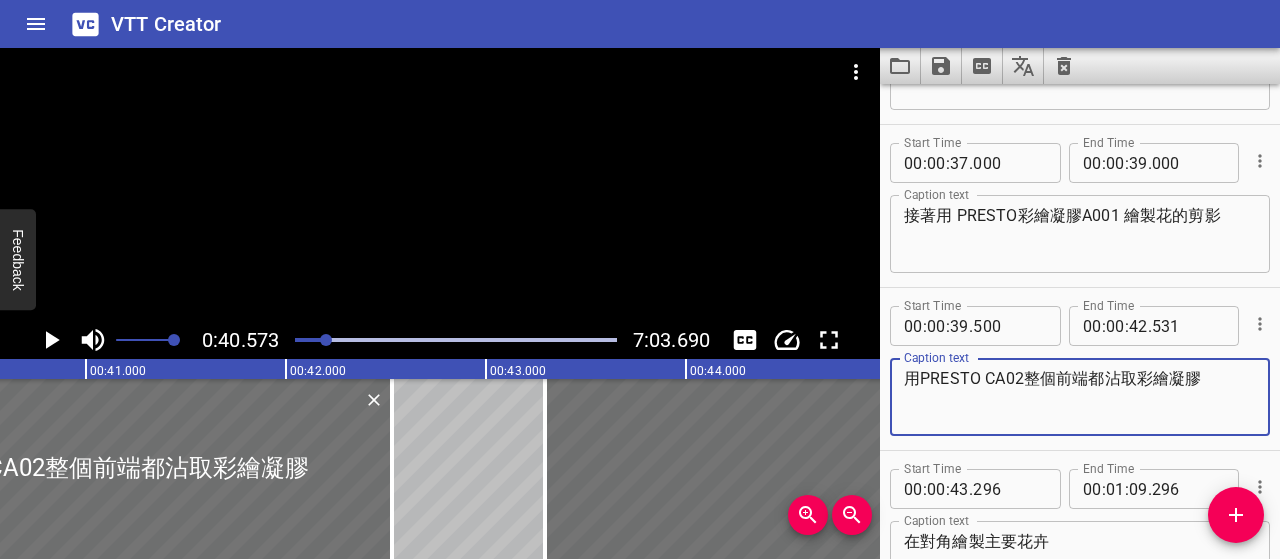 click on "用PRESTO CA02整個前端都沾取彩繪凝膠" at bounding box center [1080, 397] 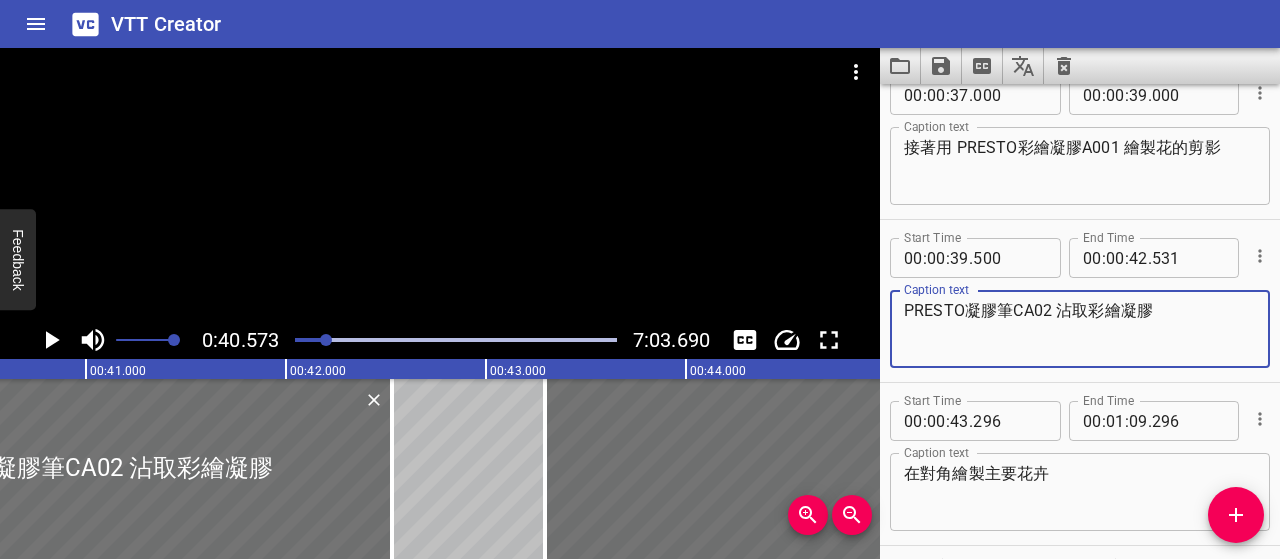 scroll, scrollTop: 715, scrollLeft: 0, axis: vertical 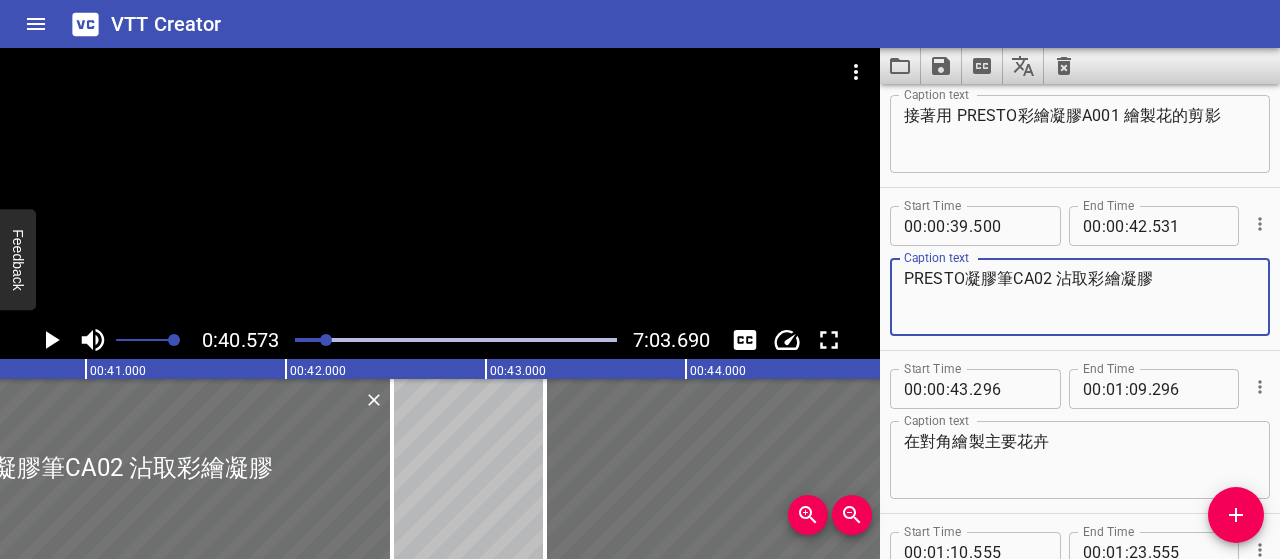 click on "PRESTO凝膠筆CA02 沾取彩繪凝膠" at bounding box center [1080, 297] 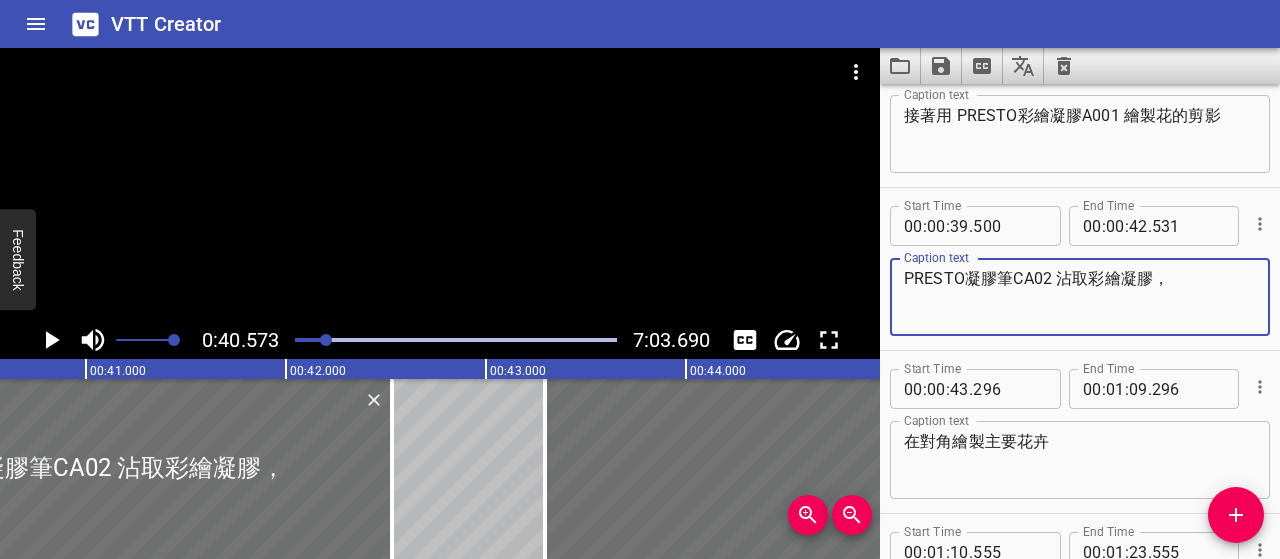 type on "PRESTO凝膠筆CA02 沾取彩繪凝膠，" 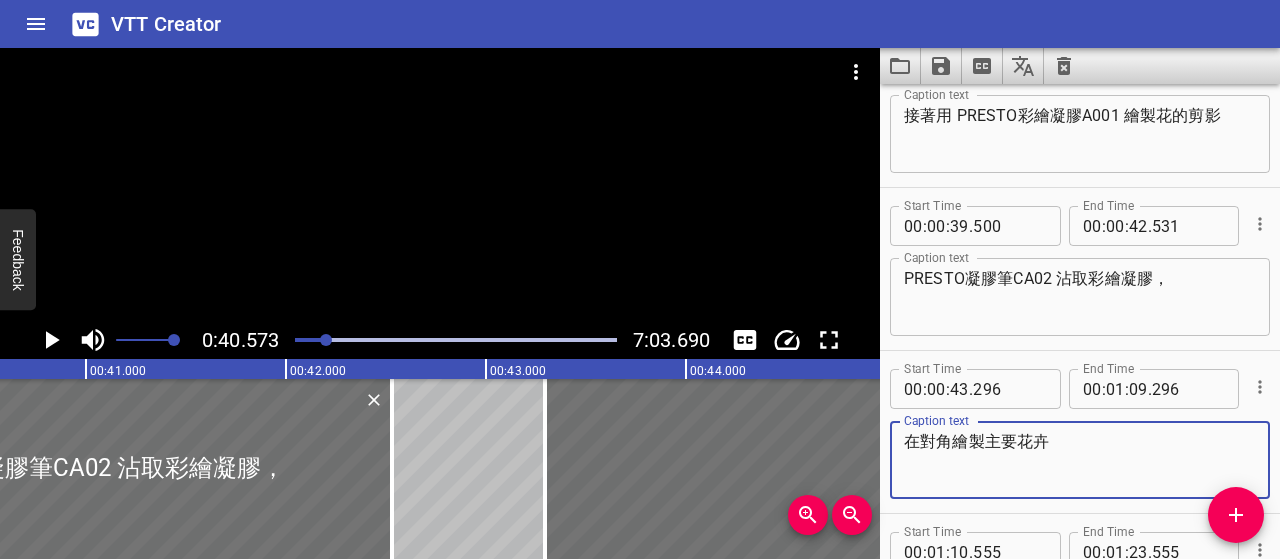 drag, startPoint x: 1062, startPoint y: 443, endPoint x: 892, endPoint y: 443, distance: 170 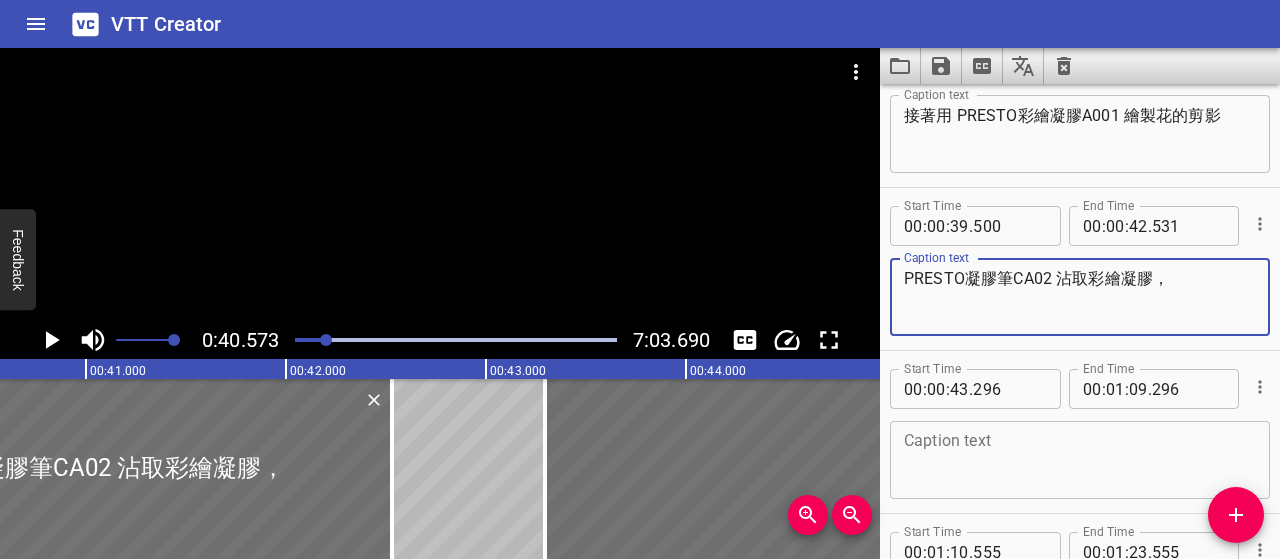 click on "PRESTO凝膠筆CA02 沾取彩繪凝膠，" at bounding box center [1080, 297] 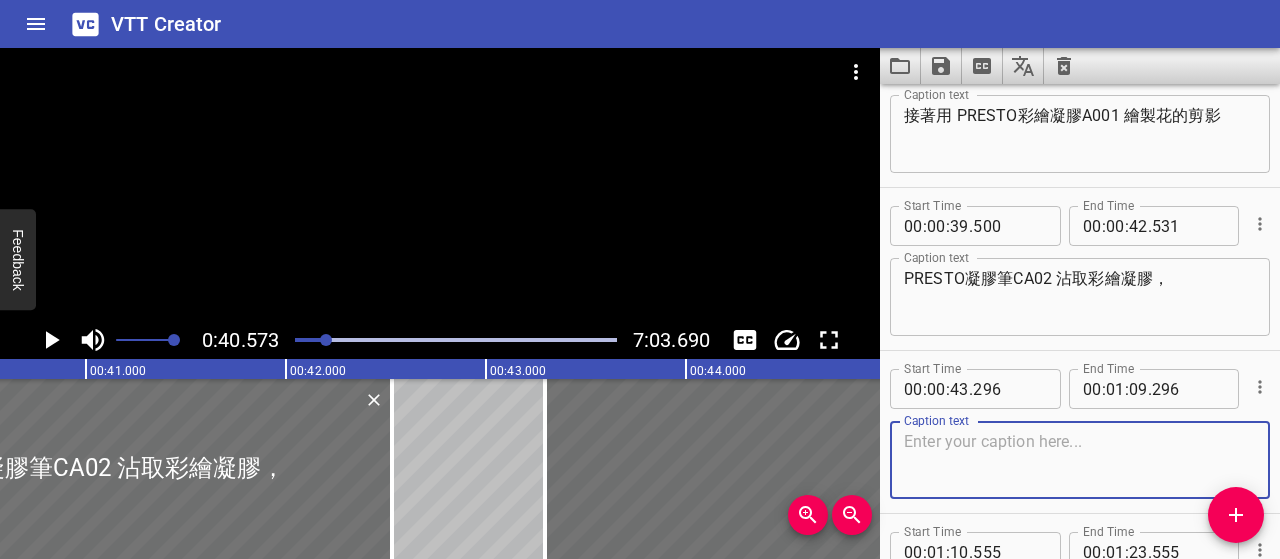 drag, startPoint x: 1177, startPoint y: 275, endPoint x: 1192, endPoint y: 427, distance: 152.73834 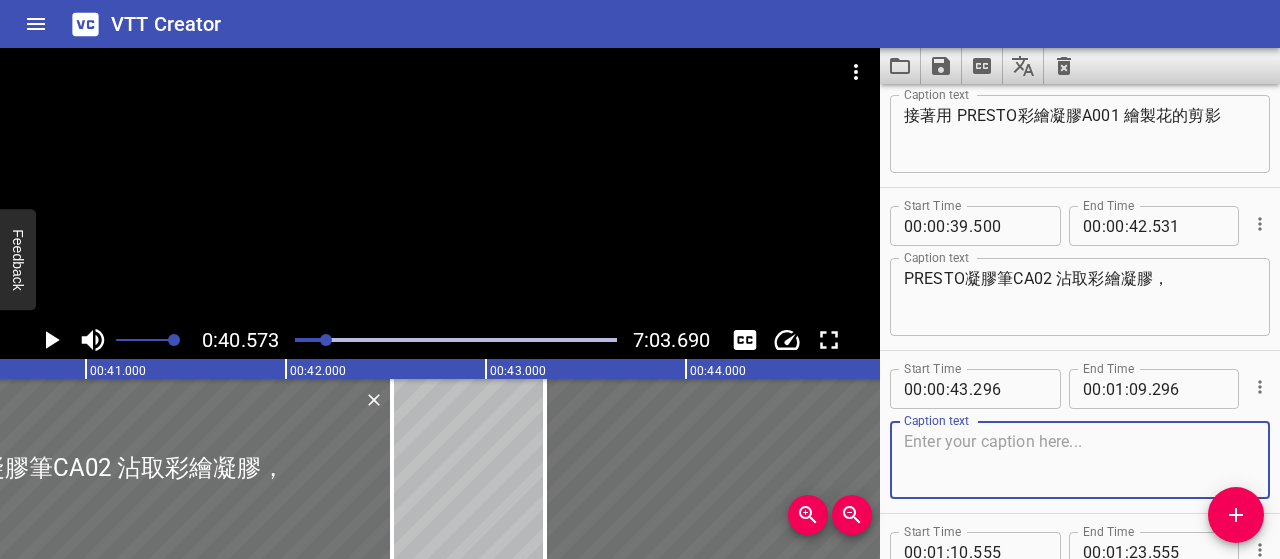 click at bounding box center (1080, 460) 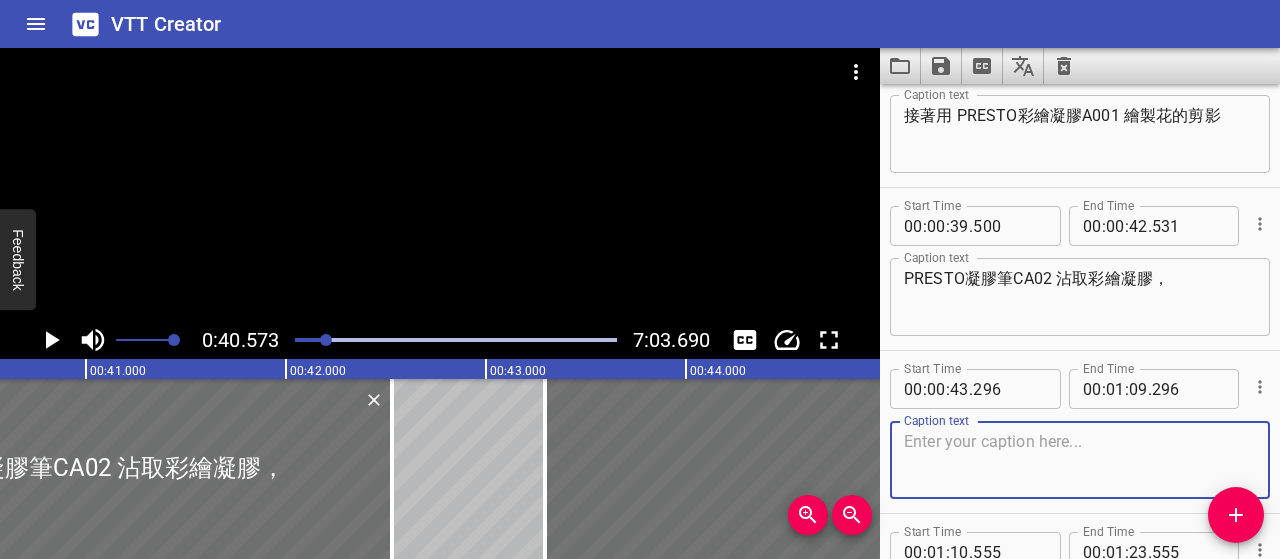 paste on "在對角繪製主要花卉" 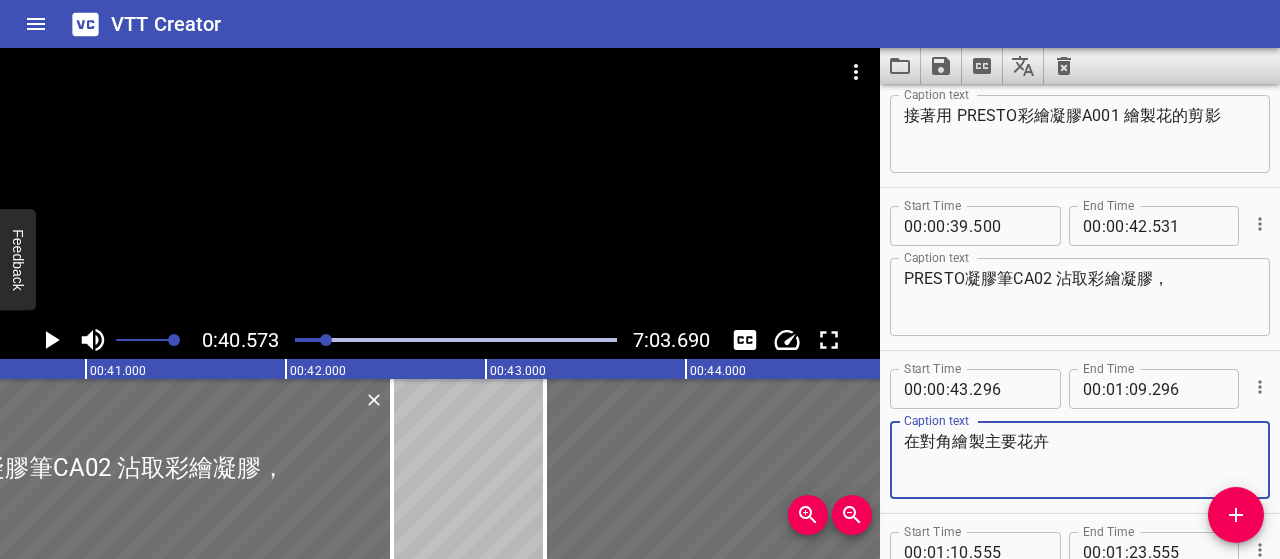 type on "在對角繪製主要花卉" 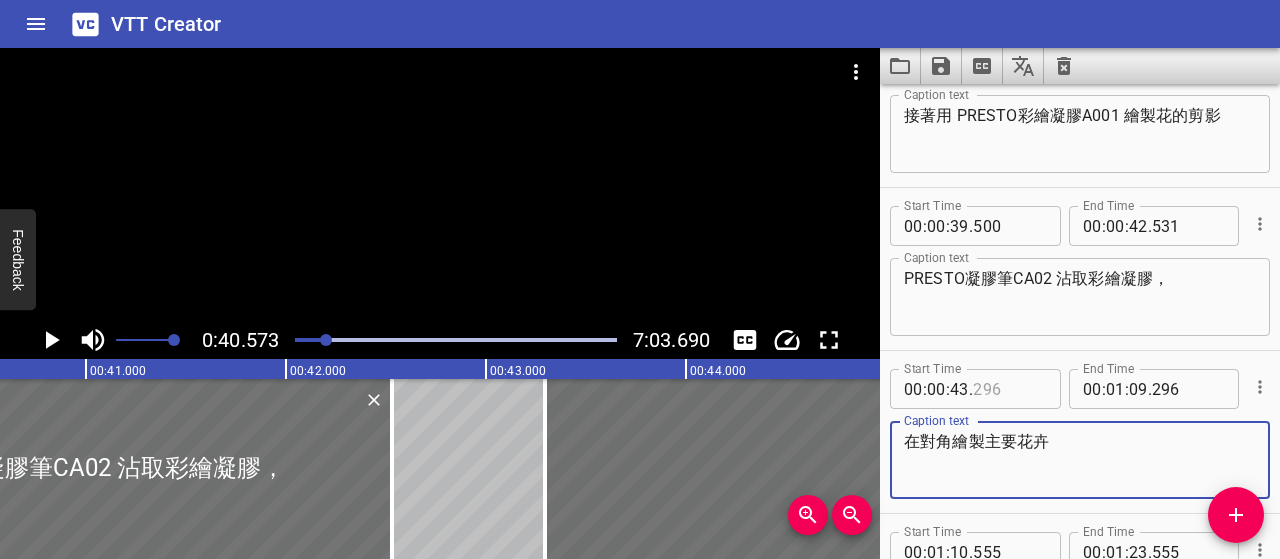 click at bounding box center [1009, 389] 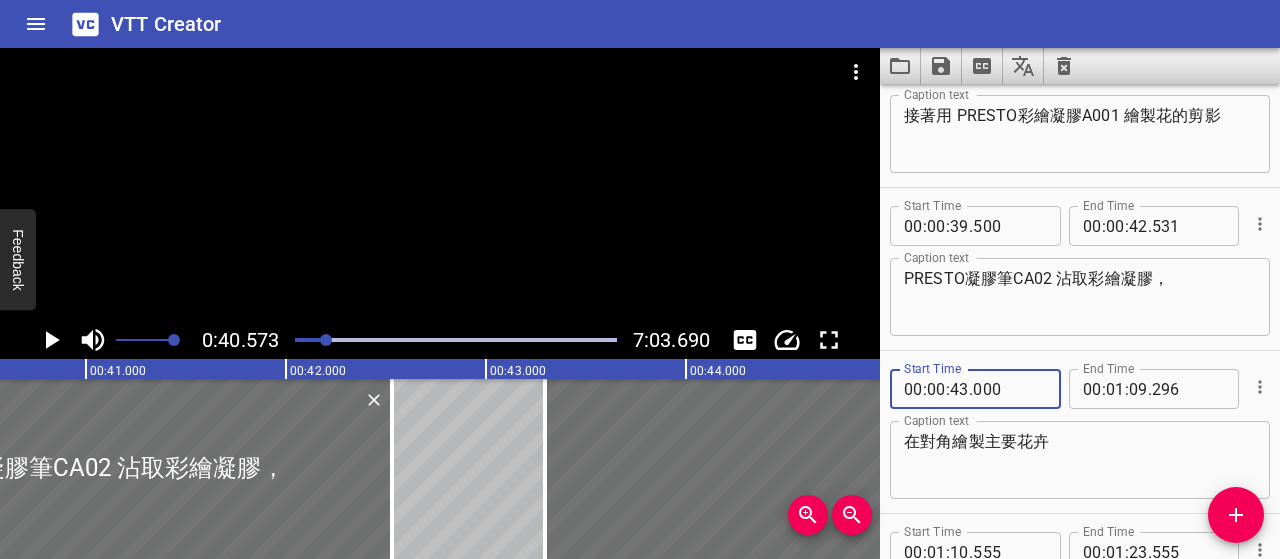 type on "000" 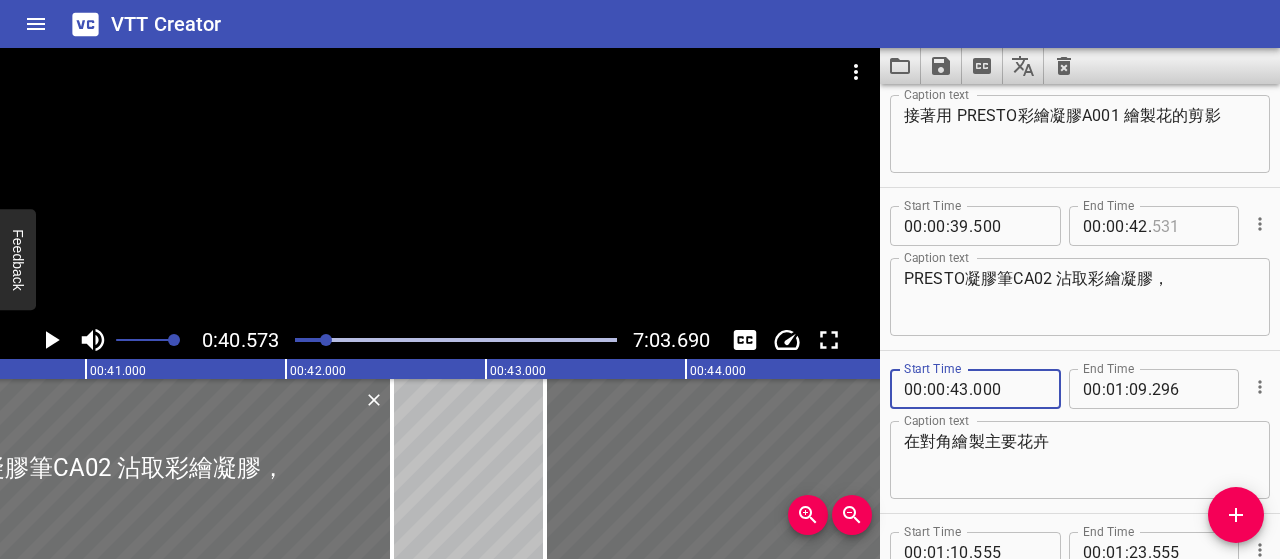 click at bounding box center [1188, 226] 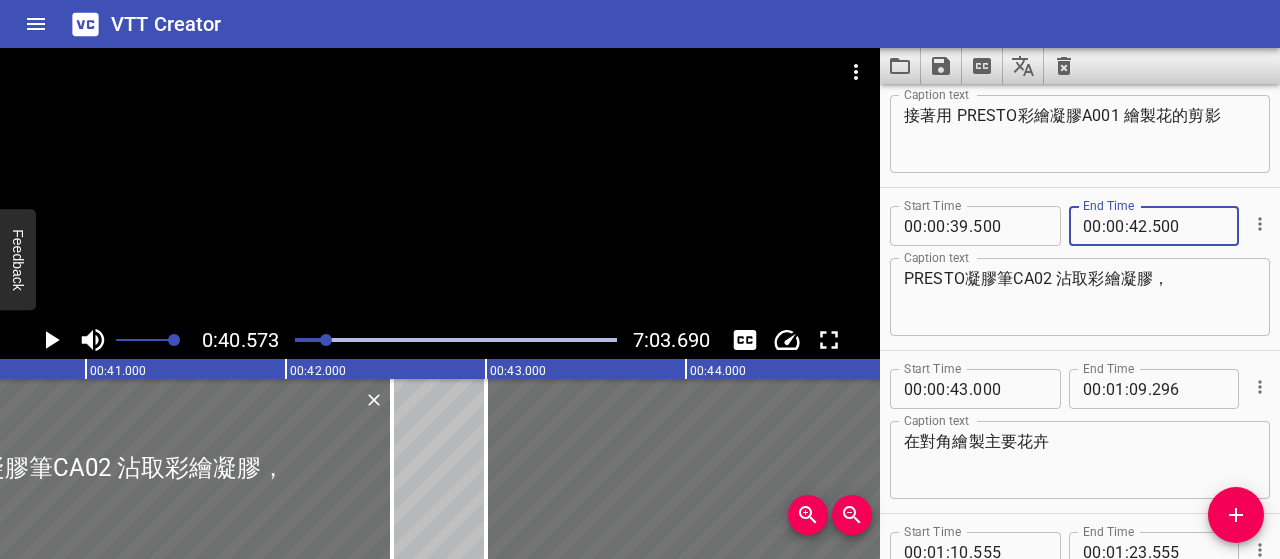 type on "500" 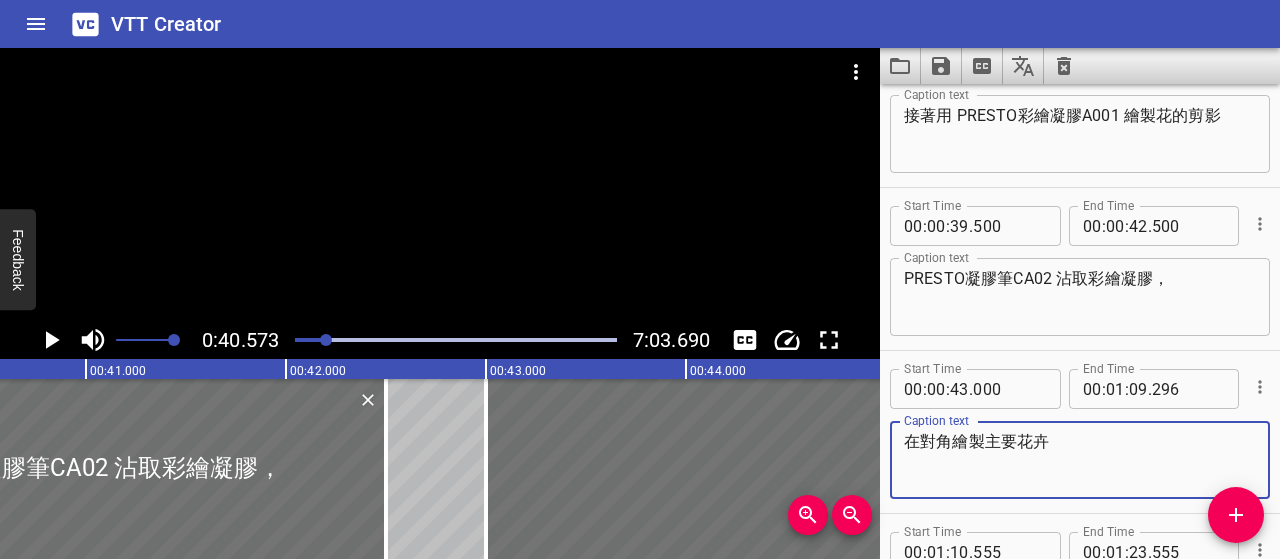 click on "在對角繪製主要花卉" at bounding box center (1080, 460) 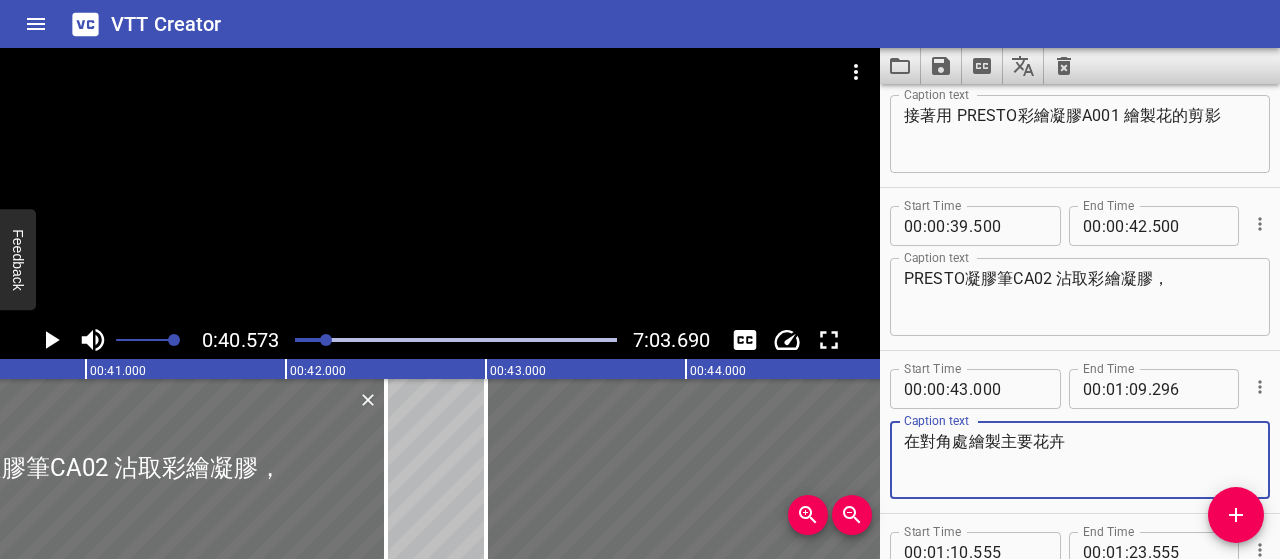 type on "在對角處繪製主要花卉" 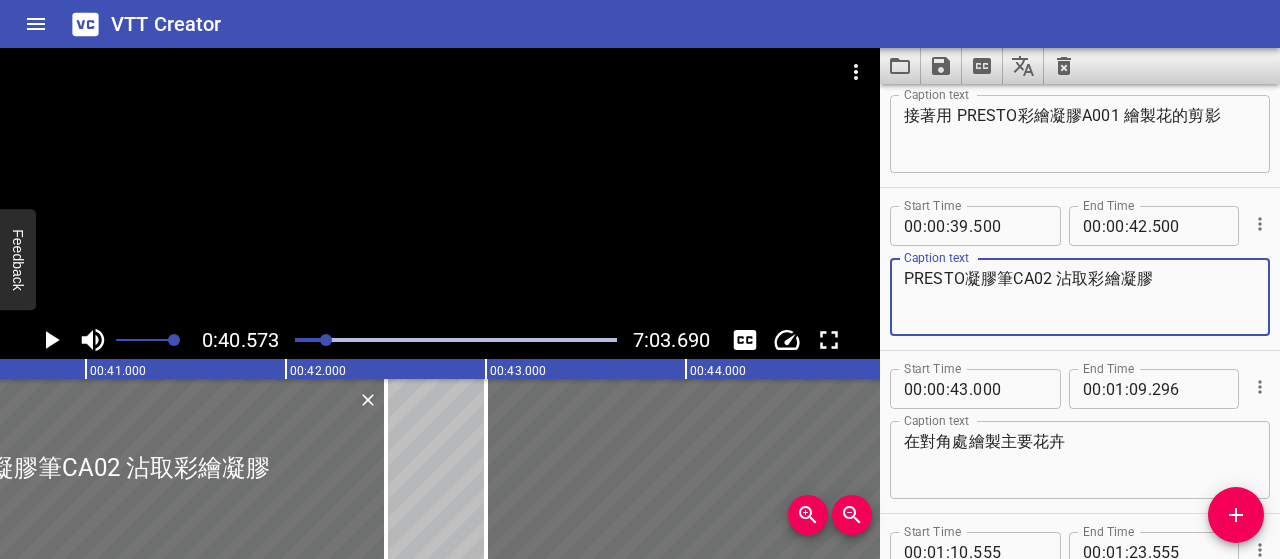 type on "PRESTO凝膠筆CA02 沾取彩繪凝膠" 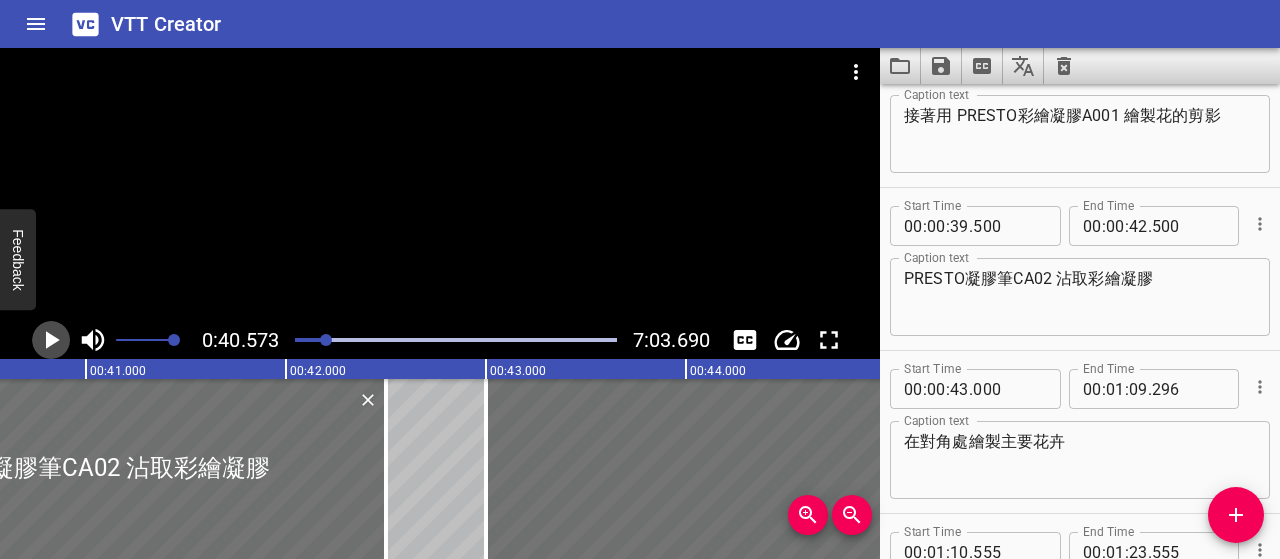 click 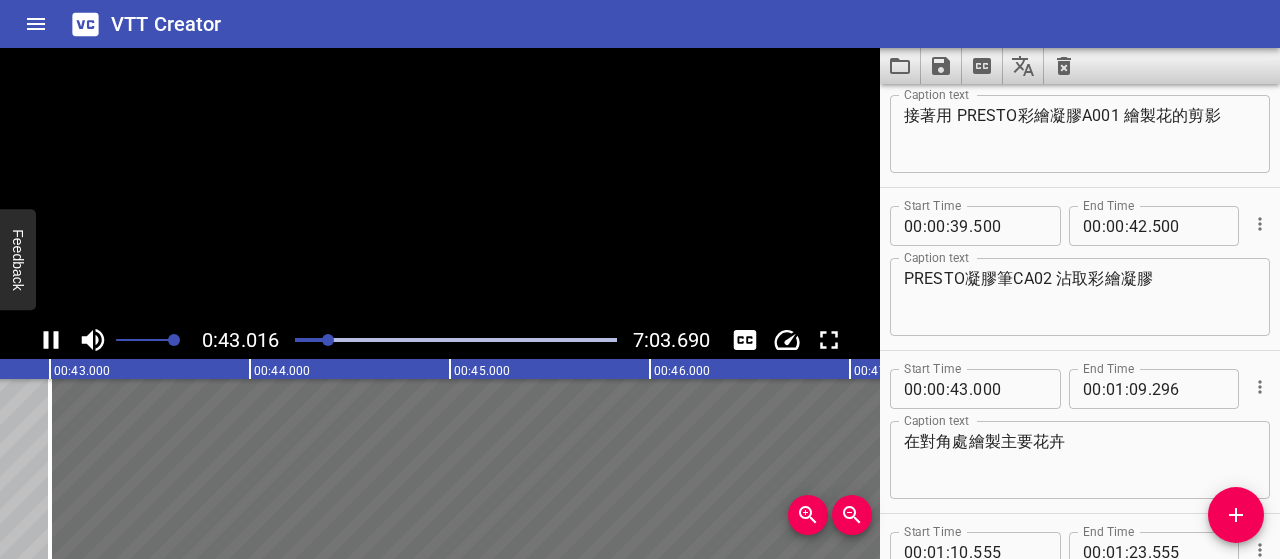 scroll, scrollTop: 0, scrollLeft: 8603, axis: horizontal 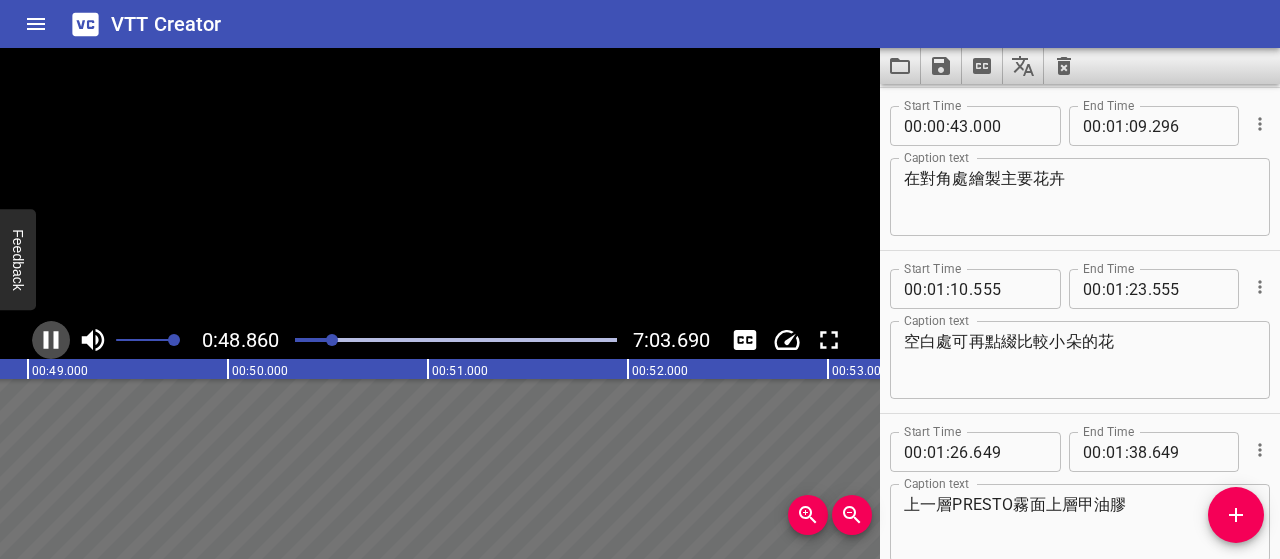 click 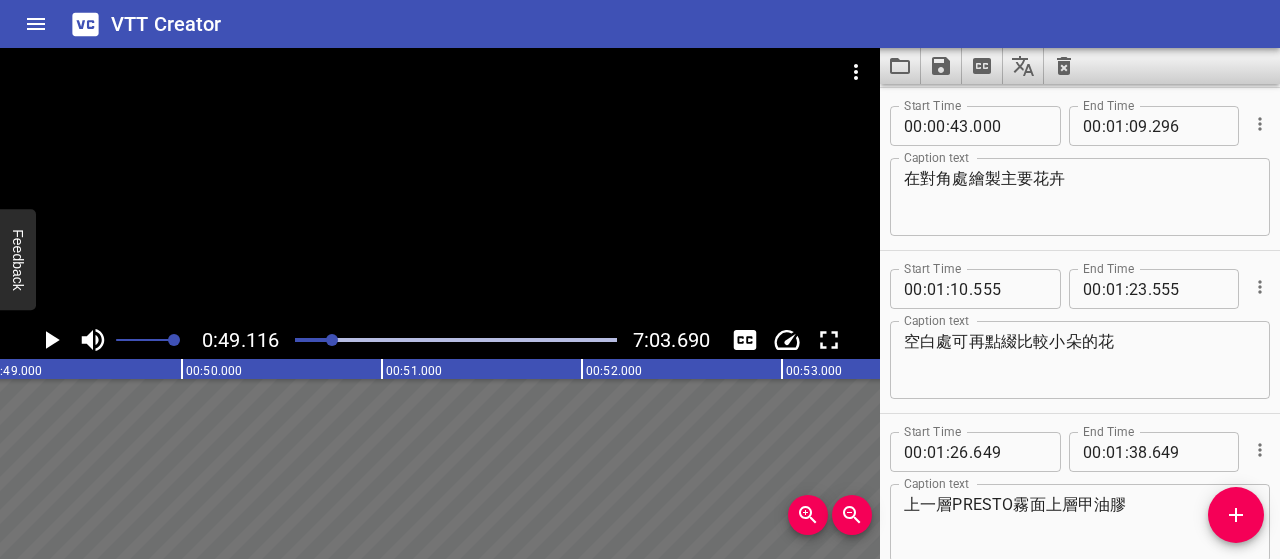 scroll, scrollTop: 0, scrollLeft: 9823, axis: horizontal 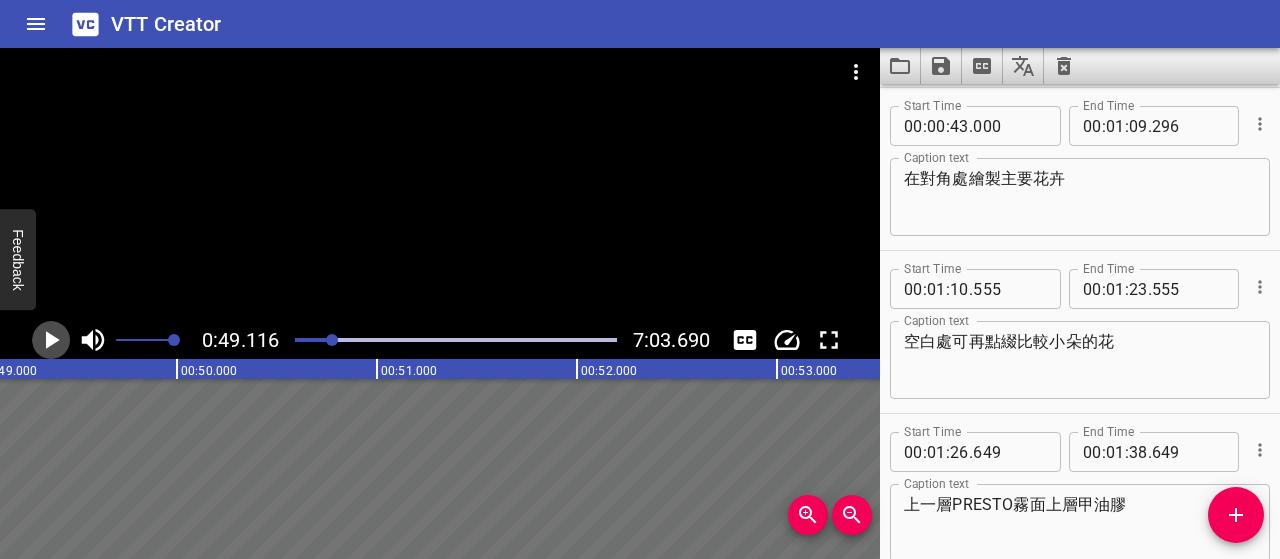 click 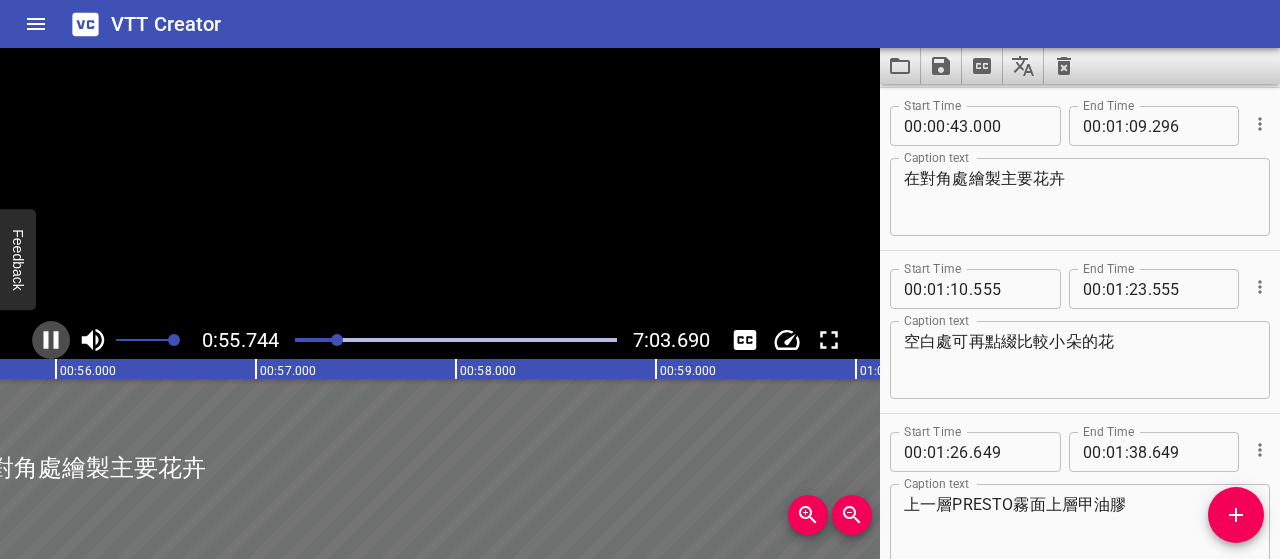 click 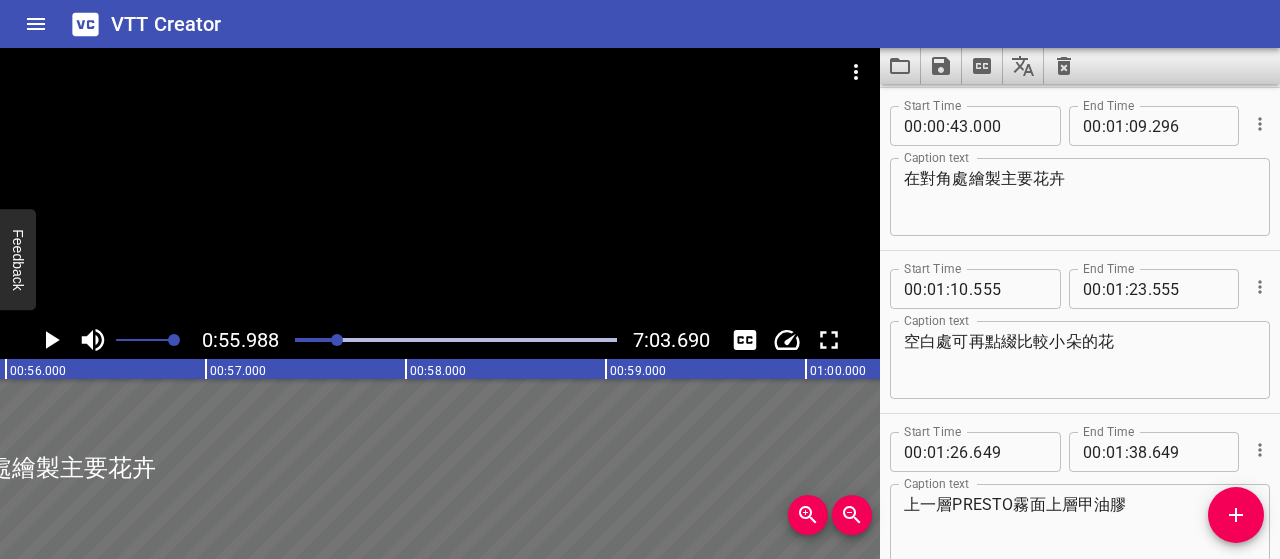 scroll, scrollTop: 0, scrollLeft: 11197, axis: horizontal 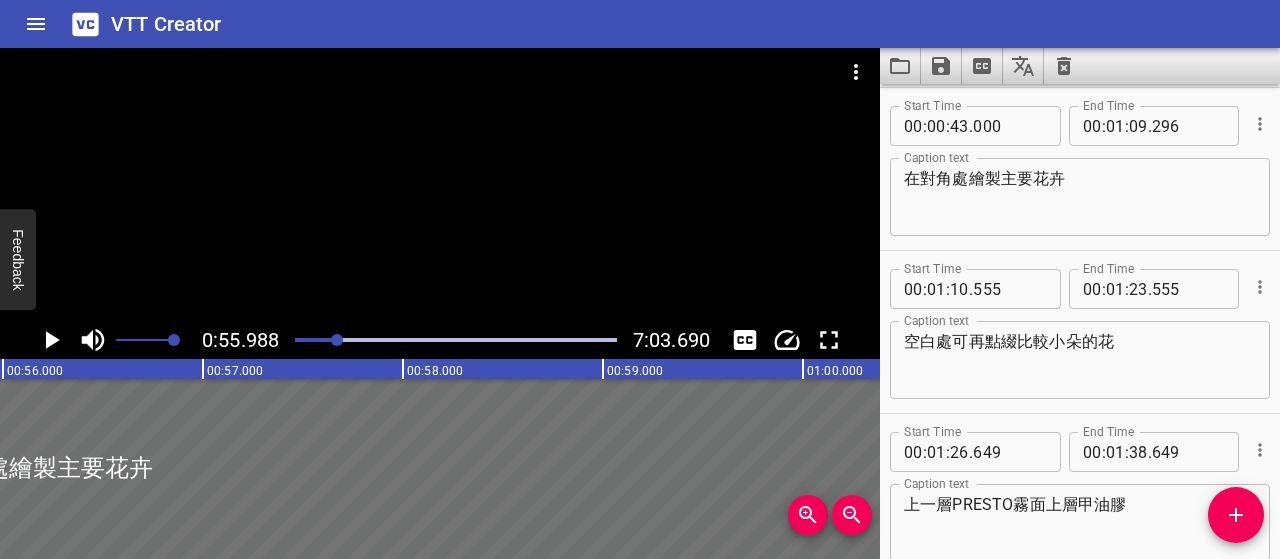 click on "在對角處繪製主要花卉" at bounding box center [1080, 197] 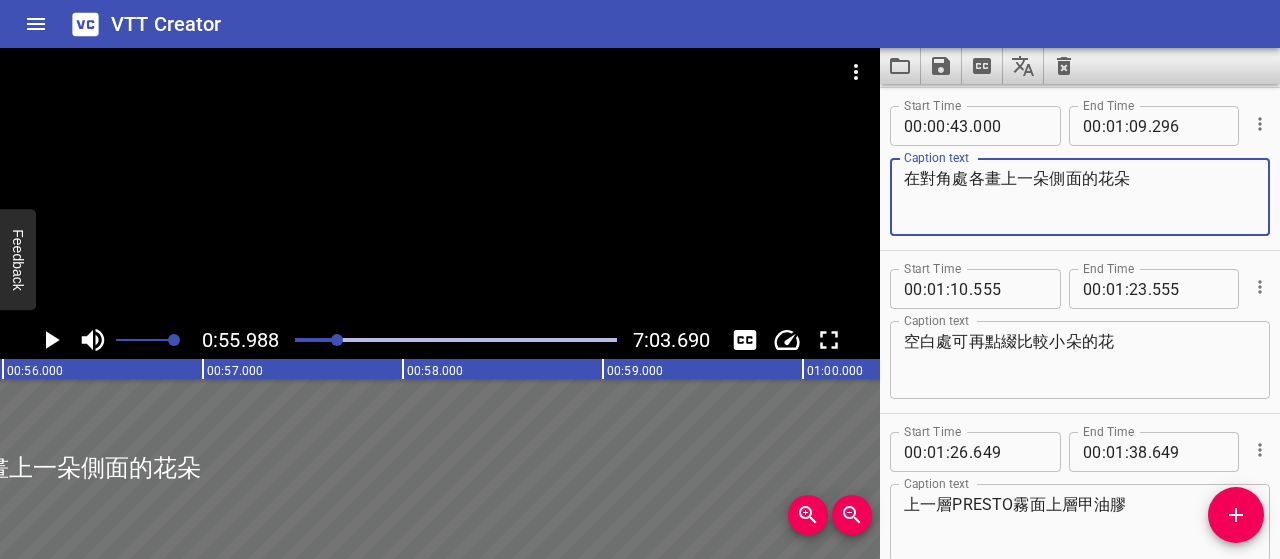 type on "在對角處各畫上一朵側面的花朵" 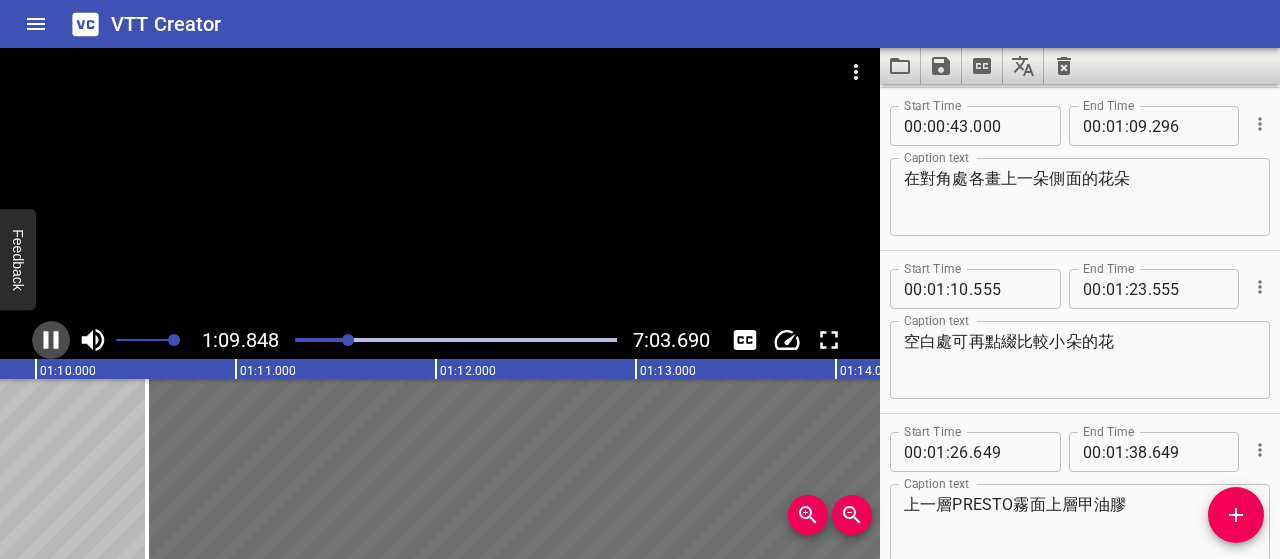 drag, startPoint x: 51, startPoint y: 333, endPoint x: 48, endPoint y: 345, distance: 12.369317 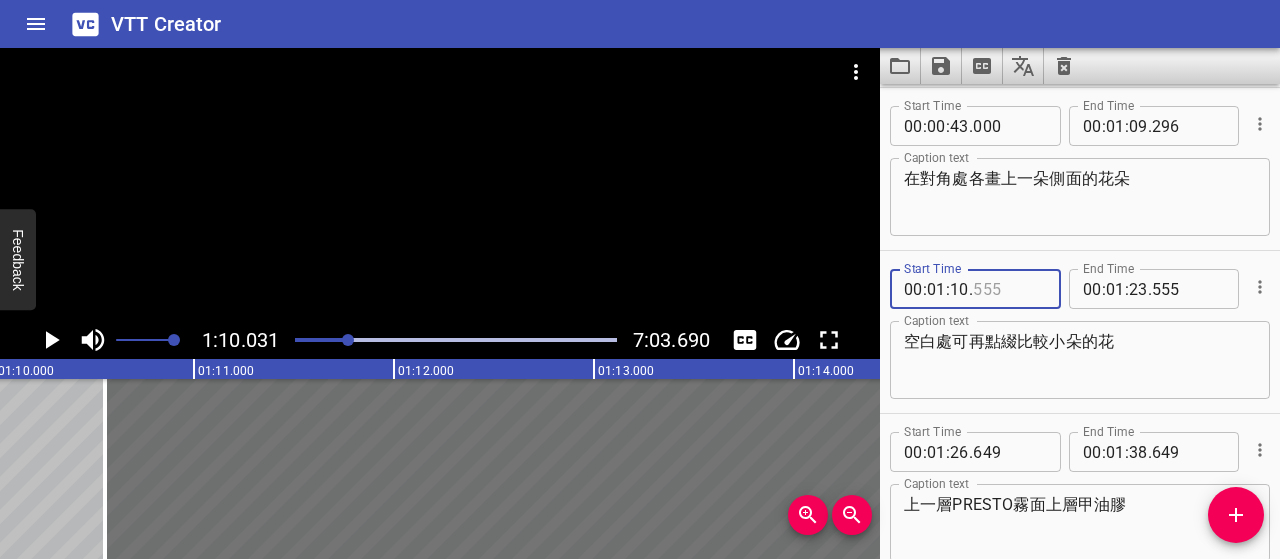 click at bounding box center [1009, 289] 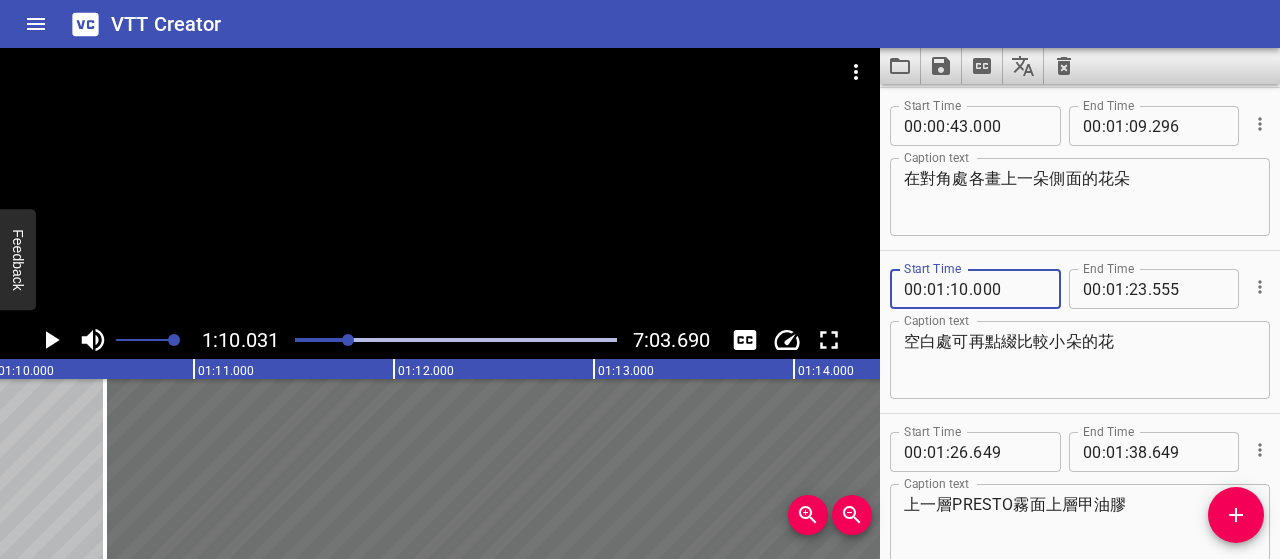 type on "000" 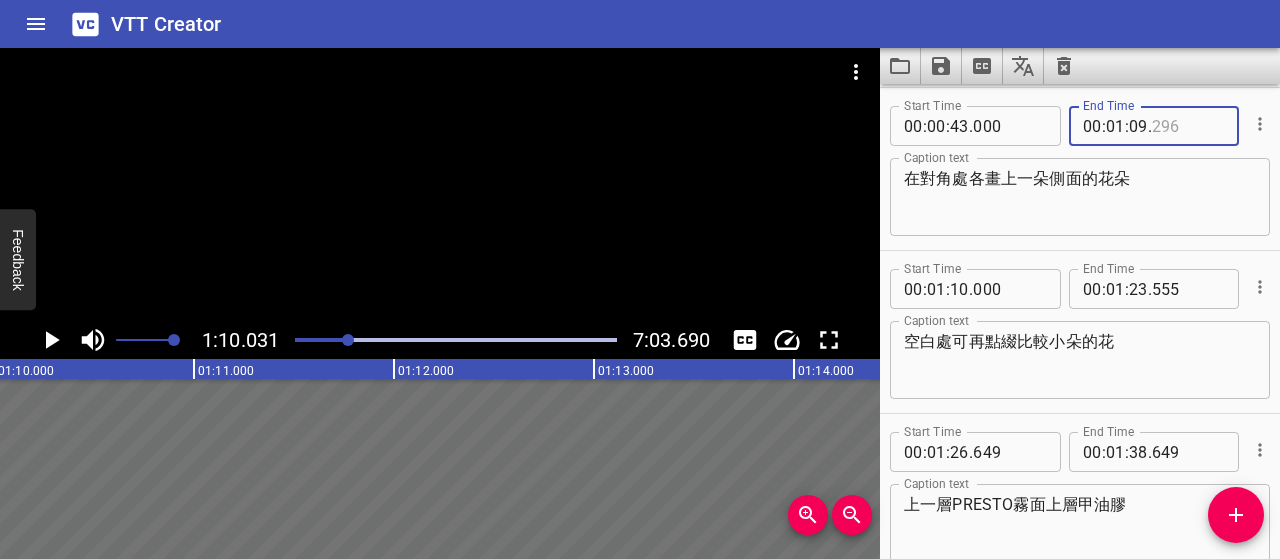 click at bounding box center [1188, 126] 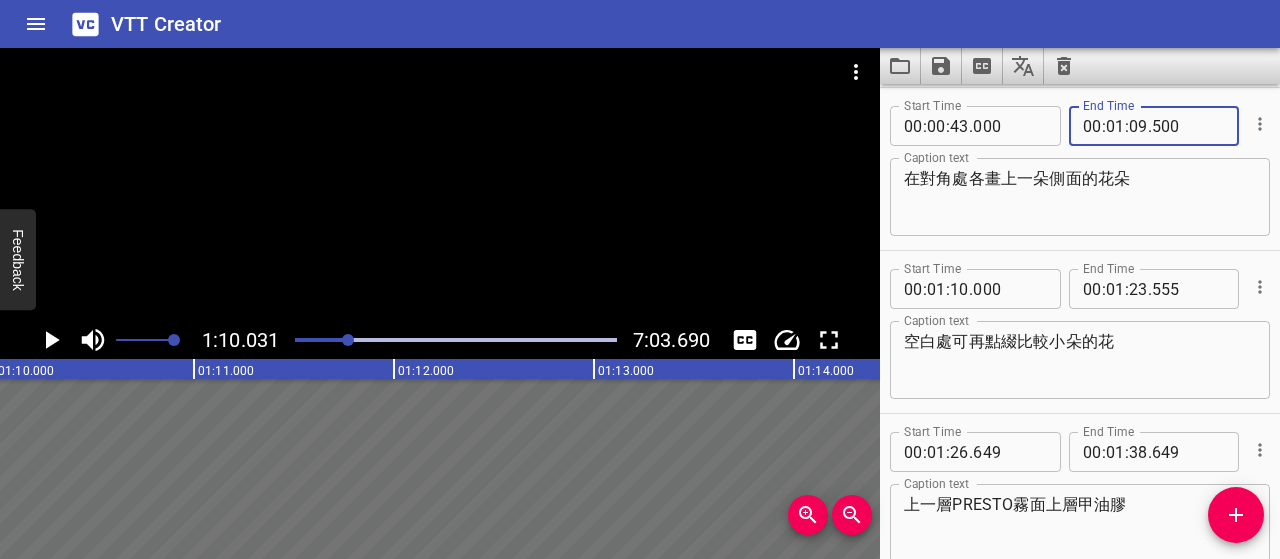 type on "500" 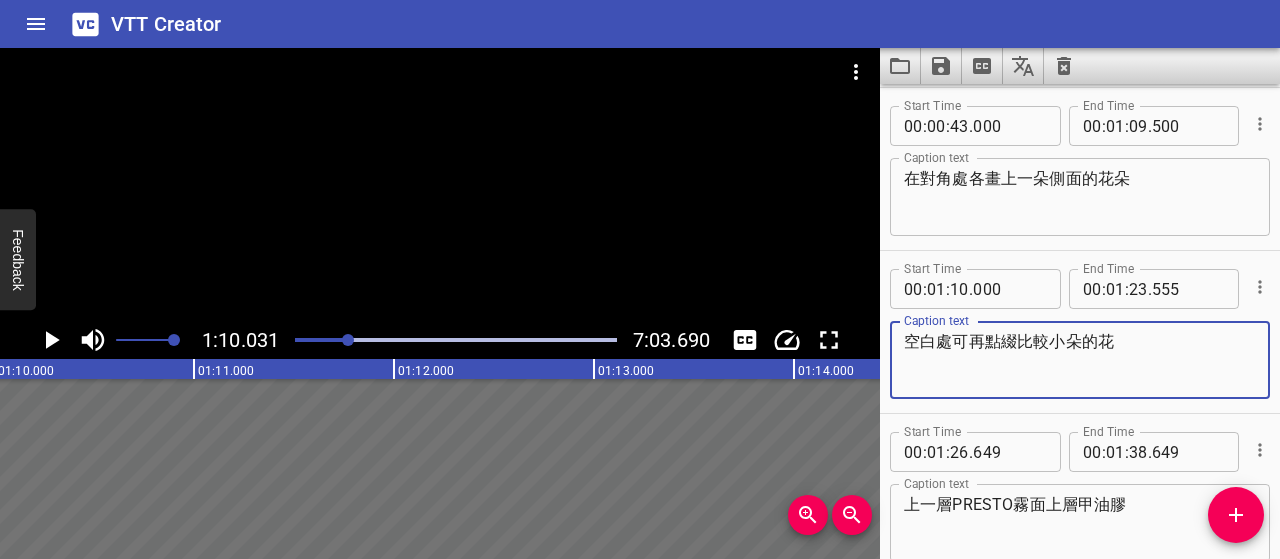 click on "空白處可再點綴比較小朵的花" at bounding box center [1080, 360] 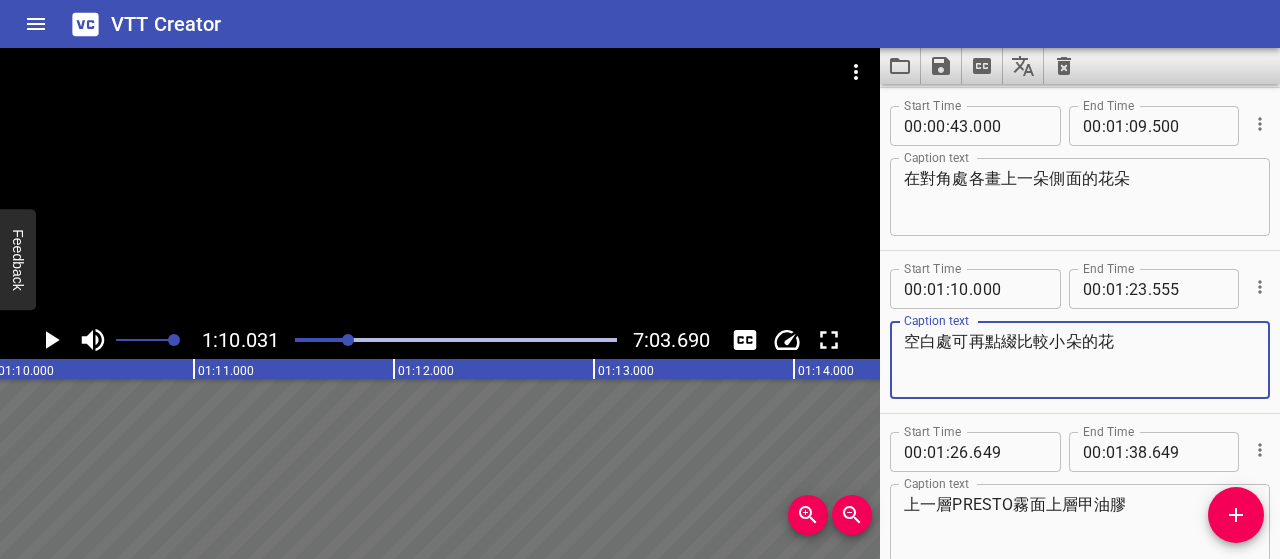 click on "空白處可再點綴比較小朵的花" at bounding box center [1080, 360] 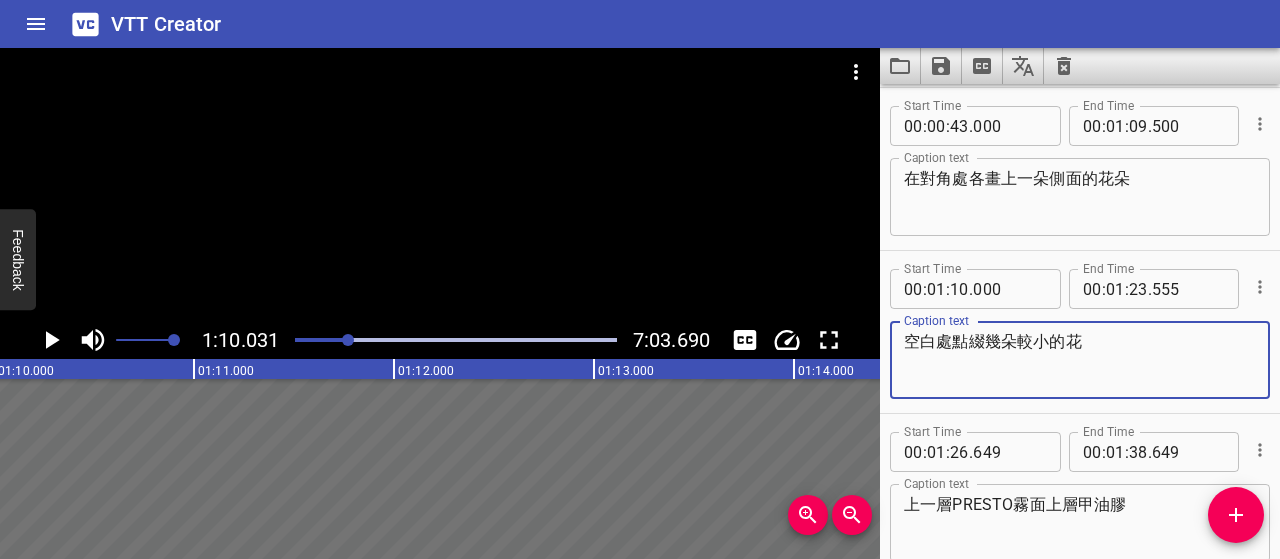 type on "空白處點綴幾朵較小的花" 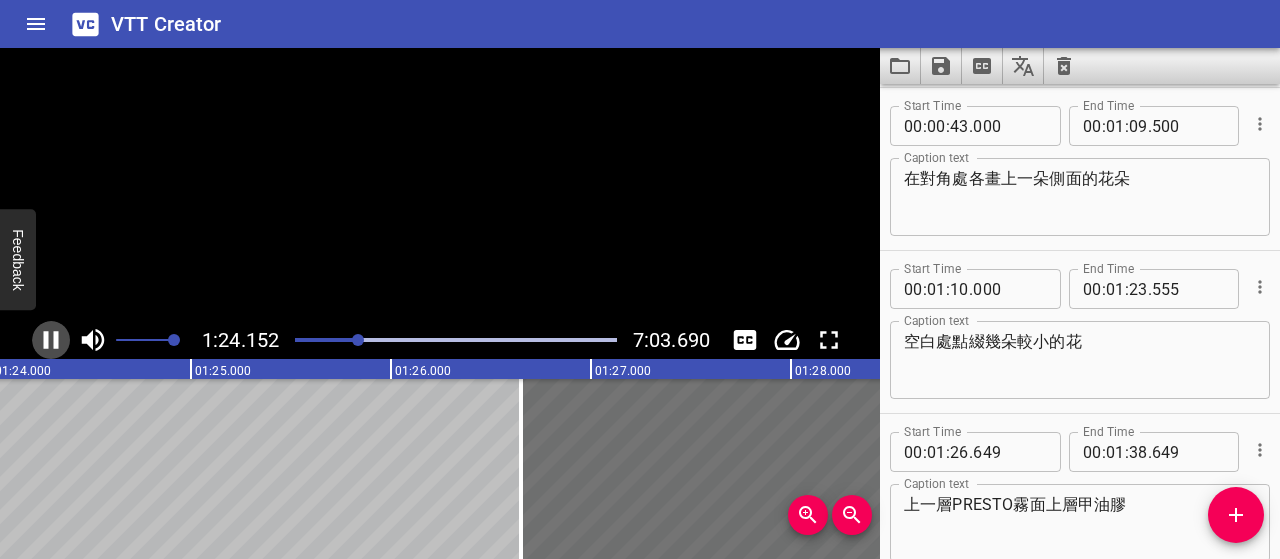 click 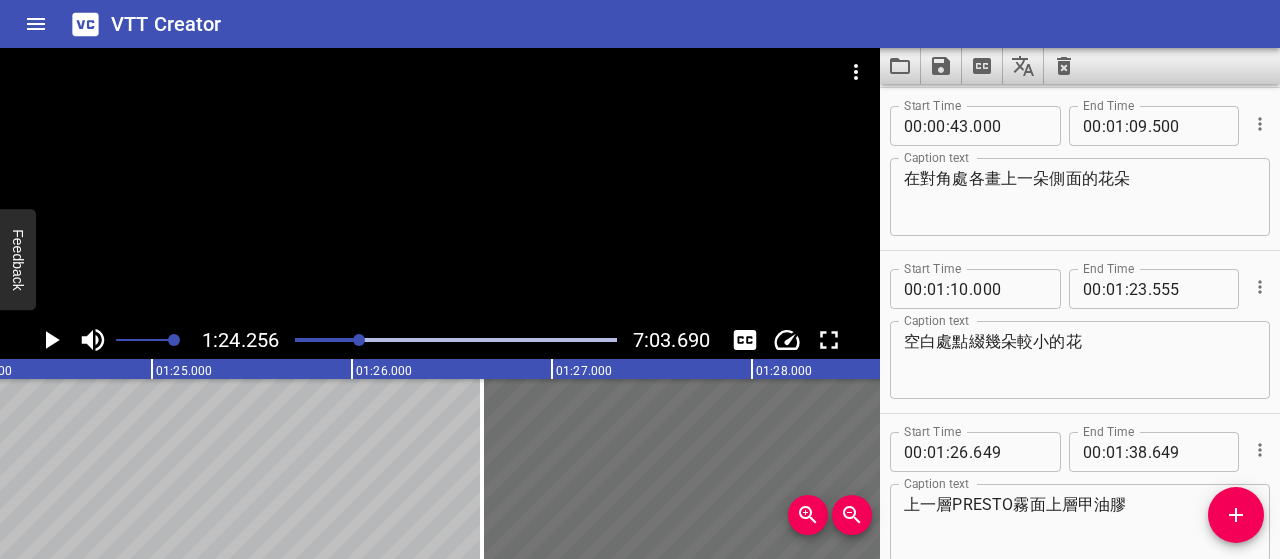 scroll, scrollTop: 0, scrollLeft: 16851, axis: horizontal 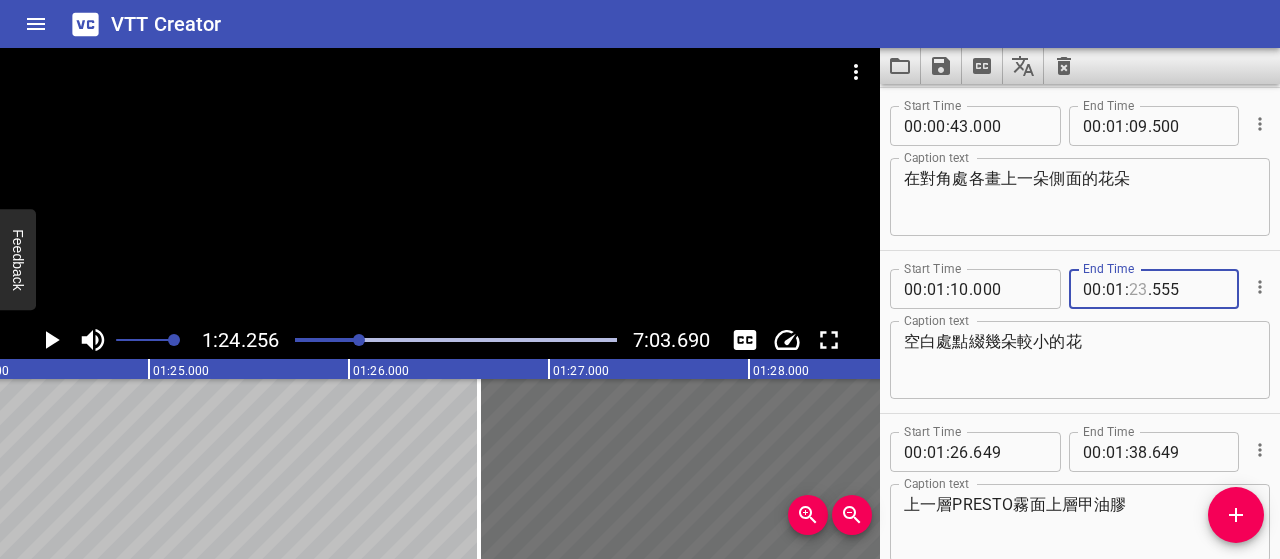 click at bounding box center (1138, 289) 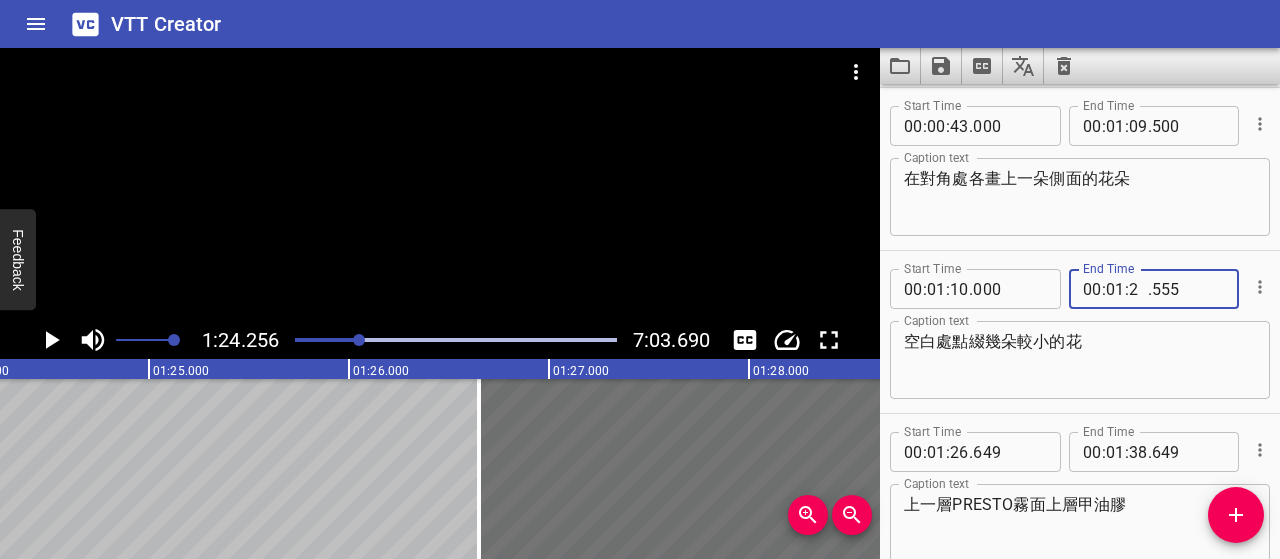 type on "24" 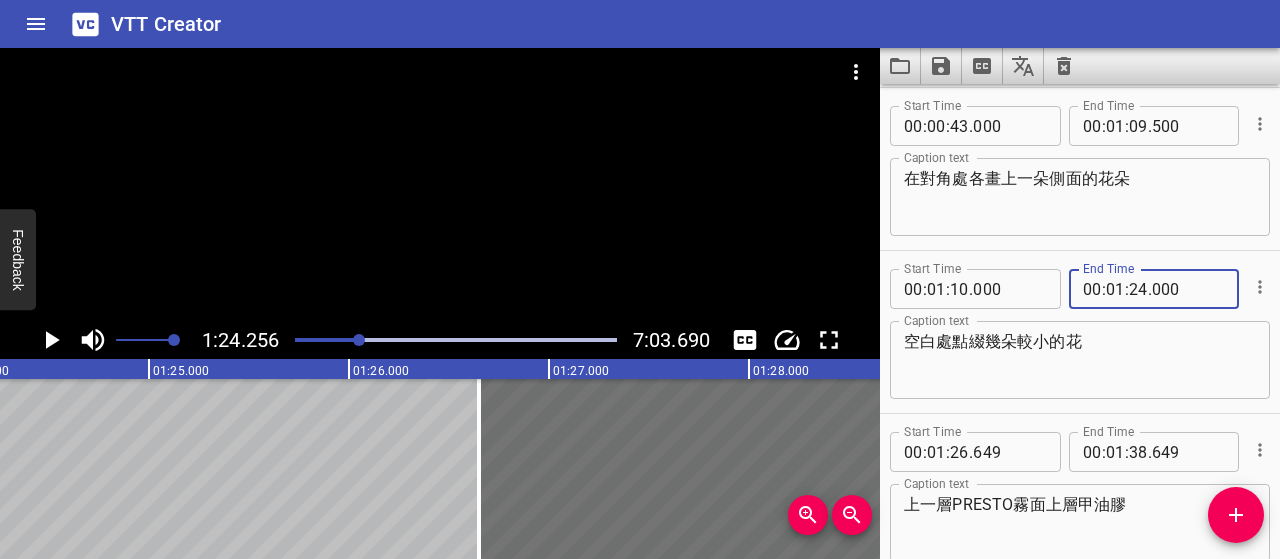 type on "000" 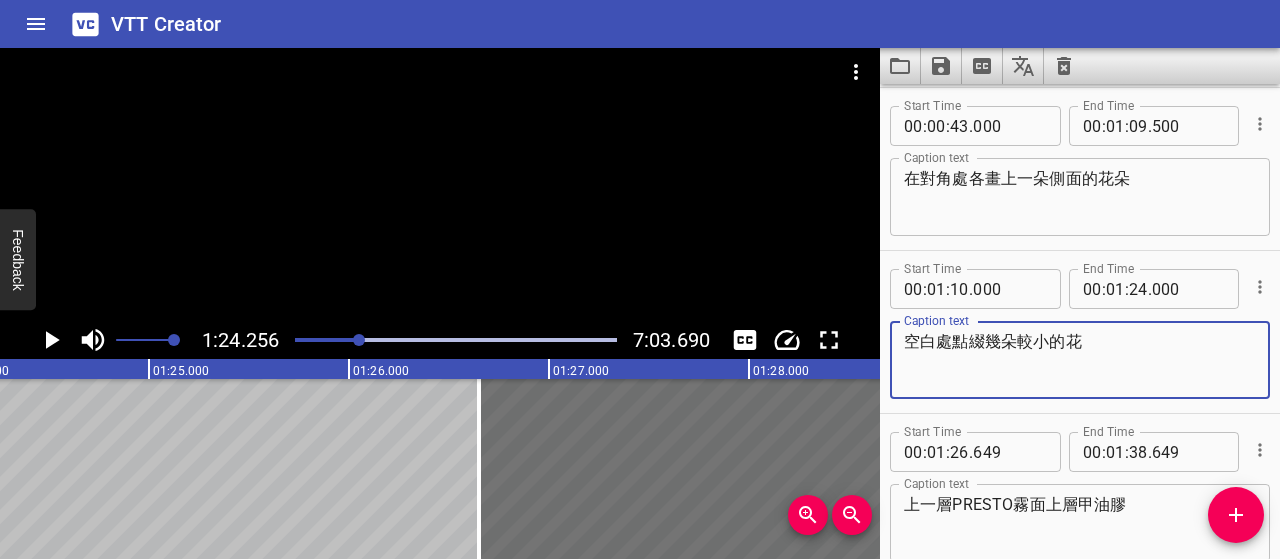 click 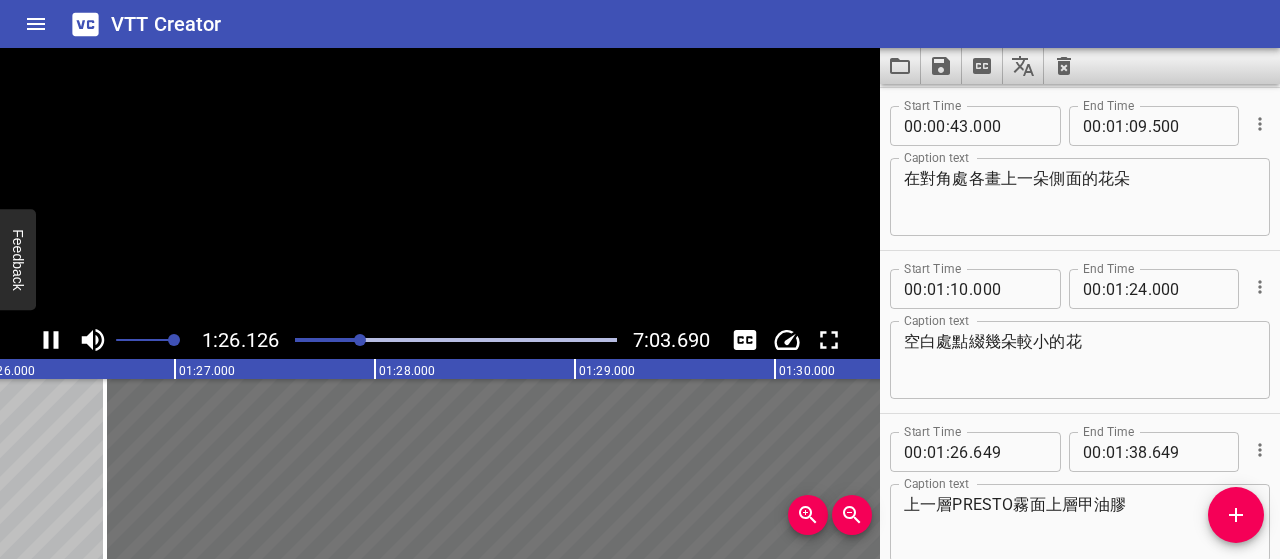 click 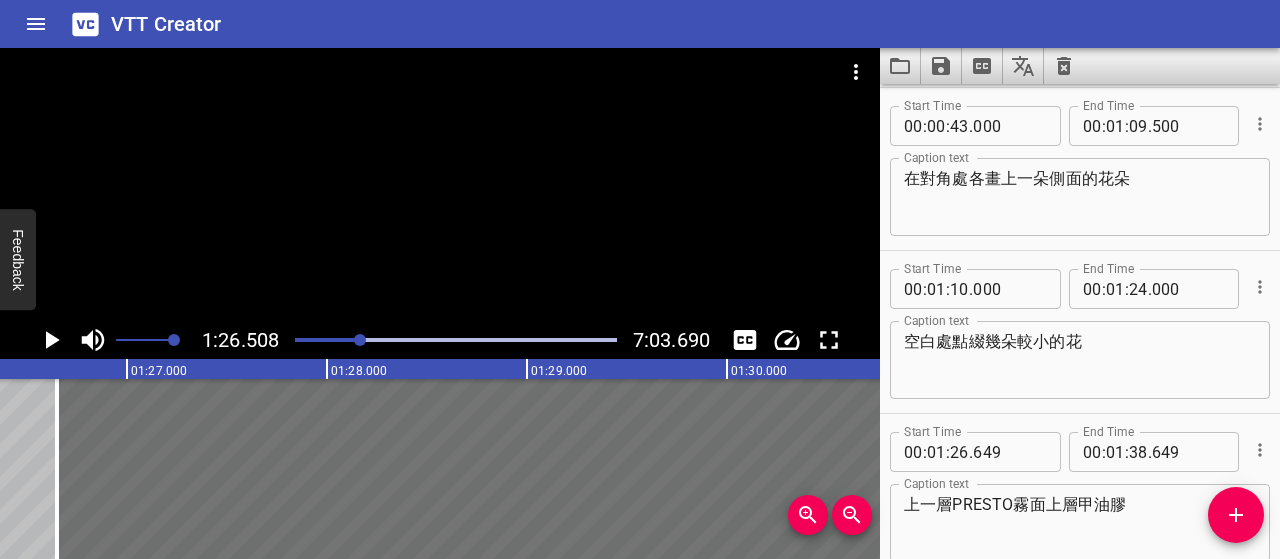 scroll, scrollTop: 0, scrollLeft: 17301, axis: horizontal 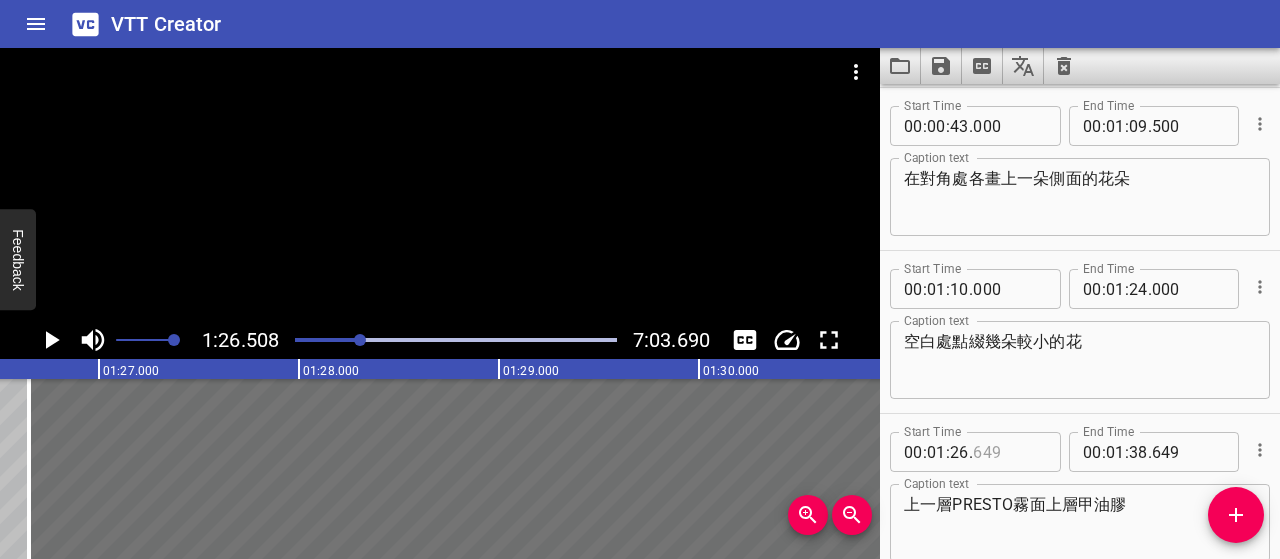 click at bounding box center [1009, 452] 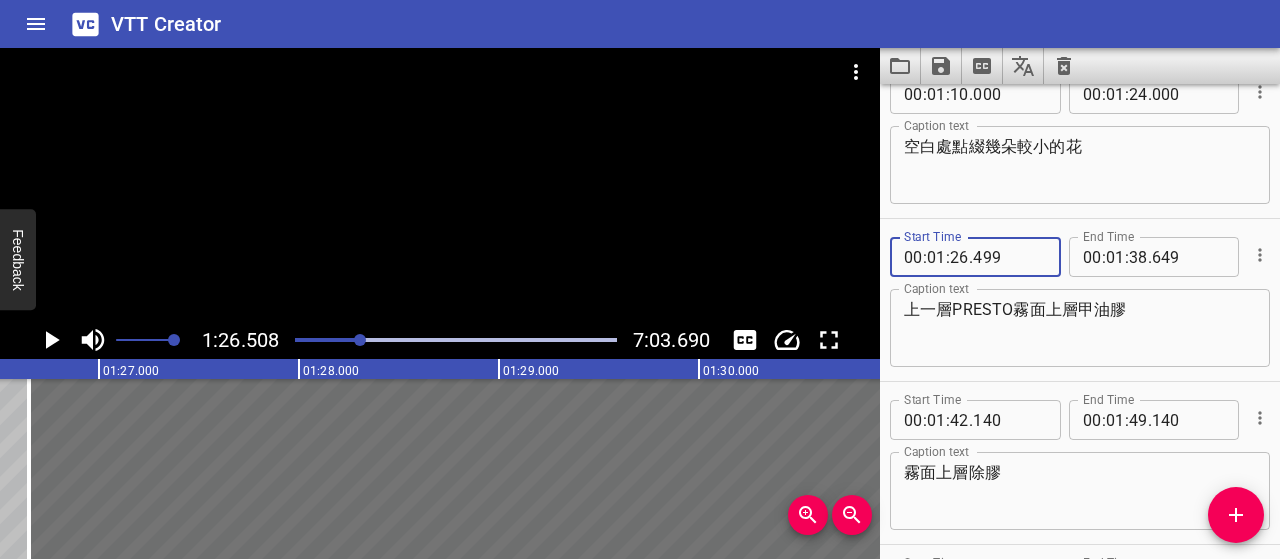scroll, scrollTop: 1178, scrollLeft: 0, axis: vertical 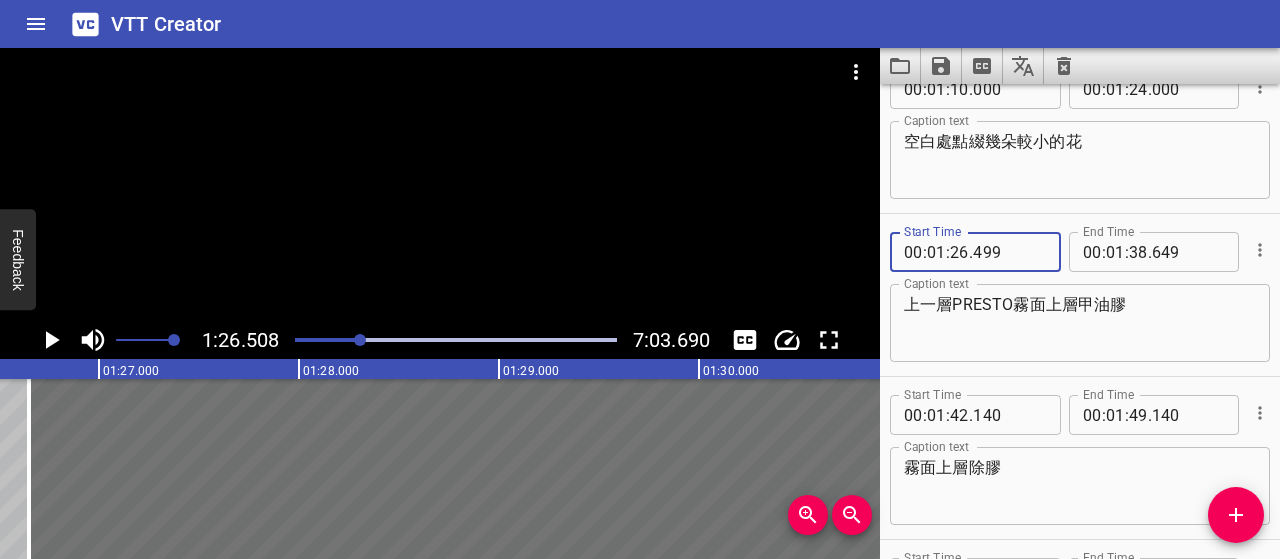 type on "499" 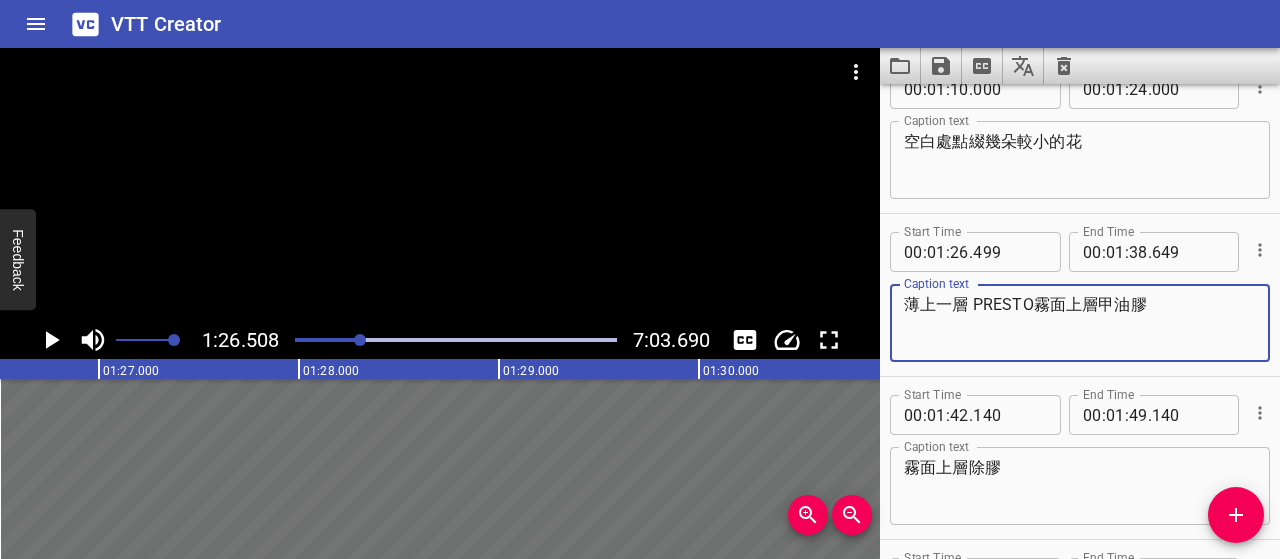 type on "薄上一層 PRESTO霧面上層甲油膠" 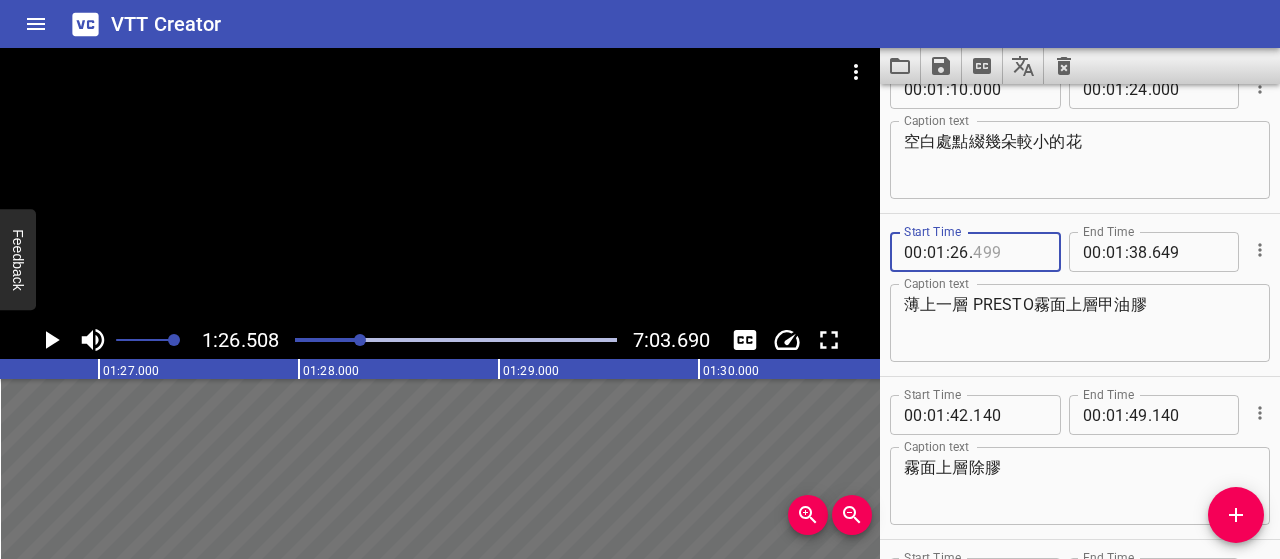 click at bounding box center [1009, 252] 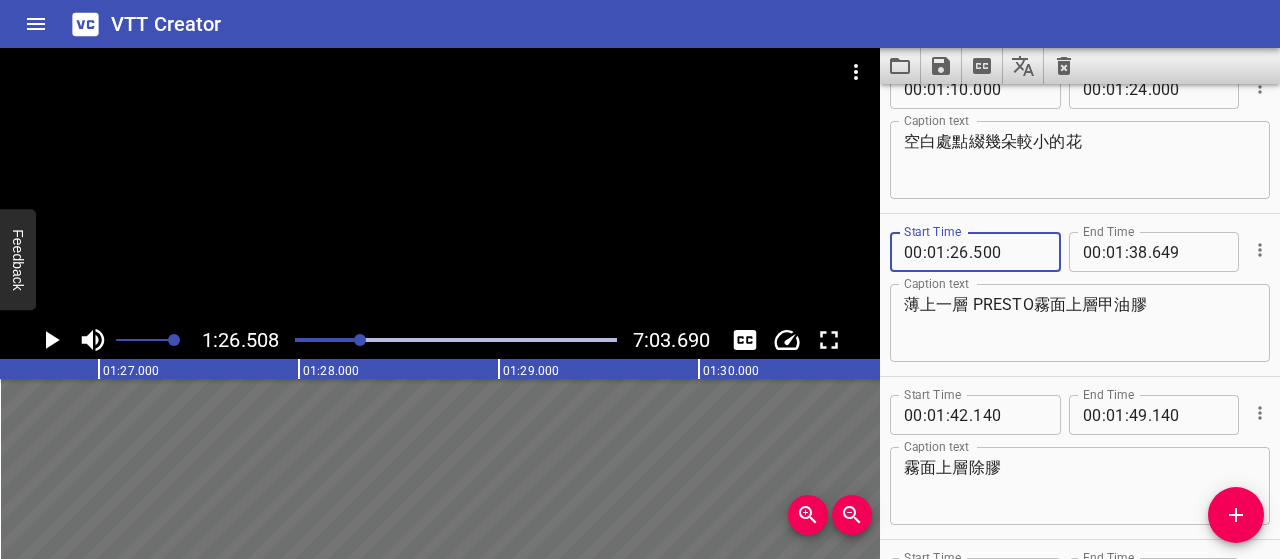 type on "500" 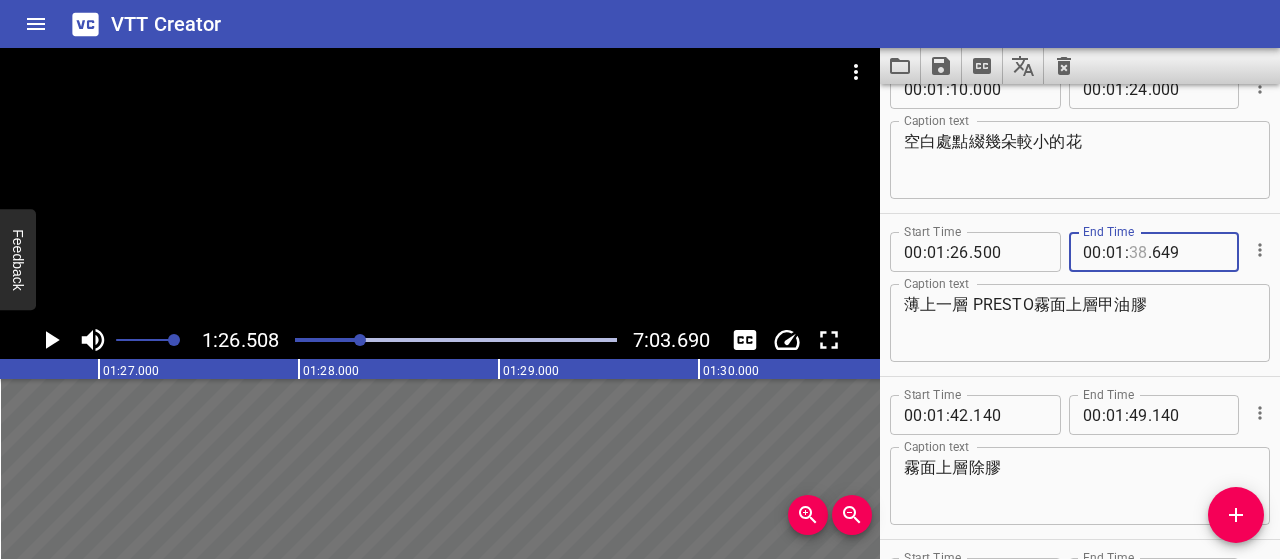 click at bounding box center (1138, 252) 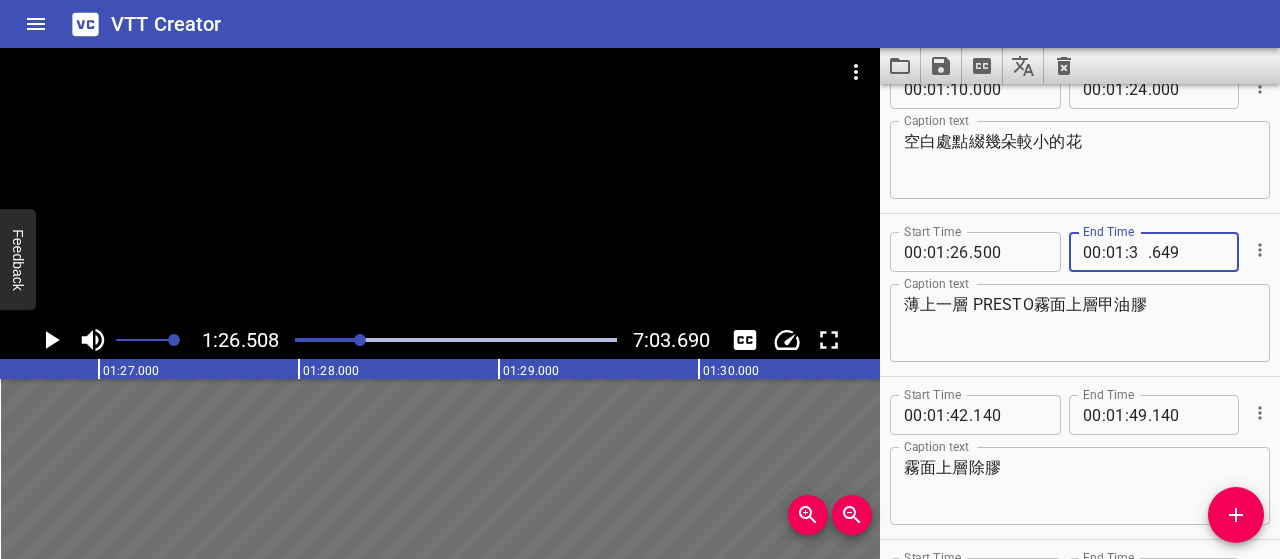 type on "39" 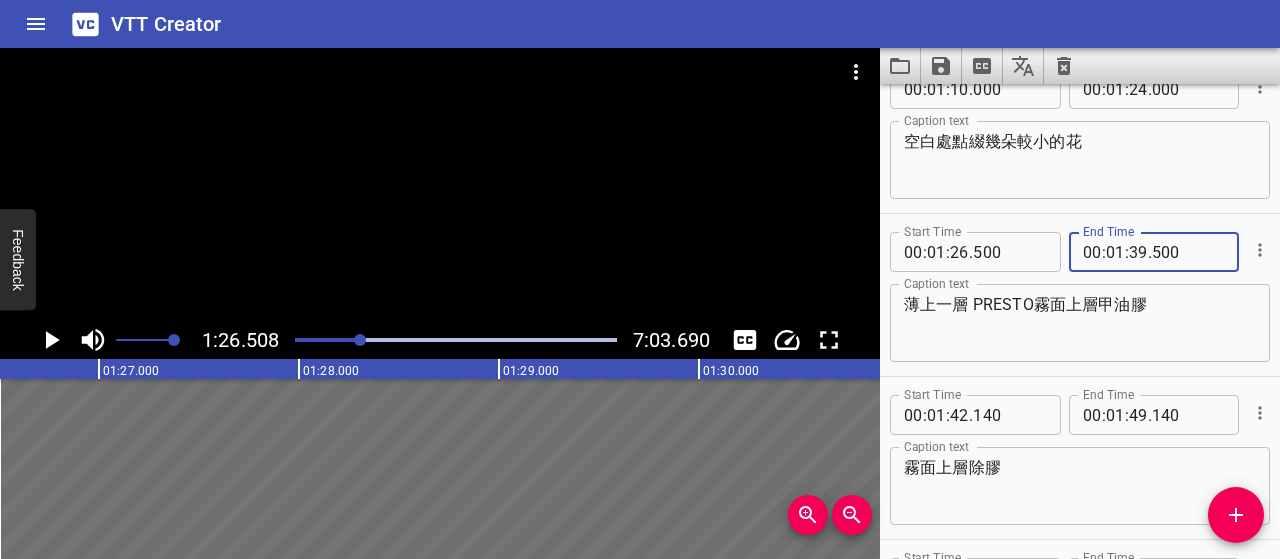 type on "500" 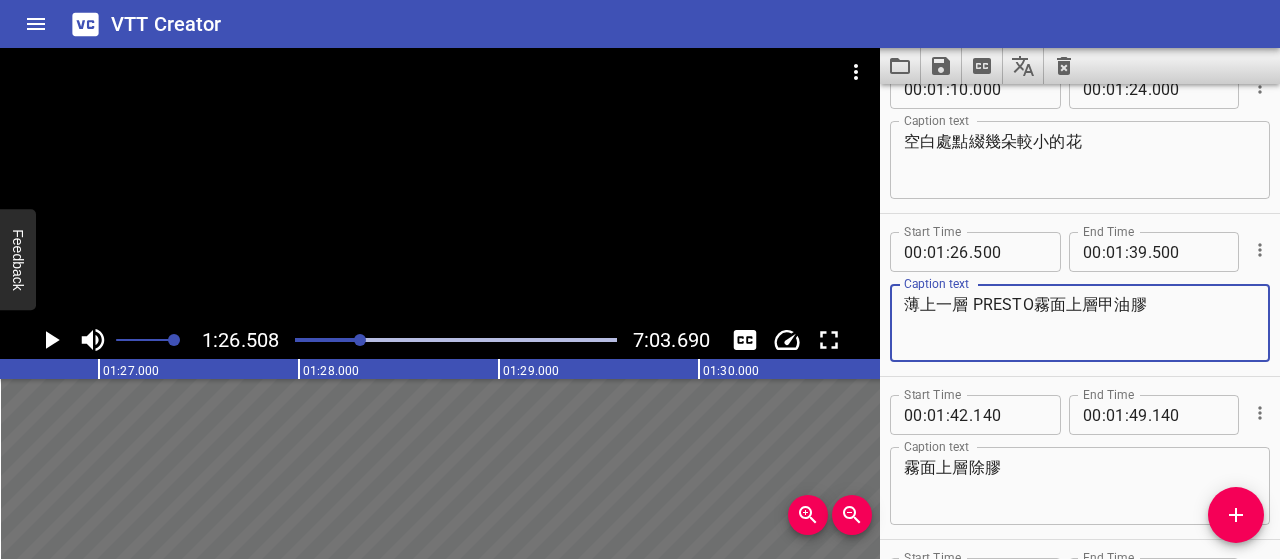 click on "薄上一層 PRESTO霧面上層甲油膠" at bounding box center (1080, 323) 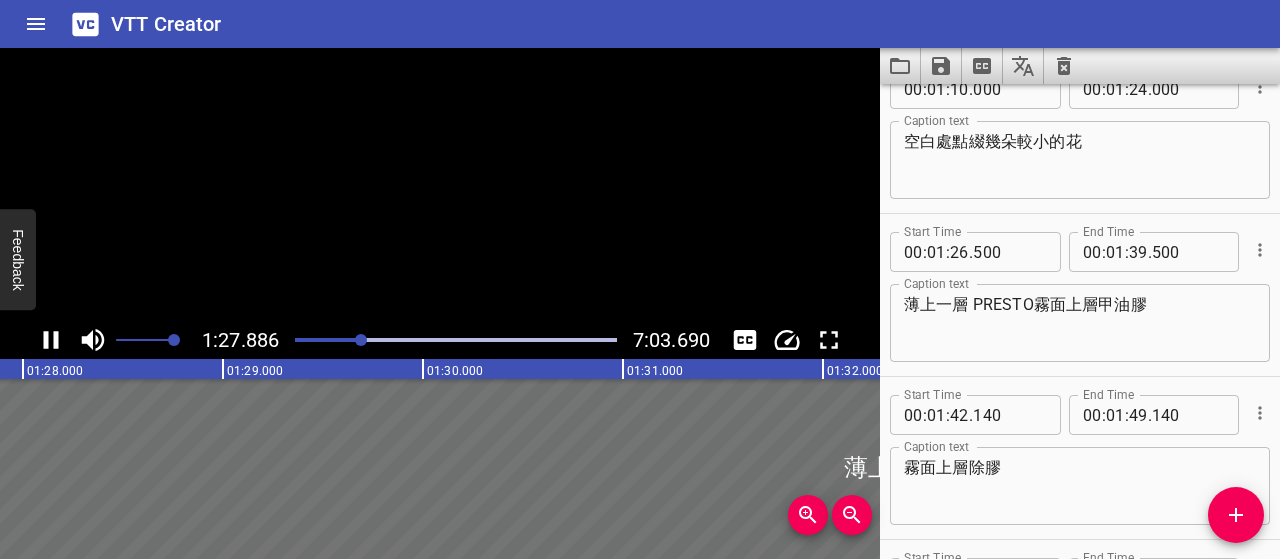 click 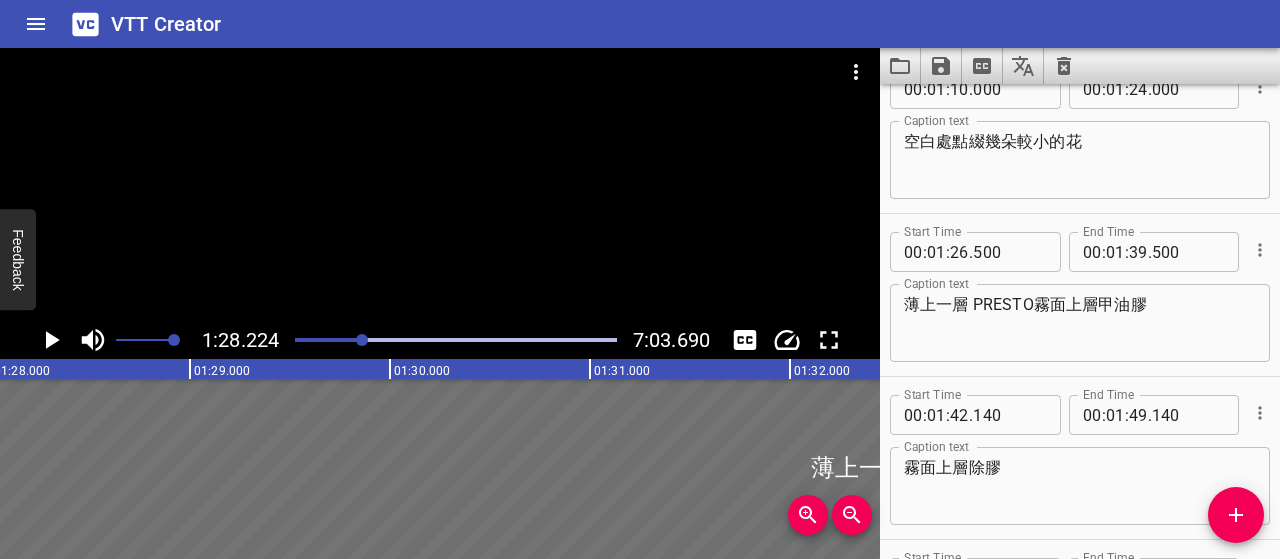 scroll, scrollTop: 0, scrollLeft: 17644, axis: horizontal 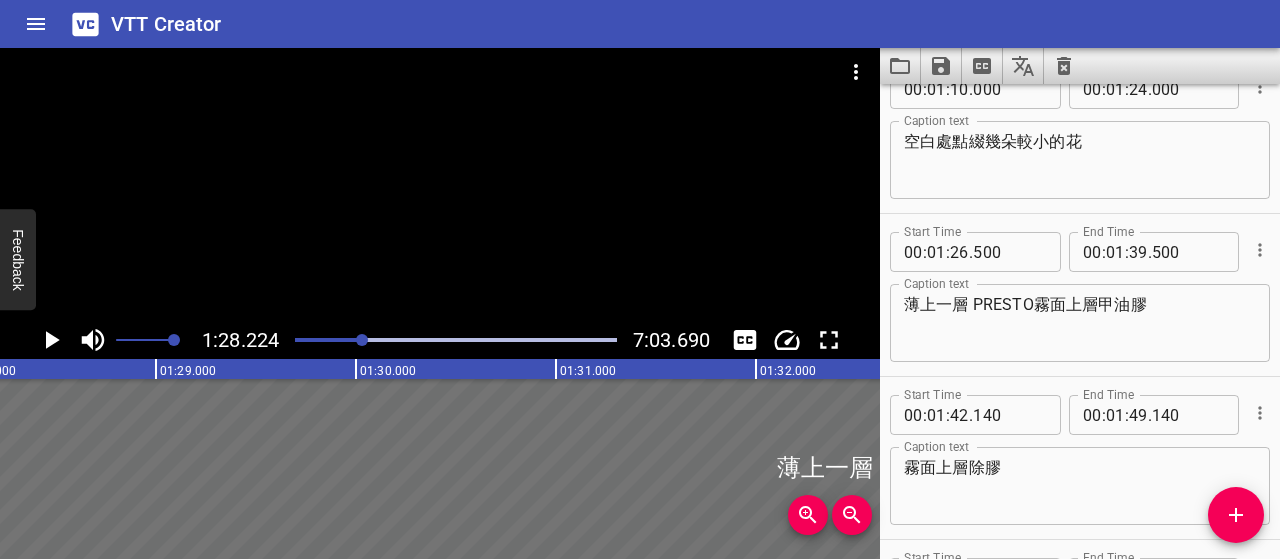 click 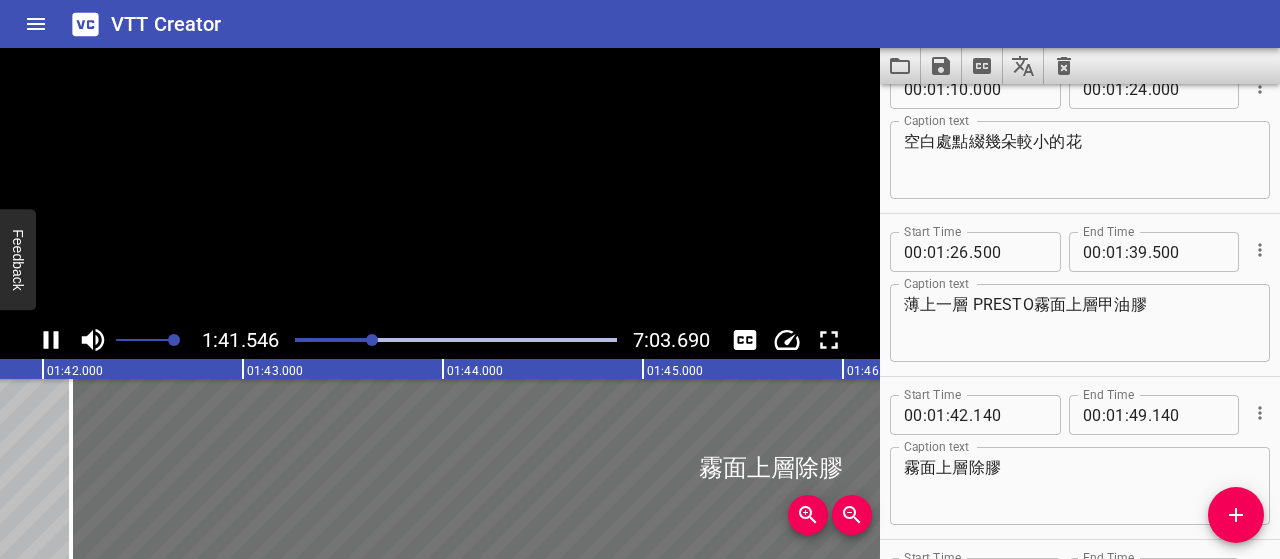click 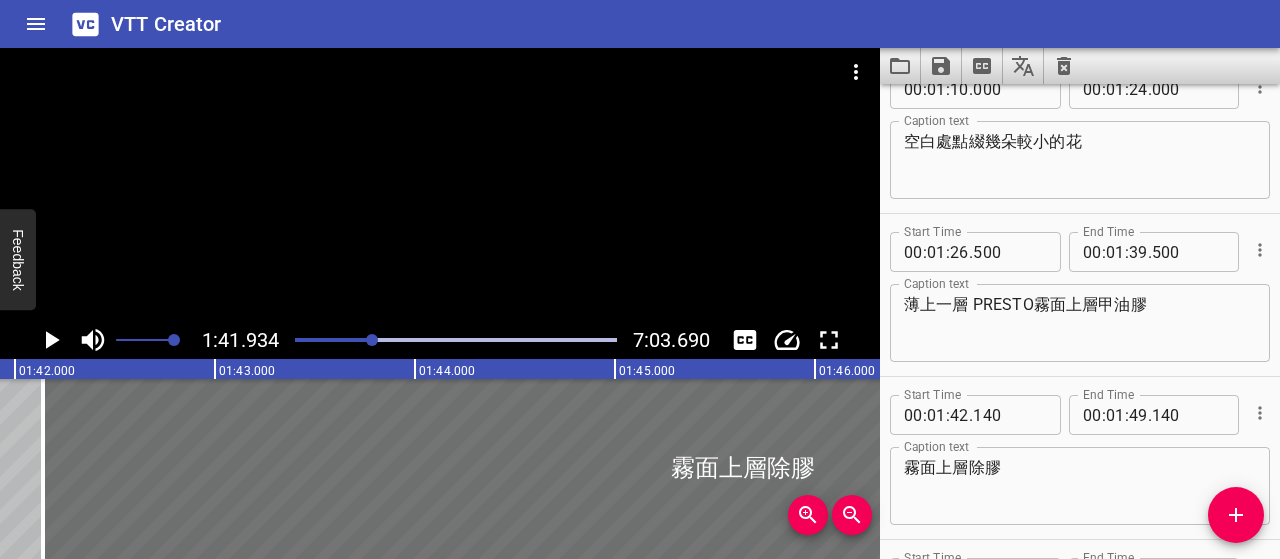 scroll, scrollTop: 0, scrollLeft: 20386, axis: horizontal 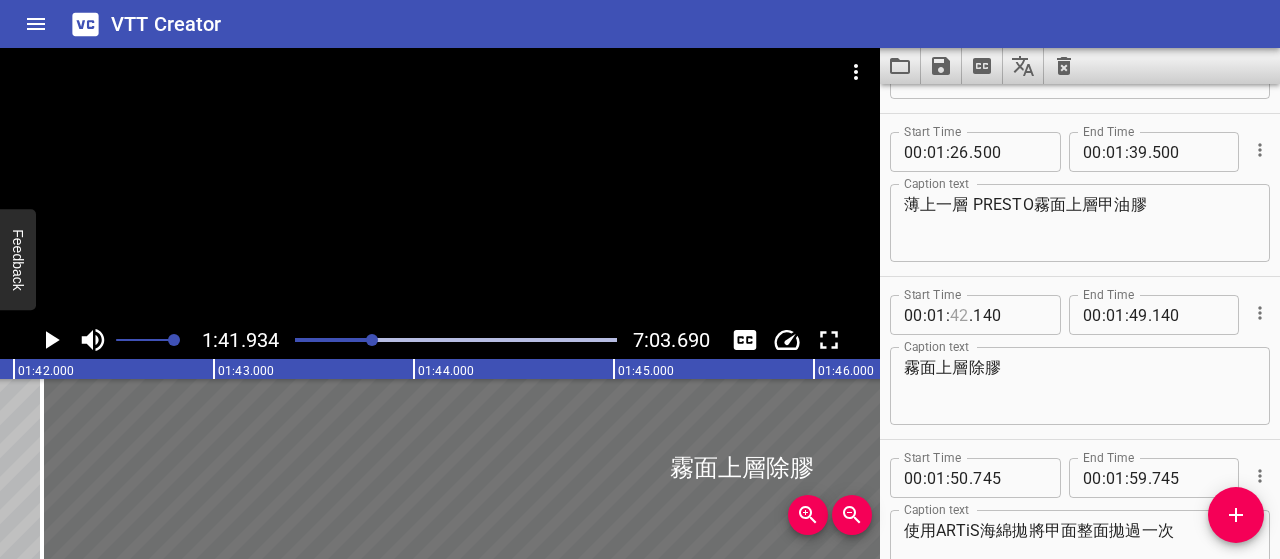 click at bounding box center [959, 315] 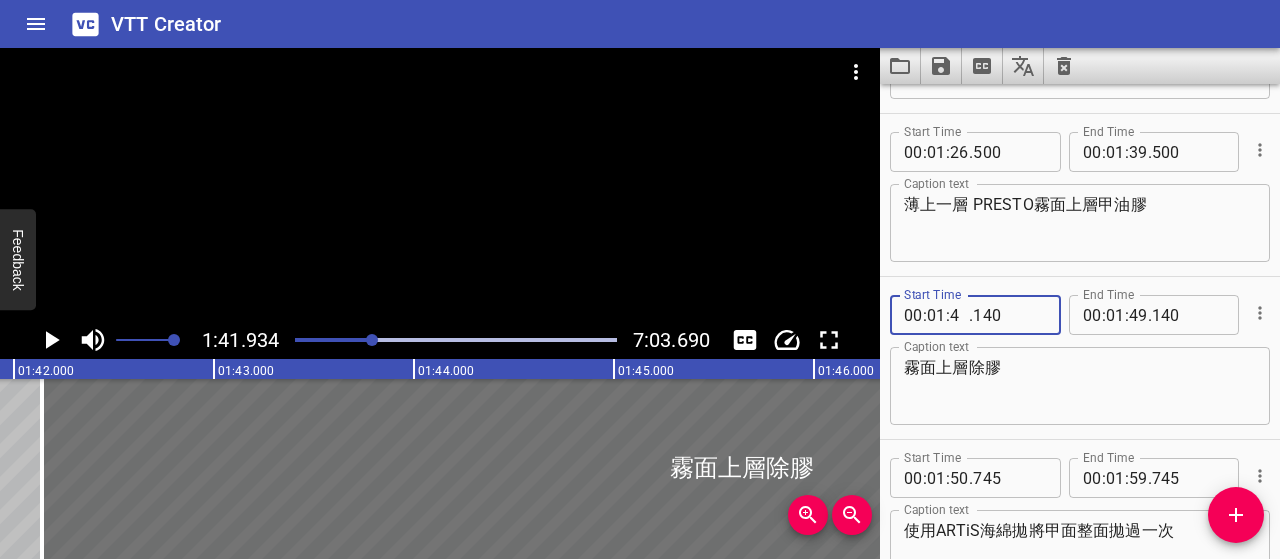 type on "41" 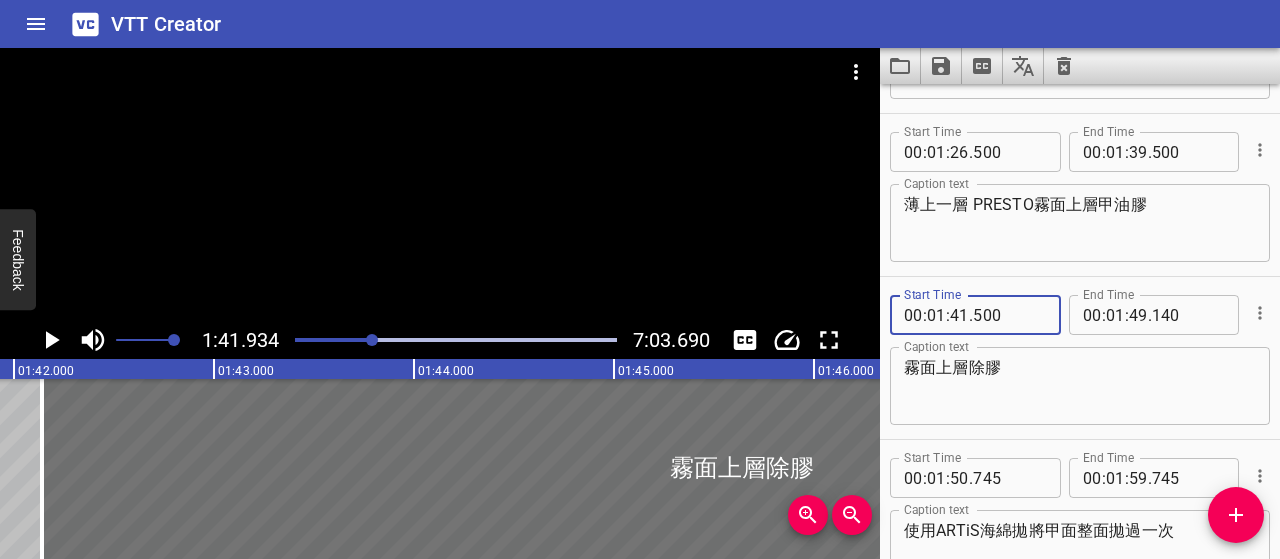 type on "500" 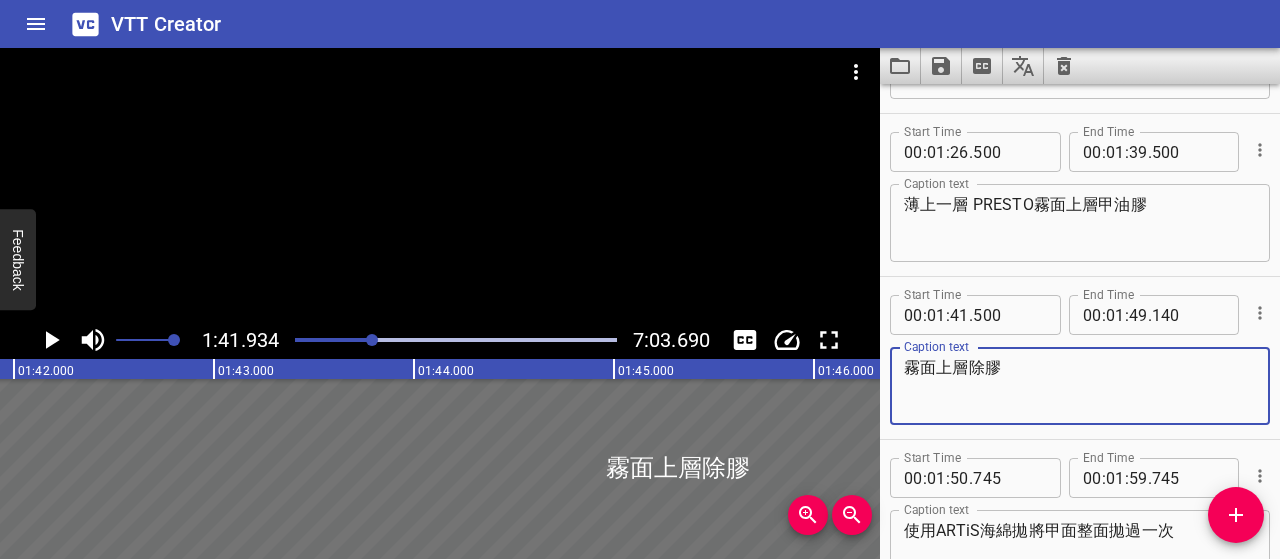 drag, startPoint x: 966, startPoint y: 365, endPoint x: 893, endPoint y: 361, distance: 73.109505 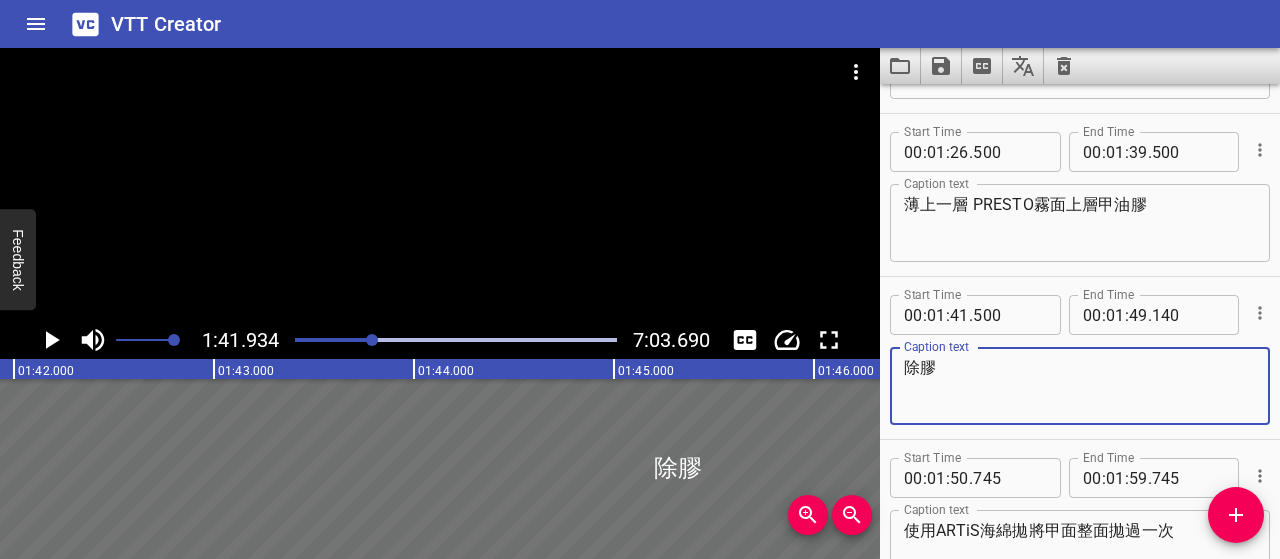 click on "除膠" at bounding box center (1080, 386) 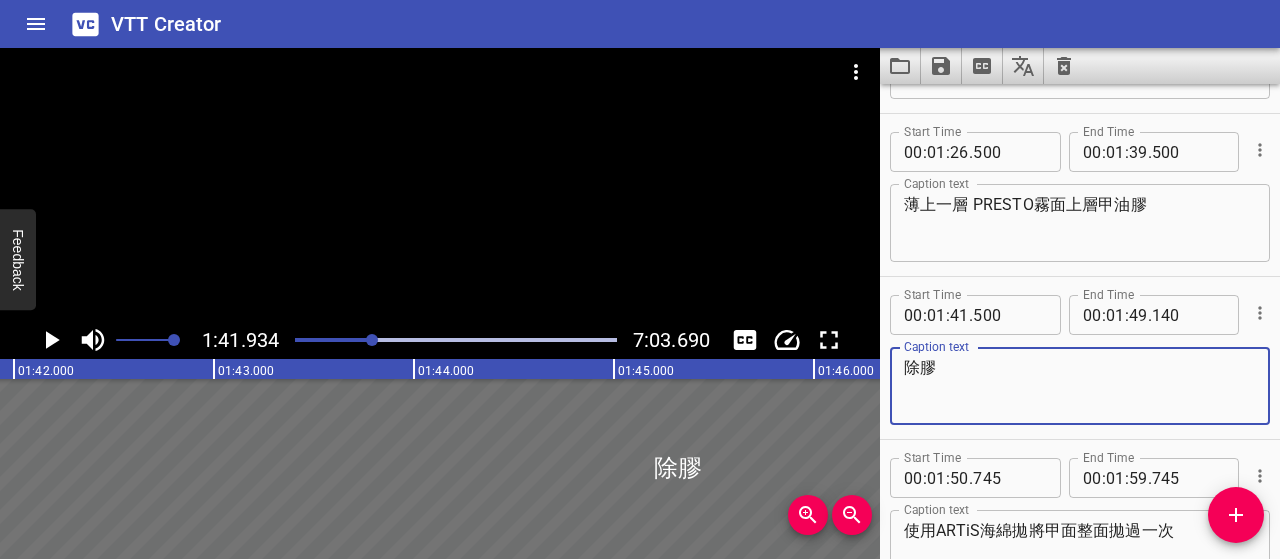 scroll, scrollTop: 1378, scrollLeft: 0, axis: vertical 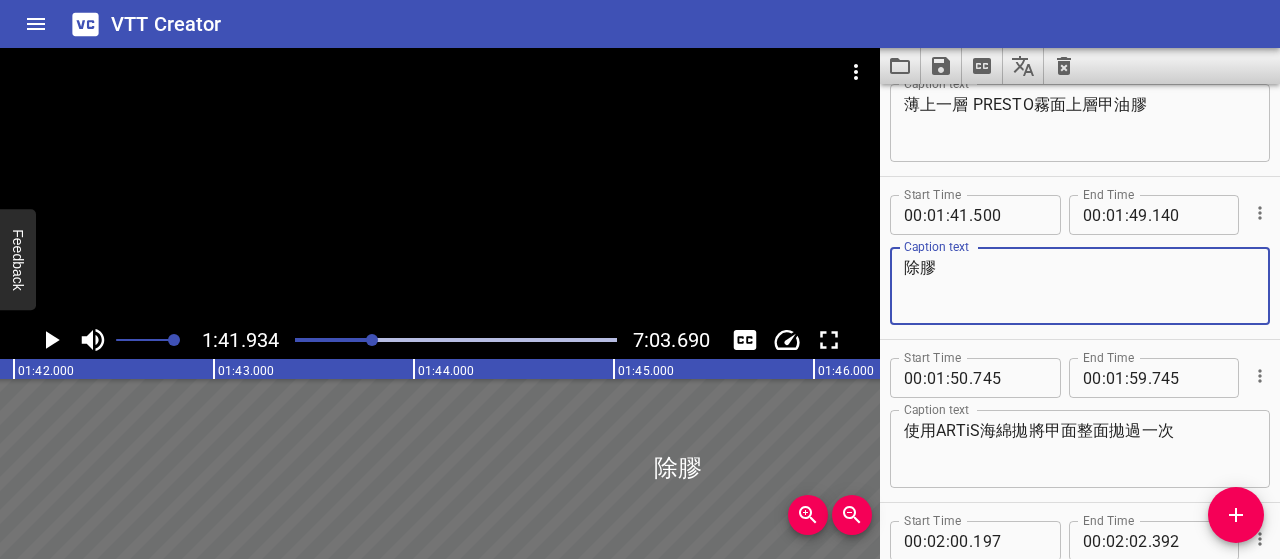 type on "除膠" 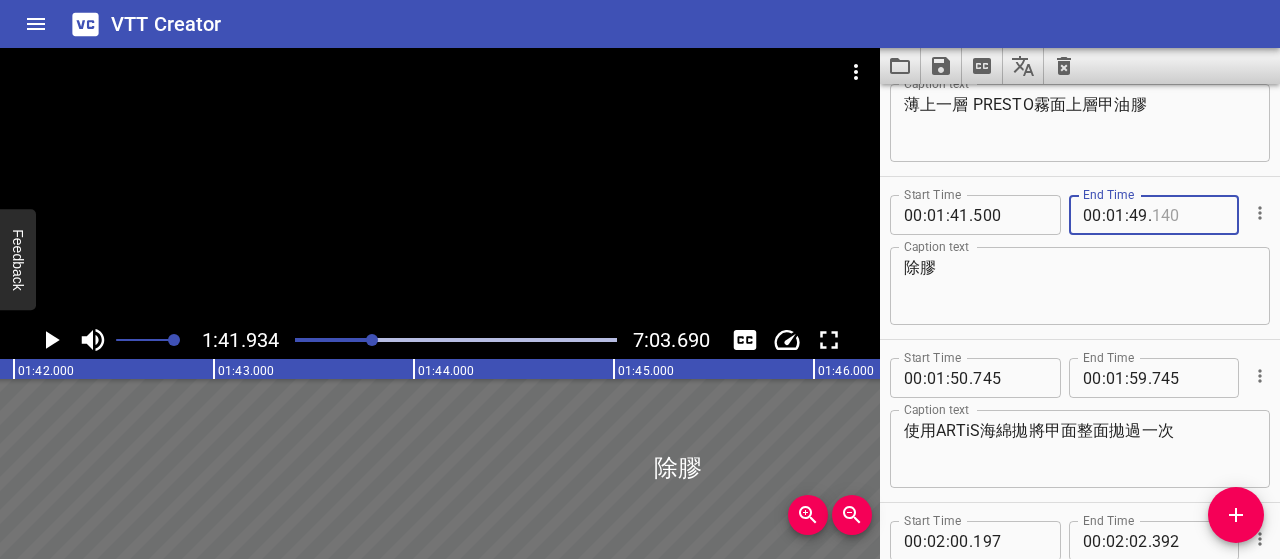 click at bounding box center [1188, 215] 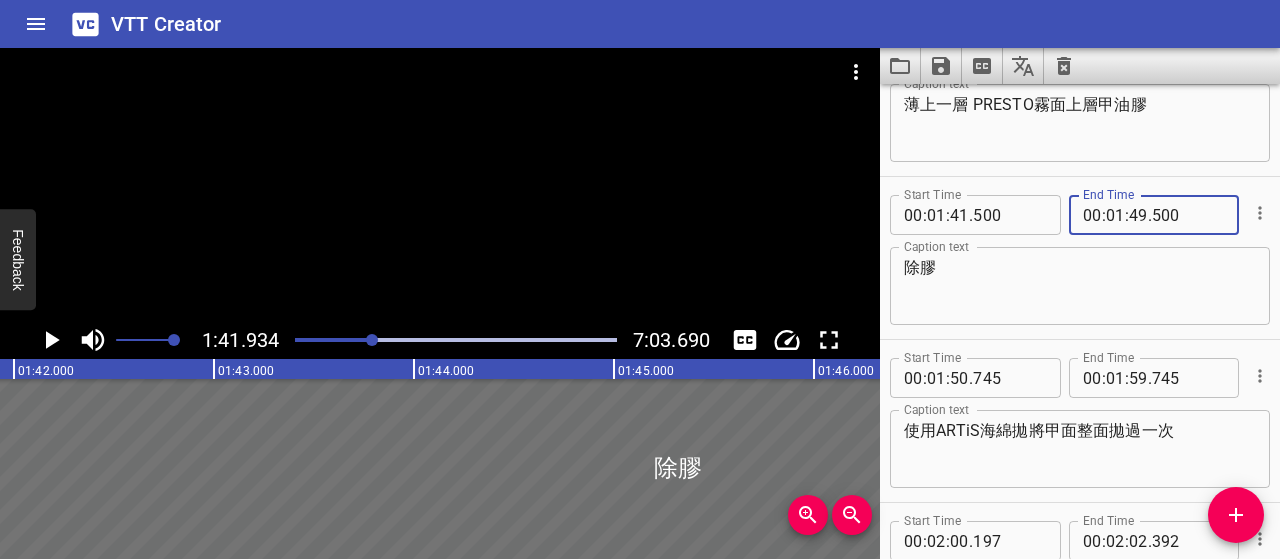 type on "500" 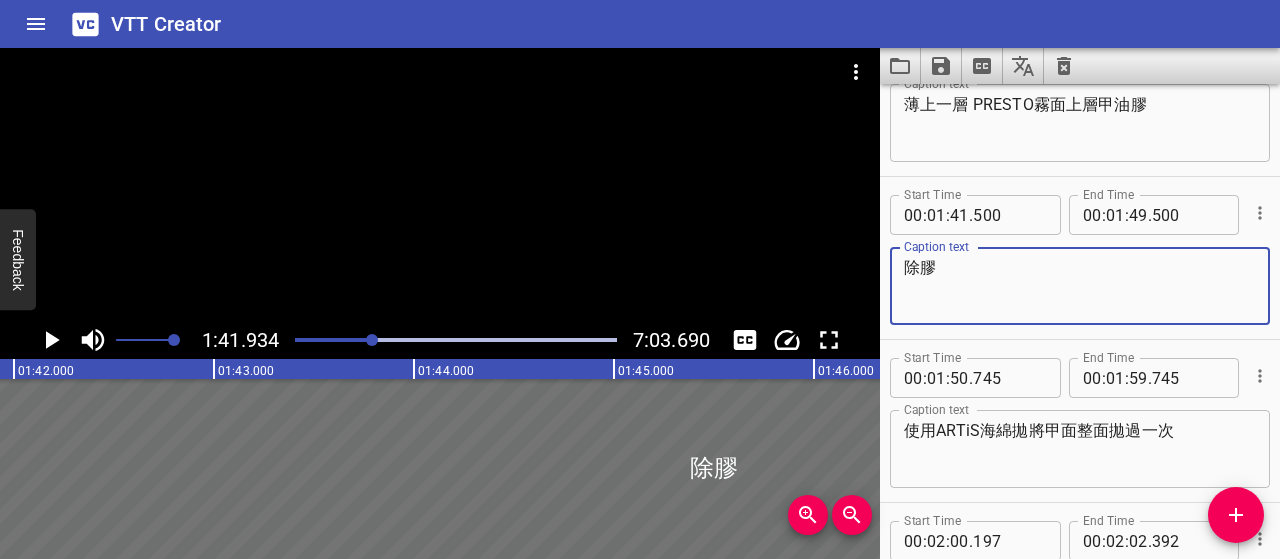 click on "除膠" at bounding box center [1080, 286] 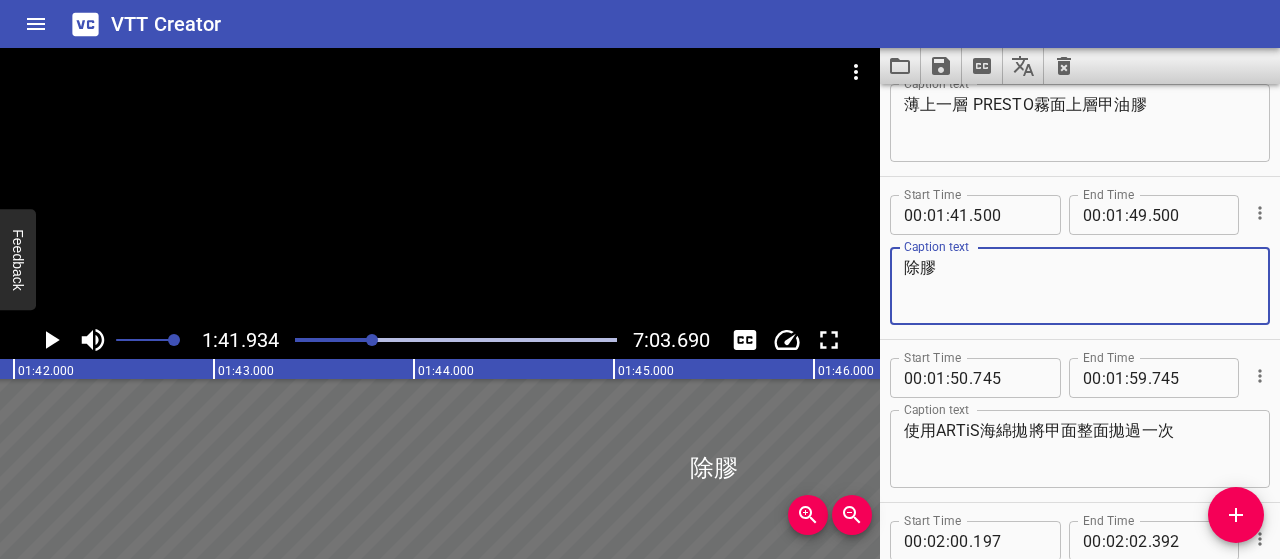 click 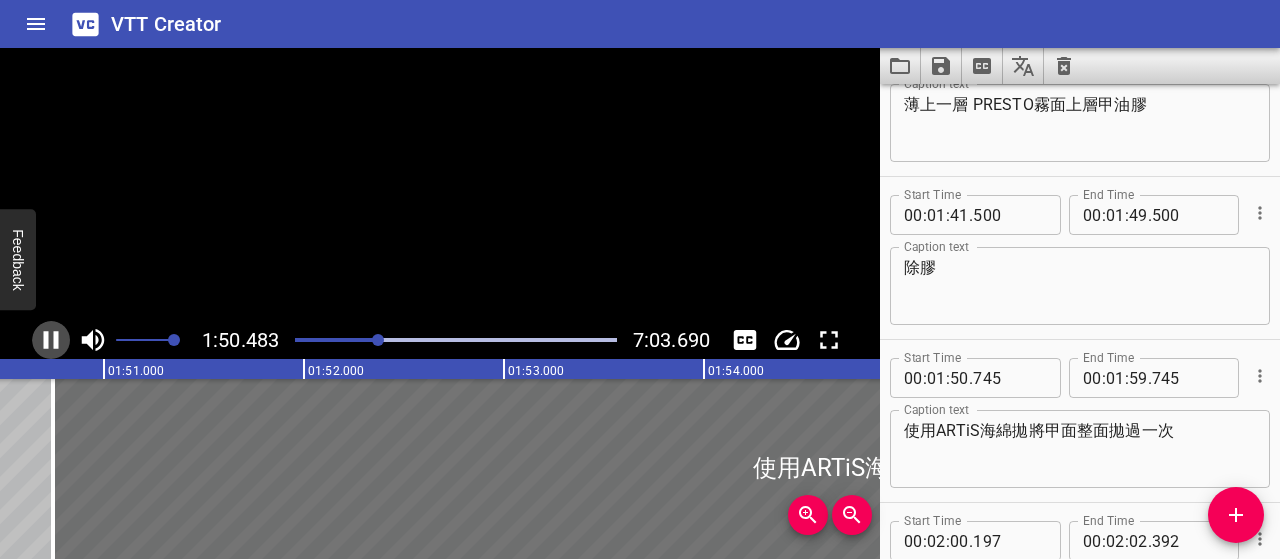 click 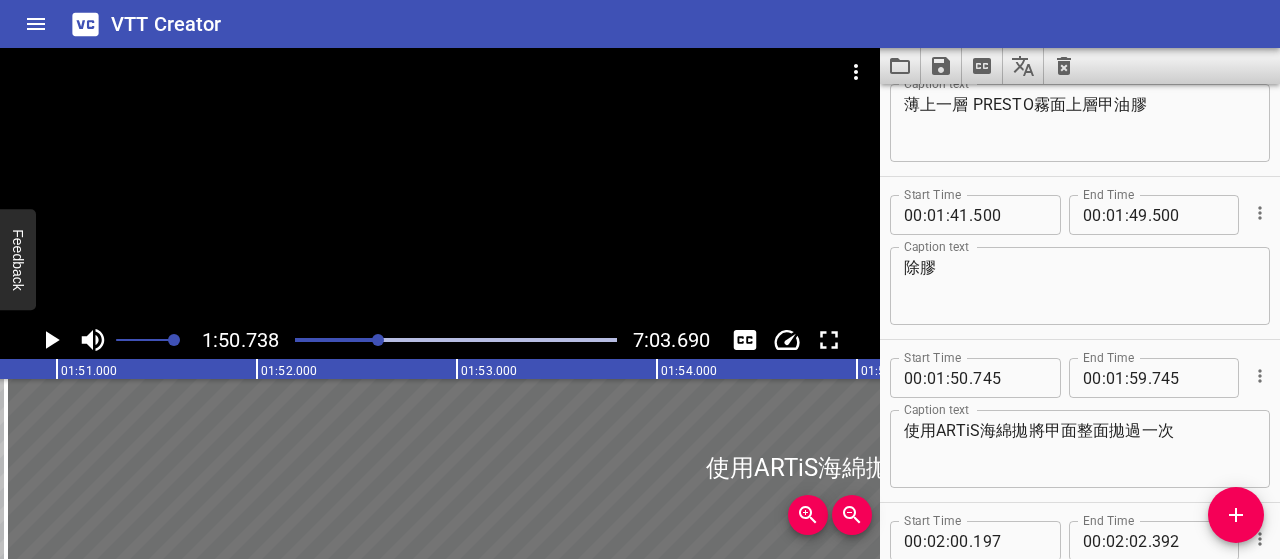 scroll, scrollTop: 0, scrollLeft: 22147, axis: horizontal 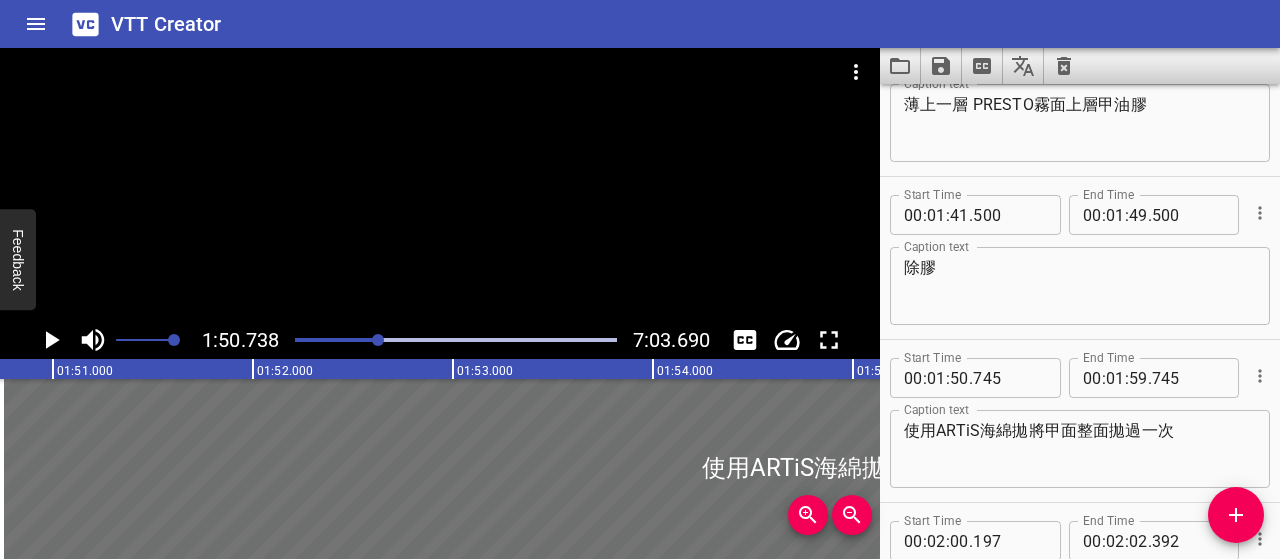 click 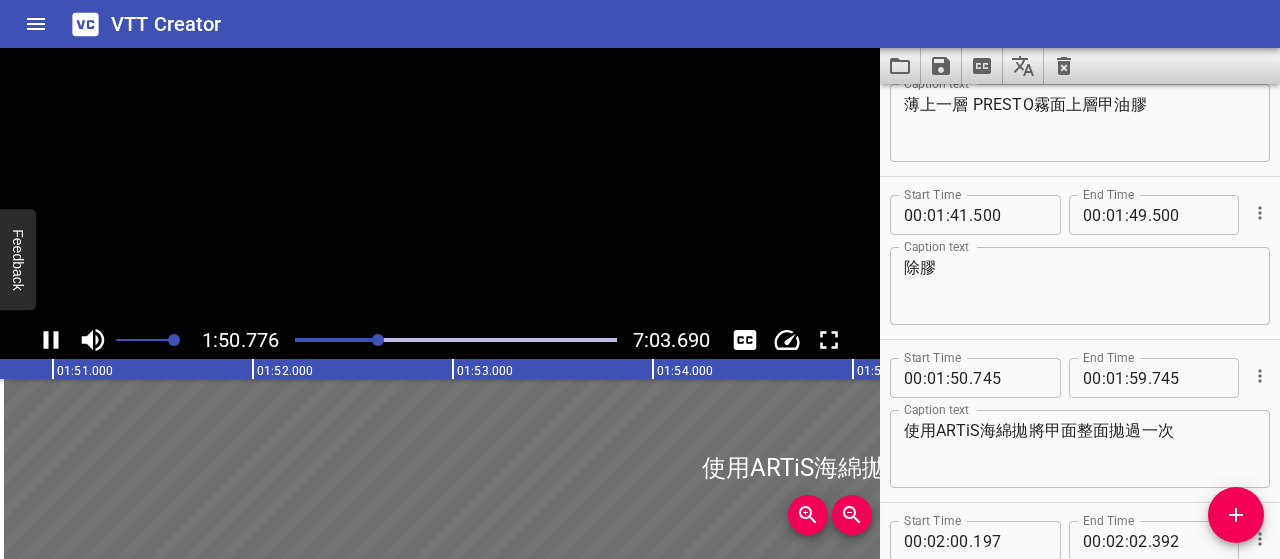 scroll, scrollTop: 0, scrollLeft: 22155, axis: horizontal 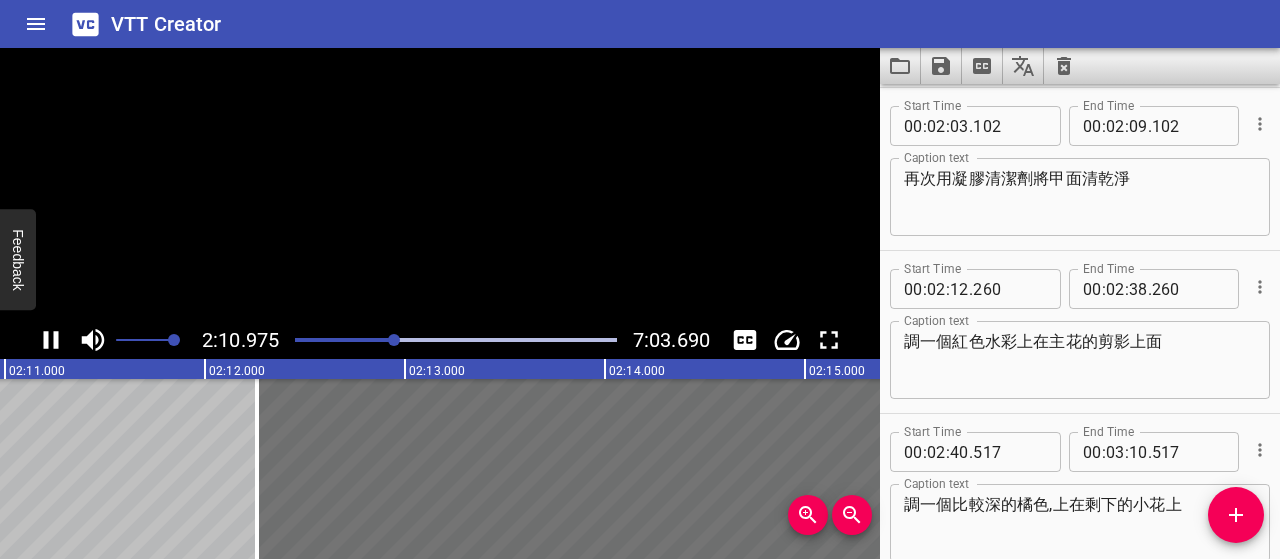 click 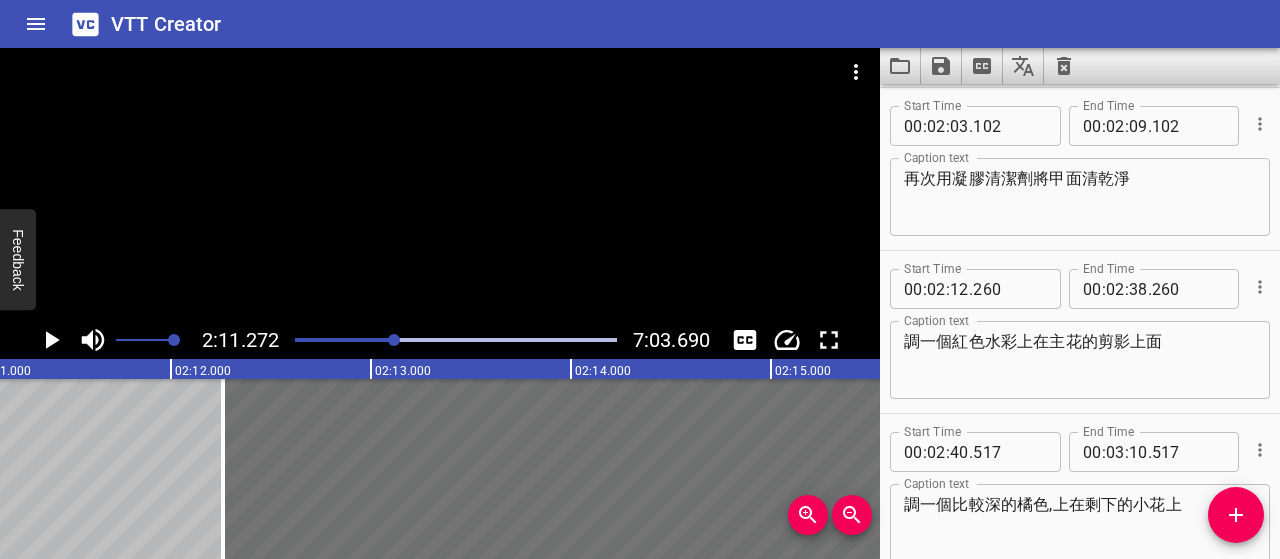 scroll, scrollTop: 0, scrollLeft: 26254, axis: horizontal 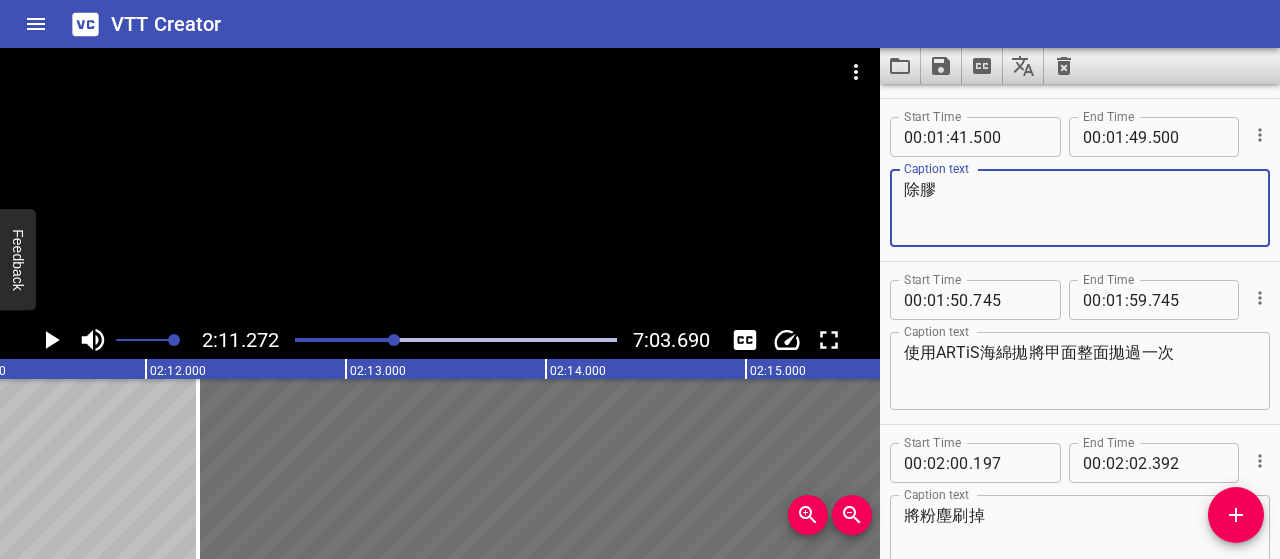 click on "除膠" at bounding box center (1080, 208) 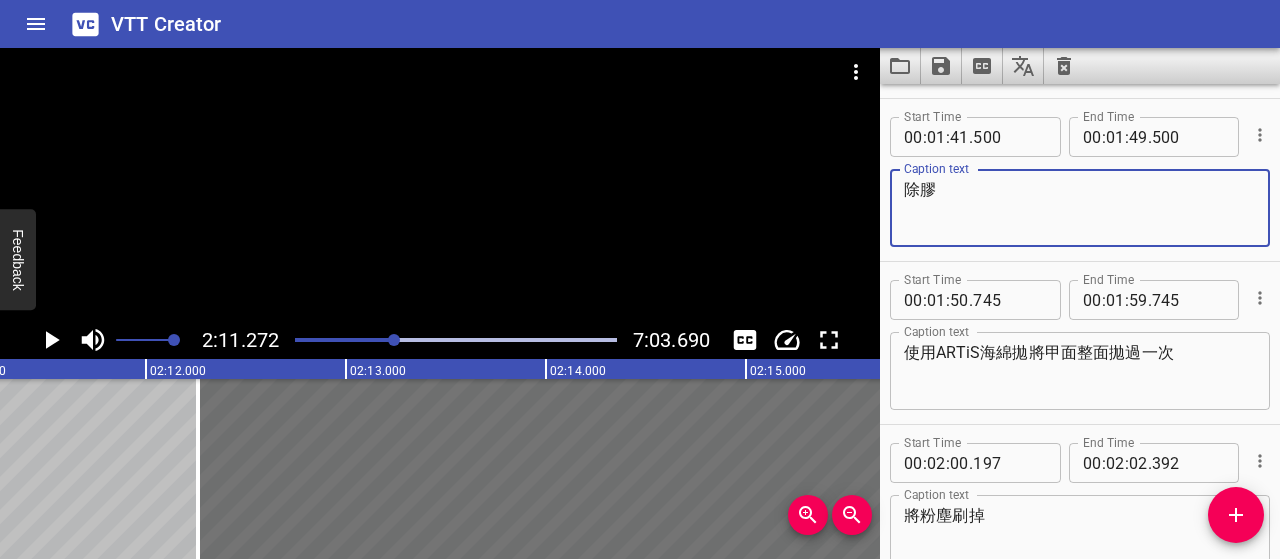 click on "使用ARTiS海綿拋將甲面整面拋過一次" at bounding box center [1080, 371] 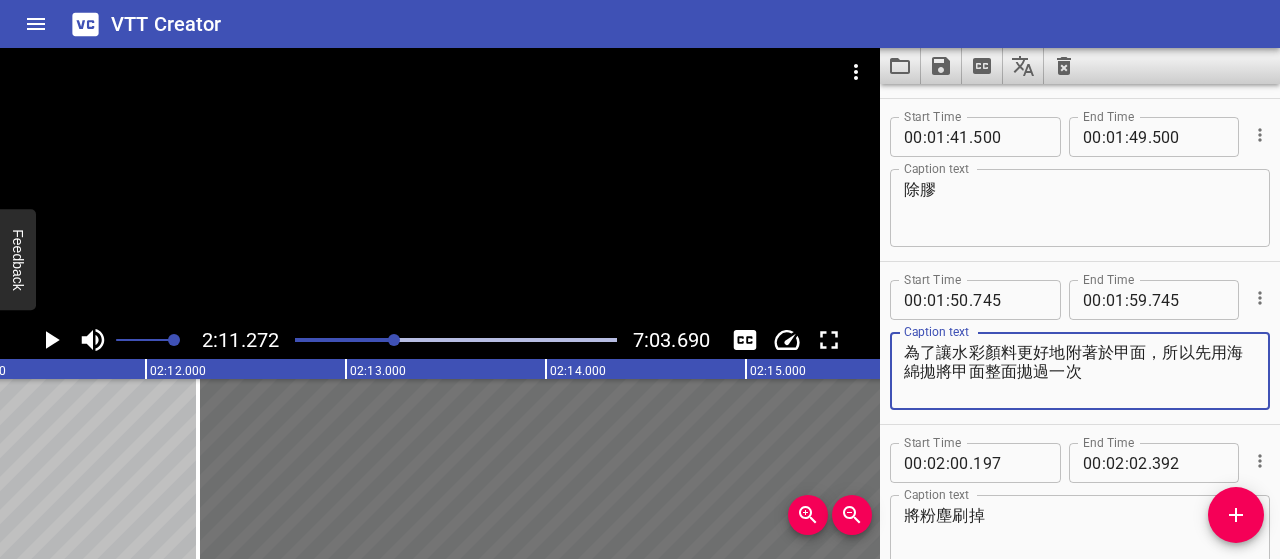 type on "為了讓水彩顏料更好地附著於甲面，所以先用海綿拋將甲面整面拋過一次" 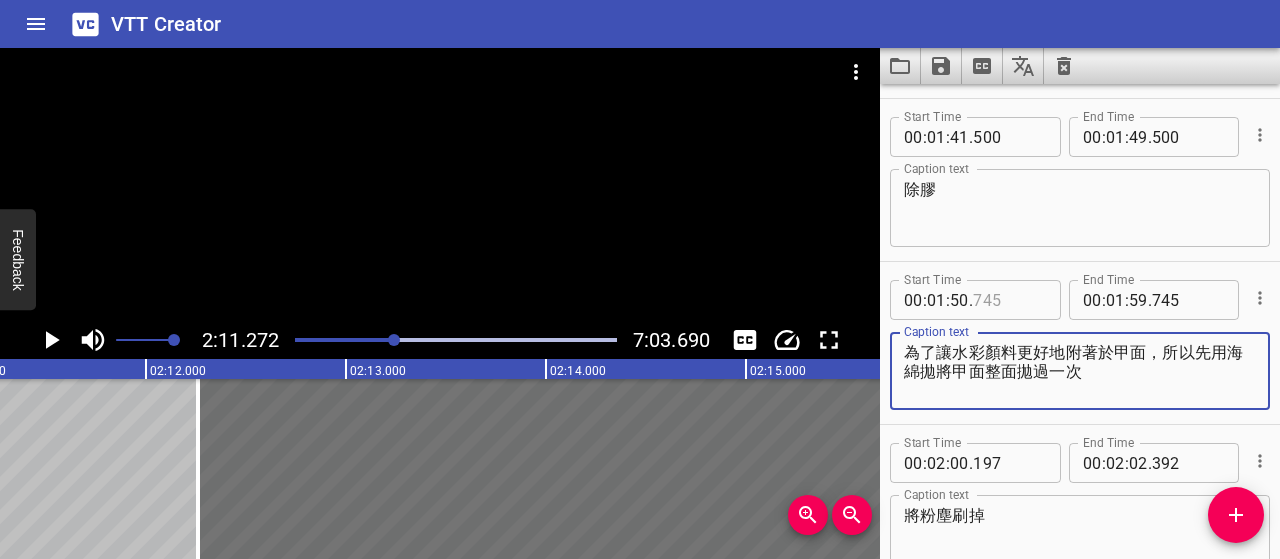 click at bounding box center [1009, 300] 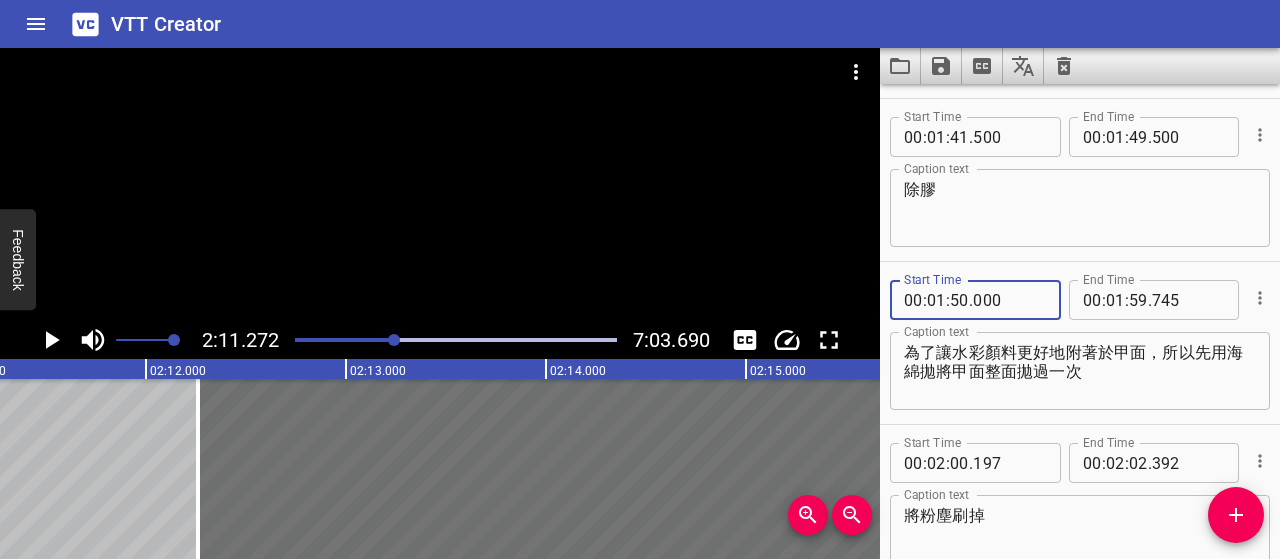 type on "000" 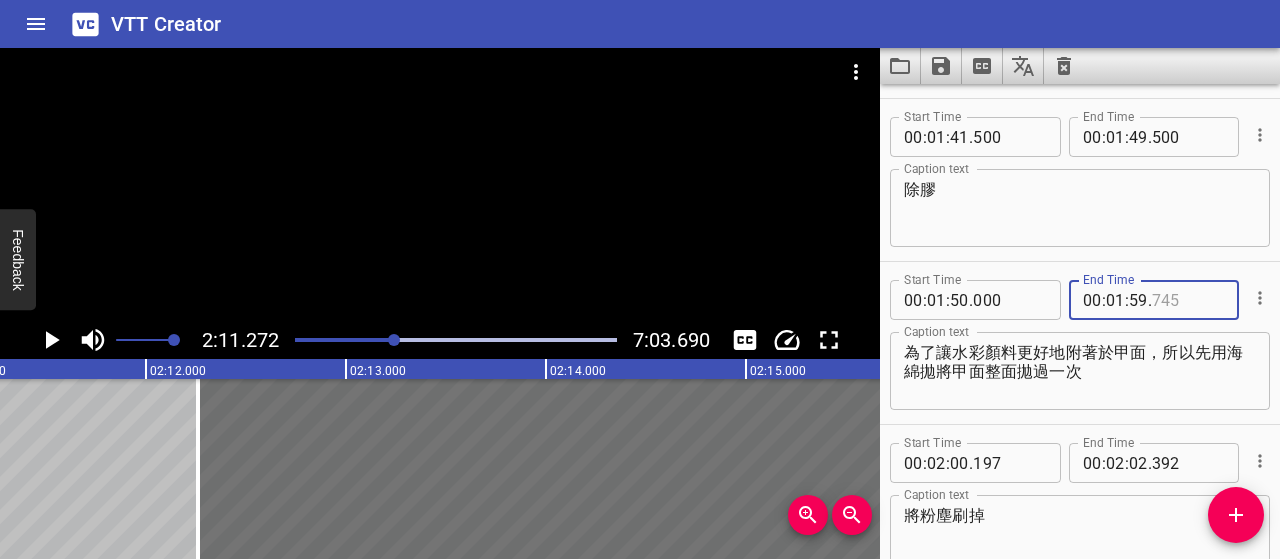 click at bounding box center (1188, 300) 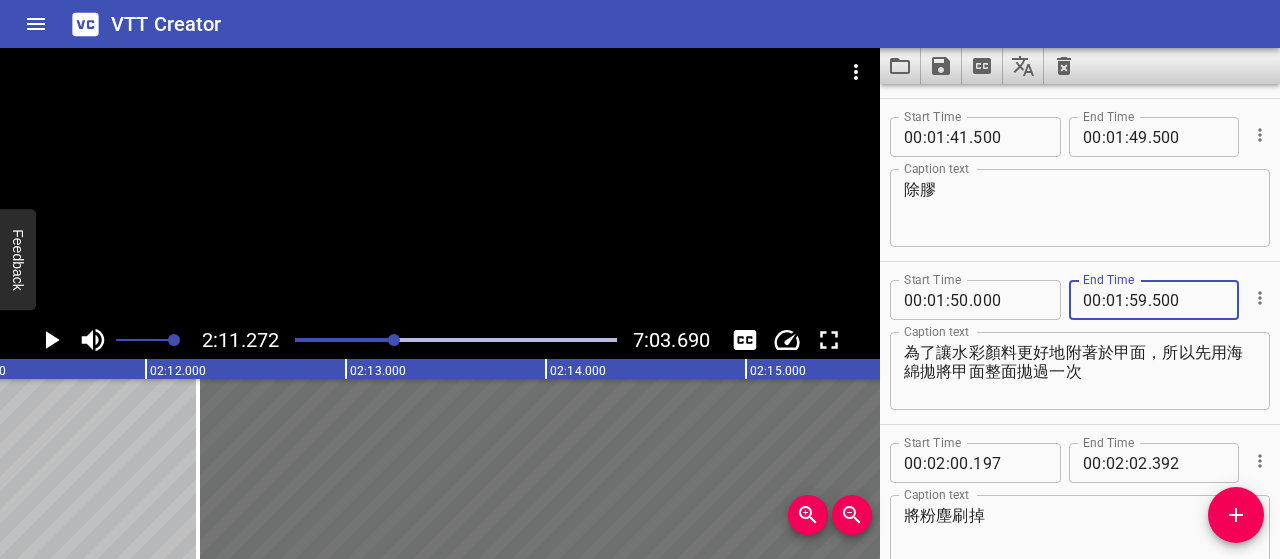 type on "500" 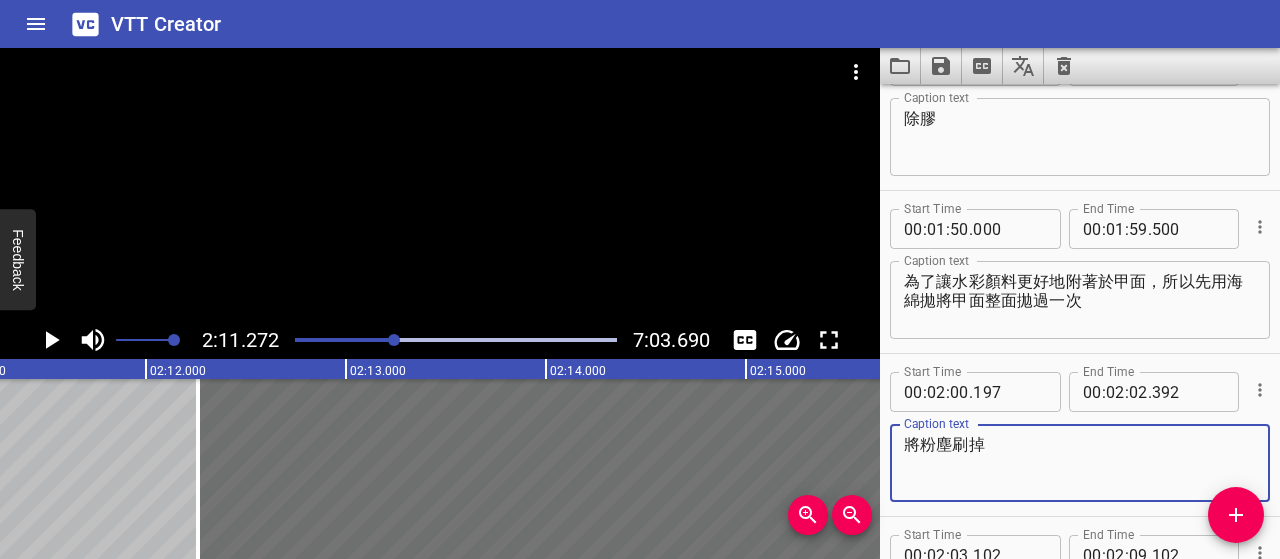 scroll, scrollTop: 1756, scrollLeft: 0, axis: vertical 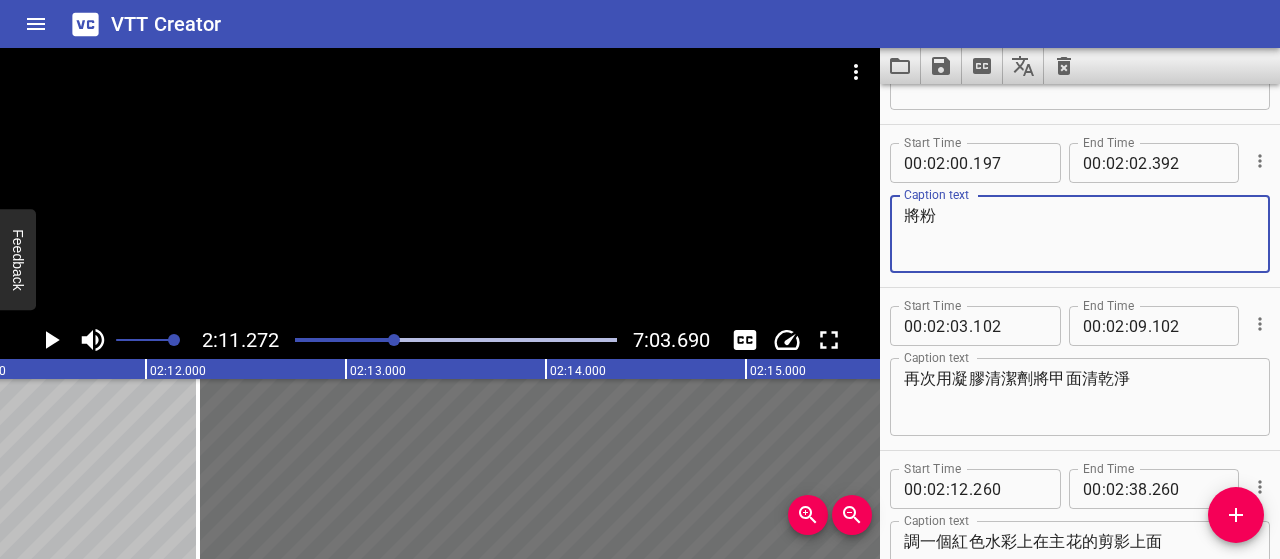 type on "將" 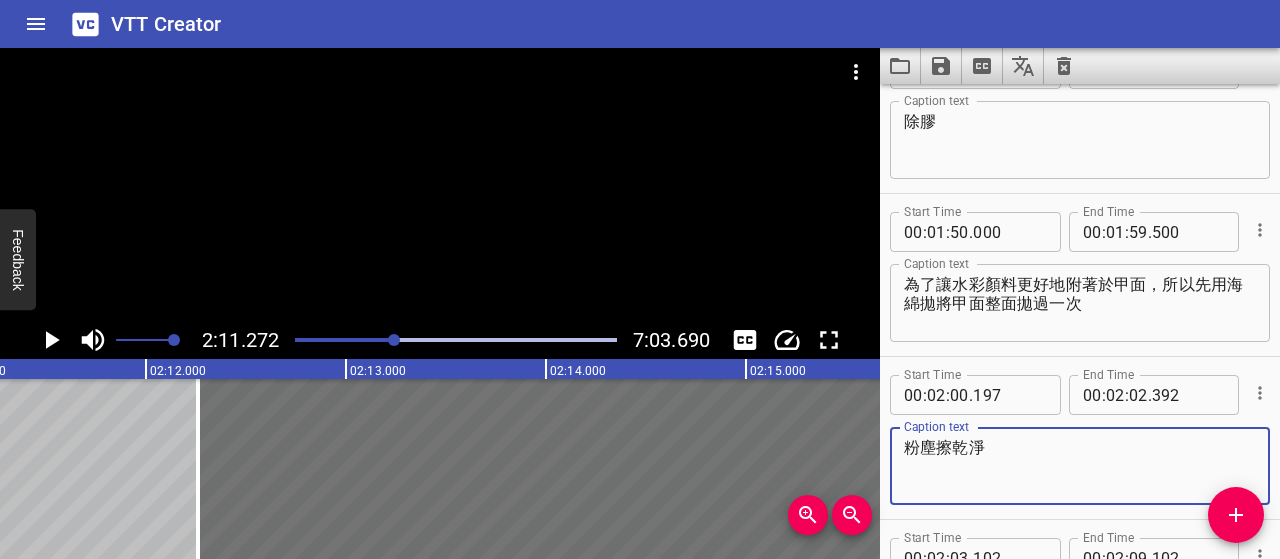 scroll, scrollTop: 1556, scrollLeft: 0, axis: vertical 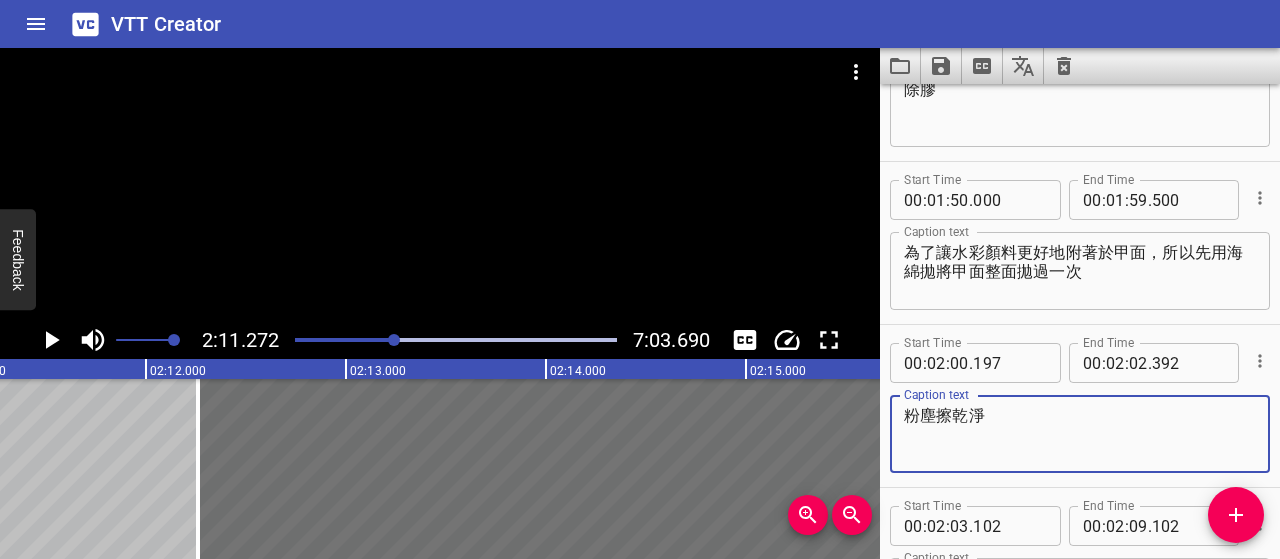 type on "粉塵擦乾淨" 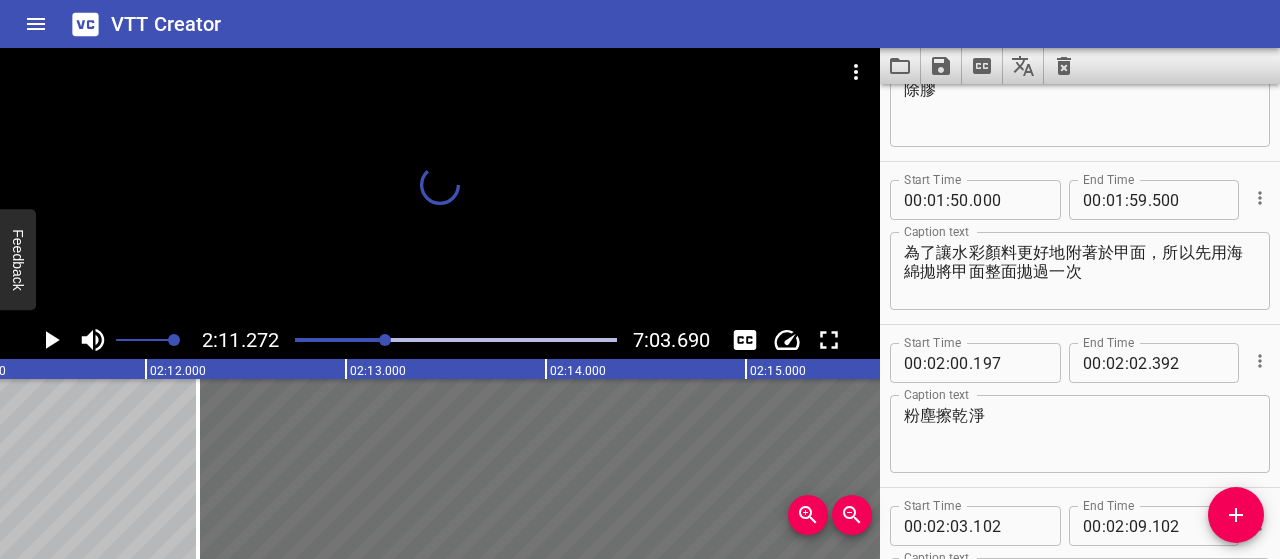 scroll, scrollTop: 0, scrollLeft: 26128, axis: horizontal 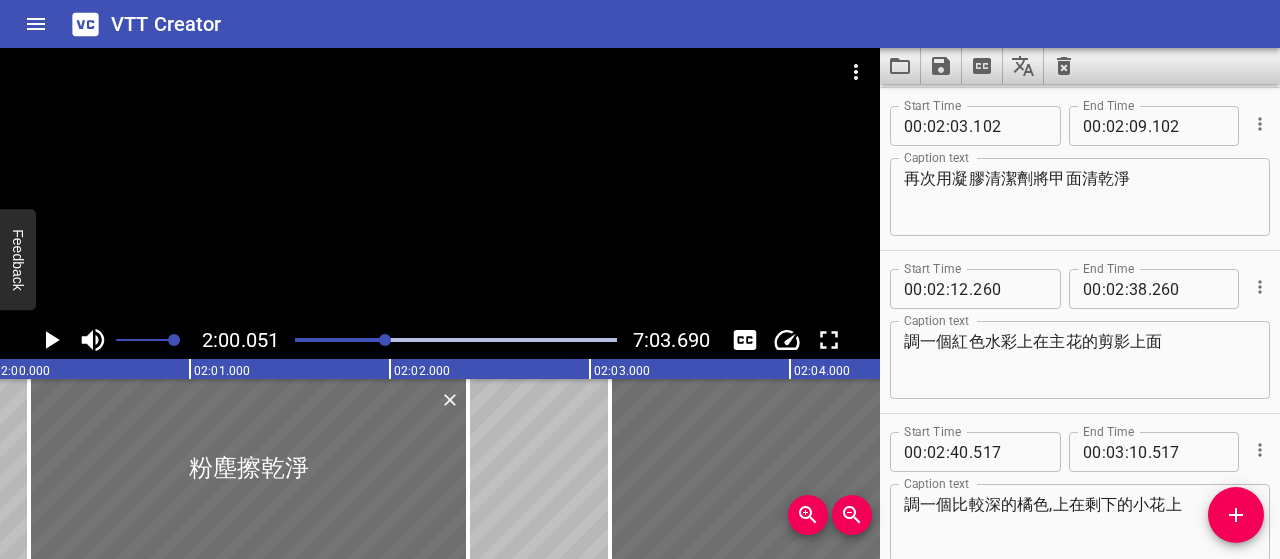 click at bounding box center (226, 340) 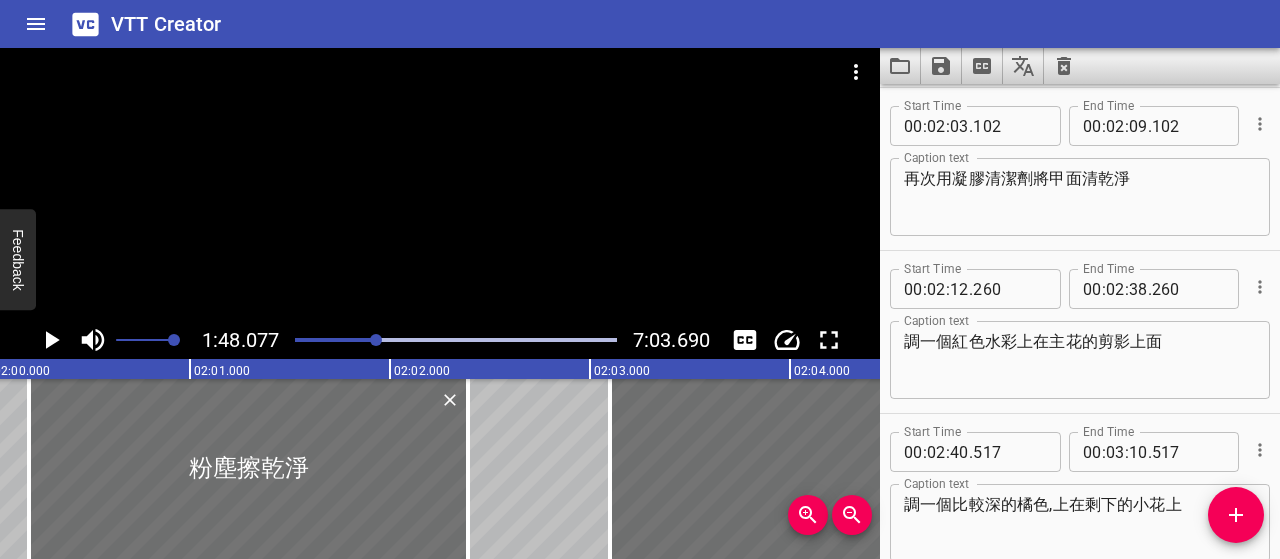 scroll, scrollTop: 0, scrollLeft: 23456, axis: horizontal 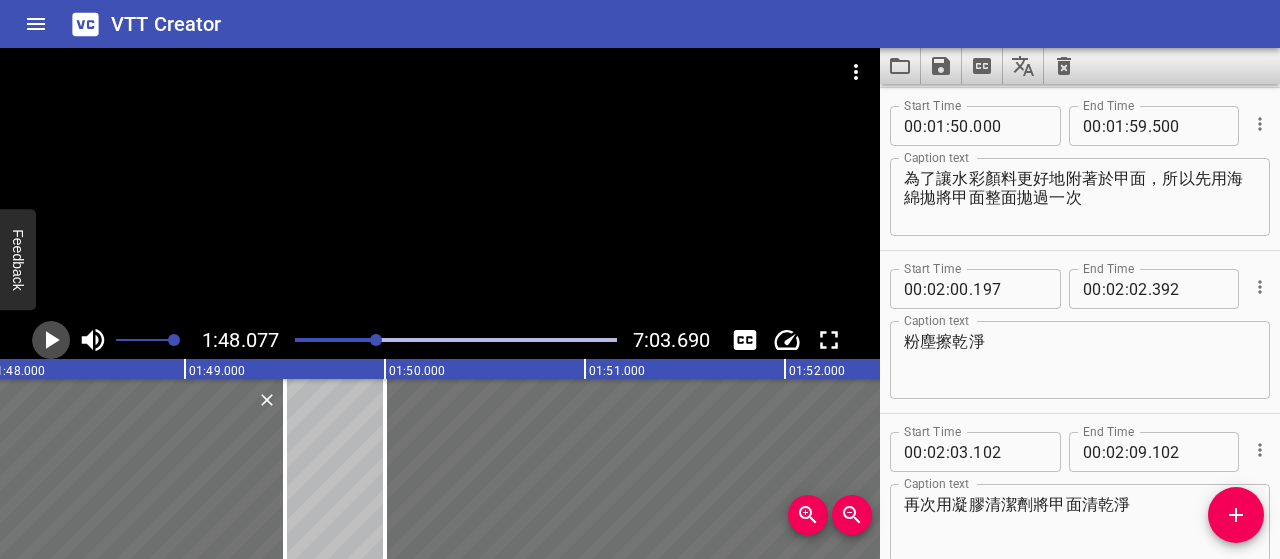 click 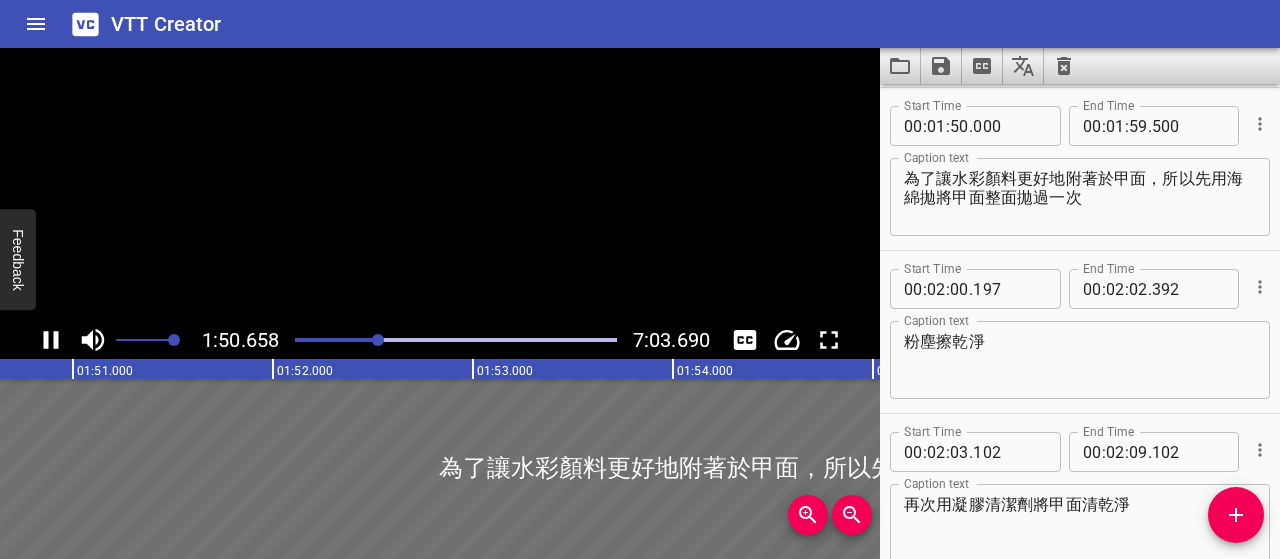 click 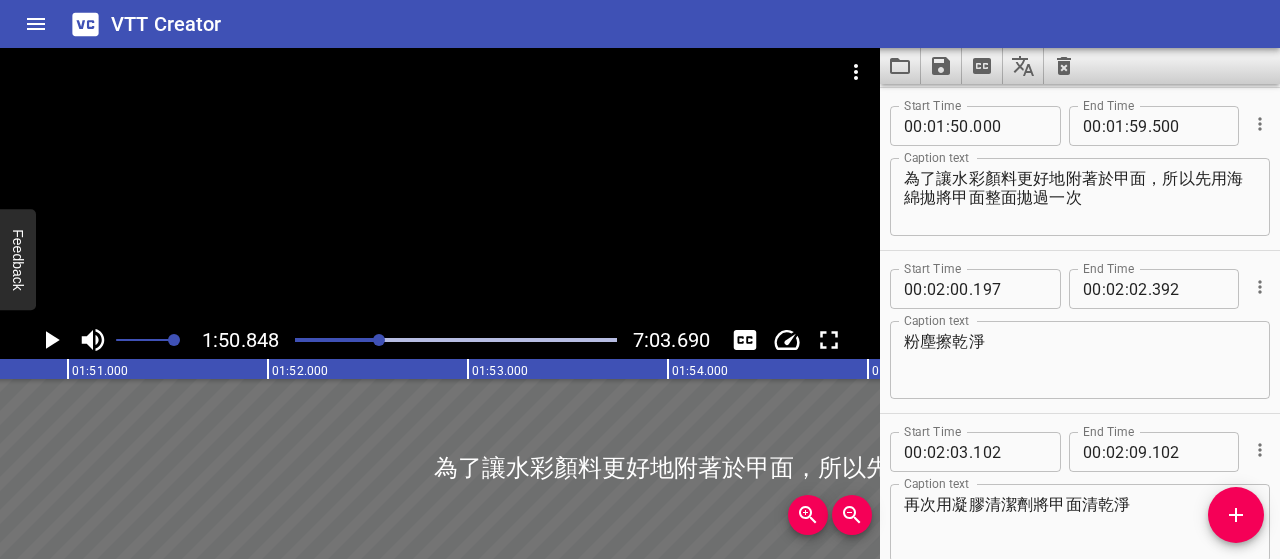 scroll, scrollTop: 0, scrollLeft: 22169, axis: horizontal 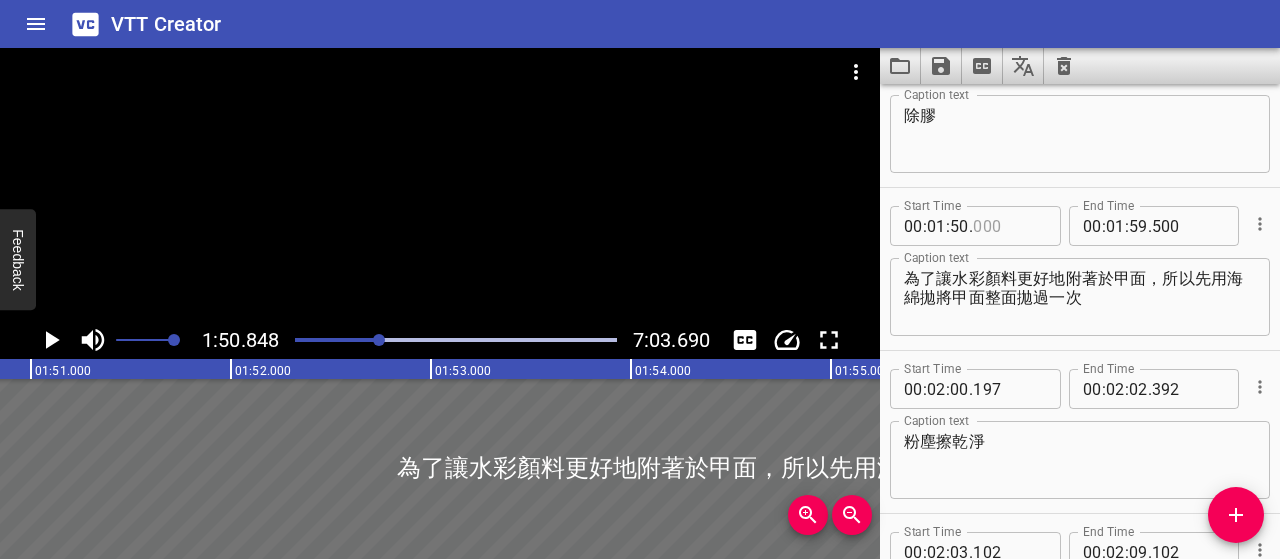 click at bounding box center [1009, 226] 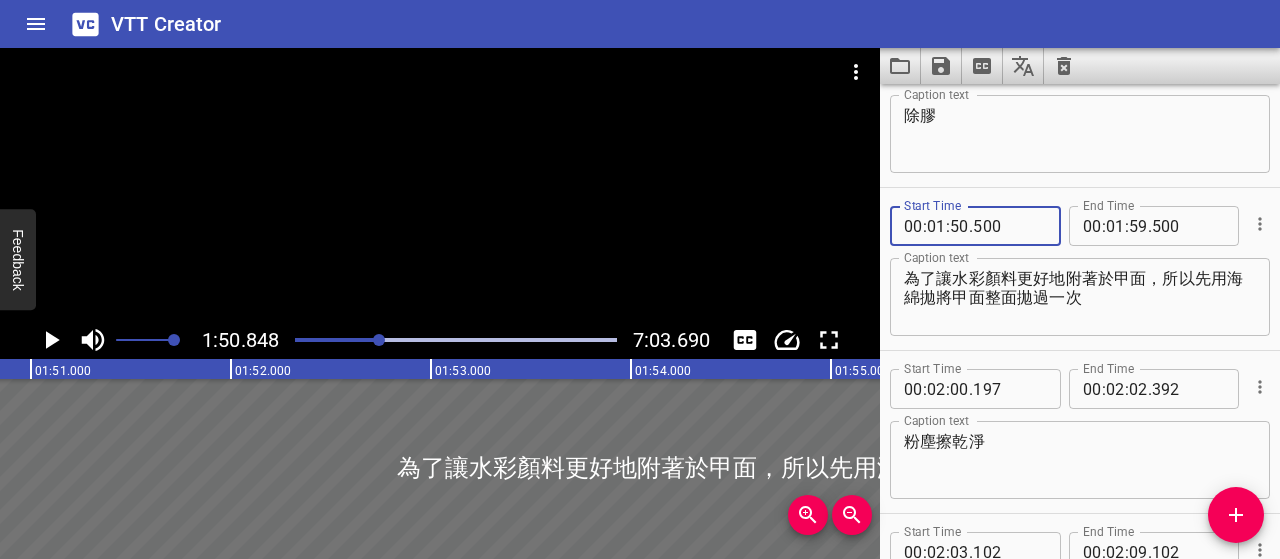 type on "500" 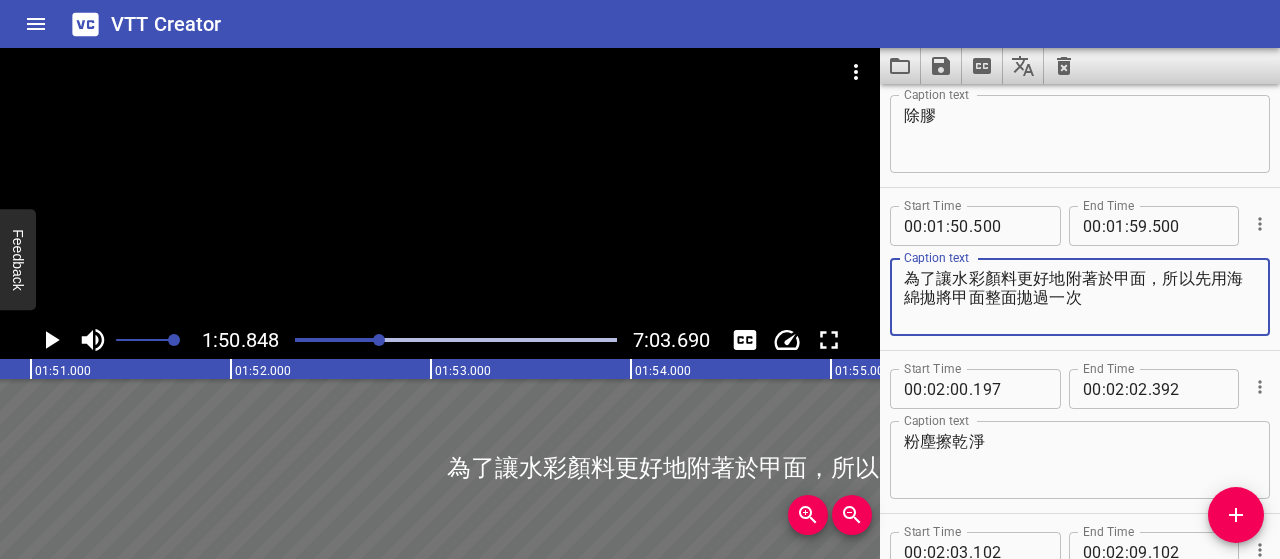 click on "為了讓水彩顏料更好地附著於甲面，所以先用海綿拋將甲面整面拋過一次" at bounding box center (1080, 297) 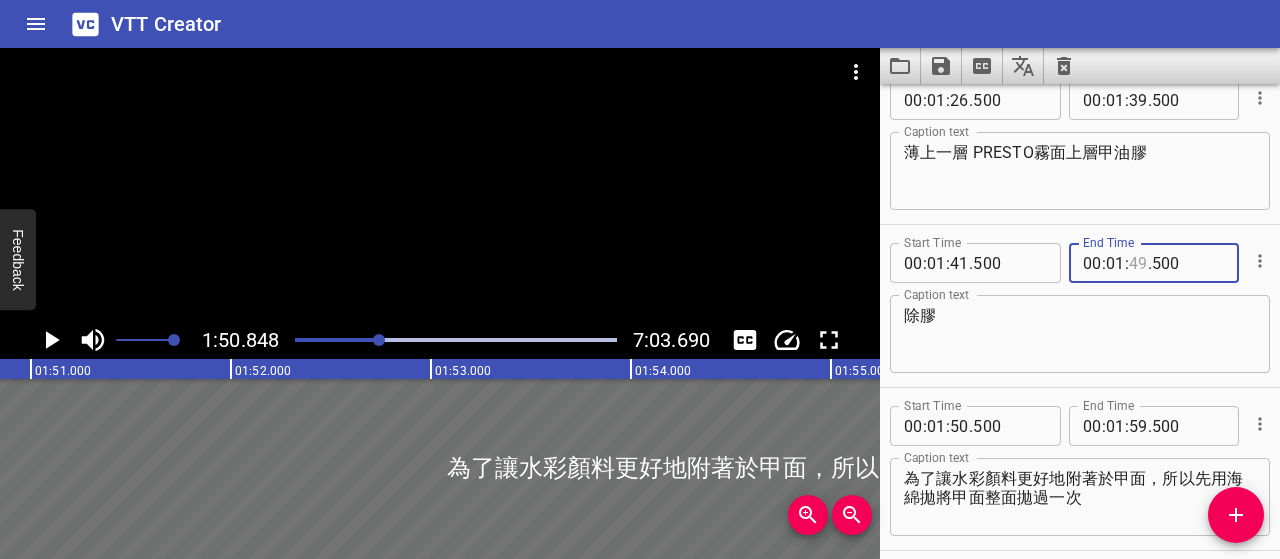 click at bounding box center (1138, 263) 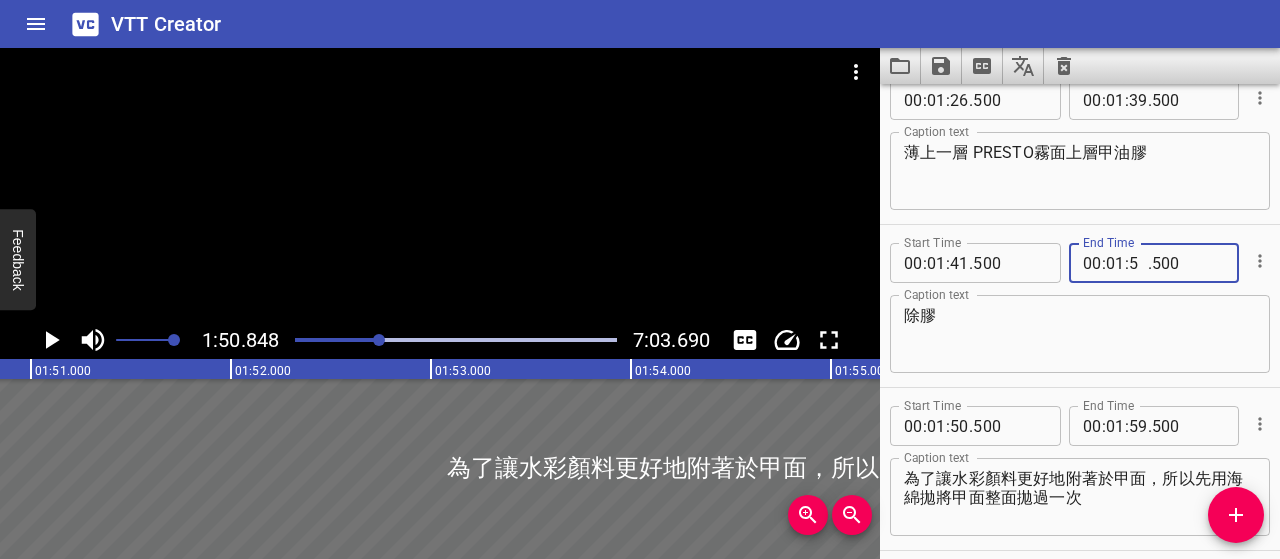 type on "50" 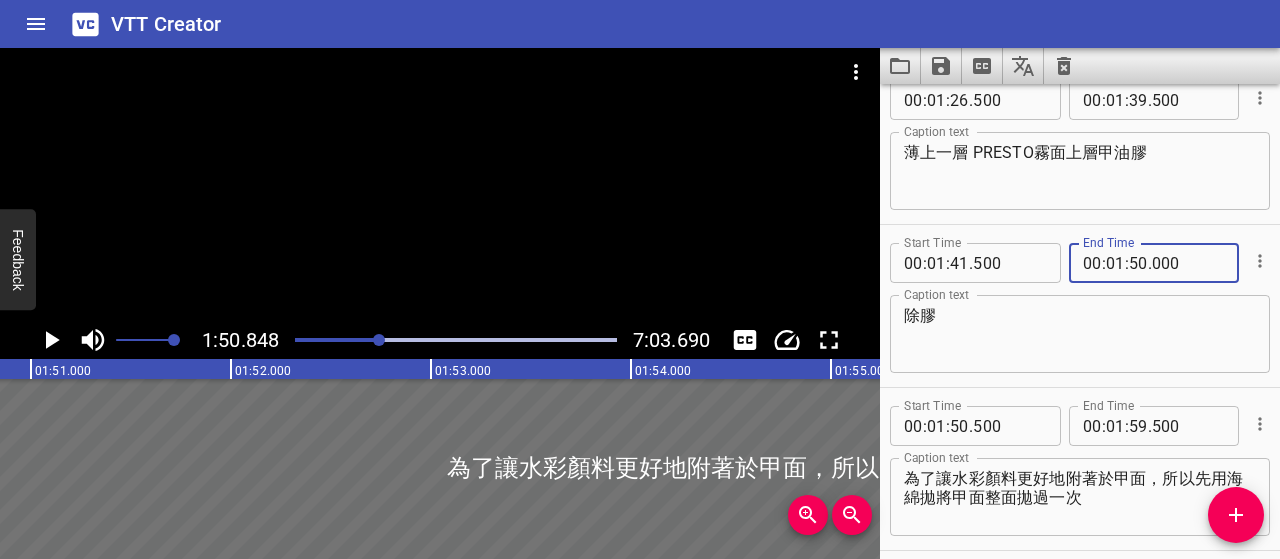 type on "000" 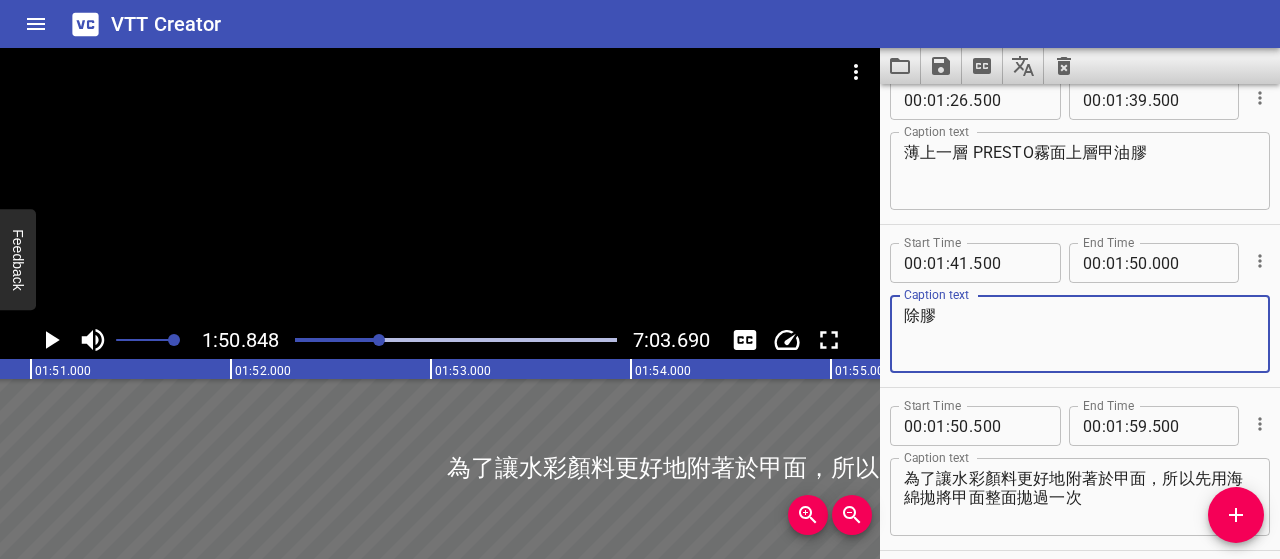 click 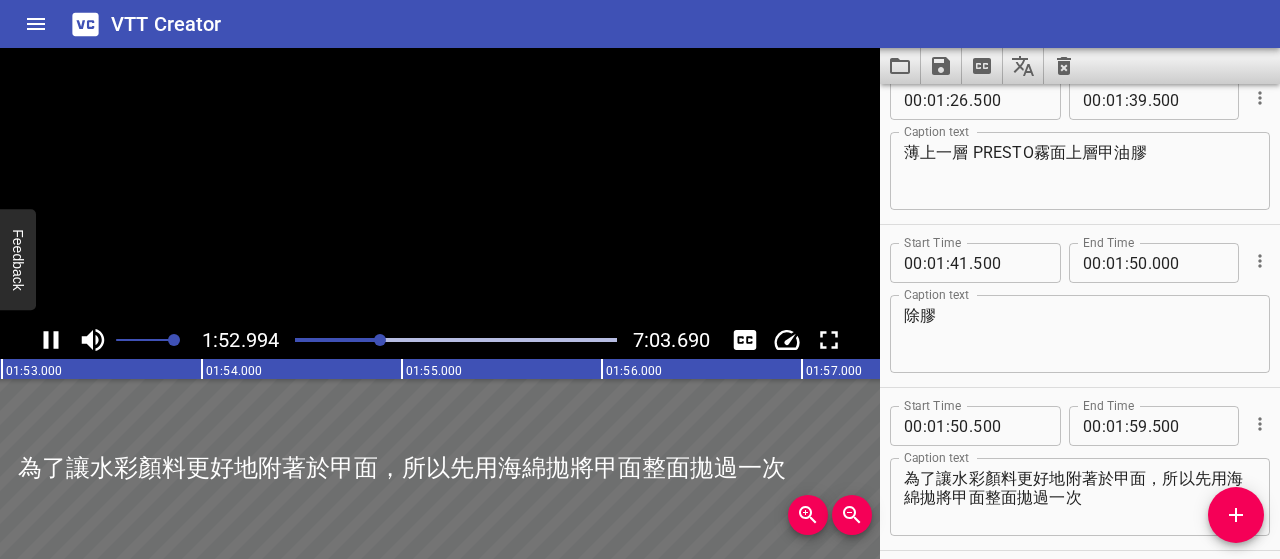 click 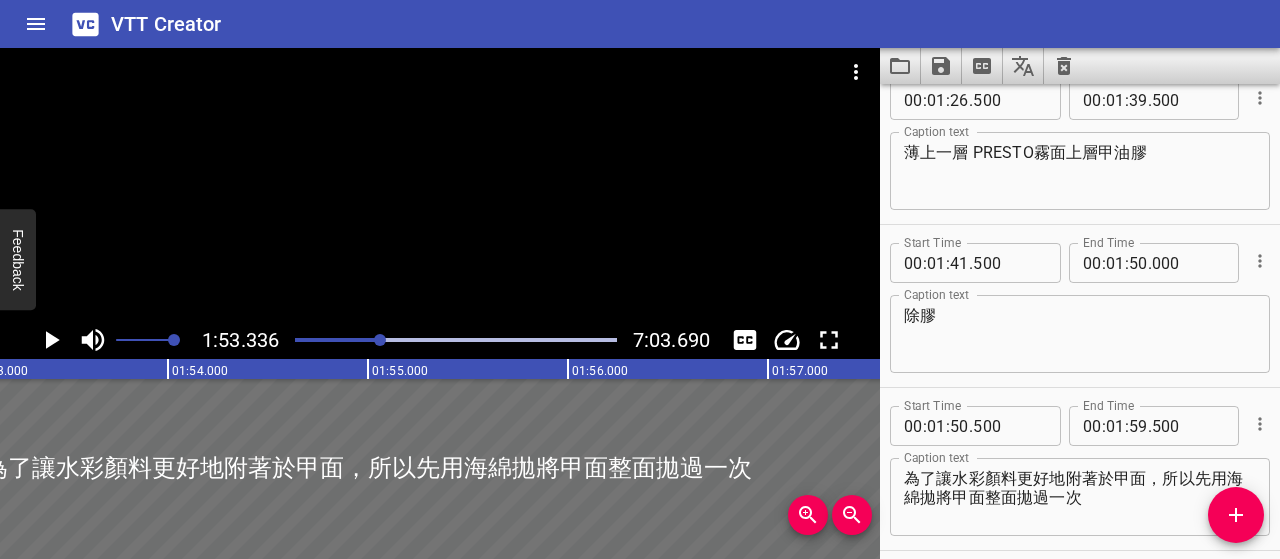 scroll, scrollTop: 0, scrollLeft: 22667, axis: horizontal 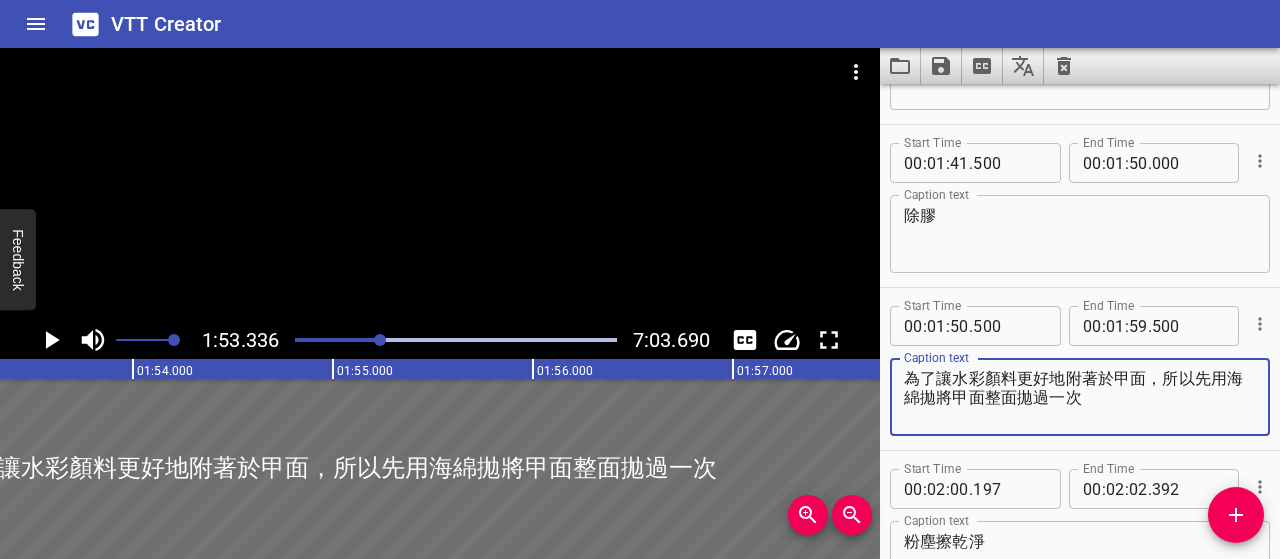 click on "為了讓水彩顏料更好地附著於甲面，所以先用海綿拋將甲面整面拋過一次" at bounding box center (1080, 397) 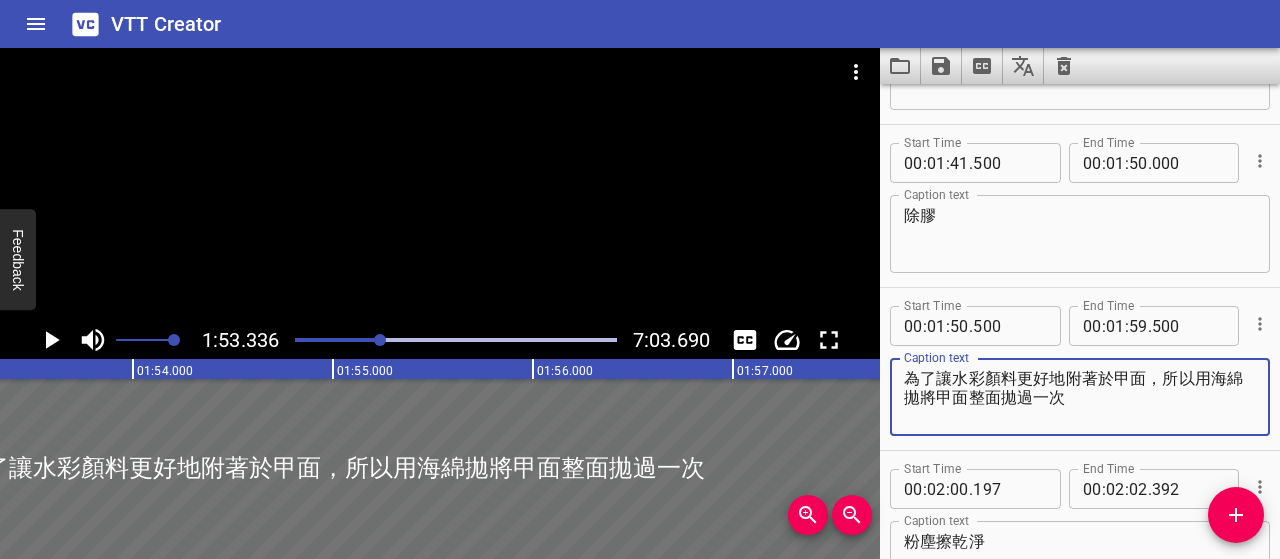 type on "為了讓水彩顏料更好地附著於甲面，所以用海綿拋將甲面整面拋過一次" 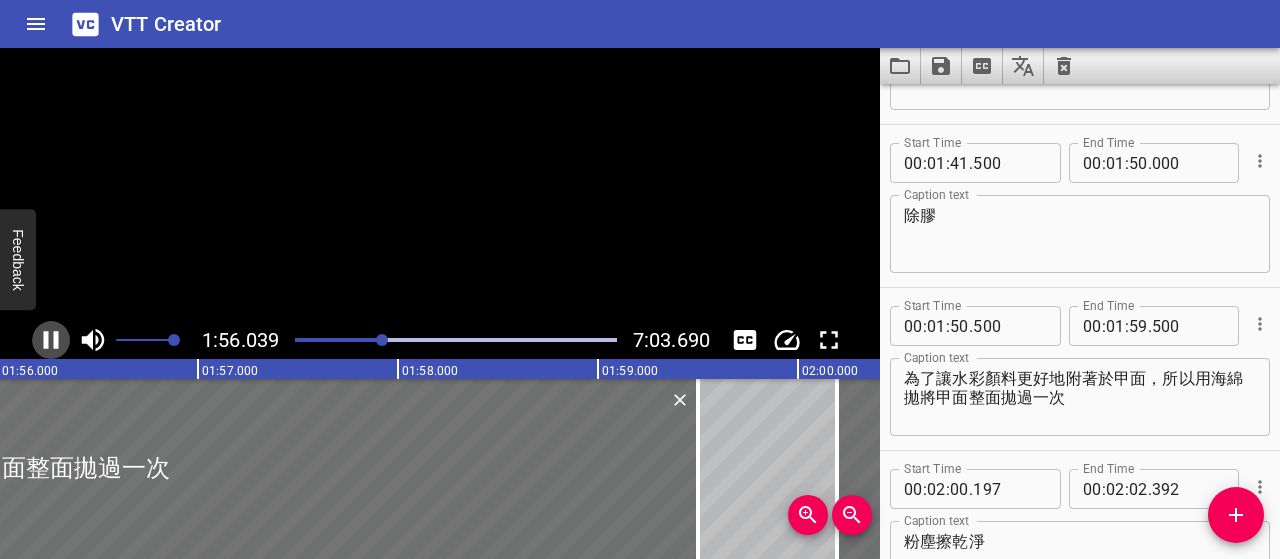click 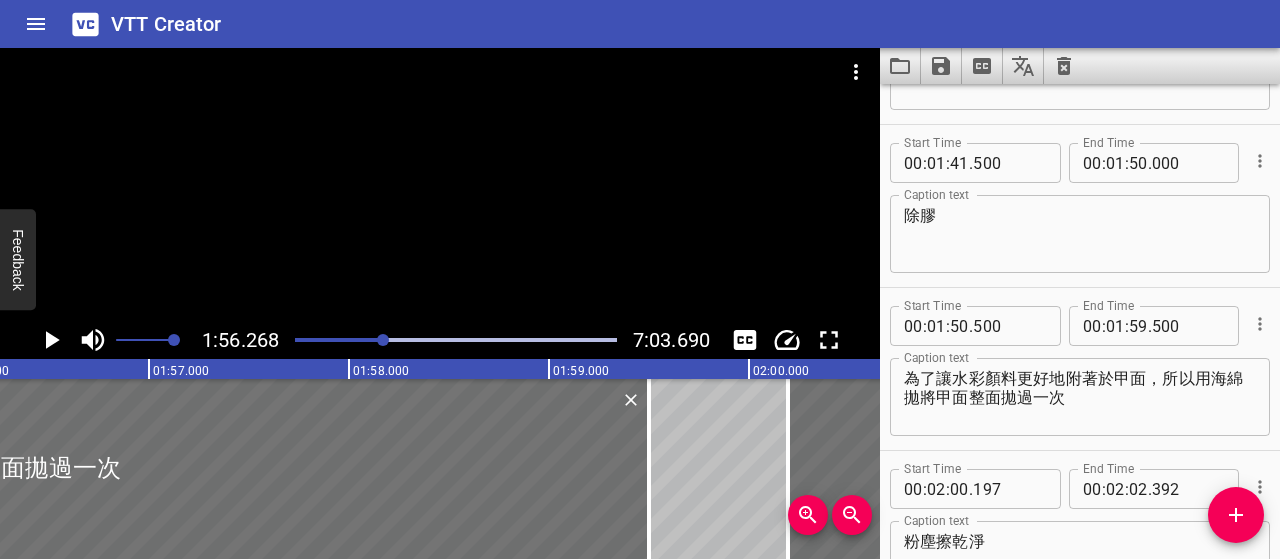scroll, scrollTop: 0, scrollLeft: 23253, axis: horizontal 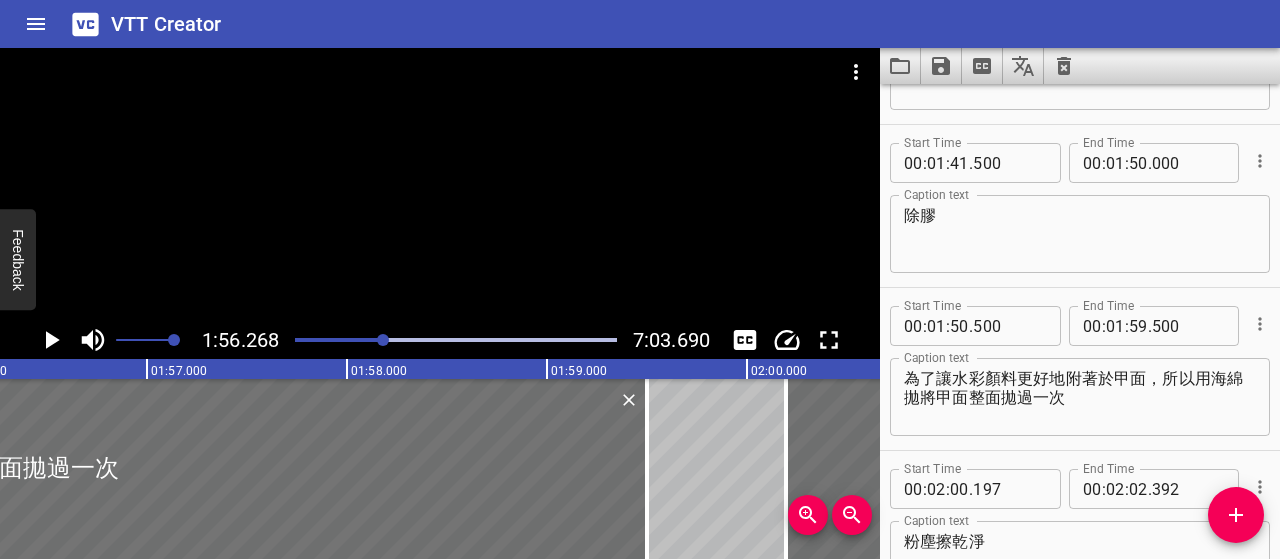 click 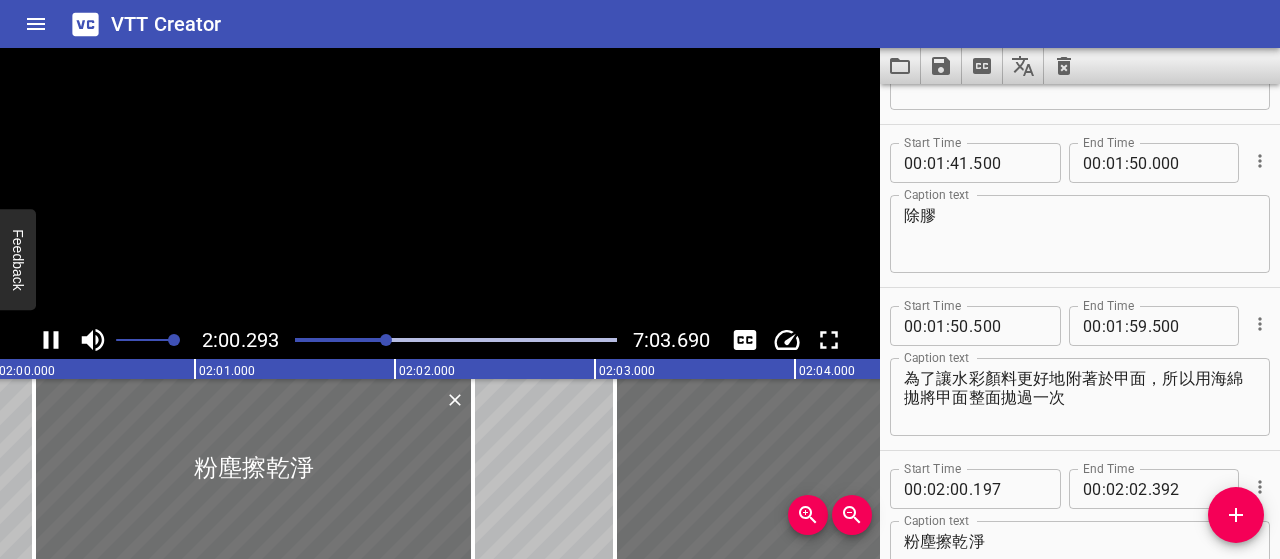 scroll, scrollTop: 0, scrollLeft: 24058, axis: horizontal 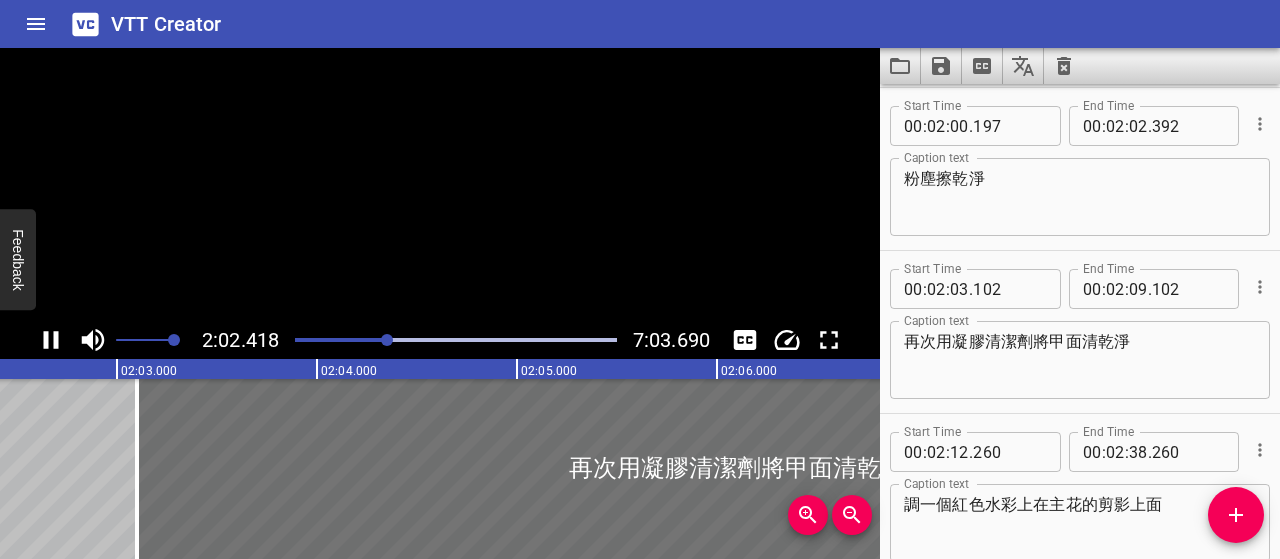 click 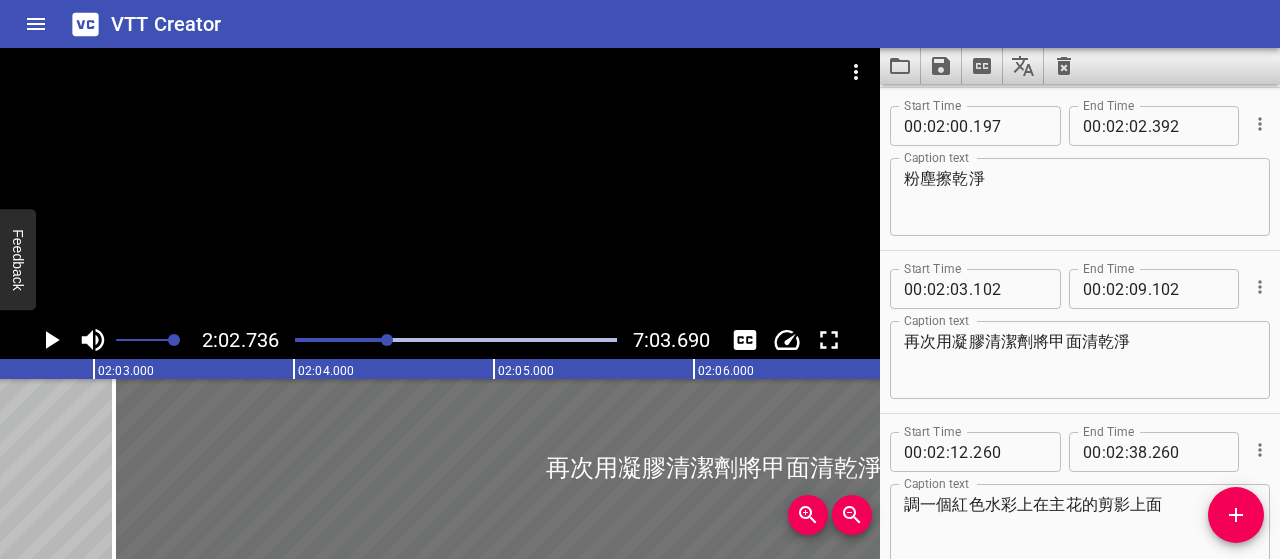 scroll, scrollTop: 0, scrollLeft: 24547, axis: horizontal 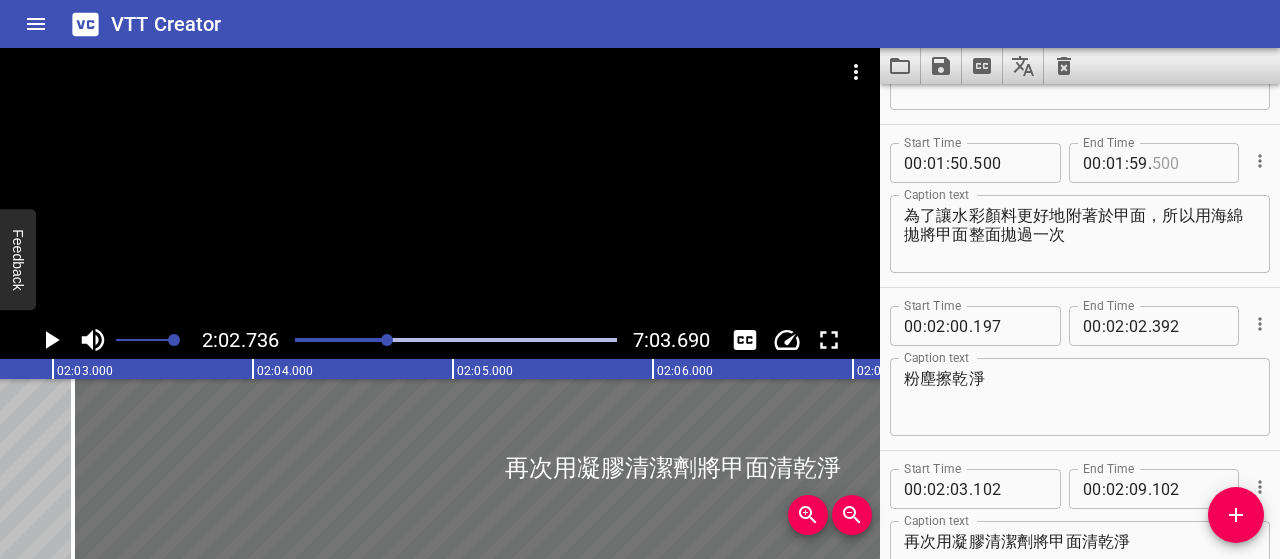 click at bounding box center [1188, 163] 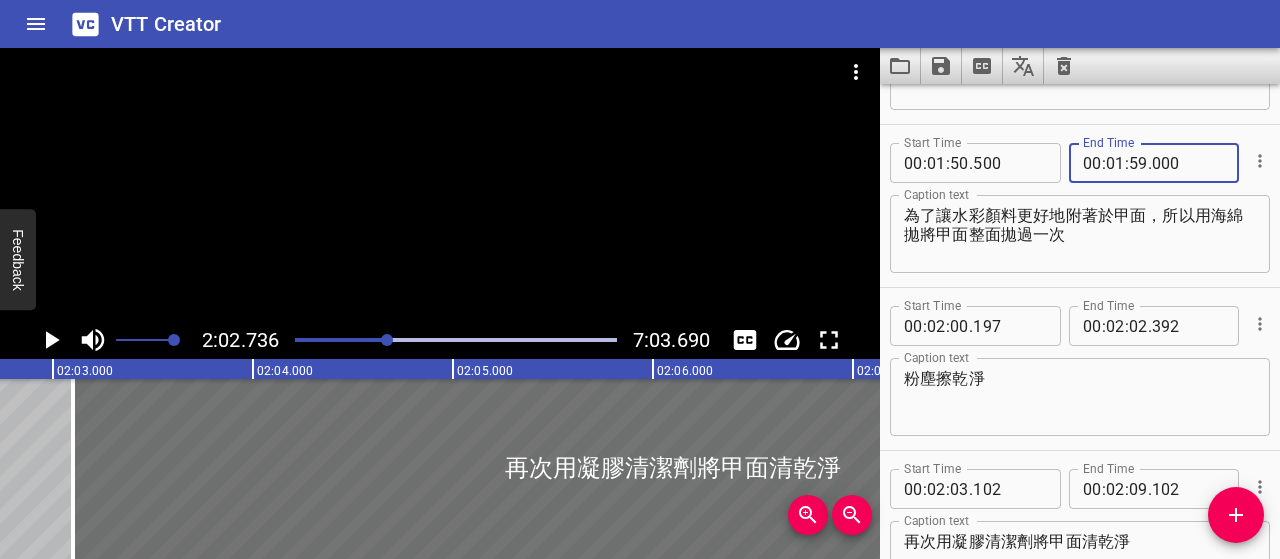 type on "000" 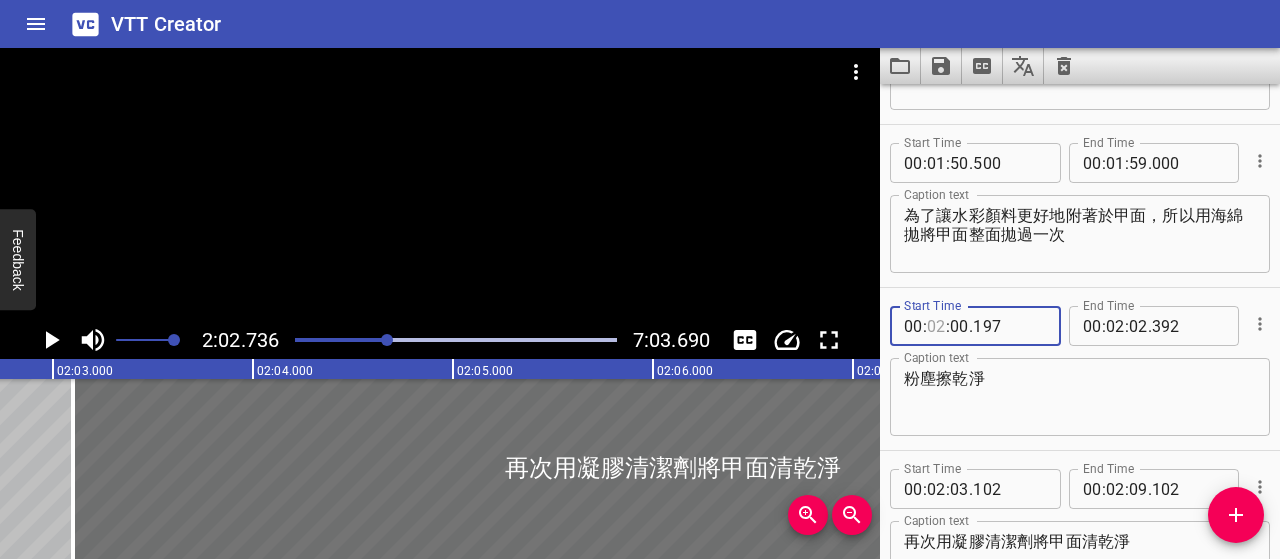 click at bounding box center [936, 326] 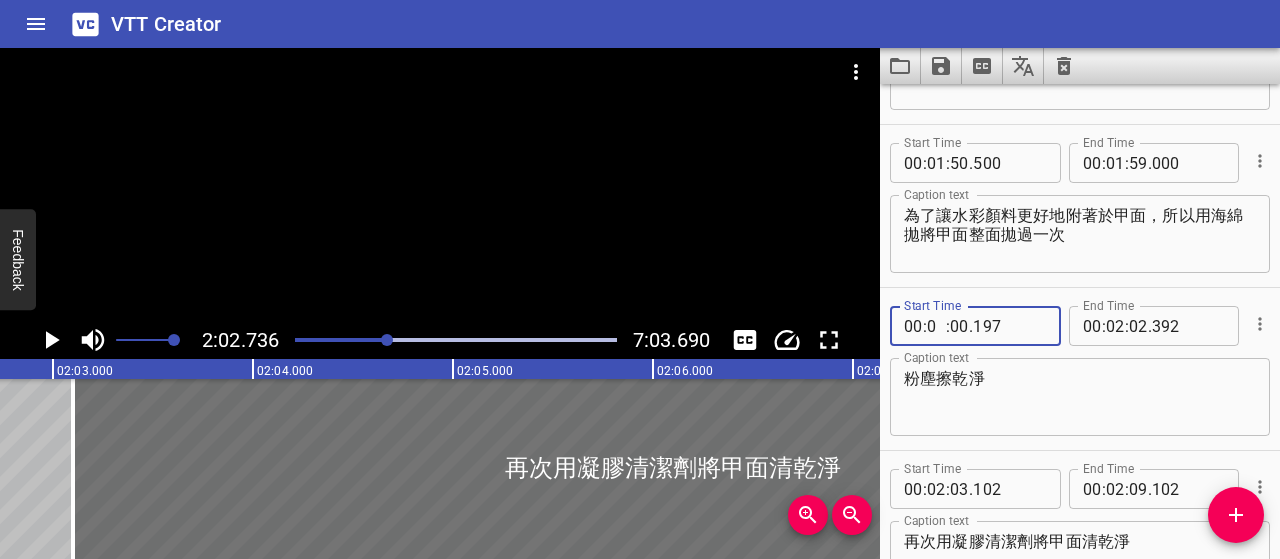 type on "01" 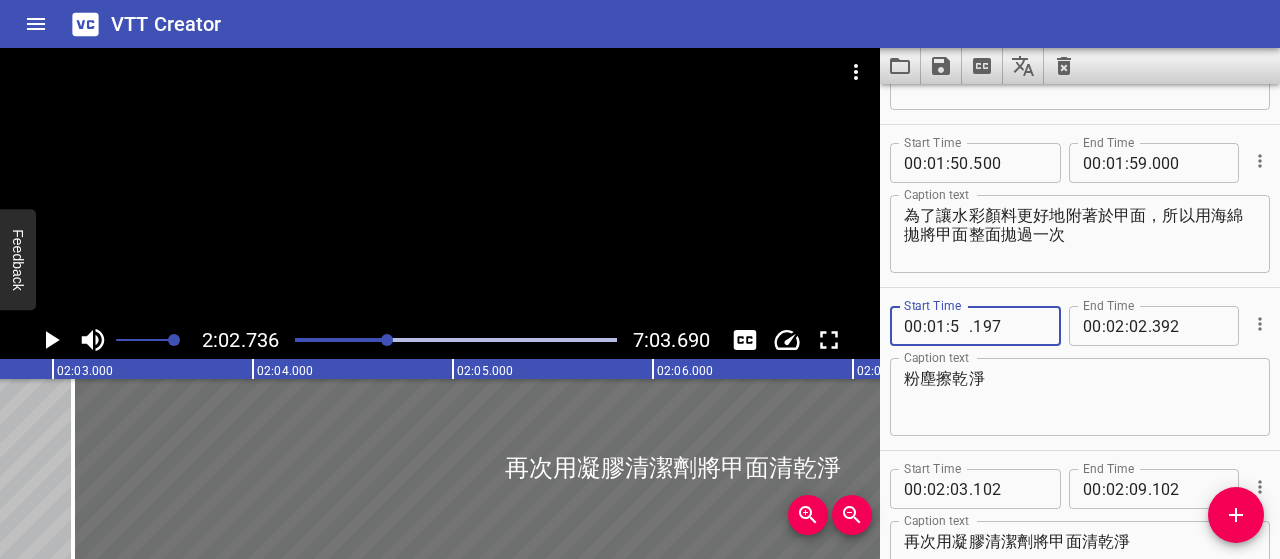 type on "59" 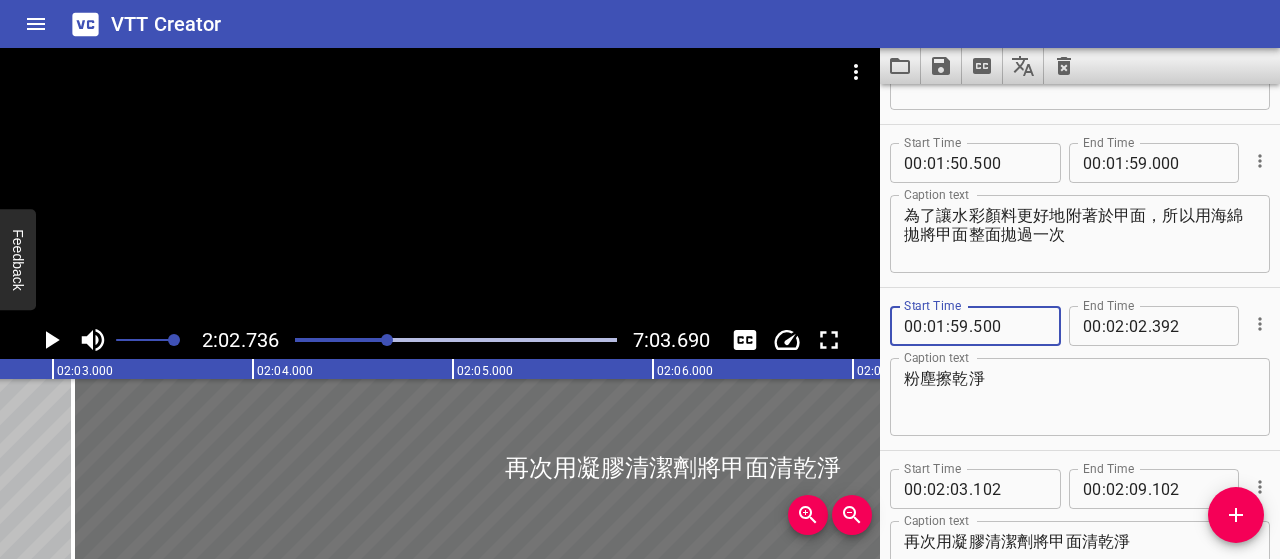 type on "500" 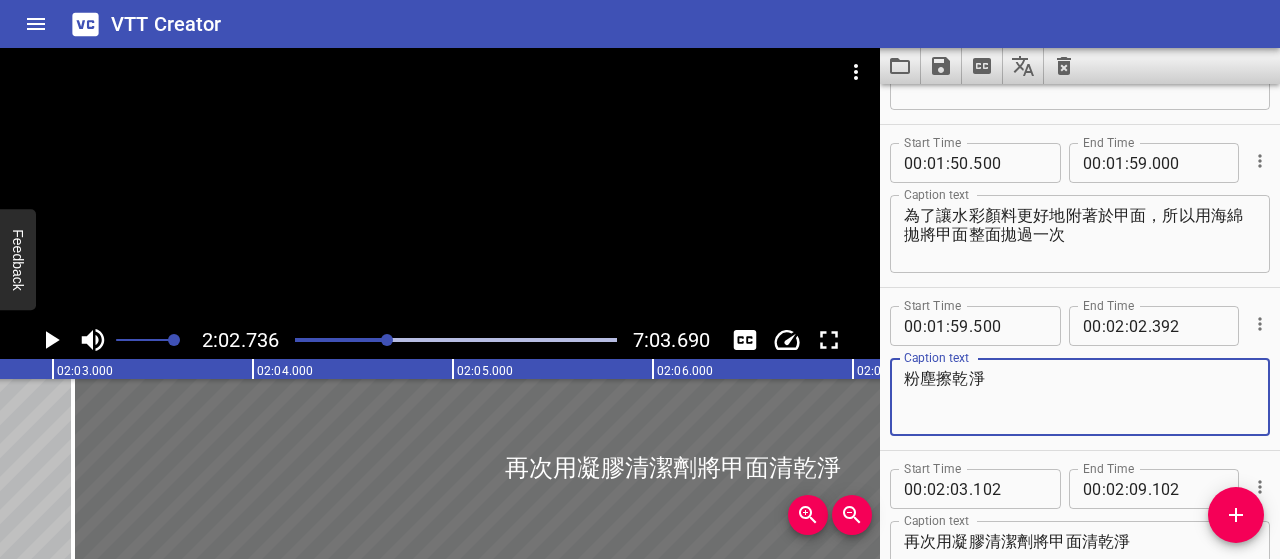 click on "粉塵擦乾淨" at bounding box center [1080, 397] 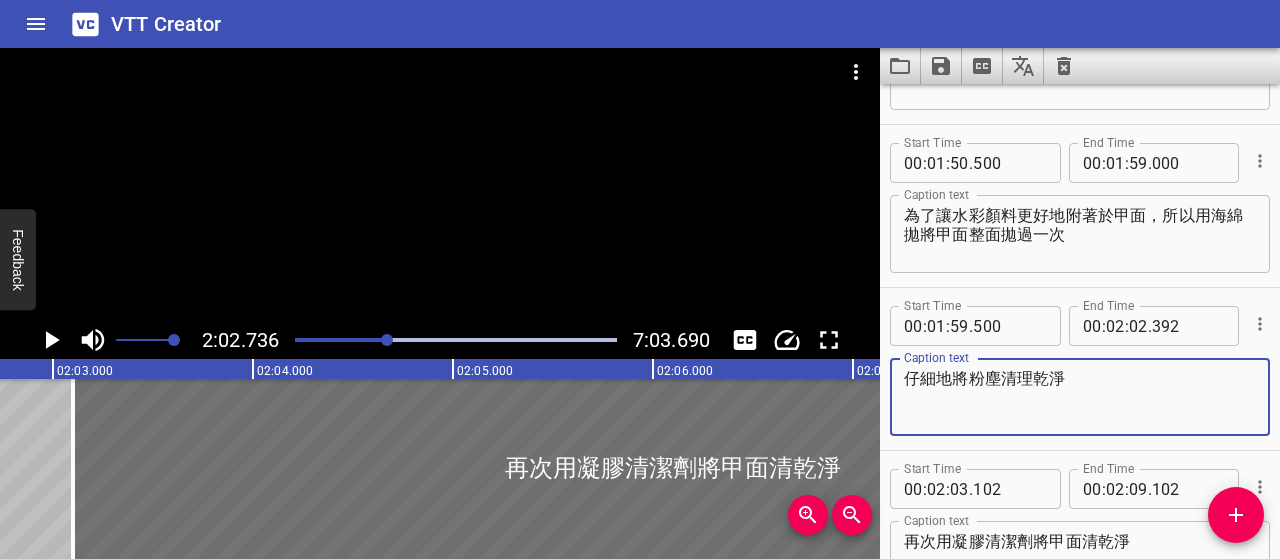 scroll, scrollTop: 1693, scrollLeft: 0, axis: vertical 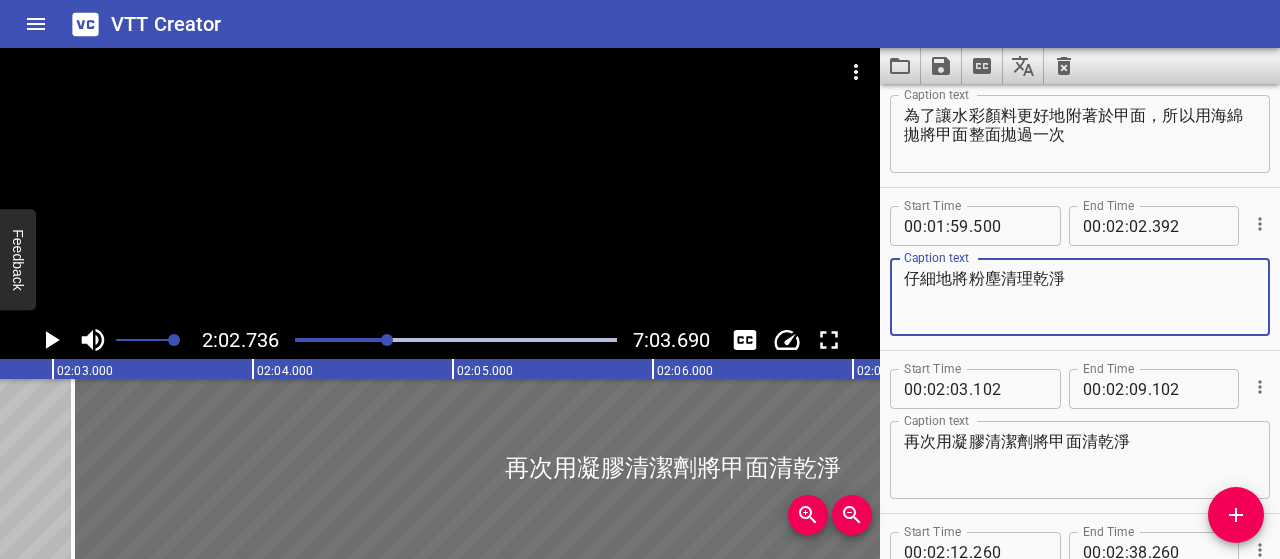 type on "仔細地將粉塵清理乾淨" 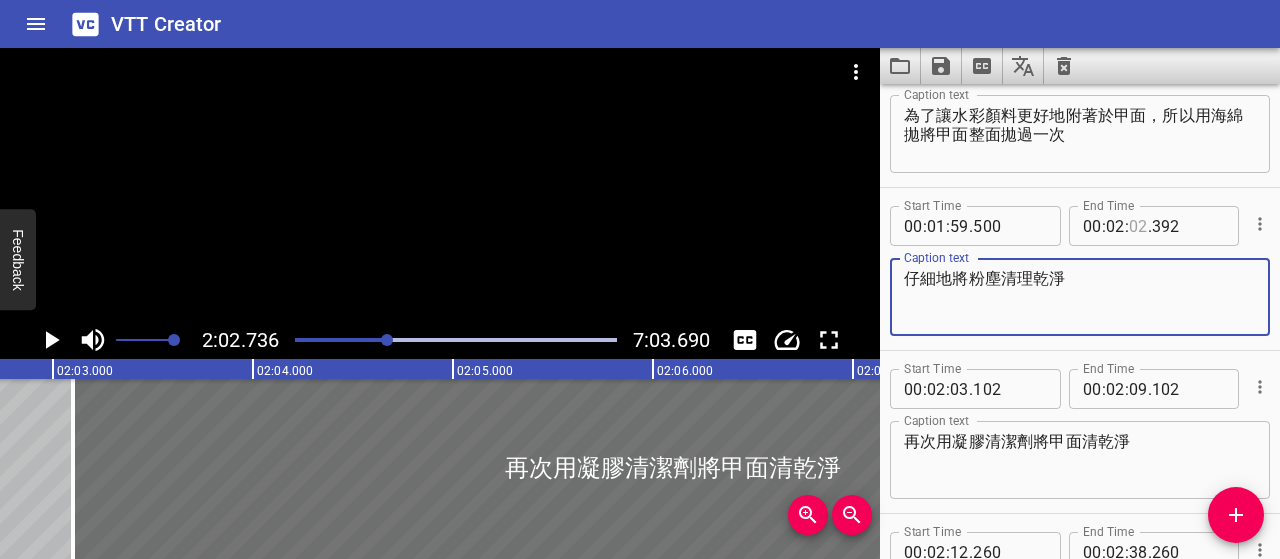 click at bounding box center (1138, 226) 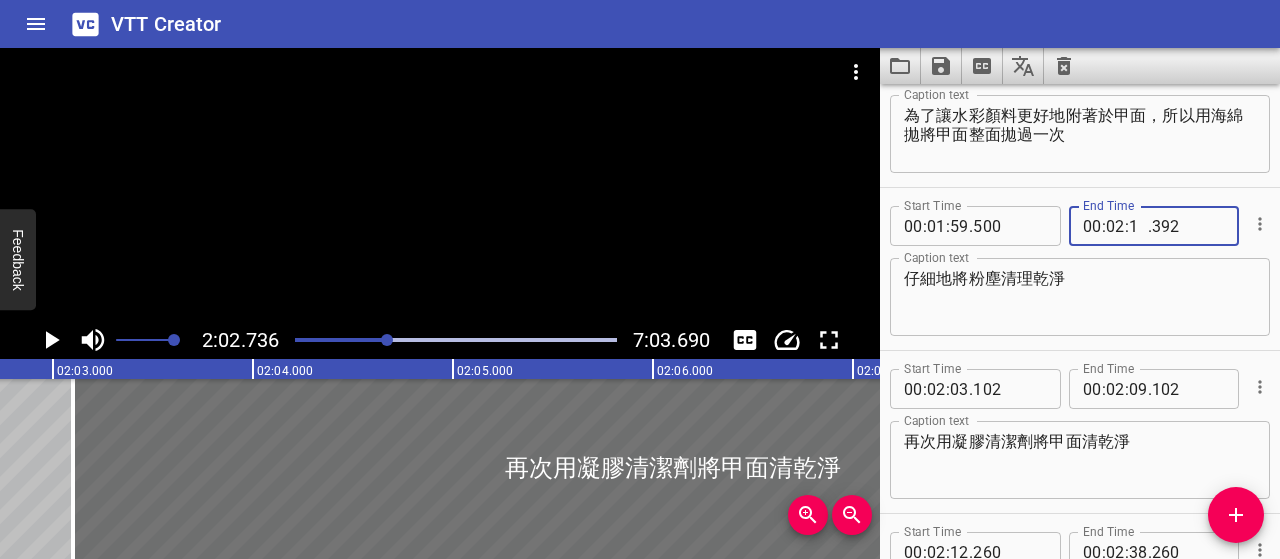 type on "10" 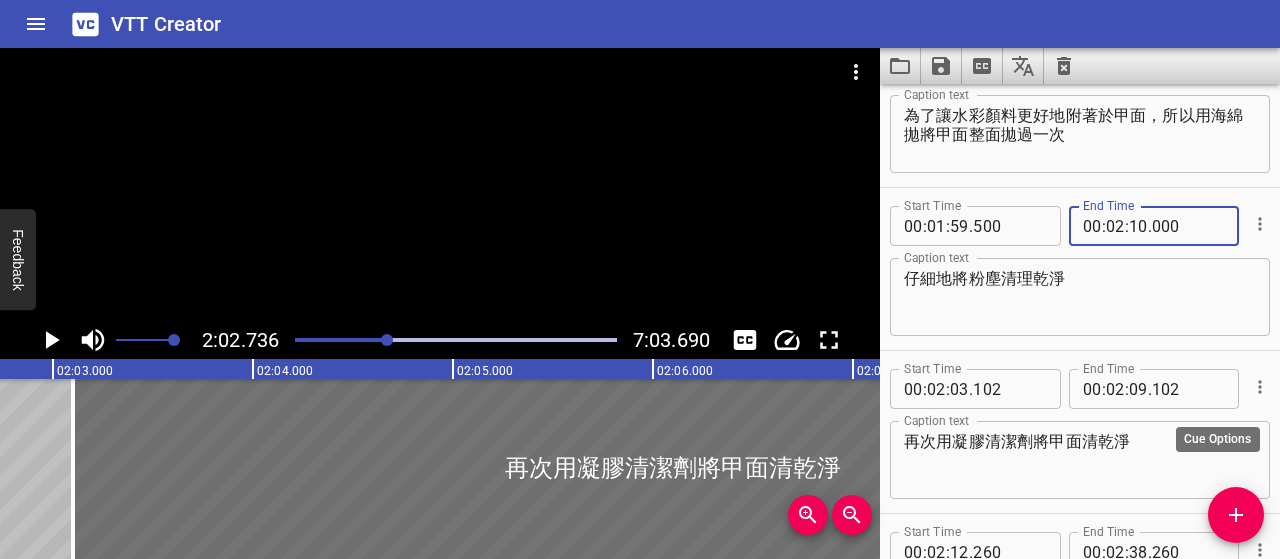 type on "000" 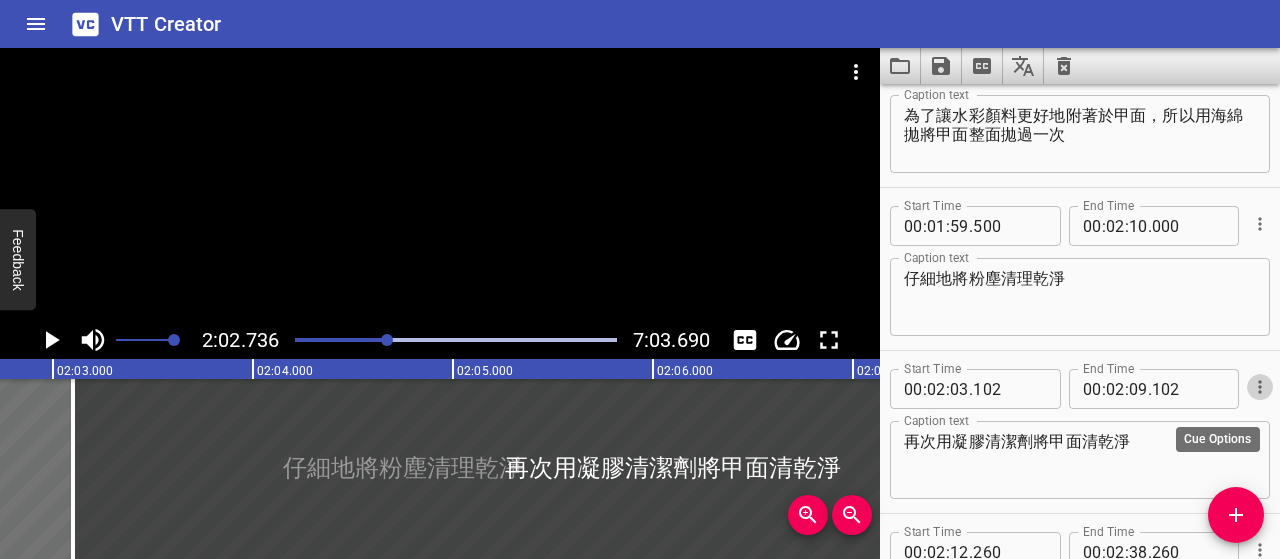 click 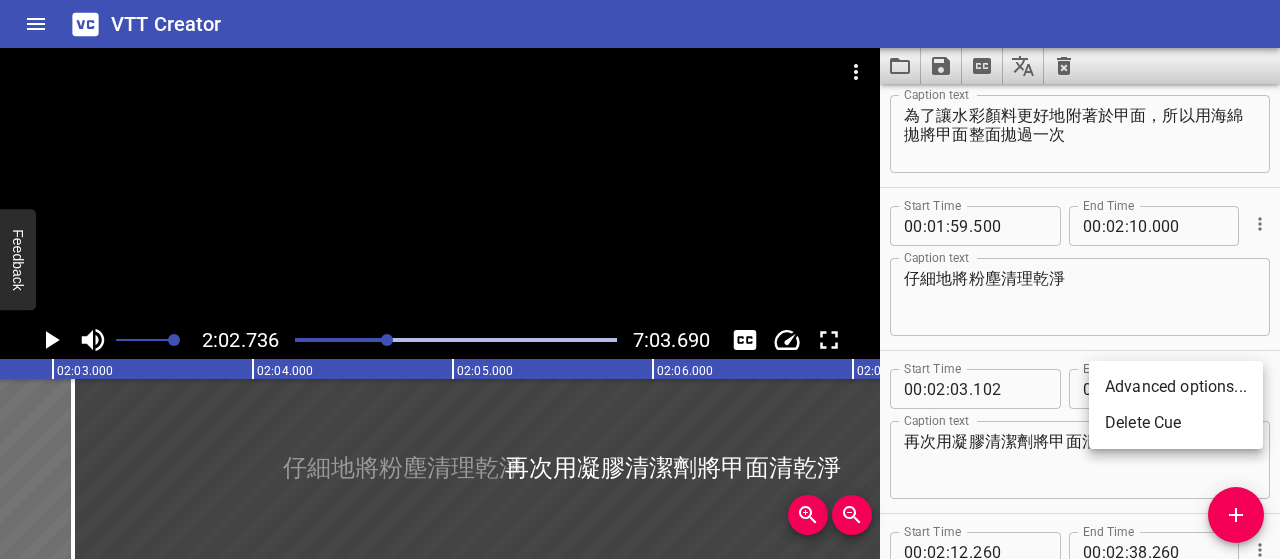 click on "Delete Cue" at bounding box center [1176, 423] 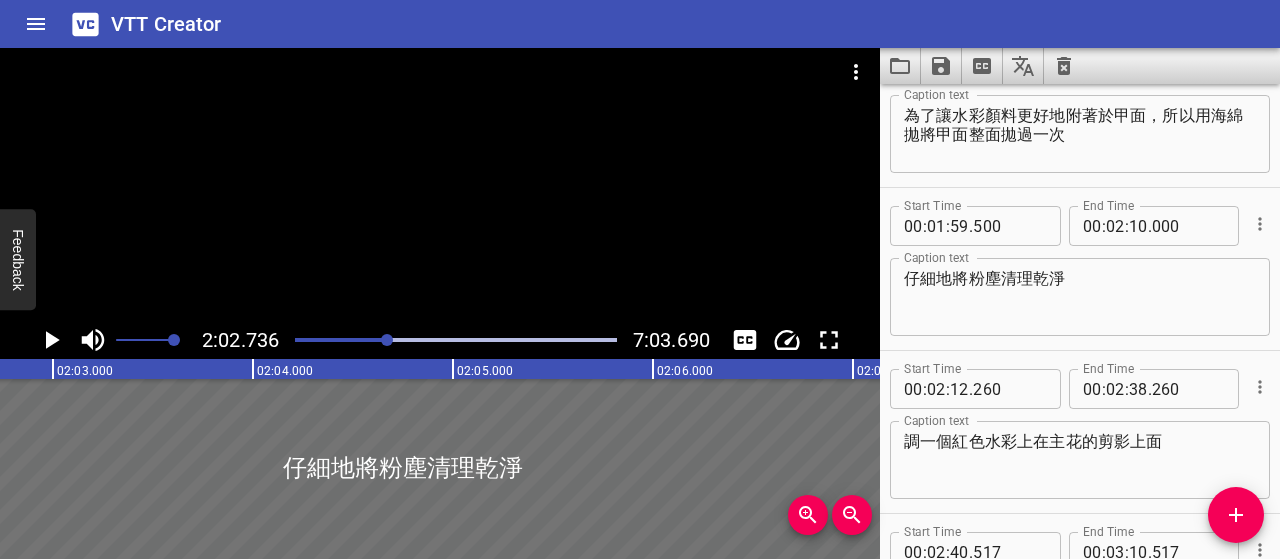 click 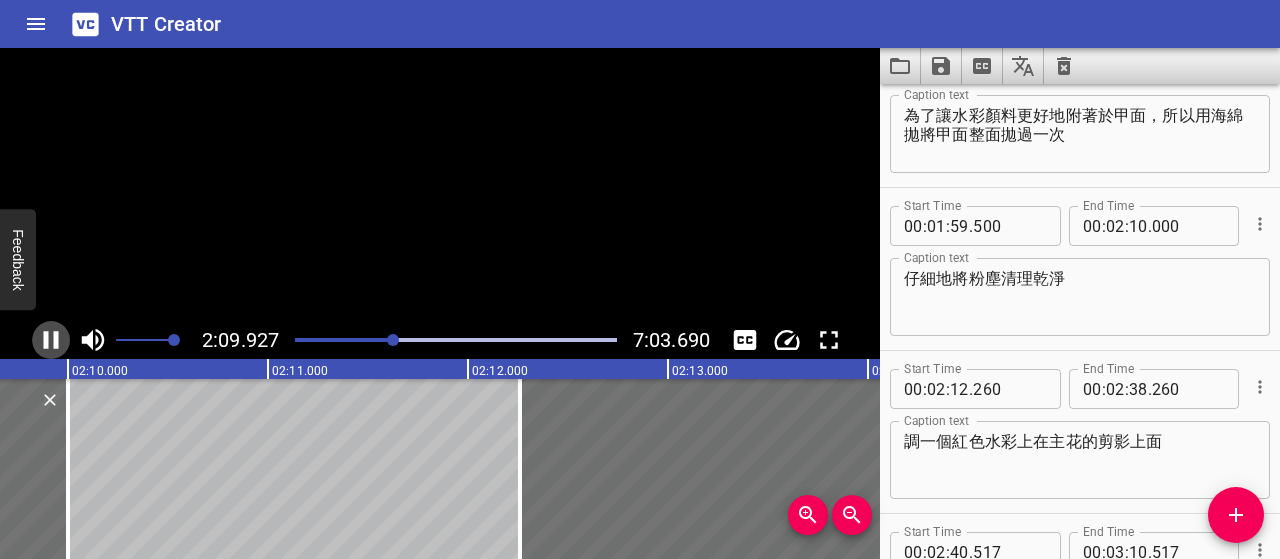 click 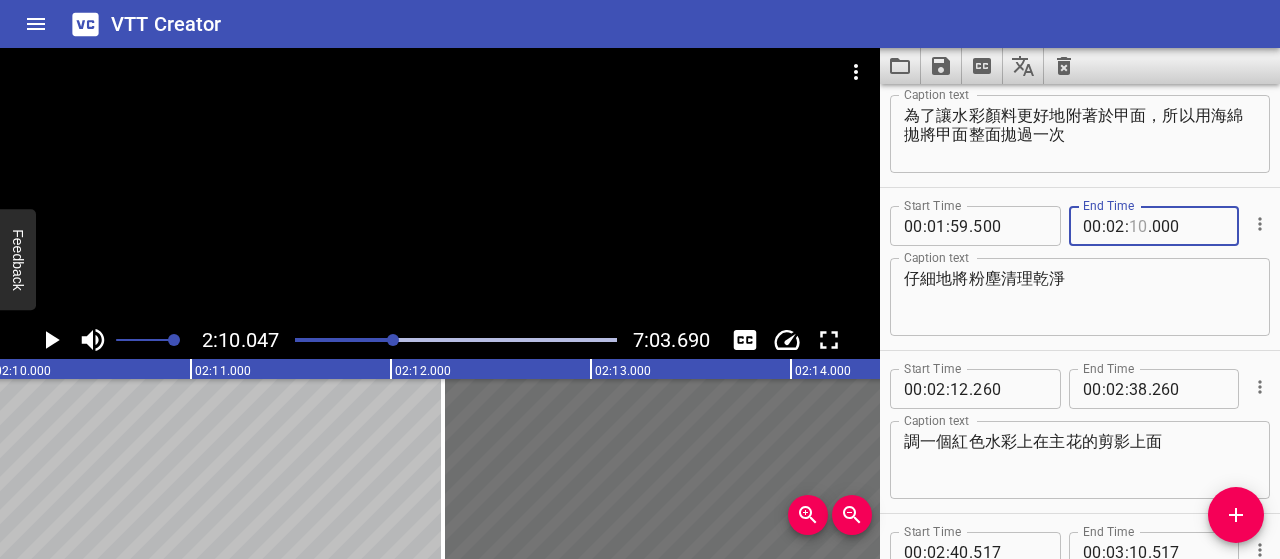 click at bounding box center [1138, 226] 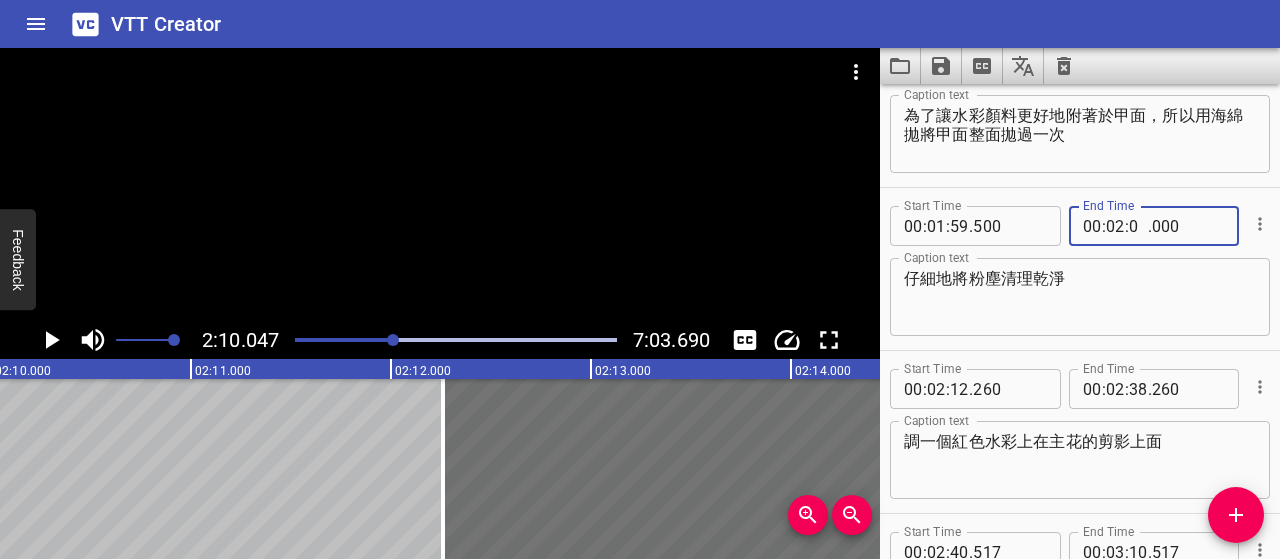 type on "09" 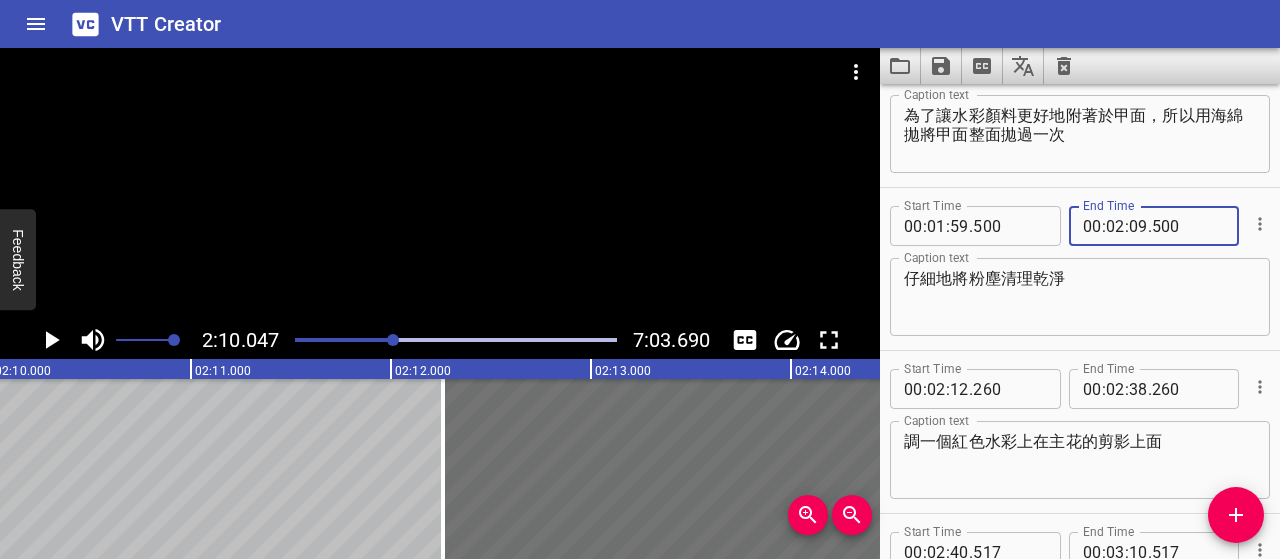 type on "500" 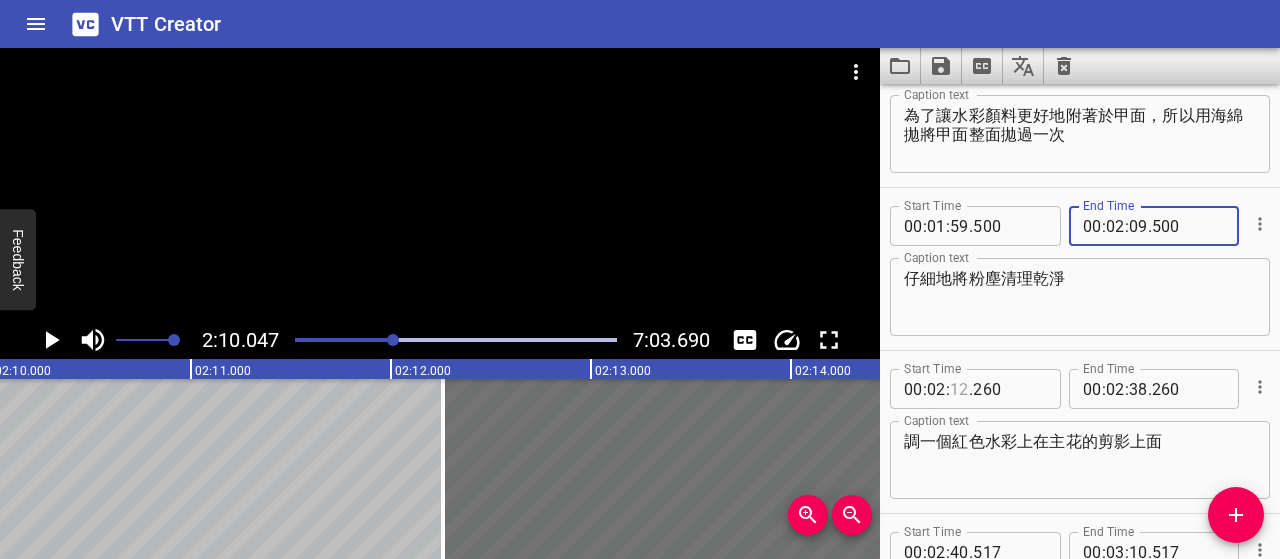 click at bounding box center (959, 389) 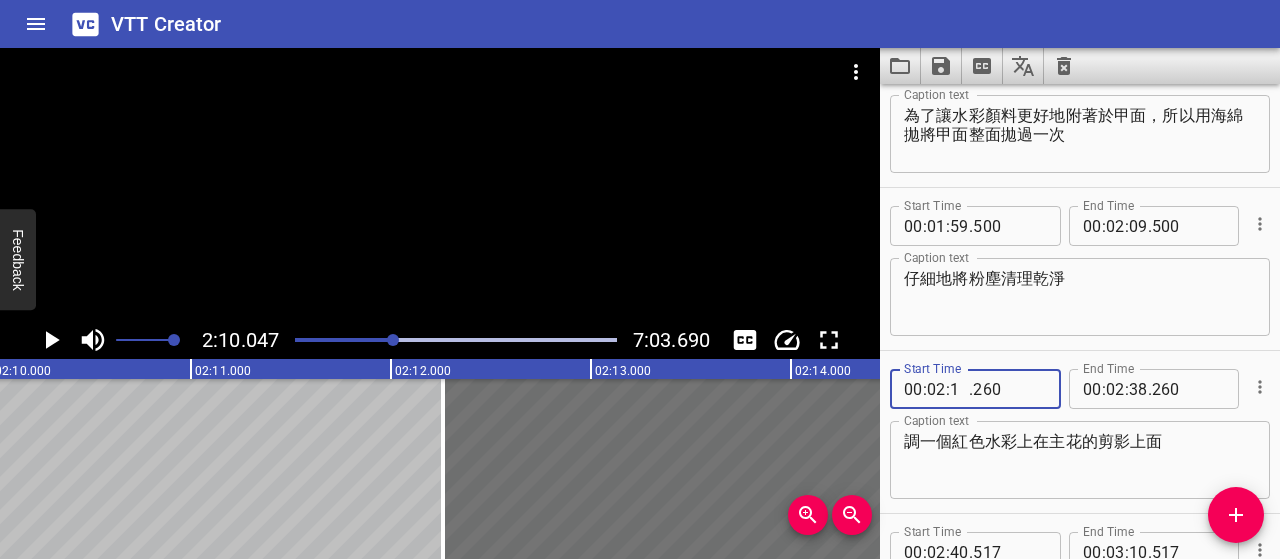 type on "10" 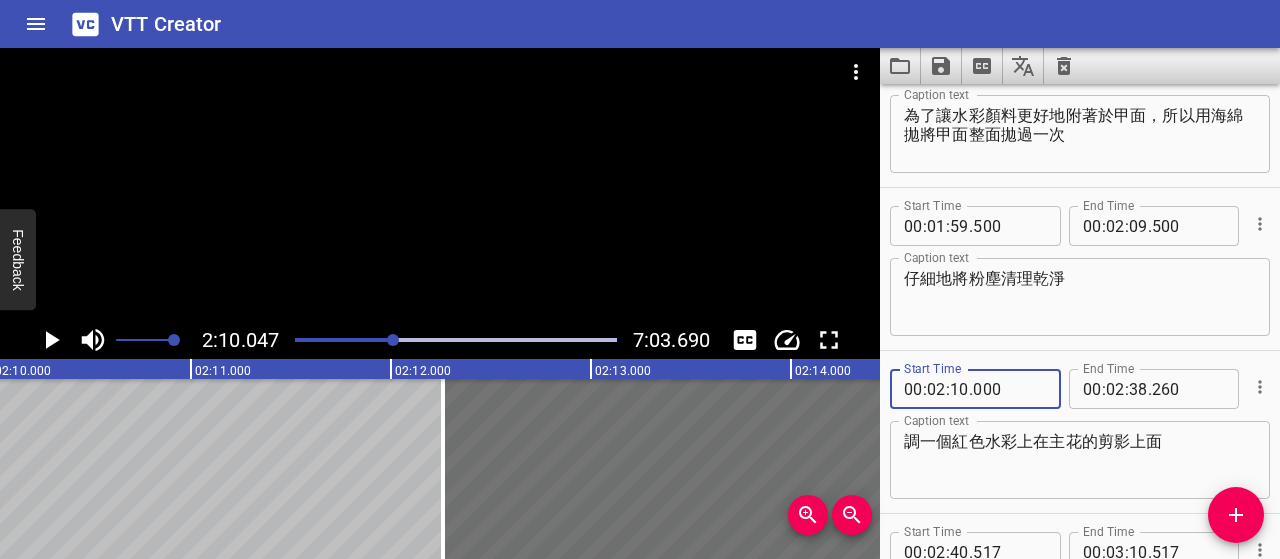 type on "000" 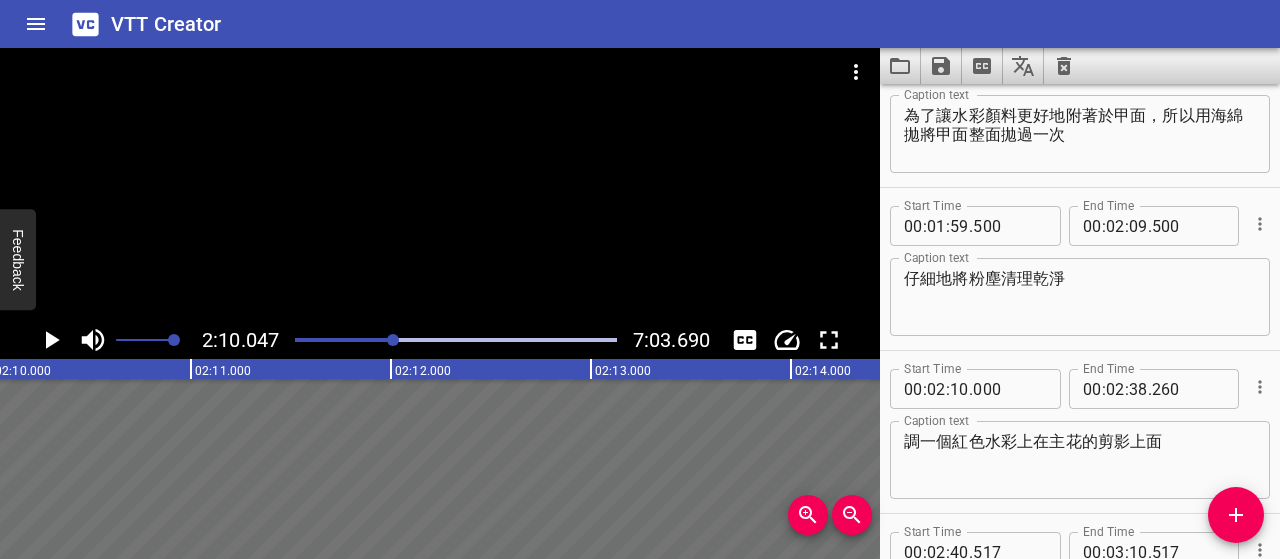 click on "Caption text 調一個紅色水彩上在主花的剪影上面 Caption text" at bounding box center (1080, 458) 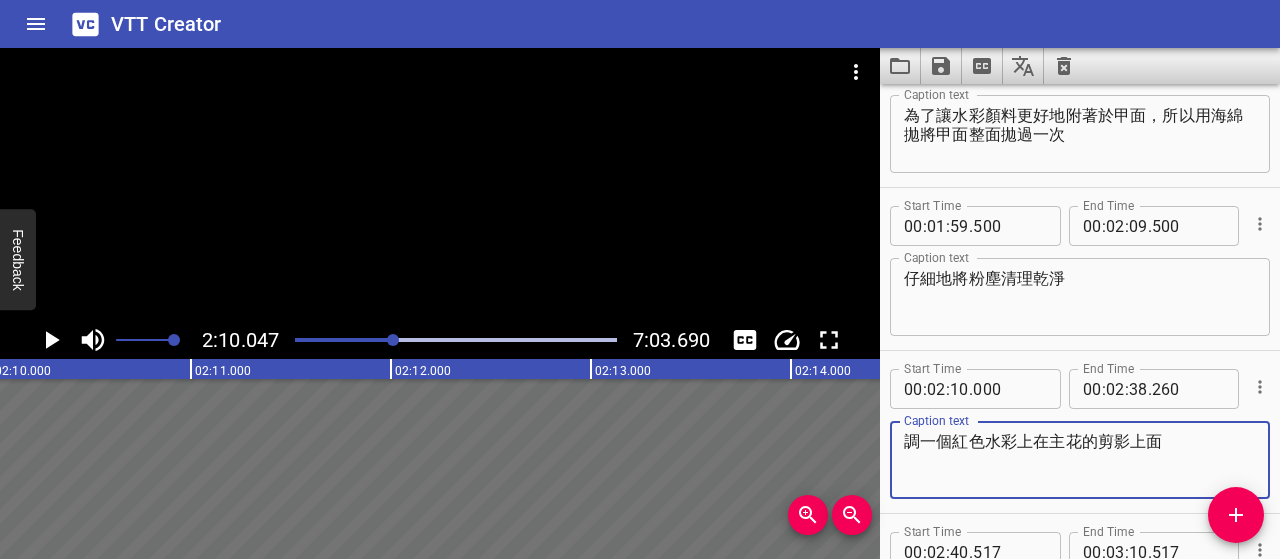 click on "調一個紅色水彩上在主花的剪影上面" at bounding box center [1080, 460] 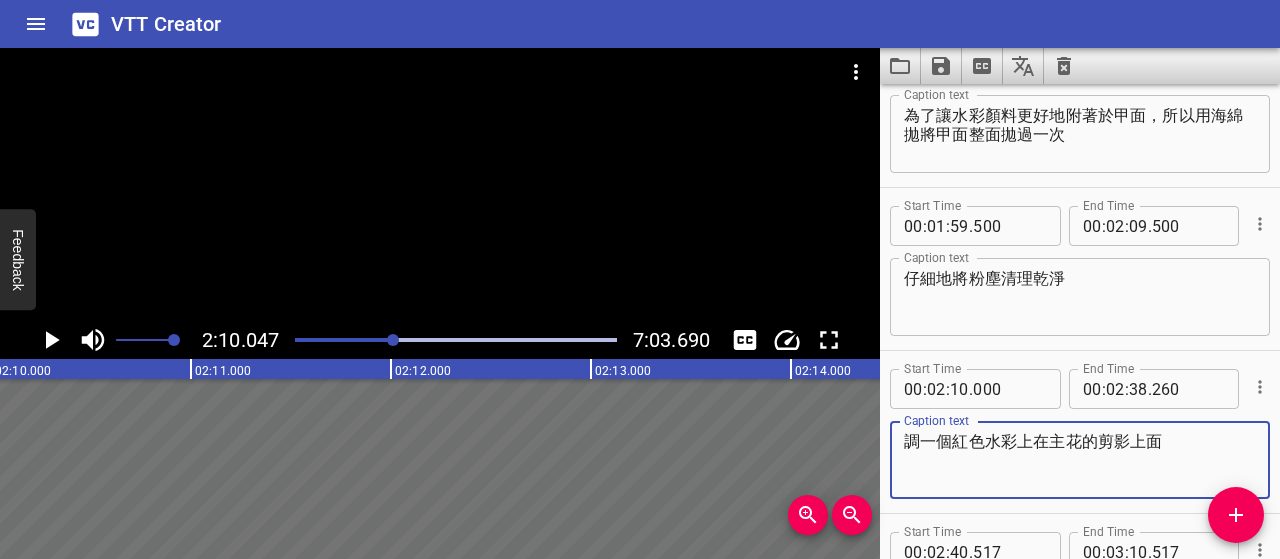 drag, startPoint x: 950, startPoint y: 439, endPoint x: 884, endPoint y: 433, distance: 66.27216 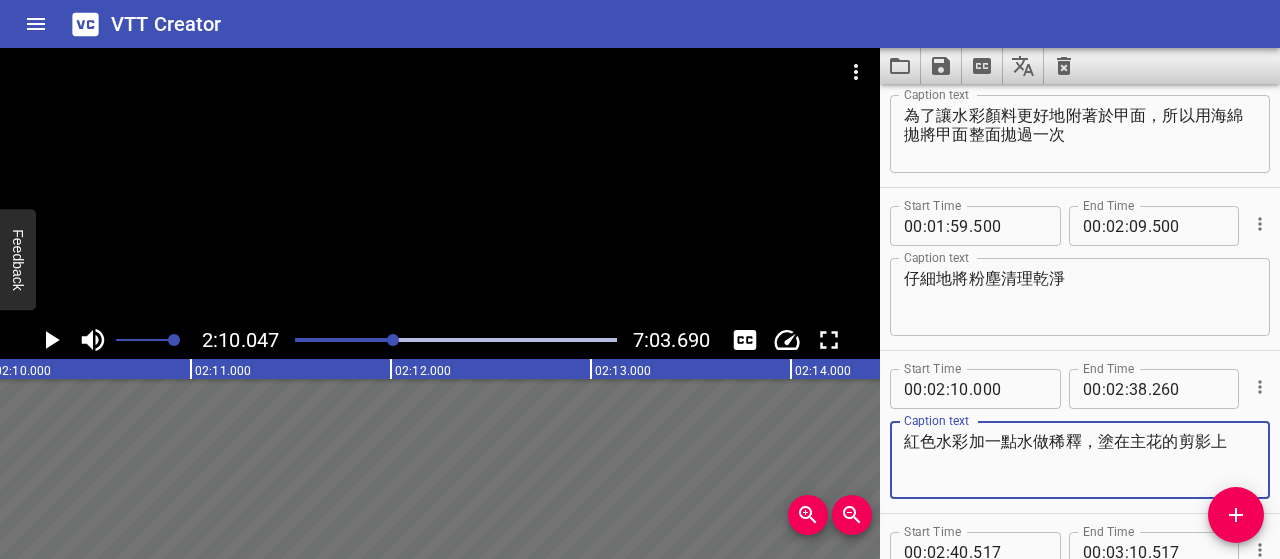 type on "紅色水彩加一點水做稀釋，塗在主花的剪影上" 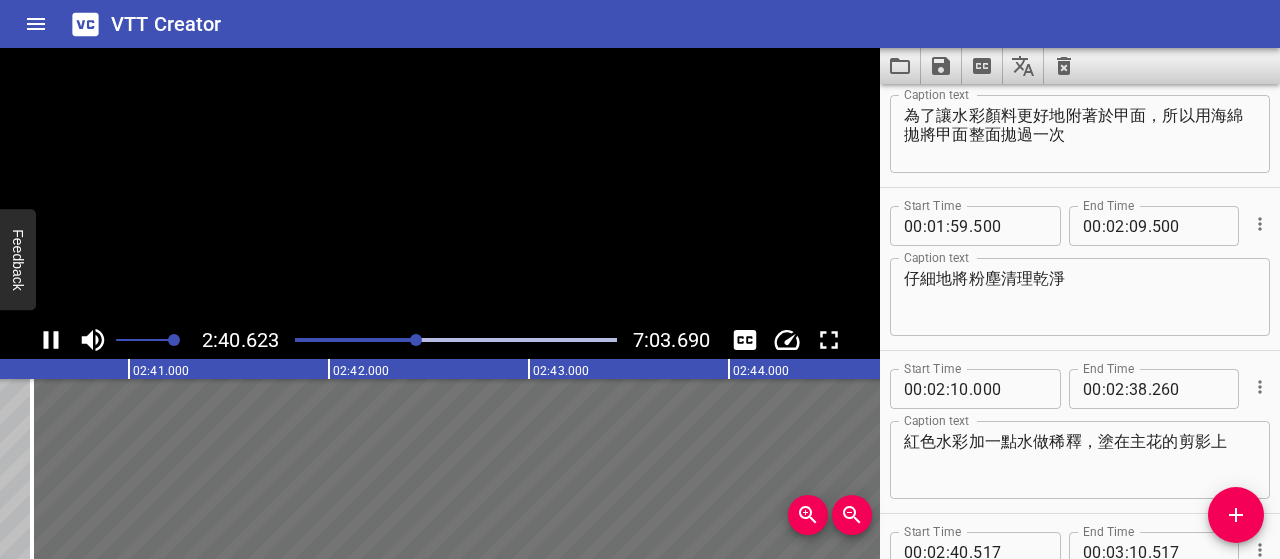scroll, scrollTop: 0, scrollLeft: 32124, axis: horizontal 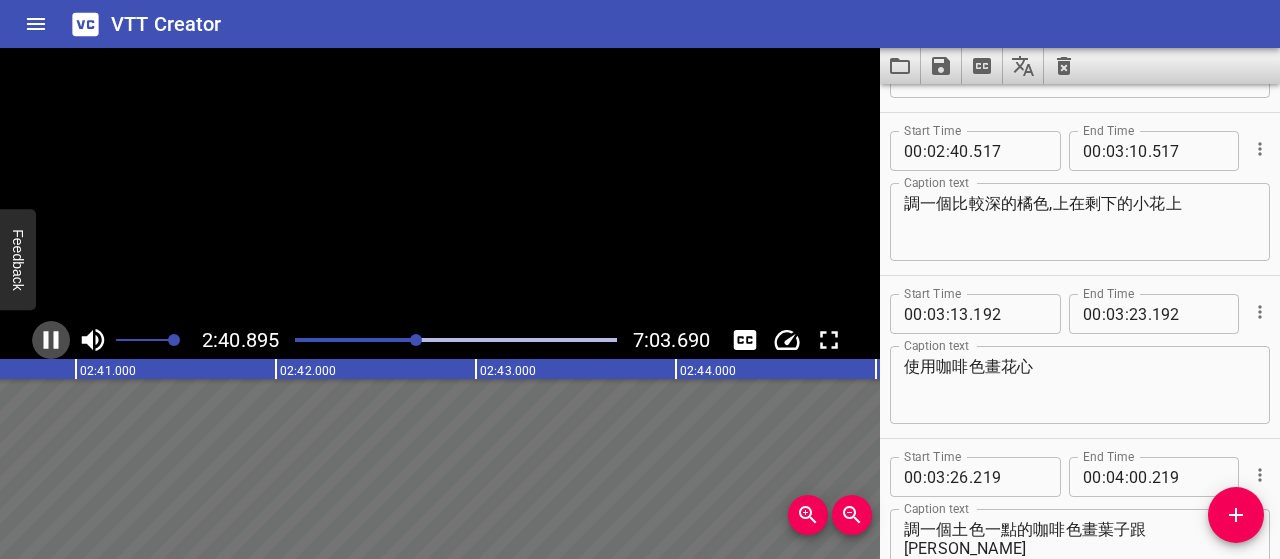 click 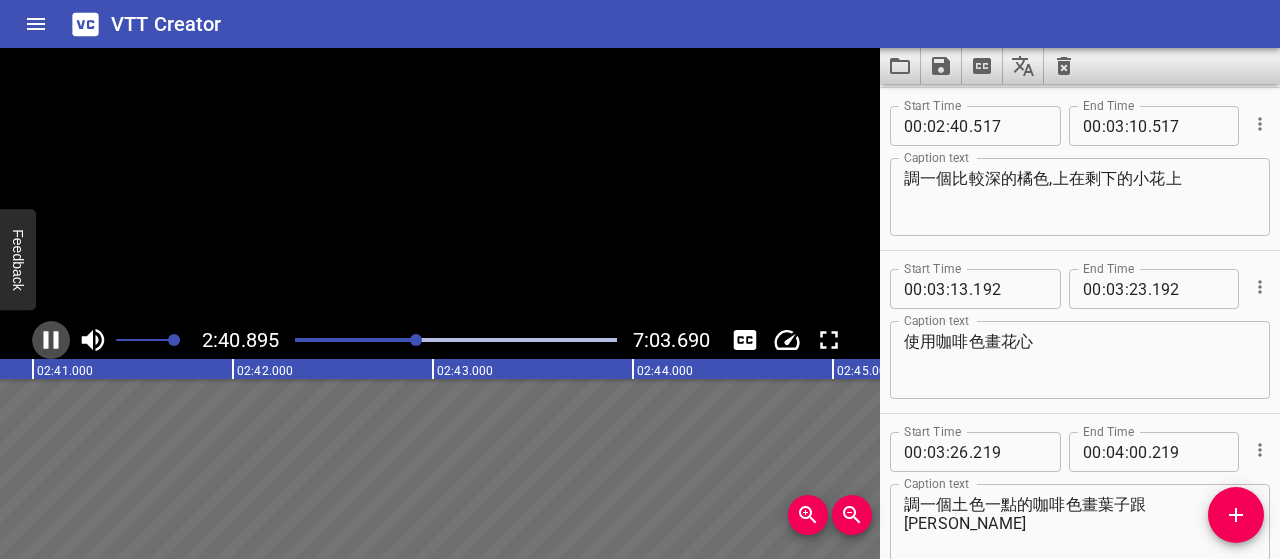 scroll, scrollTop: 0, scrollLeft: 32196, axis: horizontal 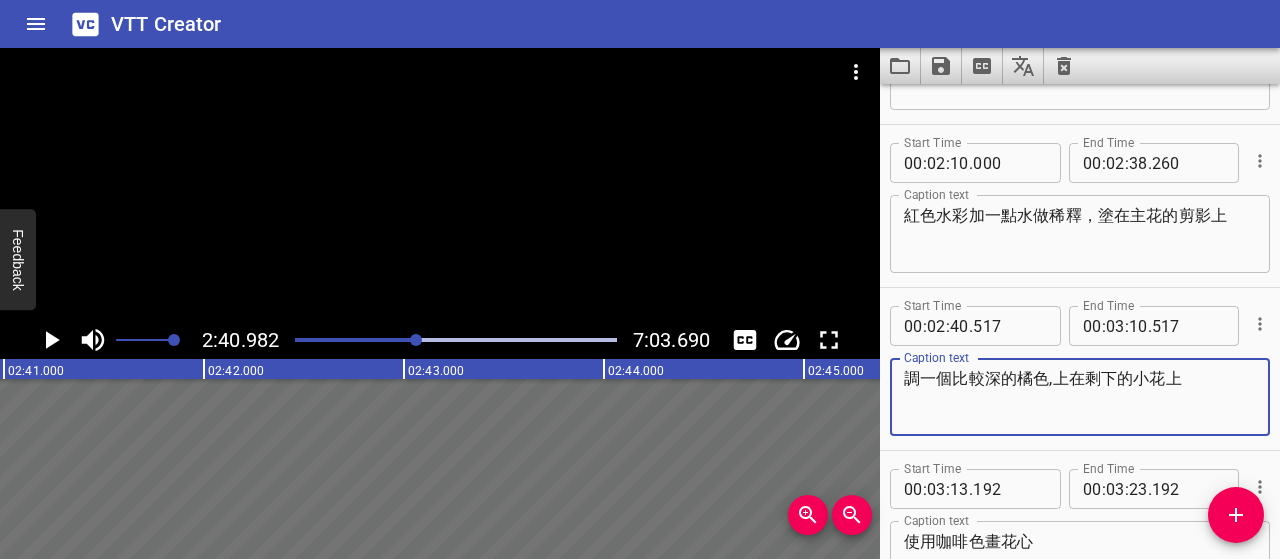 click on "調一個比較深的橘色,上在剩下的小花上" at bounding box center (1080, 397) 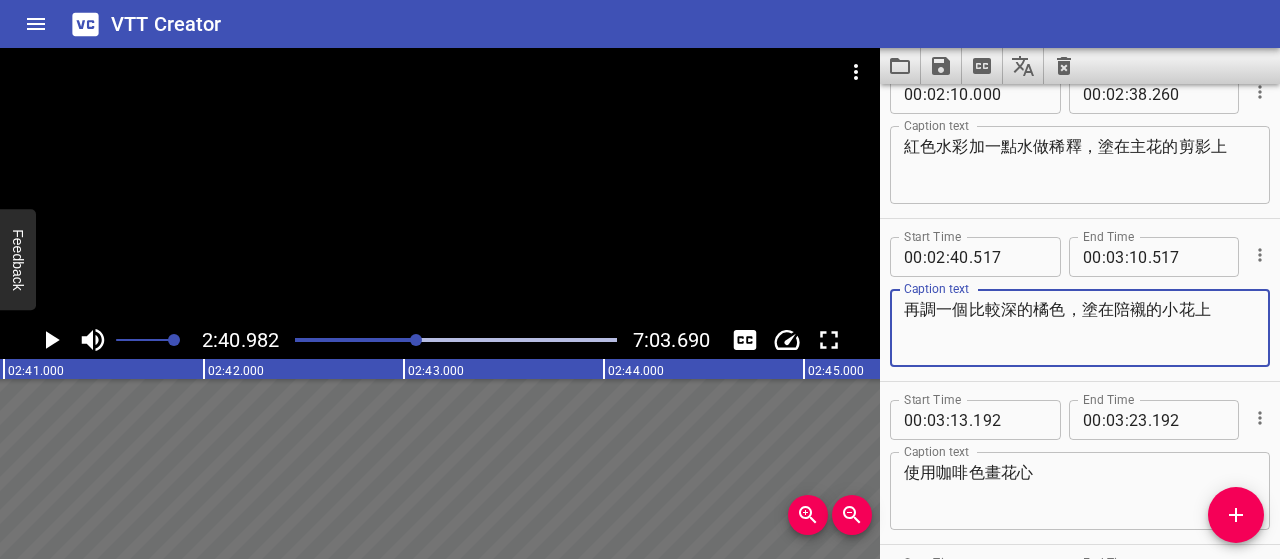 scroll, scrollTop: 2019, scrollLeft: 0, axis: vertical 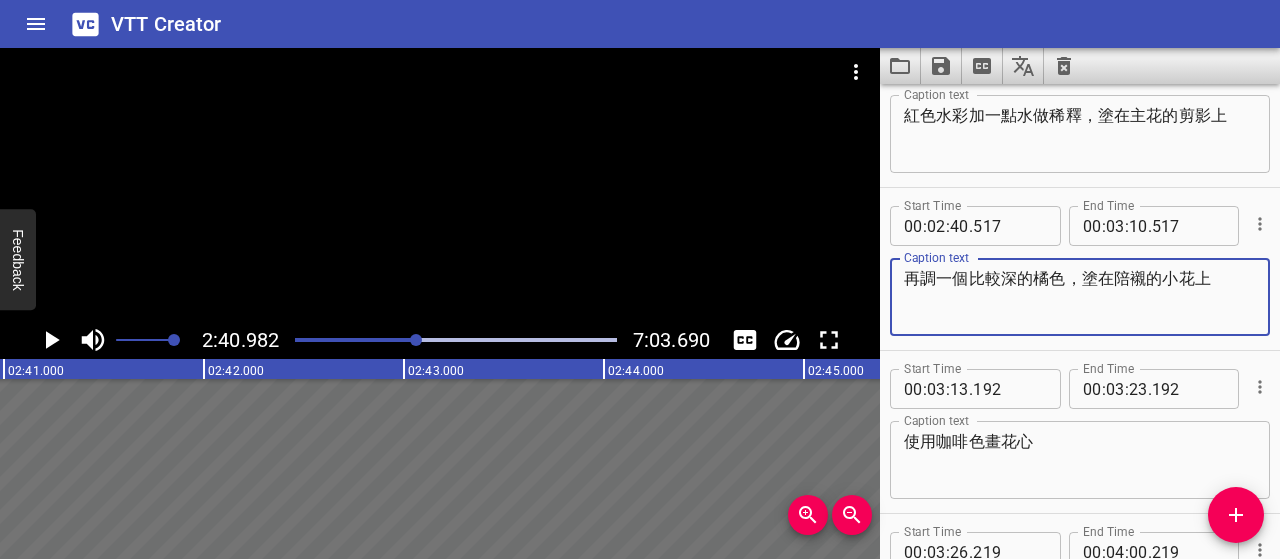 type on "再調一個比較深的橘色，塗在陪襯的小花上" 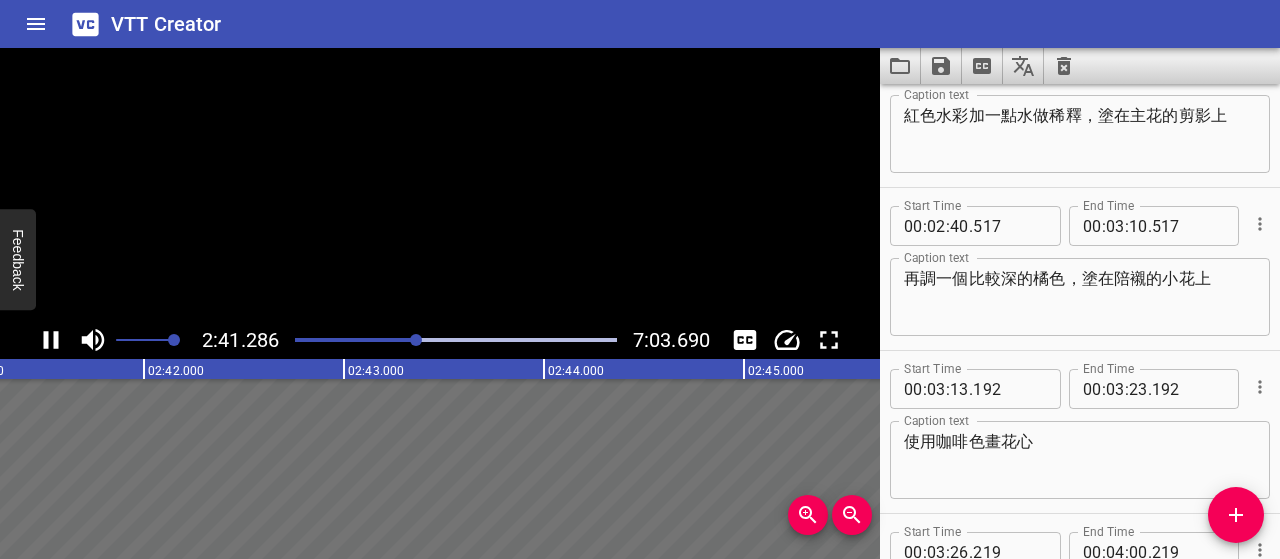 click 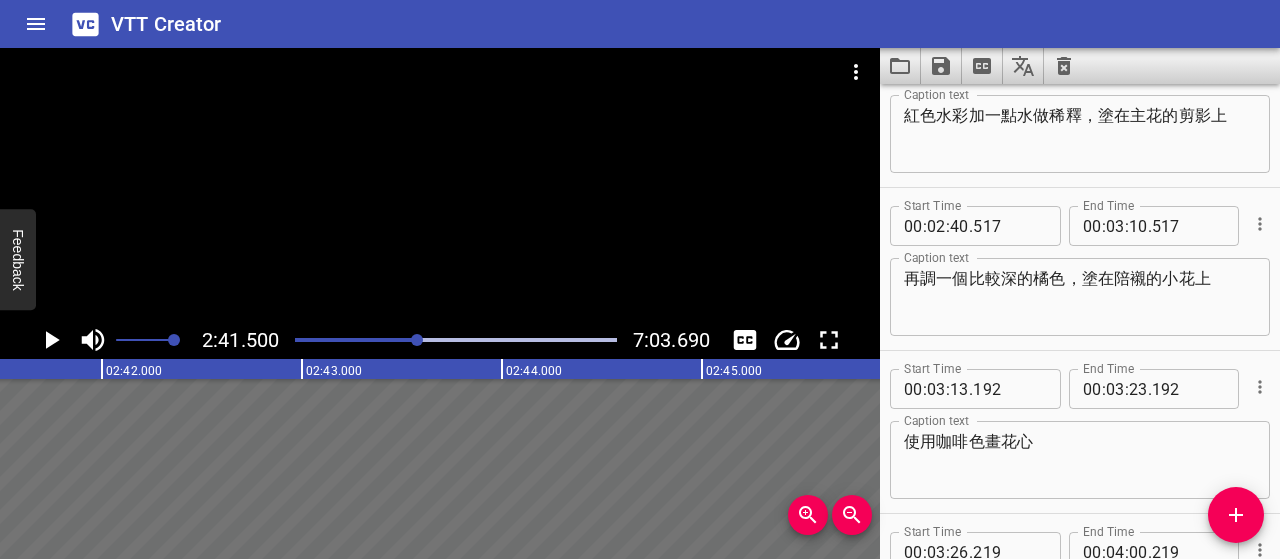 scroll, scrollTop: 0, scrollLeft: 32300, axis: horizontal 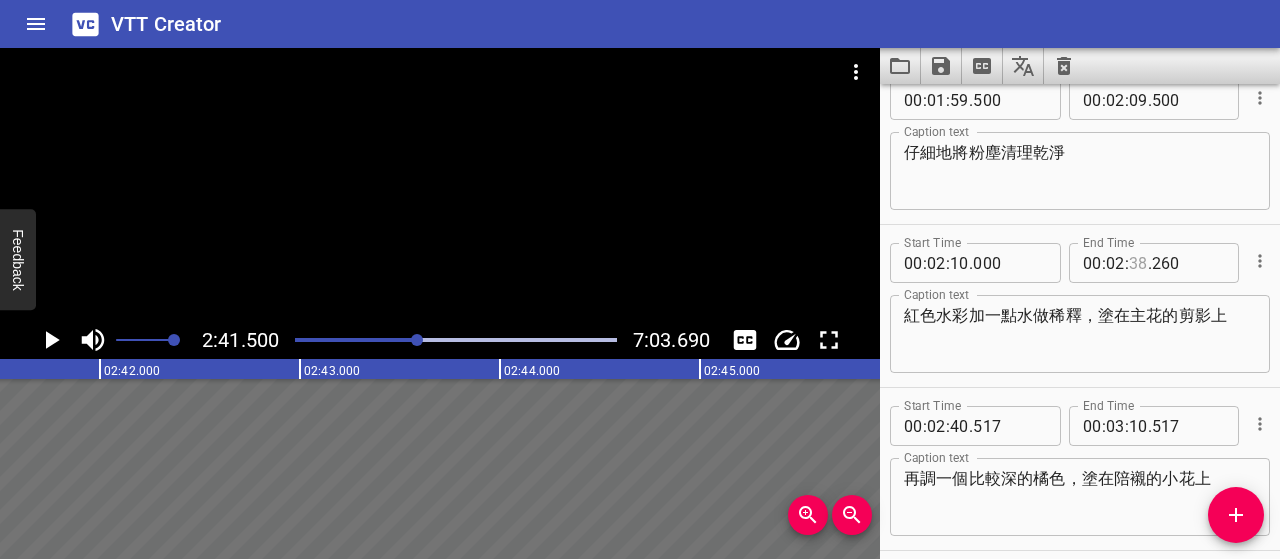 click at bounding box center [1138, 263] 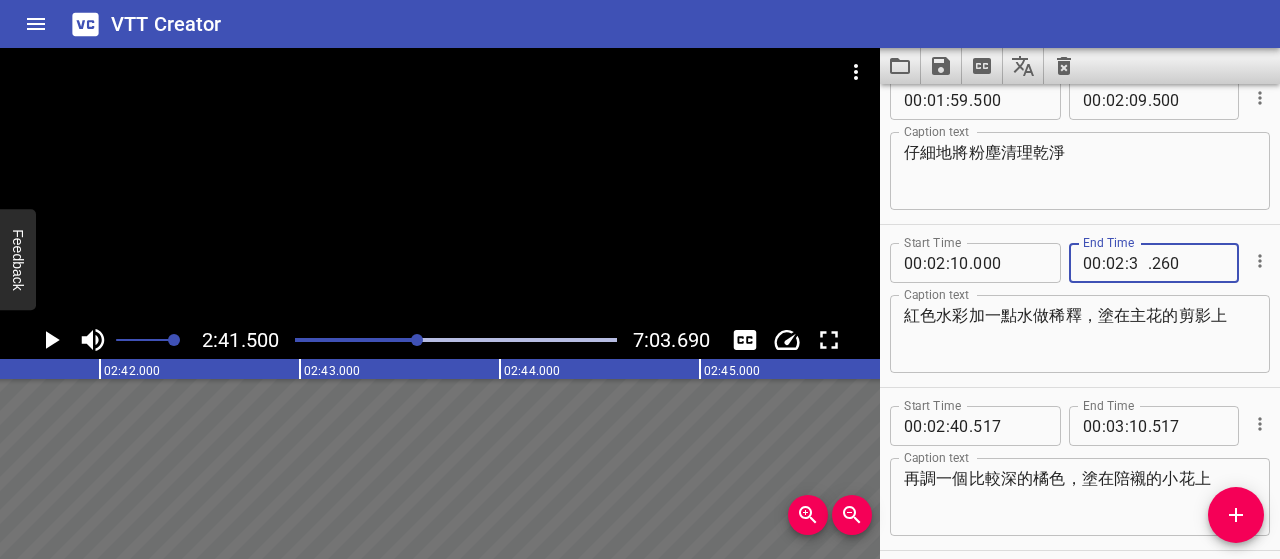 type on "39" 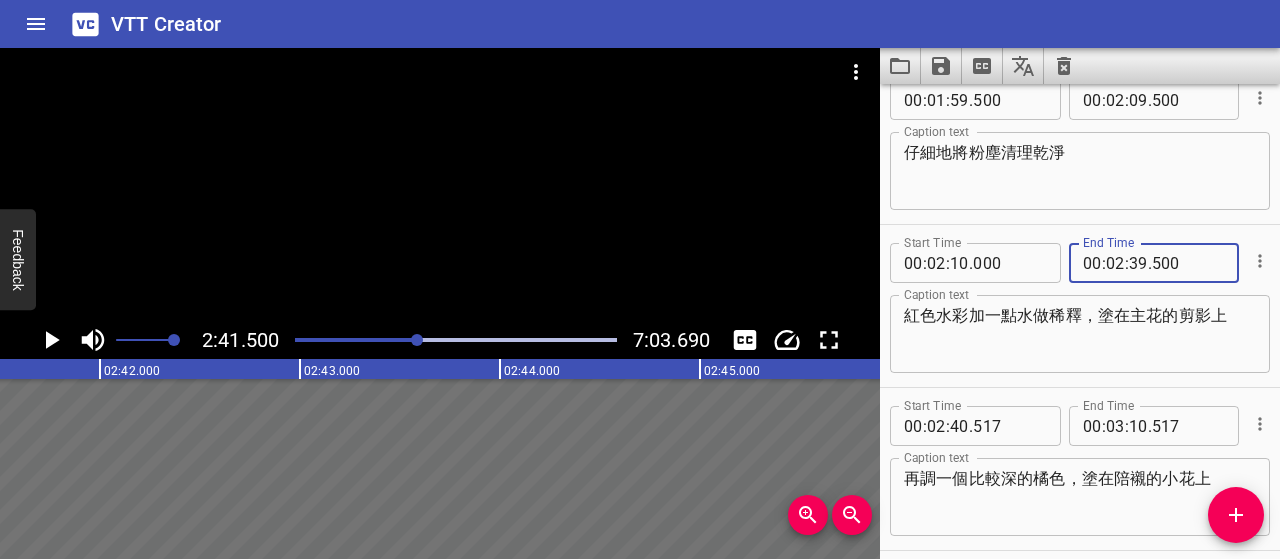 type on "500" 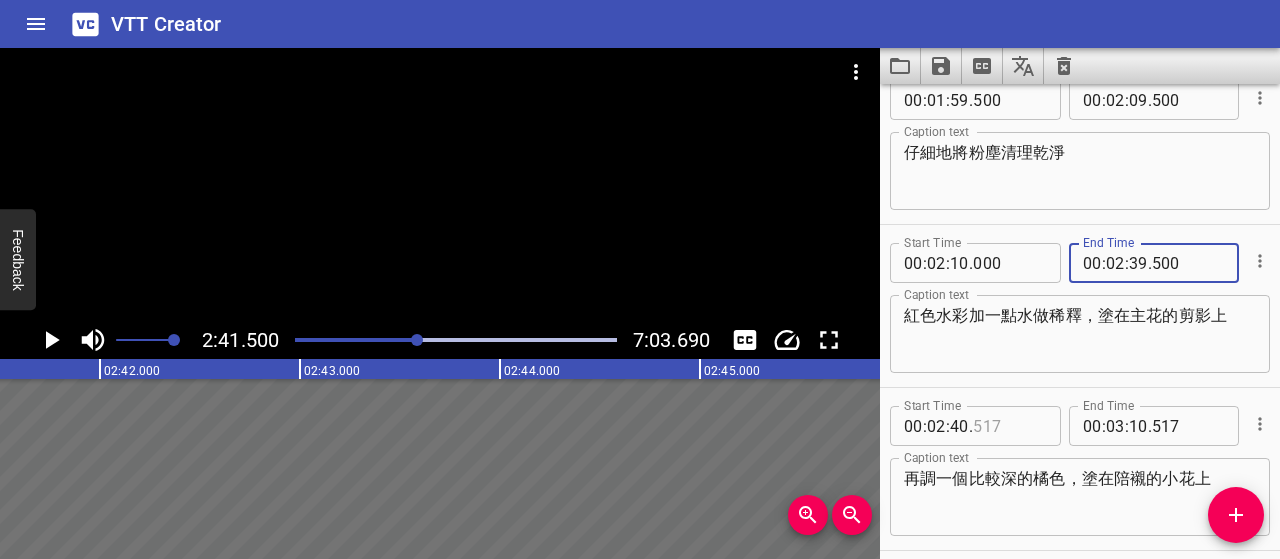 click at bounding box center (1009, 426) 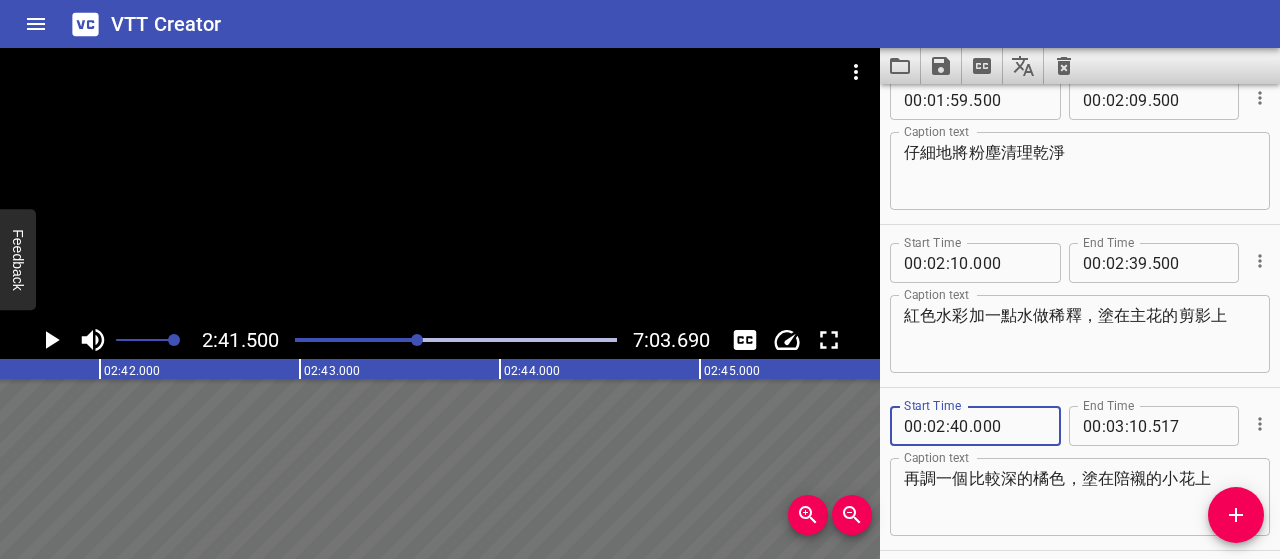type on "000" 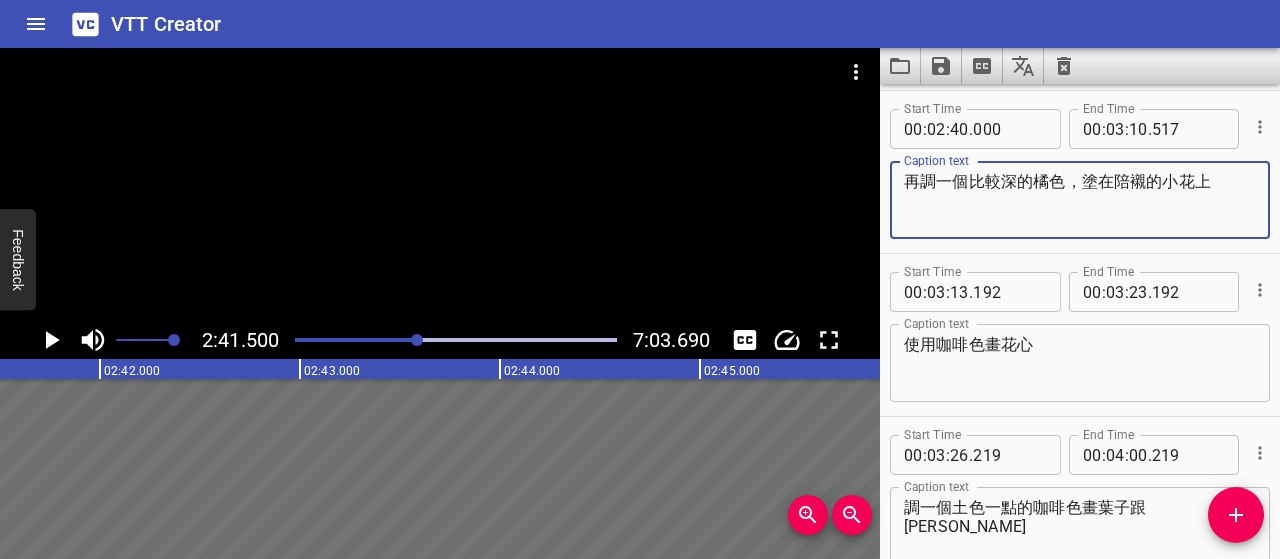 scroll, scrollTop: 2119, scrollLeft: 0, axis: vertical 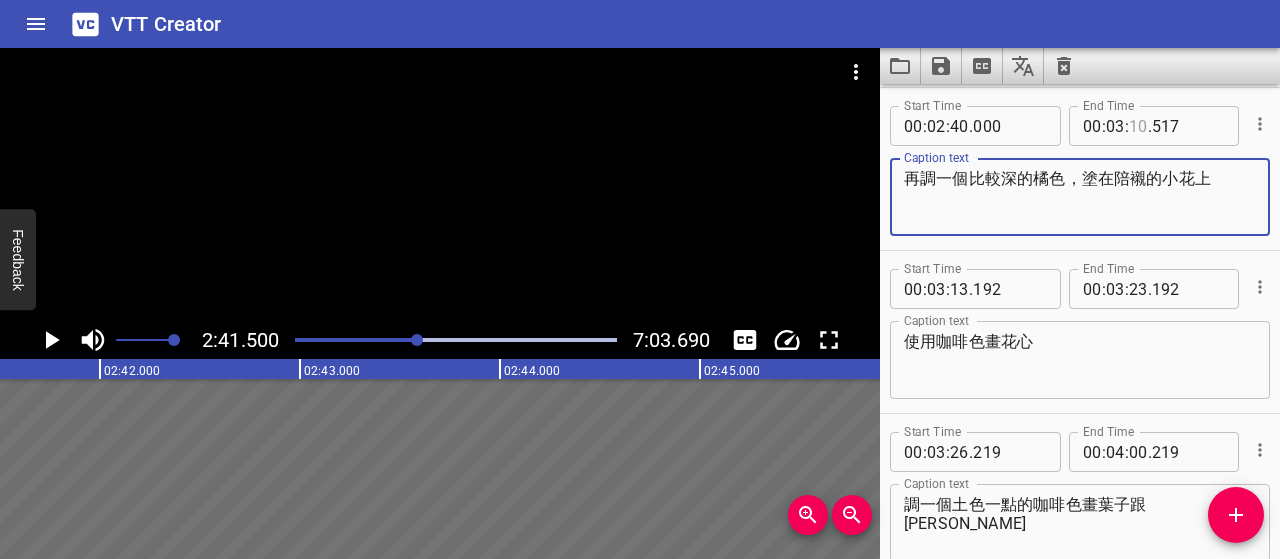 click at bounding box center [1138, 126] 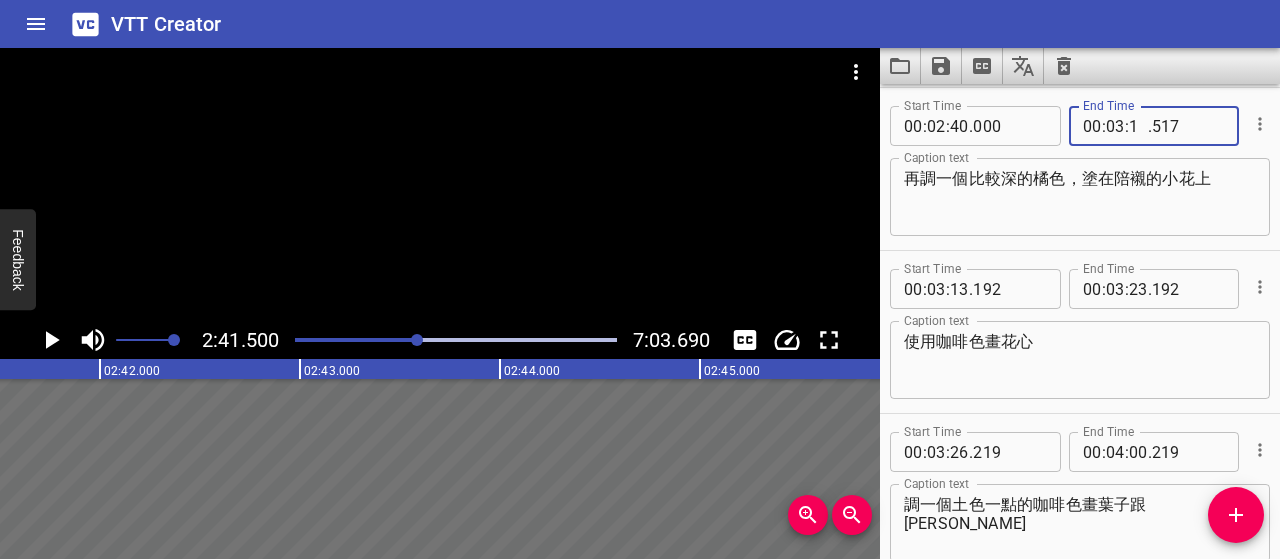type on "12" 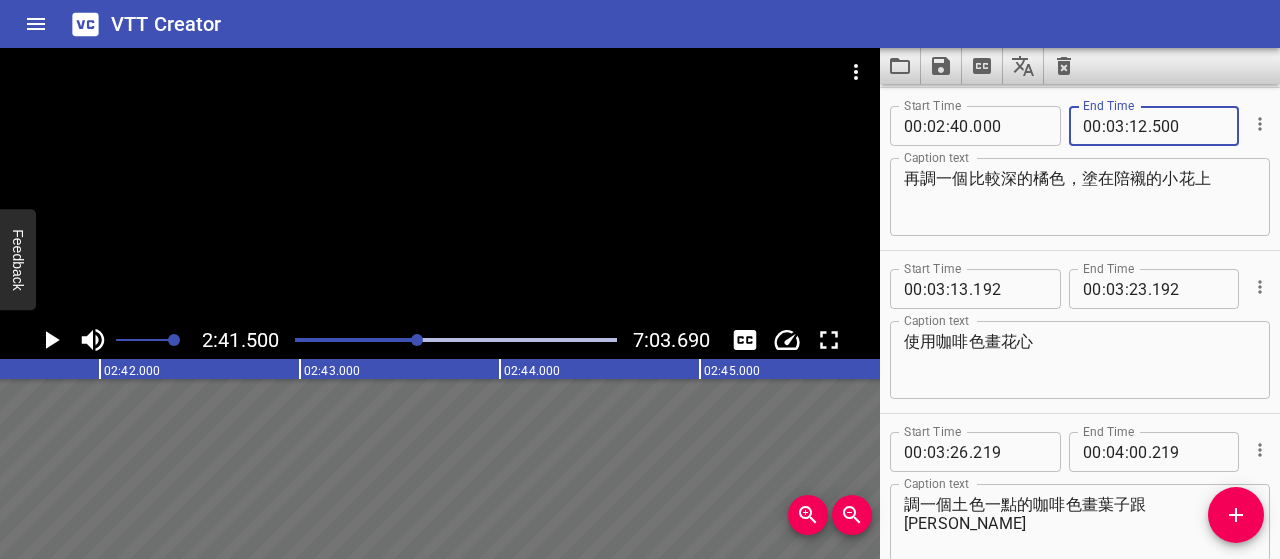 type on "500" 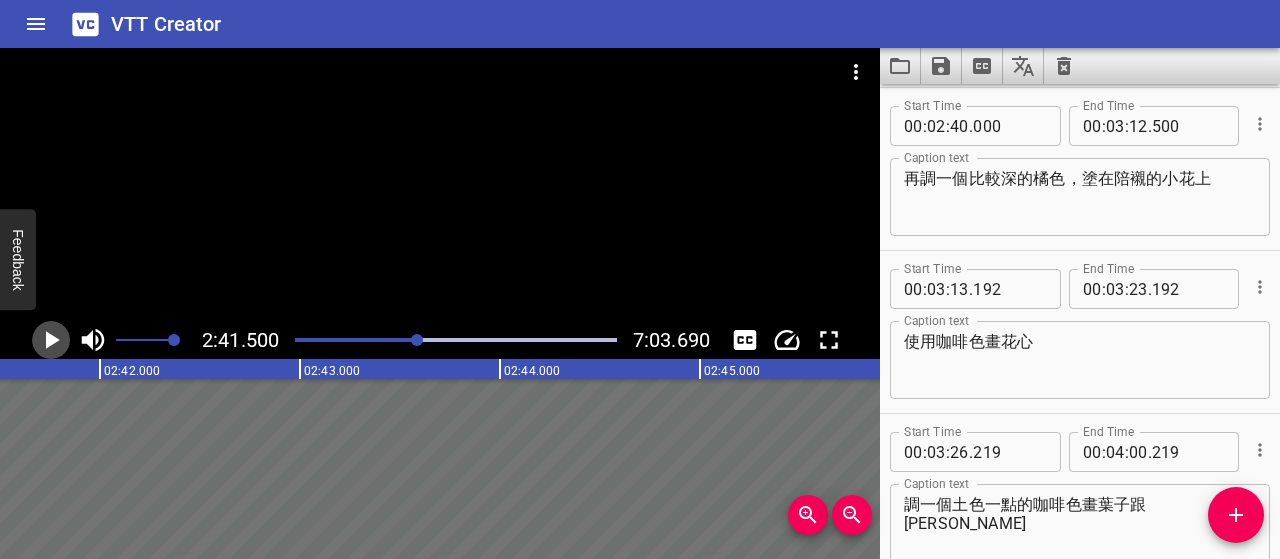 click 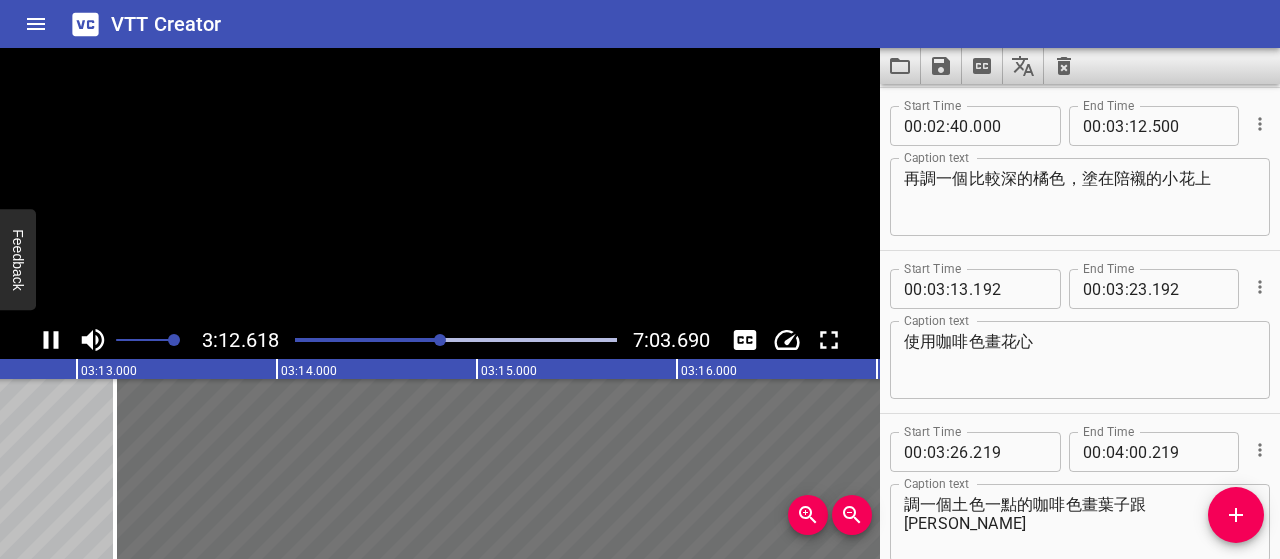 click 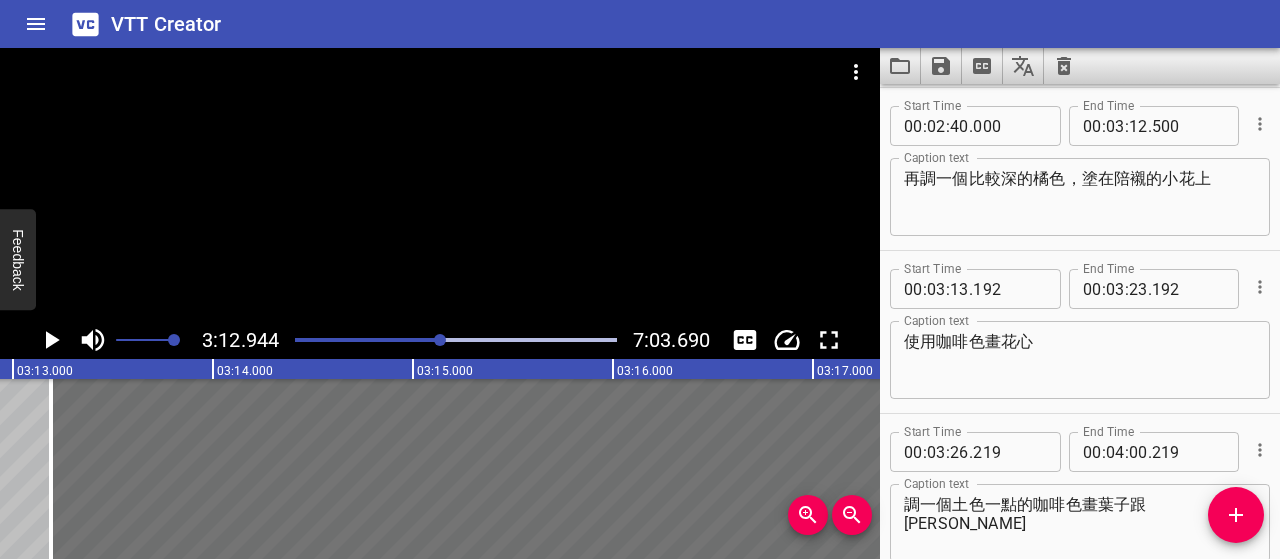 scroll, scrollTop: 0, scrollLeft: 38588, axis: horizontal 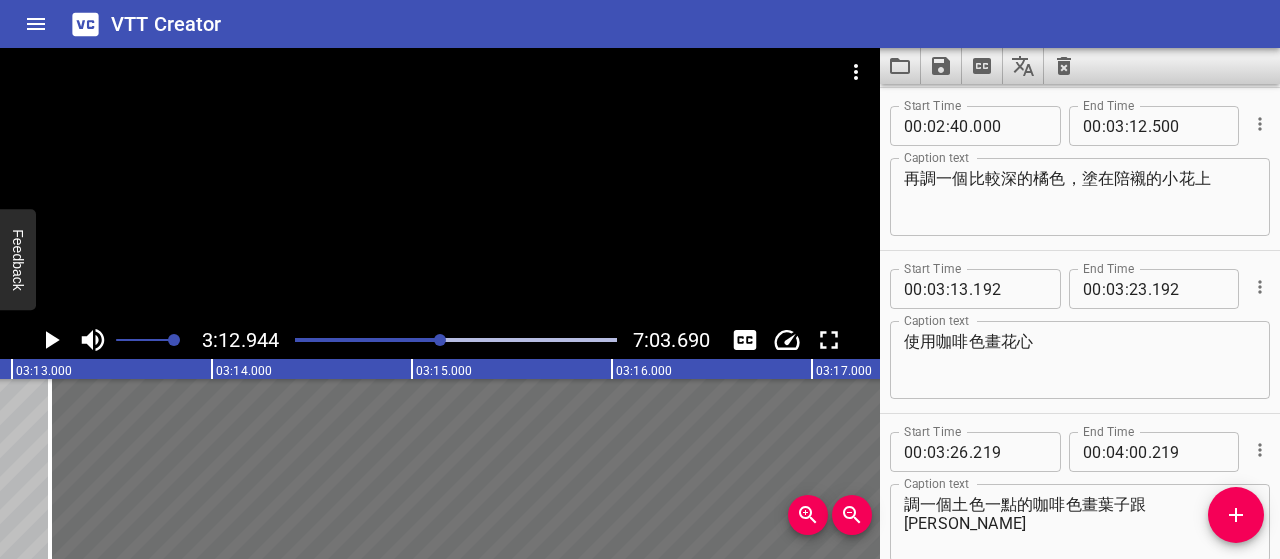 type 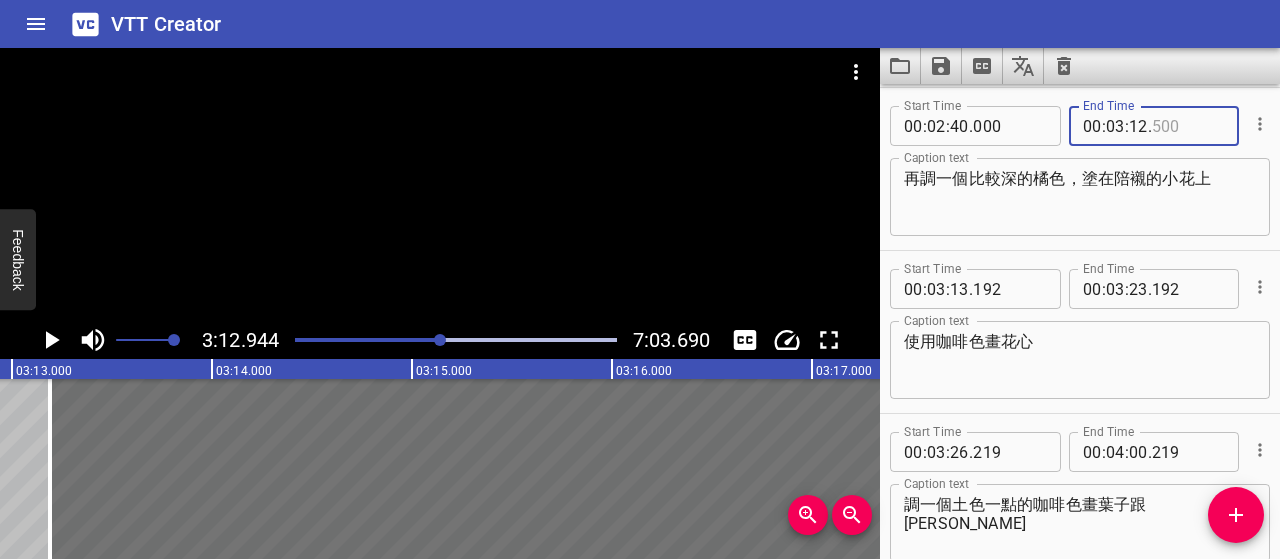 click at bounding box center [1188, 126] 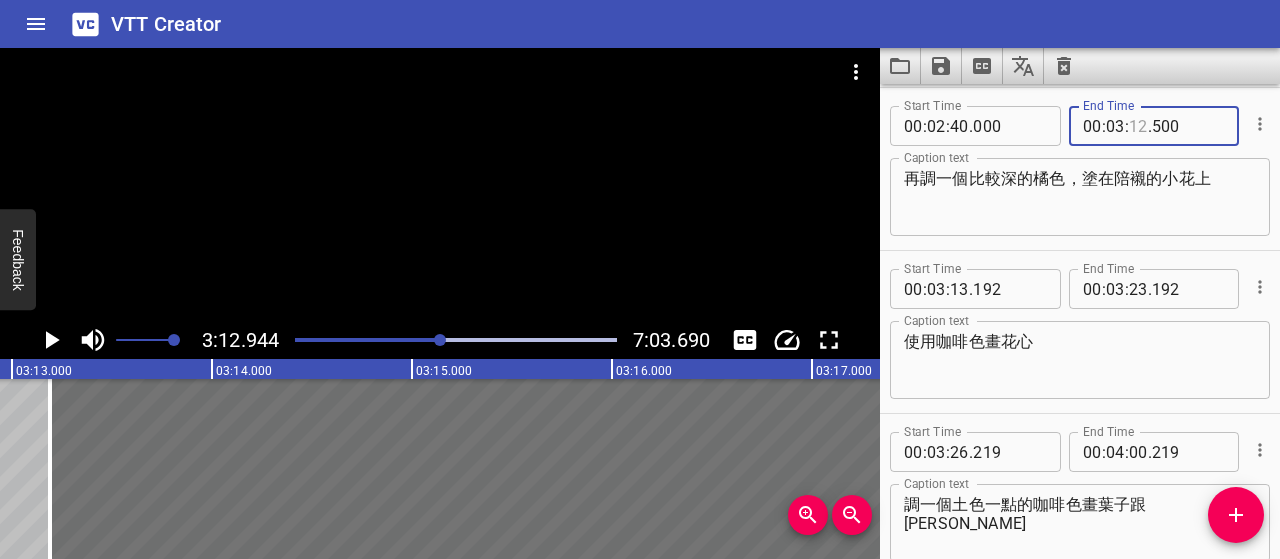 click at bounding box center (1138, 126) 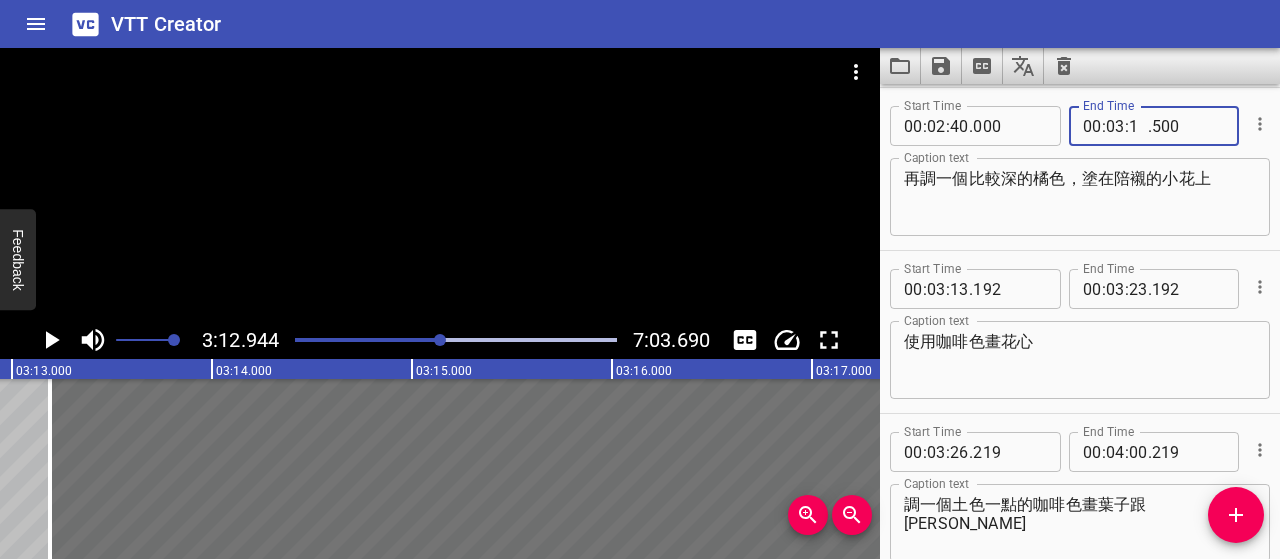 type on "11" 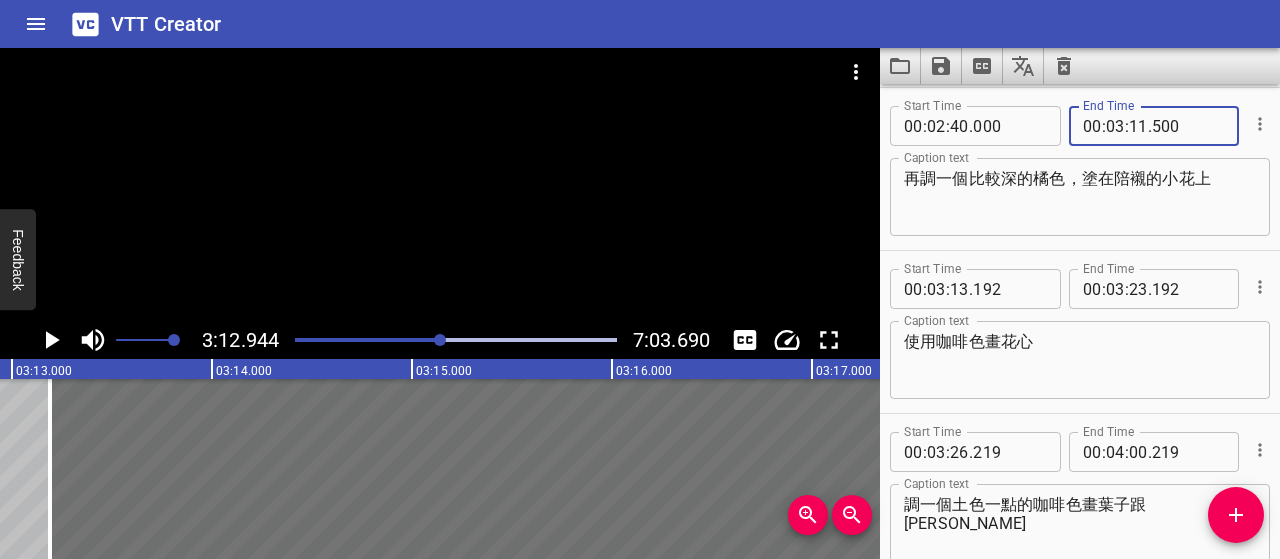 type on "500" 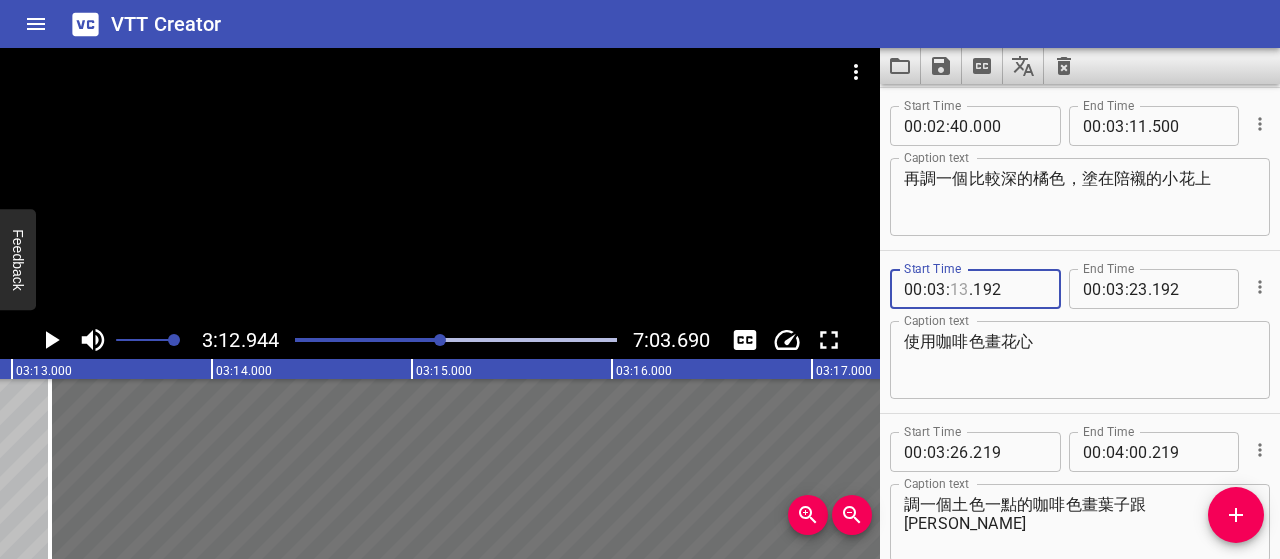click at bounding box center (959, 289) 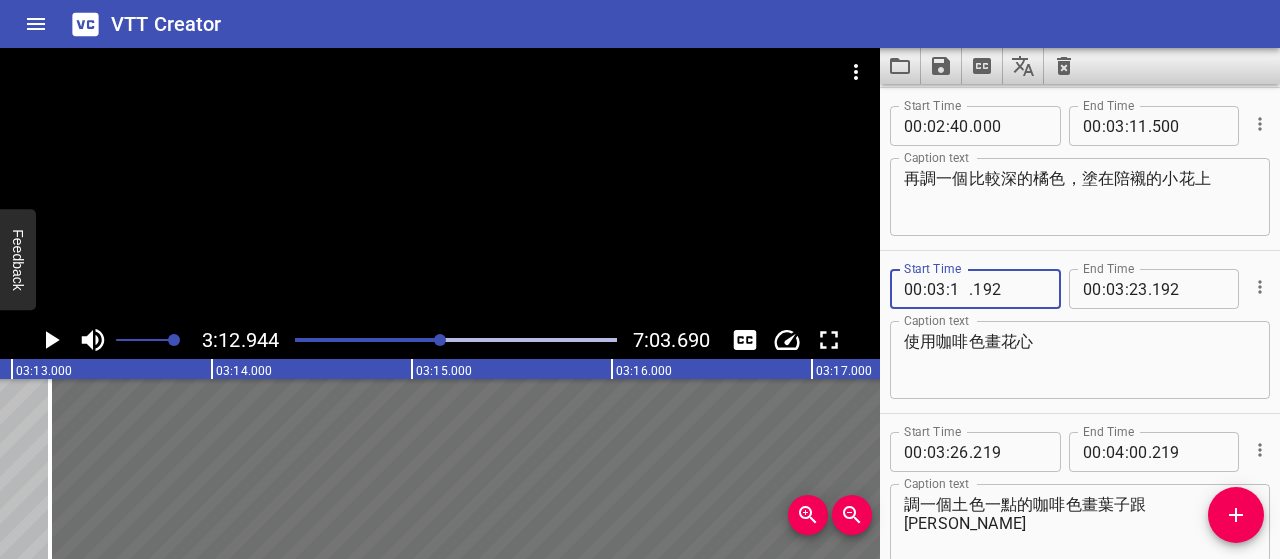 type on "12" 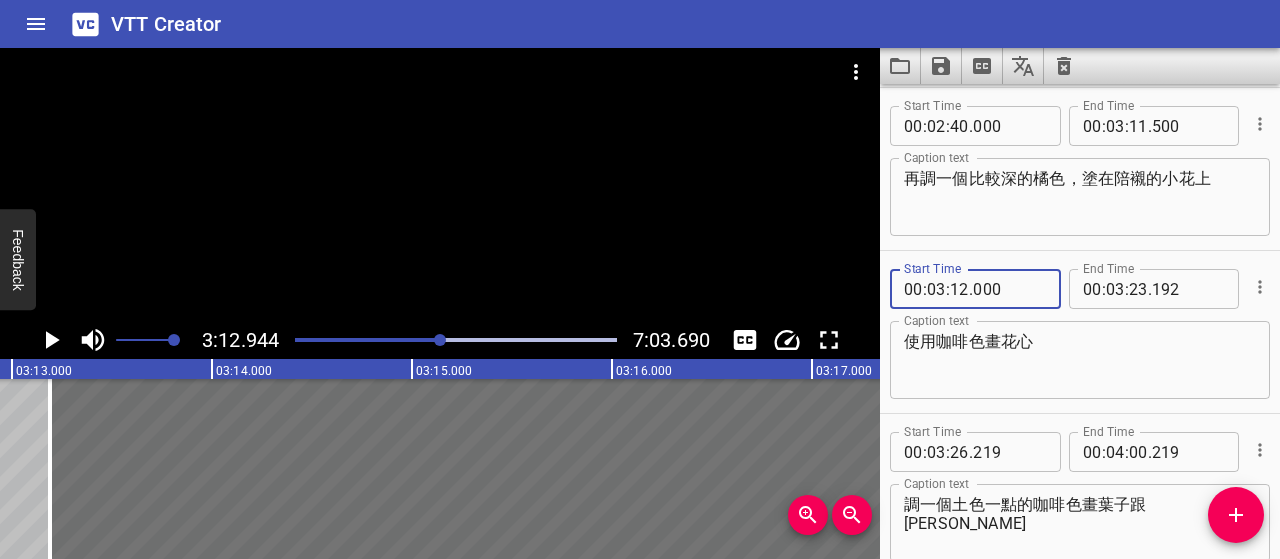 type on "000" 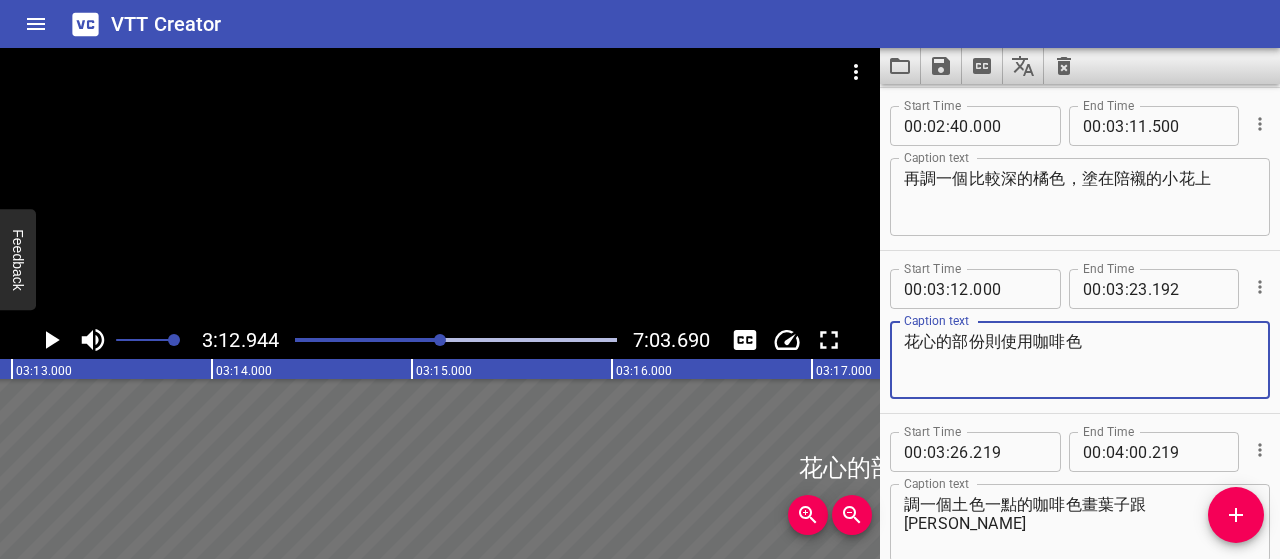 click on "花心的部份則使用咖啡色" at bounding box center (1080, 360) 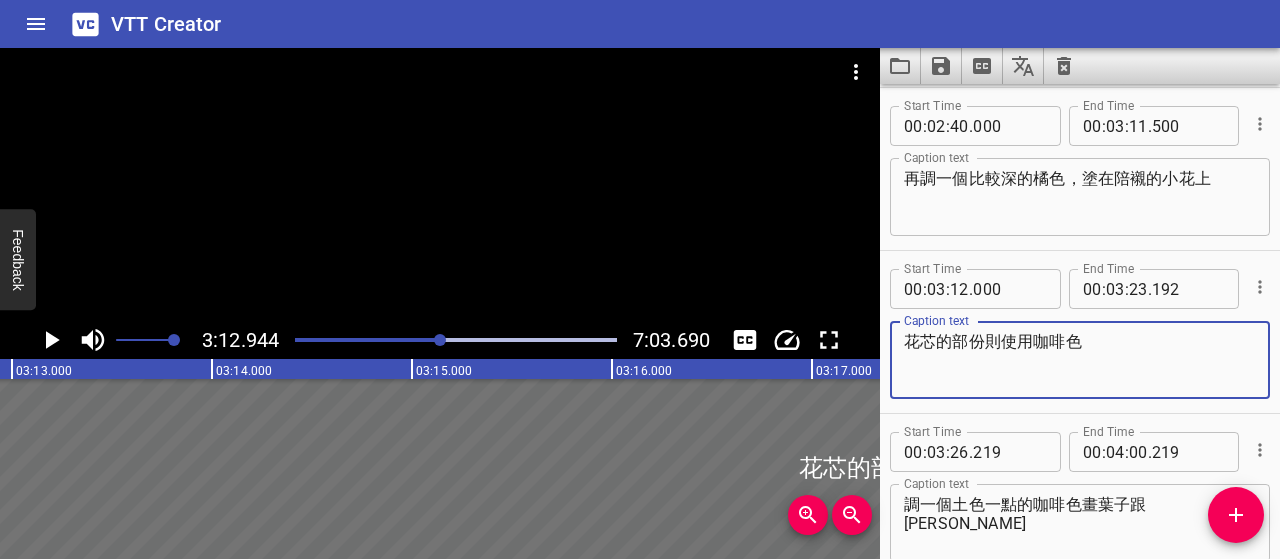 type on "花芯的部份則使用咖啡色" 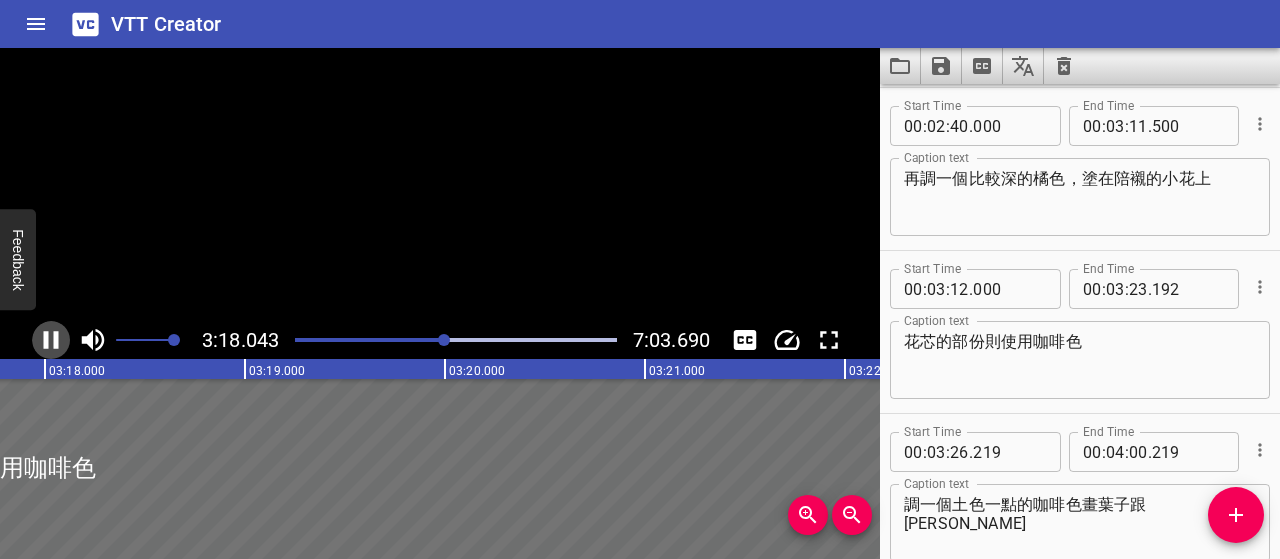 click 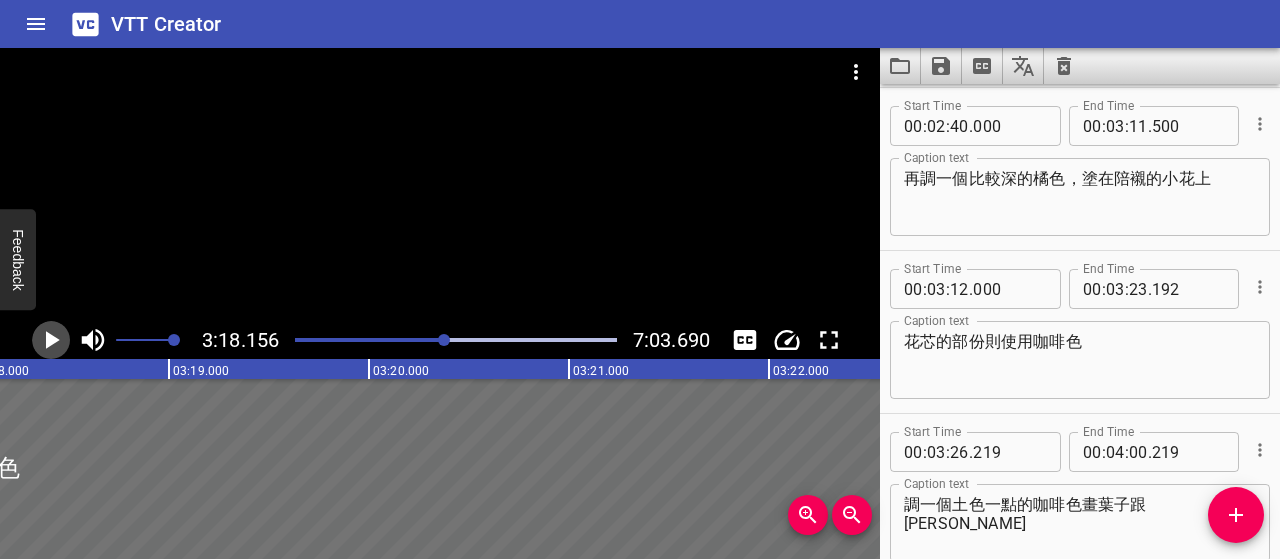click 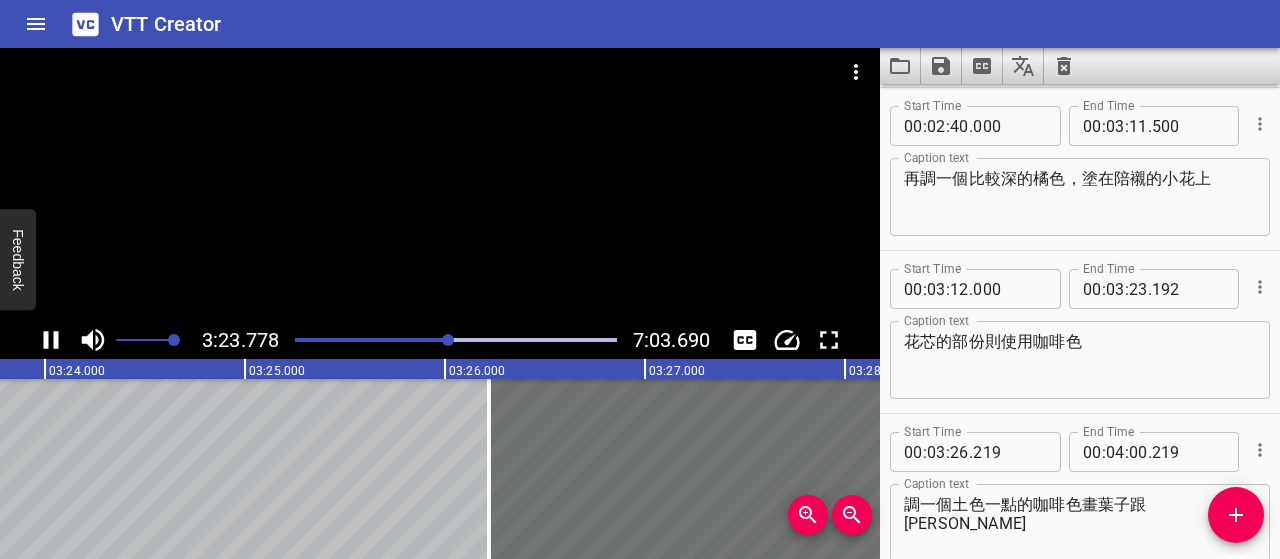 click at bounding box center (51, 340) 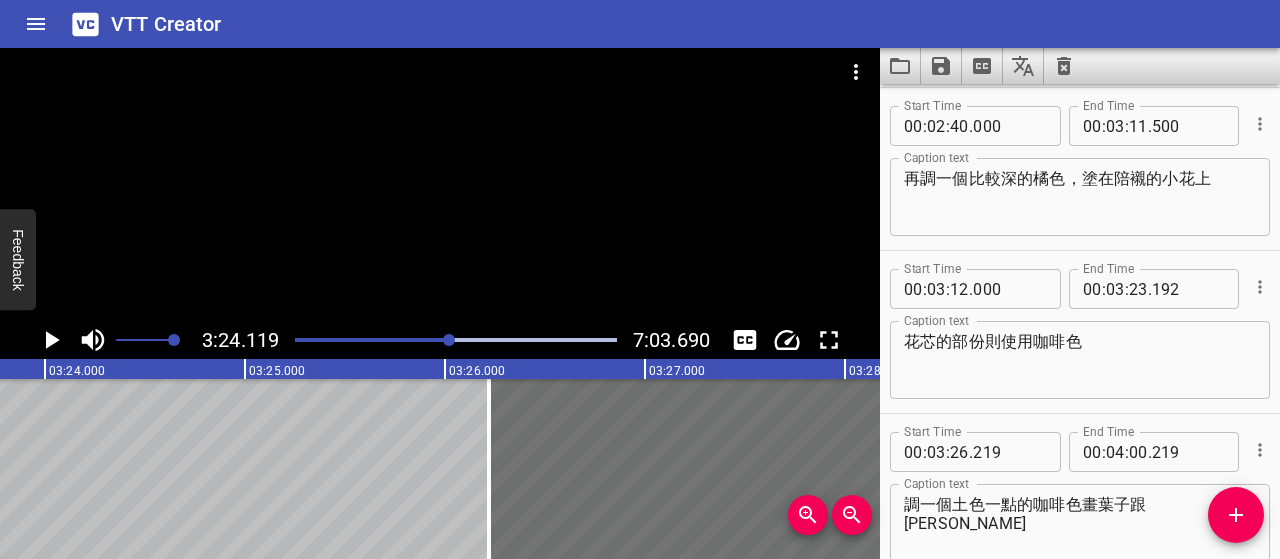scroll, scrollTop: 0, scrollLeft: 40824, axis: horizontal 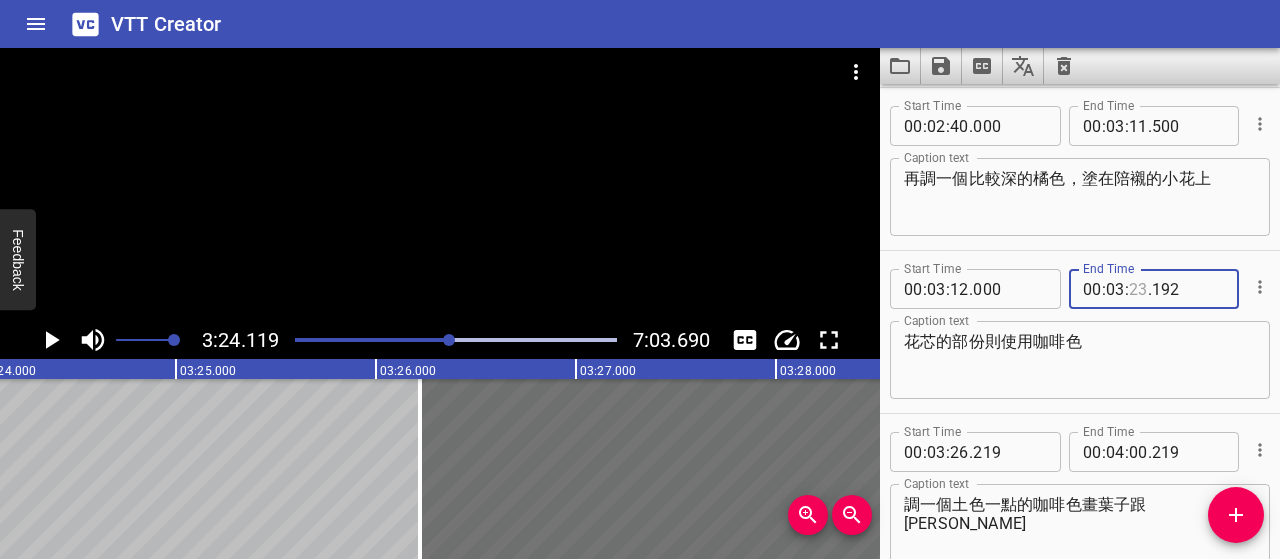 click at bounding box center (1138, 289) 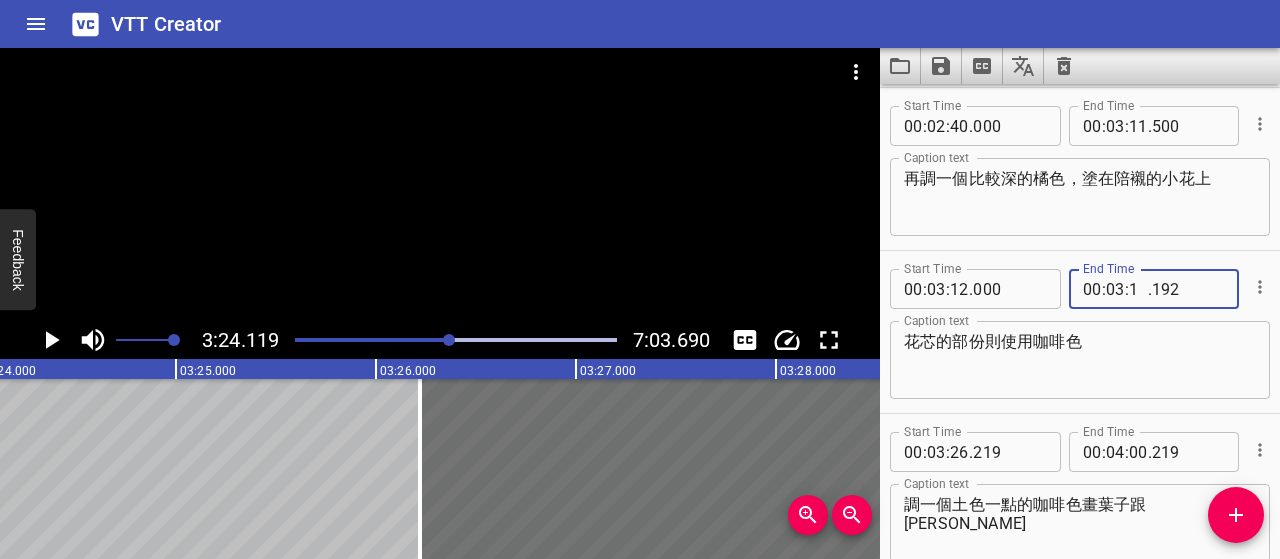 type on "18" 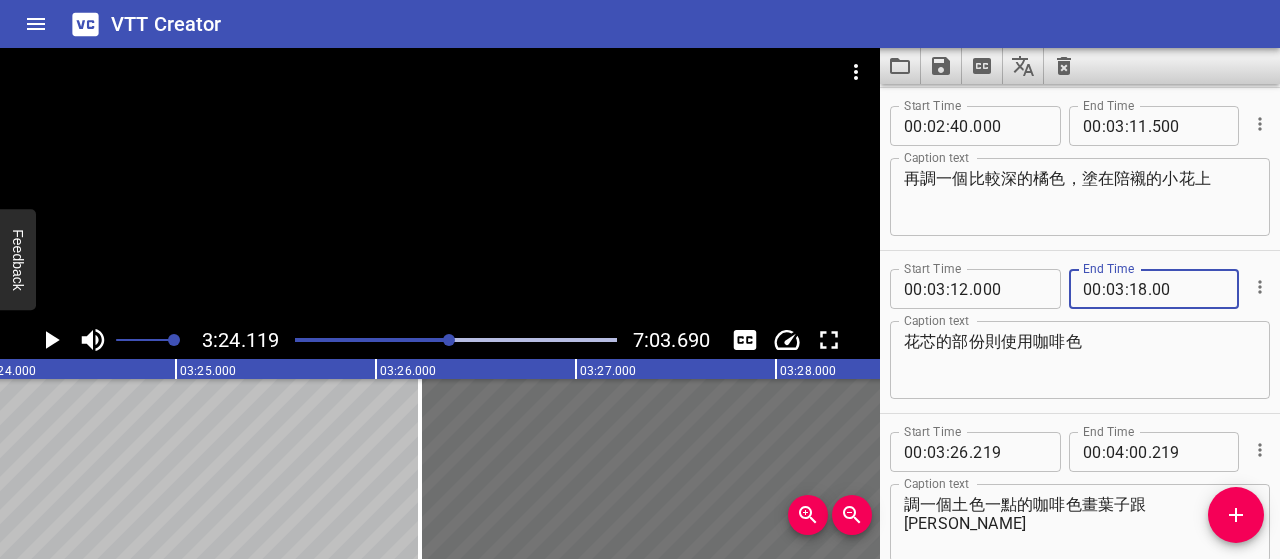type on "00" 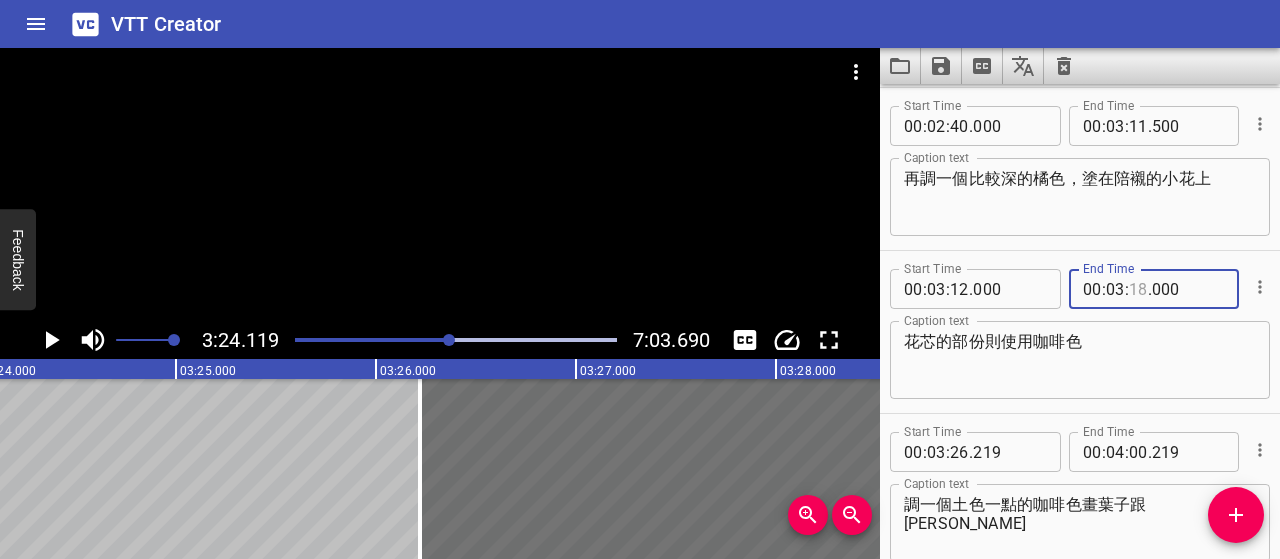 click at bounding box center [1138, 289] 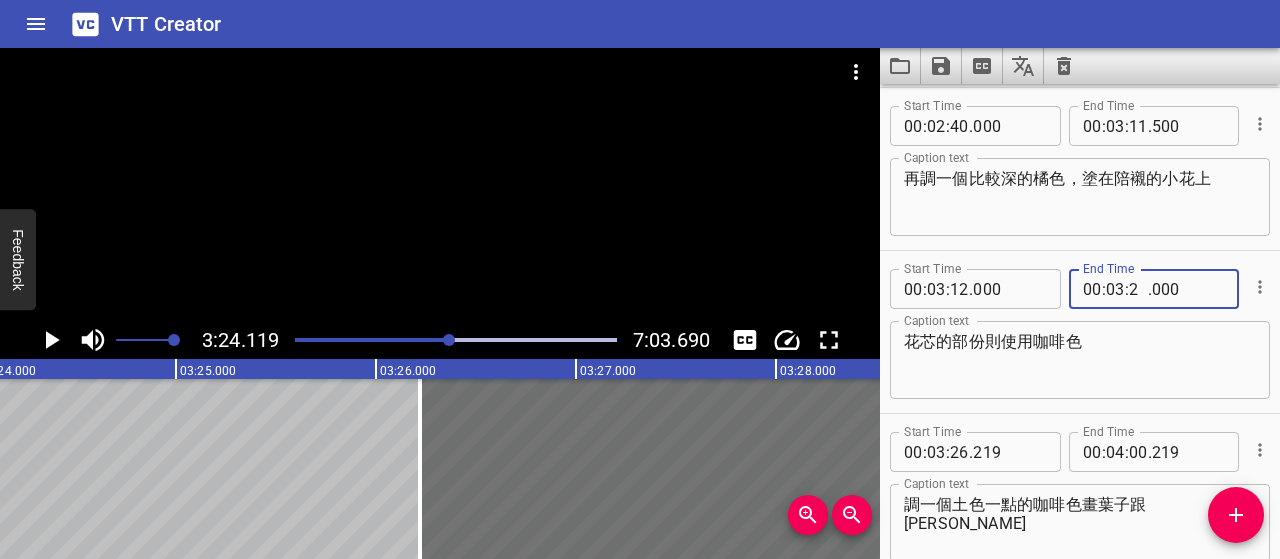 type on "25" 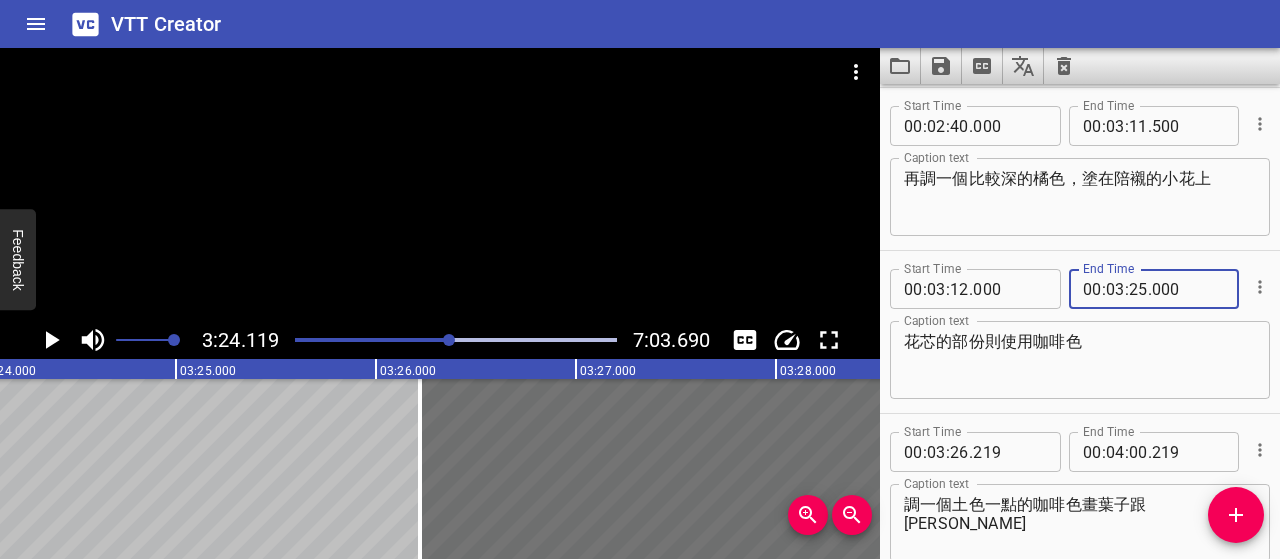 type on "000" 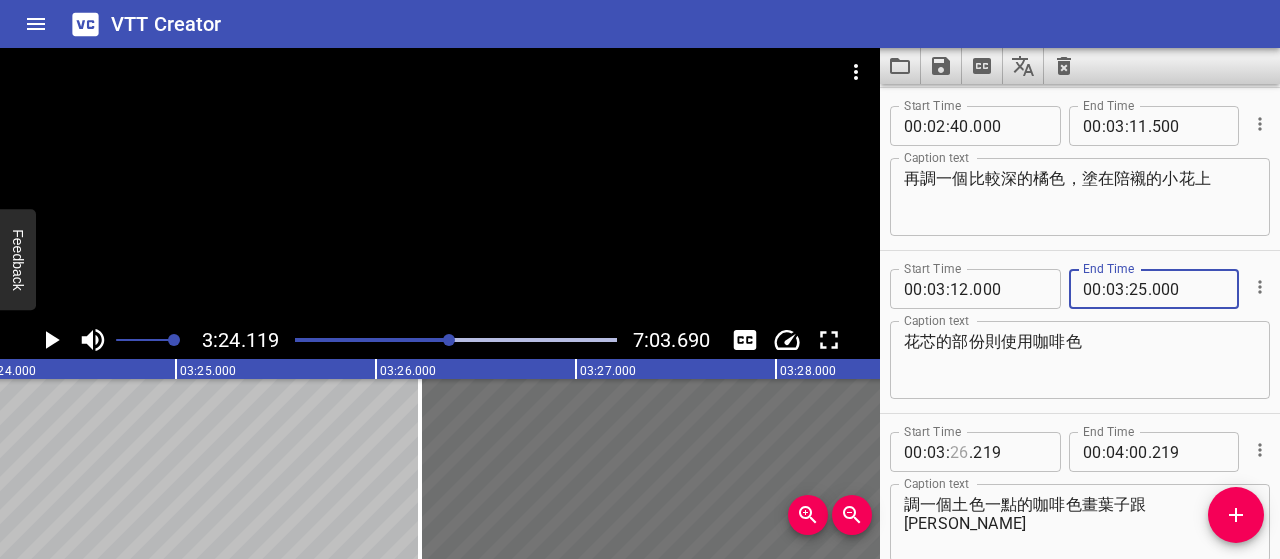 click at bounding box center (959, 452) 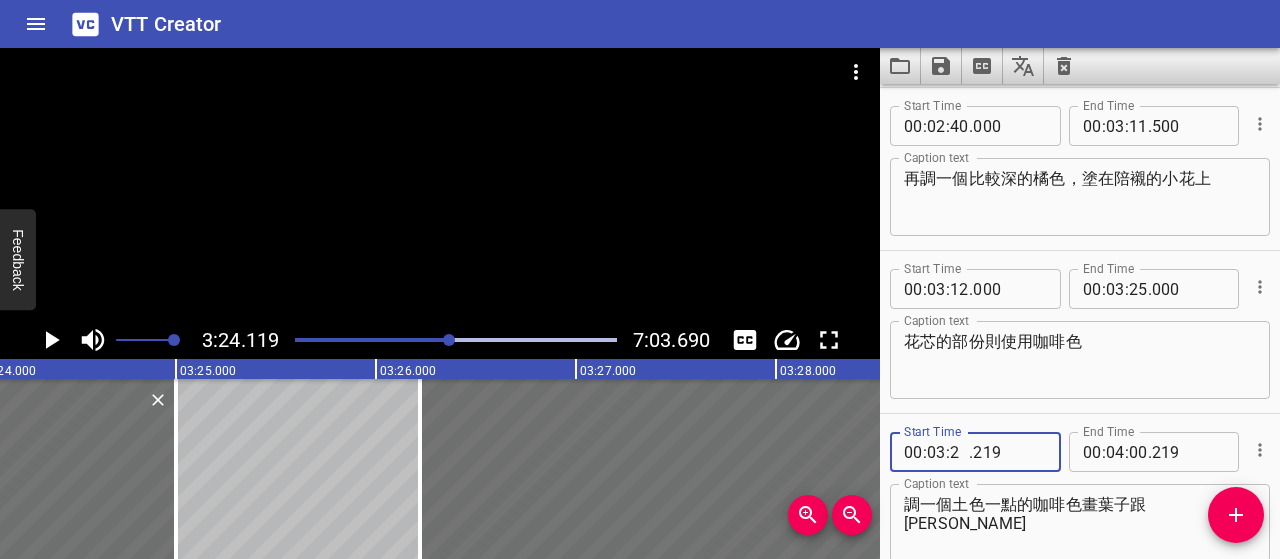 type on "25" 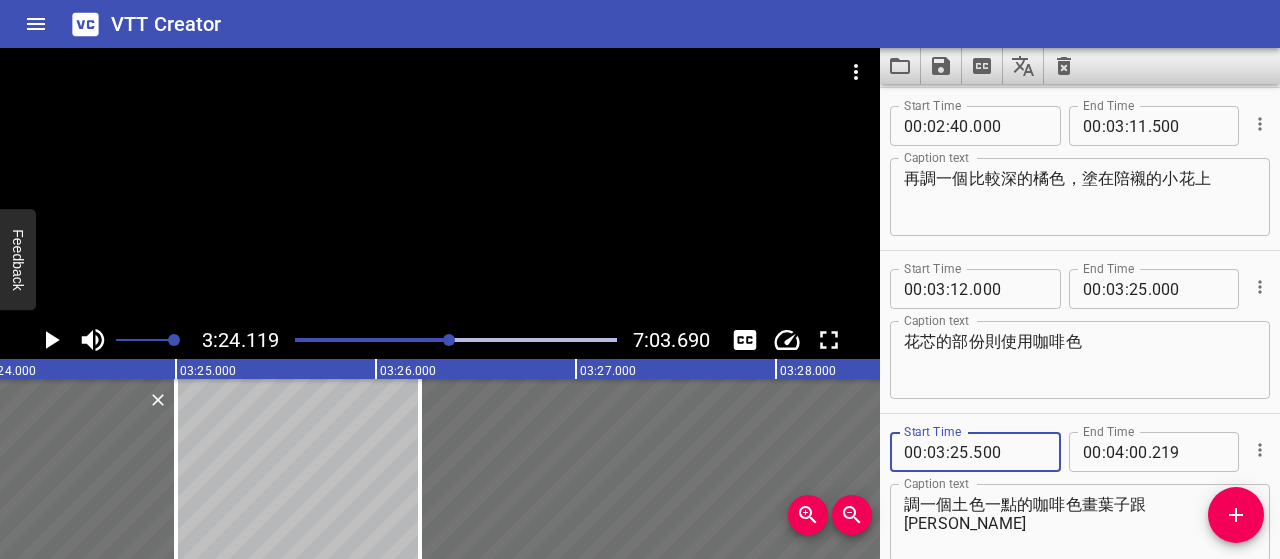 type on "500" 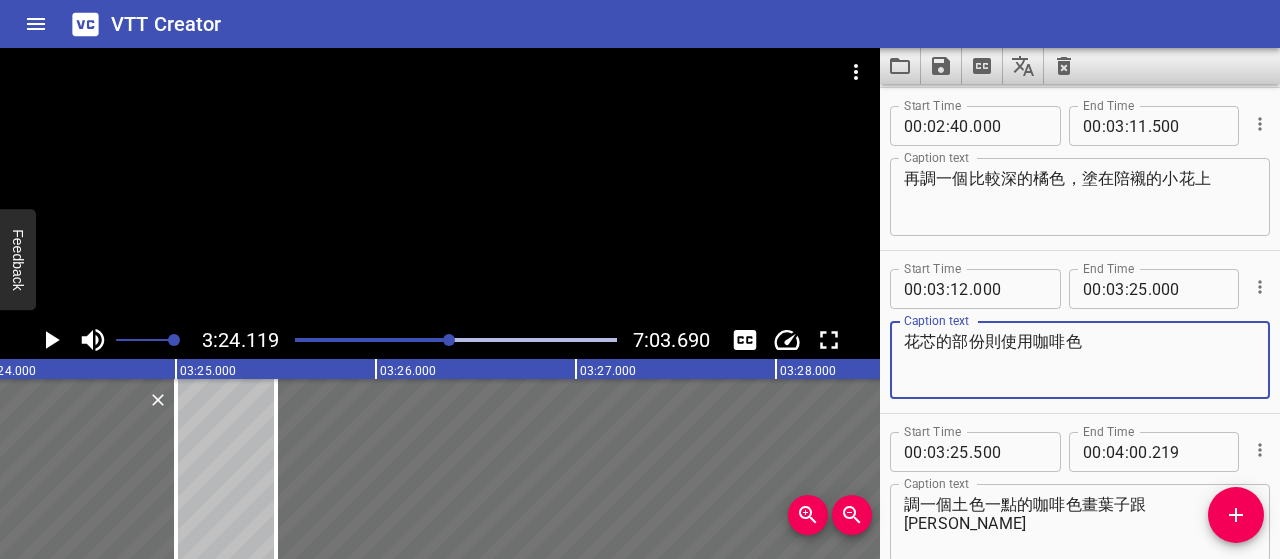 click on "花芯的部份則使用咖啡色" at bounding box center [1080, 360] 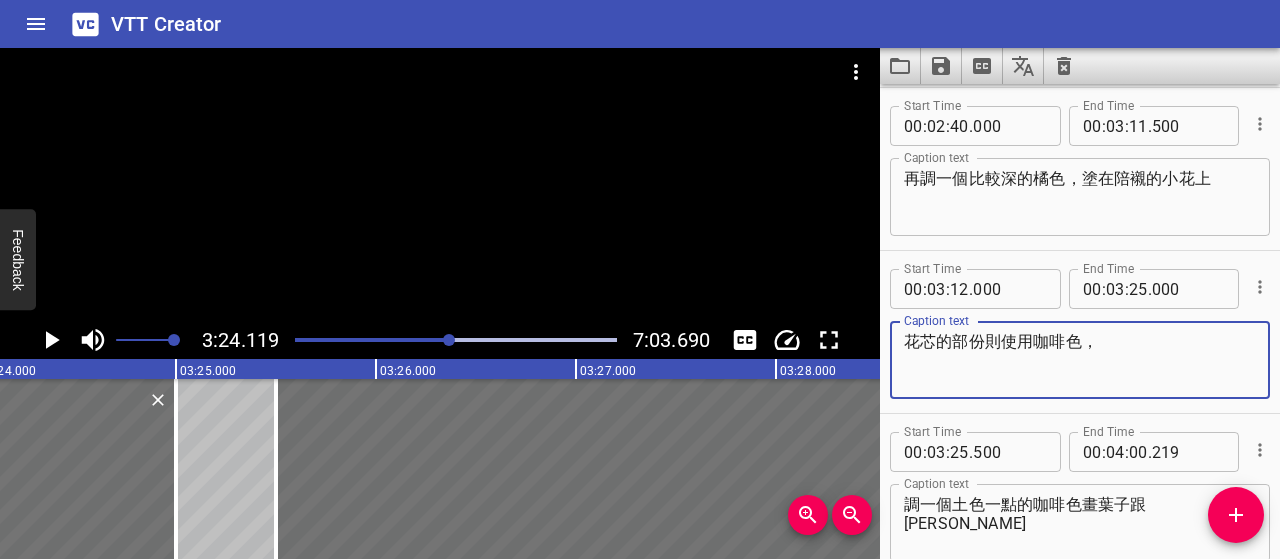 paste on "使中心看起來更內凹，花瓣像從中往外擴張" 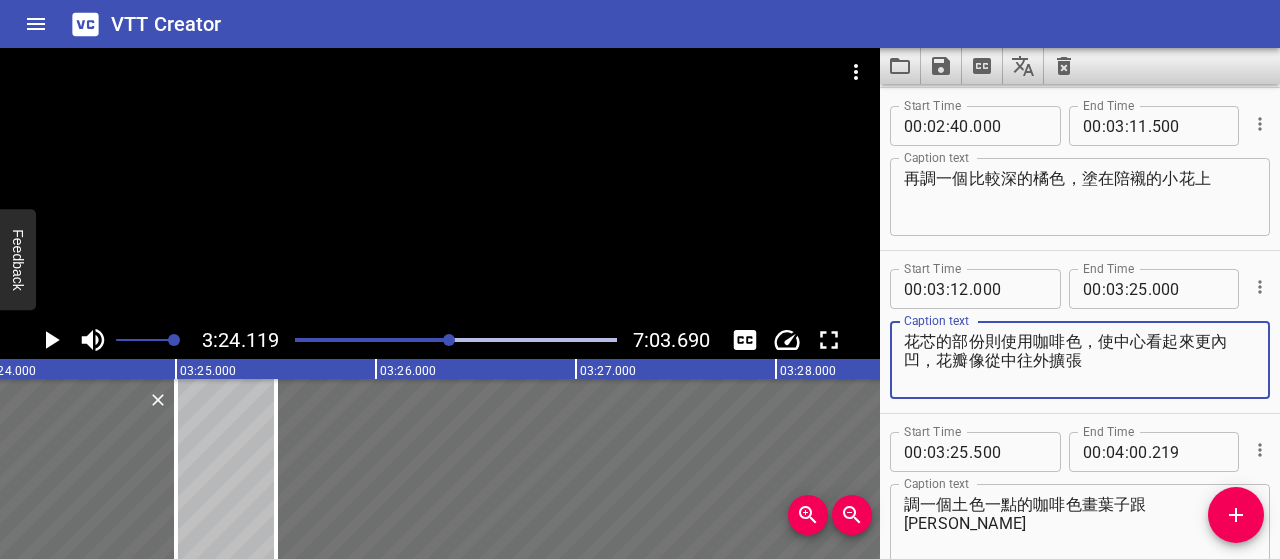 click on "花芯的部份則使用咖啡色，使中心看起來更內凹，花瓣像從中往外擴張" at bounding box center (1080, 360) 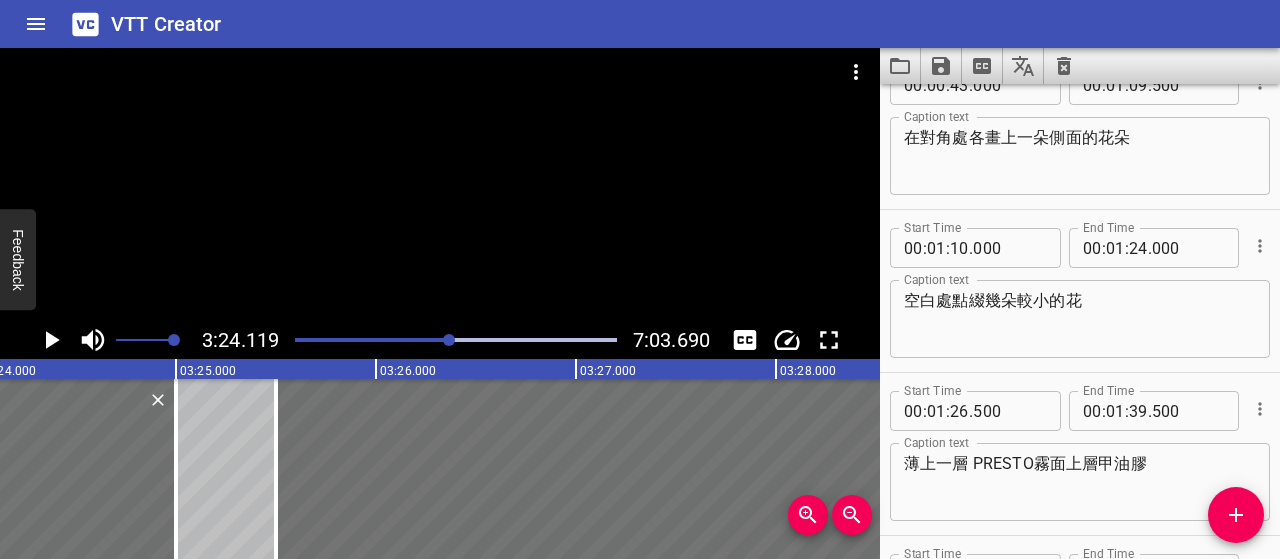 scroll, scrollTop: 719, scrollLeft: 0, axis: vertical 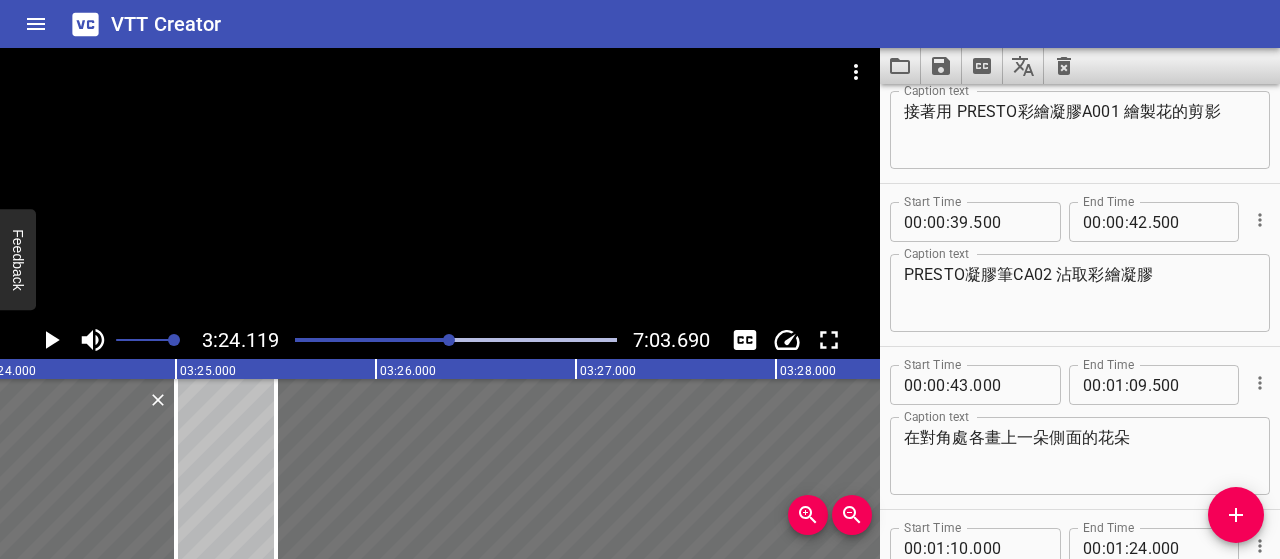 type on "花芯的部份則使用咖啡色，看起來更內凹，花瓣像從中往外擴張" 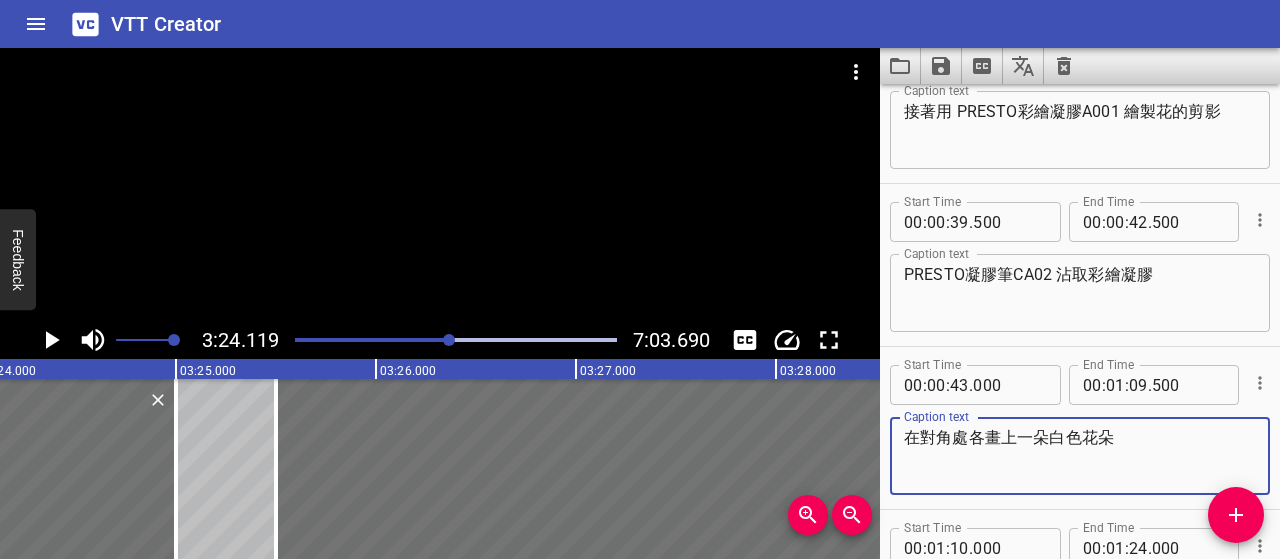 type on "在對角處各畫上一朵白色花朵" 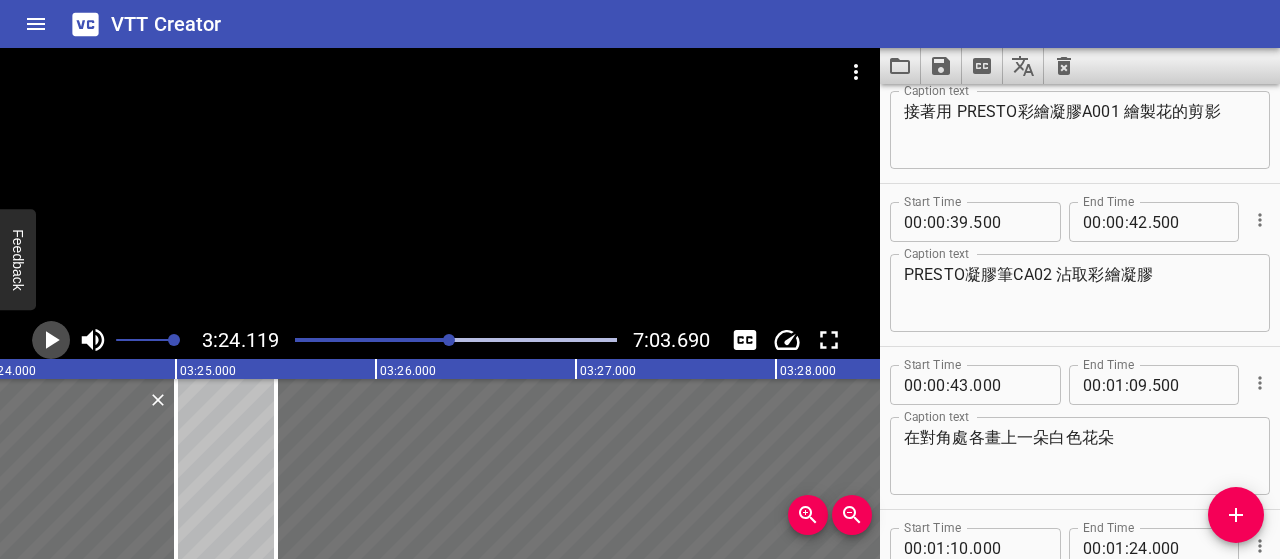 click 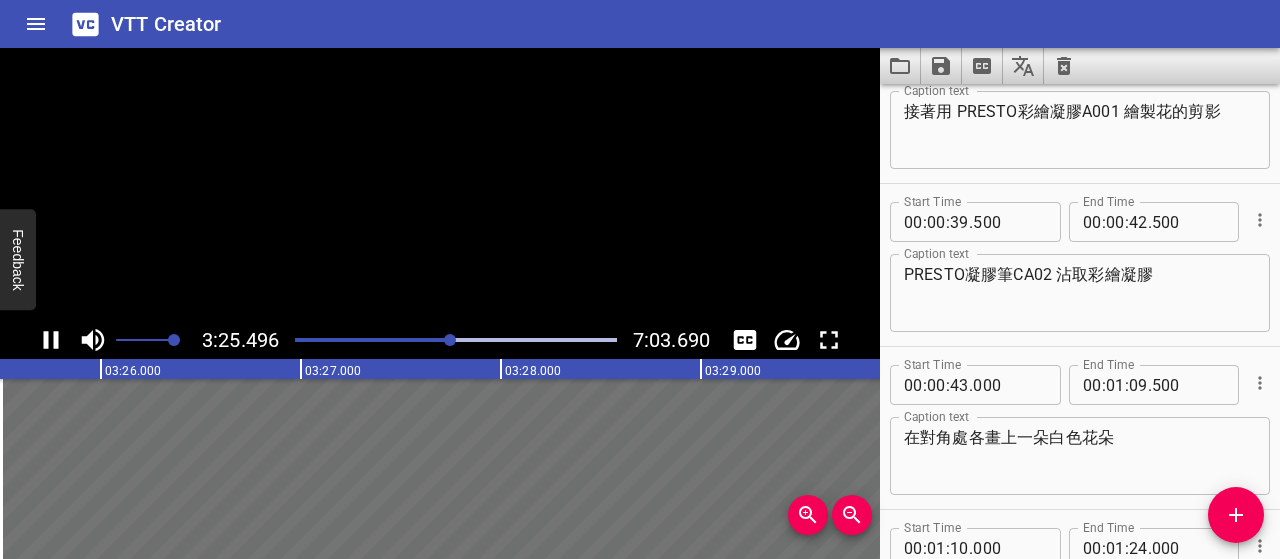 click 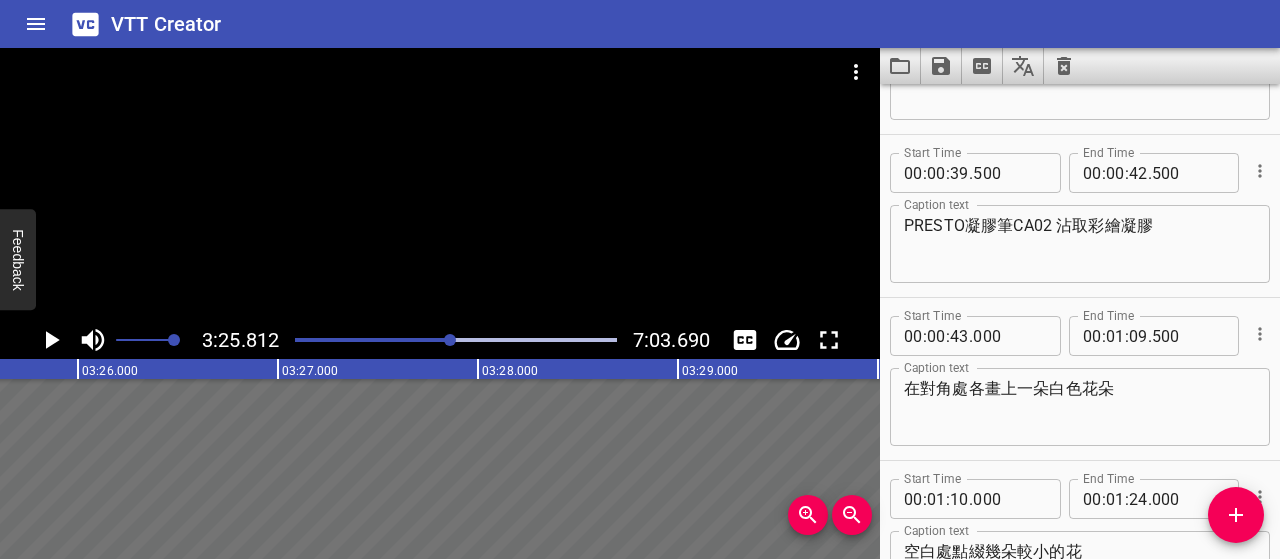 scroll, scrollTop: 0, scrollLeft: 41162, axis: horizontal 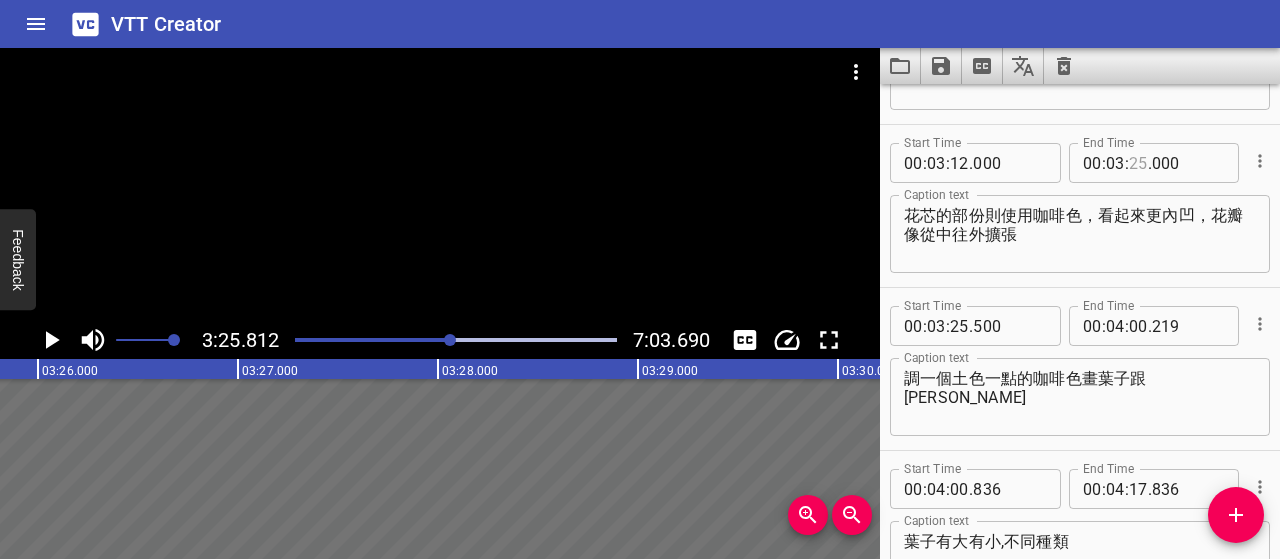 click at bounding box center (1138, 163) 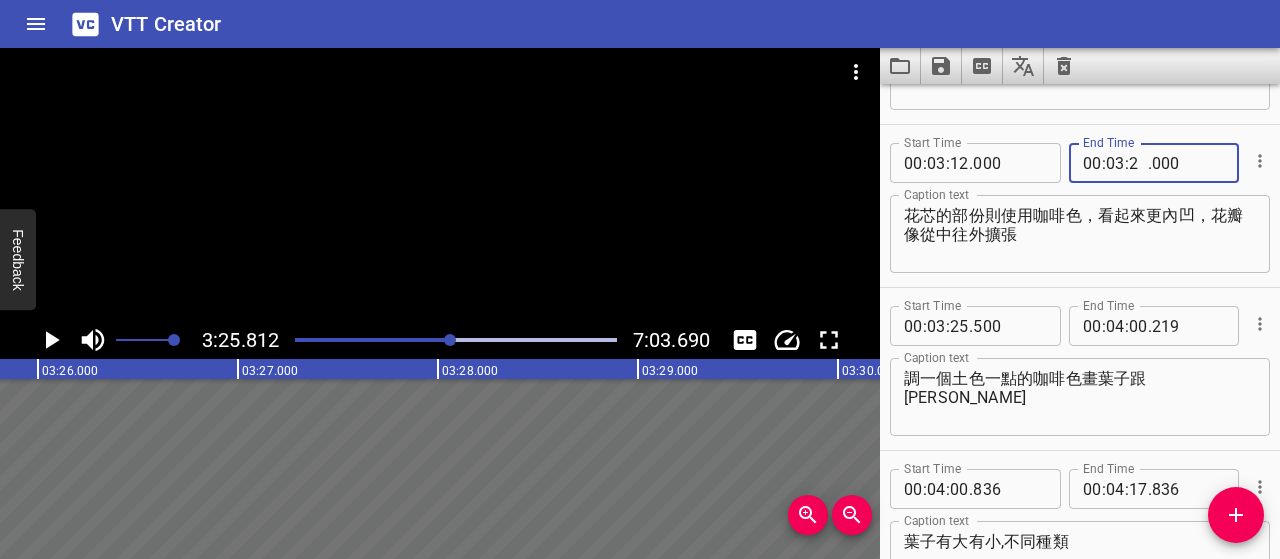type on "24" 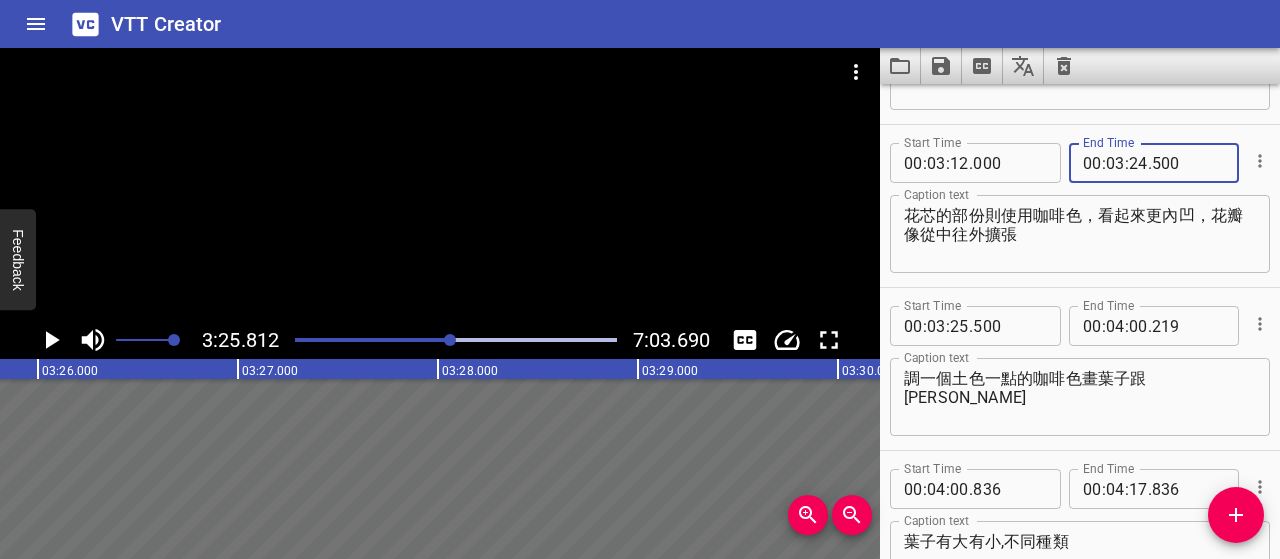 type on "500" 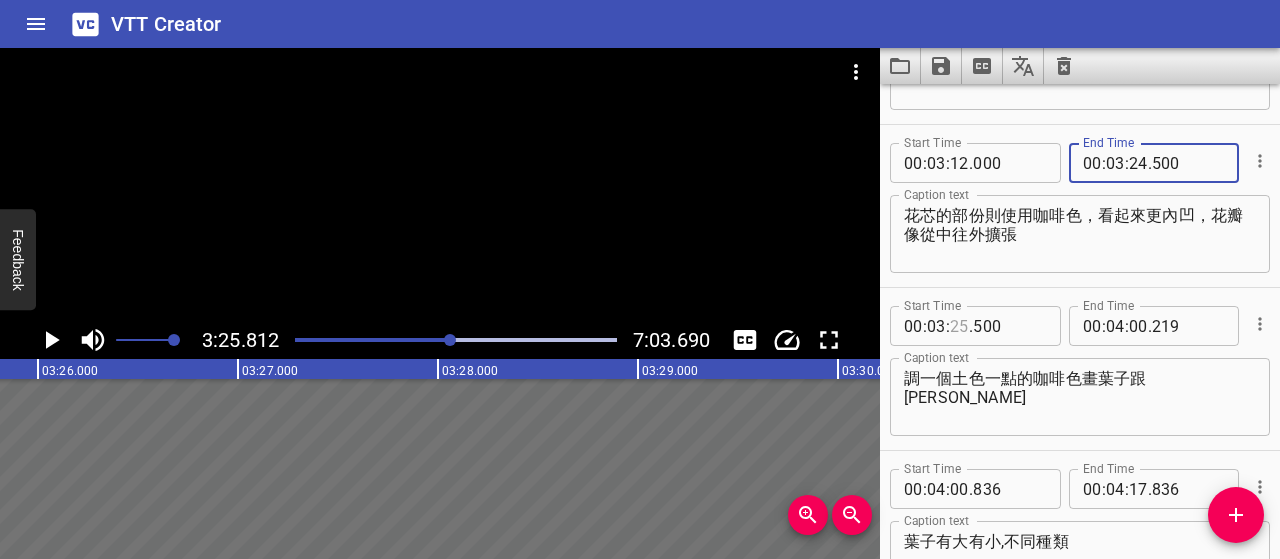 click at bounding box center [959, 326] 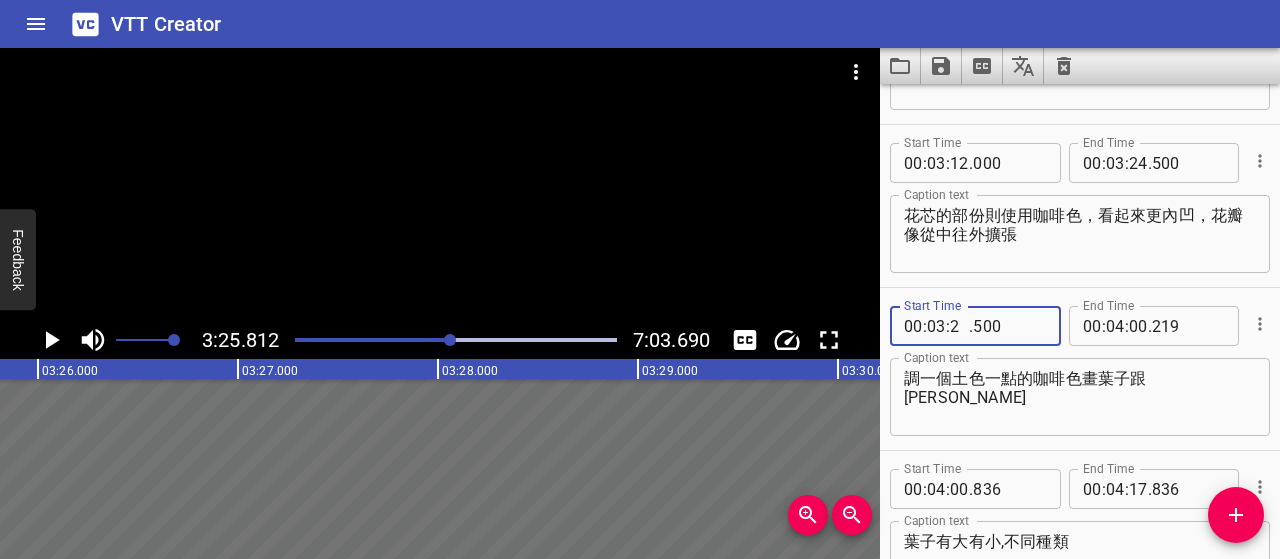 type on "25" 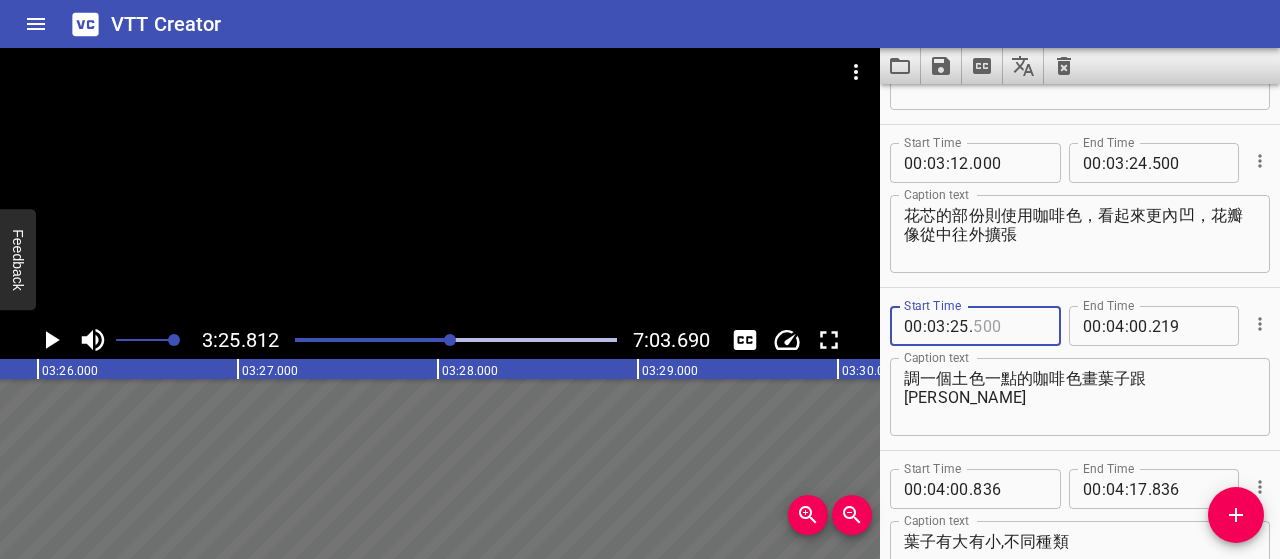 type on "5" 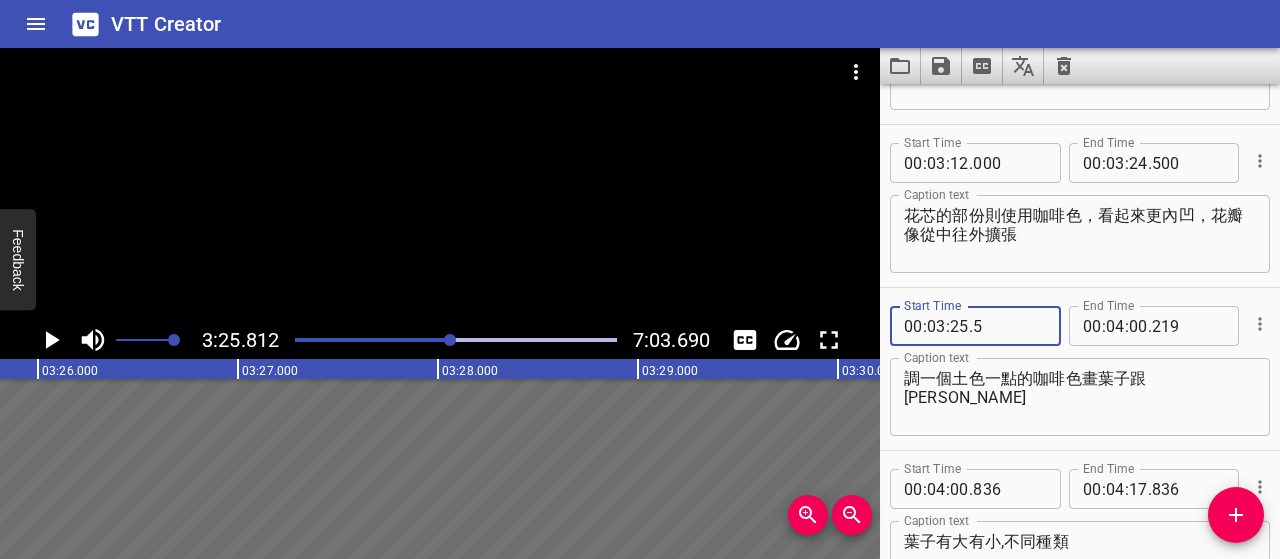 type 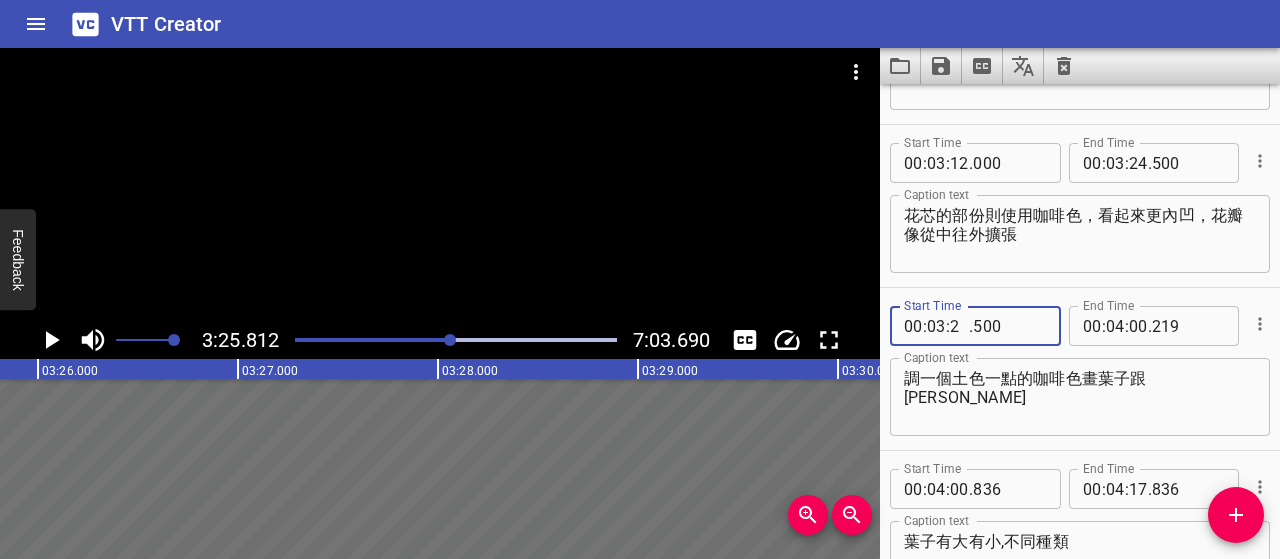 type on "25" 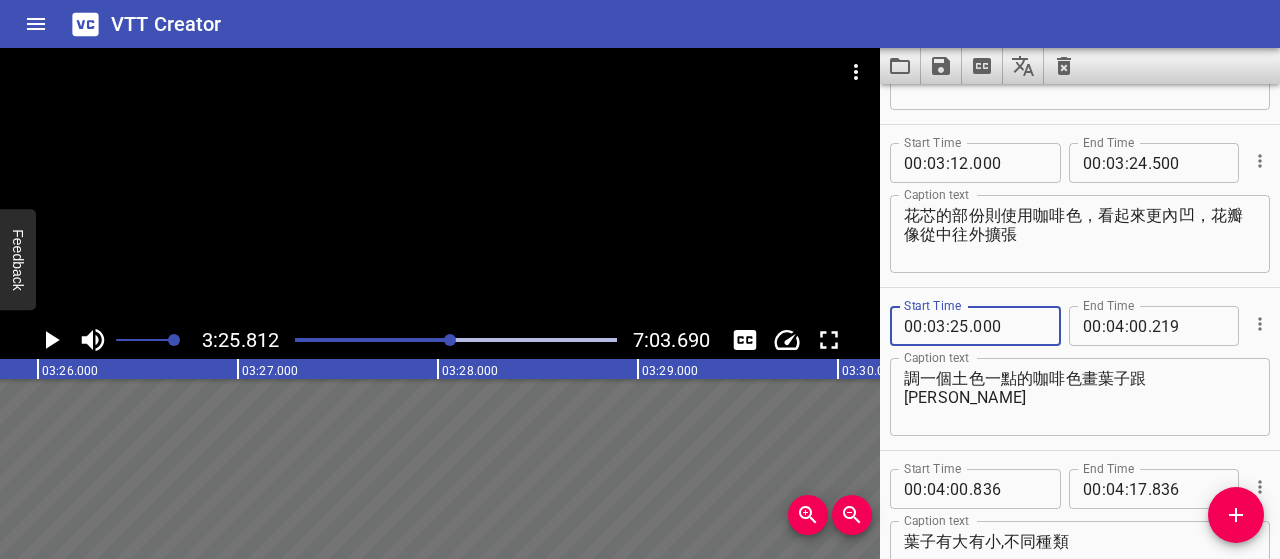 type on "000" 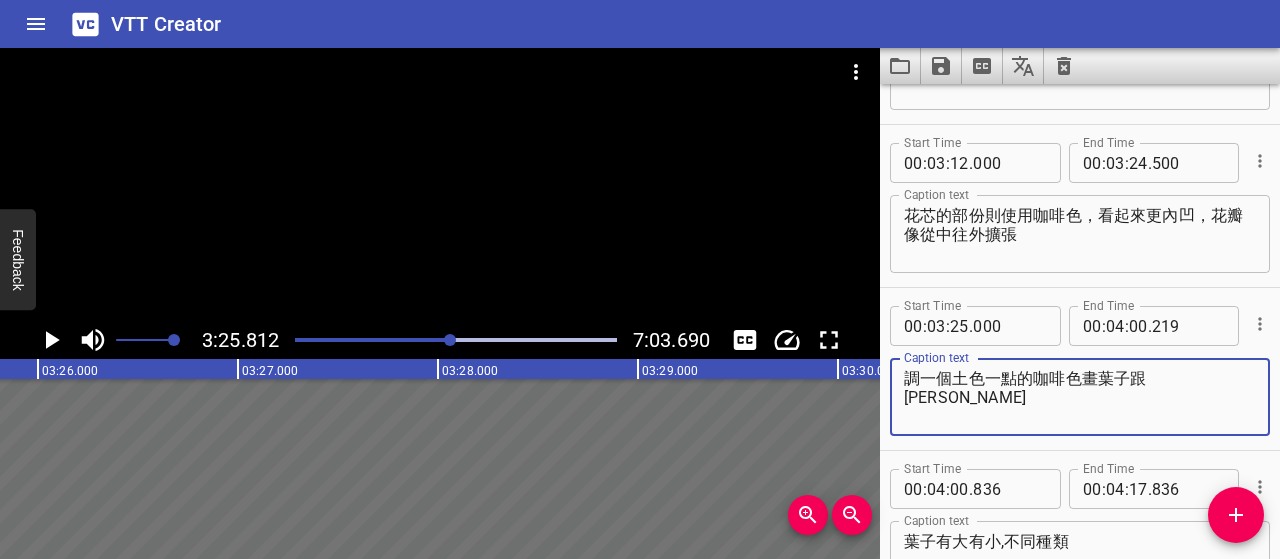 click on "調一個土色一點的咖啡色畫葉子跟[PERSON_NAME]" at bounding box center (1080, 397) 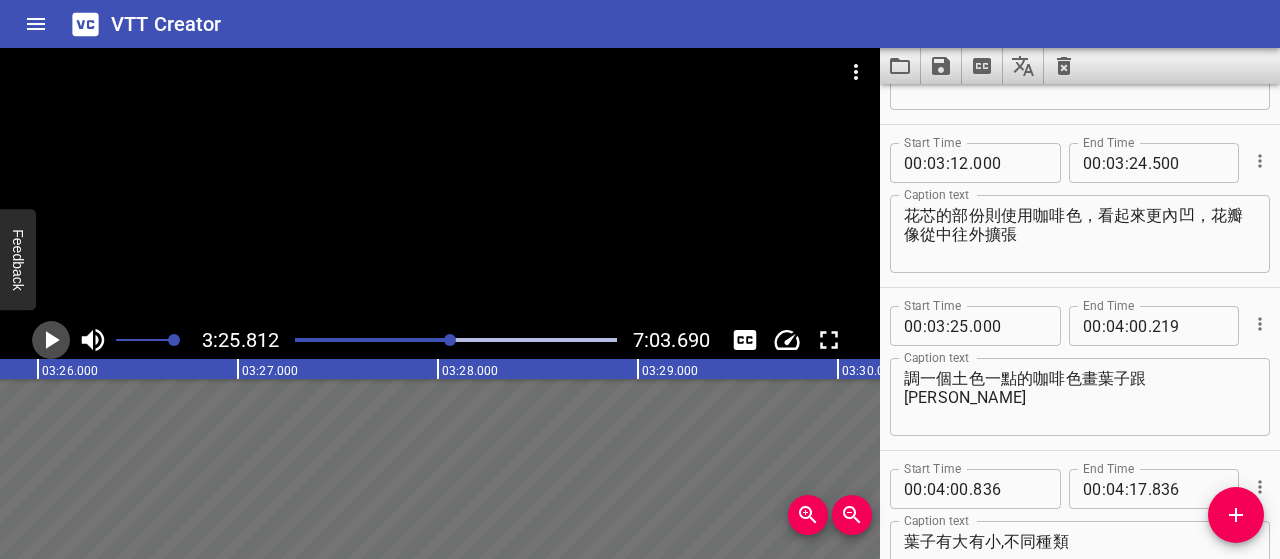 click at bounding box center [51, 340] 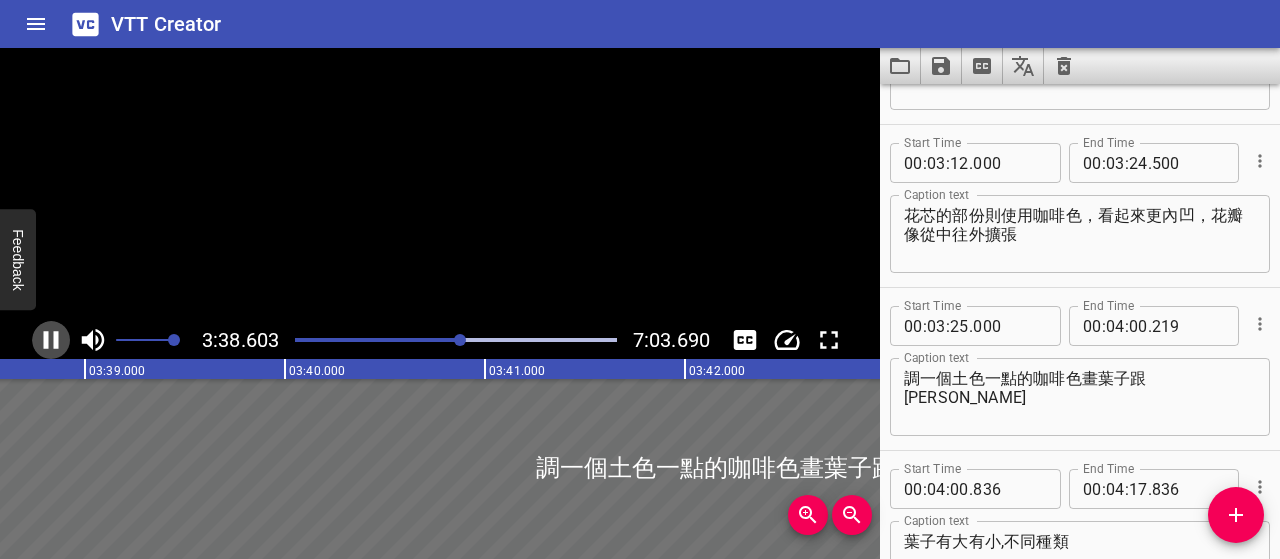 click at bounding box center [51, 340] 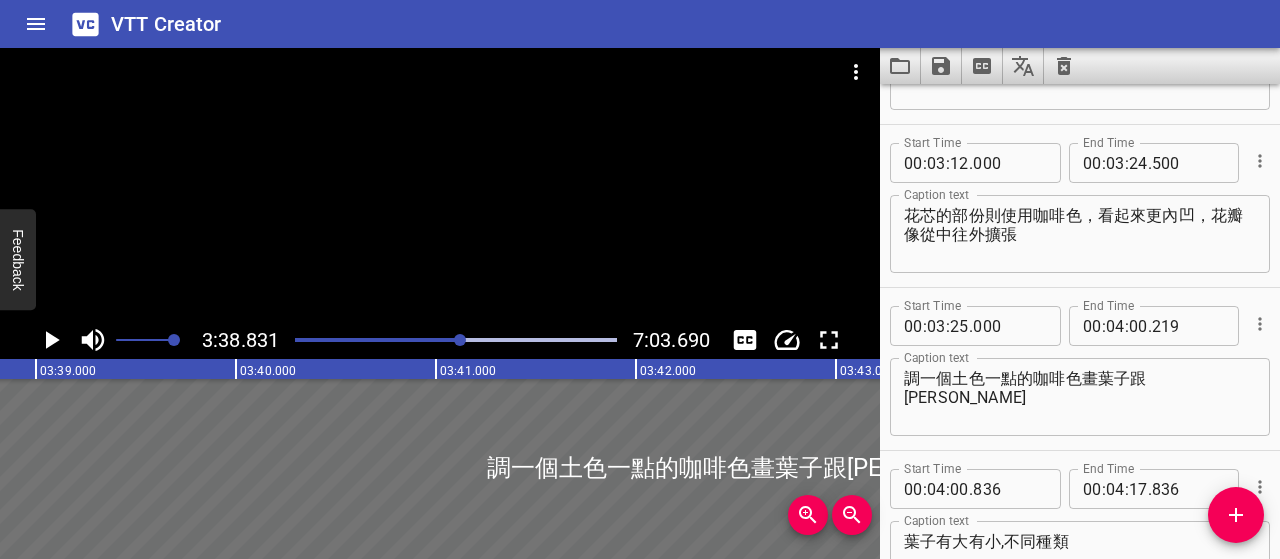 scroll, scrollTop: 0, scrollLeft: 43766, axis: horizontal 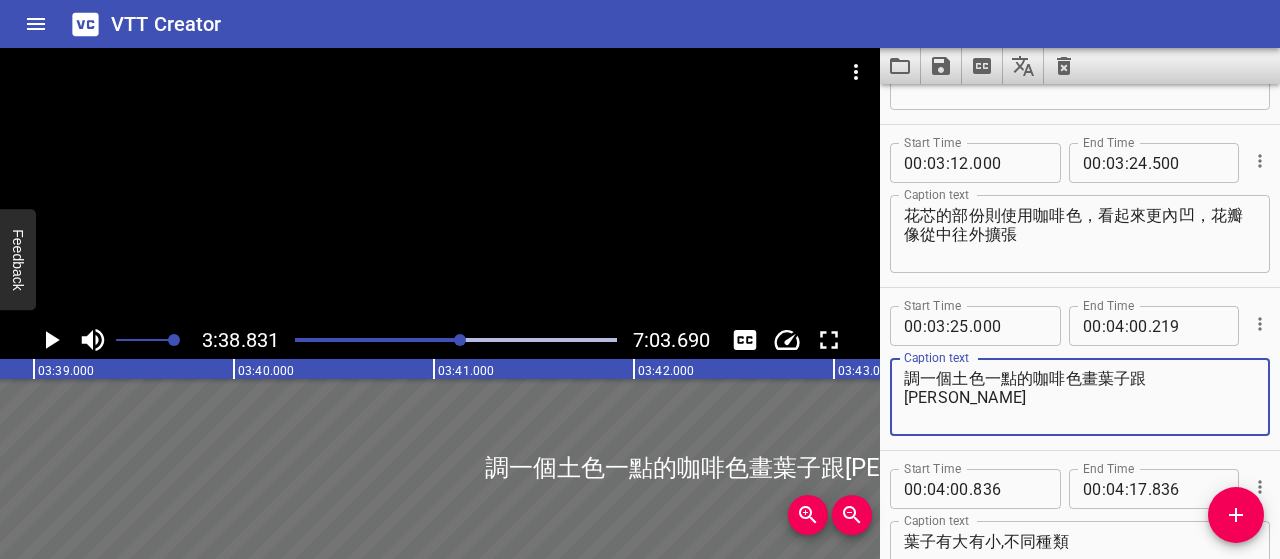click on "調一個土色一點的咖啡色畫葉子跟[PERSON_NAME]" at bounding box center [1080, 397] 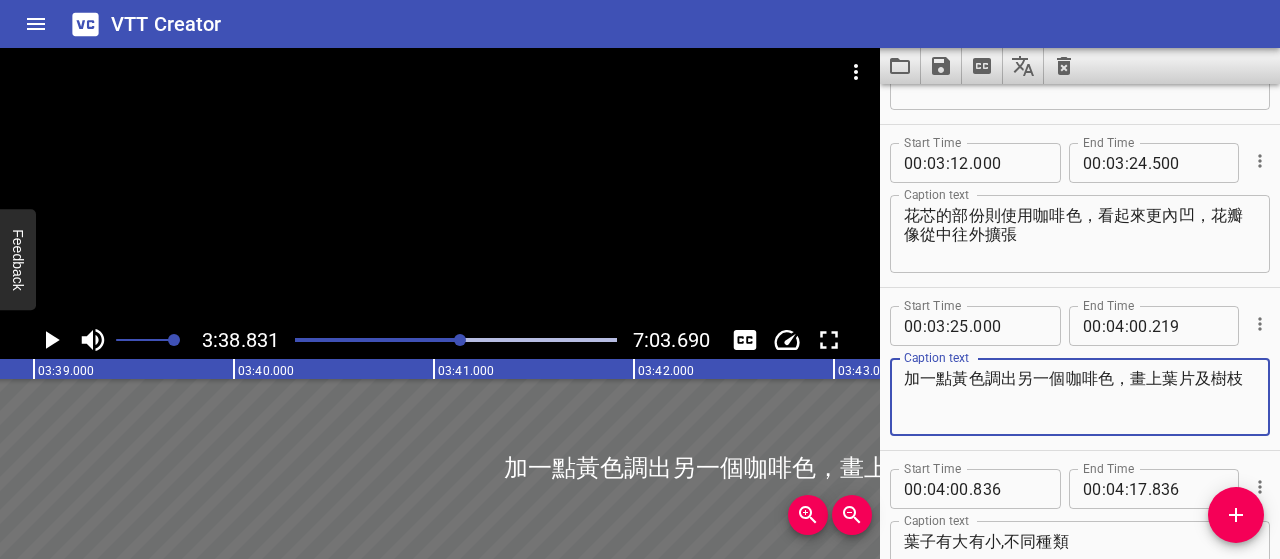 click 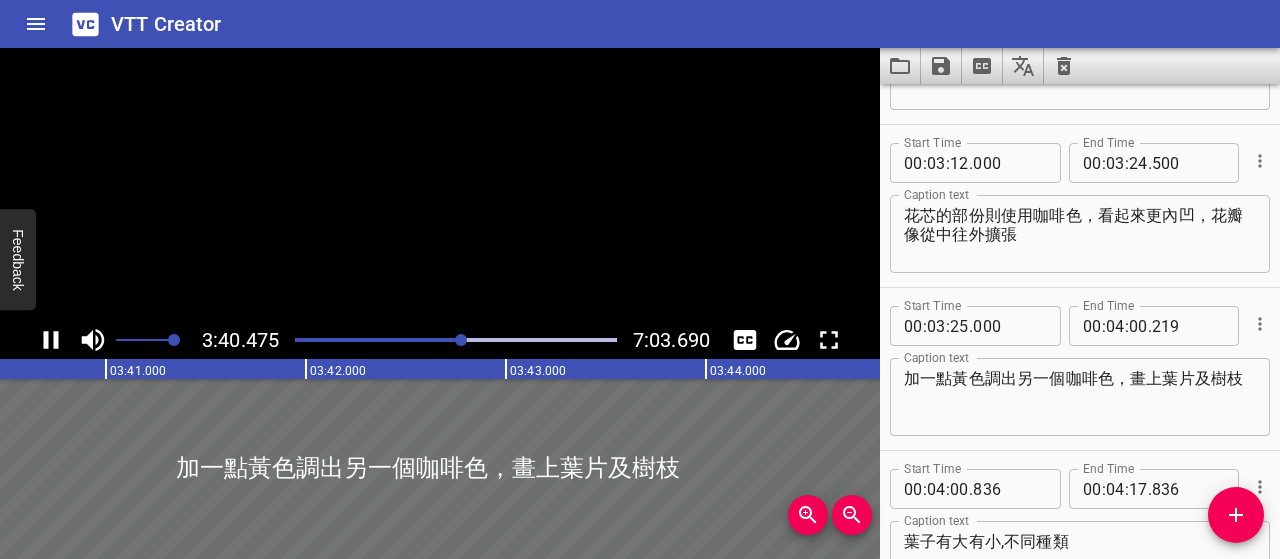 click 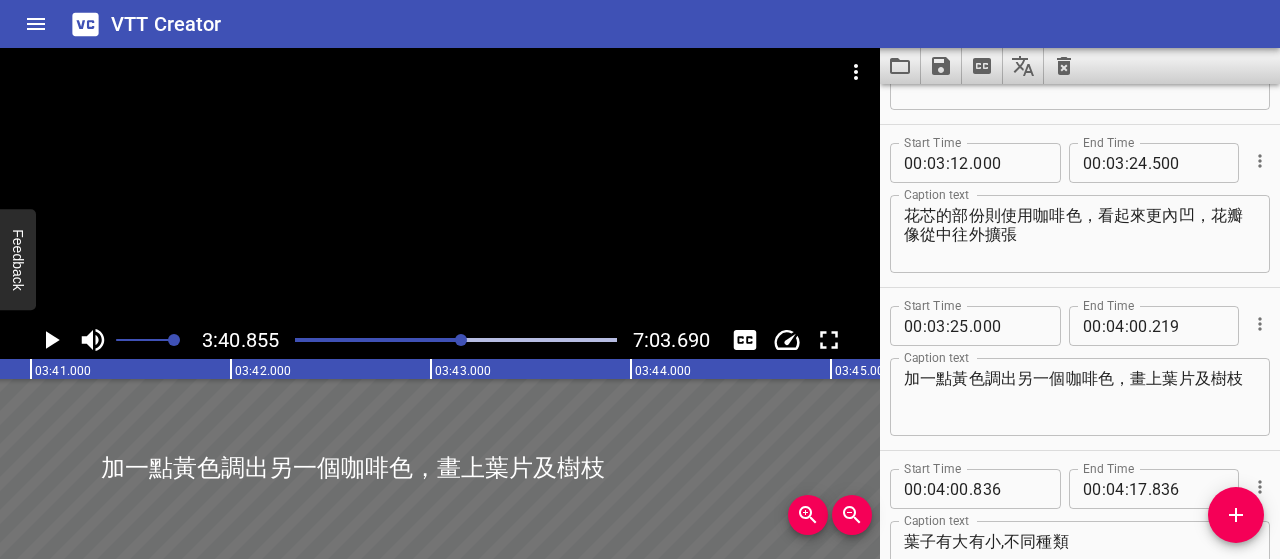 scroll, scrollTop: 0, scrollLeft: 44170, axis: horizontal 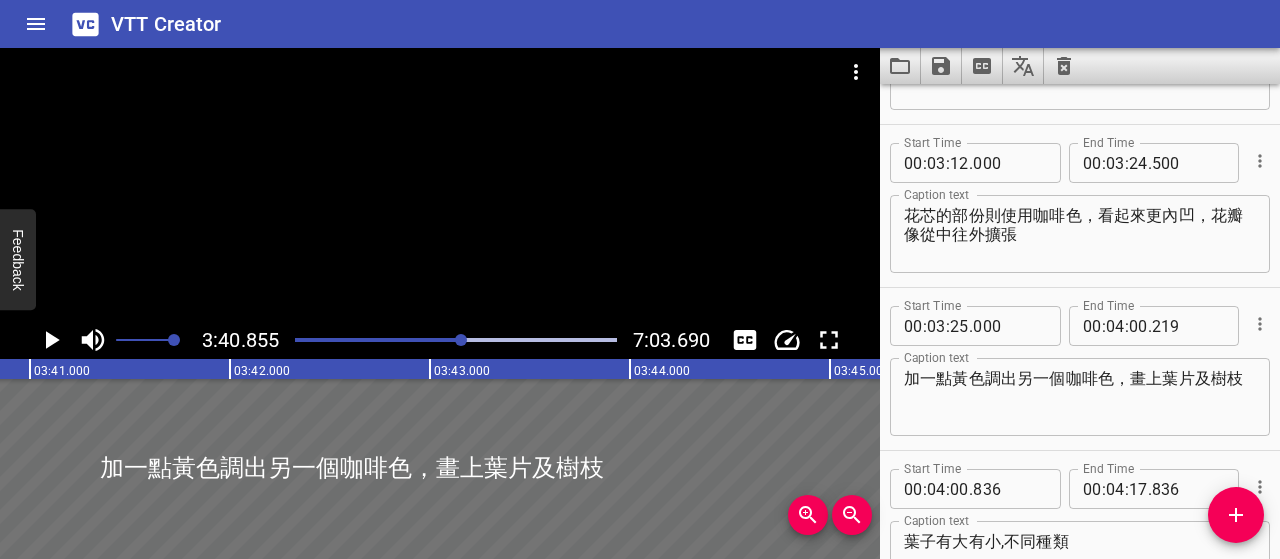 click 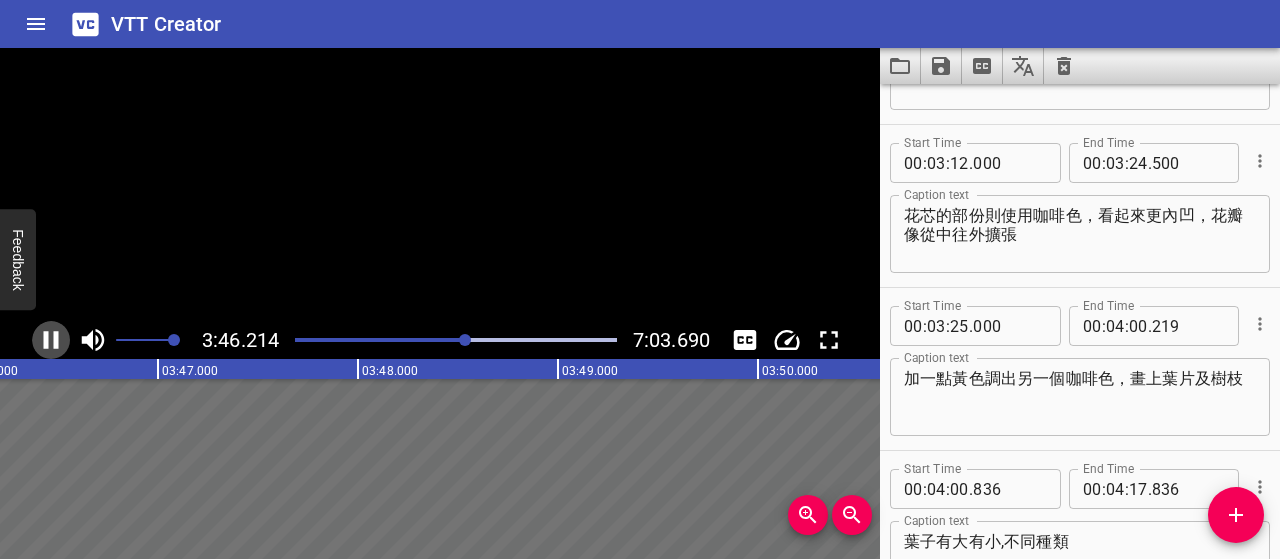 click 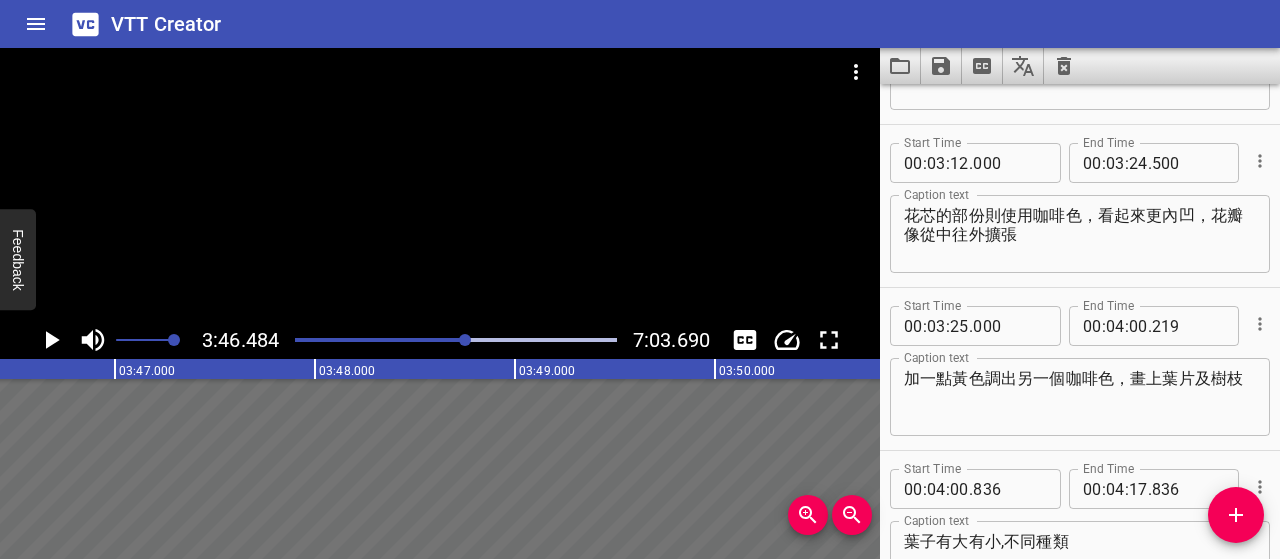 scroll, scrollTop: 0, scrollLeft: 45296, axis: horizontal 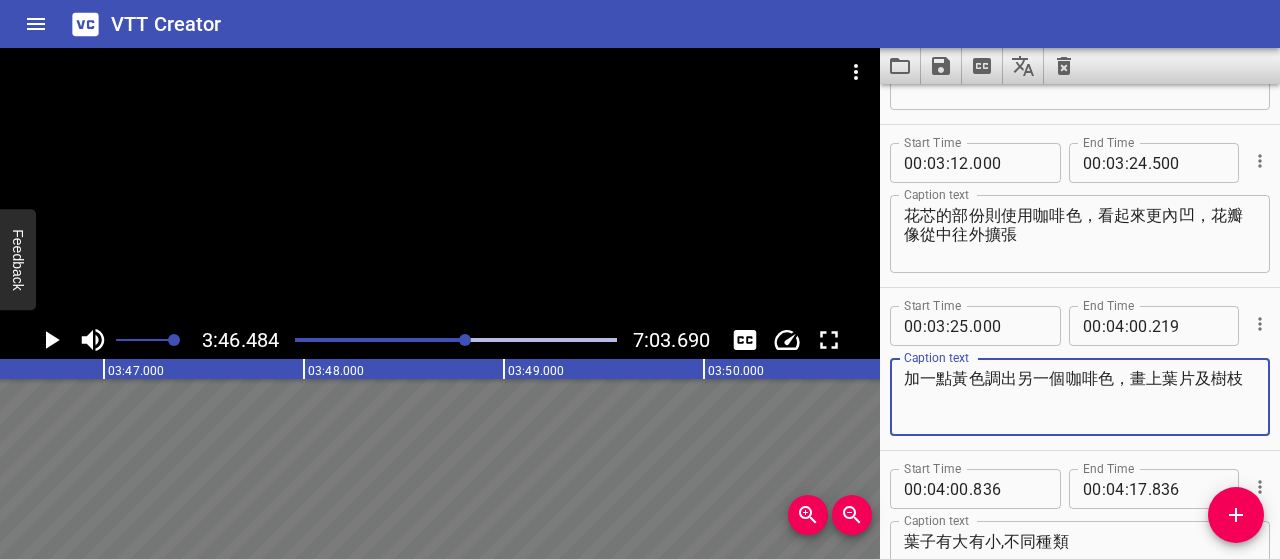 drag, startPoint x: 983, startPoint y: 374, endPoint x: 831, endPoint y: 388, distance: 152.64337 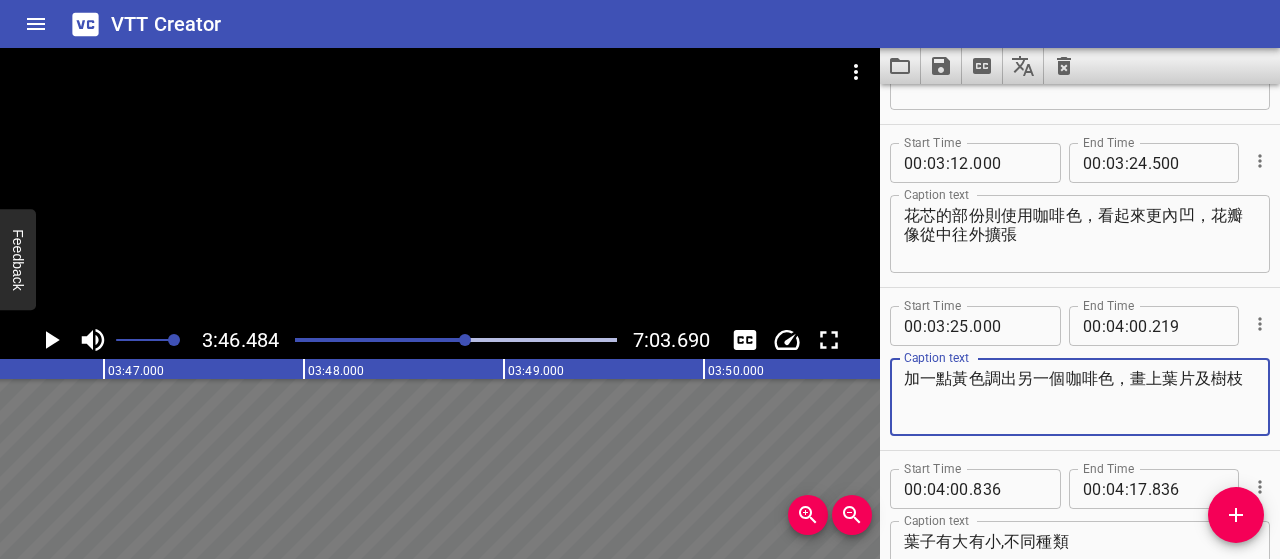 click on "3:46.484 7:03.690 00:00.000 00:01.000 00:02.000 00:03.000 00:04.000 00:05.000 00:06.000 00:07.000 00:08.000 00:09.000 00:10.000 00:11.000 00:12.000 00:13.000 00:14.000 00:15.000 00:16.000 00:17.000 00:18.000 00:19.000 00:20.000 00:21.000 00:22.000 00:23.000 00:24.000 00:25.000 00:25.000 00:26.000 00:27.000 00:28.000 00:29.000 00:30.000 00:31.000 00:32.000 00:33.000 00:34.000 00:35.000 00:36.000 00:37.000 00:38.000 00:39.000 00:40.000 00:41.000 00:42.000 00:43.000 00:44.000 00:45.000 00:46.000 00:47.000 00:48.000 00:49.000 00:50.000 00:50.000 00:51.000 00:52.000 00:53.000 00:54.000 00:55.000 00:56.000 00:57.000 00:58.000 00:59.000 01:00.000 01:01.000 01:02.000 01:03.000 01:04.000 01:05.000 01:06.000 01:07.000 01:08.000 01:09.000 01:10.000 01:11.000 01:12.000 01:13.000 01:14.000 01:15.000 01:15.000 01:16.000 01:17.000 01:18.000 01:19.000 01:20.000 01:21.000 01:22.000 01:23.000 01:24.000 01:25.000 01:26.000 01:27.000 01:28.000 01:29.000 01:30.000 01:31.000 01:32.000 01:33.000 01:34.000 01:35.000 01:36.000 除膠" at bounding box center (640, 303) 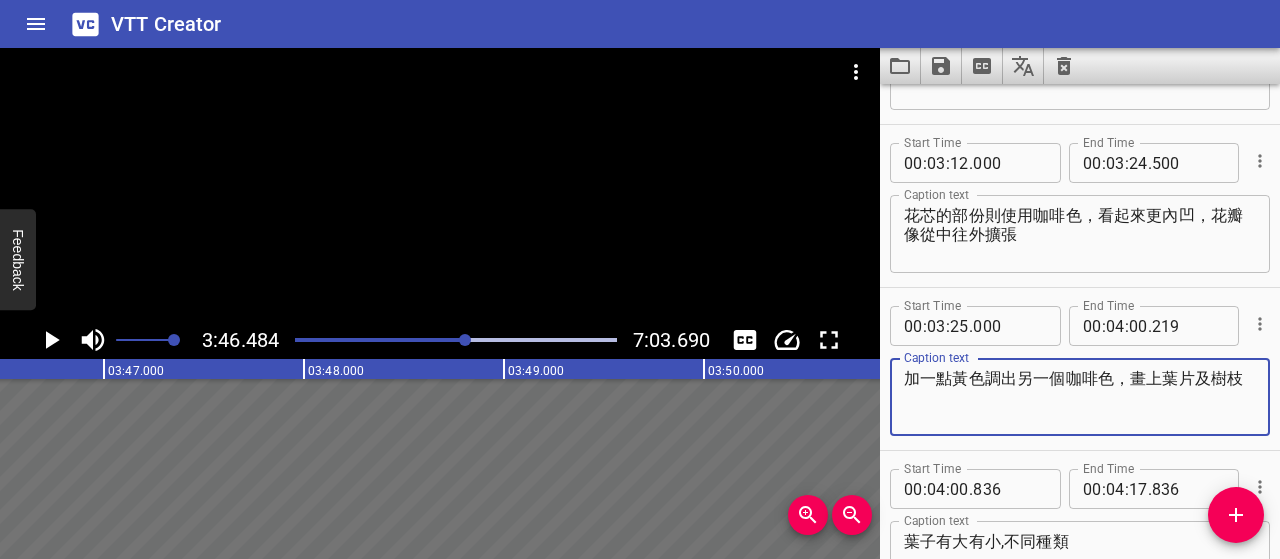 click on "加一點黃色調出另一個咖啡色，畫上葉片及樹枝" at bounding box center [1080, 397] 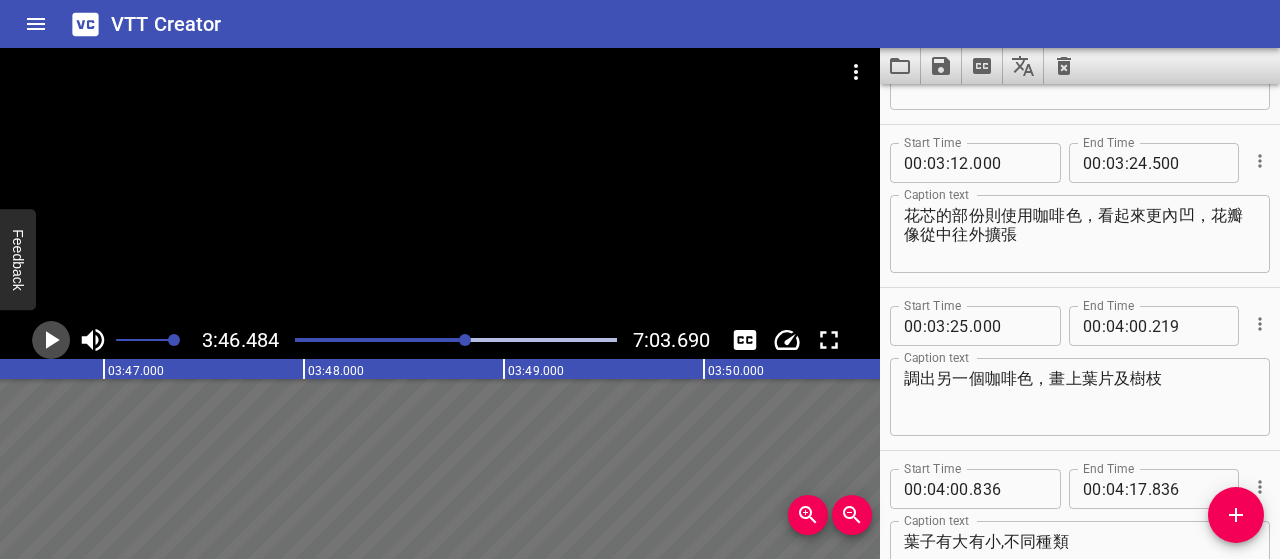 click 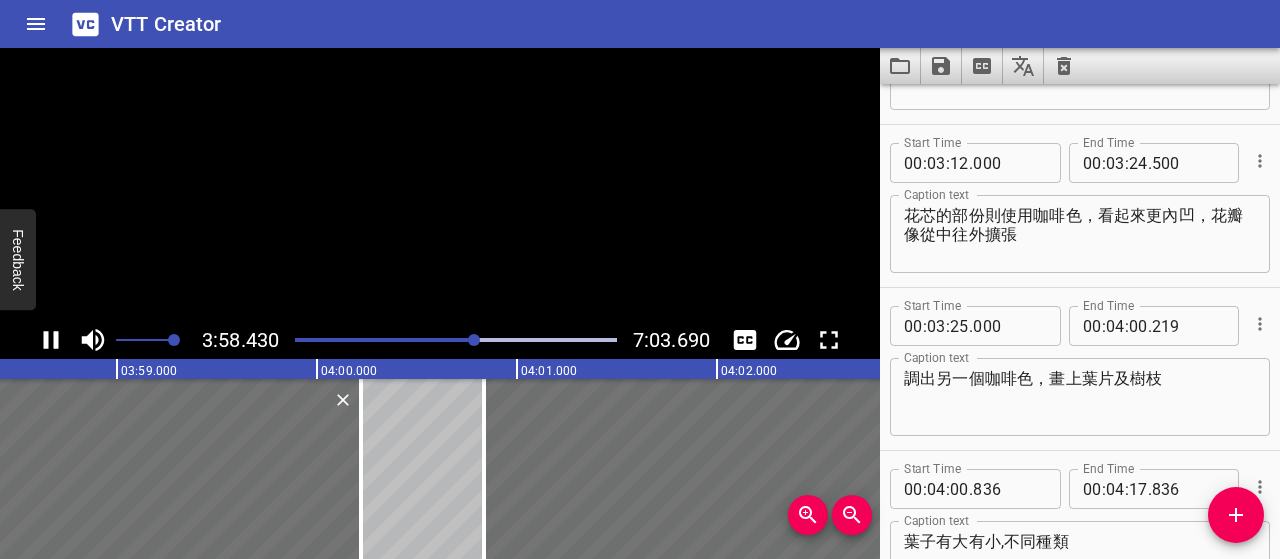 click 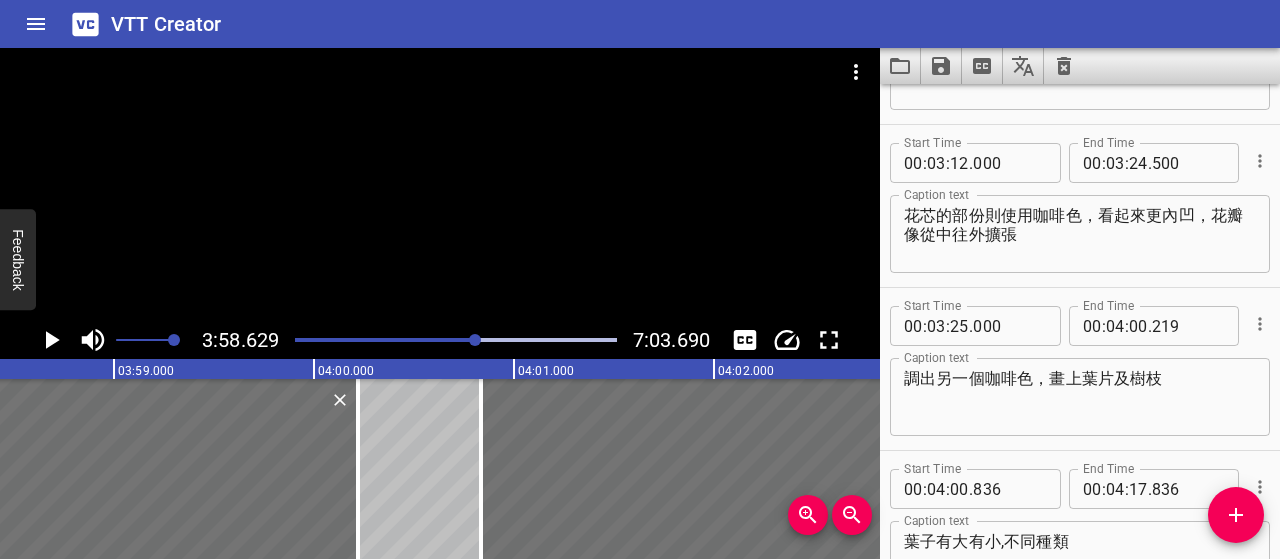 scroll, scrollTop: 0, scrollLeft: 47726, axis: horizontal 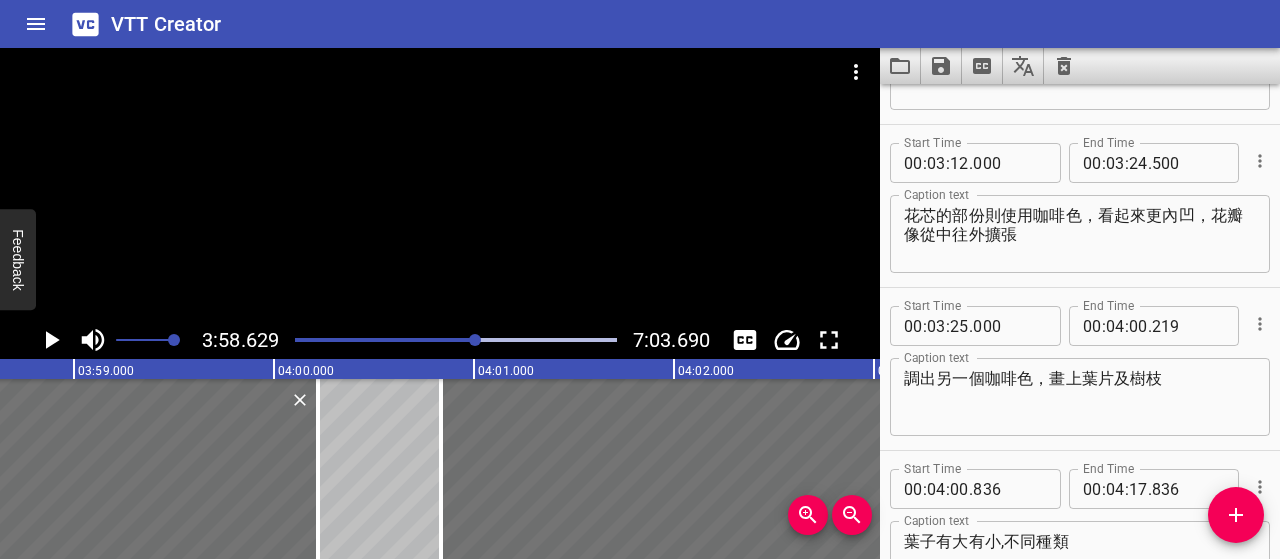 click on "3:58.629 7:03.690" at bounding box center (440, 340) 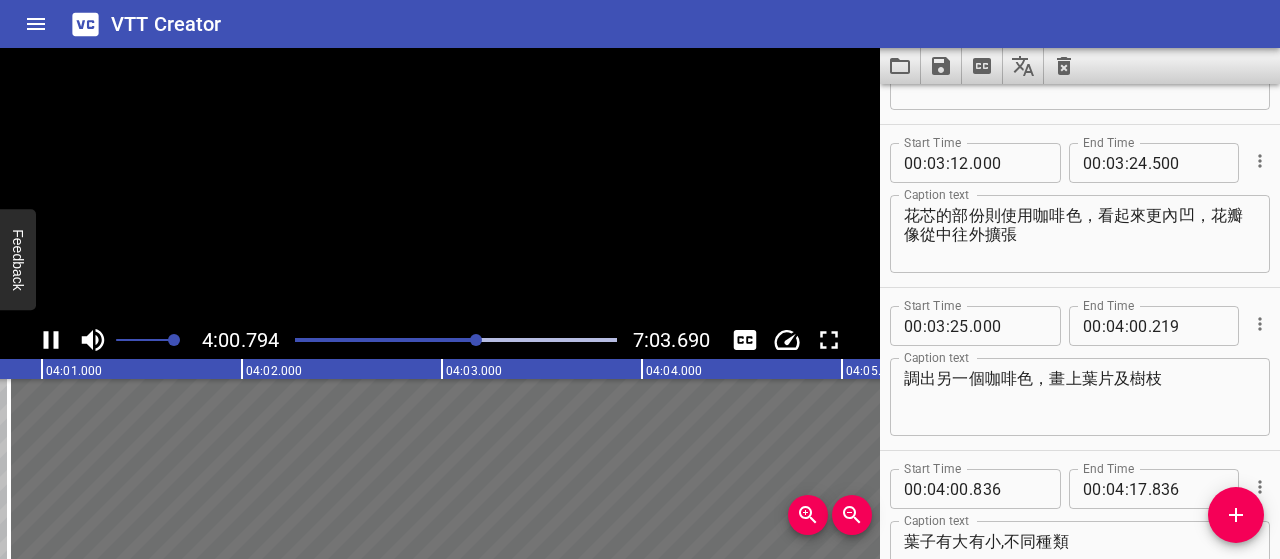 scroll, scrollTop: 0, scrollLeft: 48206, axis: horizontal 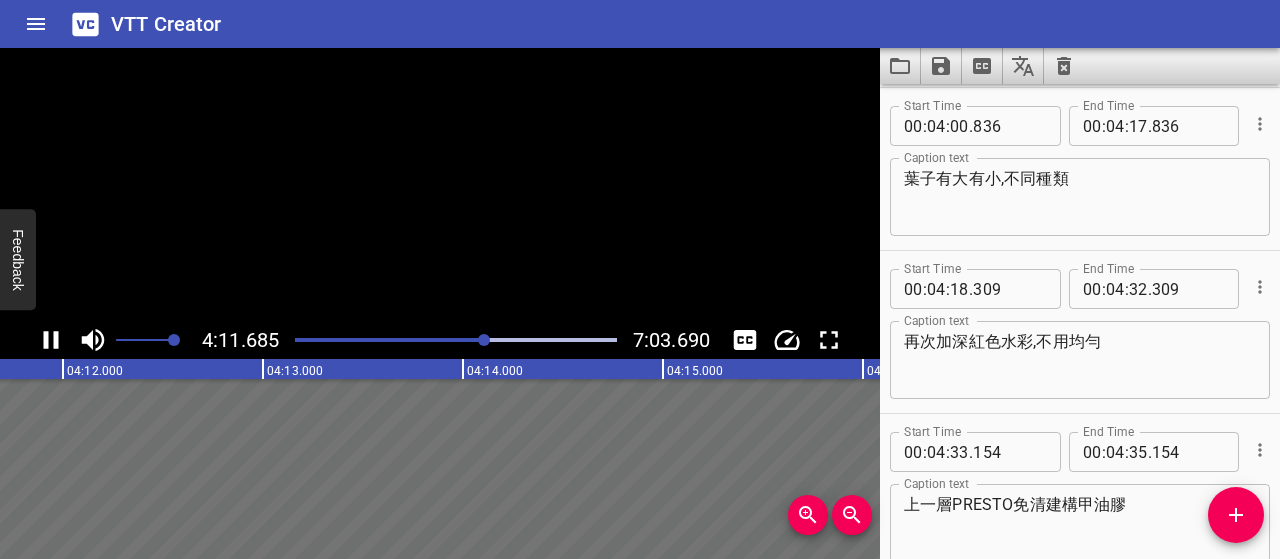 click 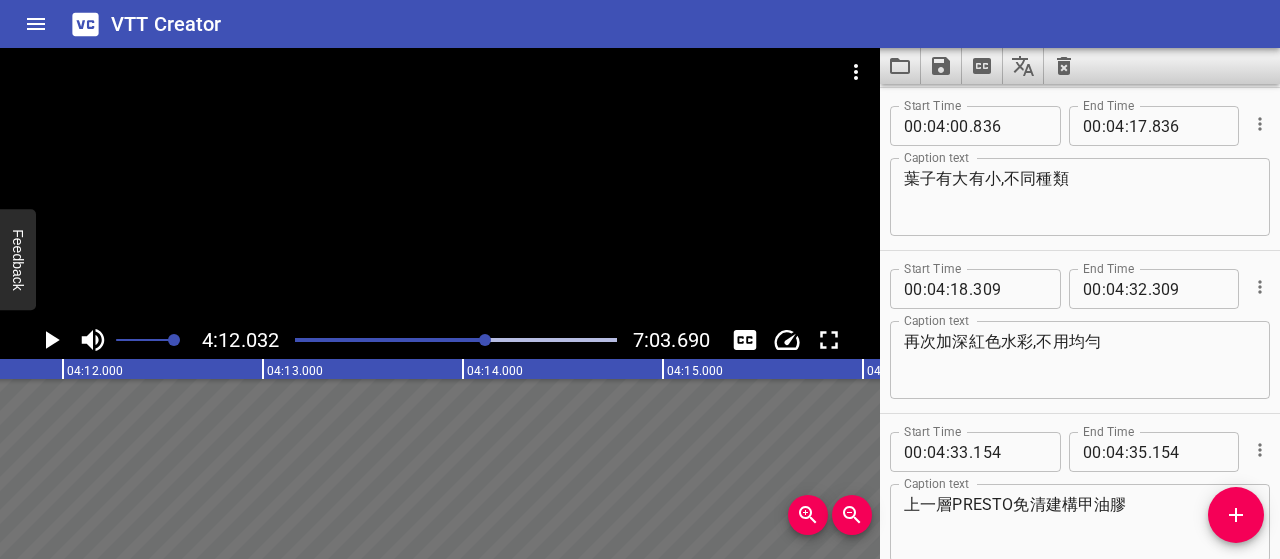 scroll, scrollTop: 0, scrollLeft: 50406, axis: horizontal 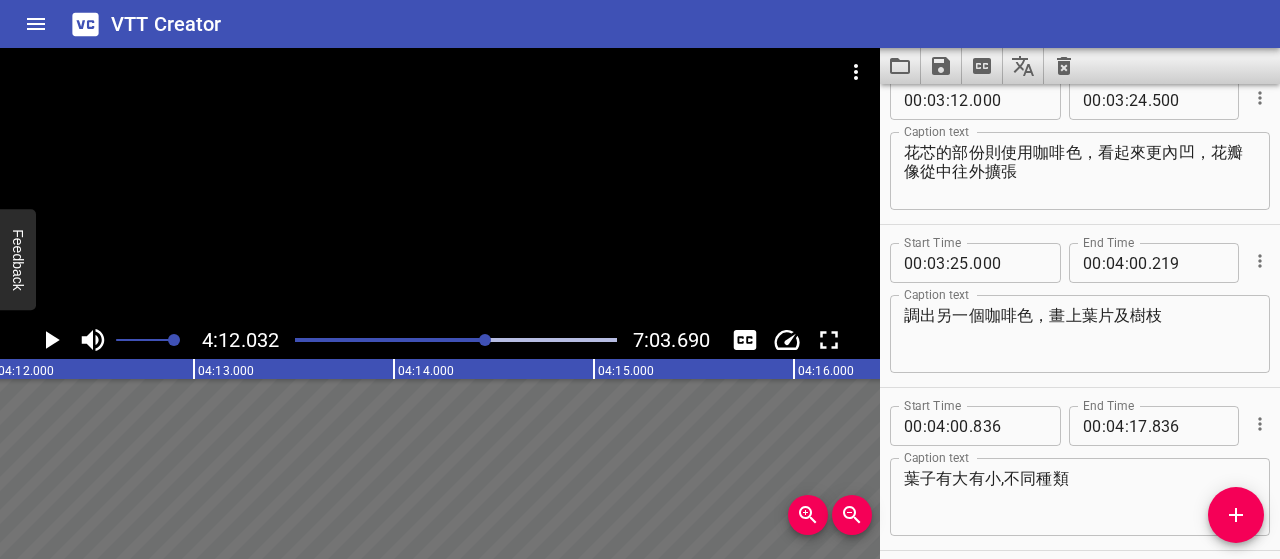 click on "調出另一個咖啡色，畫上葉片及樹枝" at bounding box center (1080, 334) 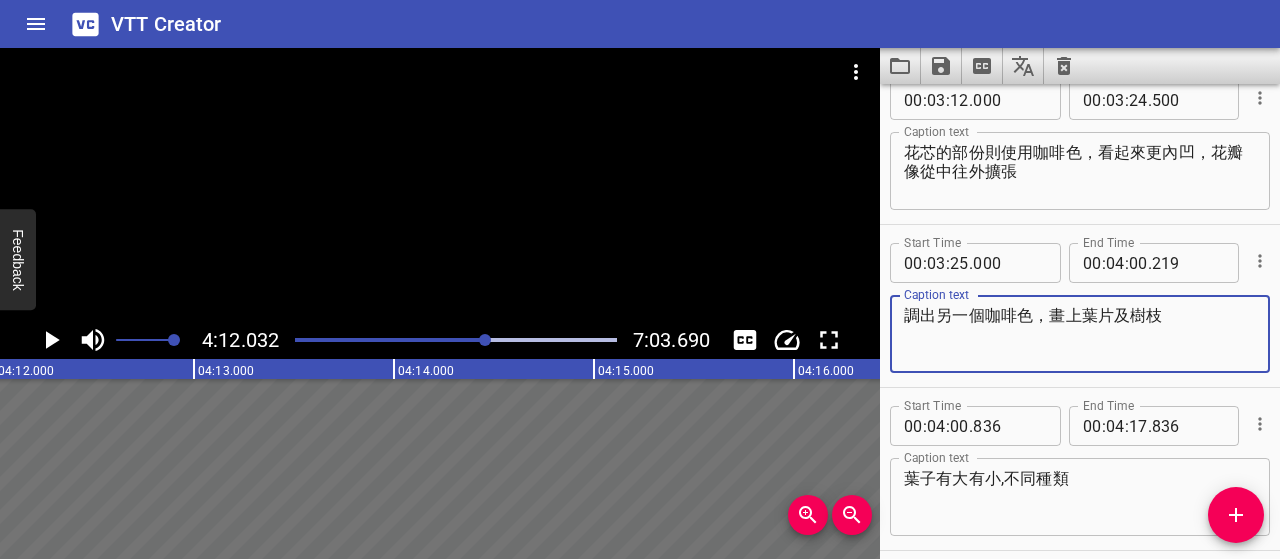 paste on "使用較柔和或稍微淡化的" 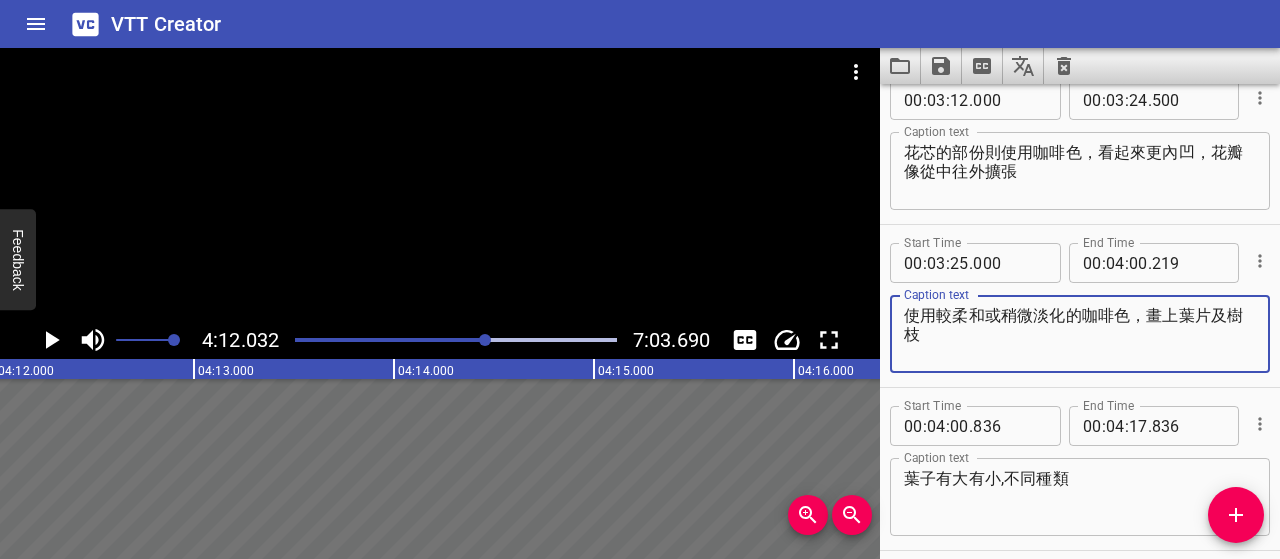 drag, startPoint x: 1065, startPoint y: 317, endPoint x: 988, endPoint y: 317, distance: 77 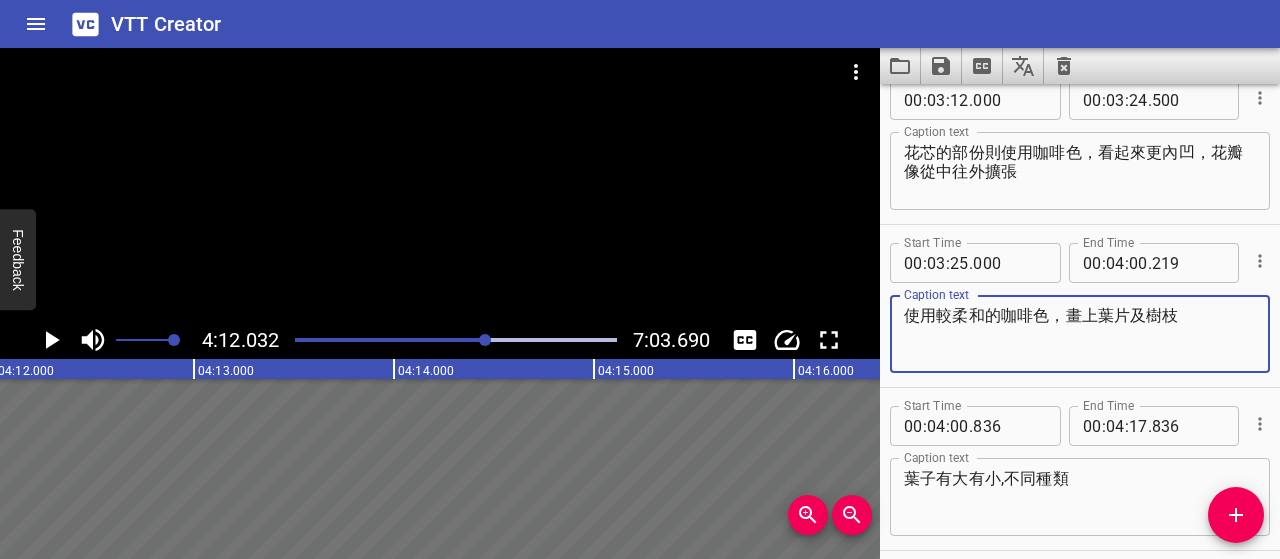 click on "使用較柔和的咖啡色，畫上葉片及樹枝" at bounding box center [1080, 334] 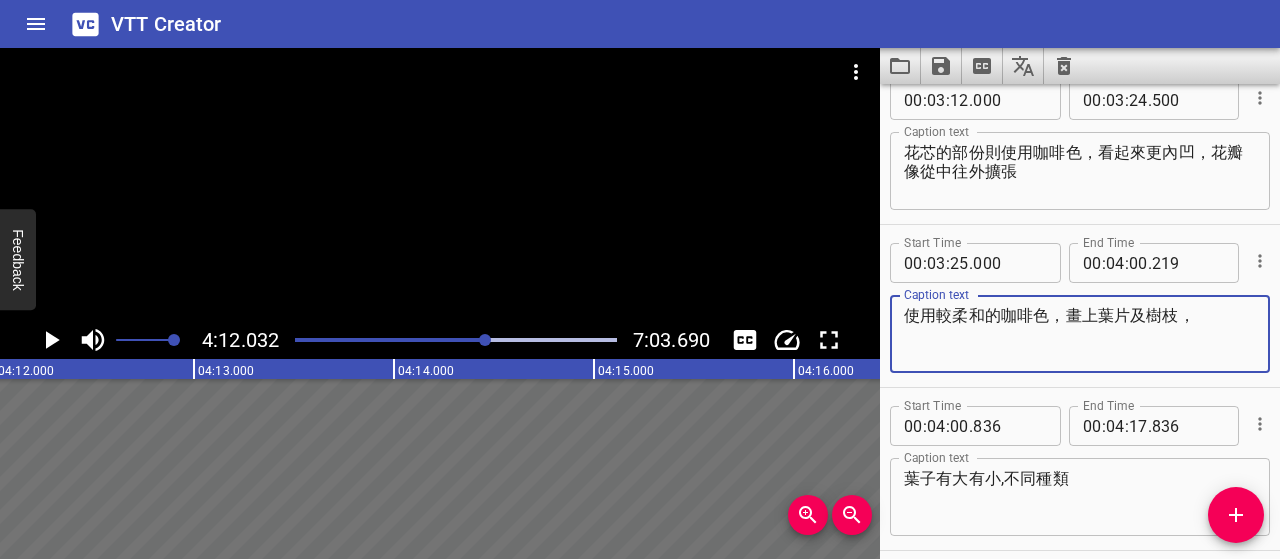 paste on "營造「前花後葉」的立體感與前後距離" 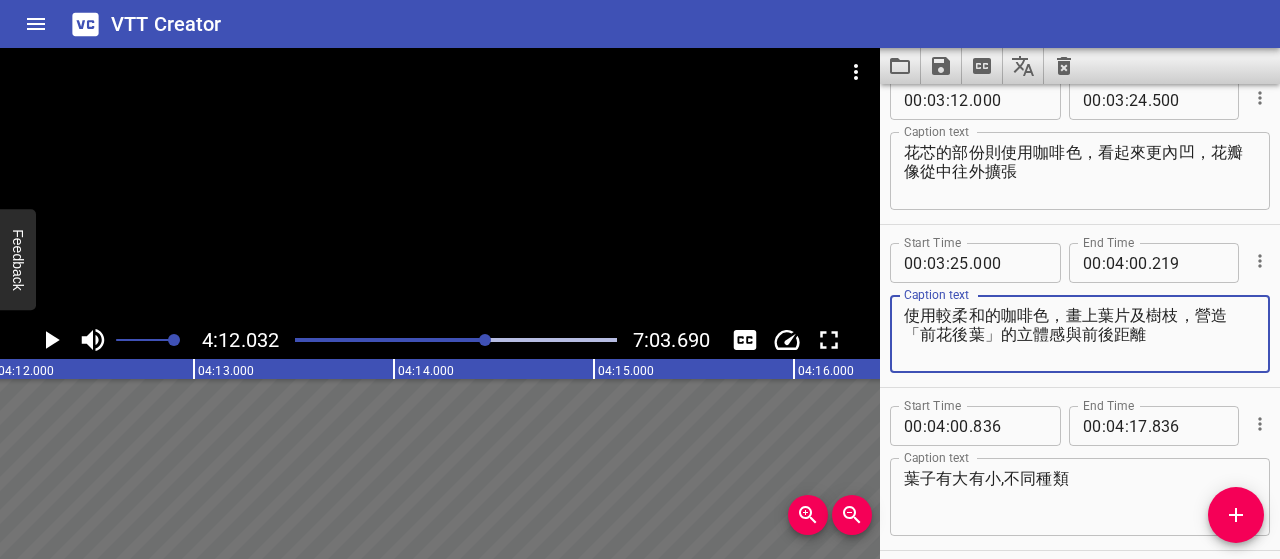 click on "使用較柔和的咖啡色，畫上葉片及樹枝，營造「前花後葉」的立體感與前後距離" at bounding box center [1080, 334] 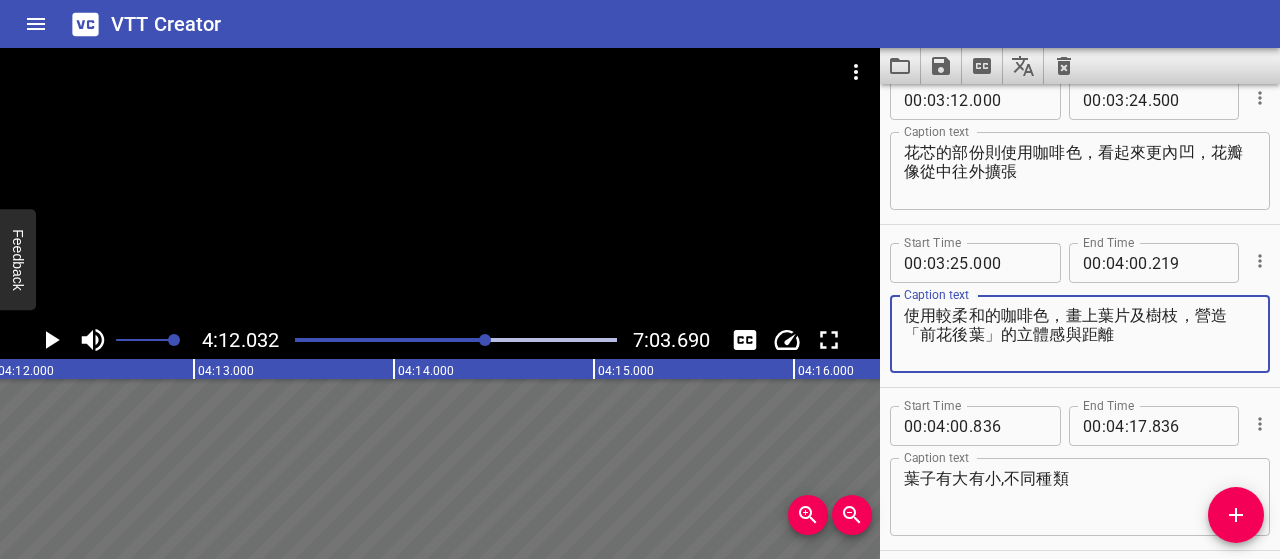 type on "使用較柔和的咖啡色，畫上葉片及樹枝，營造「前花後葉」的立體感與距離" 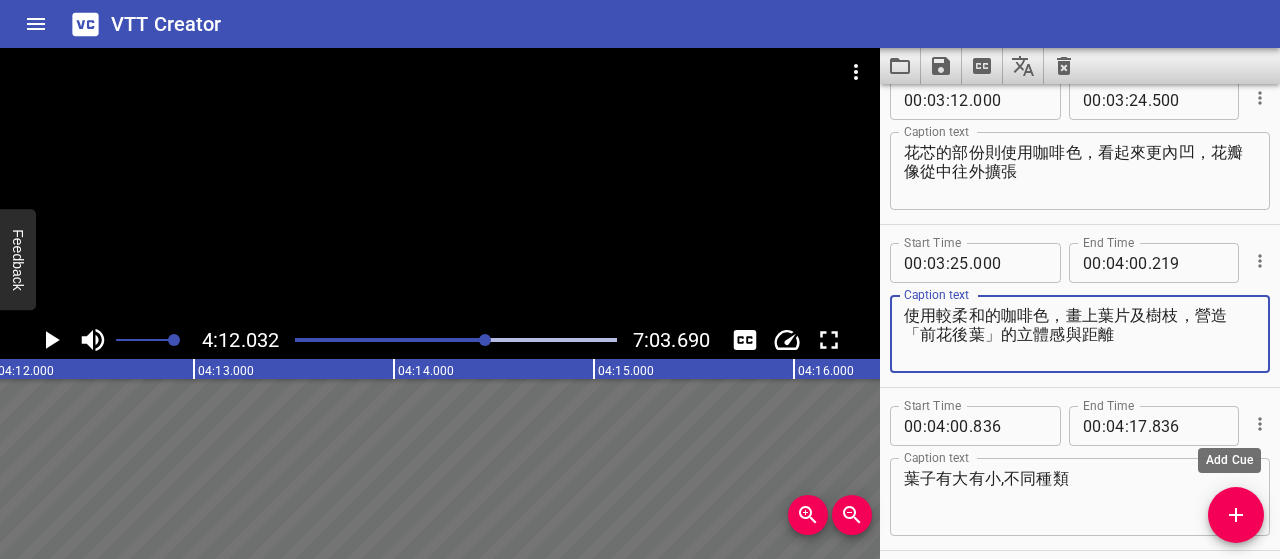 click 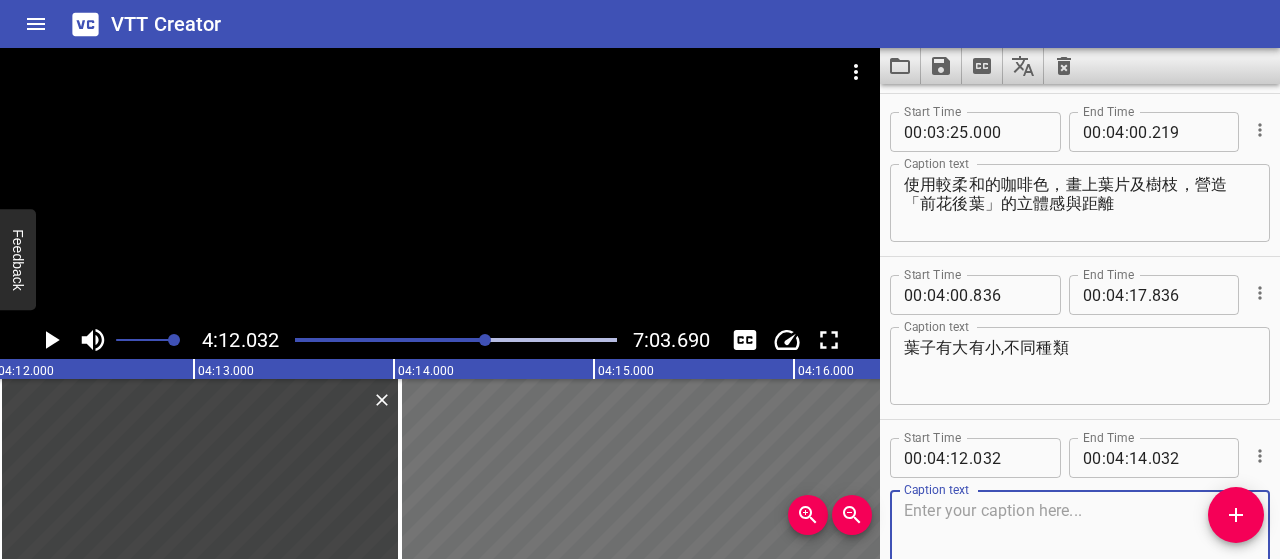 scroll, scrollTop: 2427, scrollLeft: 0, axis: vertical 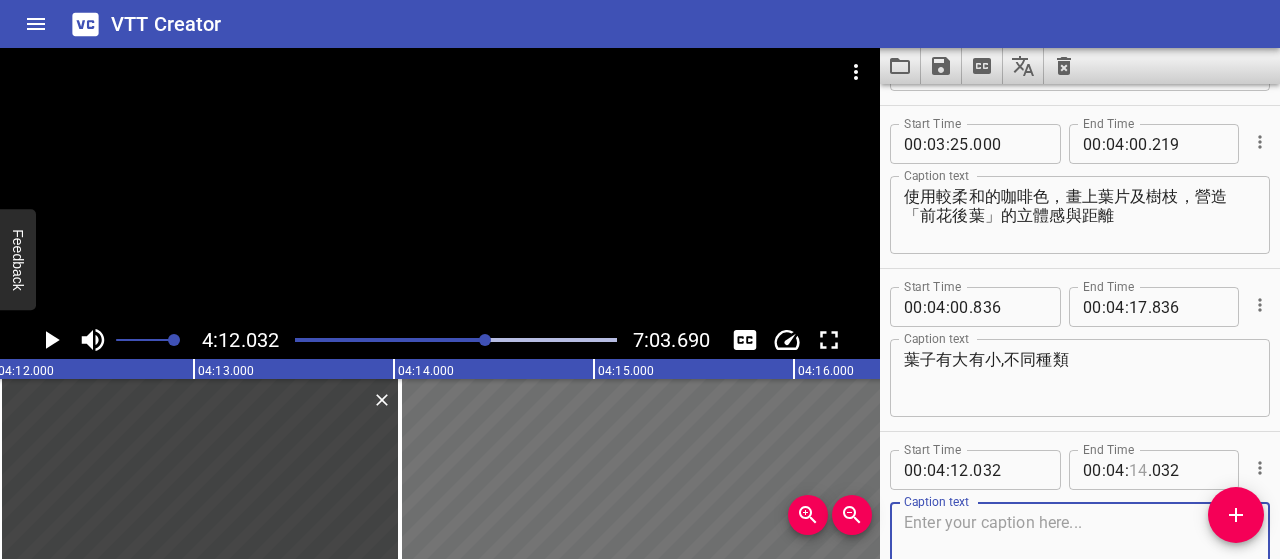 click at bounding box center (1138, 470) 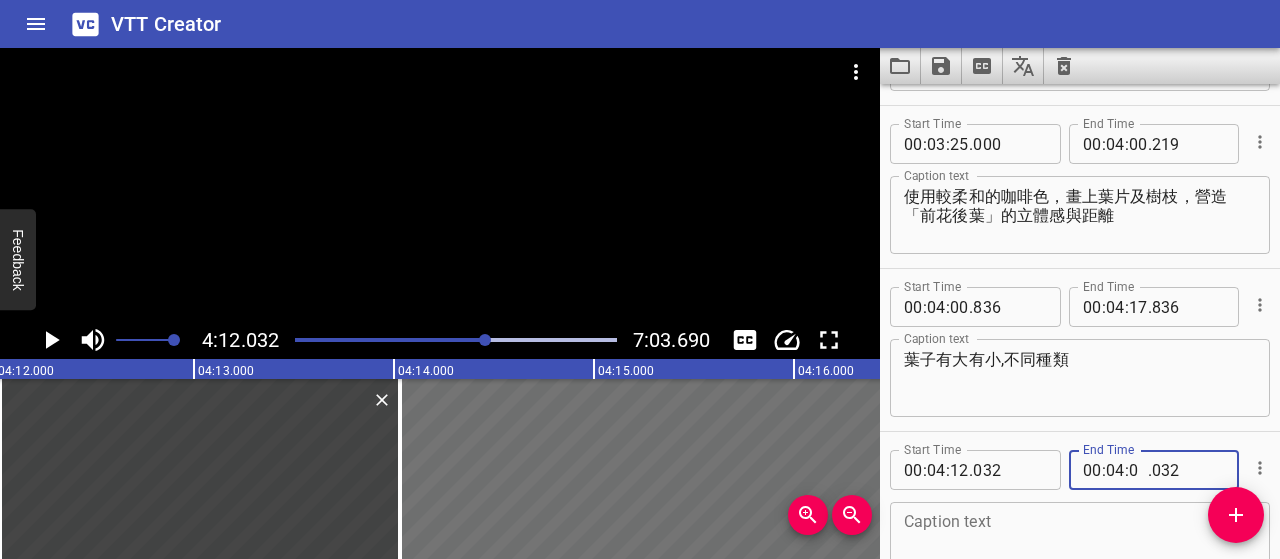 type on "00" 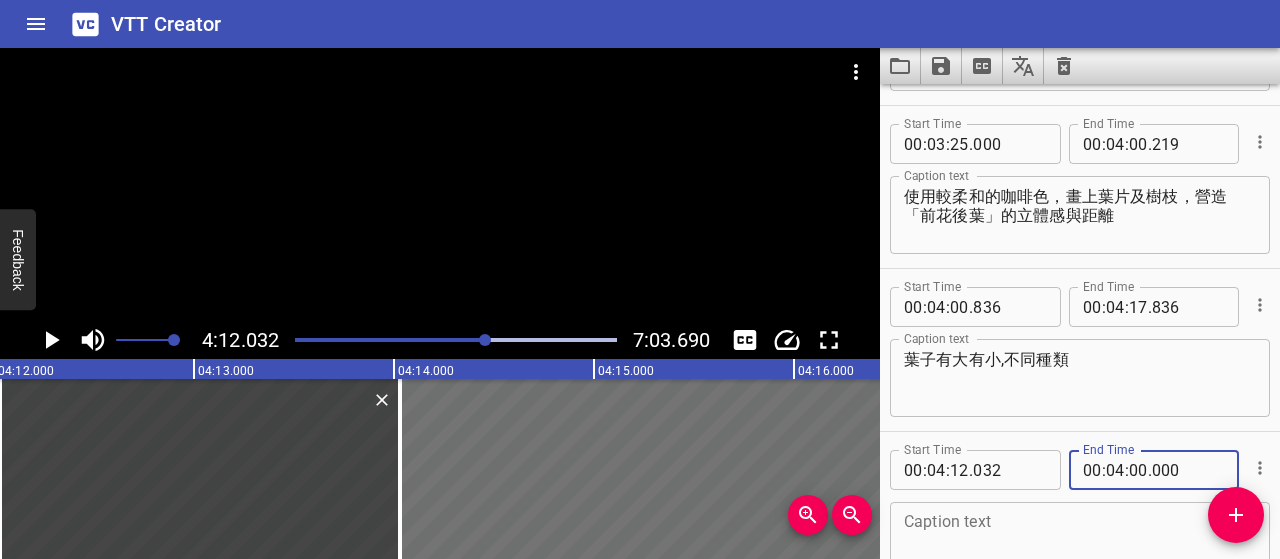 type on "000" 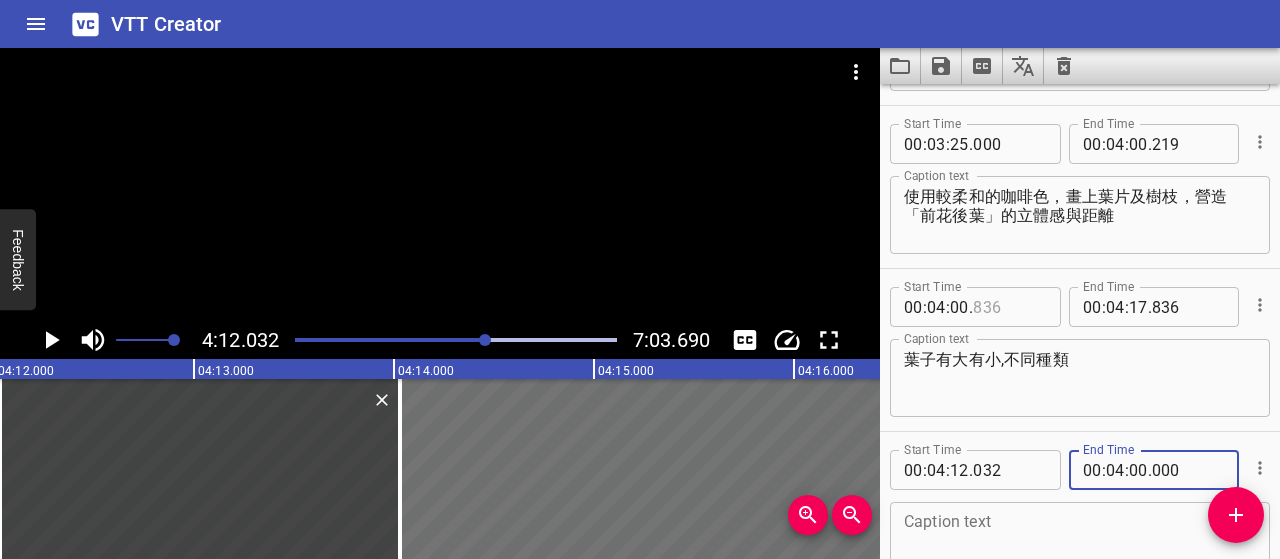 click at bounding box center (1009, 307) 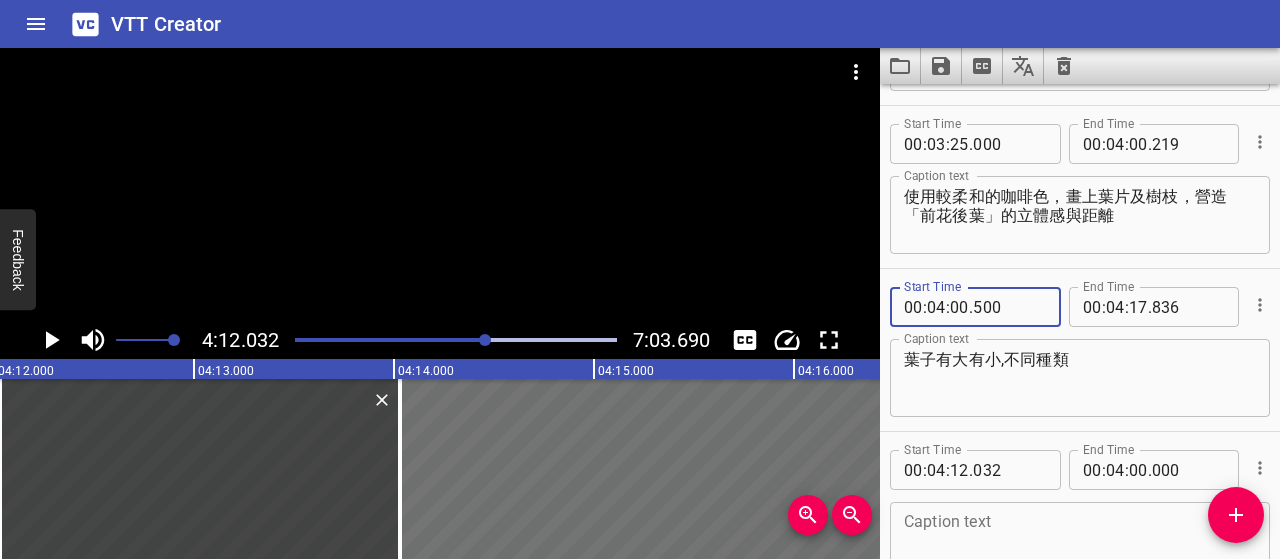 type on "500" 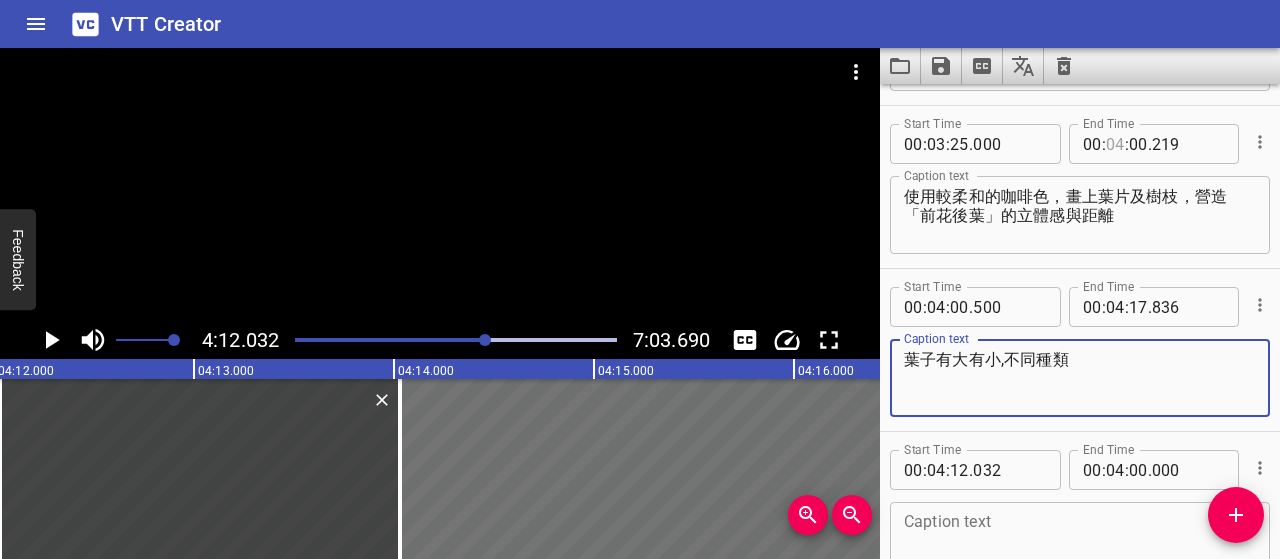 click at bounding box center [1115, 144] 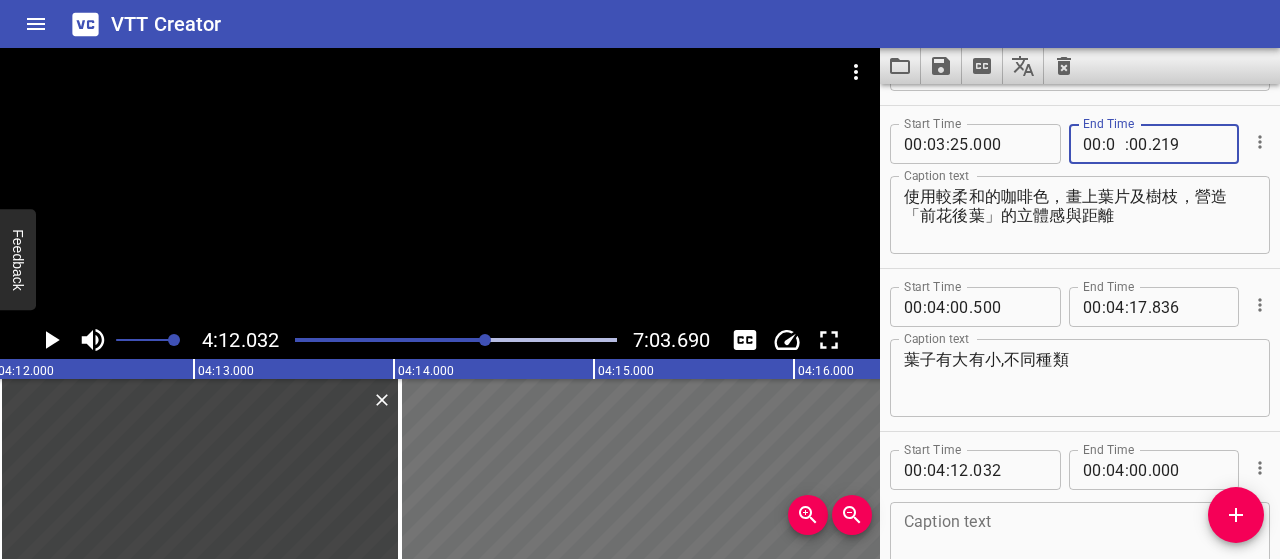 type on "03" 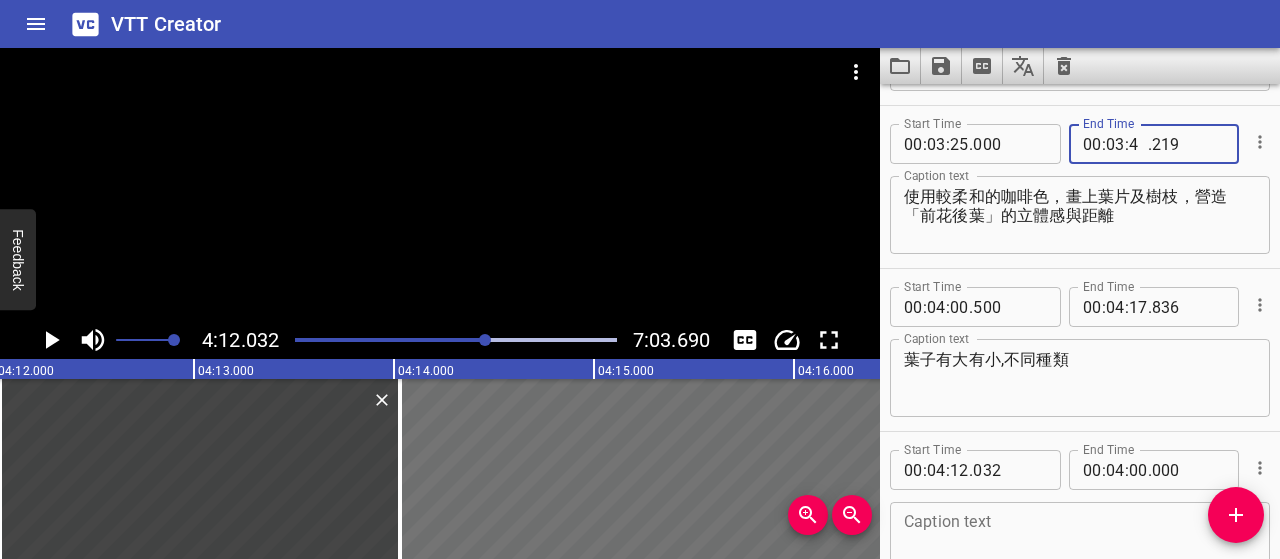 type on "45" 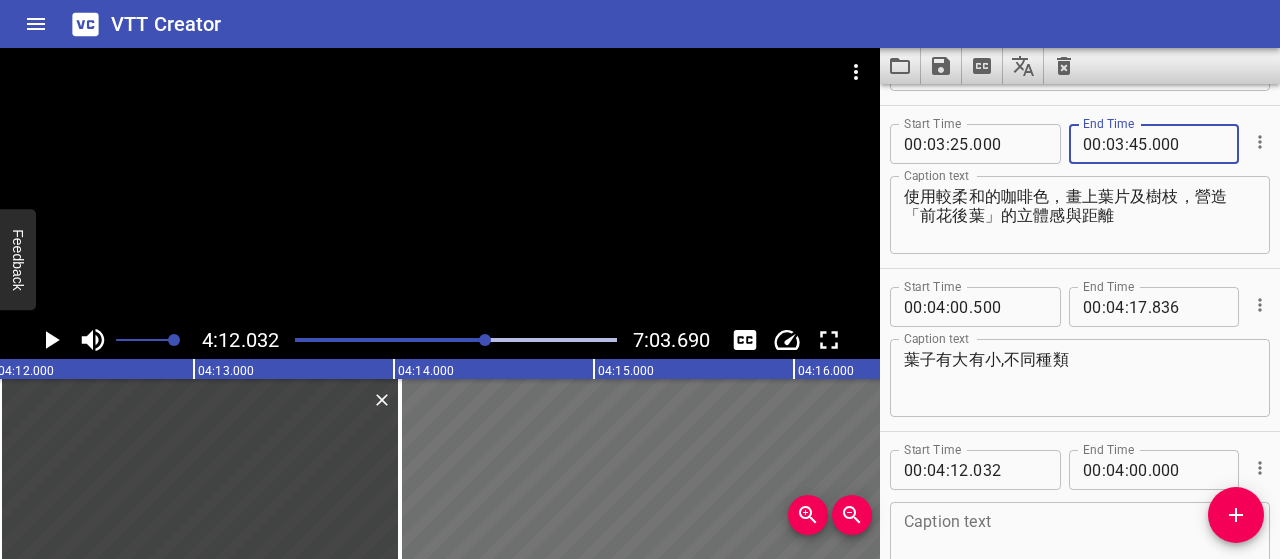 type on "000" 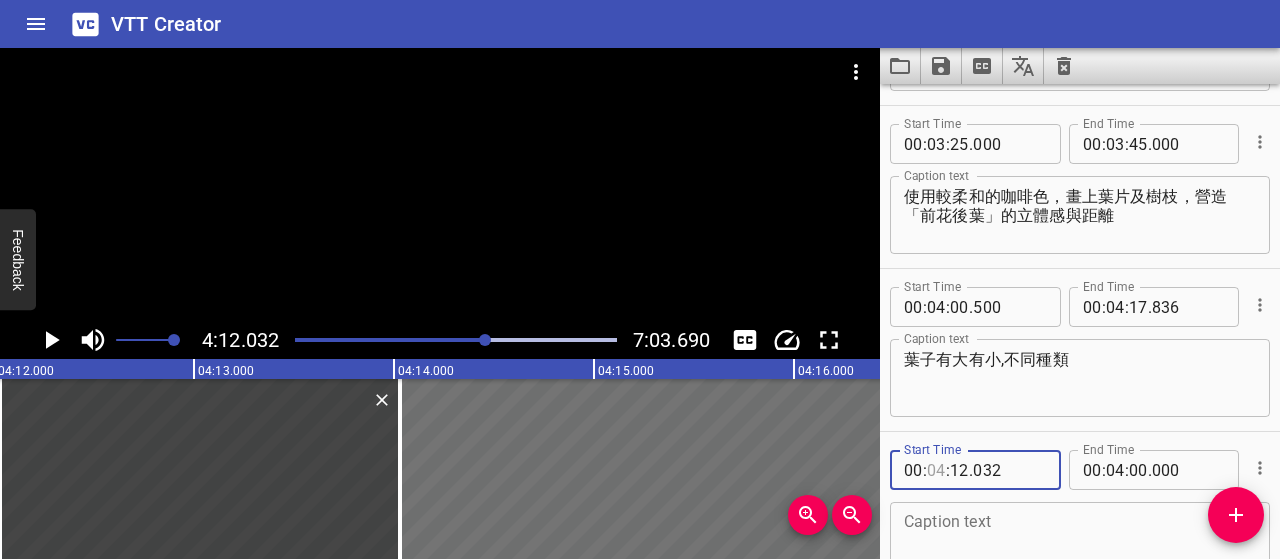 click at bounding box center [936, 470] 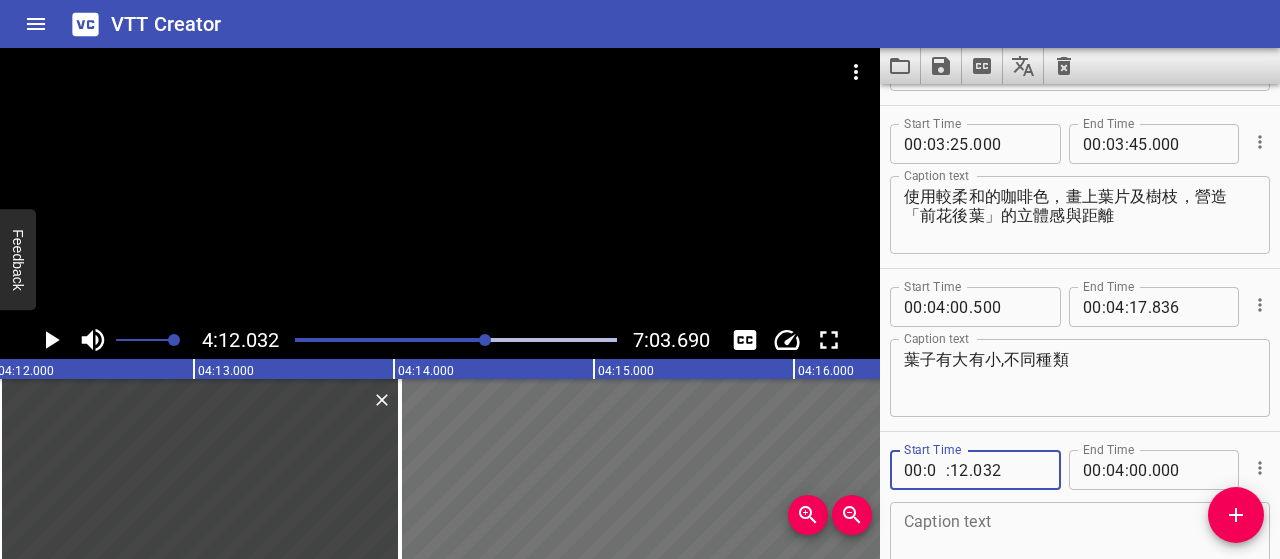type on "03" 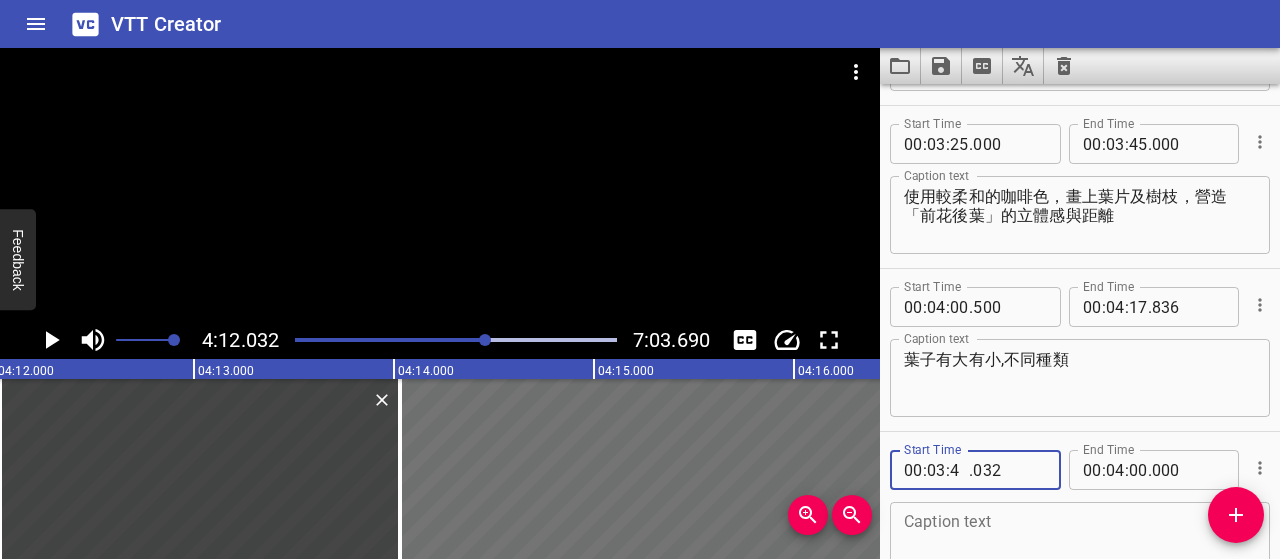 type on "45" 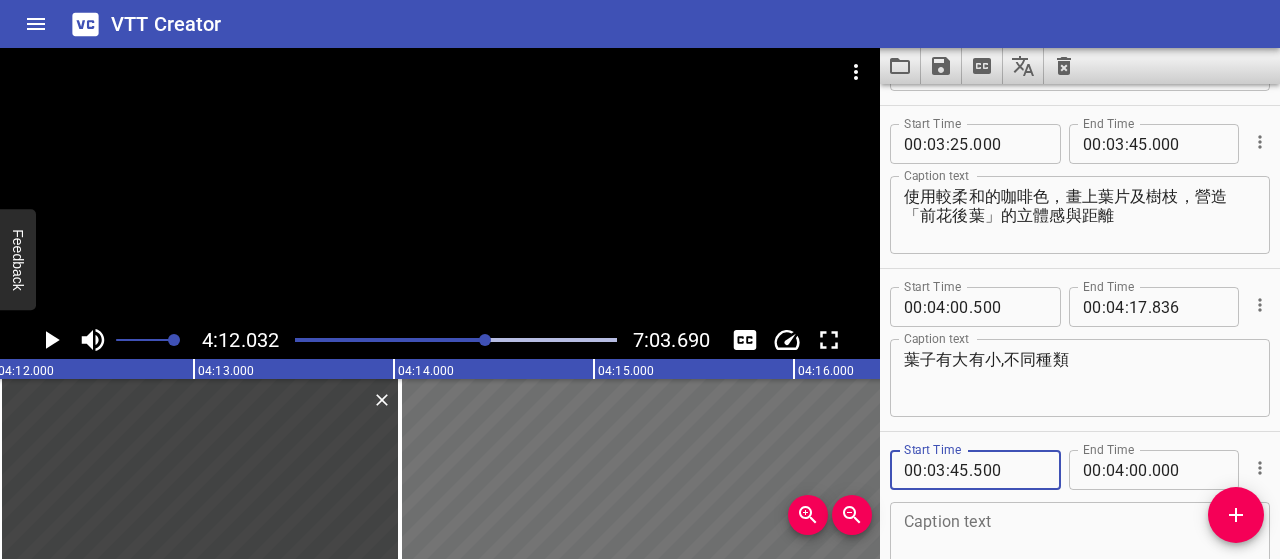 type on "500" 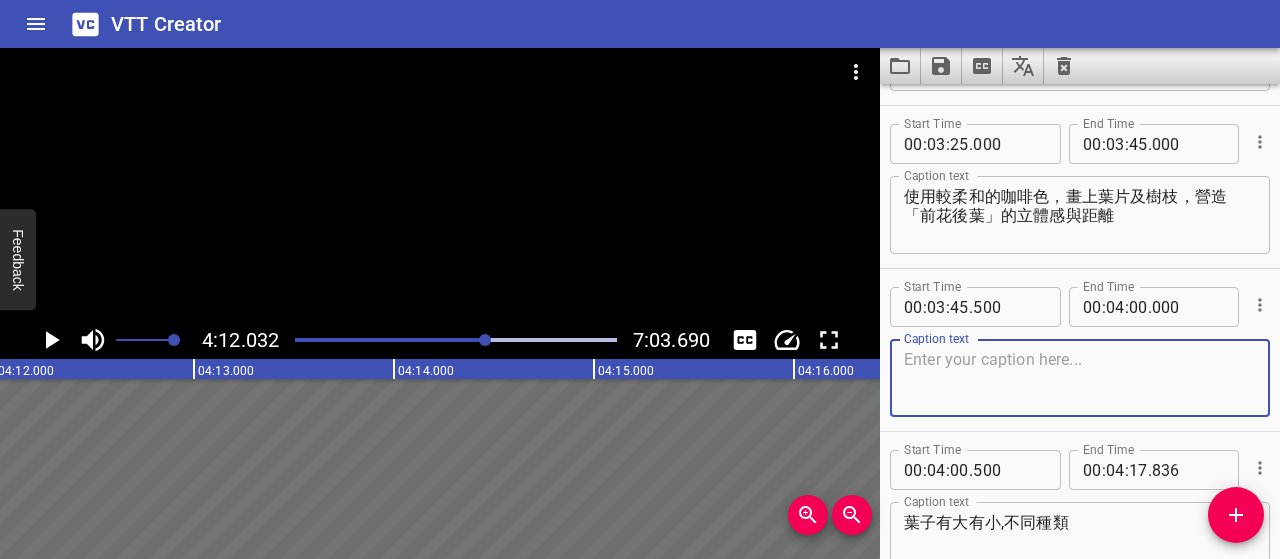 click at bounding box center [1080, 378] 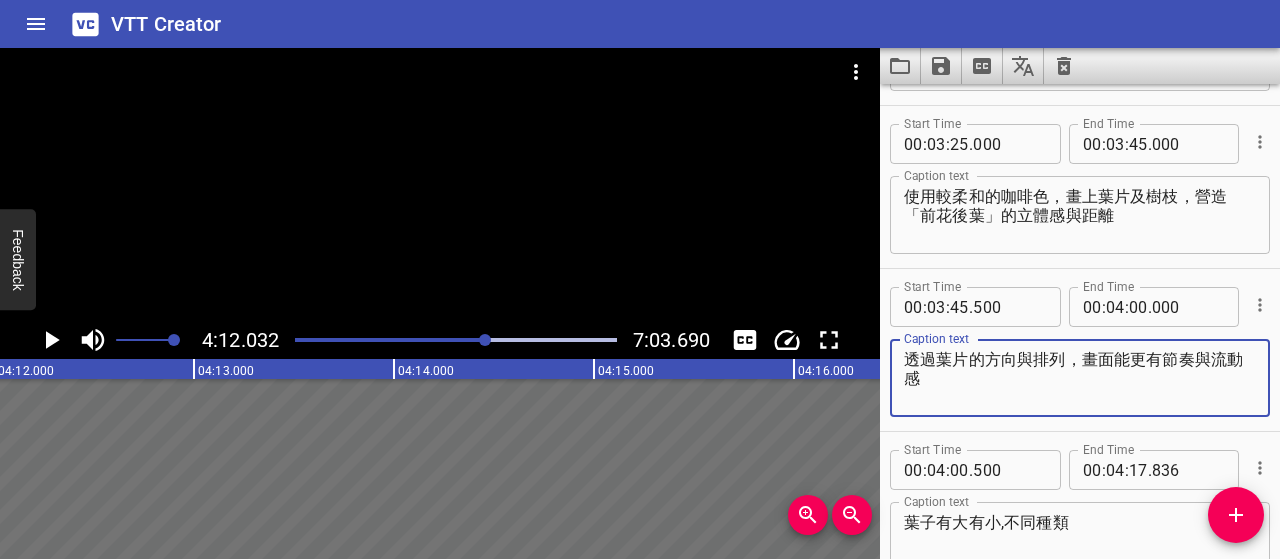 type on "透過葉片的方向與排列，畫面能更有節奏與流動感" 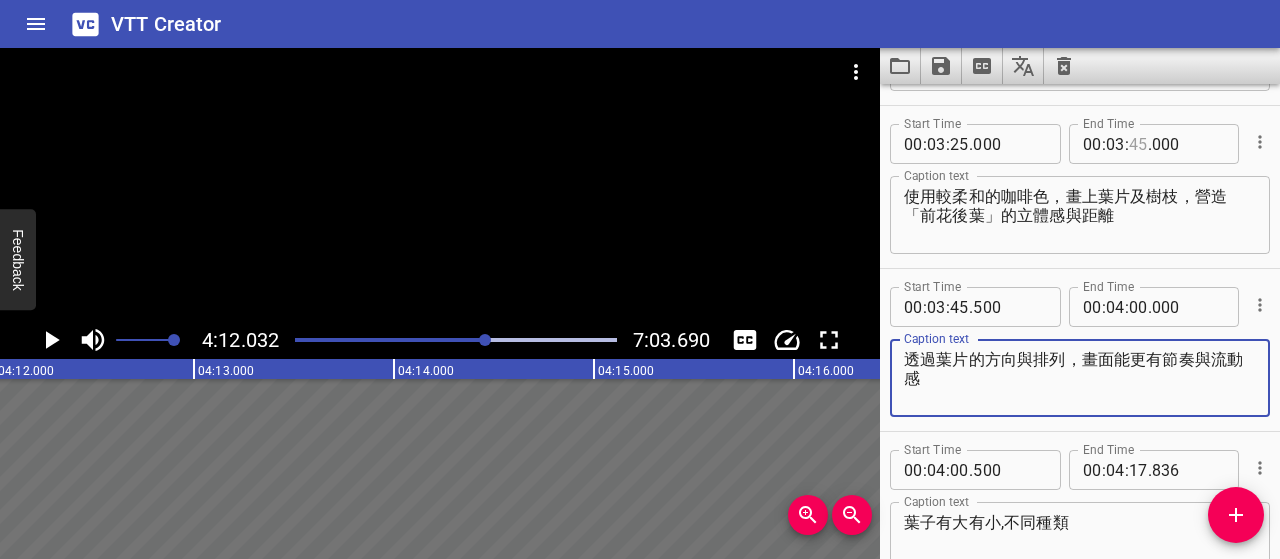 click at bounding box center (1138, 144) 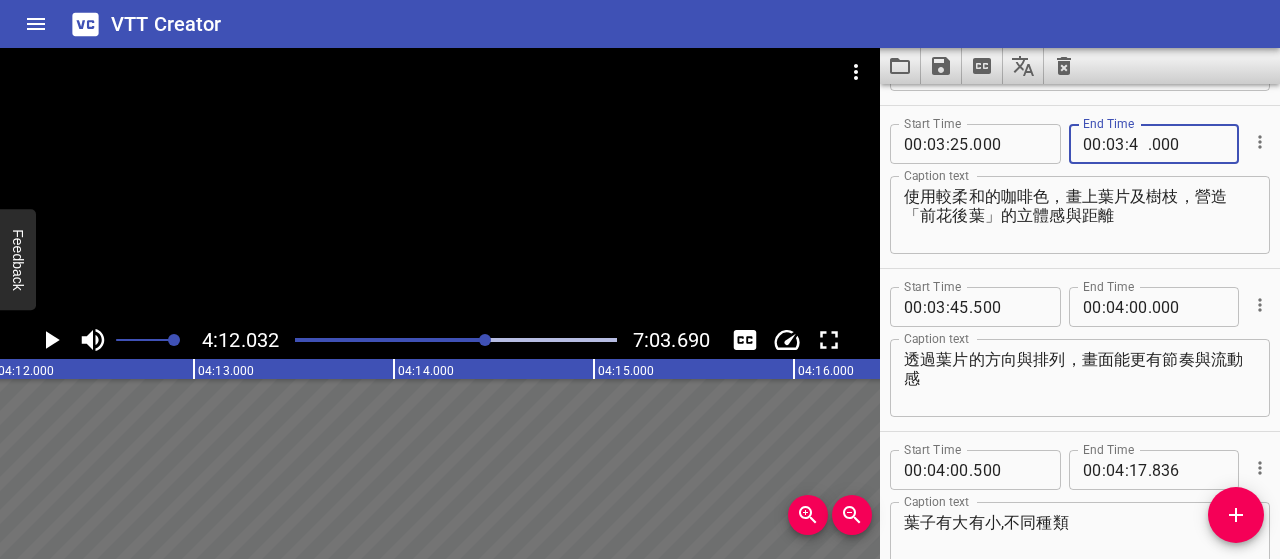 type on "40" 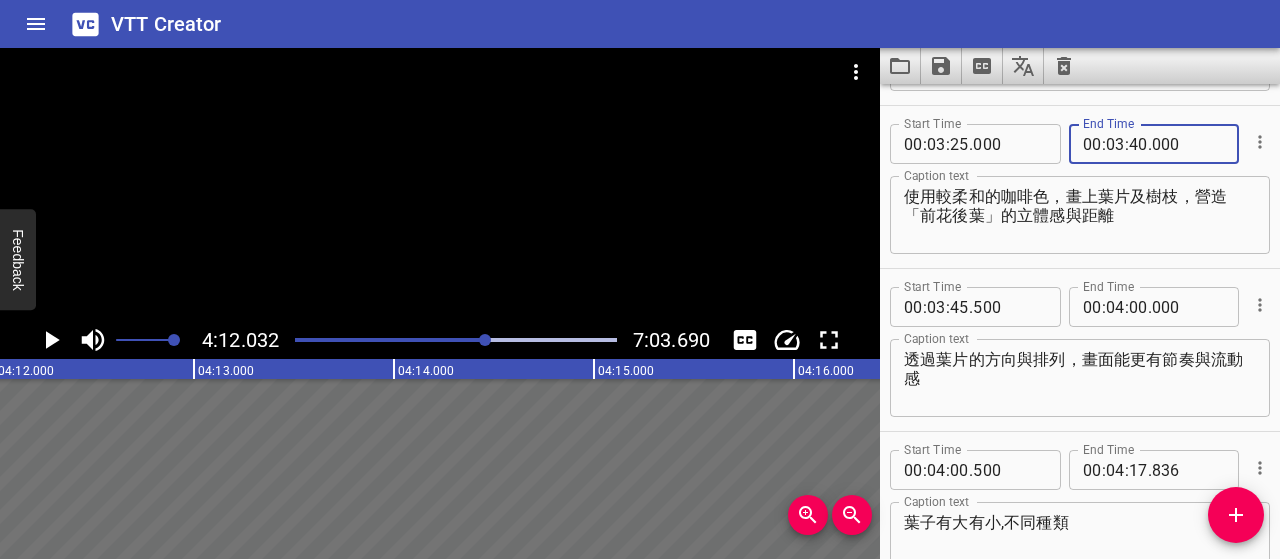 type on "000" 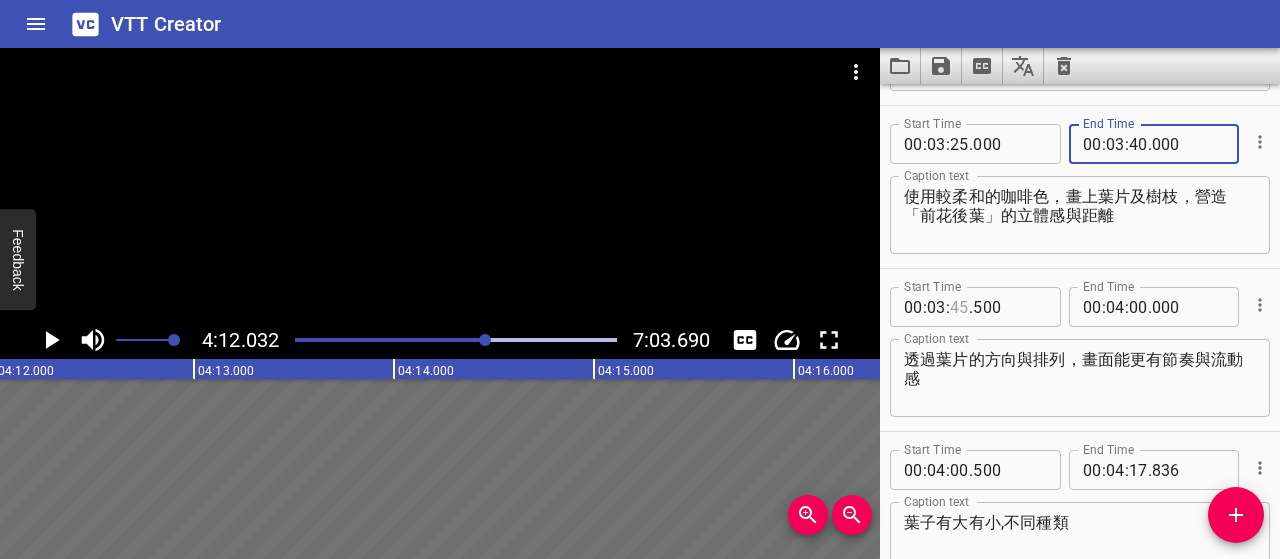 click at bounding box center [959, 307] 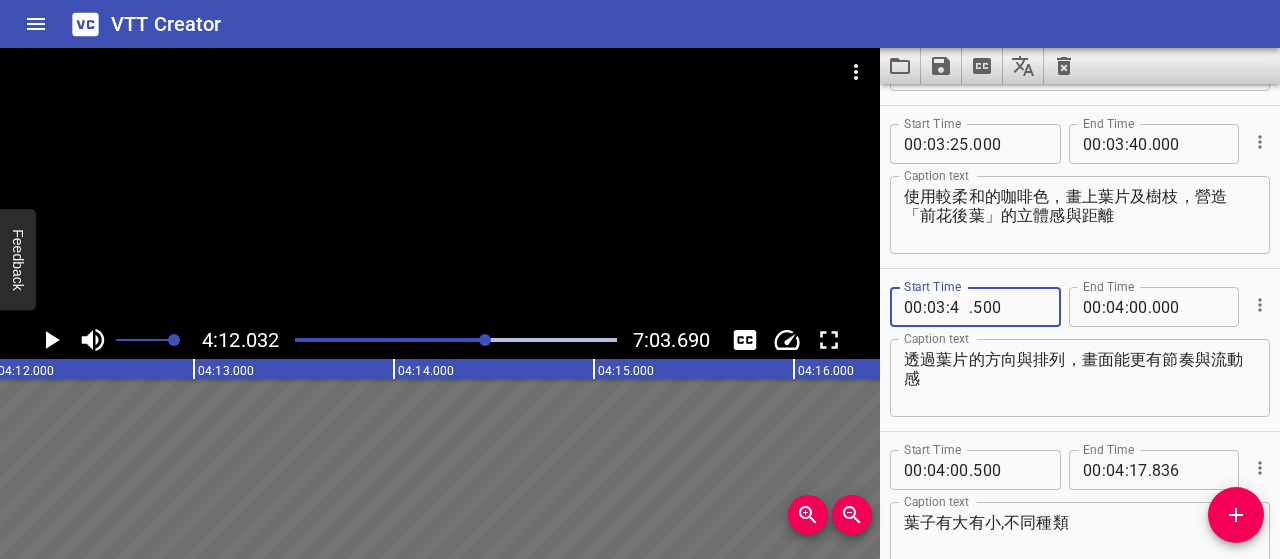 type on "40" 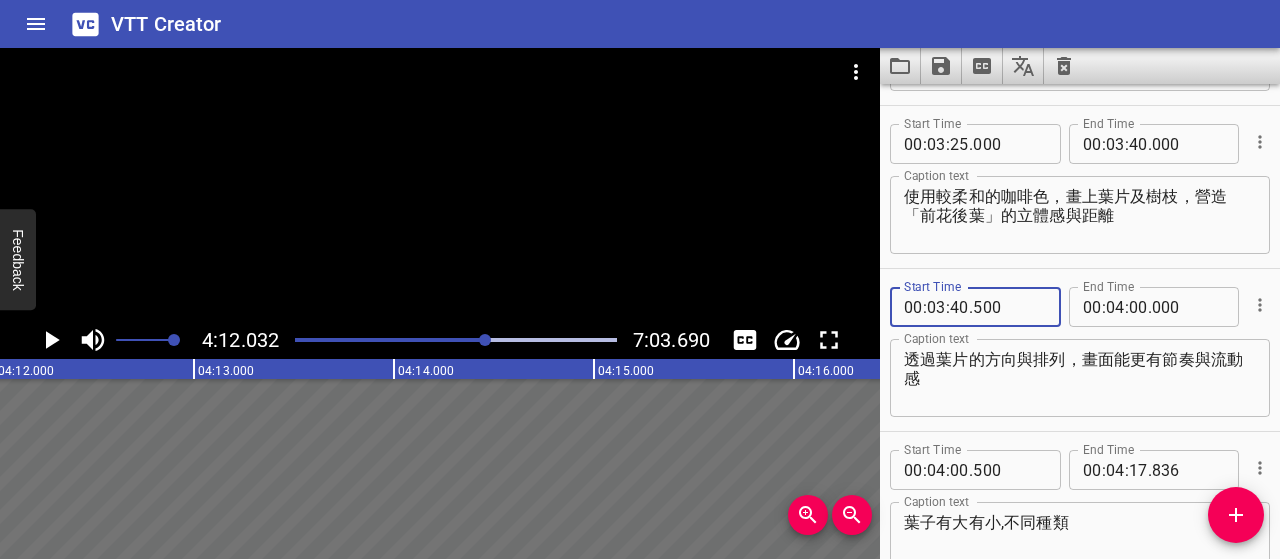 type on "500" 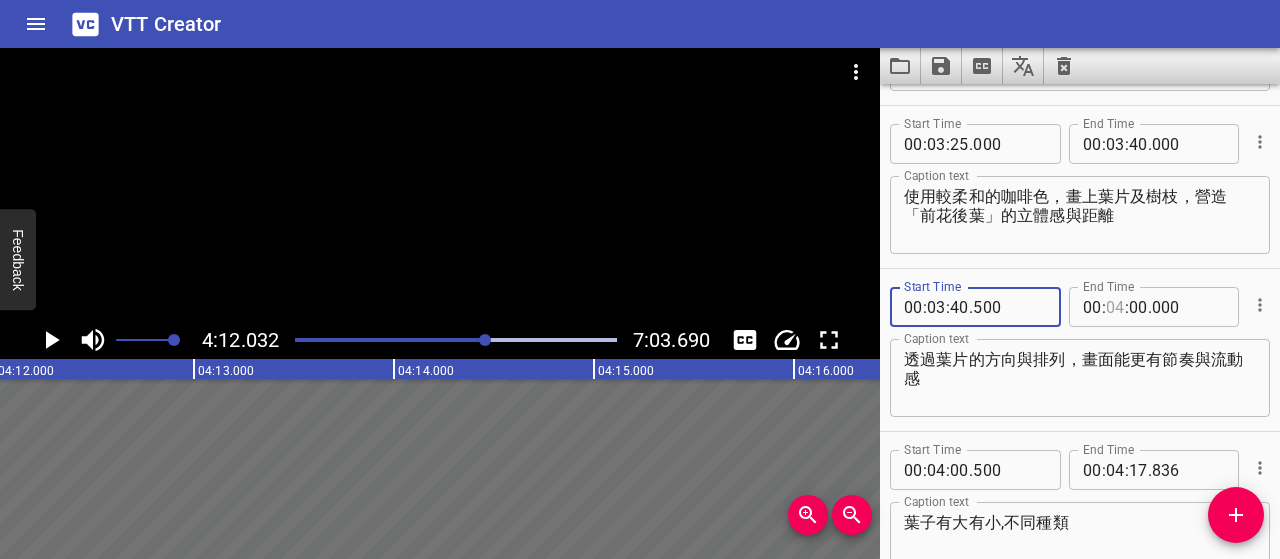click at bounding box center [1115, 307] 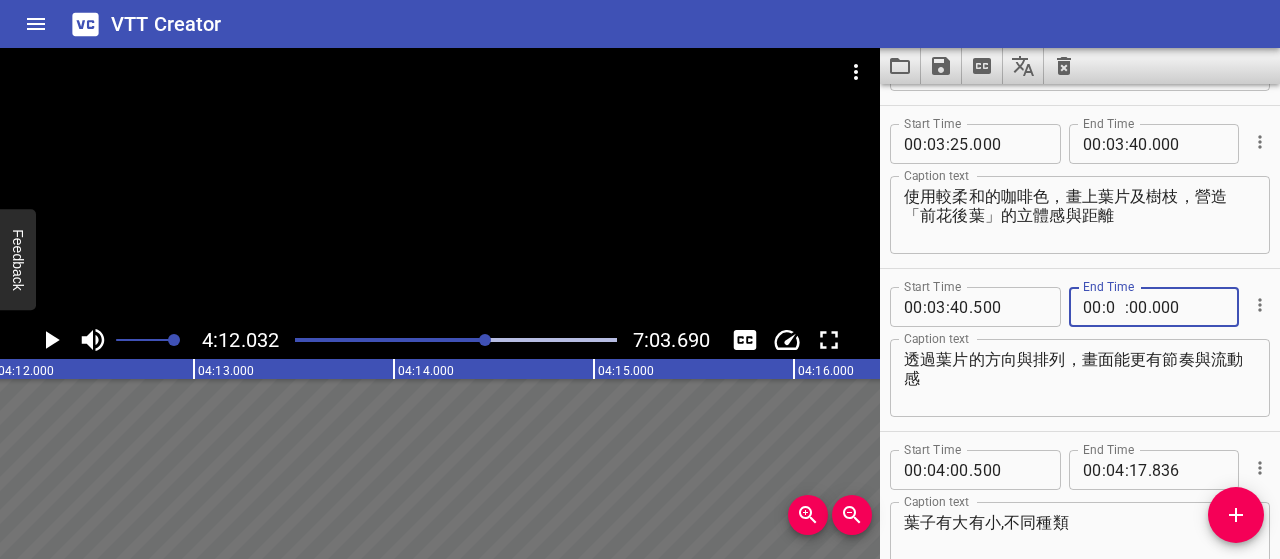 type on "03" 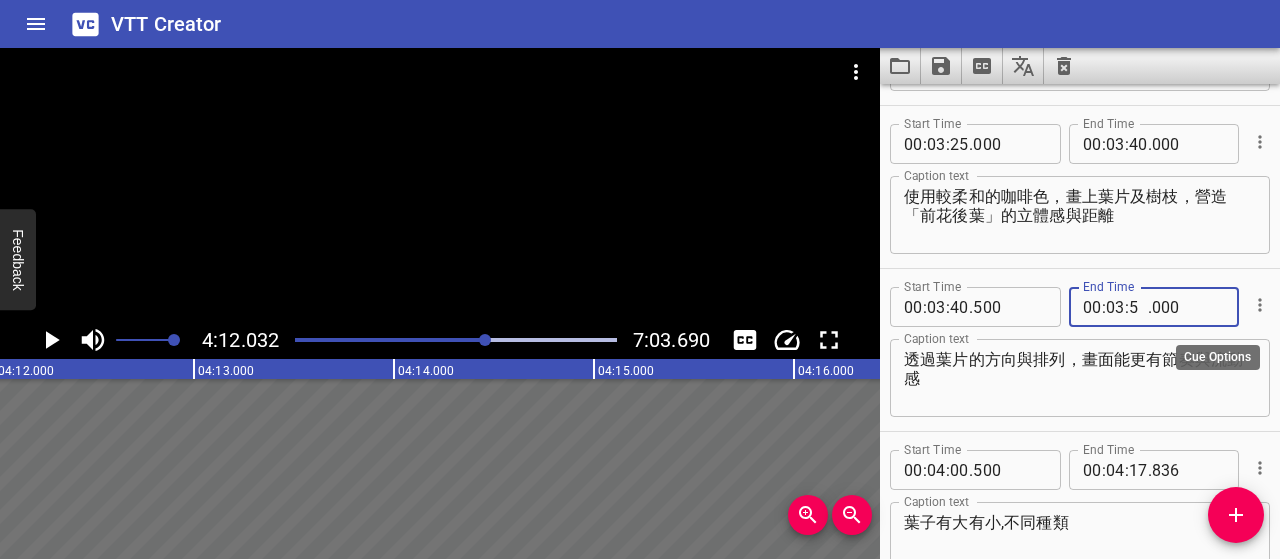 type on "50" 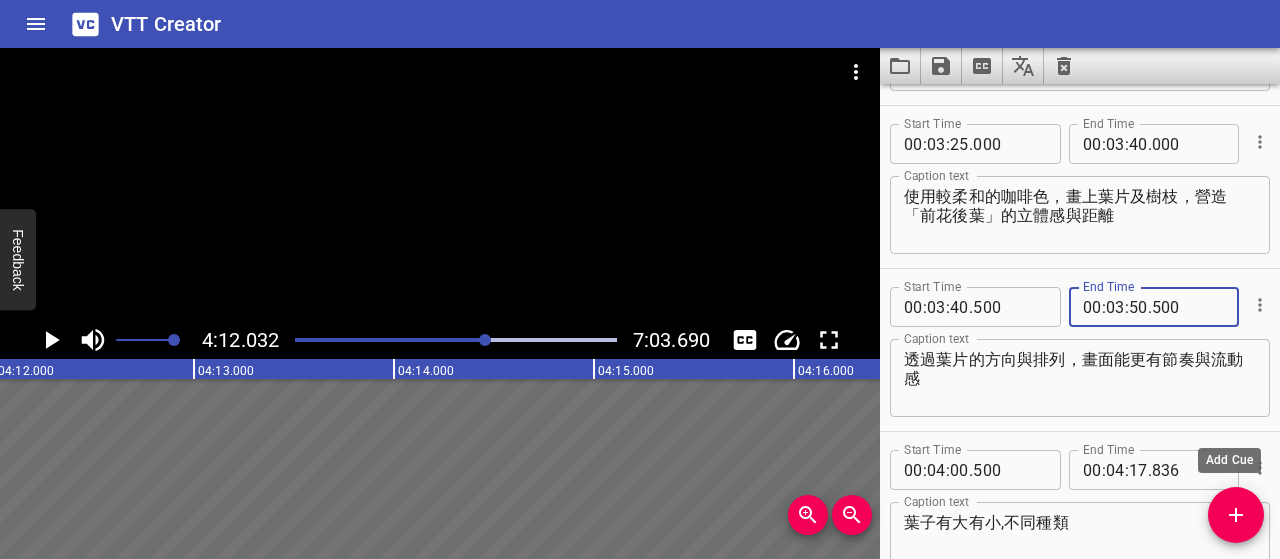 type on "500" 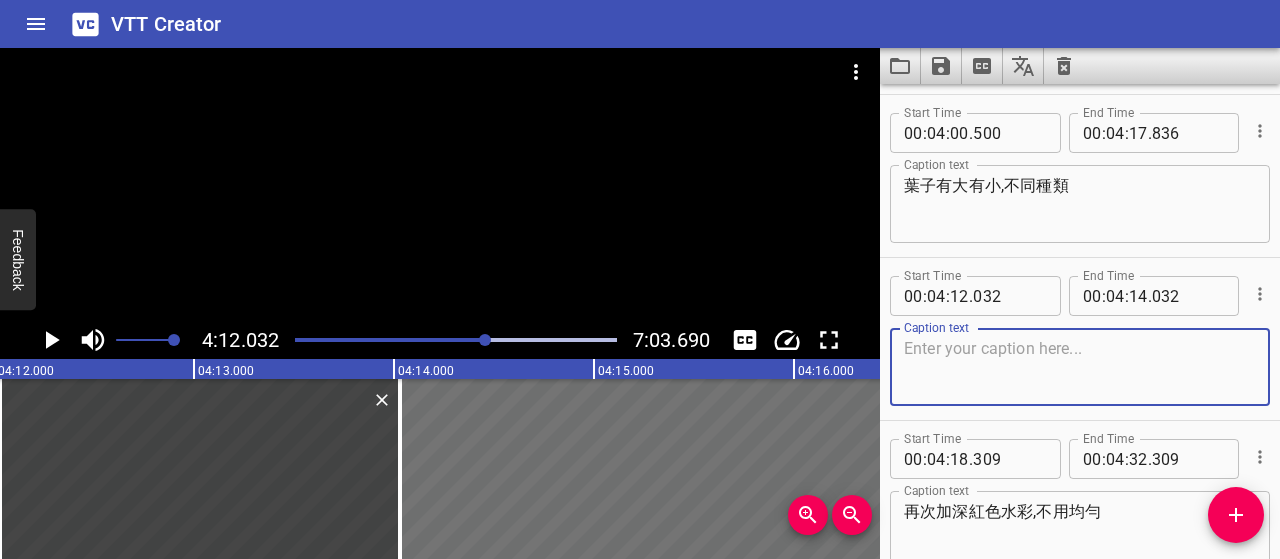 scroll, scrollTop: 2790, scrollLeft: 0, axis: vertical 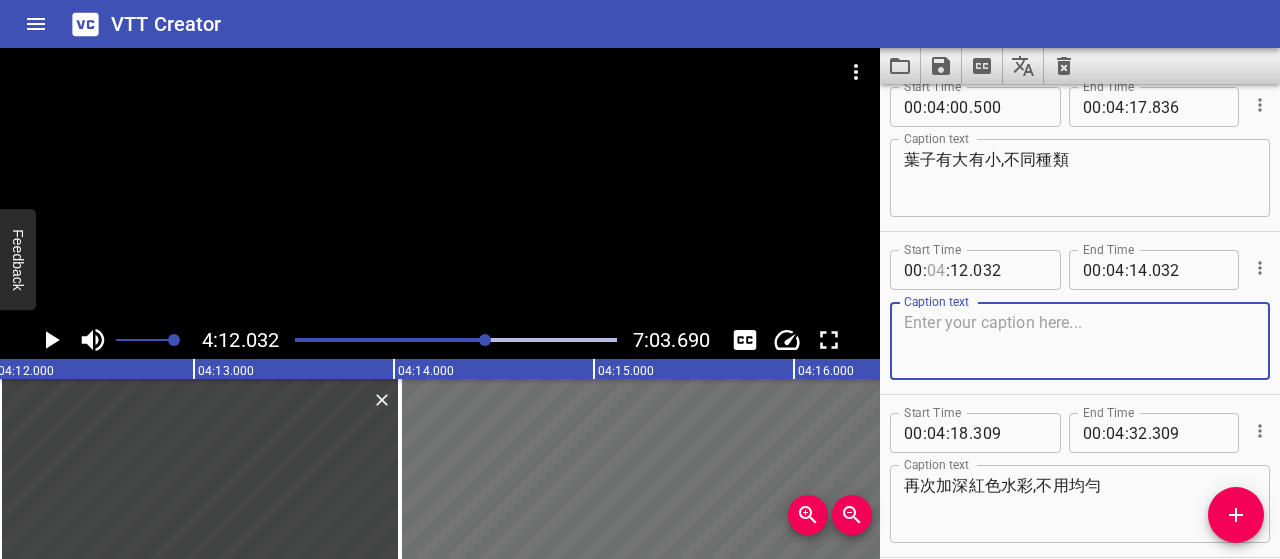 click at bounding box center (936, 270) 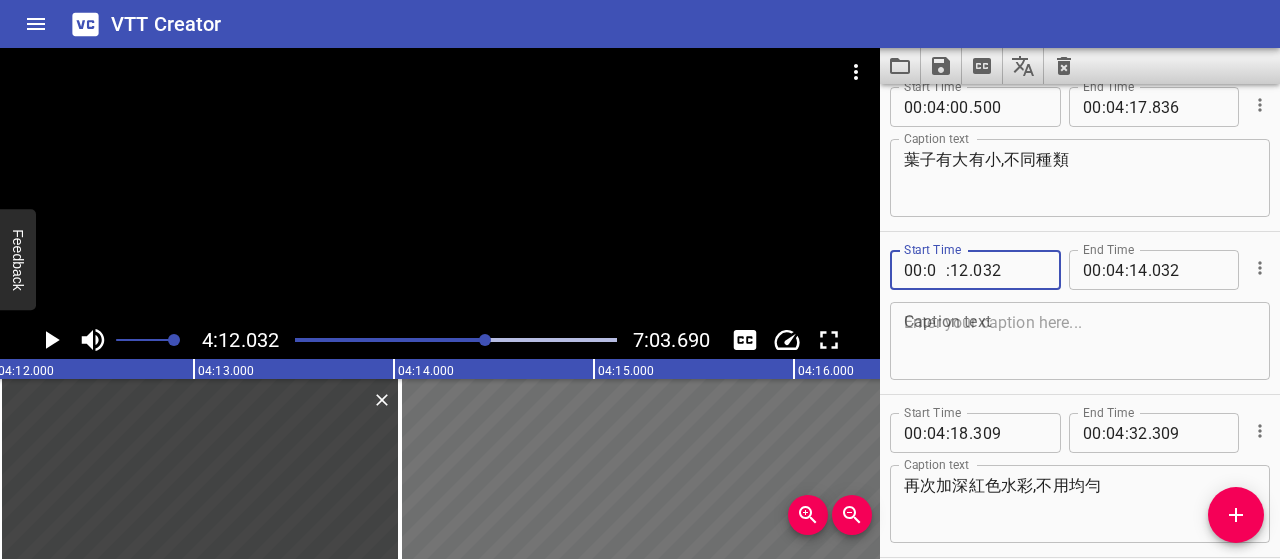 type on "03" 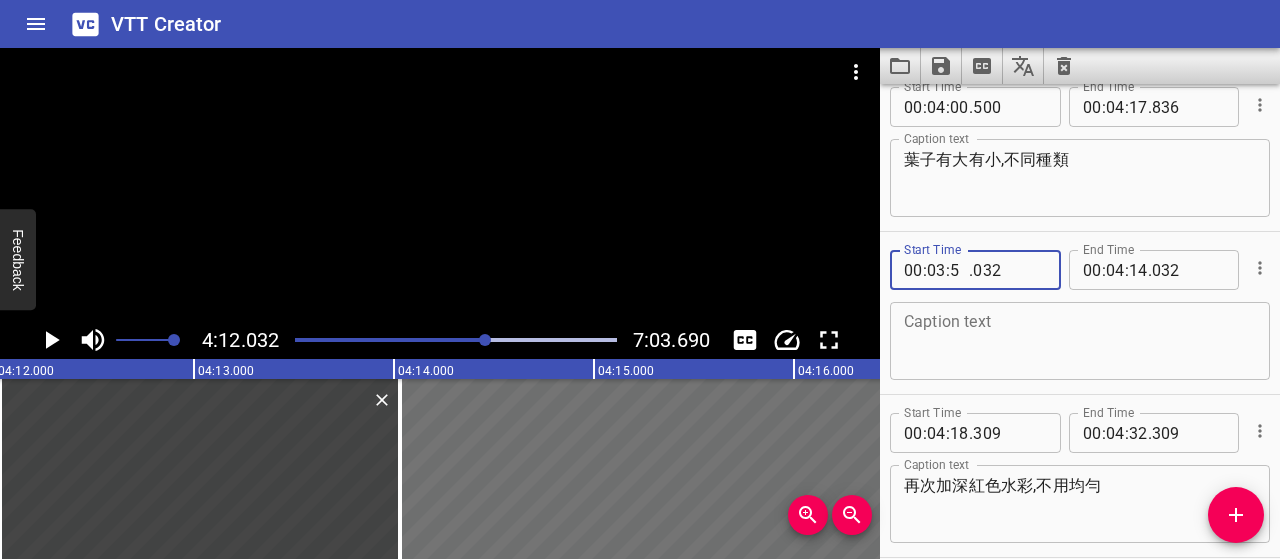 type on "51" 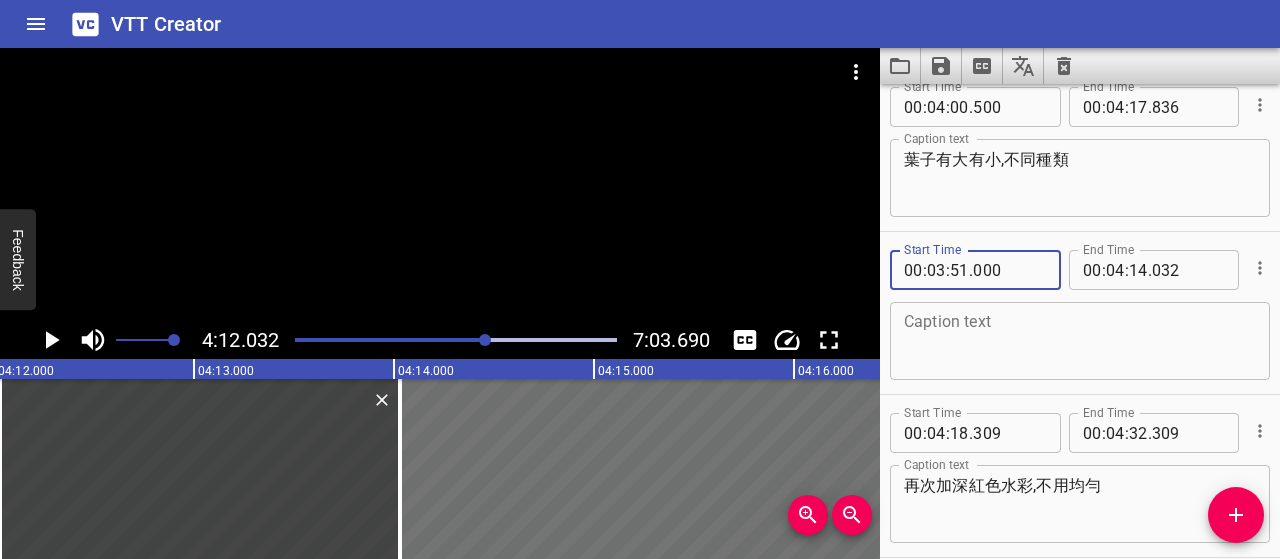 type on "000" 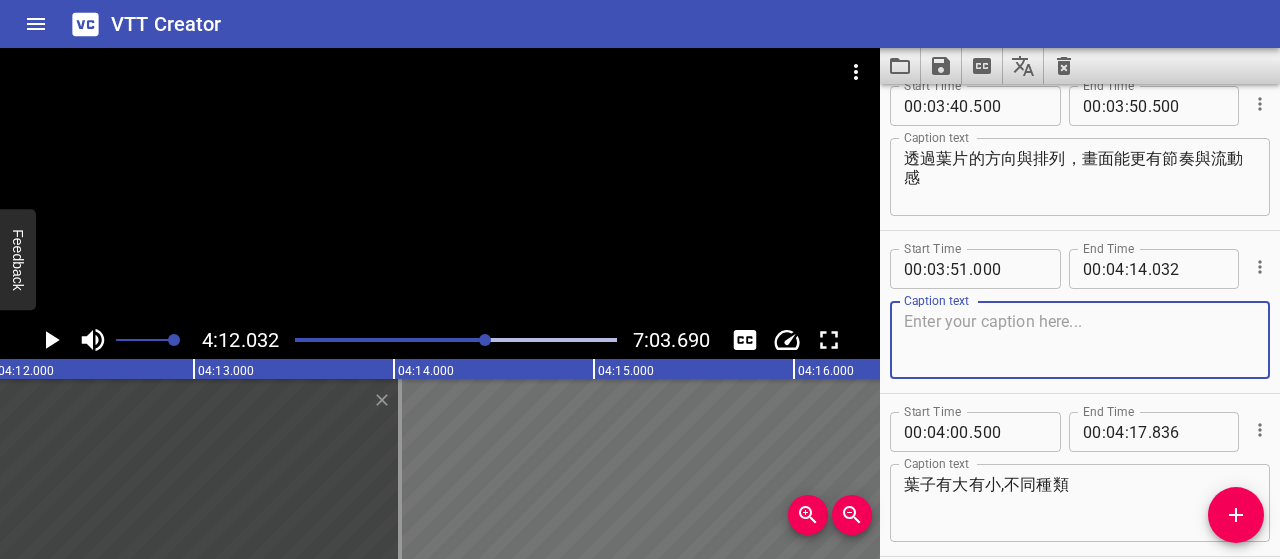click at bounding box center [1080, 340] 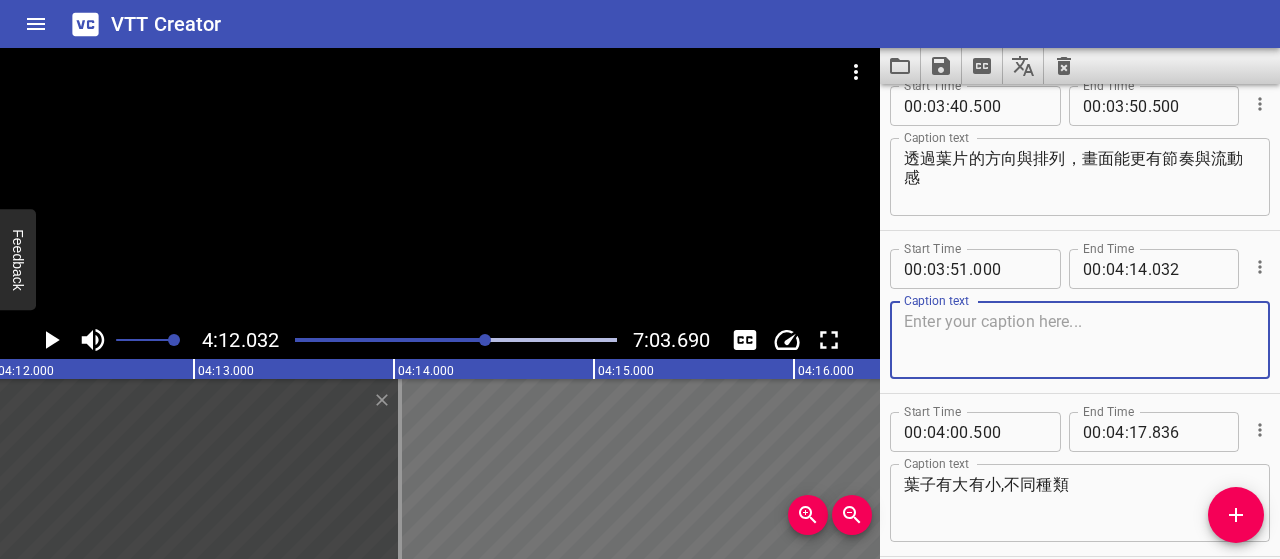 paste on "同時在視覺上填補空白，使構圖更完整" 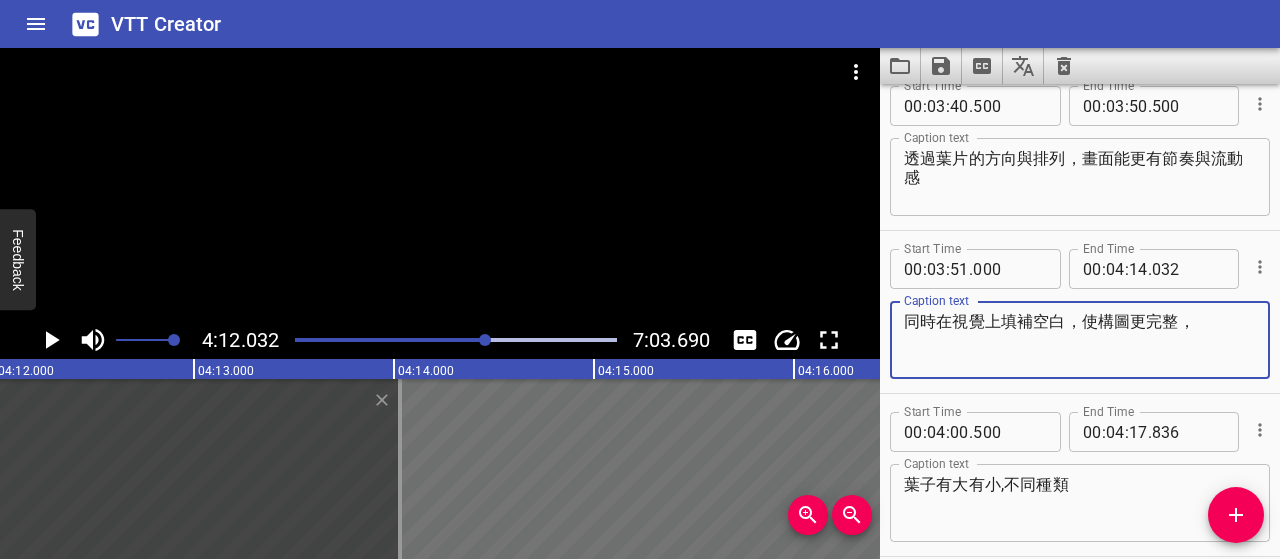 paste on "，有助於讓花朵顯得更鮮豔突出" 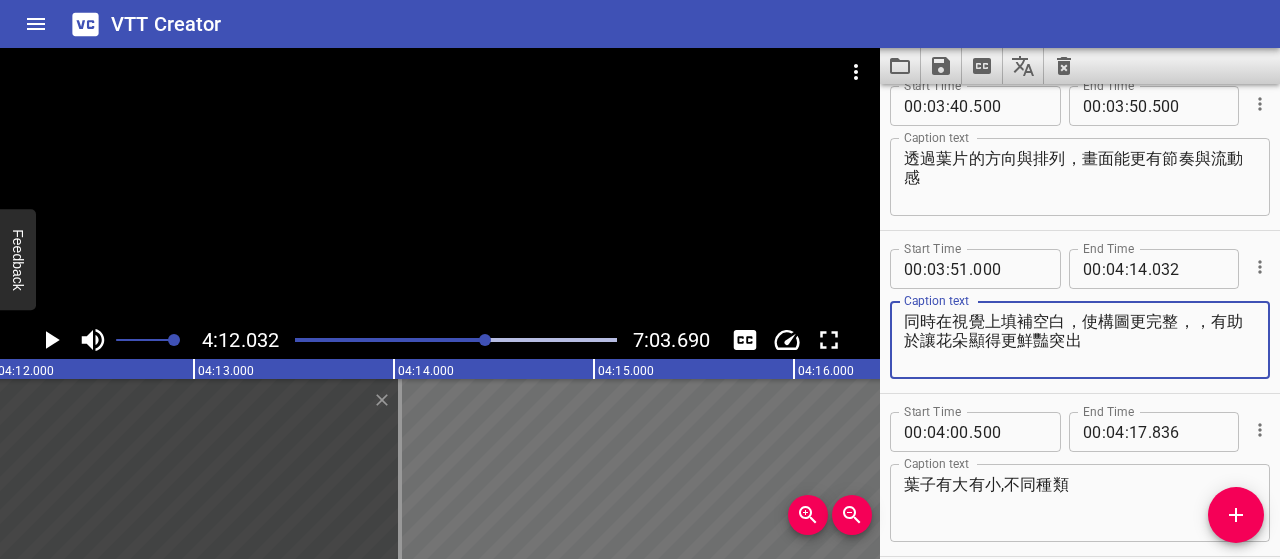 click on "同時在視覺上填補空白，使構圖更完整，，有助於讓花朵顯得更鮮豔突出" at bounding box center (1080, 340) 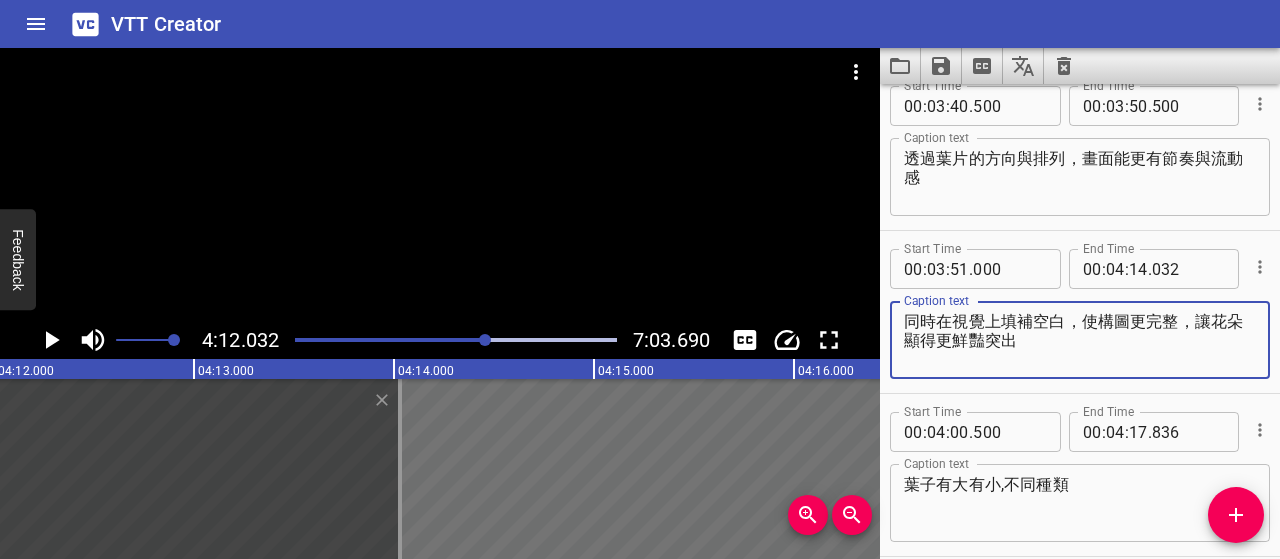 type on "同時在視覺上填補空白，使構圖更完整，讓花朵顯得更鮮豔突出" 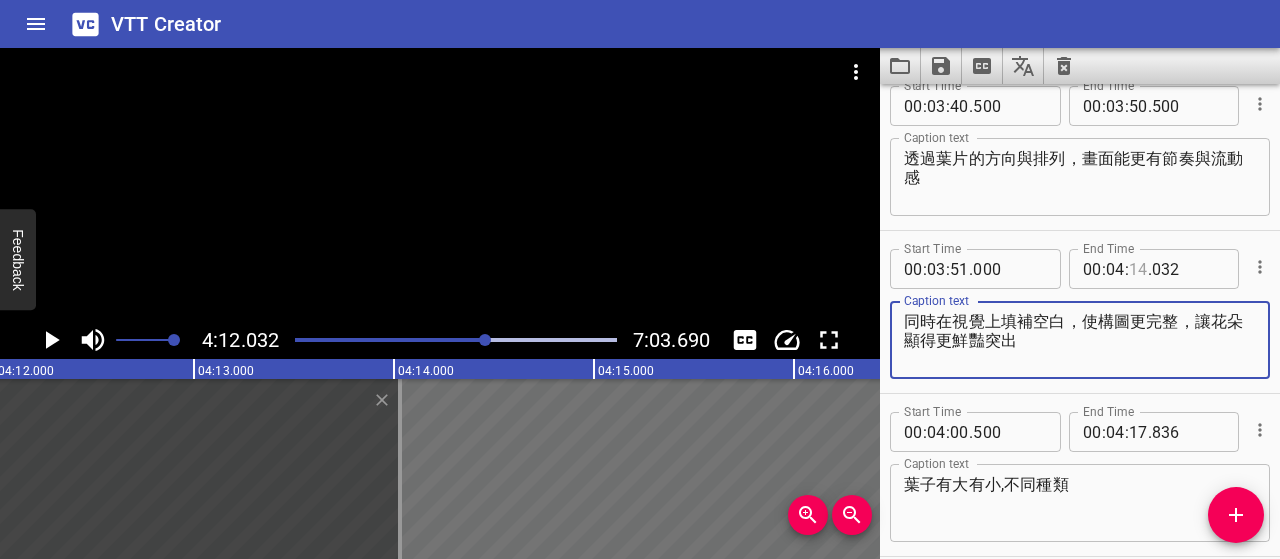 click at bounding box center (1138, 269) 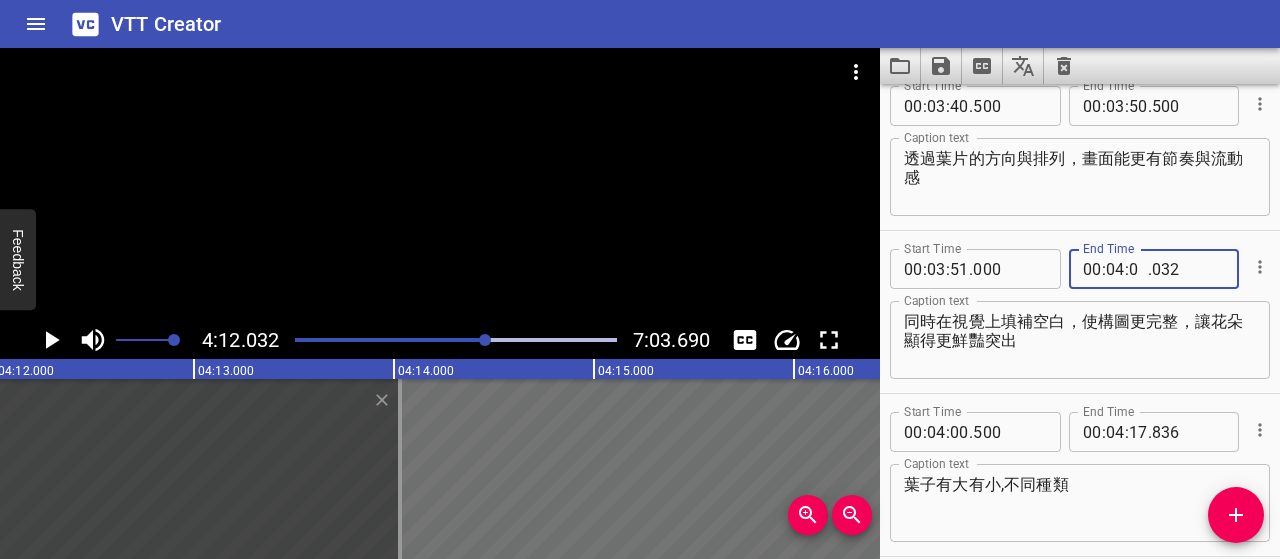 type on "00" 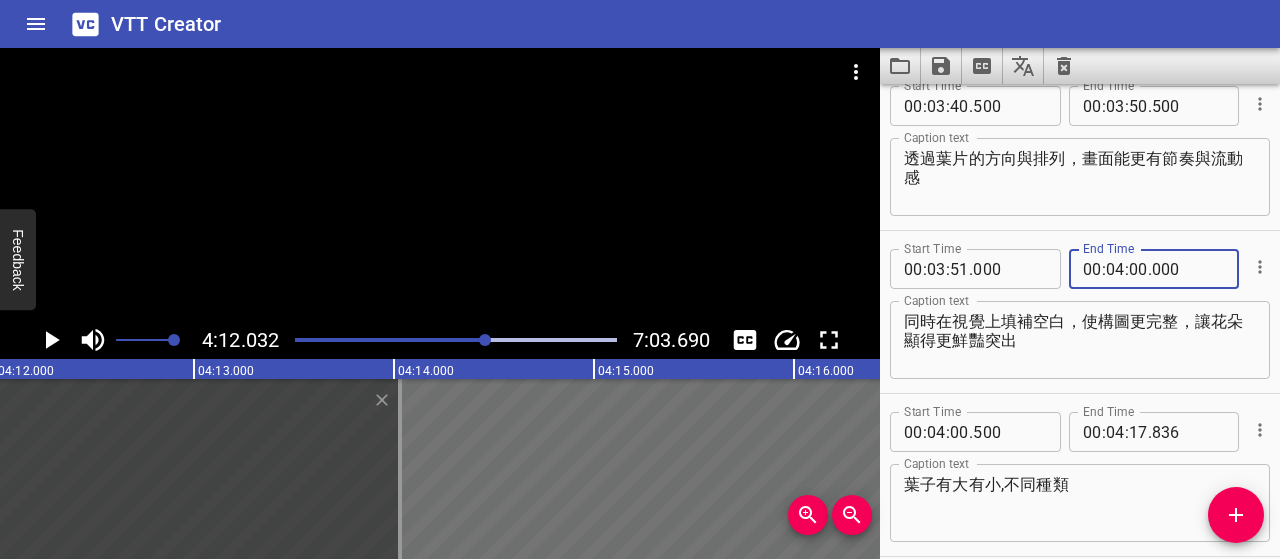 type on "000" 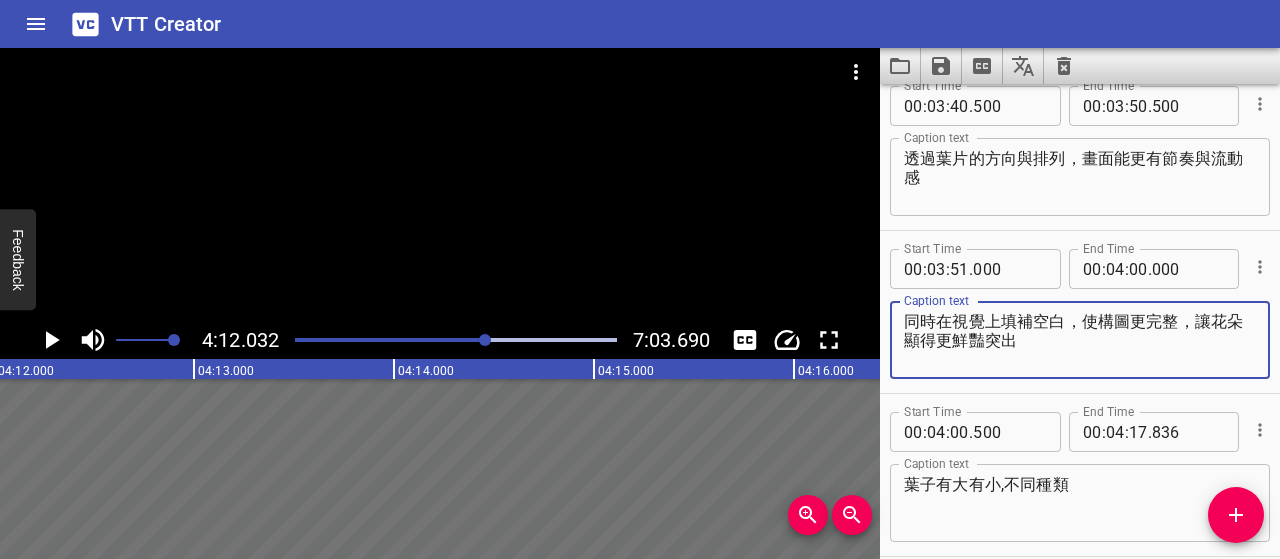 click at bounding box center [326, 340] 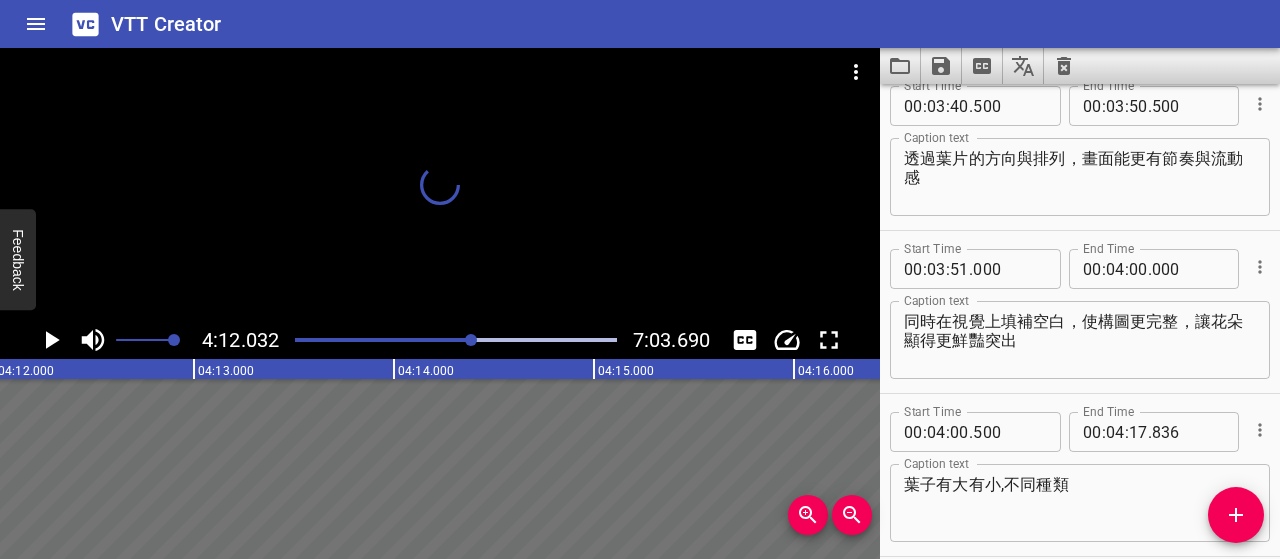 scroll, scrollTop: 0, scrollLeft: 50208, axis: horizontal 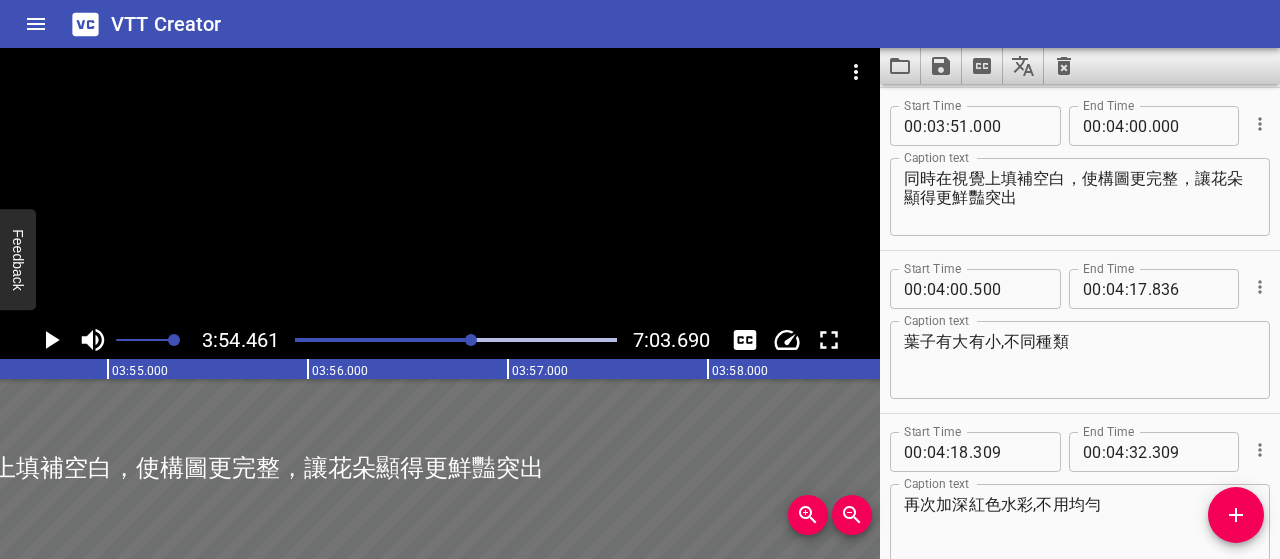 click at bounding box center [313, 340] 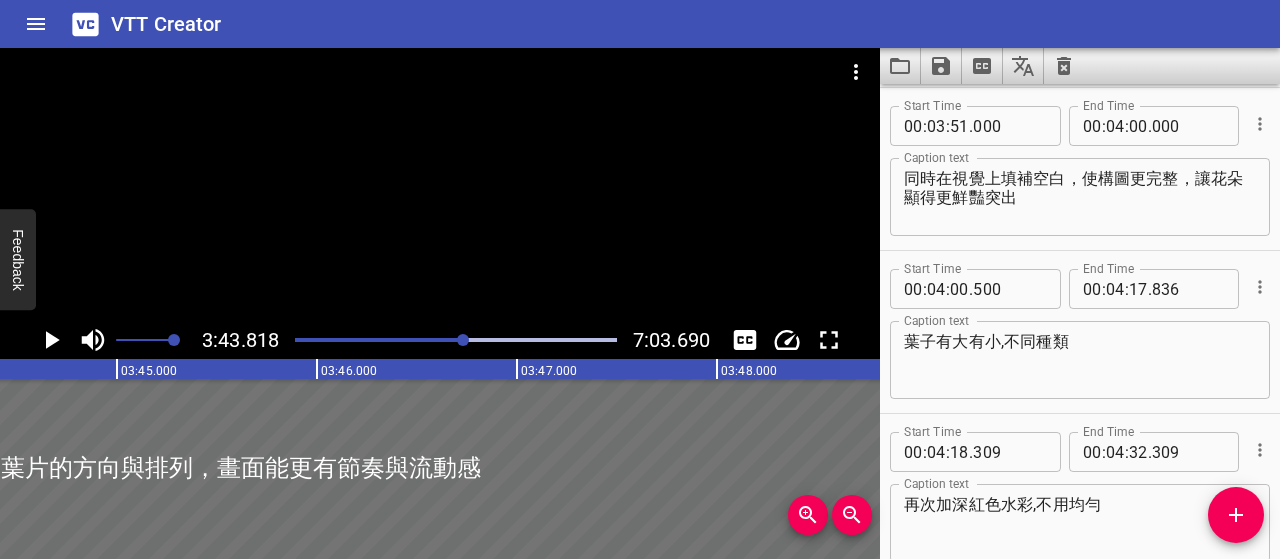 scroll, scrollTop: 0, scrollLeft: 44763, axis: horizontal 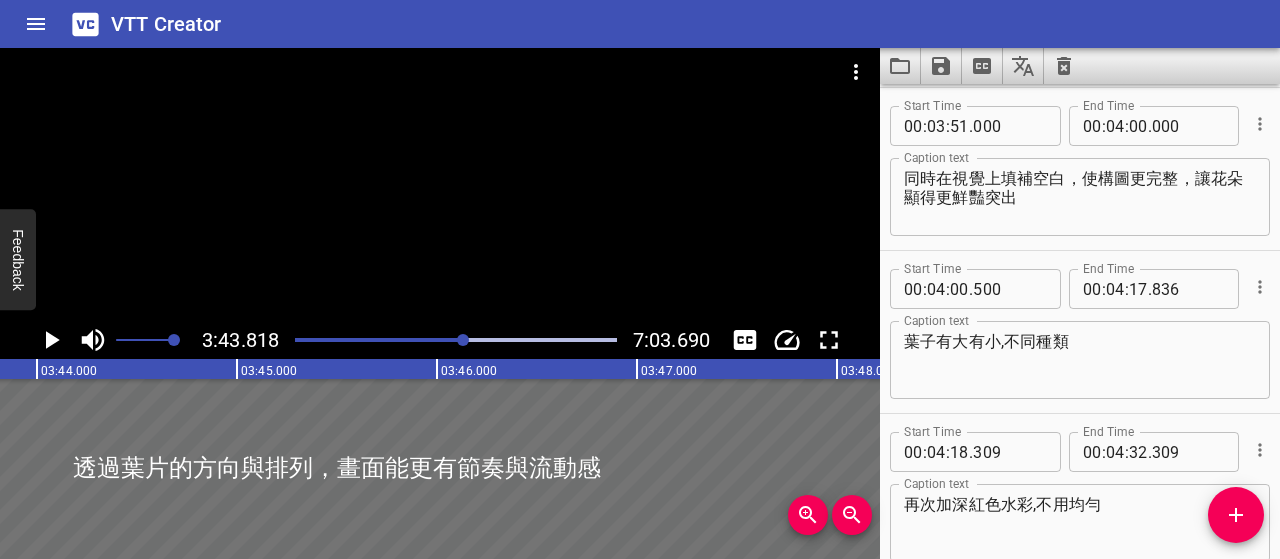 click at bounding box center (463, 340) 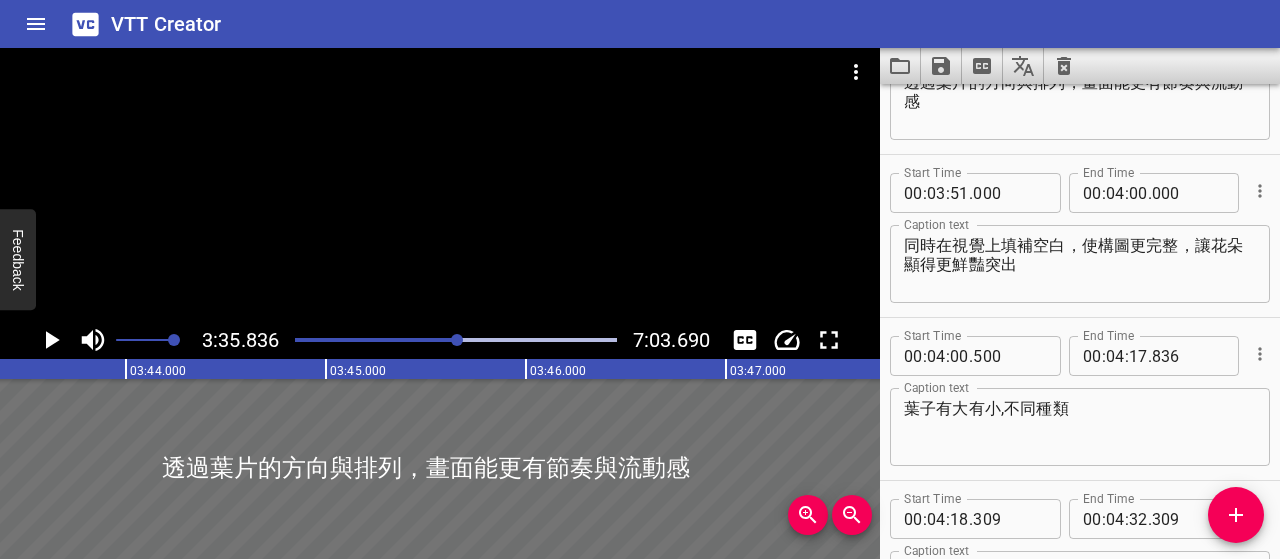 scroll, scrollTop: 0, scrollLeft: 43966, axis: horizontal 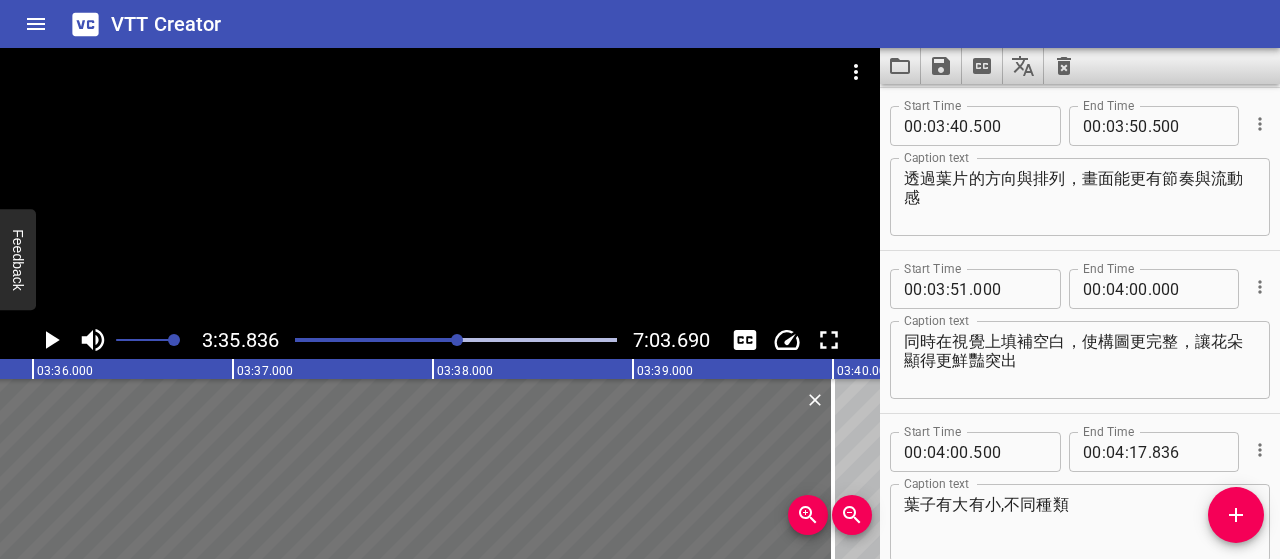 click 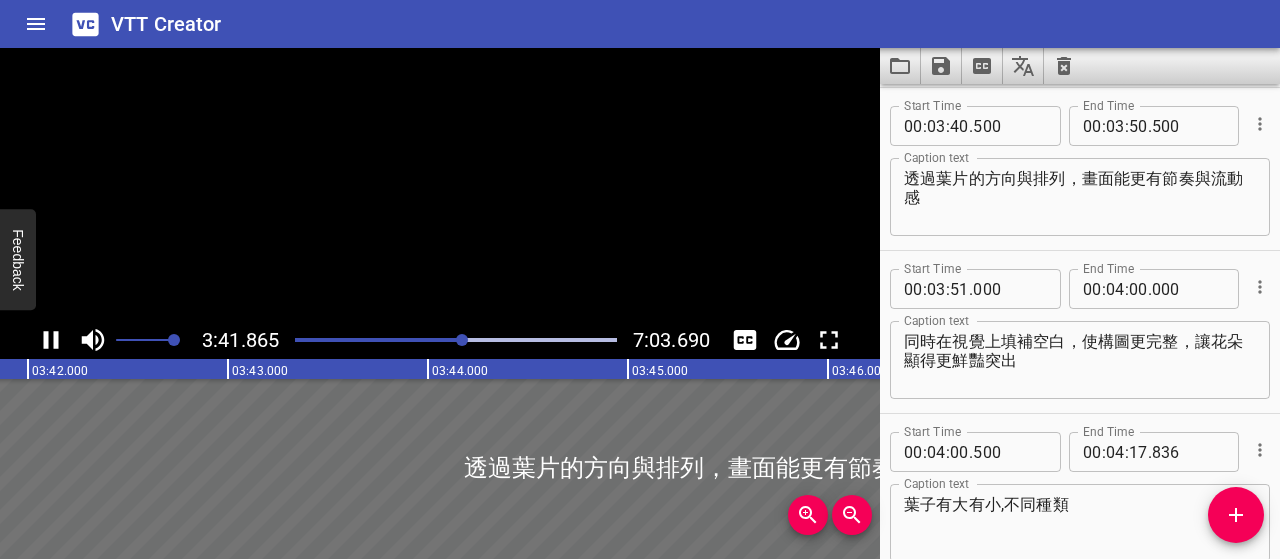 click 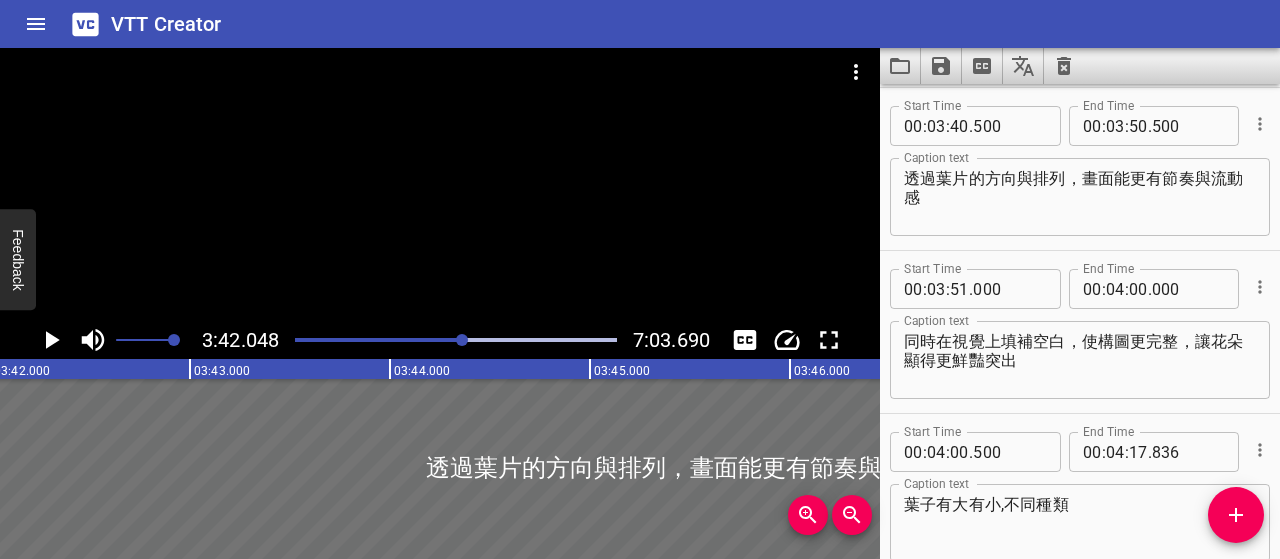 click 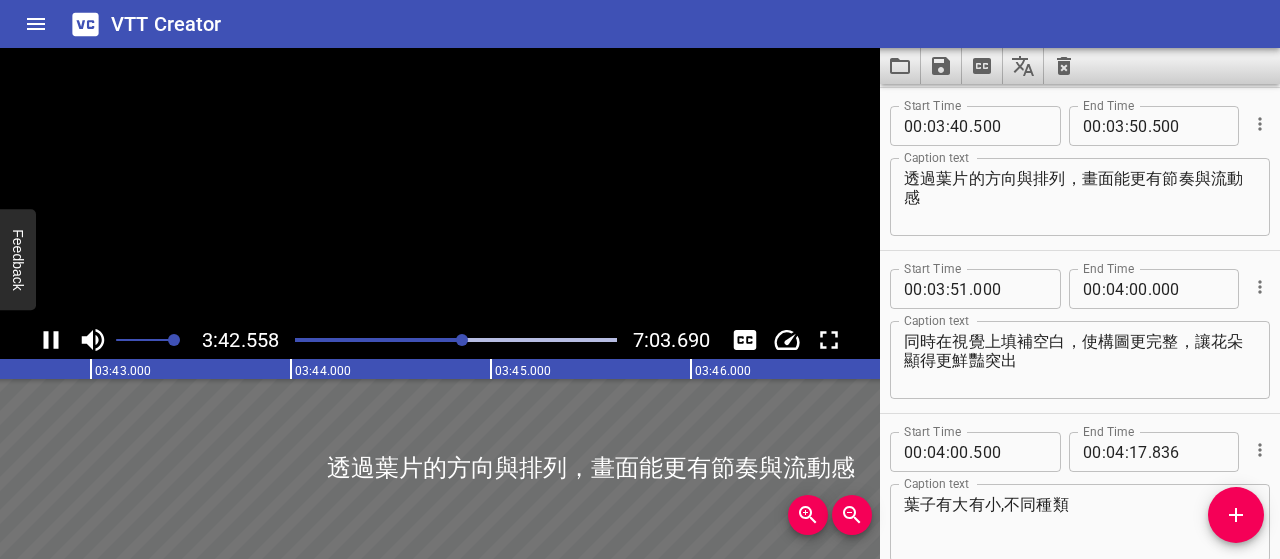 click 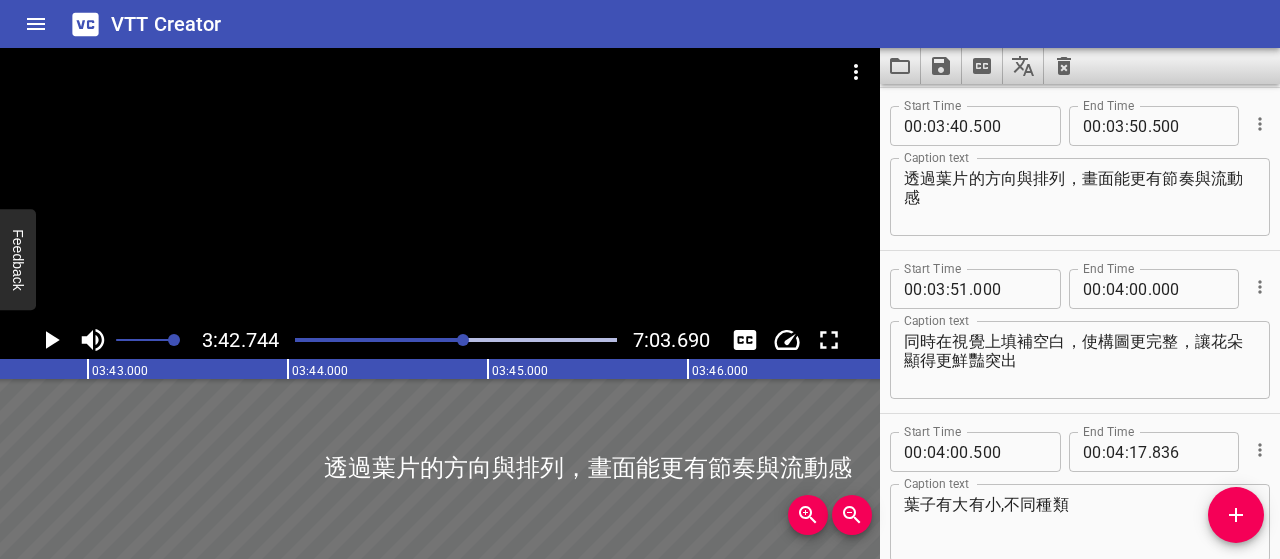 scroll, scrollTop: 0, scrollLeft: 44548, axis: horizontal 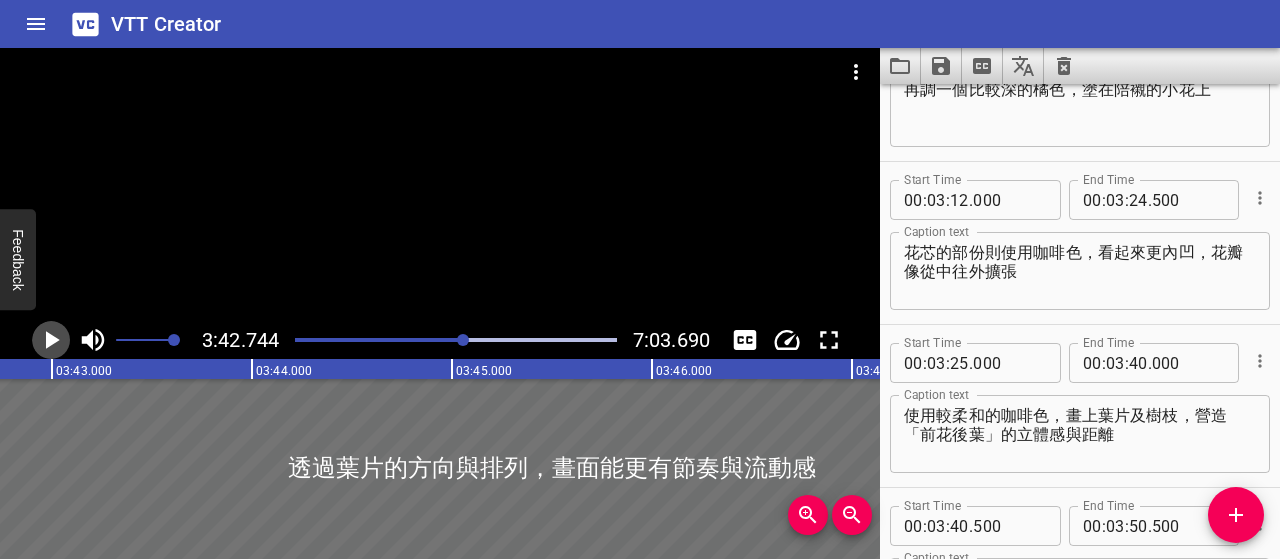 click 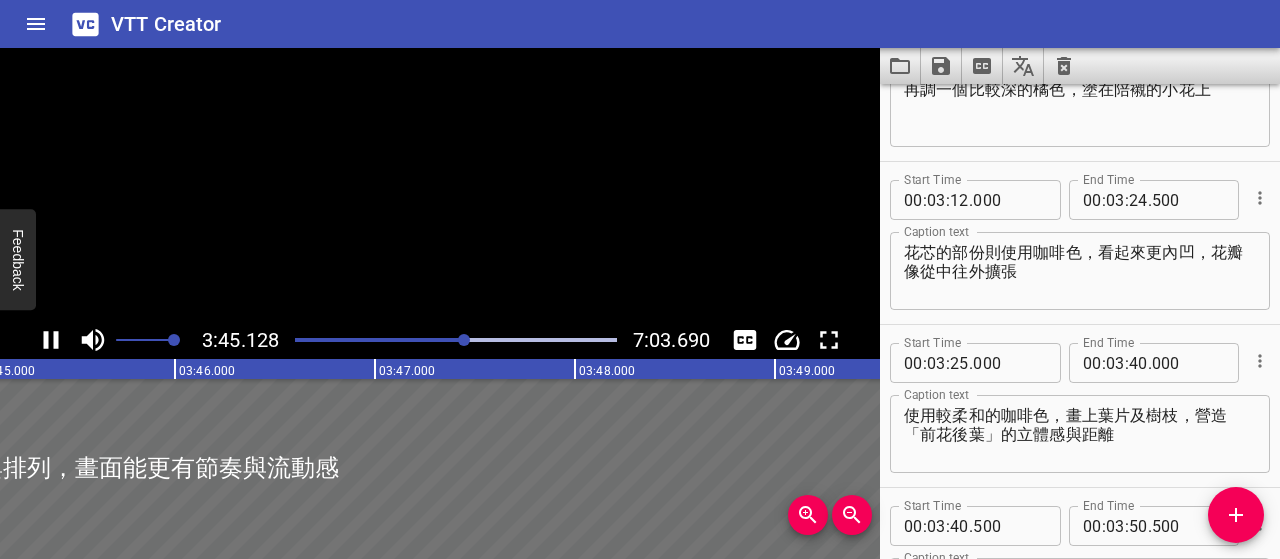 click 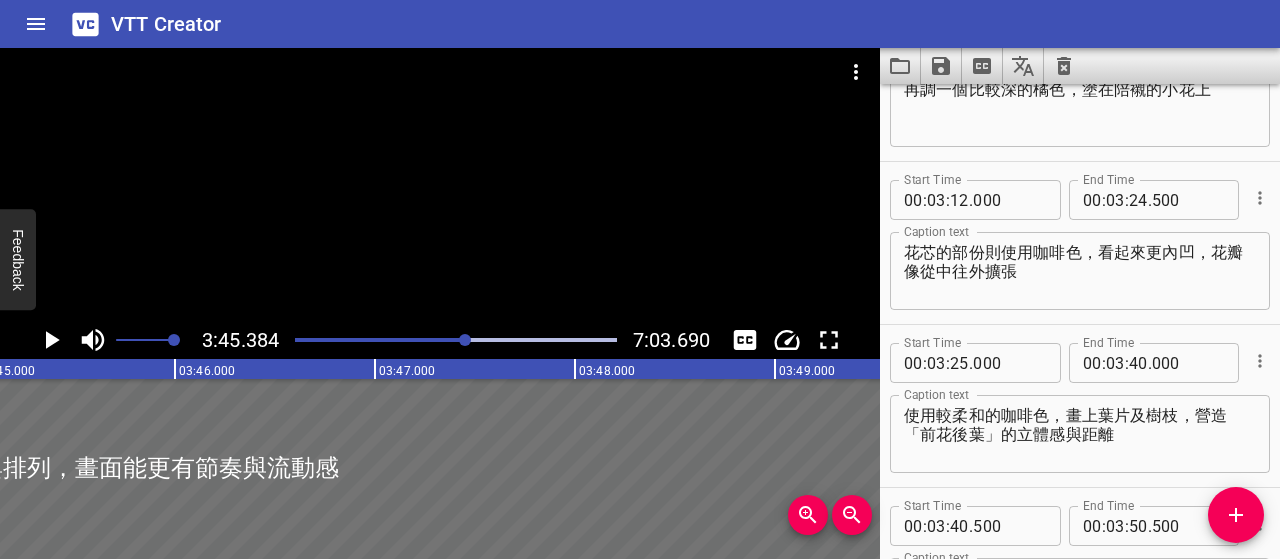 scroll, scrollTop: 0, scrollLeft: 45076, axis: horizontal 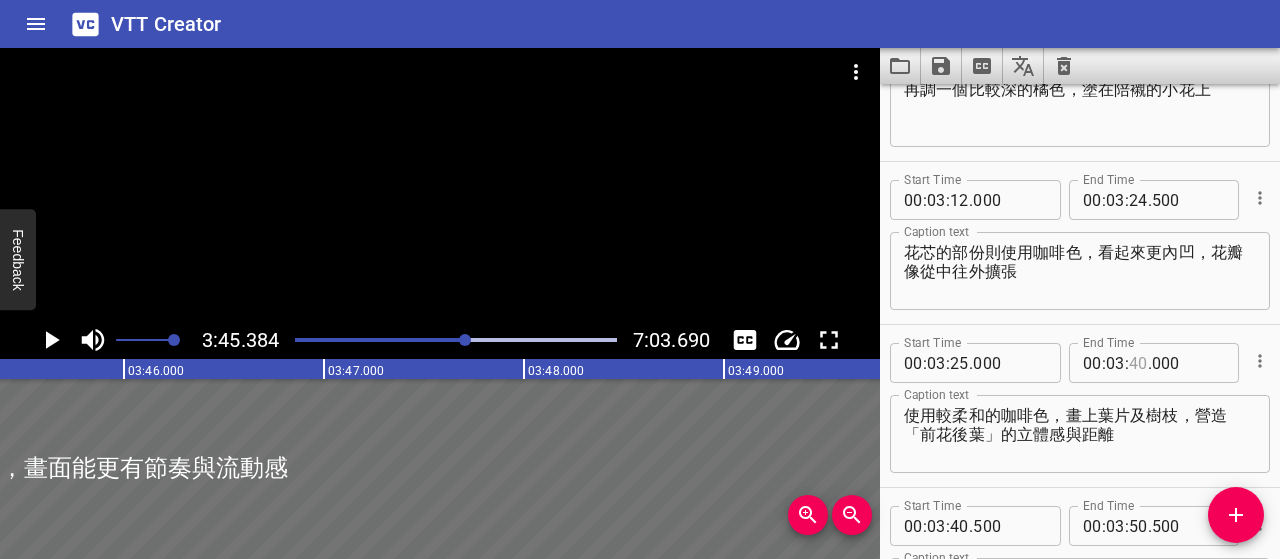 click at bounding box center (1138, 363) 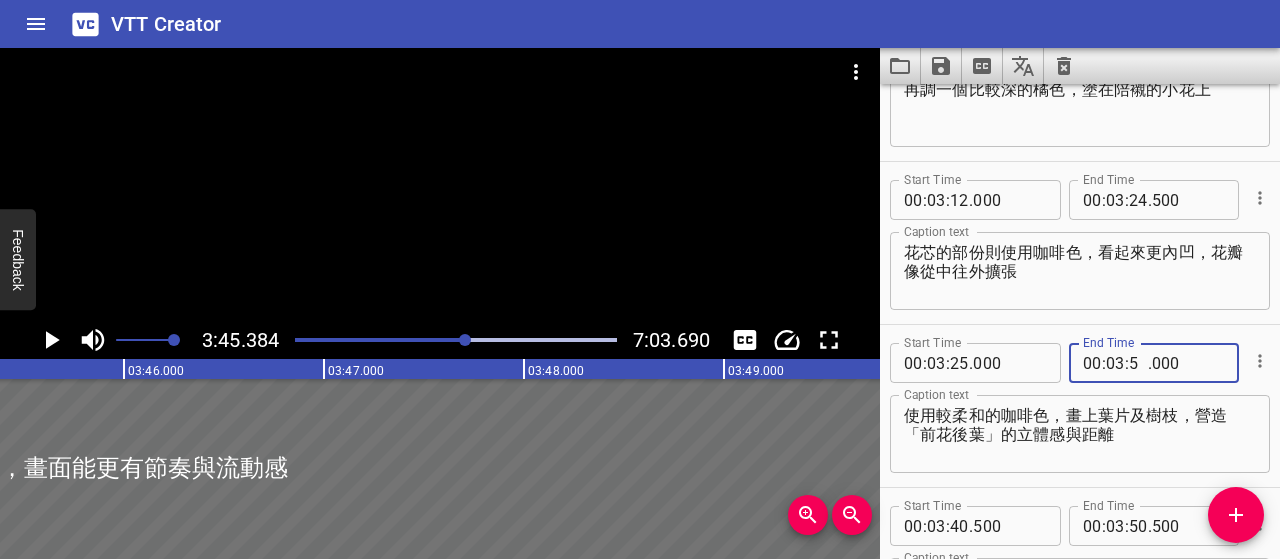 type on "50" 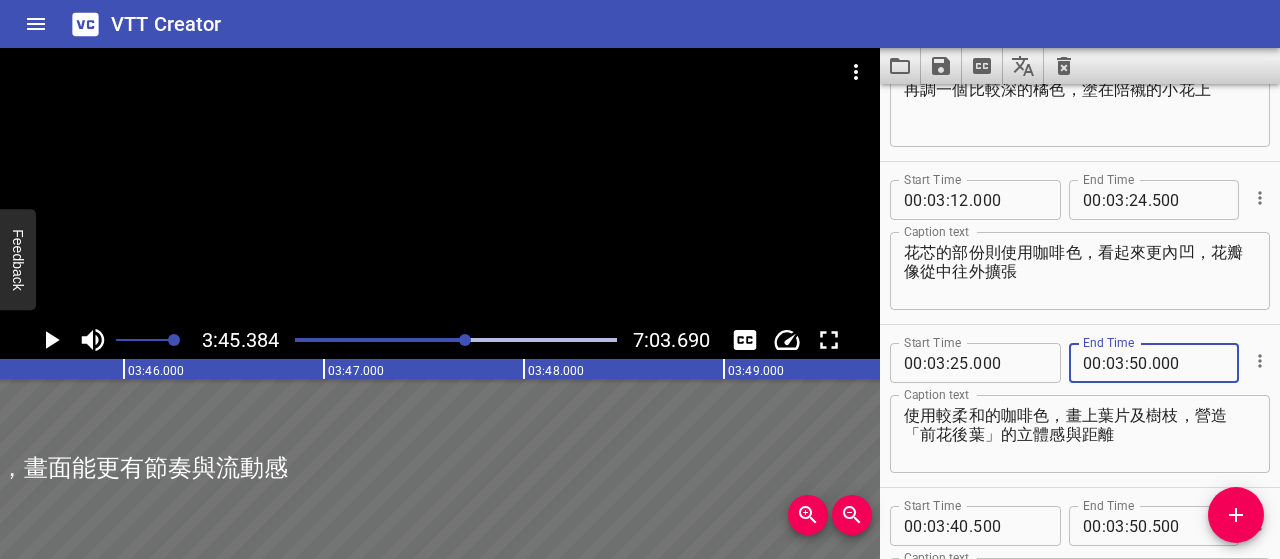 type on "000" 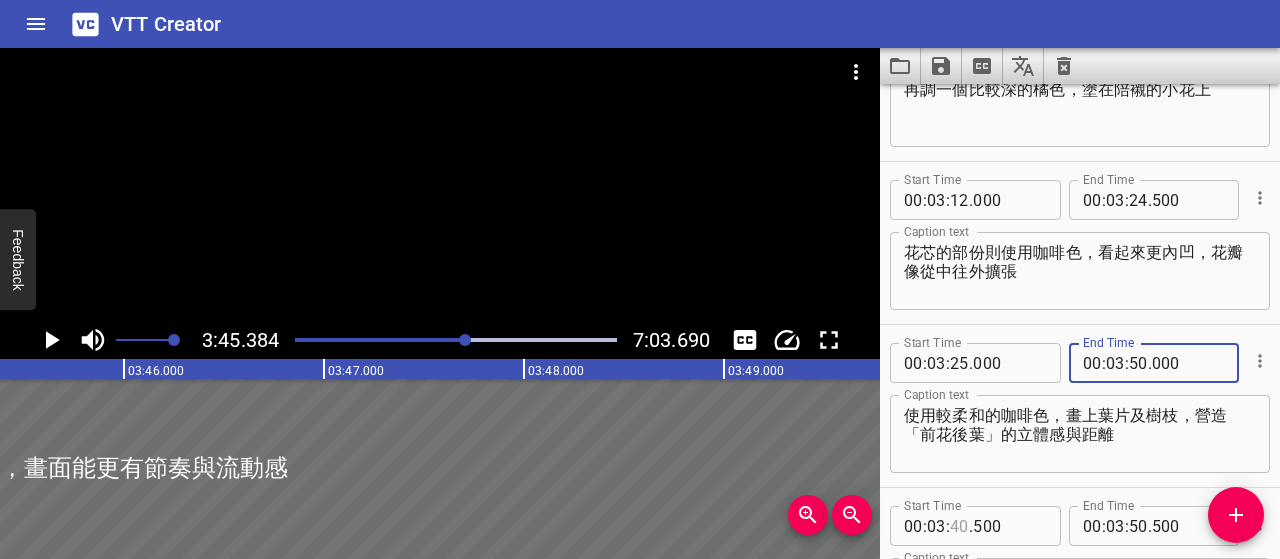 click at bounding box center (959, 526) 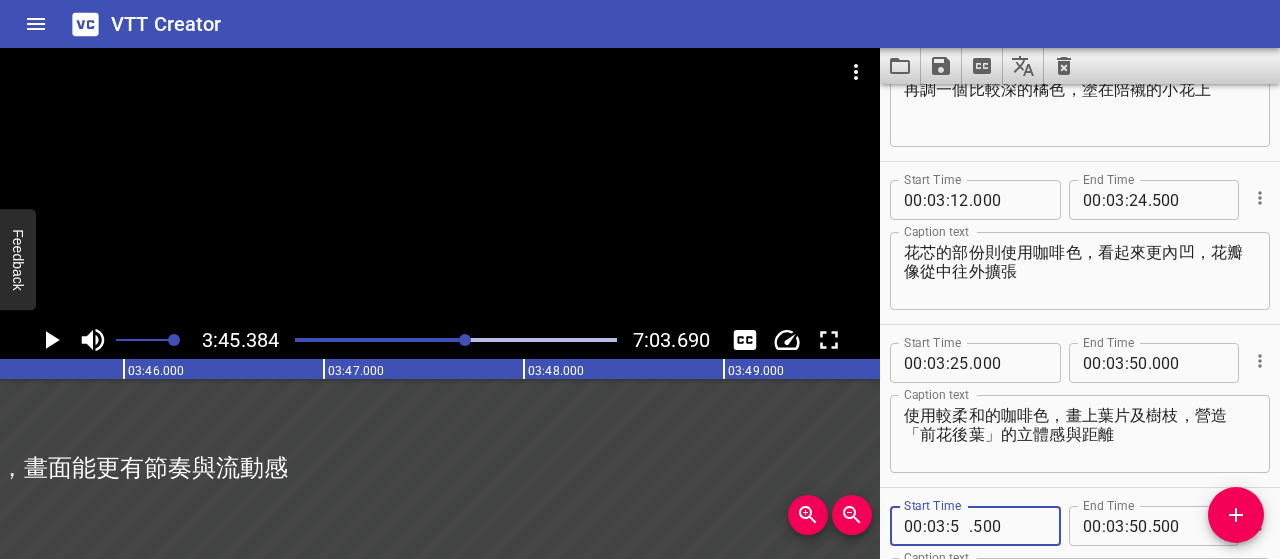 type on "50" 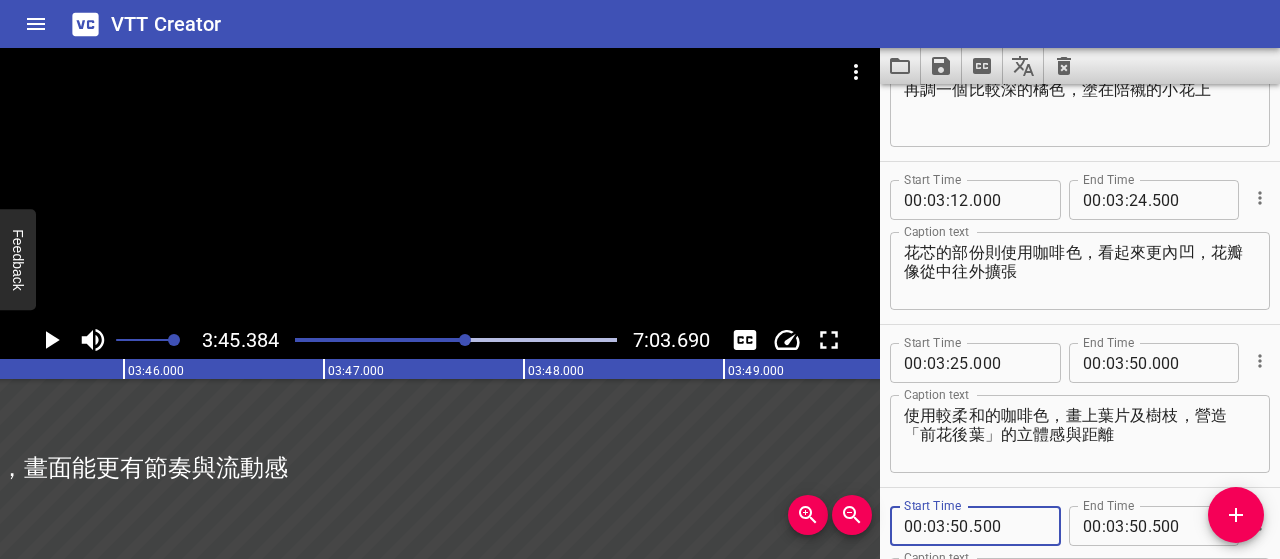 type on "500" 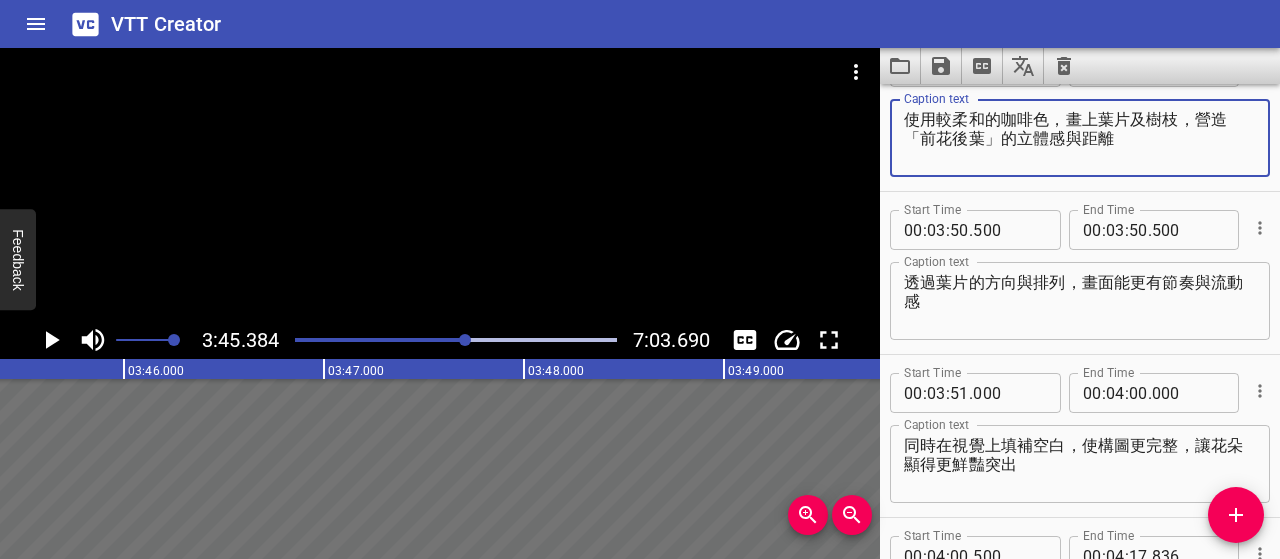 scroll, scrollTop: 2508, scrollLeft: 0, axis: vertical 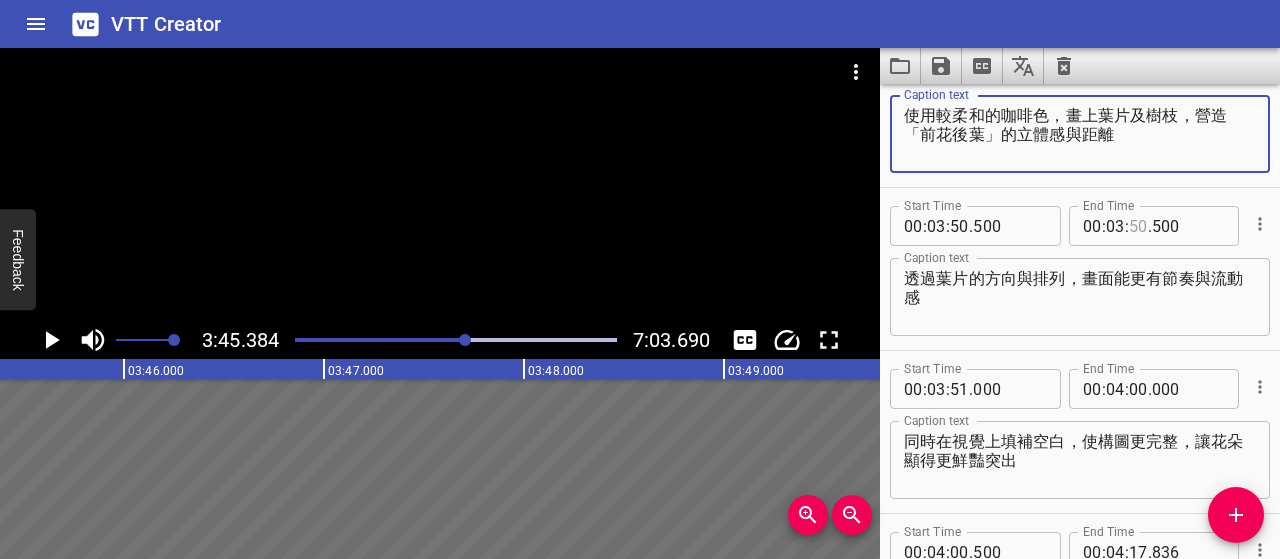 click at bounding box center (1138, 226) 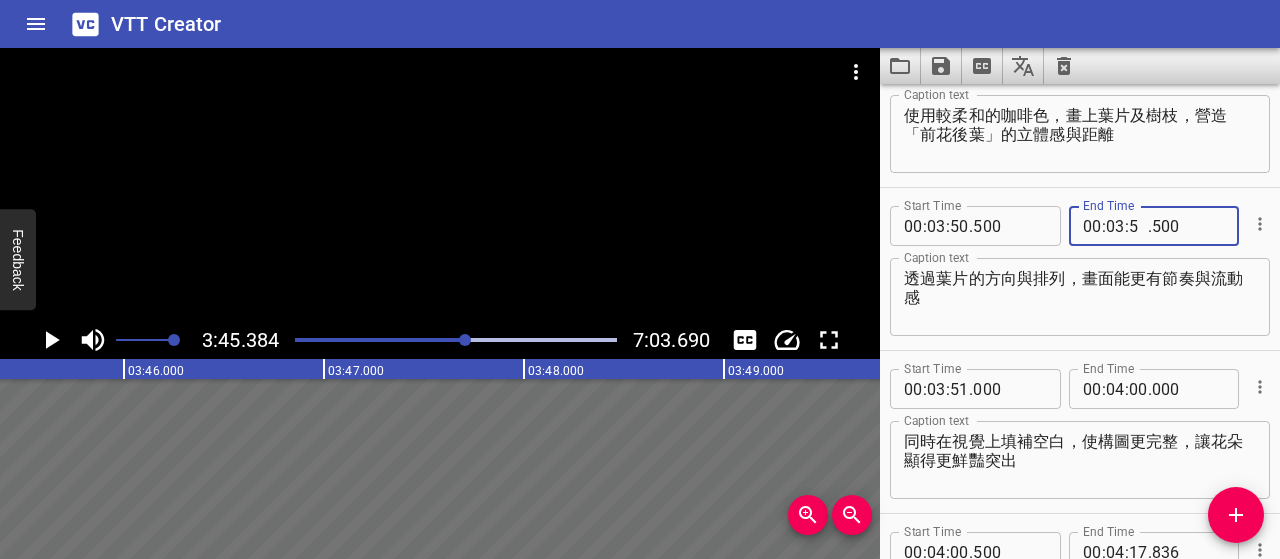 type on "55" 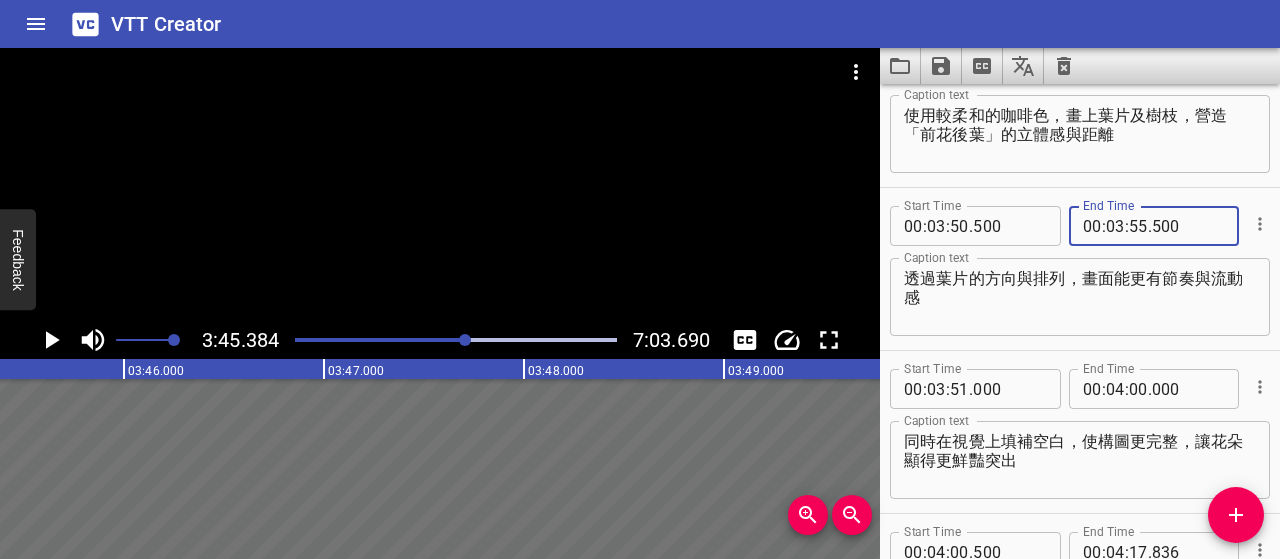 type on "500" 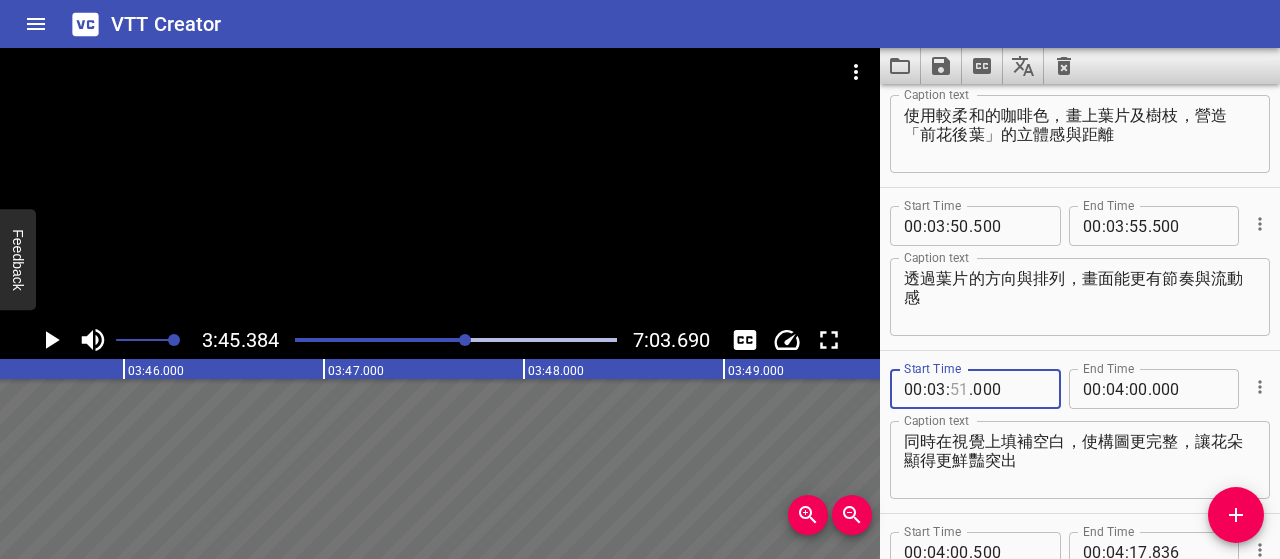 click at bounding box center (959, 389) 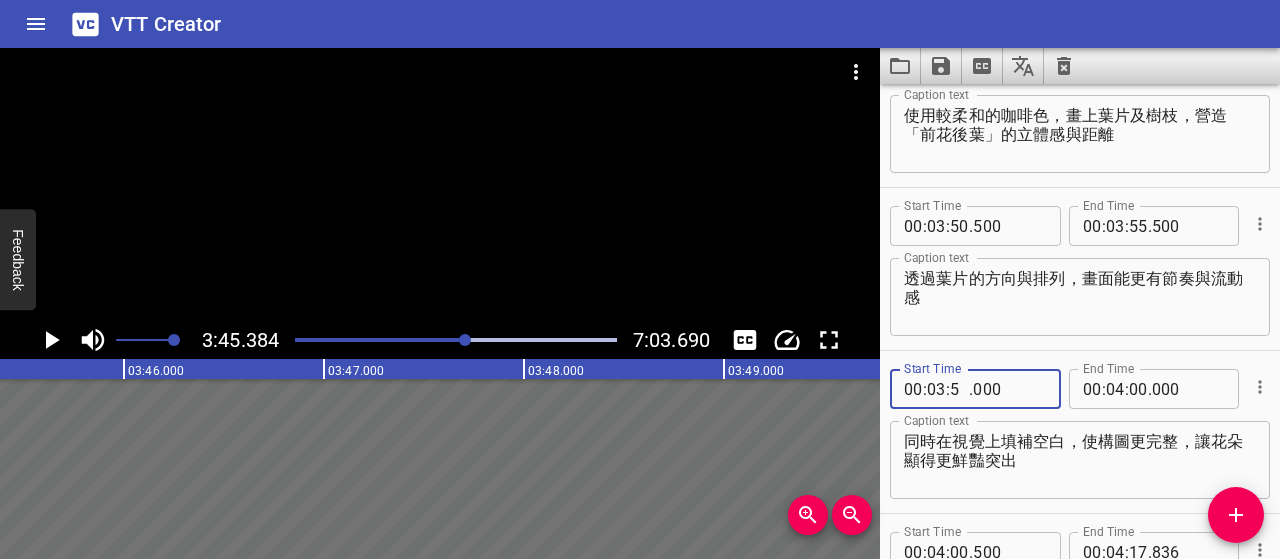 type on "56" 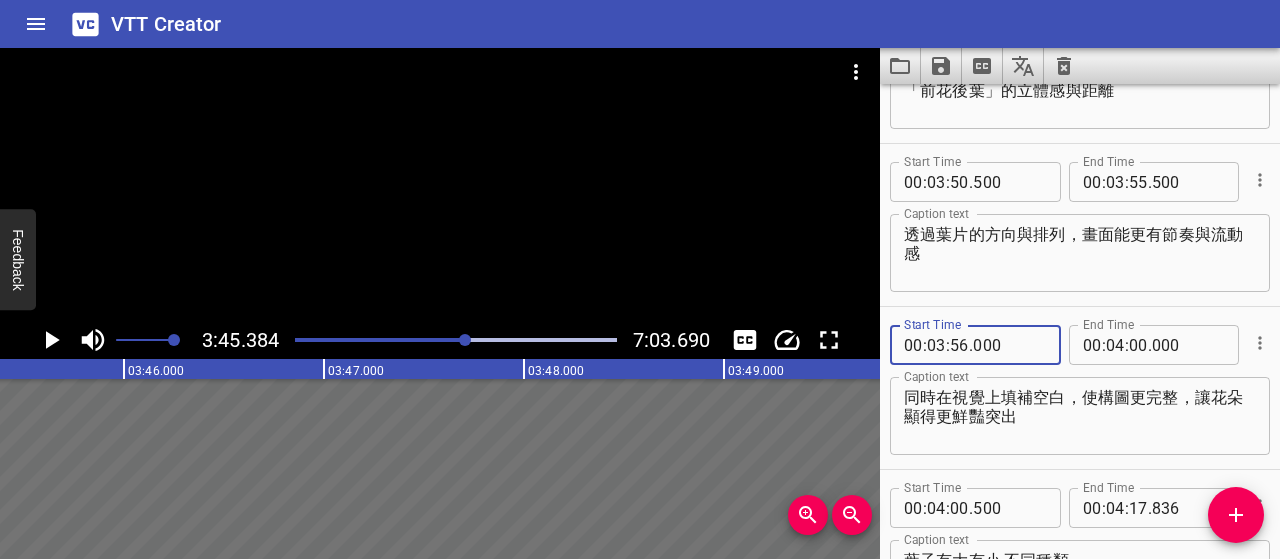 scroll, scrollTop: 2508, scrollLeft: 0, axis: vertical 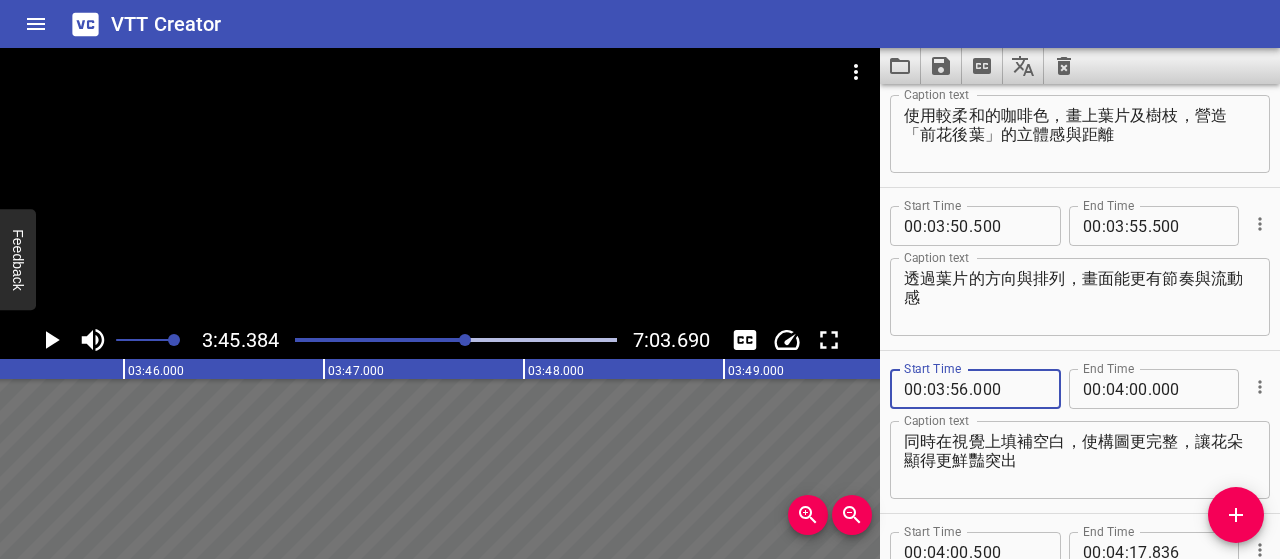 type on "000" 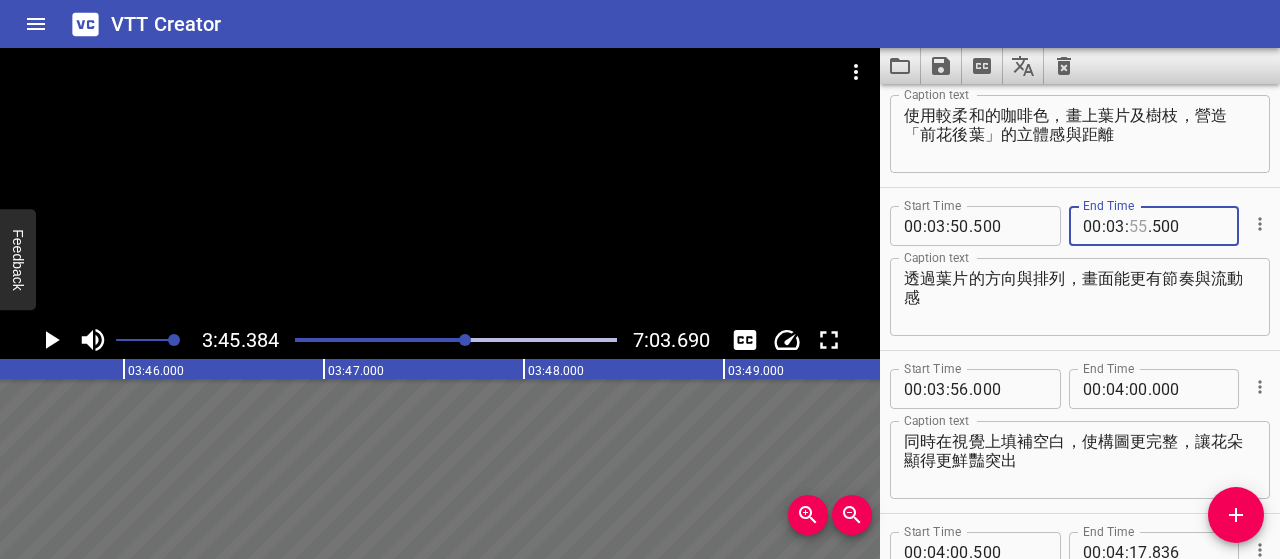 click at bounding box center [1138, 226] 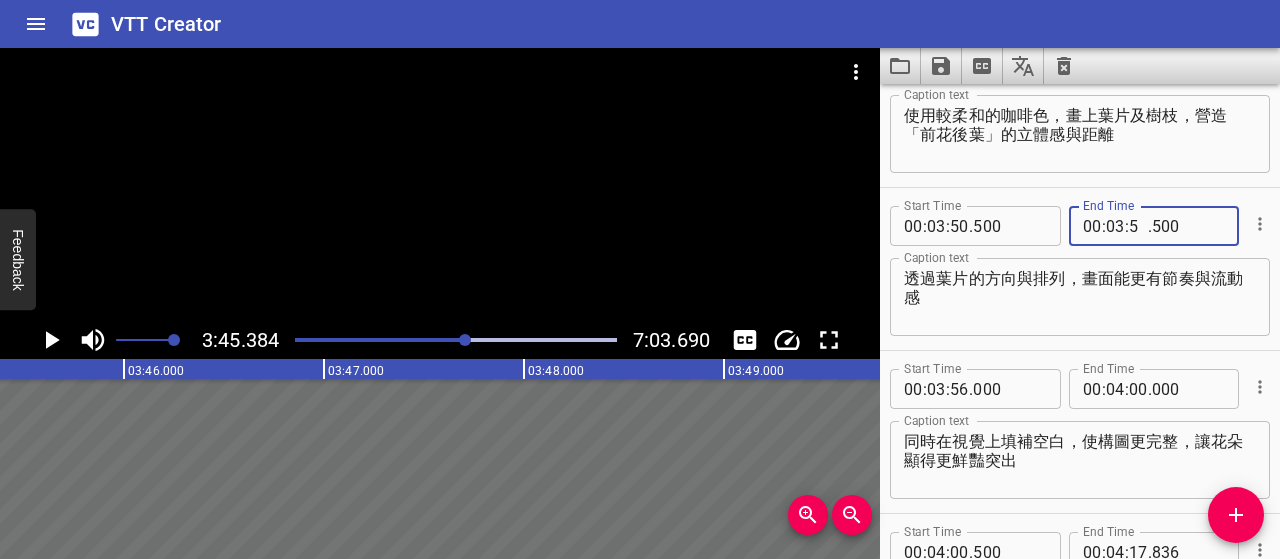 type on "59" 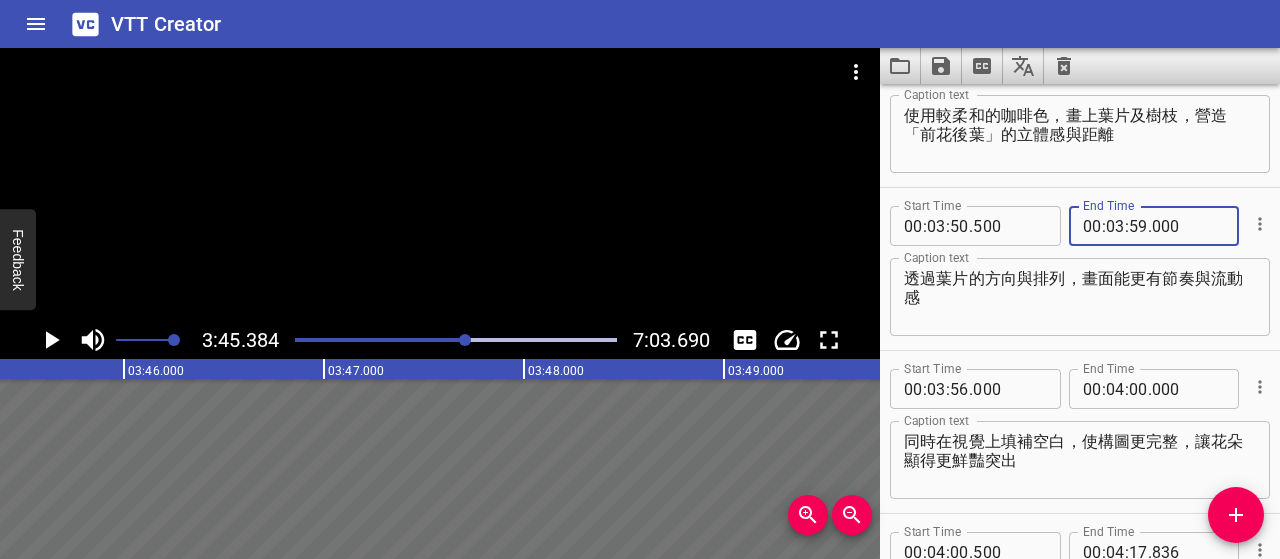 type on "000" 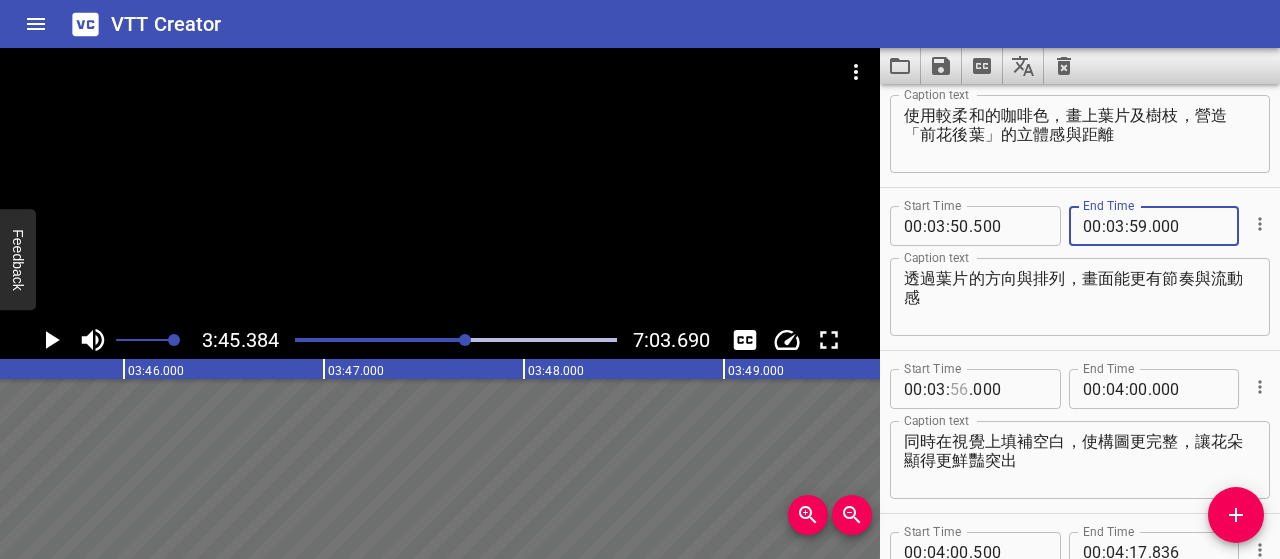 click at bounding box center (959, 389) 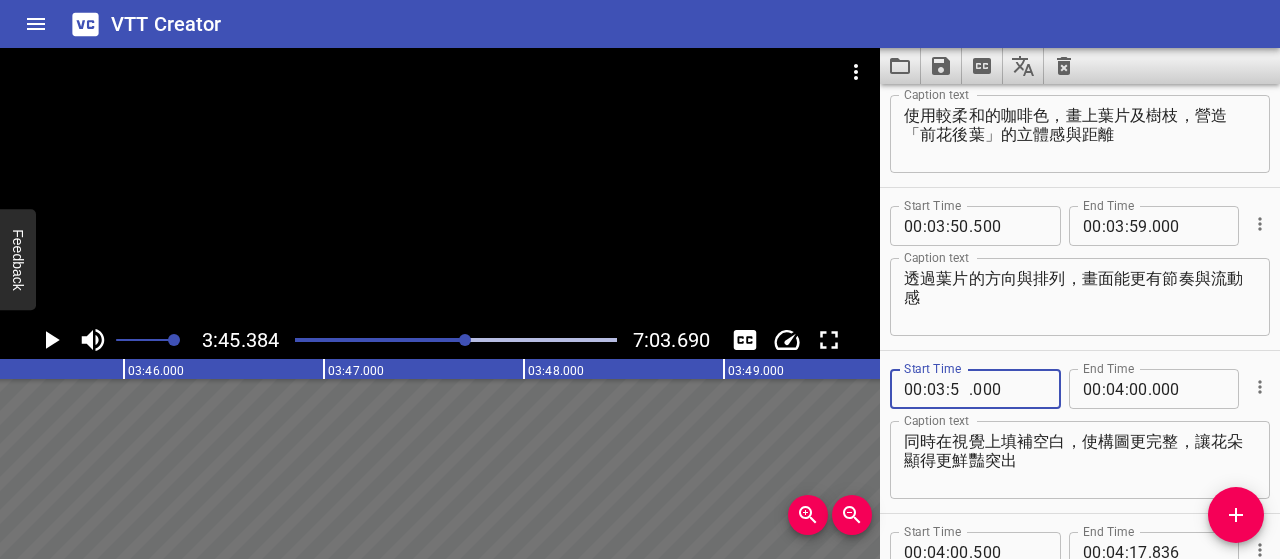type on "59" 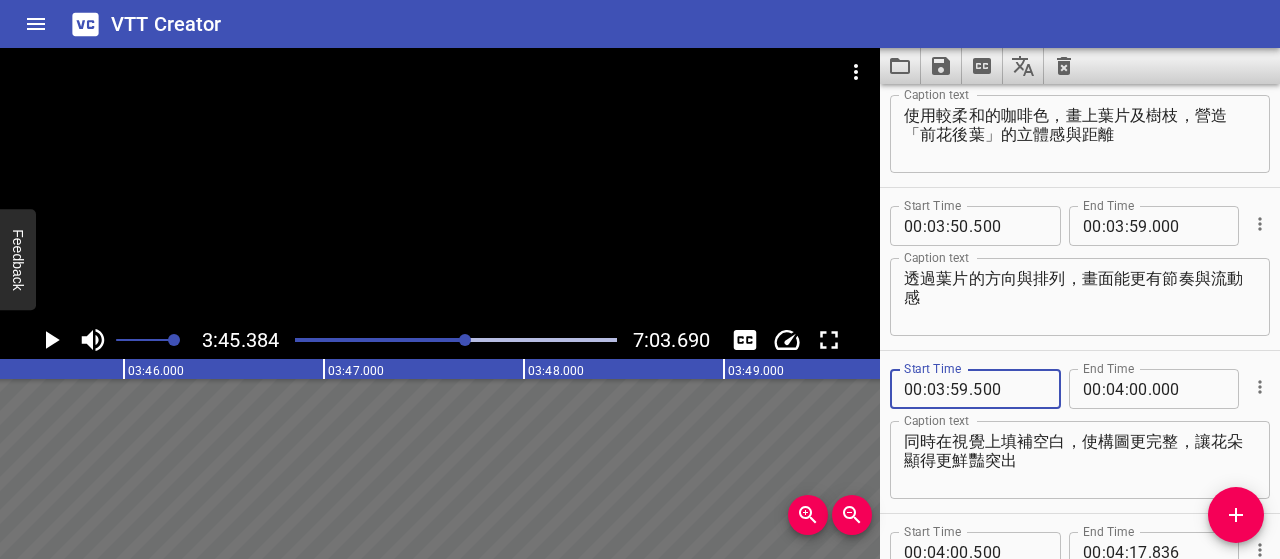 type on "500" 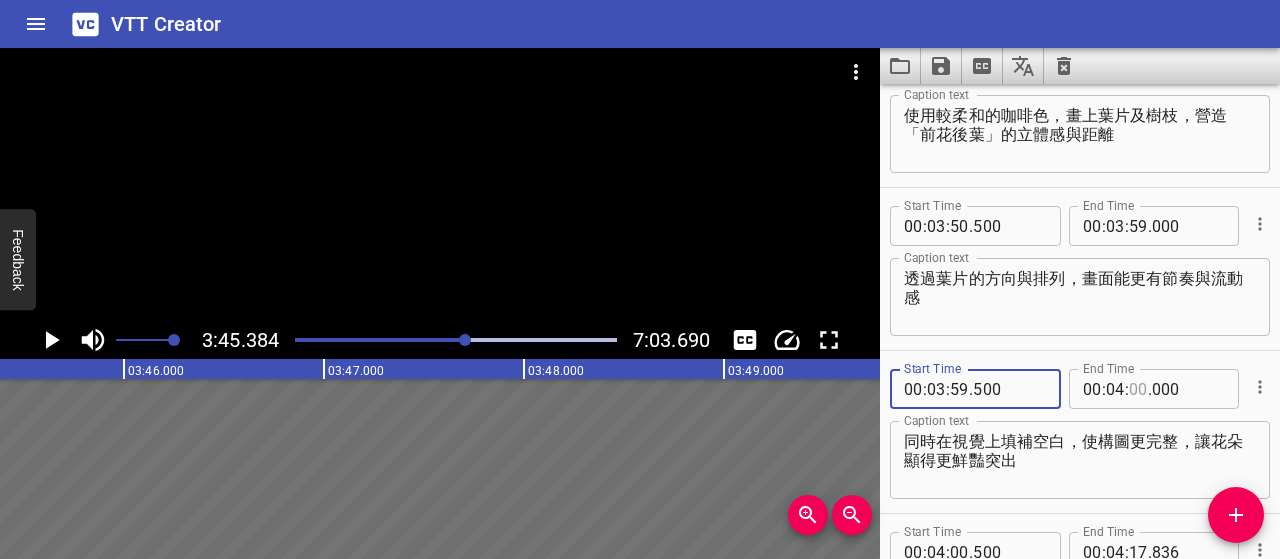 click at bounding box center (1138, 389) 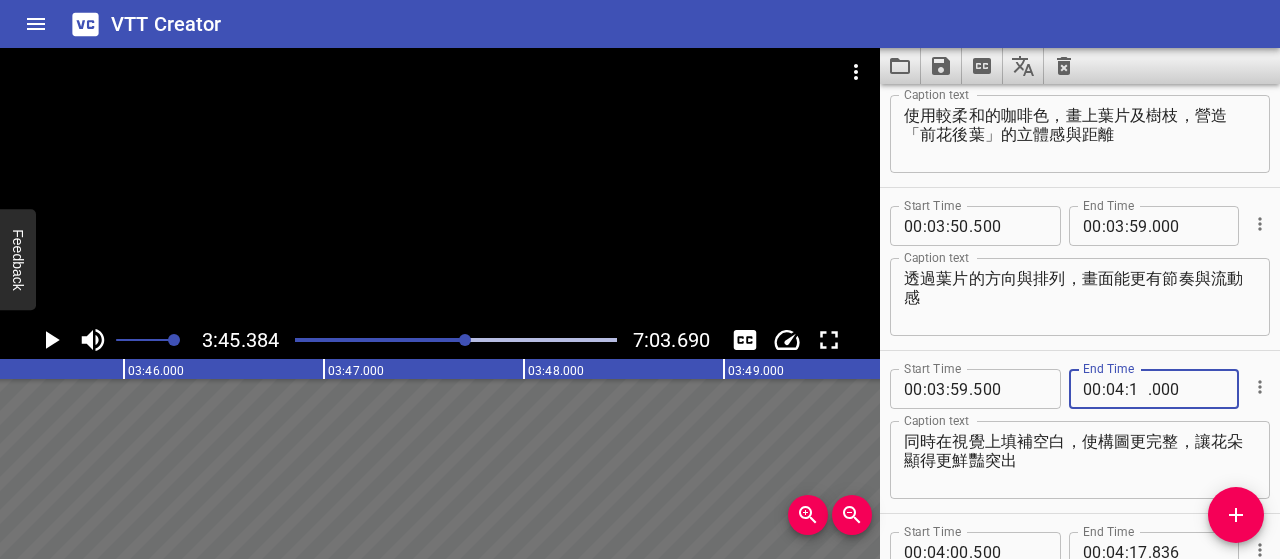 type on "10" 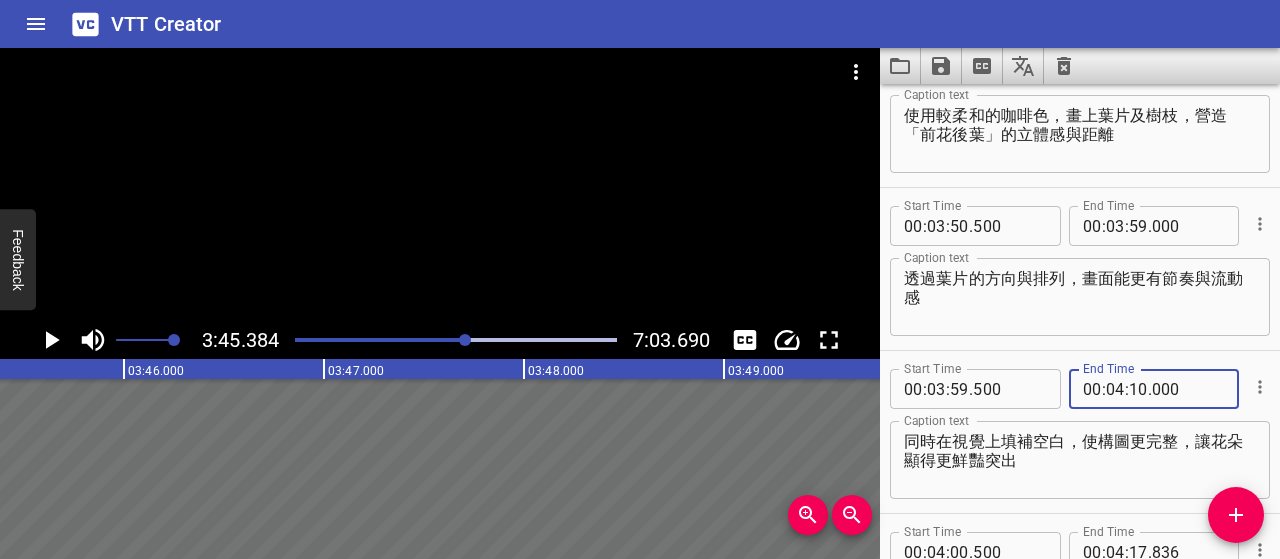 type on "-1" 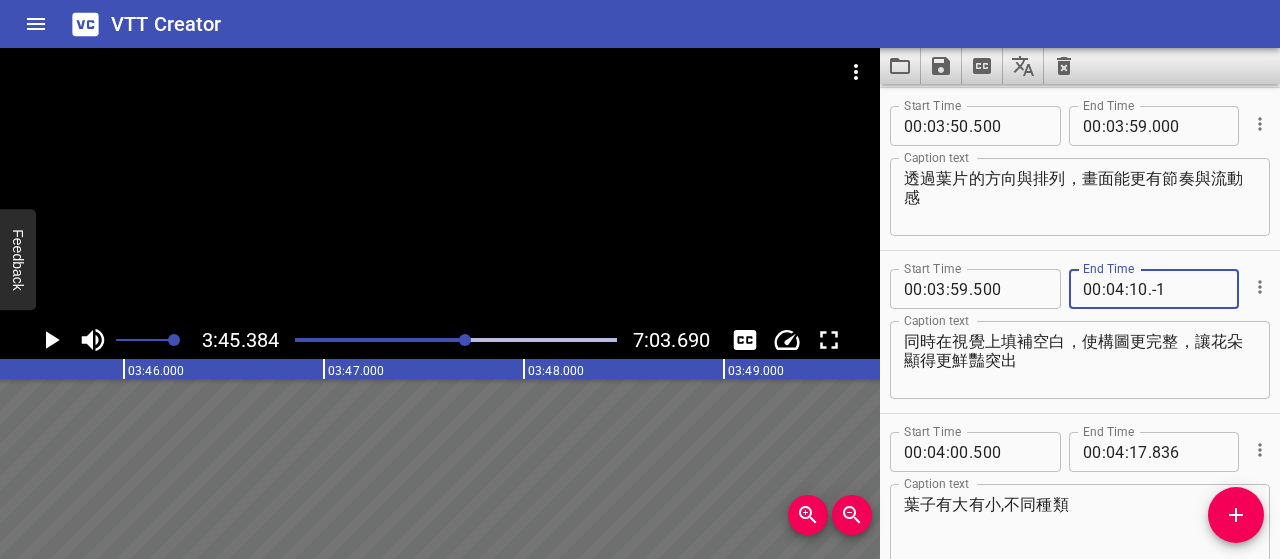 scroll, scrollTop: 2708, scrollLeft: 0, axis: vertical 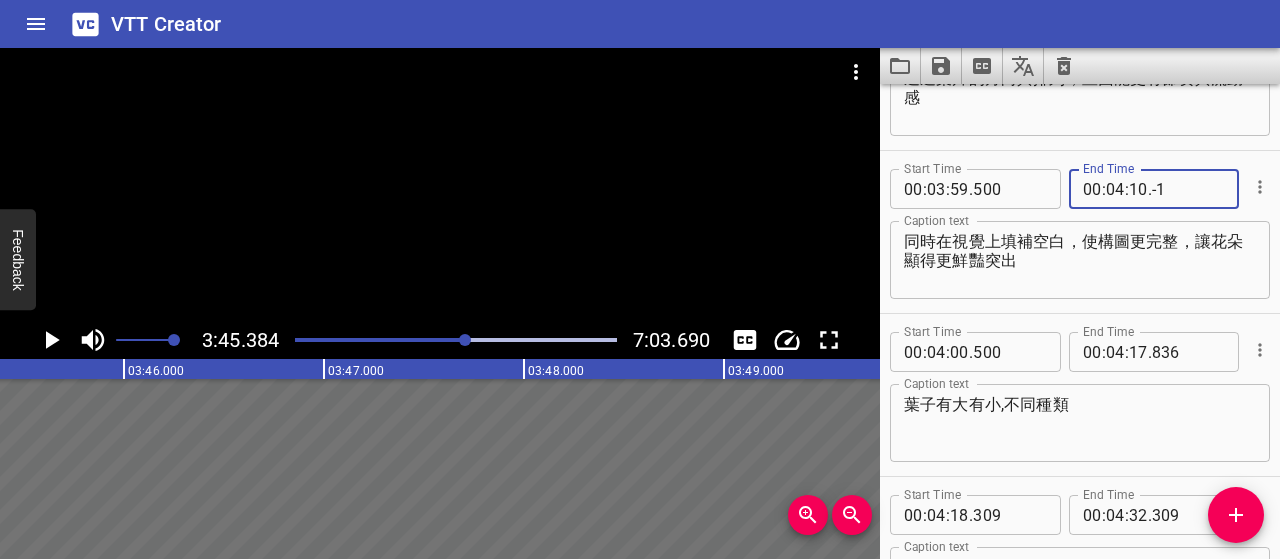 click on "-1" at bounding box center (1188, 189) 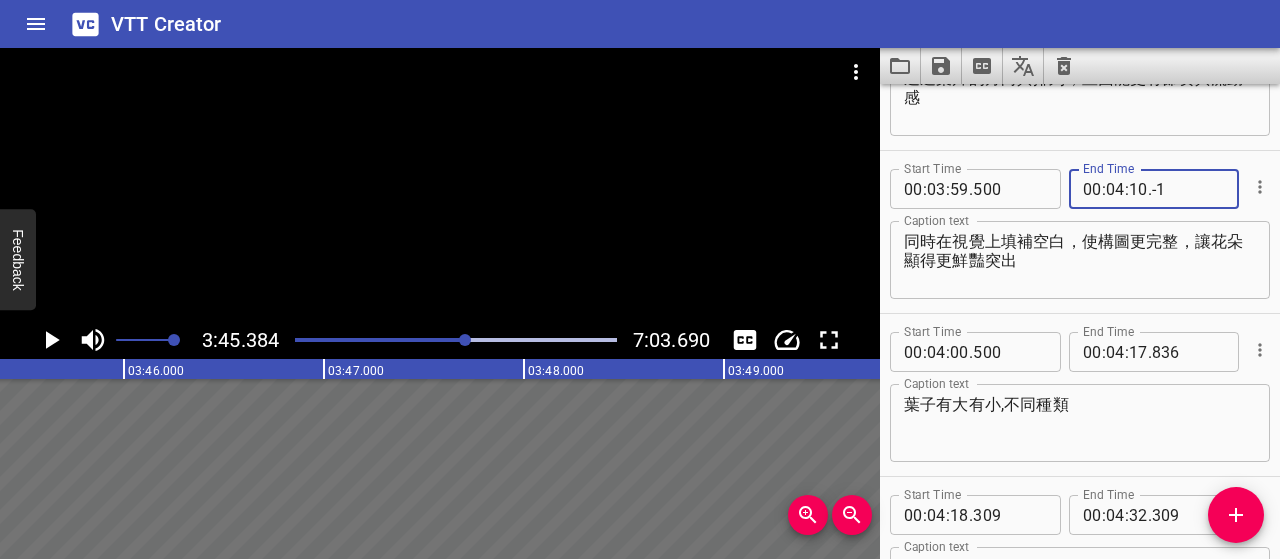 type 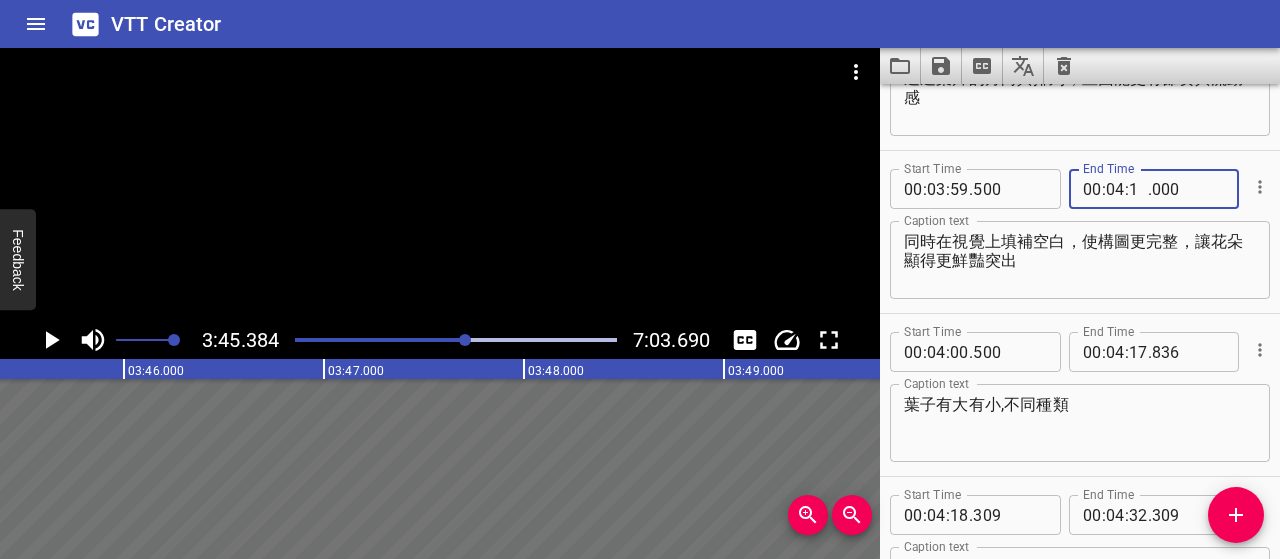 type on "10" 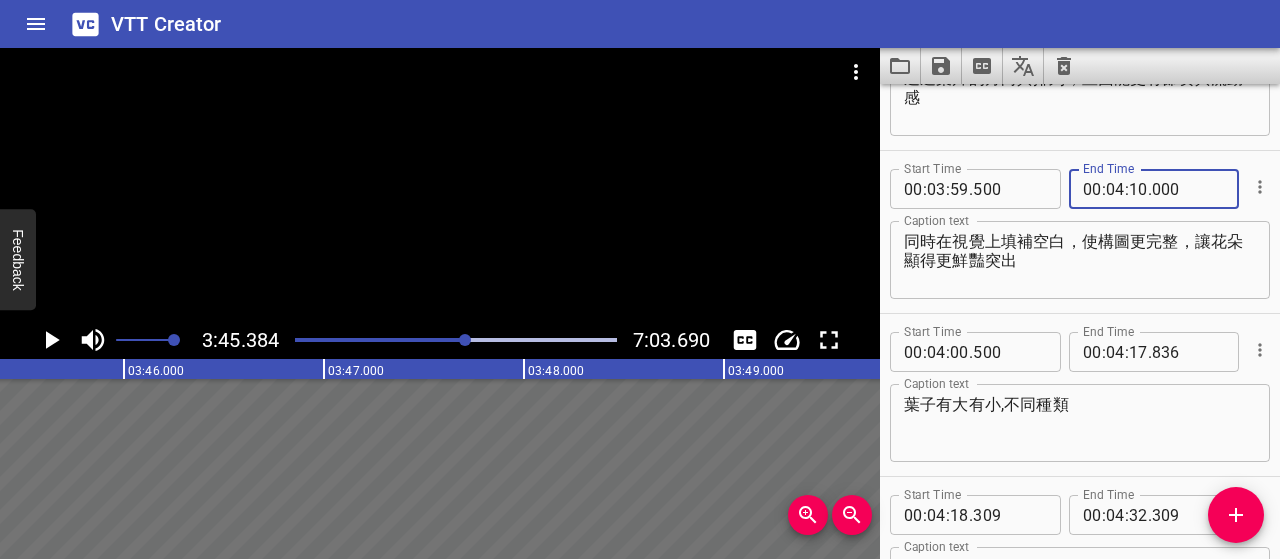 type on "000" 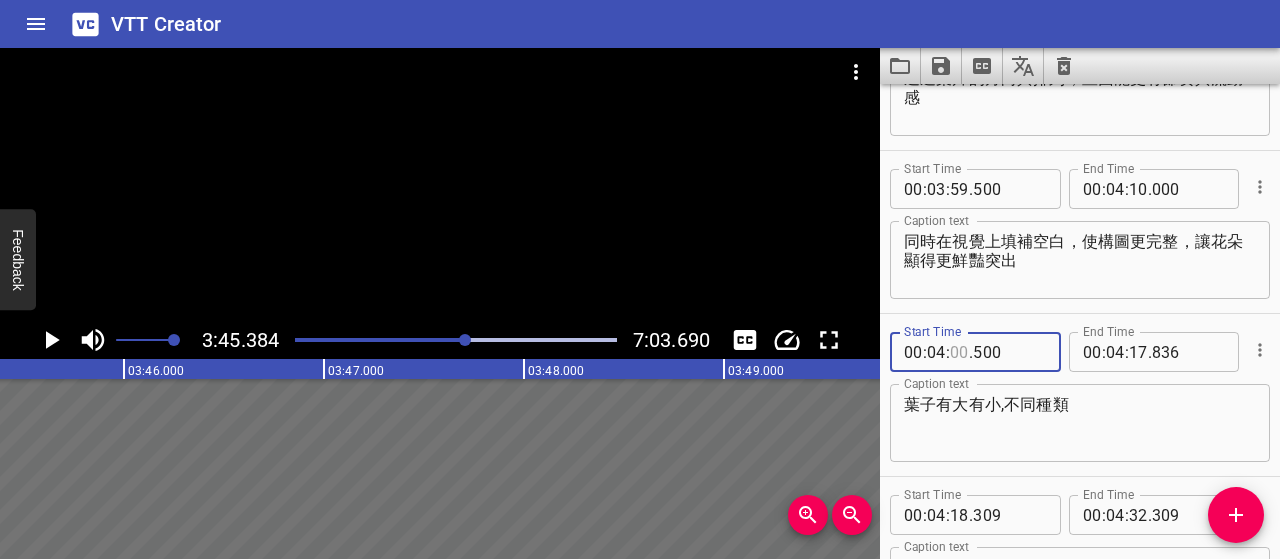 click at bounding box center [959, 352] 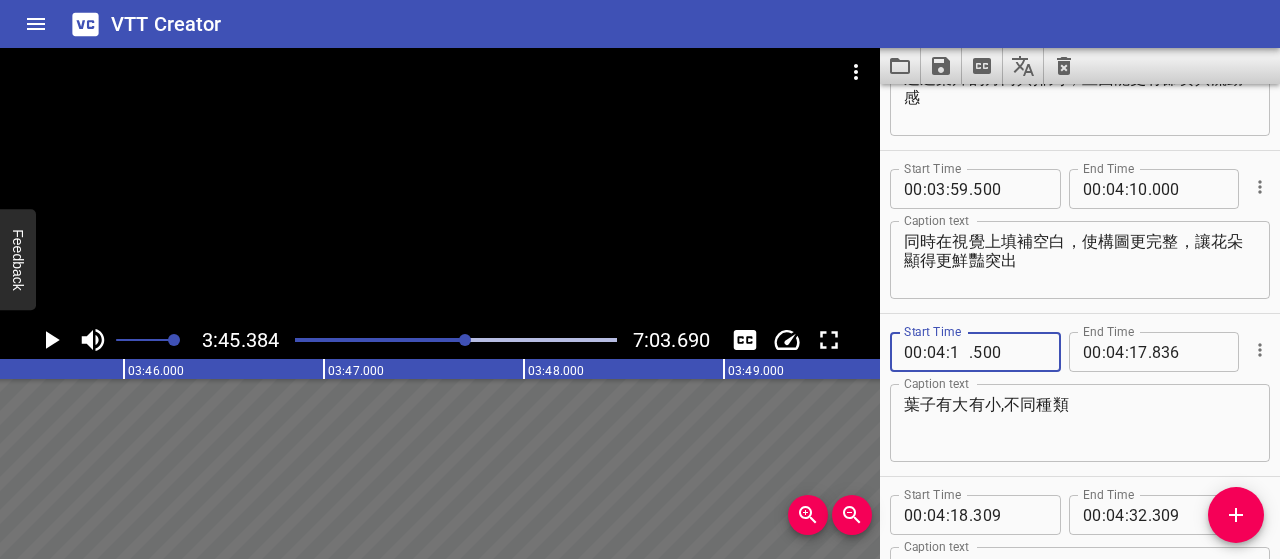 type on "10" 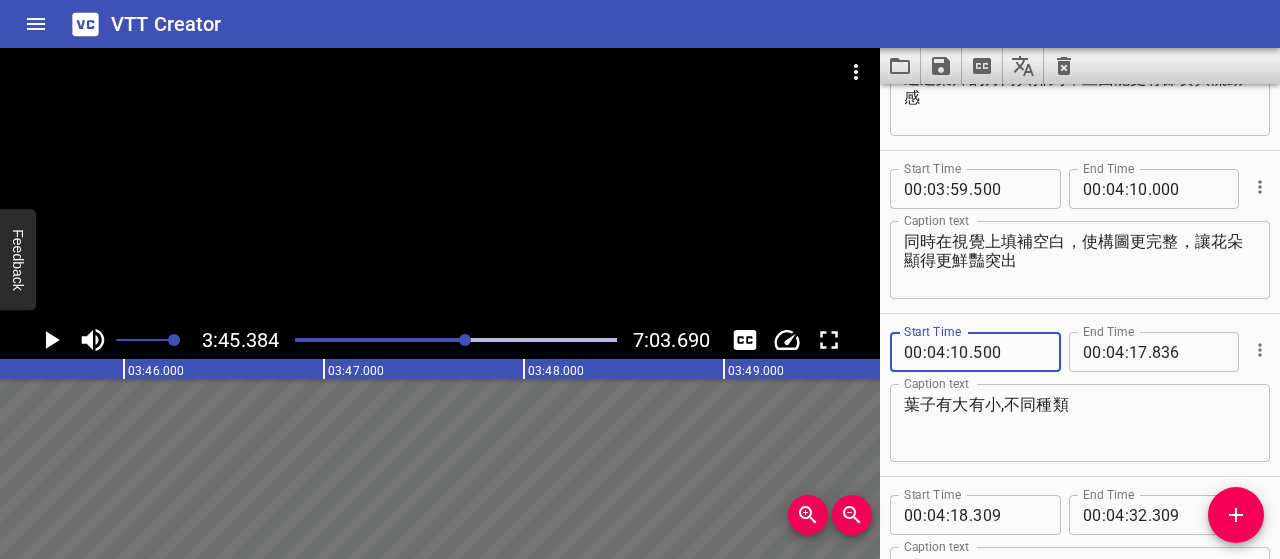type on "500" 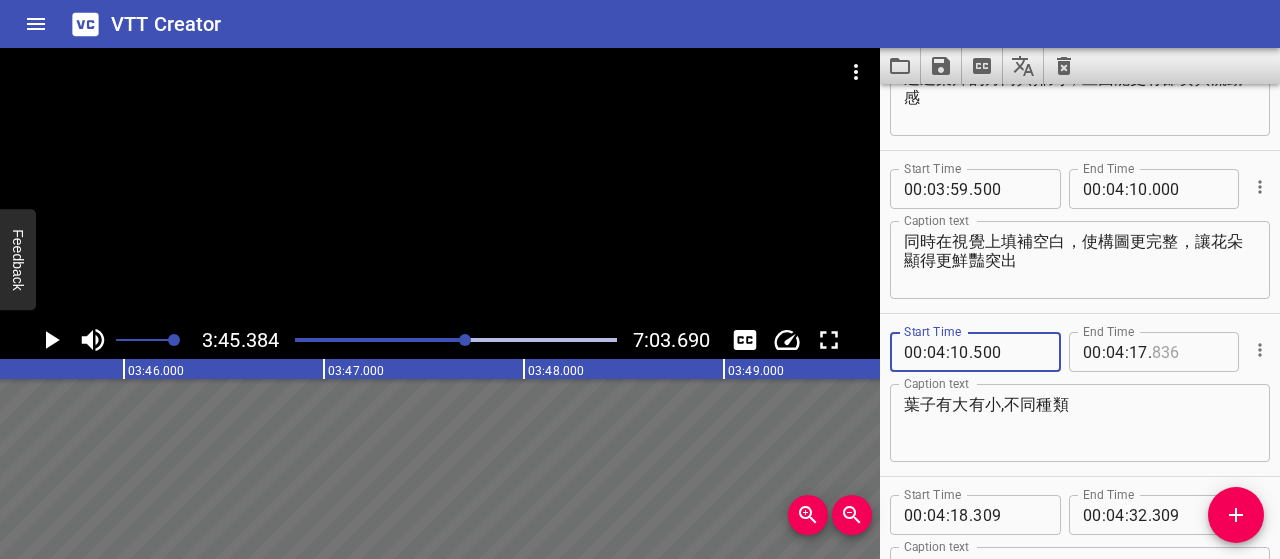 click at bounding box center (1188, 352) 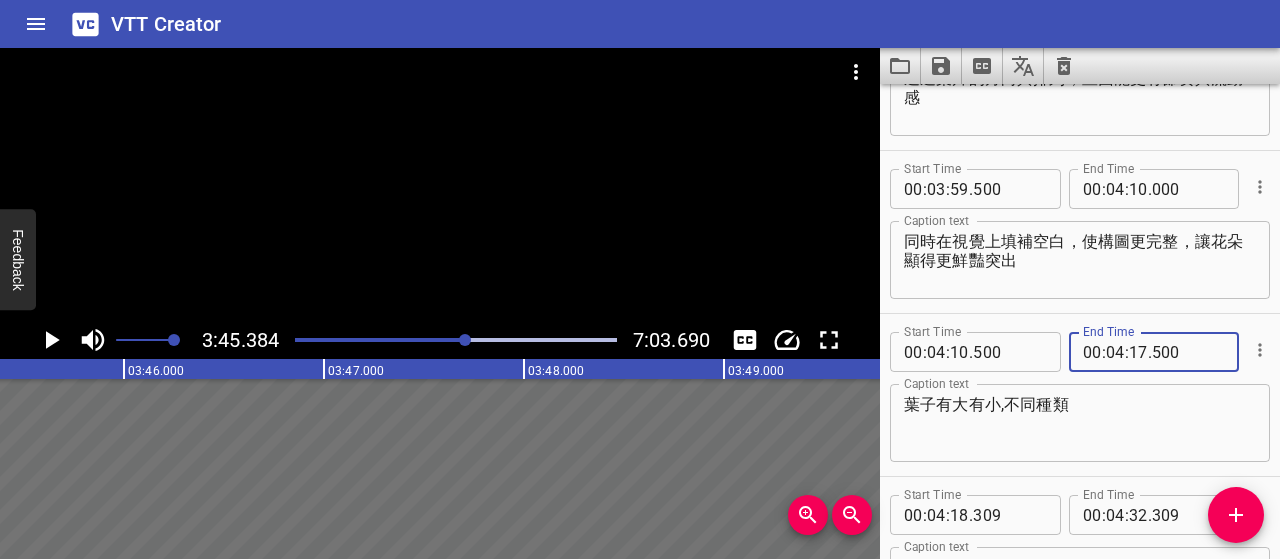 type on "500" 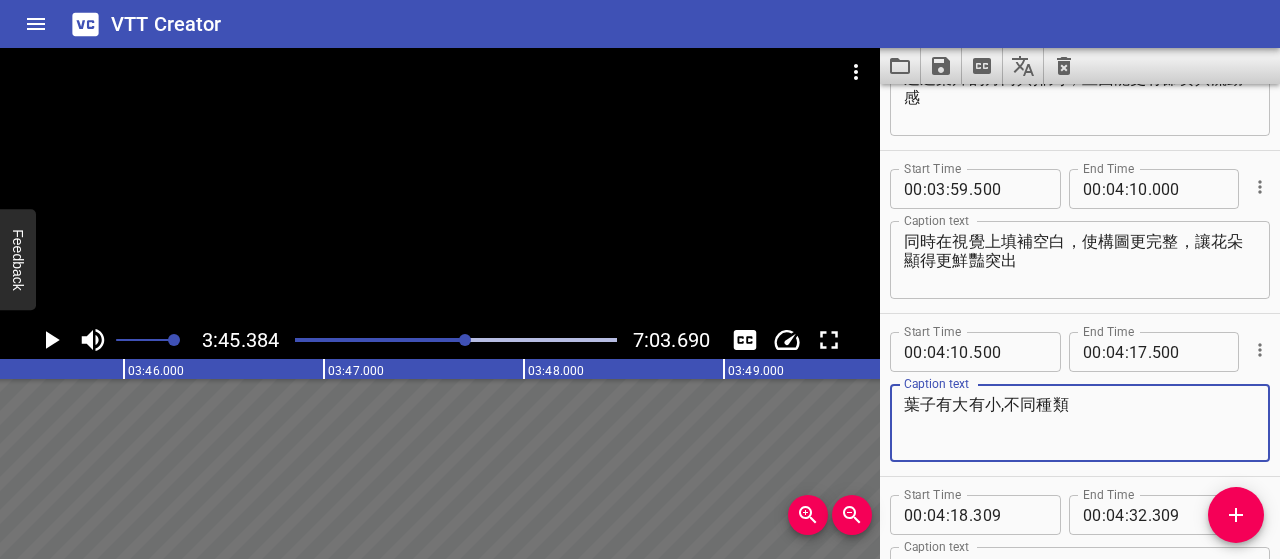 drag, startPoint x: 1107, startPoint y: 405, endPoint x: 885, endPoint y: 412, distance: 222.11034 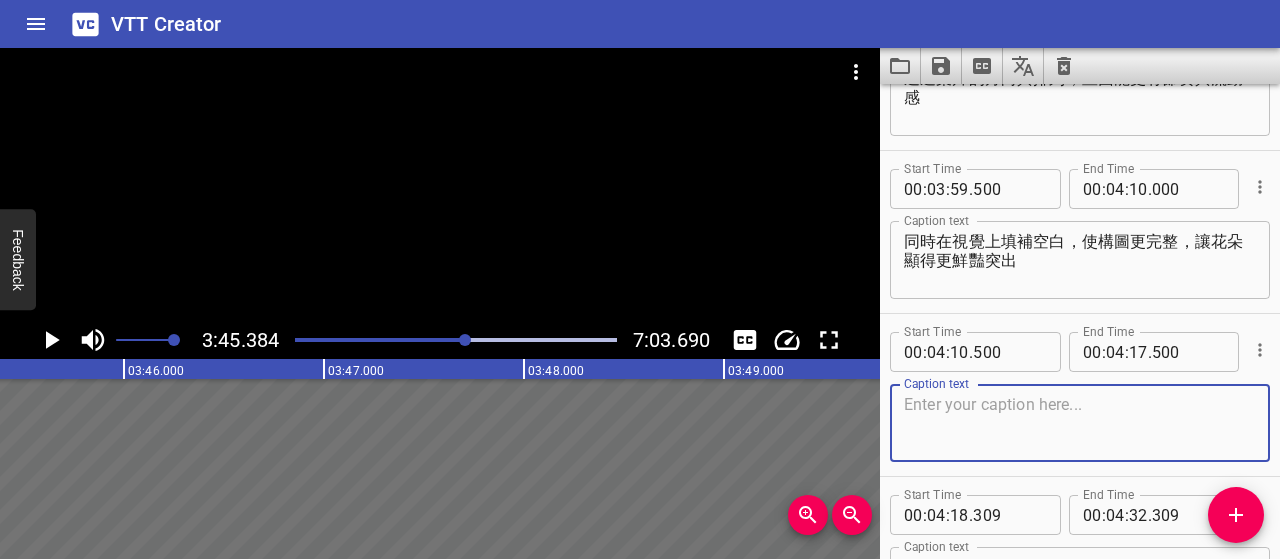 paste on "不同大小的葉片" 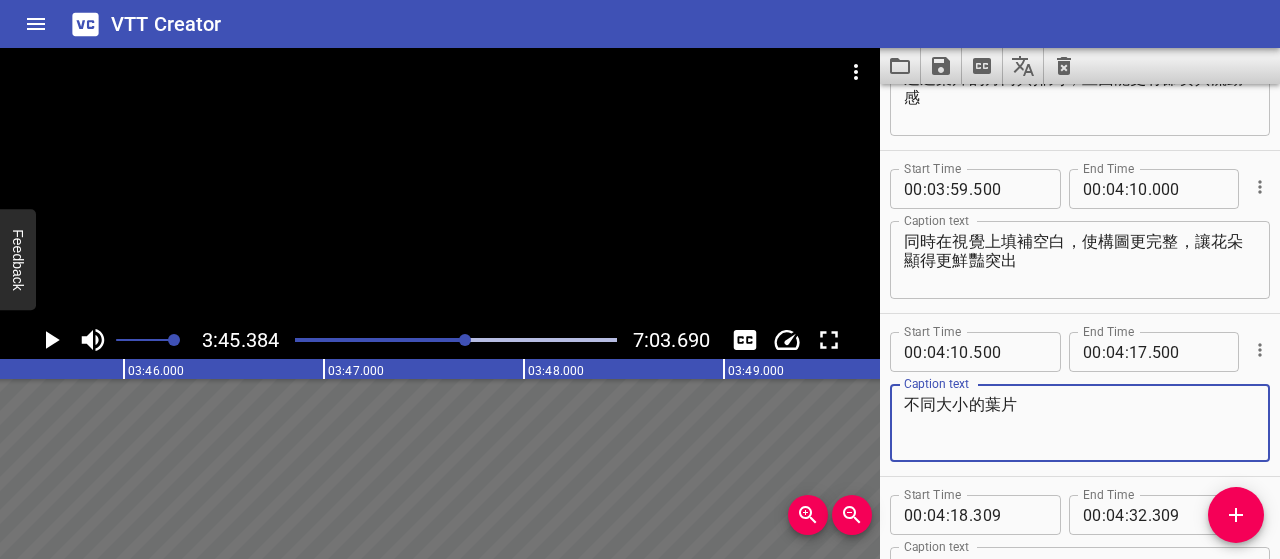 click on "不同大小的葉片" at bounding box center (1080, 423) 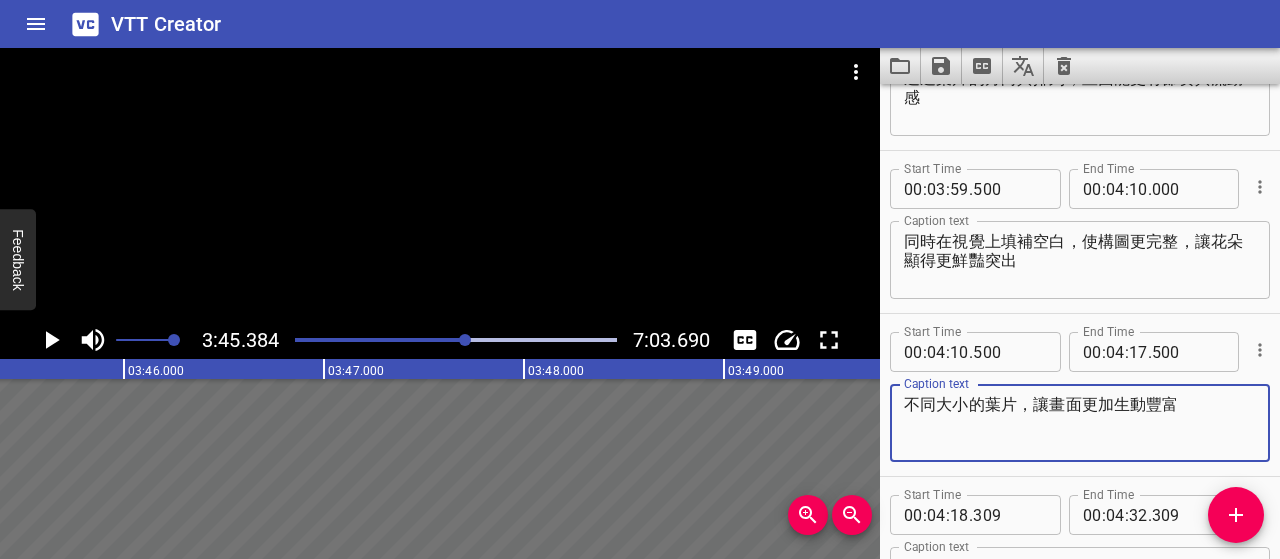 type on "不同大小的葉片，讓畫面更加生動豐富" 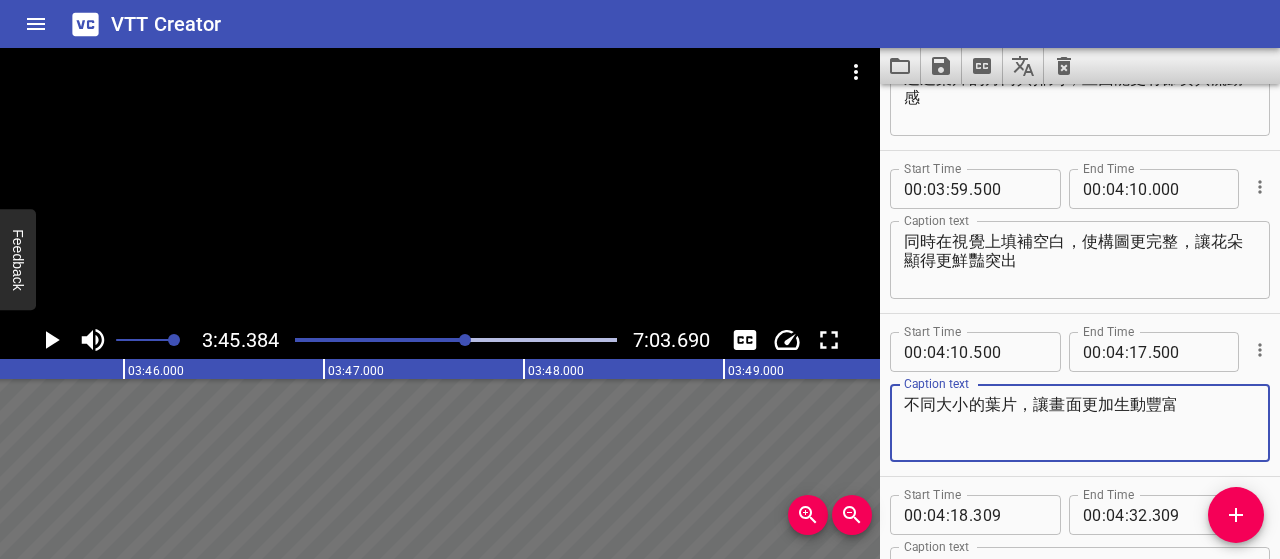 click on "同時在視覺上填補空白，使構圖更完整，讓花朵顯得更鮮豔突出" at bounding box center [1080, 260] 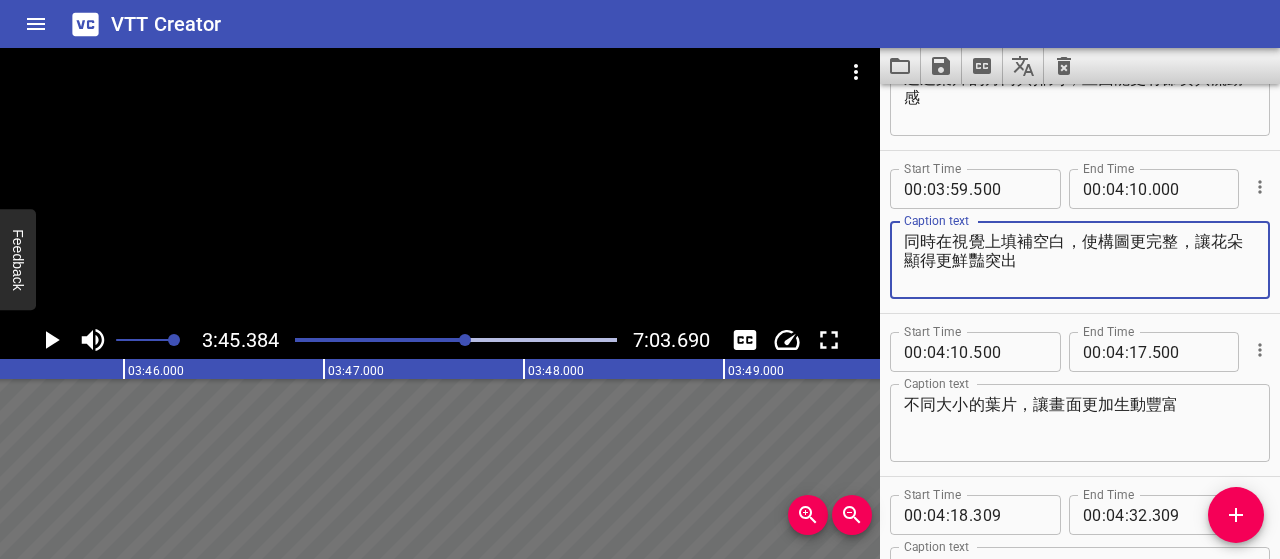 click 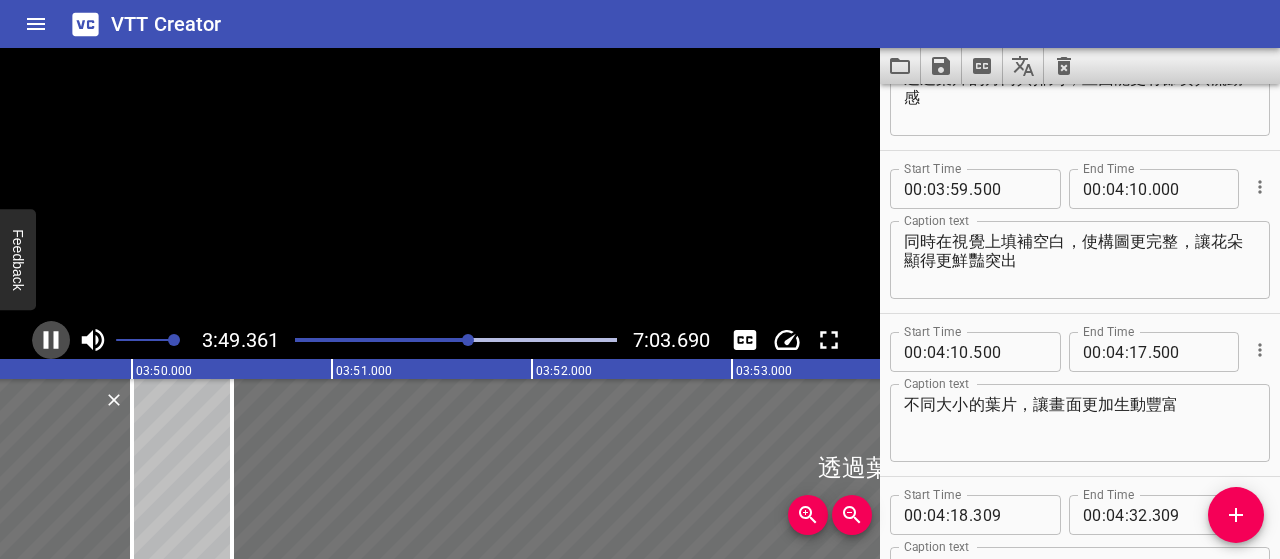 click 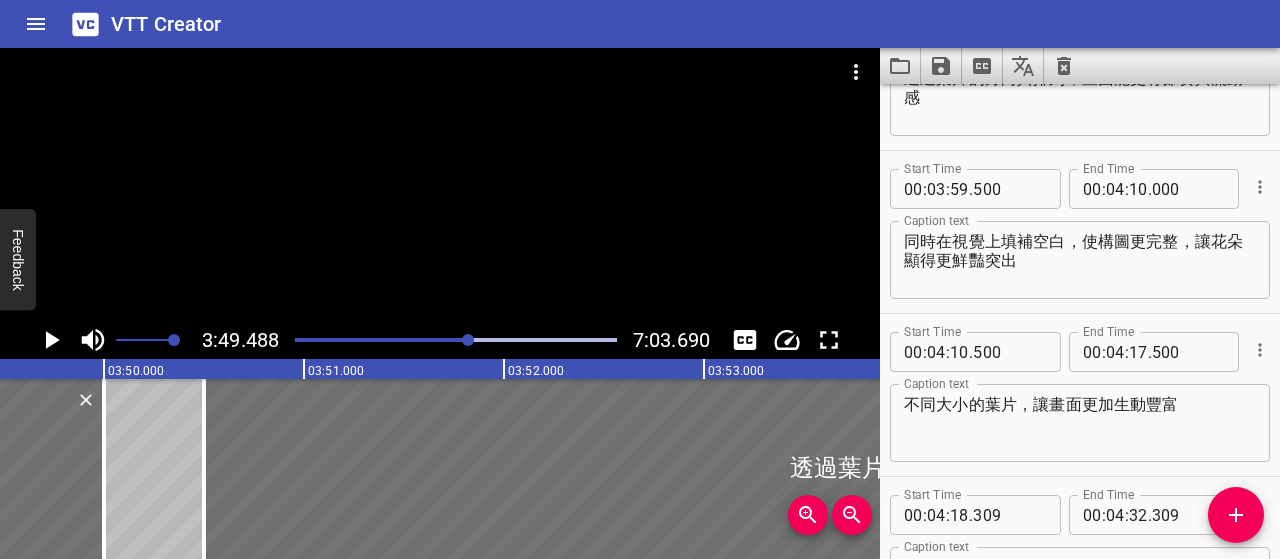 scroll, scrollTop: 0, scrollLeft: 45898, axis: horizontal 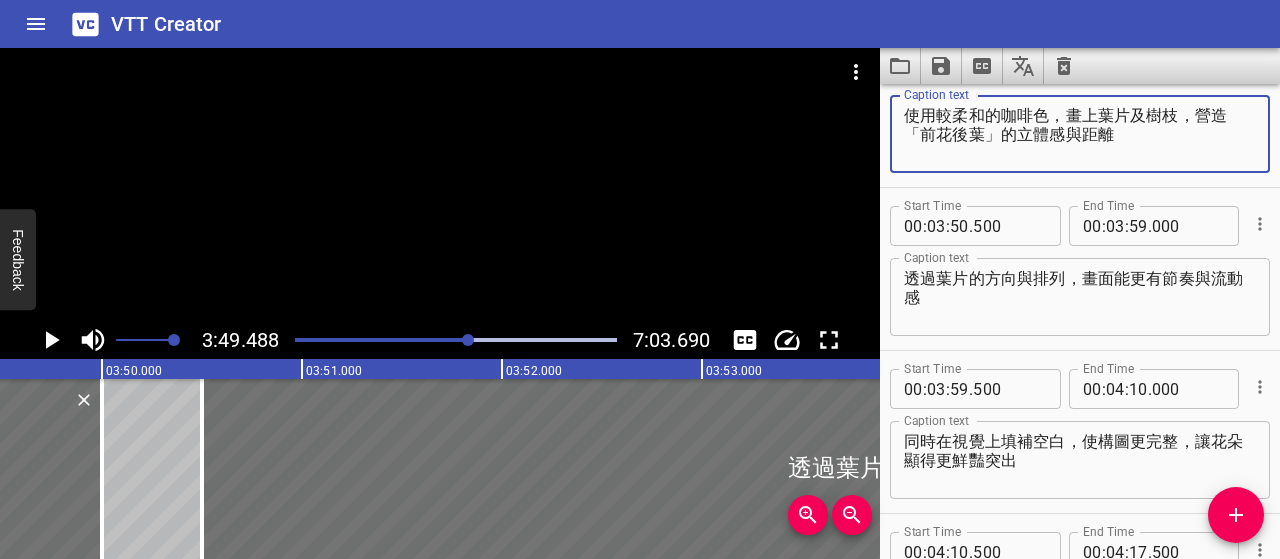 click on "使用較柔和的咖啡色，畫上葉片及樹枝，營造「前花後葉」的立體感與距離" at bounding box center (1080, 134) 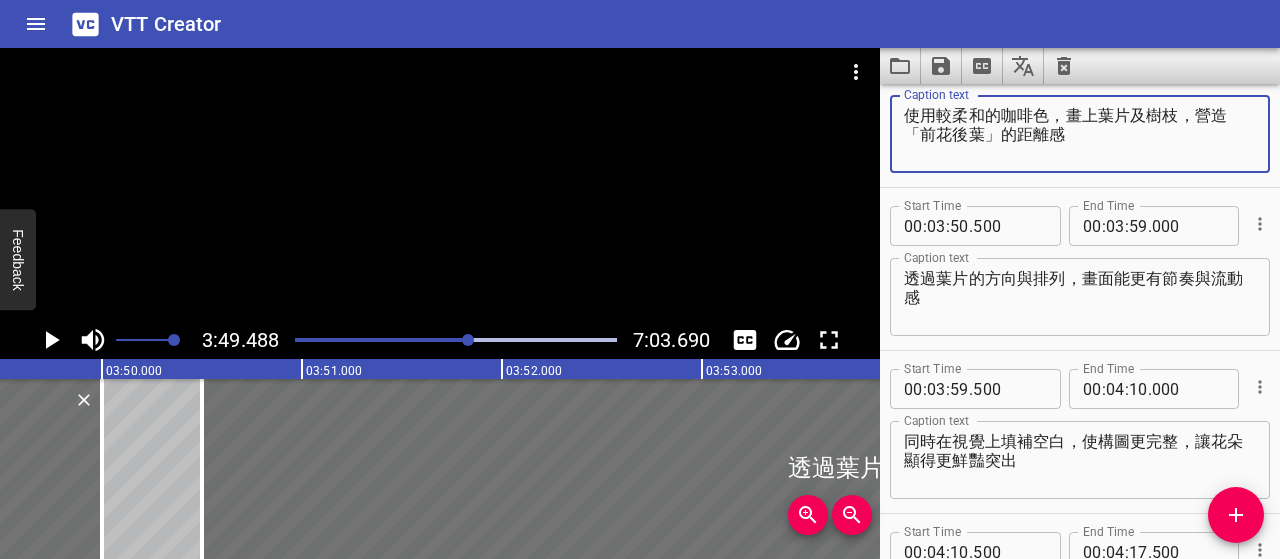 type on "使用較柔和的咖啡色，畫上葉片及樹枝，營造「前花後葉」的距離感" 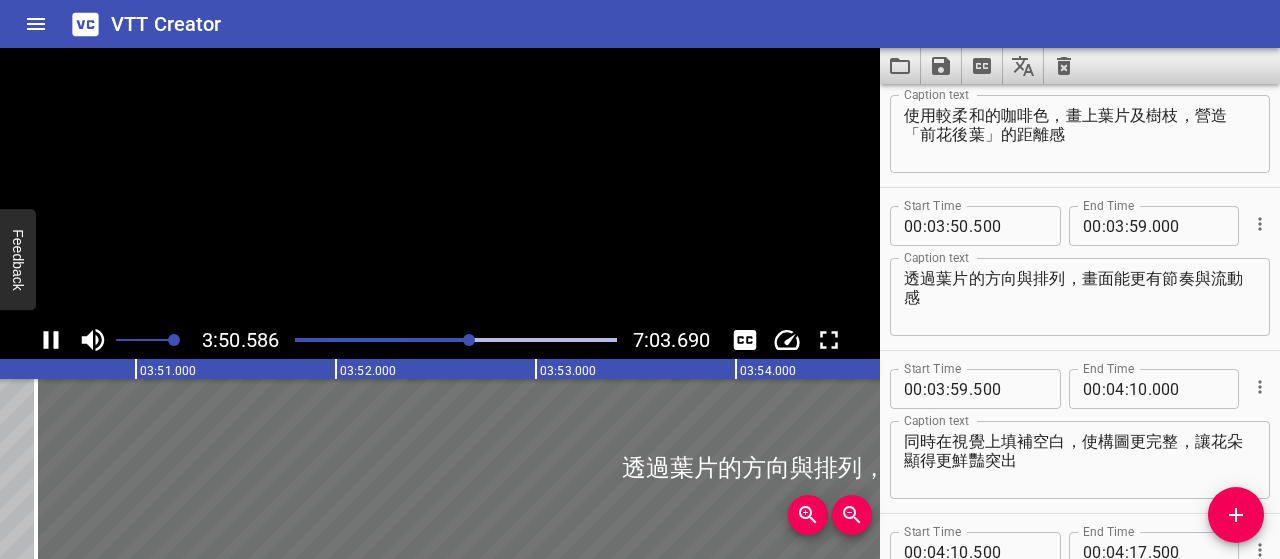 scroll, scrollTop: 0, scrollLeft: 46117, axis: horizontal 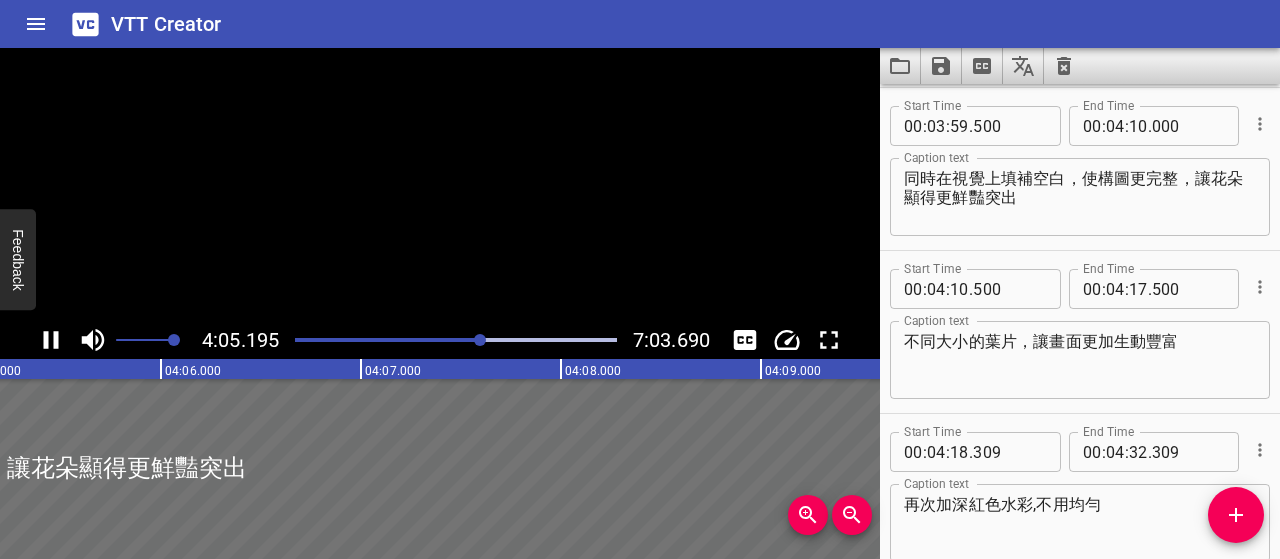 click 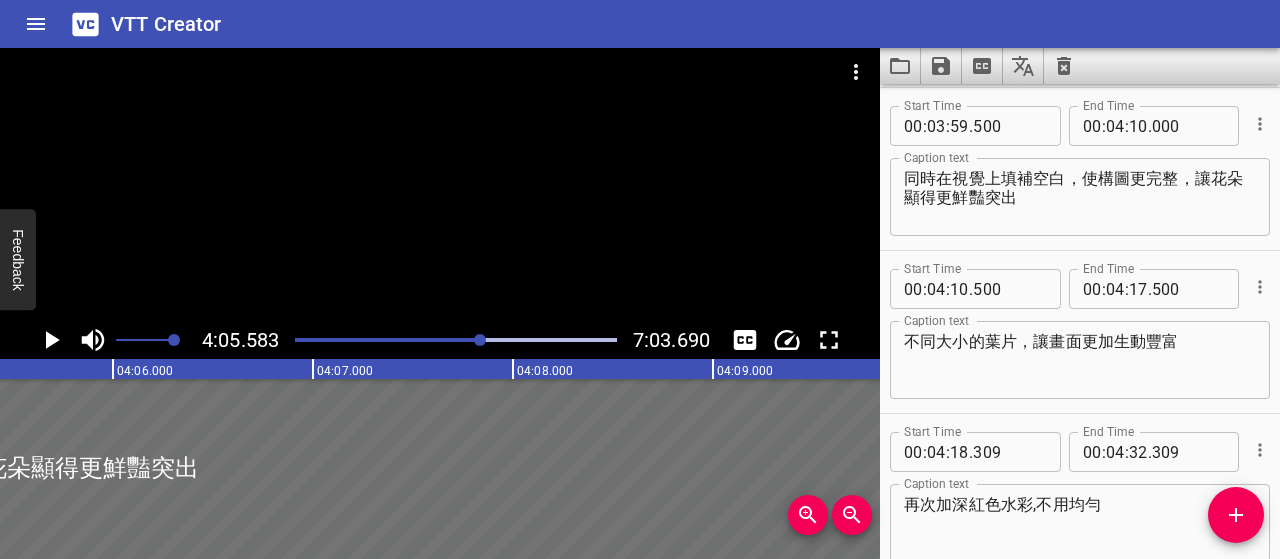 scroll, scrollTop: 0, scrollLeft: 49116, axis: horizontal 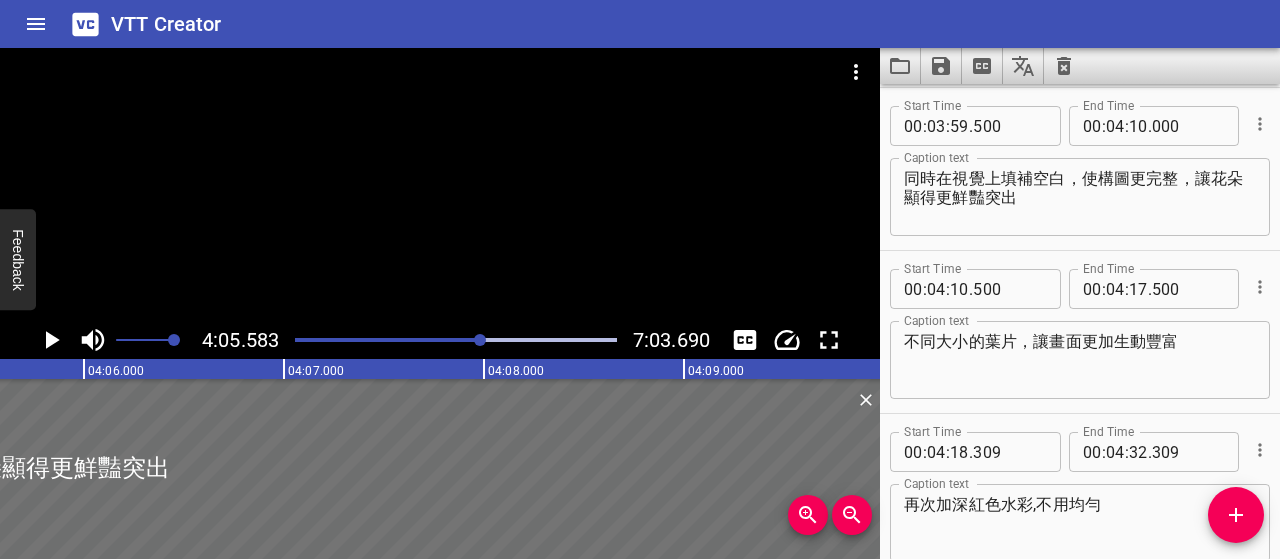 click on "同時在視覺上填補空白，使構圖更完整，讓花朵顯得更鮮豔突出" at bounding box center (1080, 197) 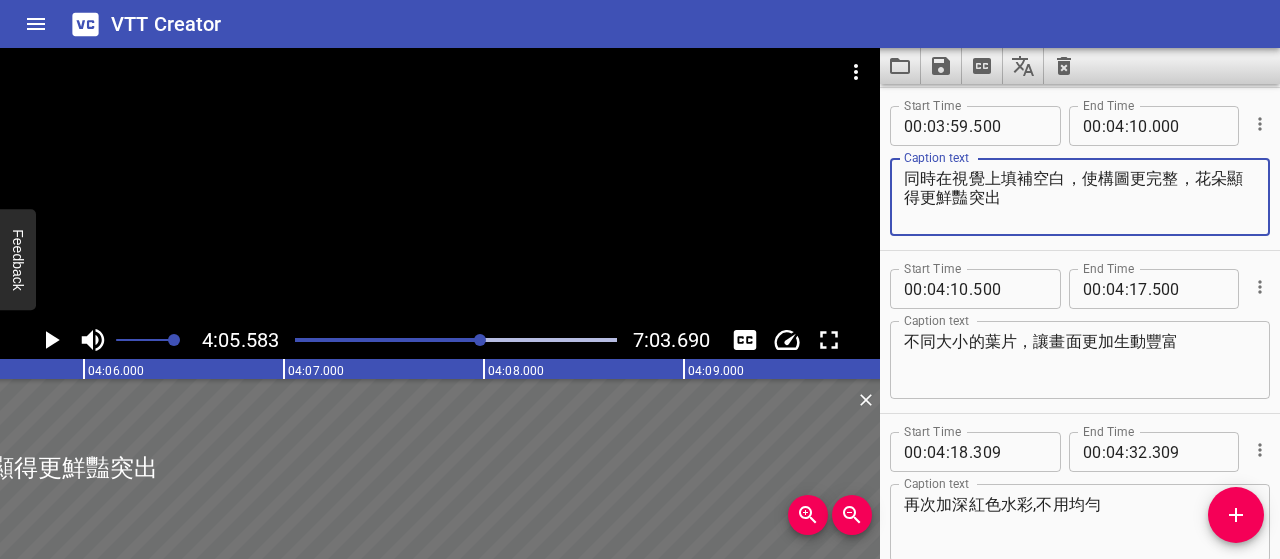 type on "同時在視覺上填補空白，使構圖更完整，花朵顯得更鮮豔突出" 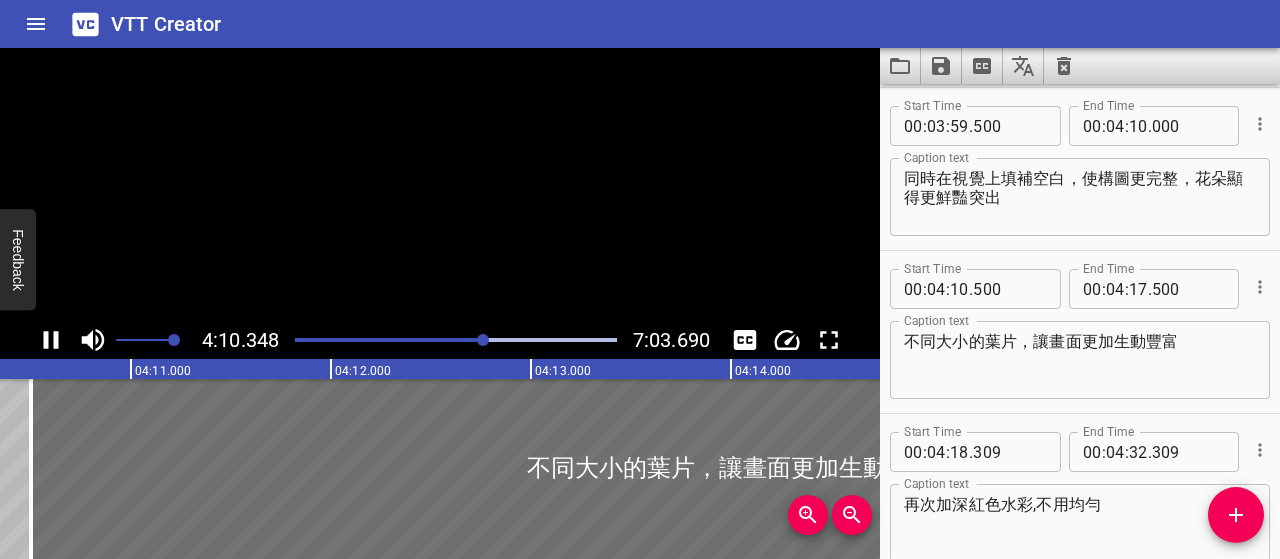 scroll, scrollTop: 0, scrollLeft: 50118, axis: horizontal 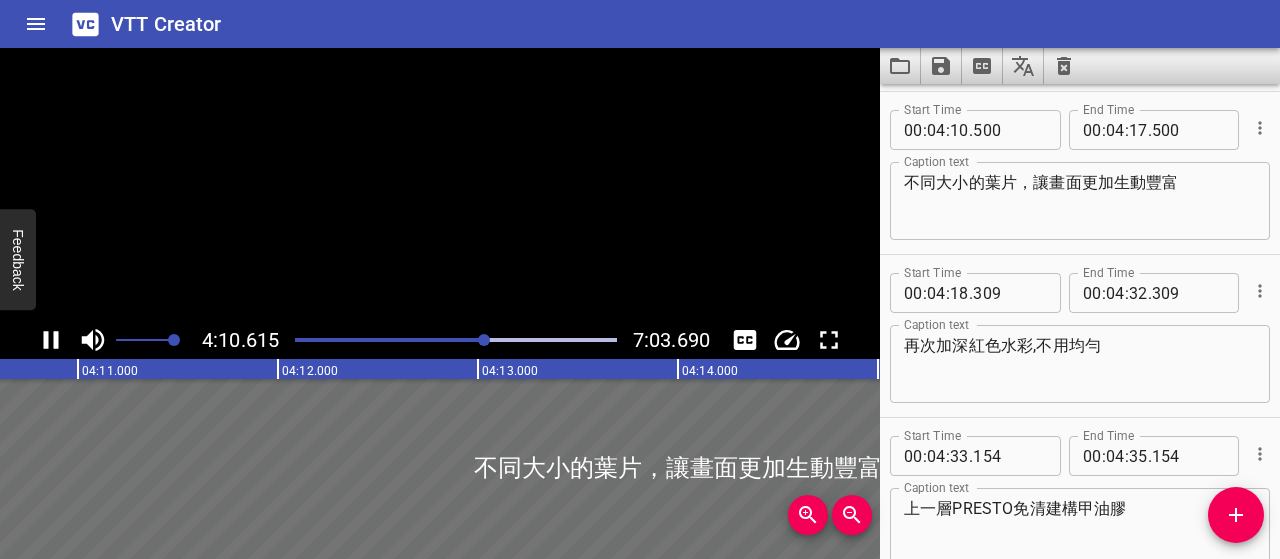 click 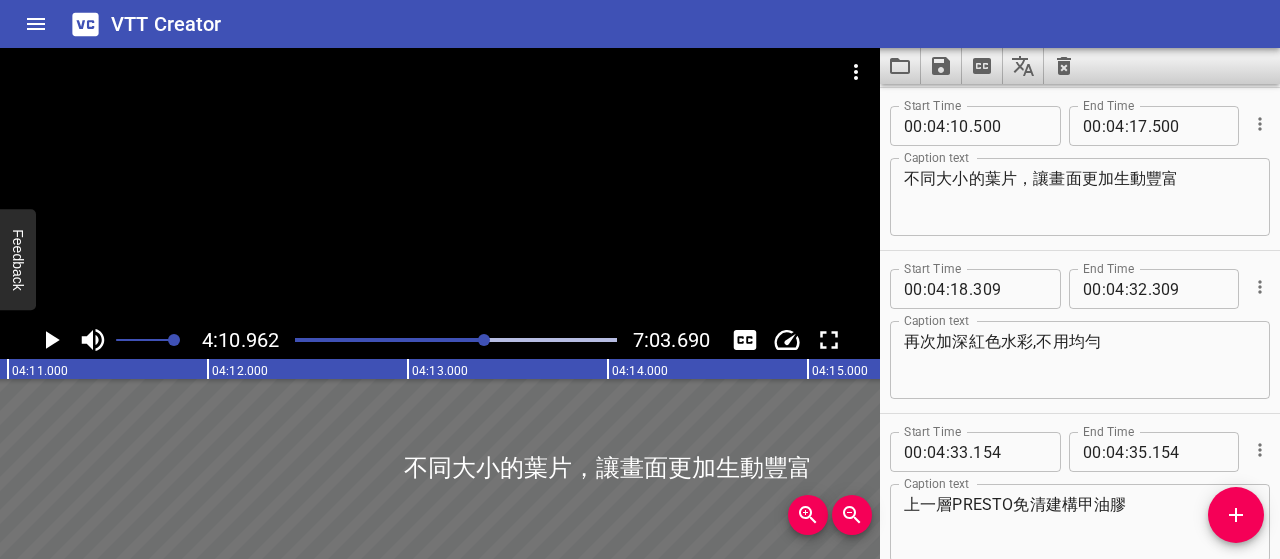scroll, scrollTop: 0, scrollLeft: 50192, axis: horizontal 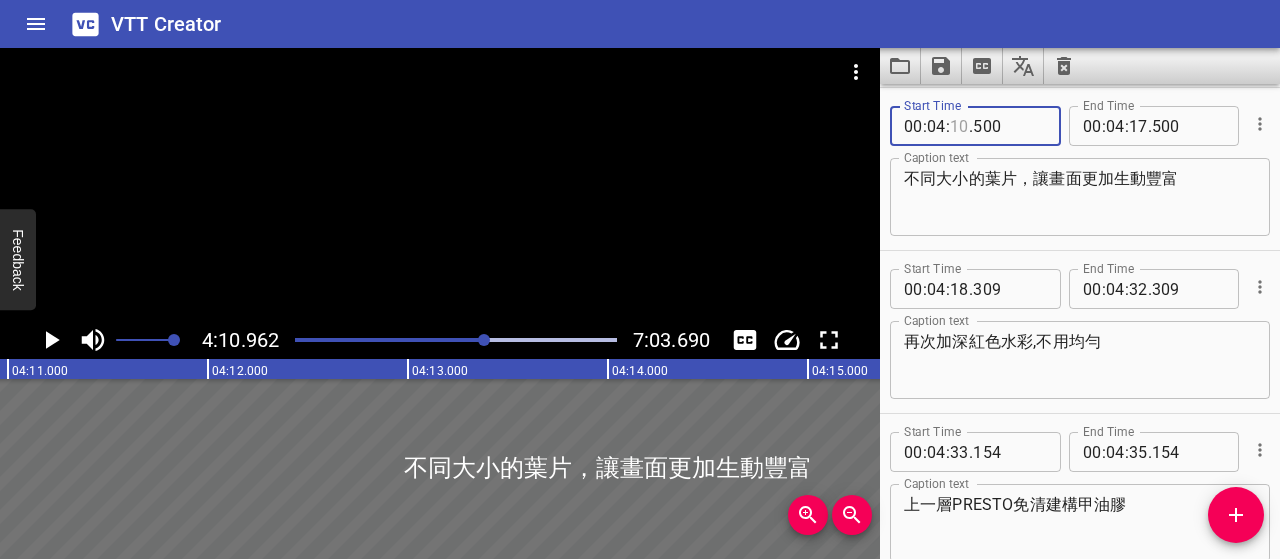 click at bounding box center (959, 126) 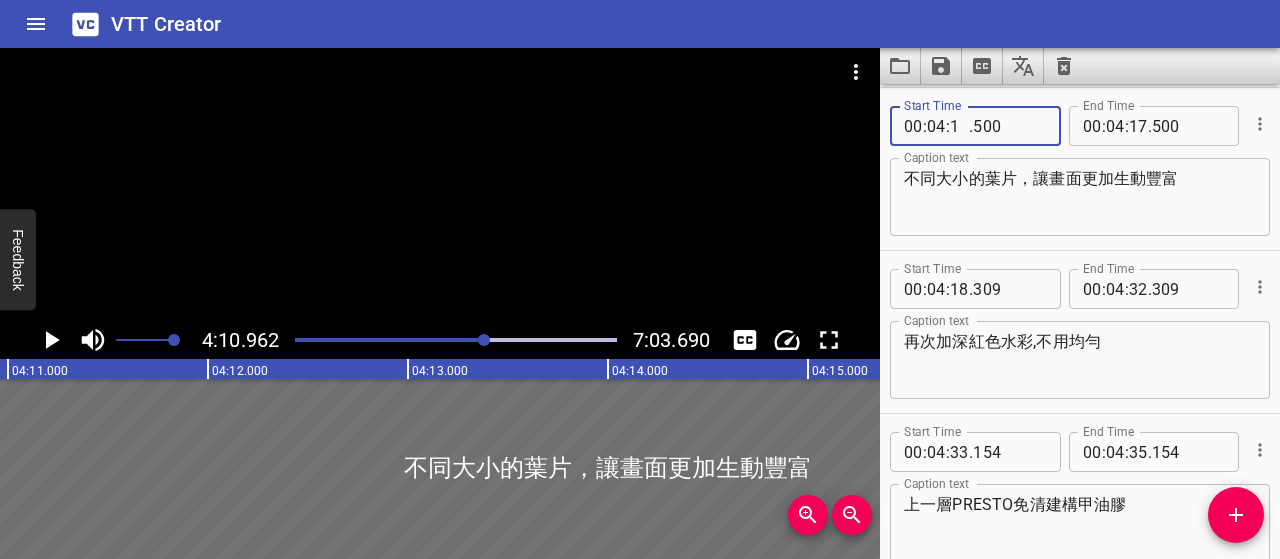 type on "11" 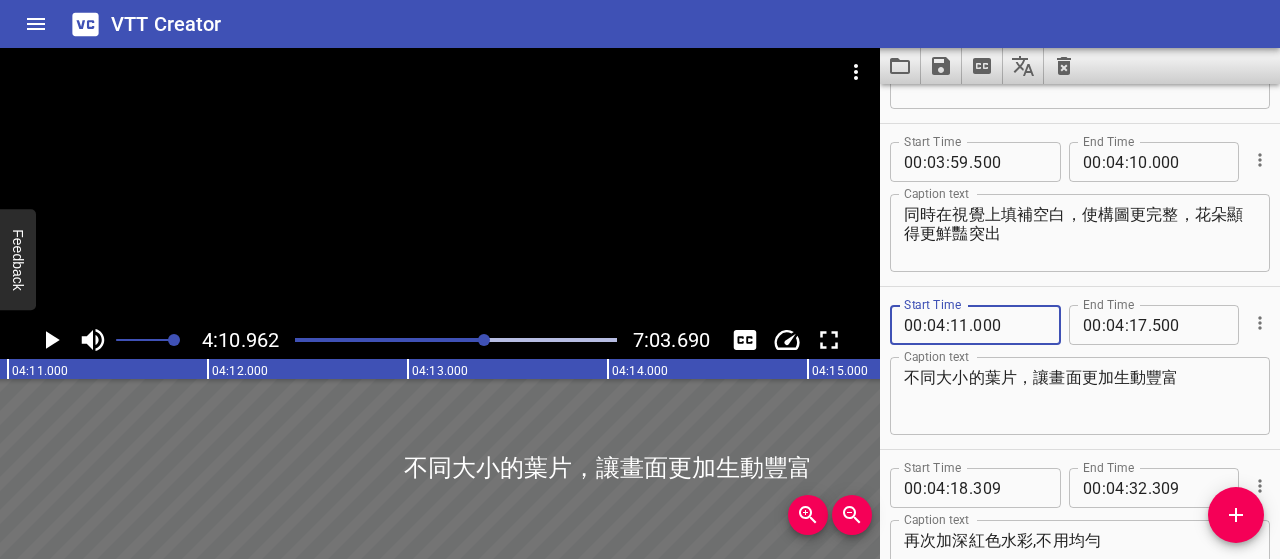 scroll, scrollTop: 2734, scrollLeft: 0, axis: vertical 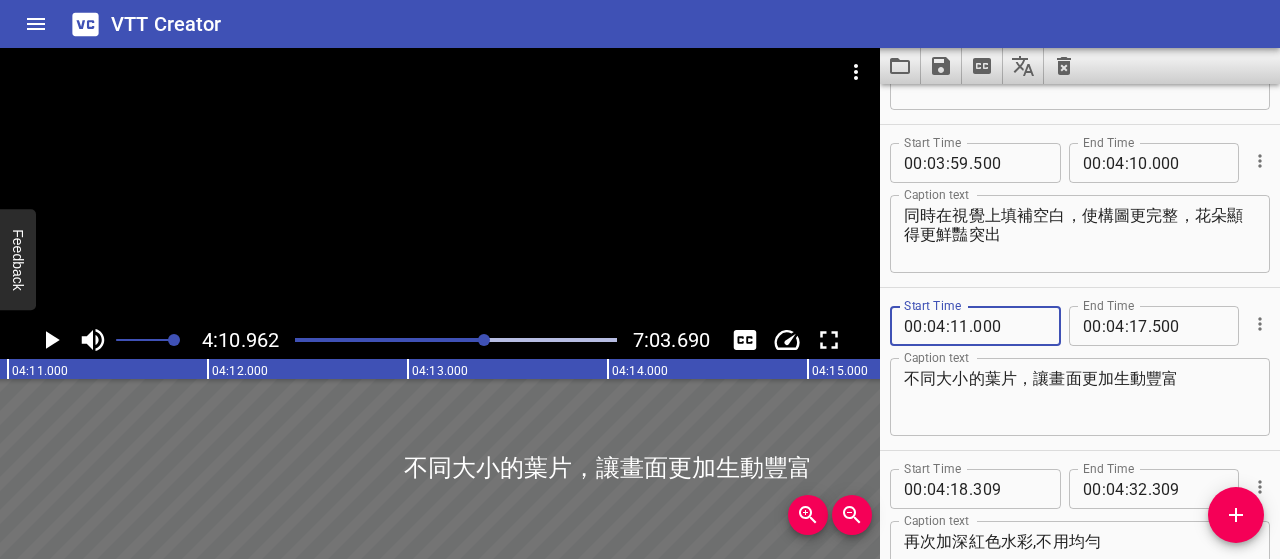 type on "000" 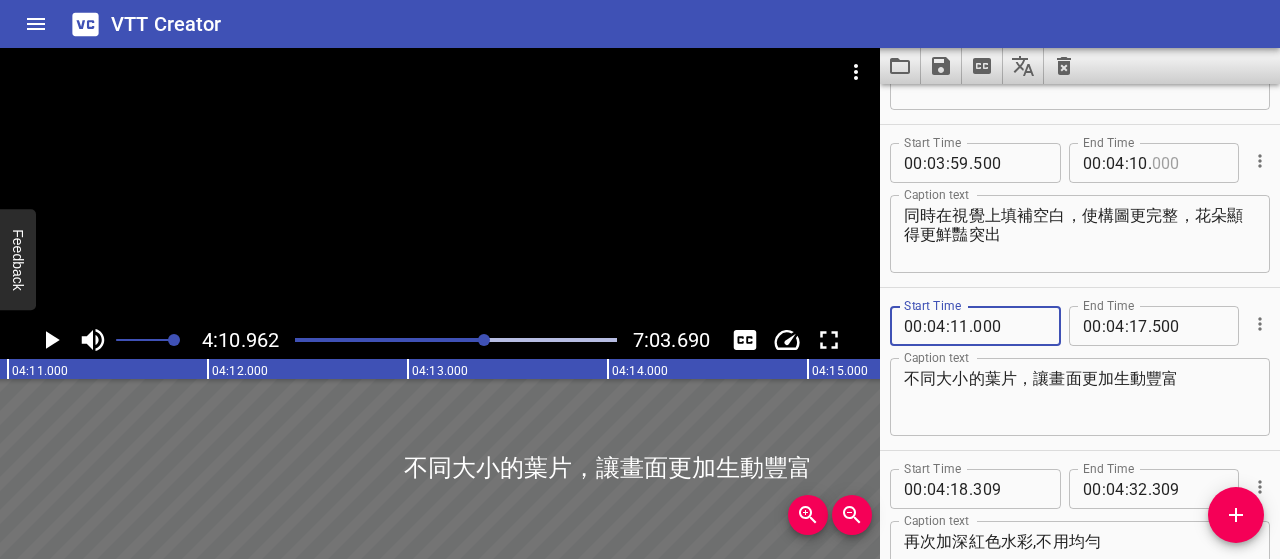 click at bounding box center (1188, 163) 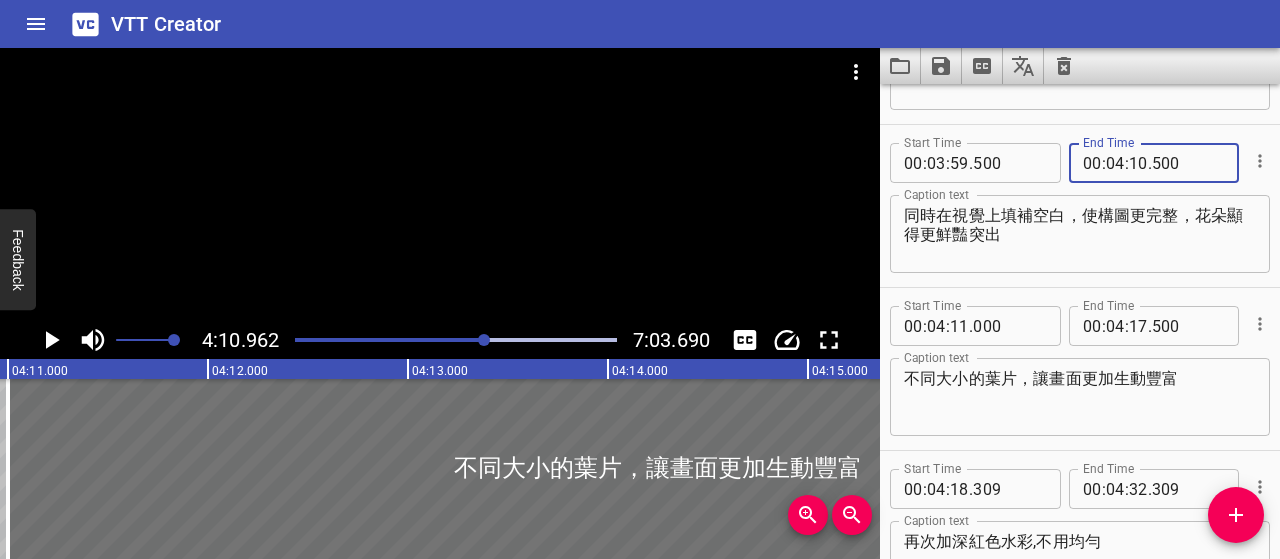 type on "500" 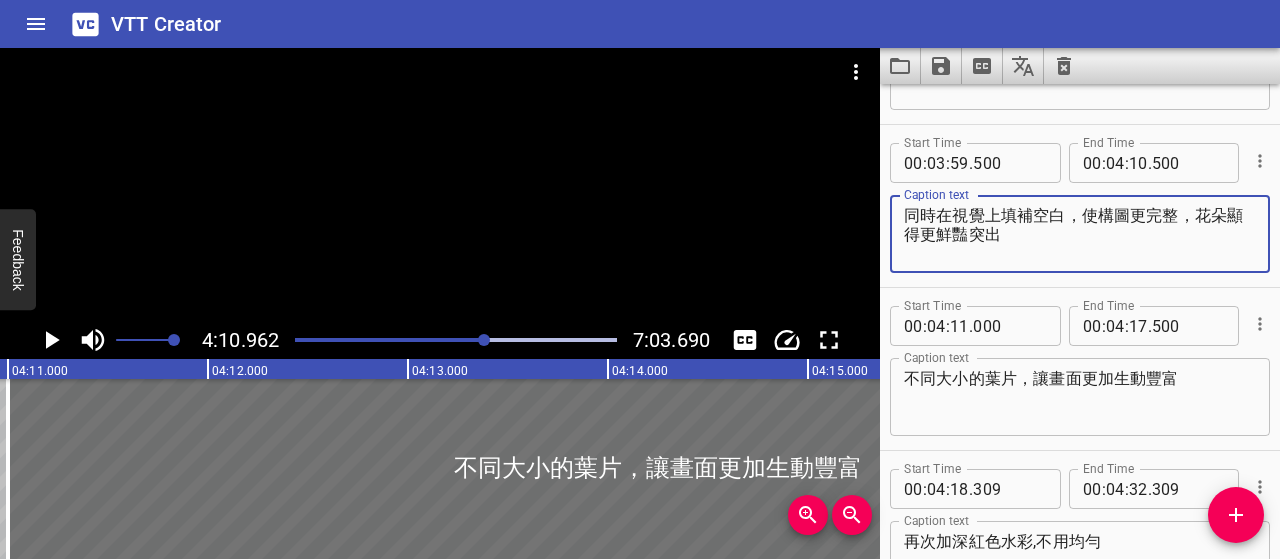 click on "同時在視覺上填補空白，使構圖更完整，花朵顯得更鮮豔突出" at bounding box center [1080, 234] 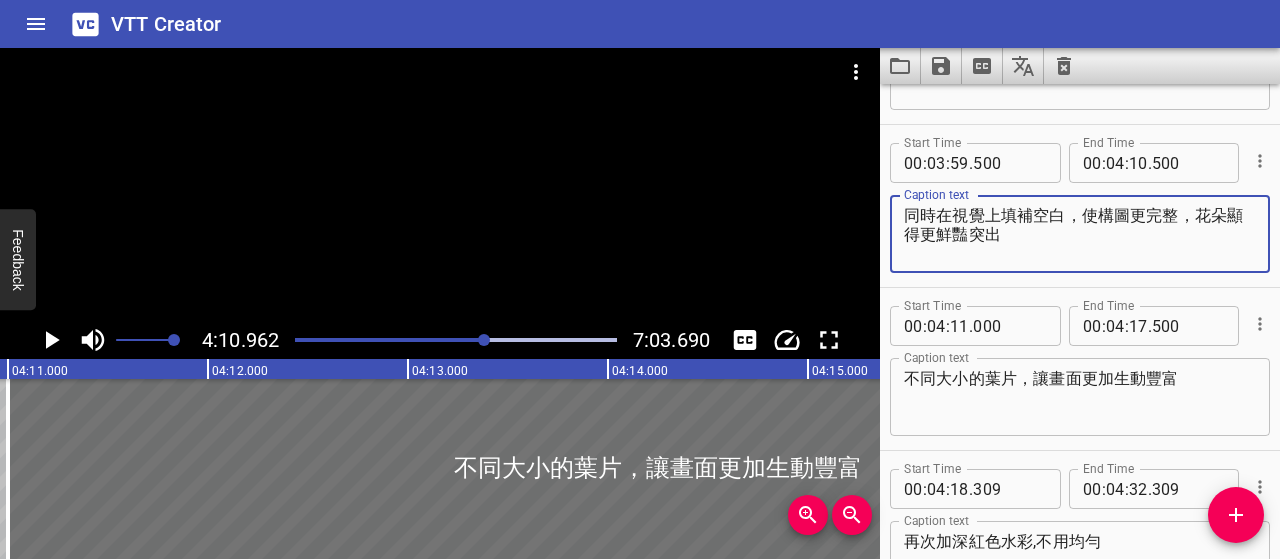 click 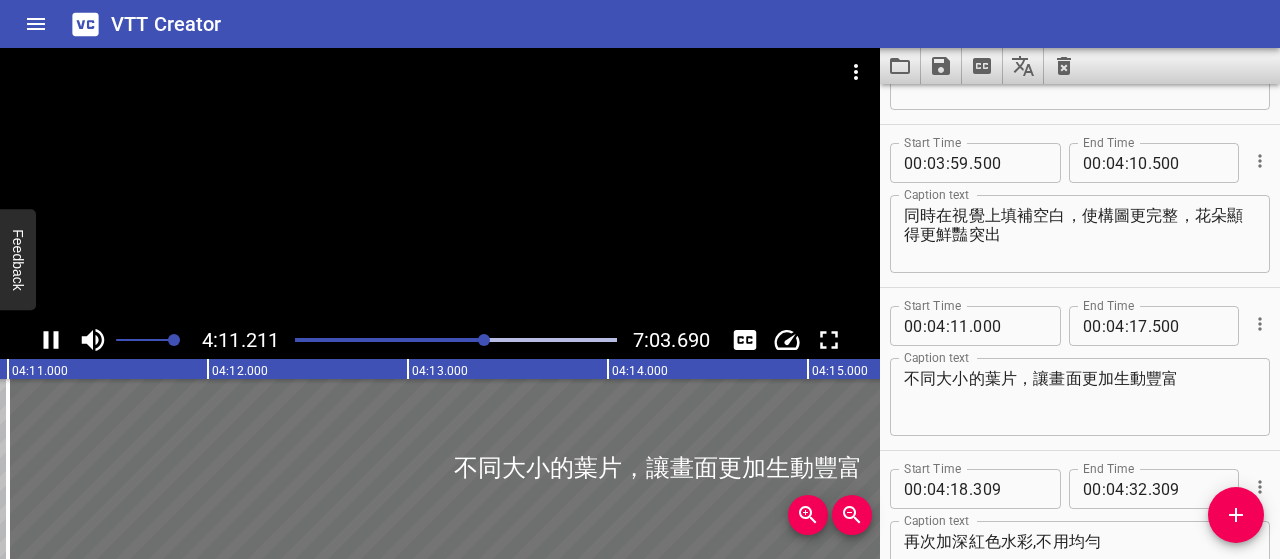 scroll, scrollTop: 0, scrollLeft: 50242, axis: horizontal 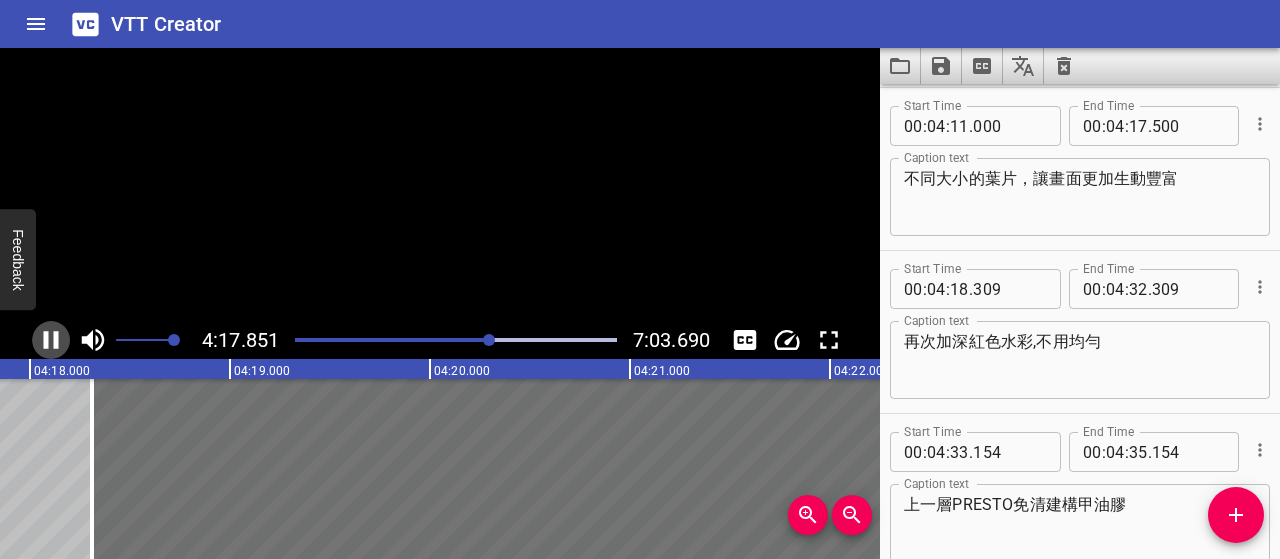 click 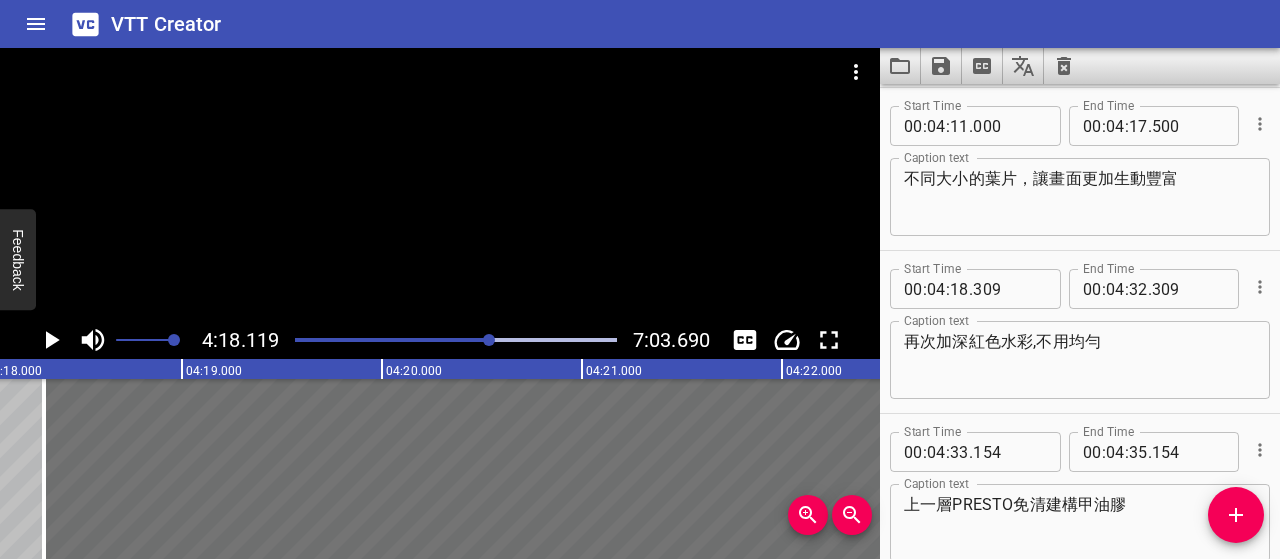 scroll, scrollTop: 0, scrollLeft: 51624, axis: horizontal 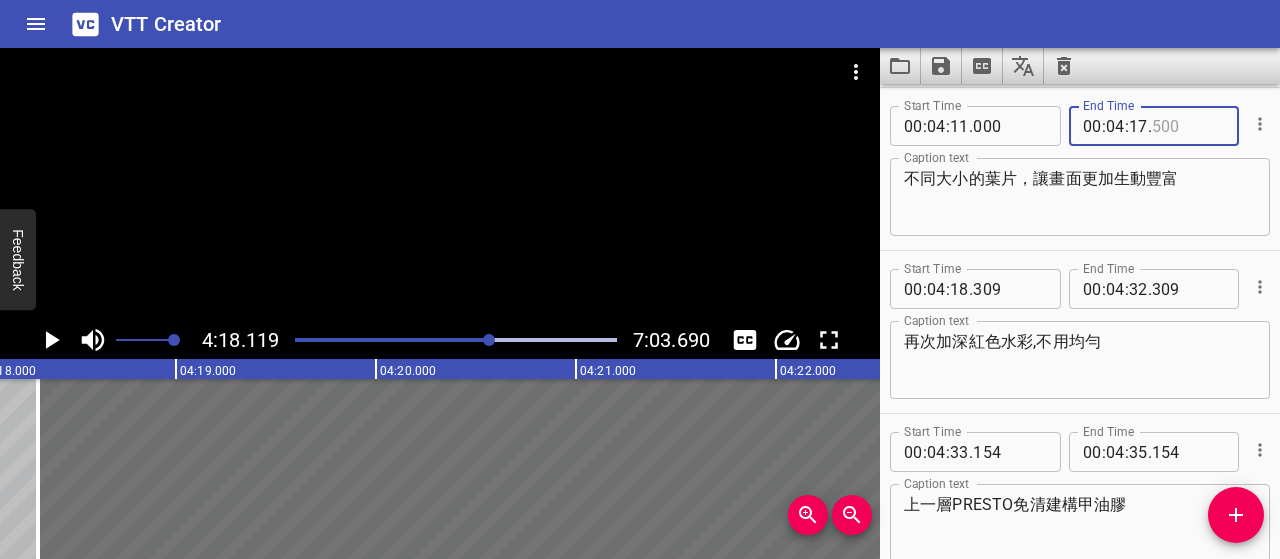 click at bounding box center [1188, 126] 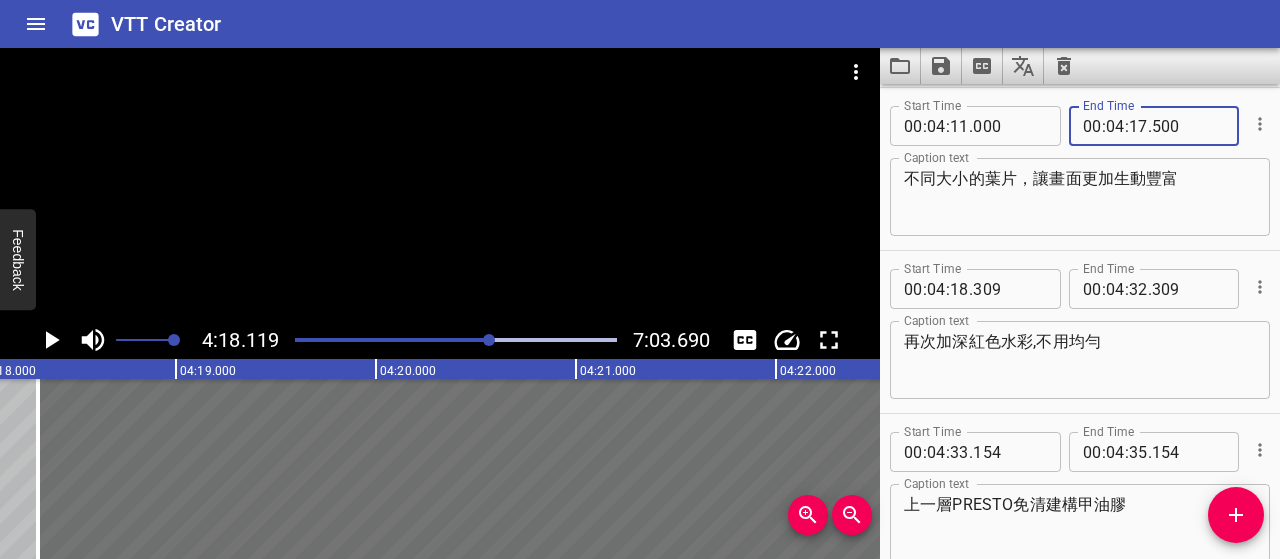 type on "500" 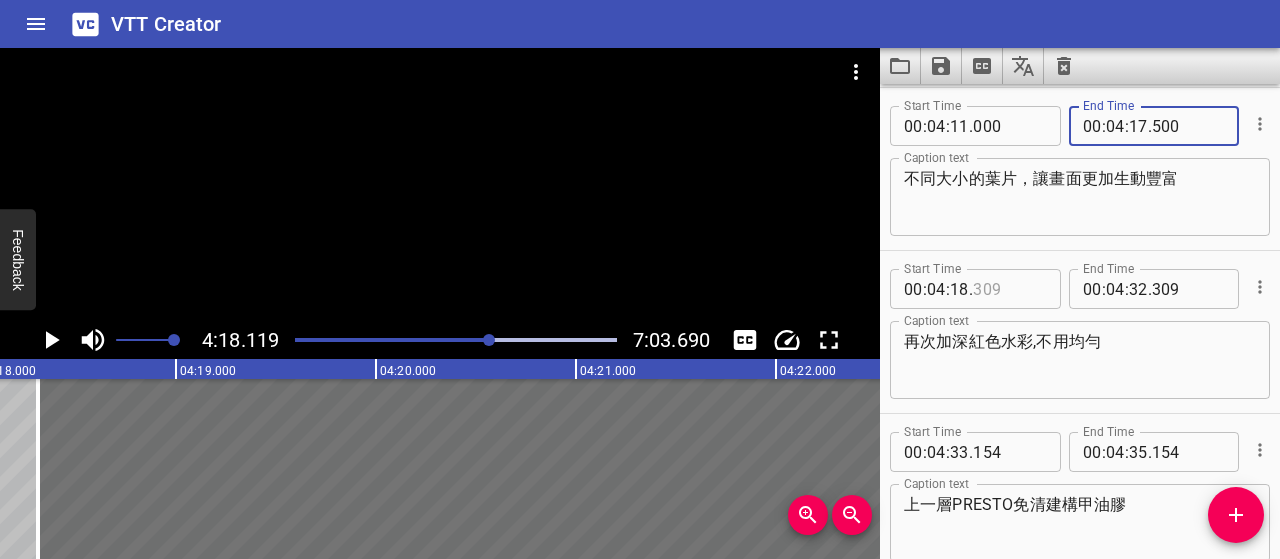 click at bounding box center (1009, 289) 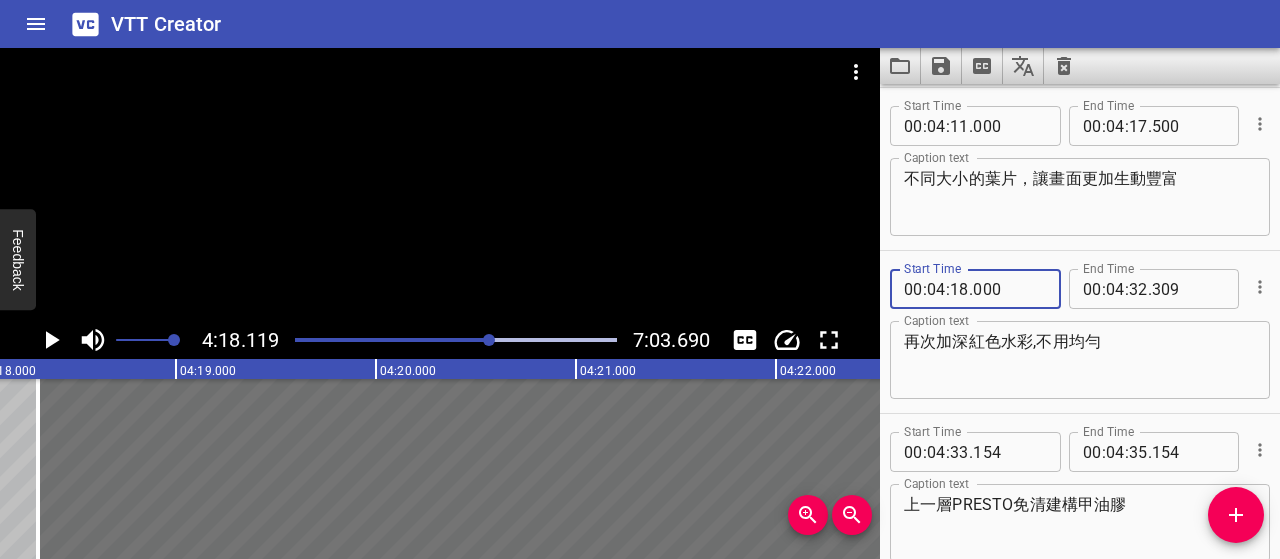 type on "000" 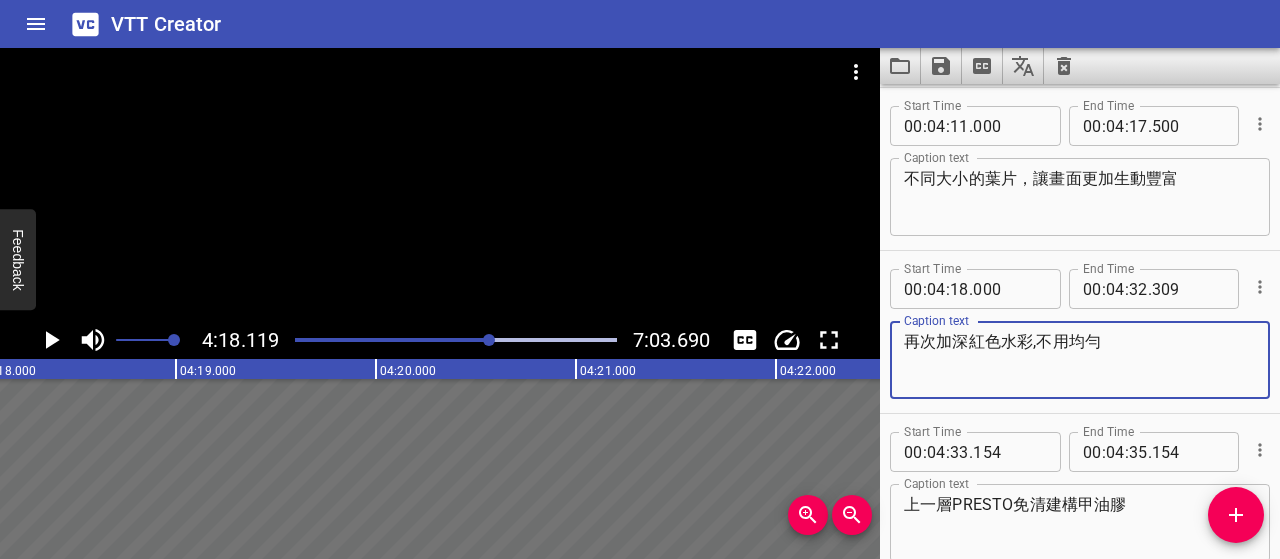 click on "再次加深紅色水彩,不用均勻" at bounding box center (1080, 360) 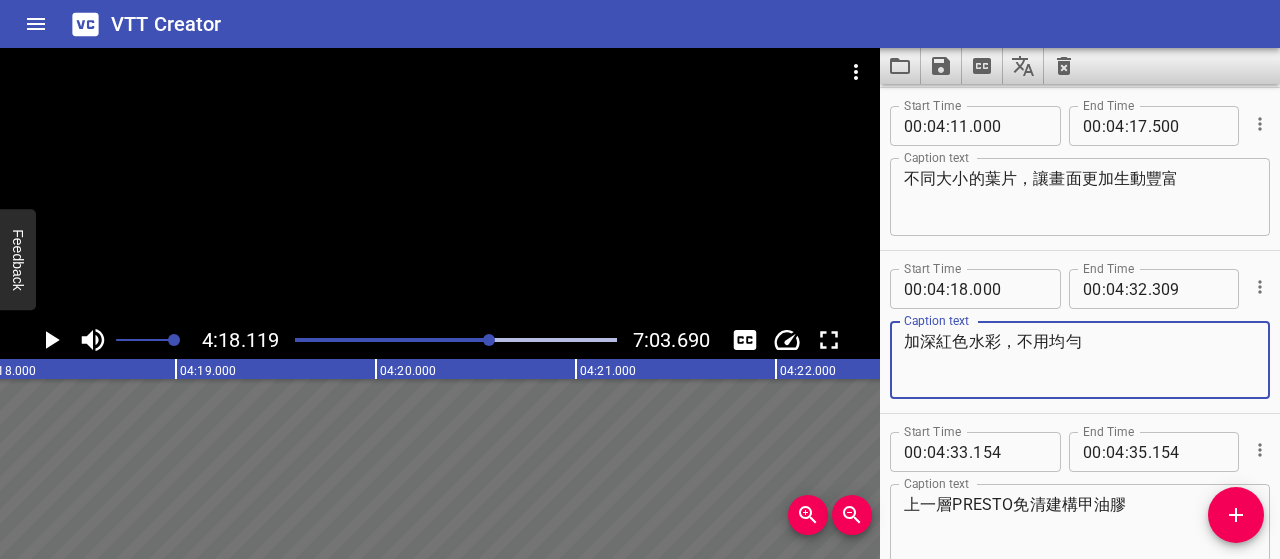 click 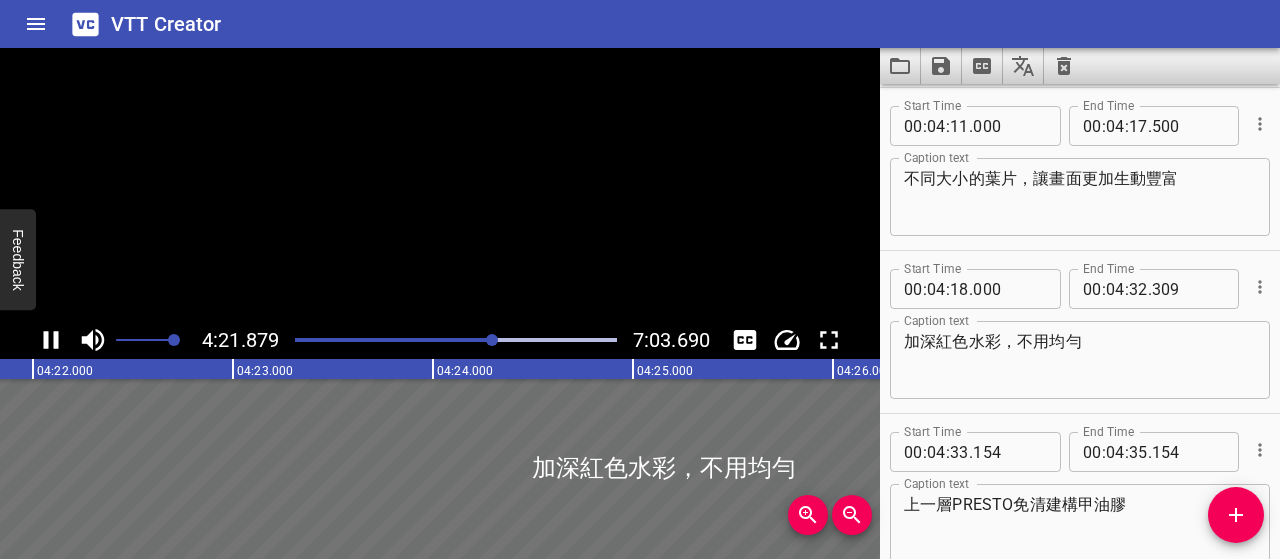 click 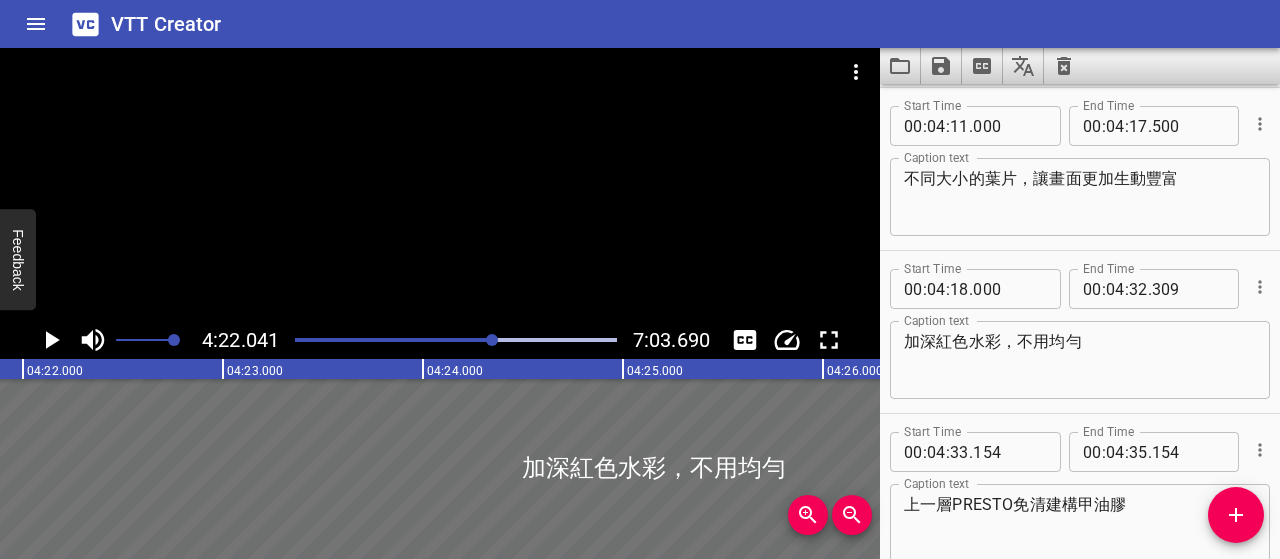 scroll, scrollTop: 0, scrollLeft: 52408, axis: horizontal 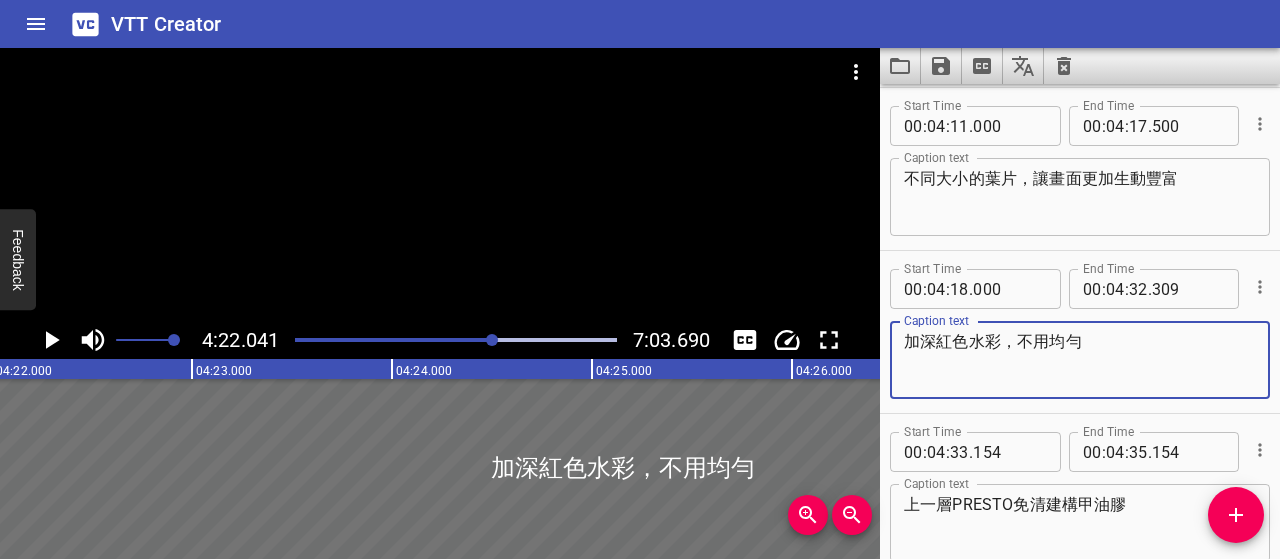 click on "加深紅色水彩，不用均勻" at bounding box center (1080, 360) 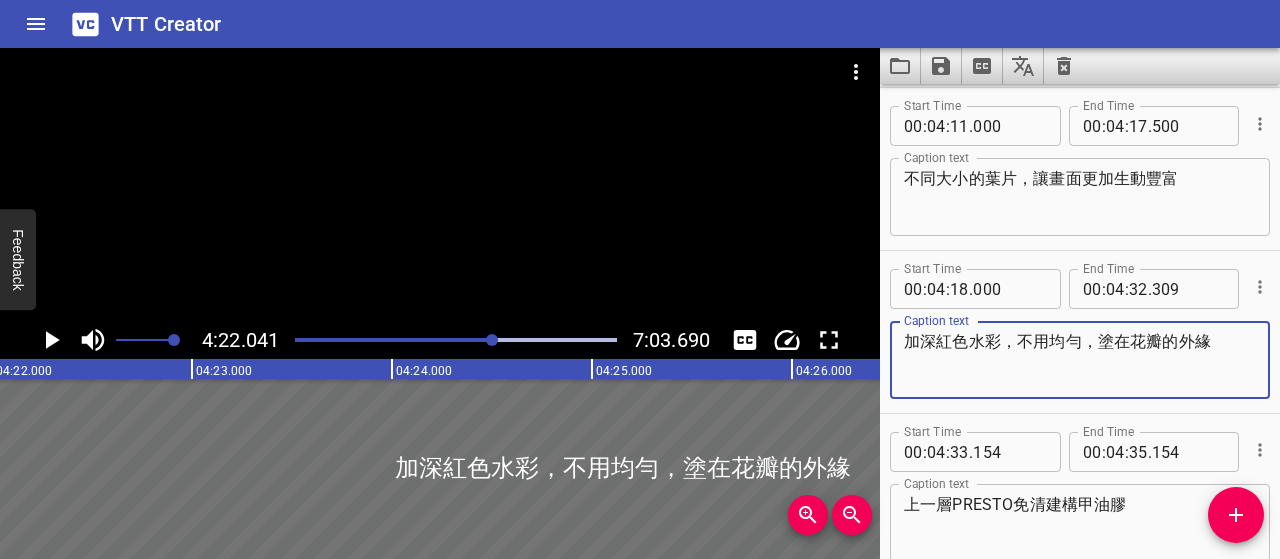 click 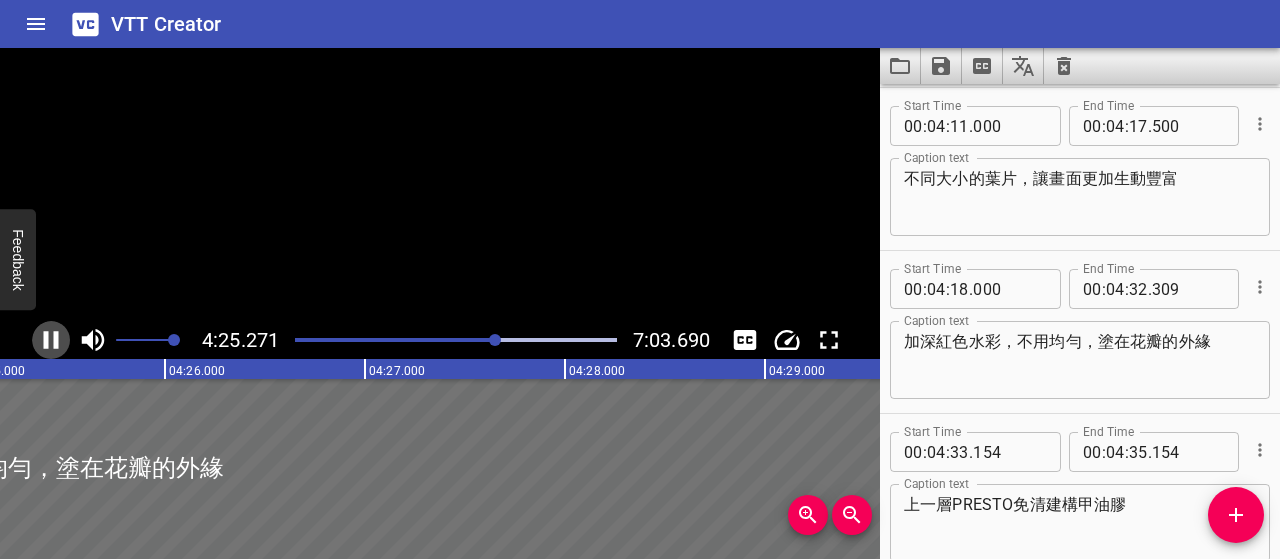 click 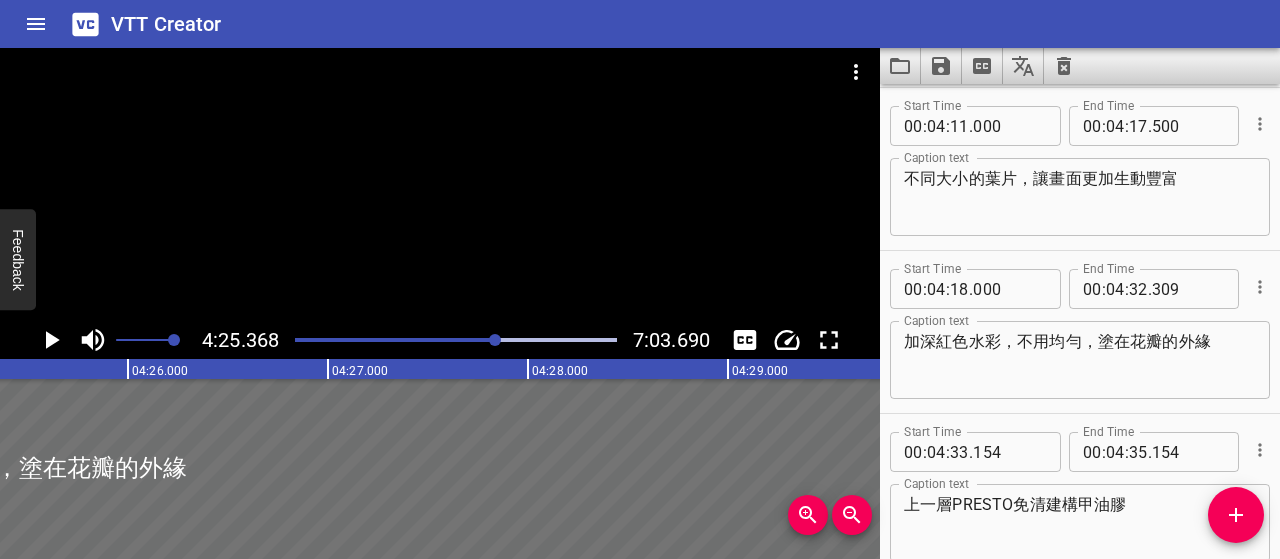 scroll, scrollTop: 0, scrollLeft: 53073, axis: horizontal 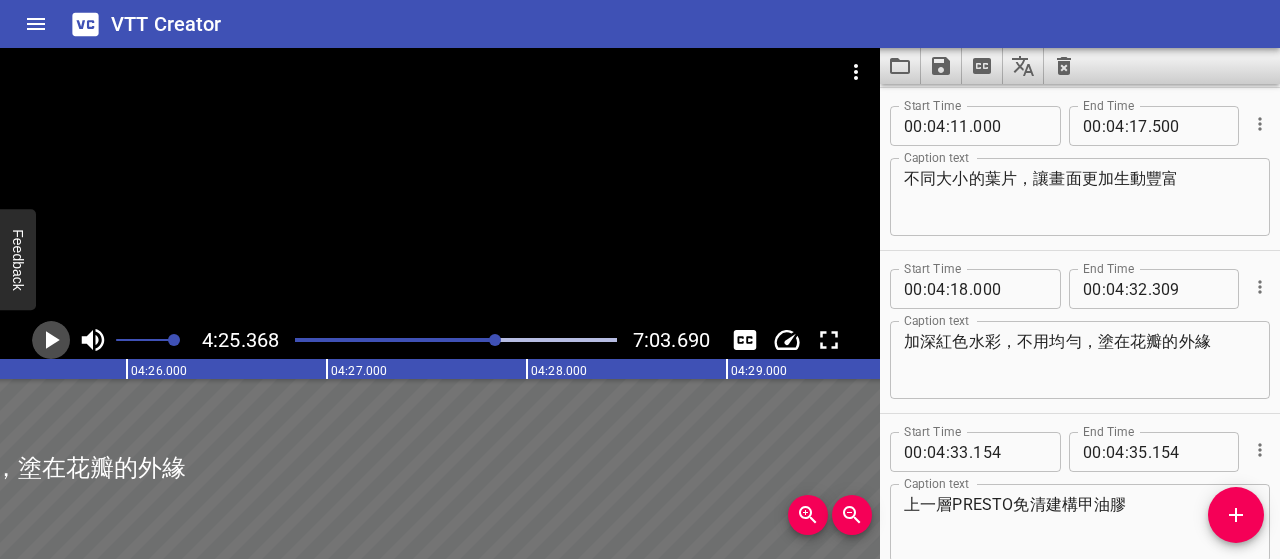 click 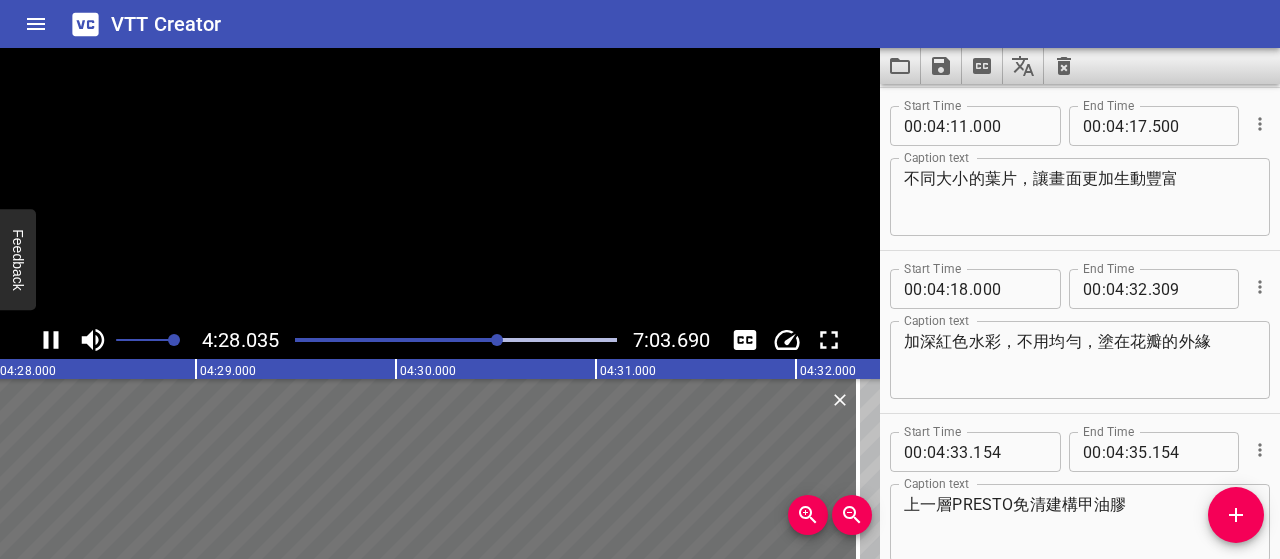click 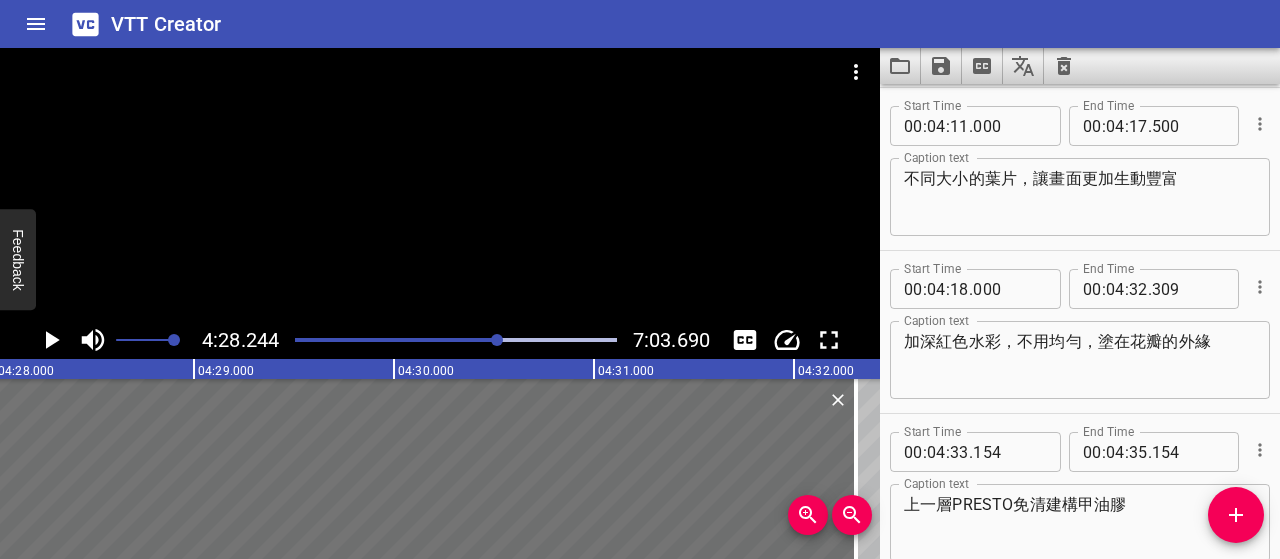 scroll, scrollTop: 0, scrollLeft: 53648, axis: horizontal 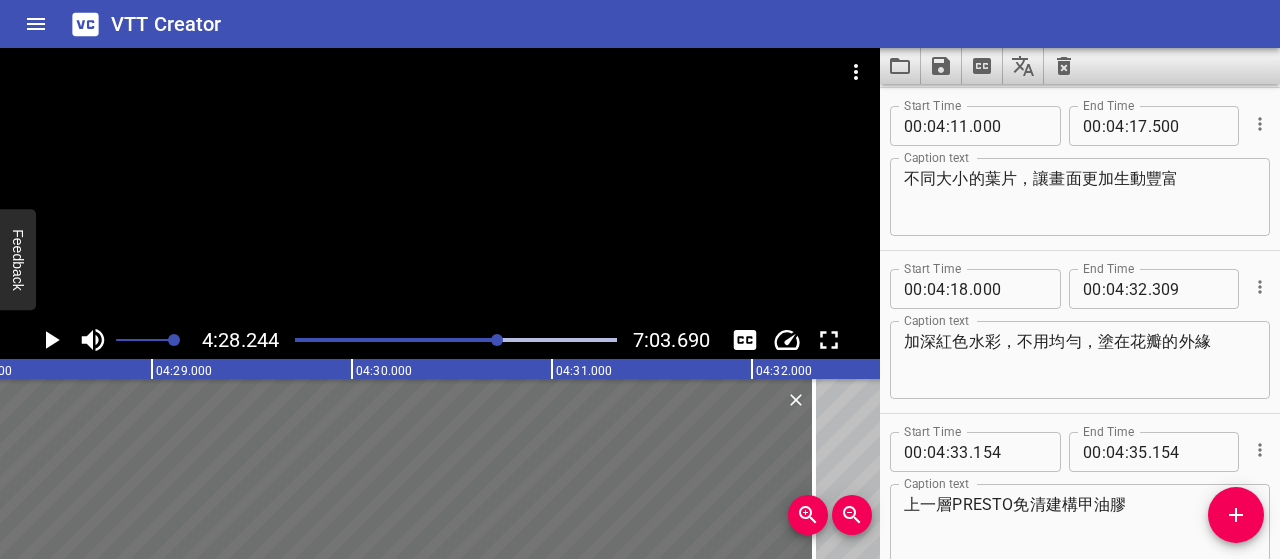 click on "加深紅色水彩，不用均勻，塗在花瓣的外緣" at bounding box center [1080, 360] 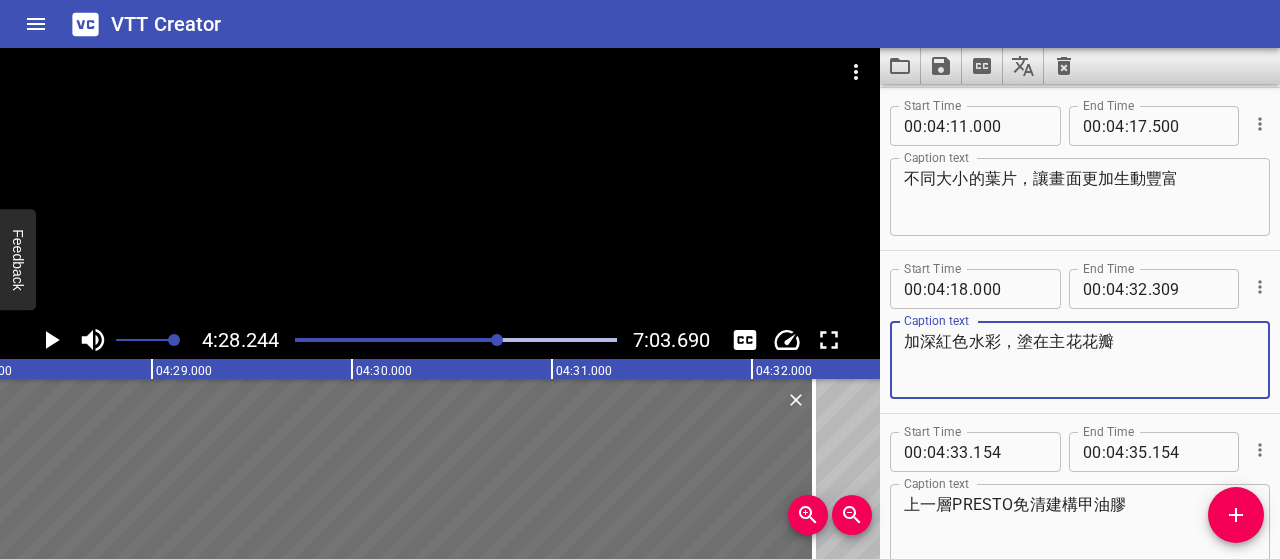 type on "加深紅色水彩，塗在主花花瓣" 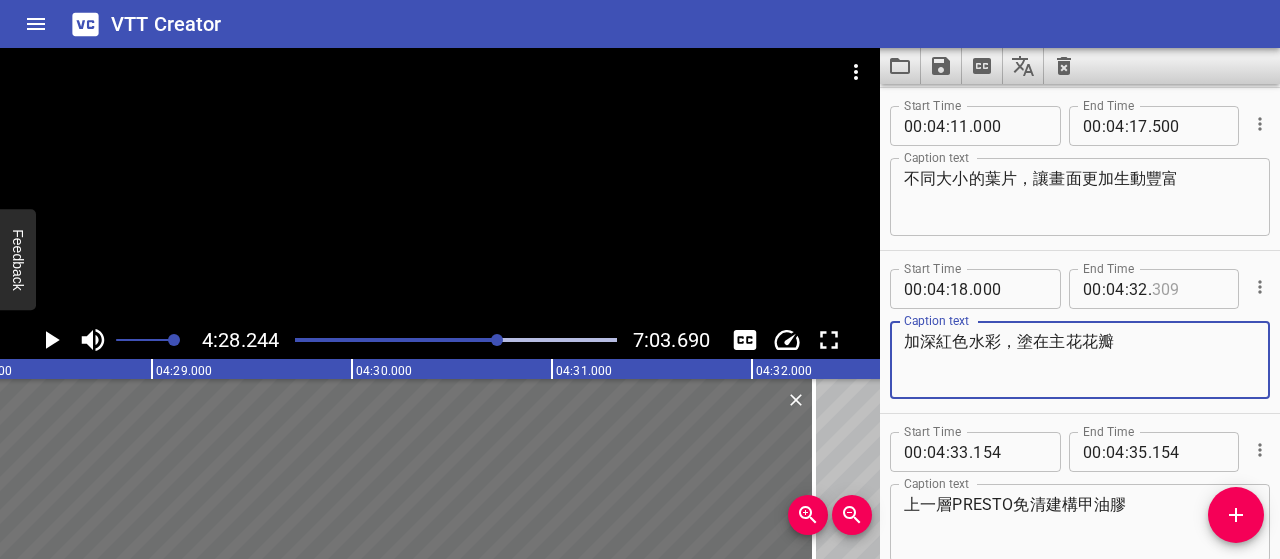 click at bounding box center [1188, 289] 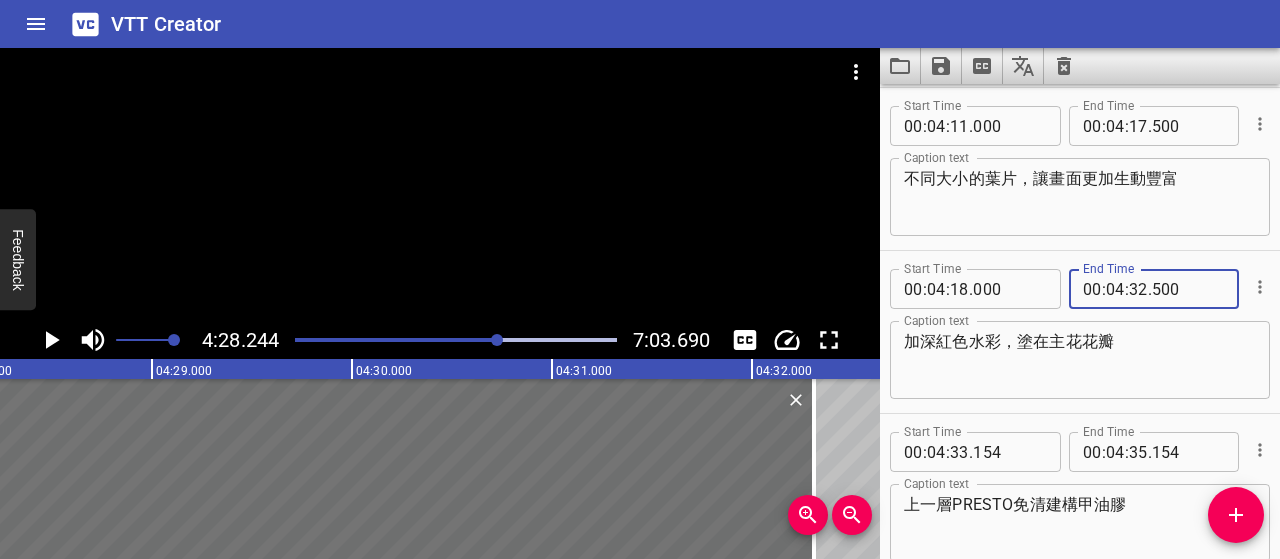 type on "500" 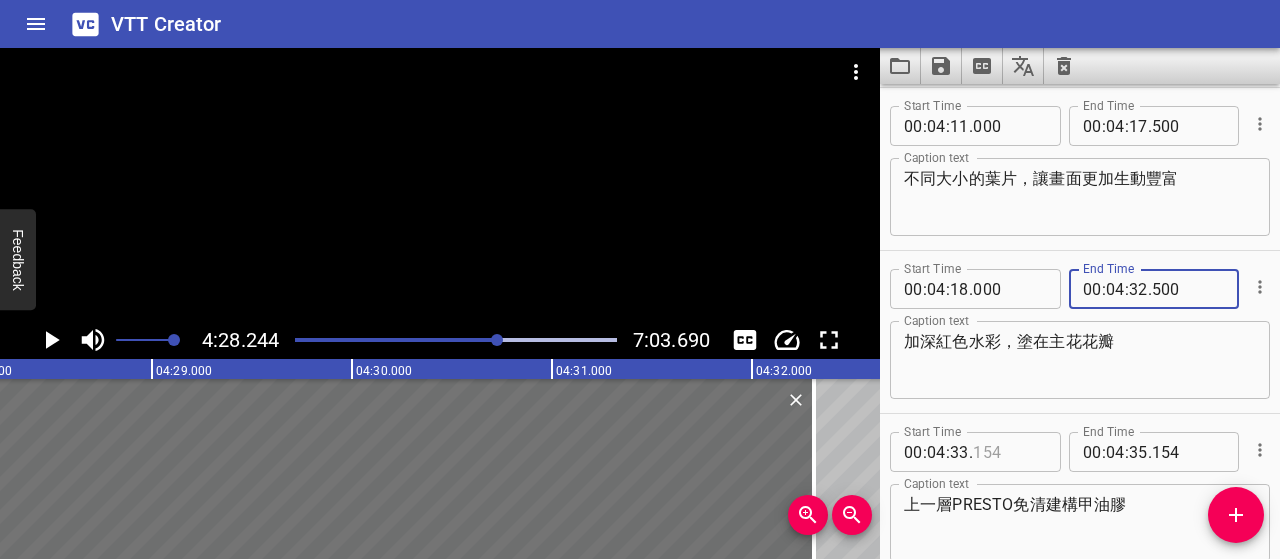 click at bounding box center [1009, 452] 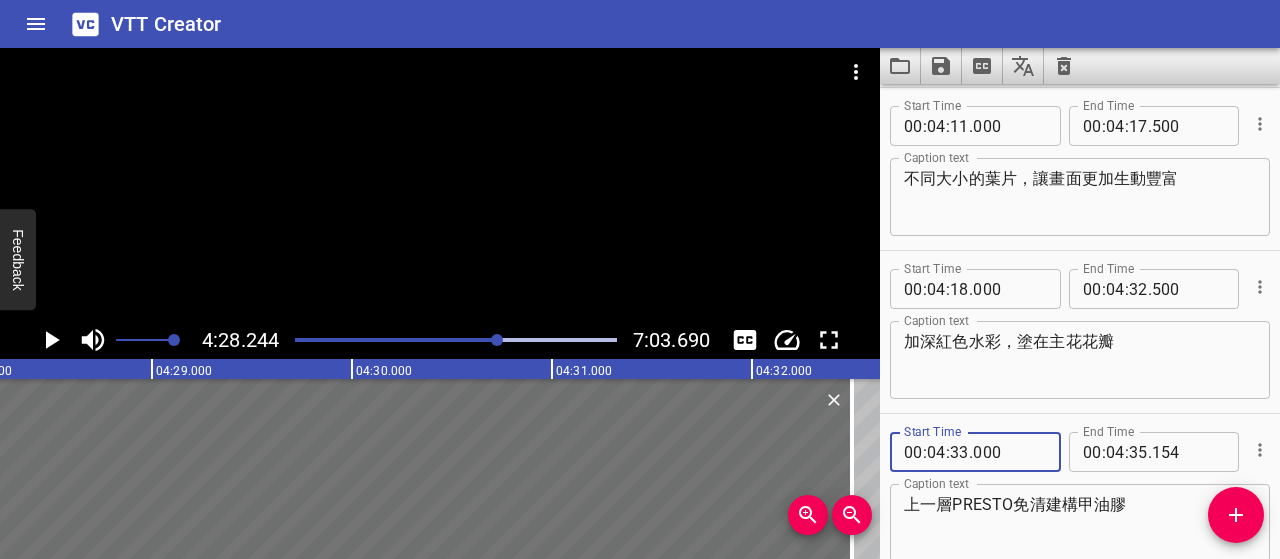 type on "-1" 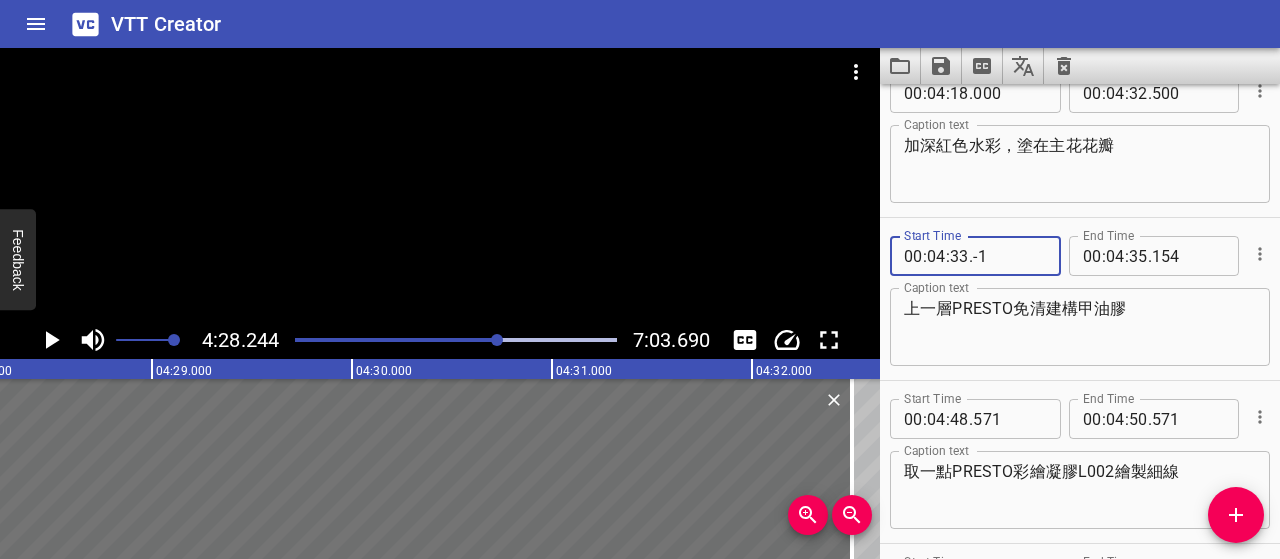 scroll, scrollTop: 3134, scrollLeft: 0, axis: vertical 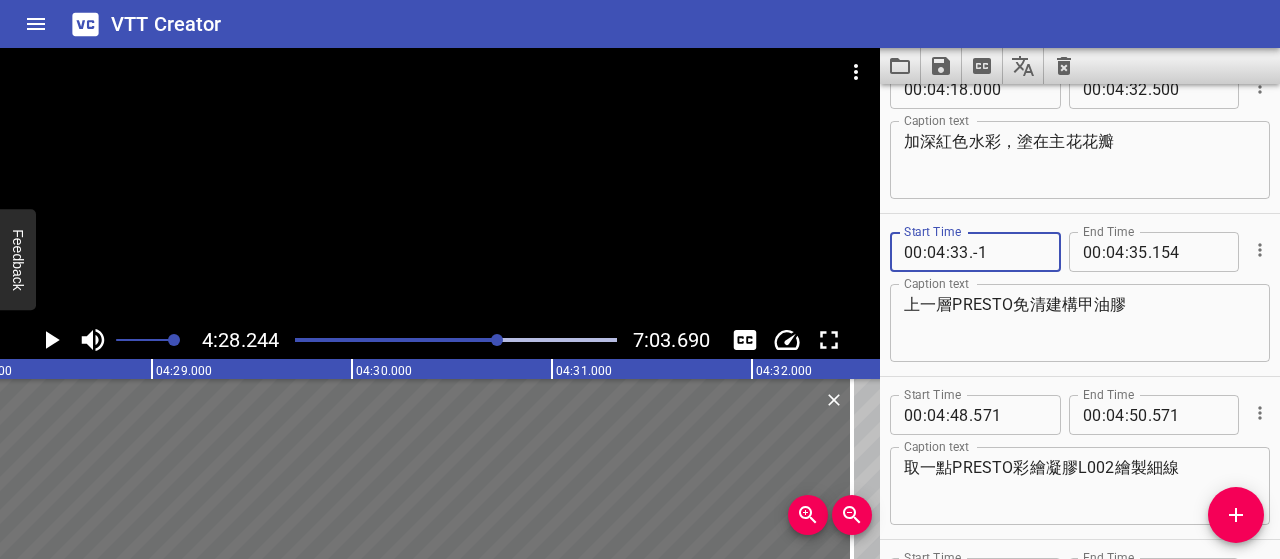 click on "-1" at bounding box center (1009, 252) 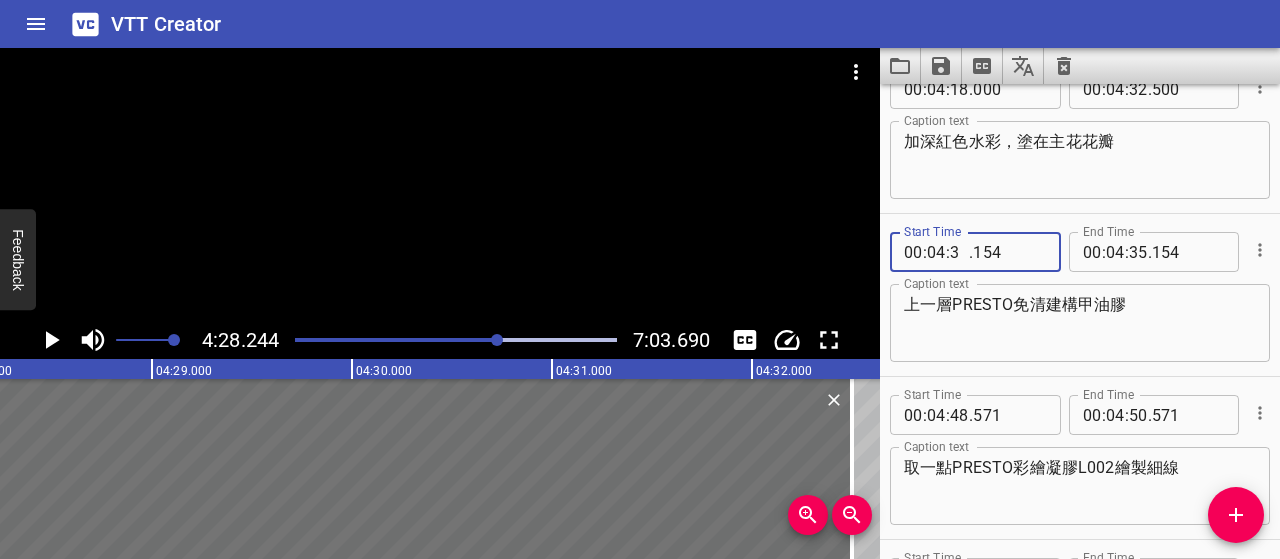 type on "33" 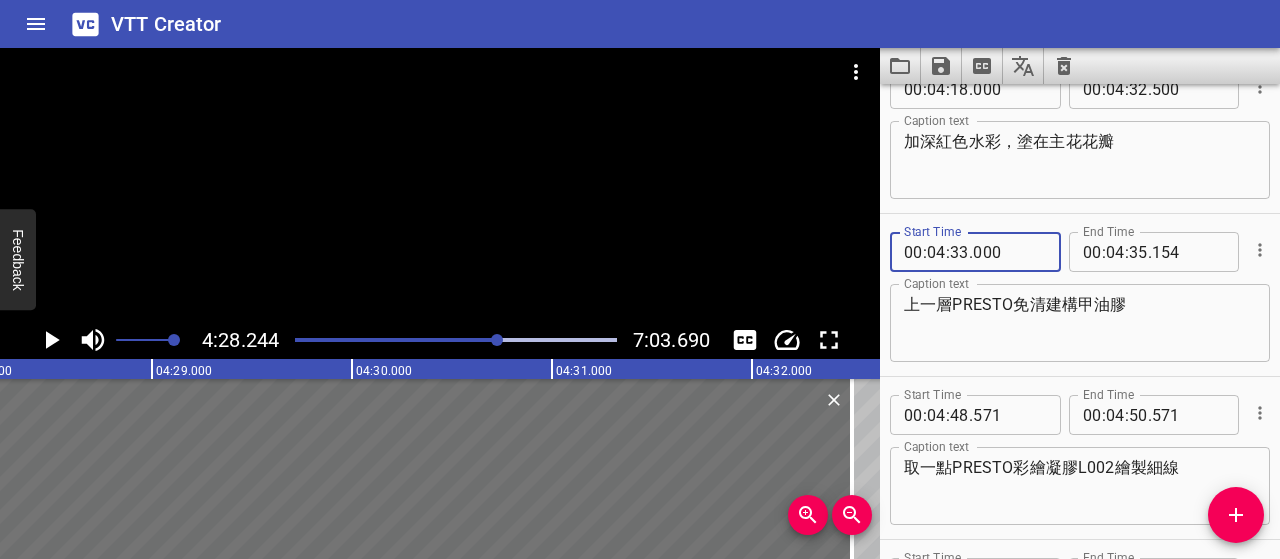 type on "000" 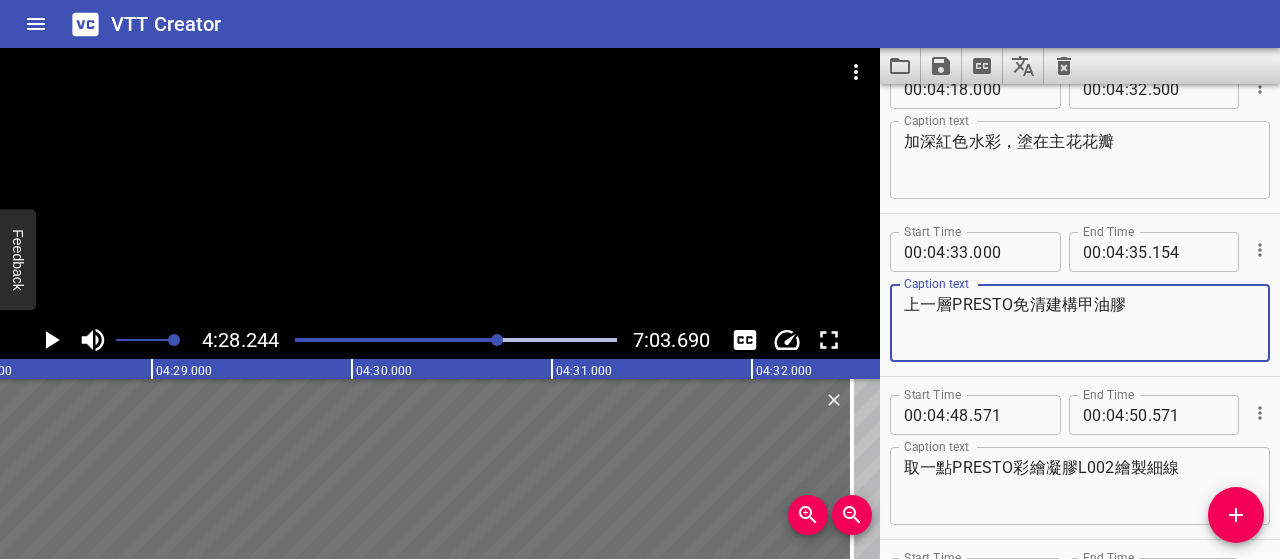 click on "上一層PRESTO免清建構甲油膠" at bounding box center (1080, 323) 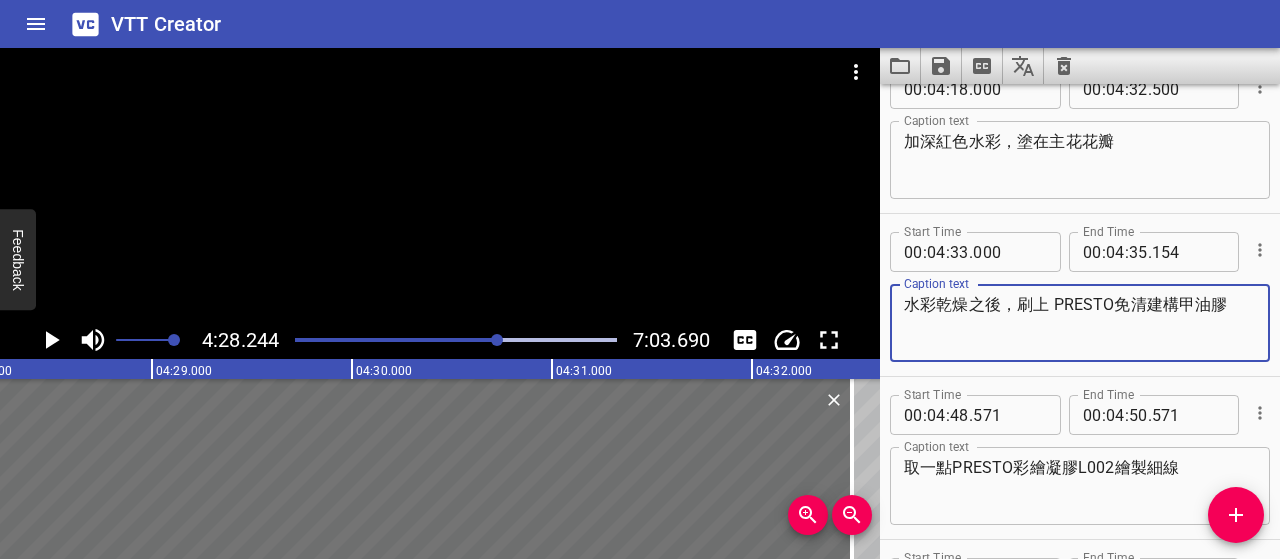 type on "水彩乾燥之後，刷上 PRESTO免清建構甲油膠" 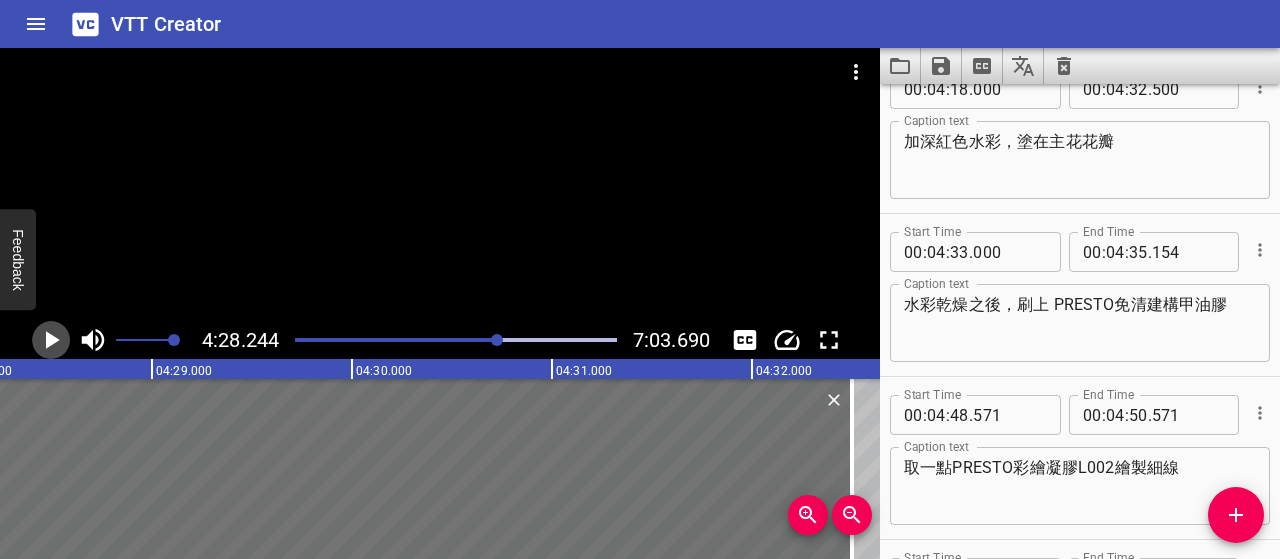 click 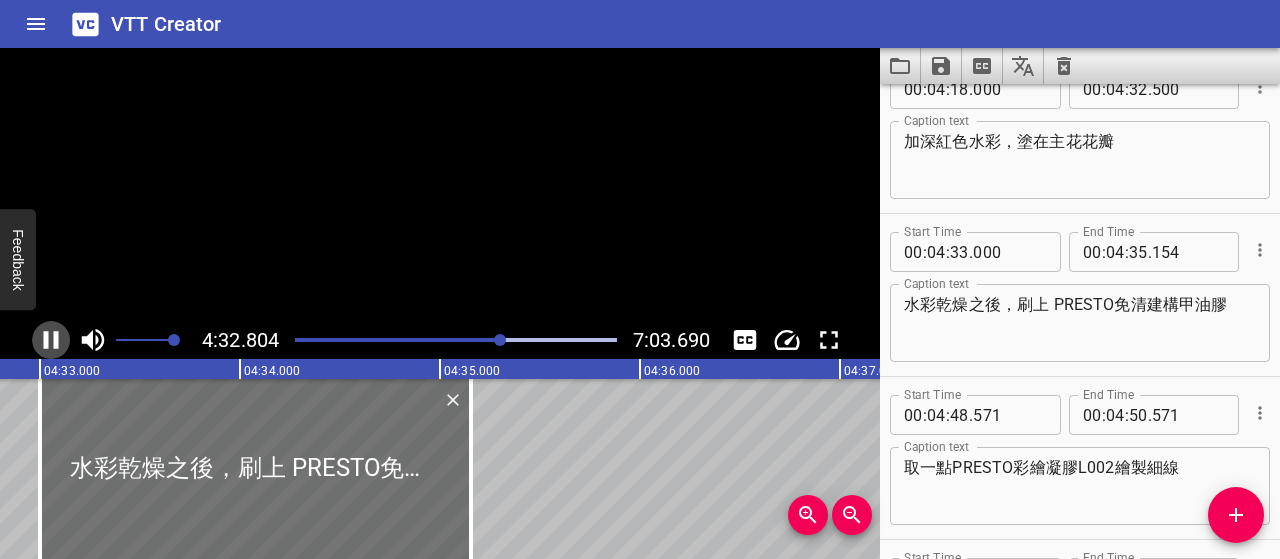 click 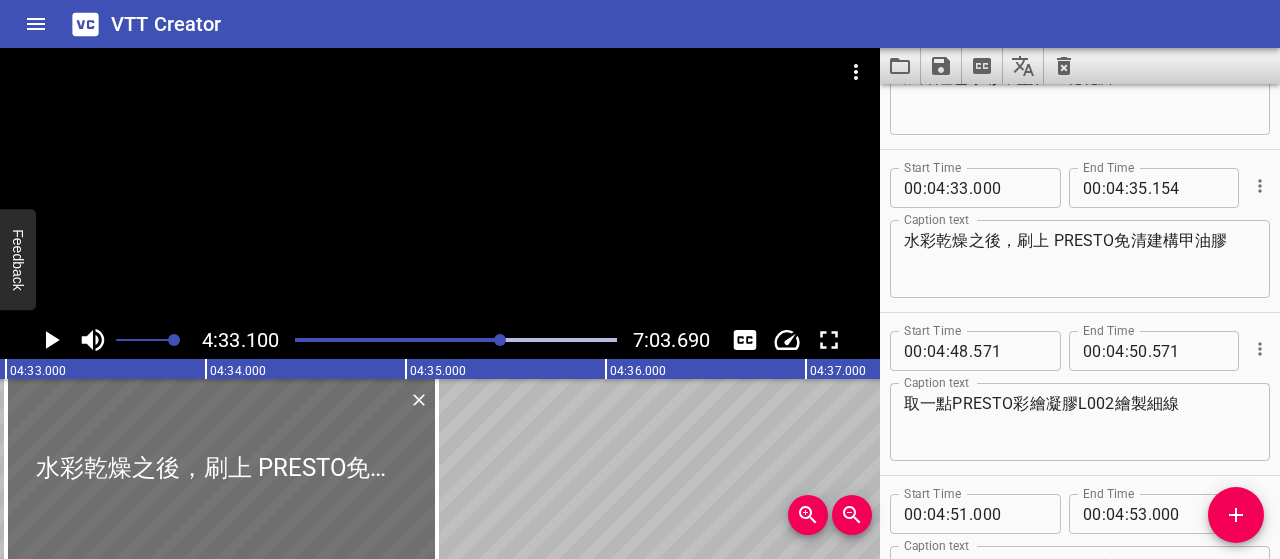 scroll, scrollTop: 0, scrollLeft: 54620, axis: horizontal 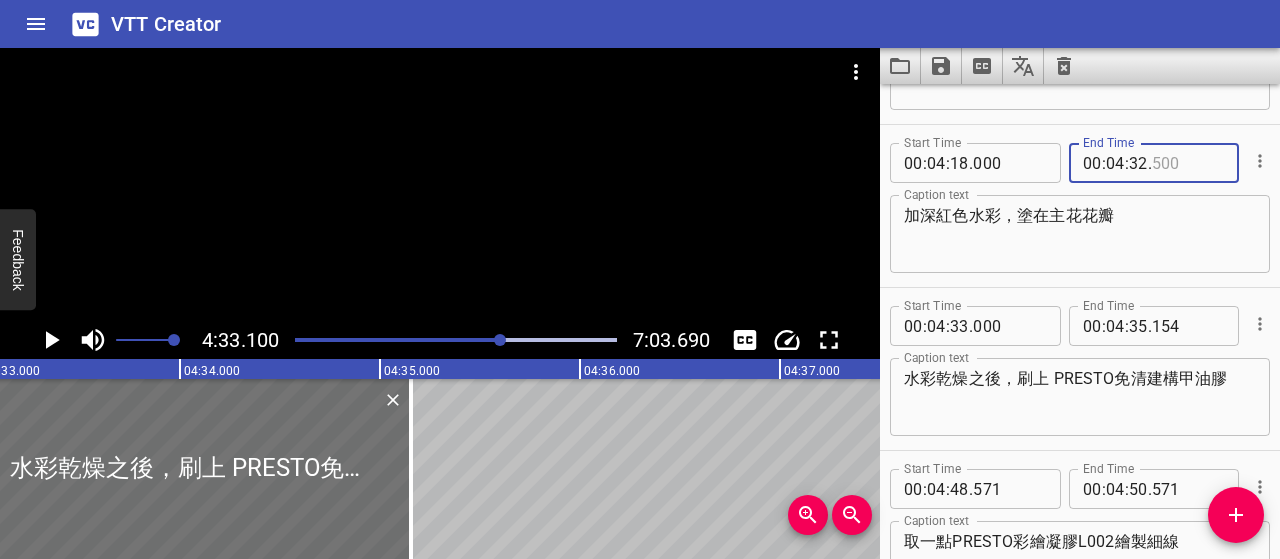 click at bounding box center (1188, 163) 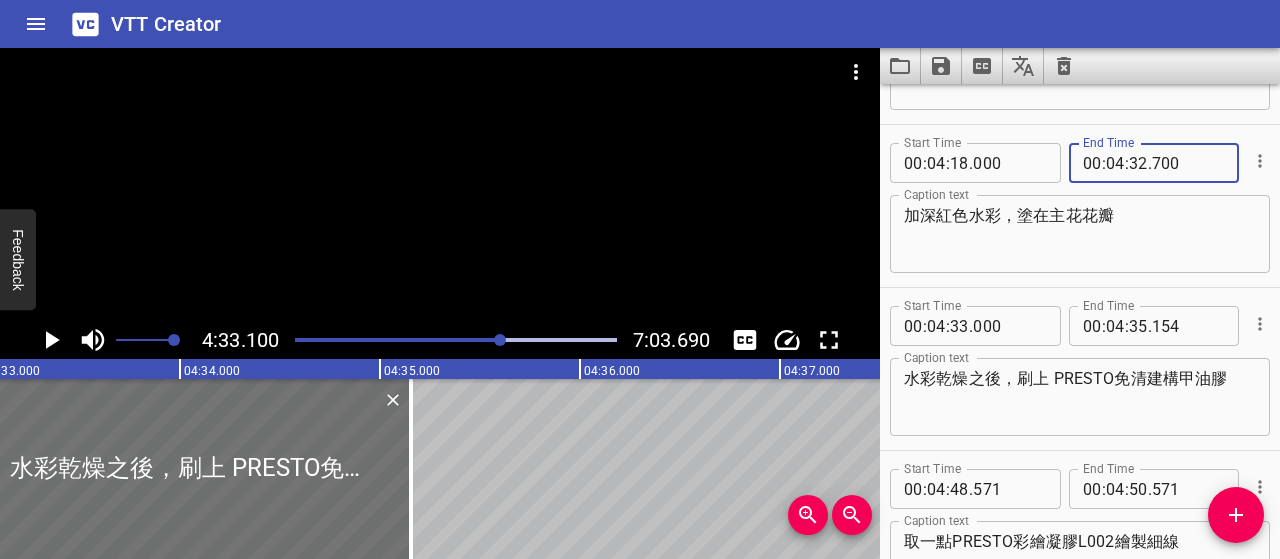 type on "700" 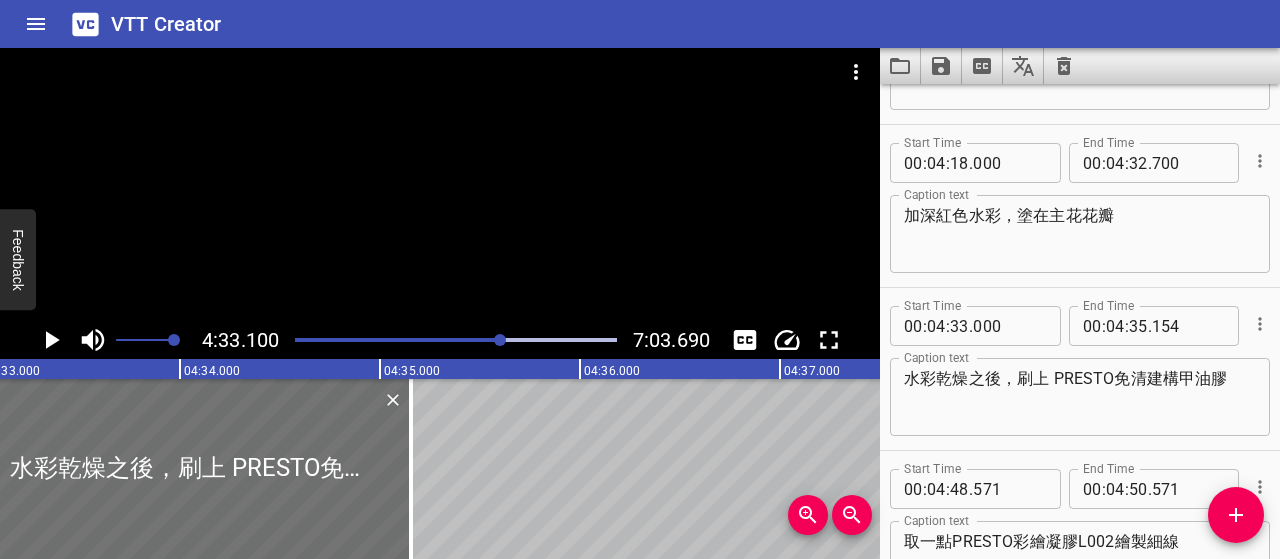 click at bounding box center [456, 340] 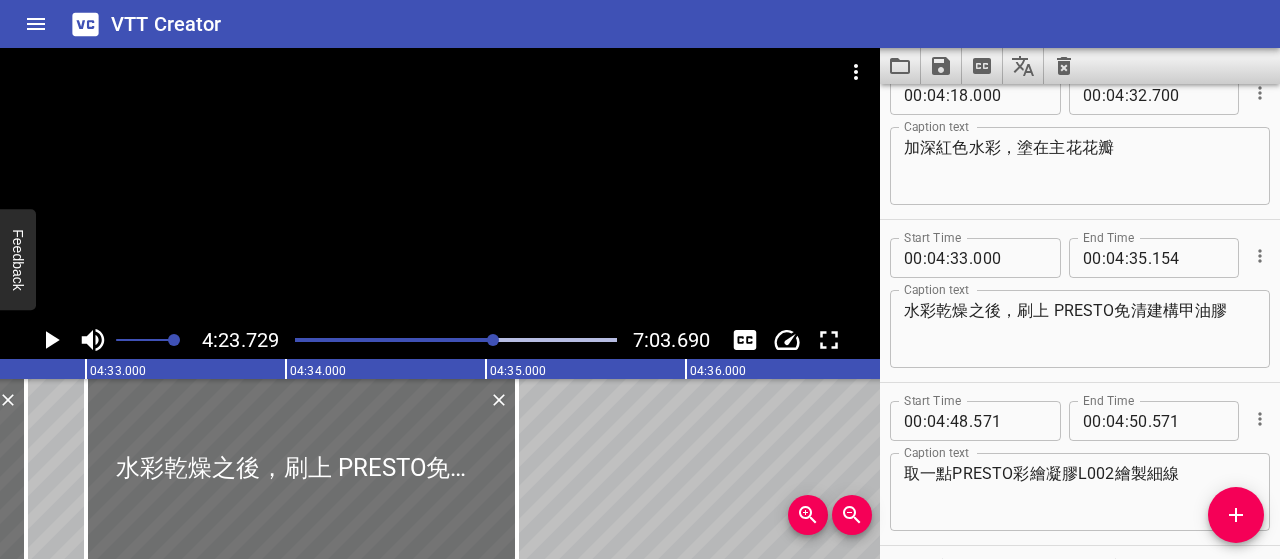 scroll, scrollTop: 0, scrollLeft: 54246, axis: horizontal 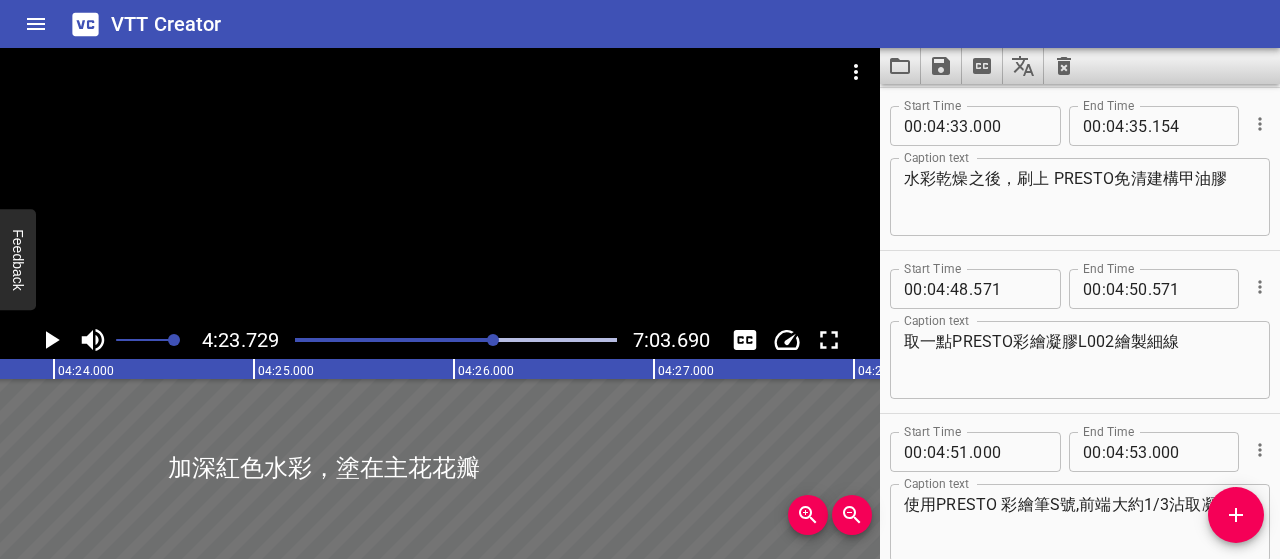 click 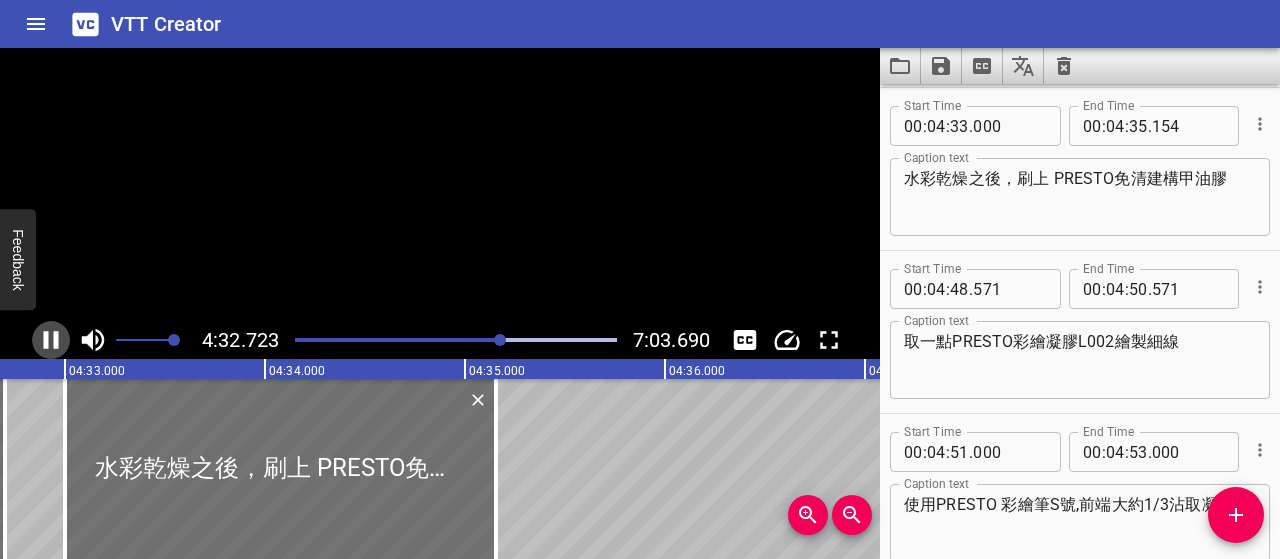 click 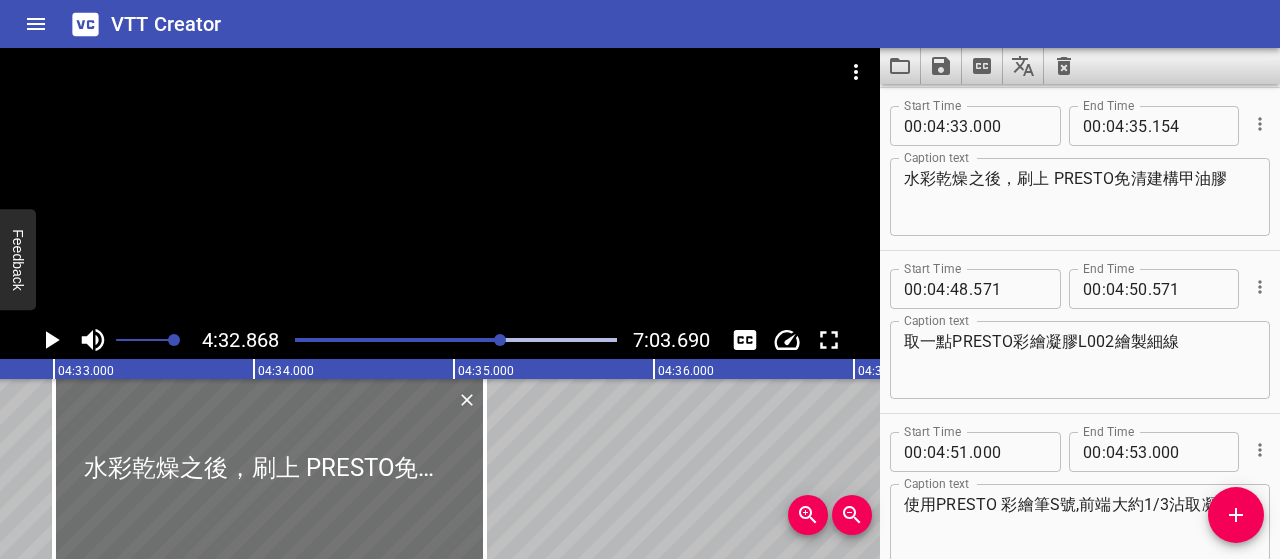scroll, scrollTop: 0, scrollLeft: 54573, axis: horizontal 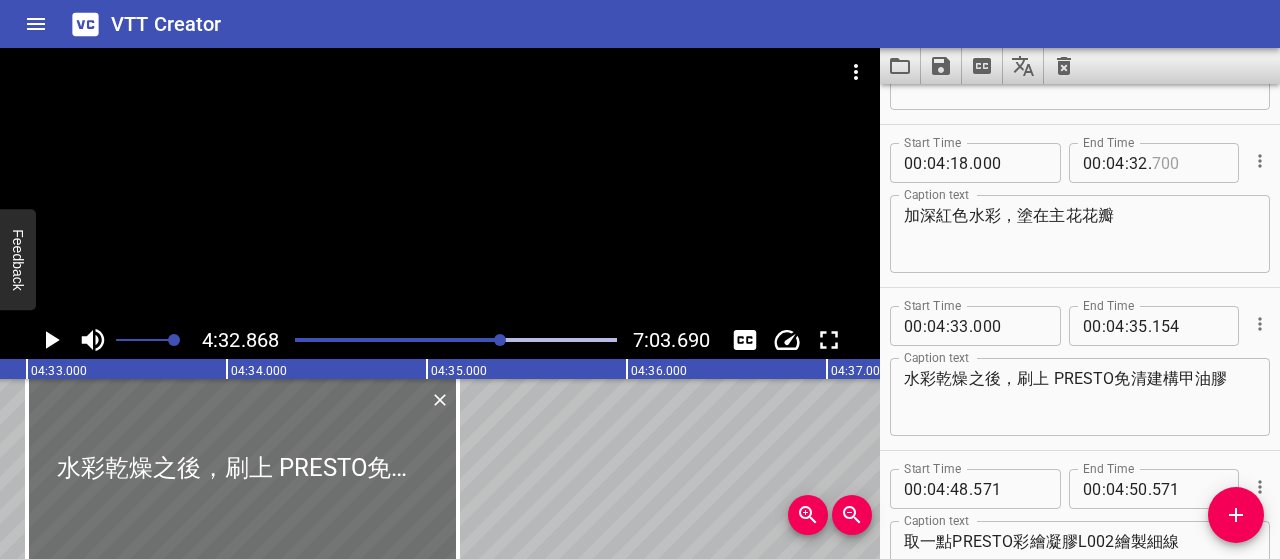 click at bounding box center [1188, 163] 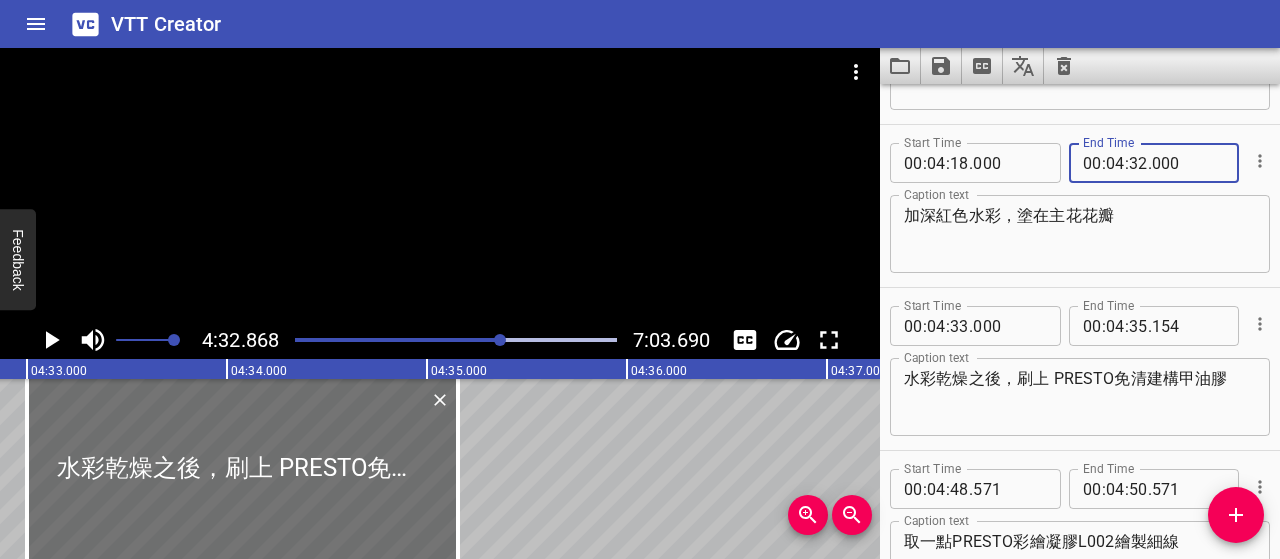 type on "000" 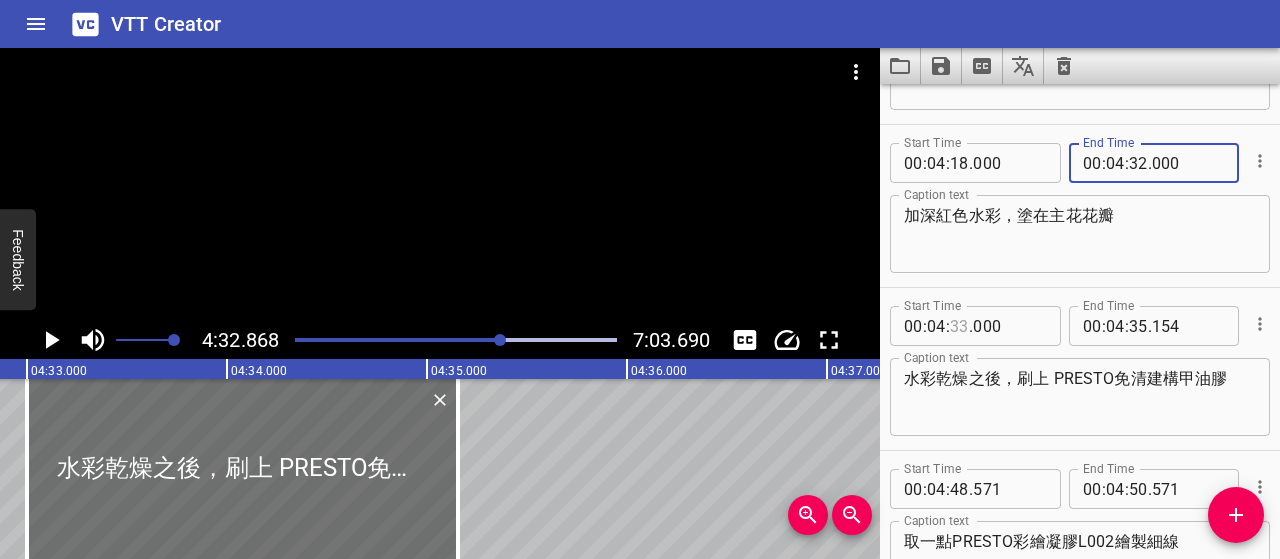 click at bounding box center (959, 326) 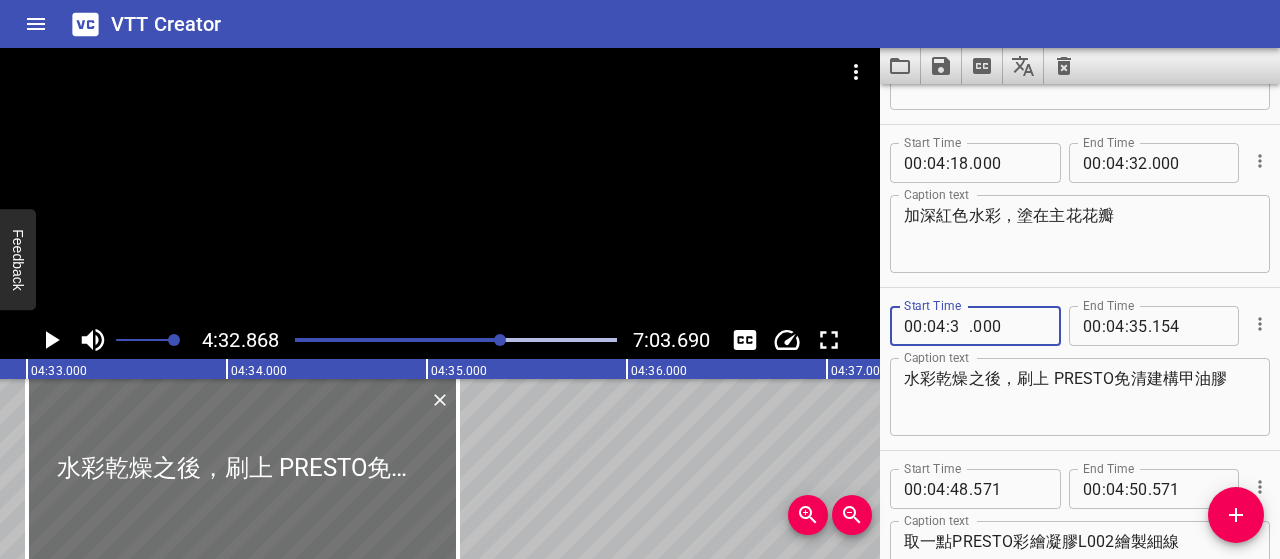type on "32" 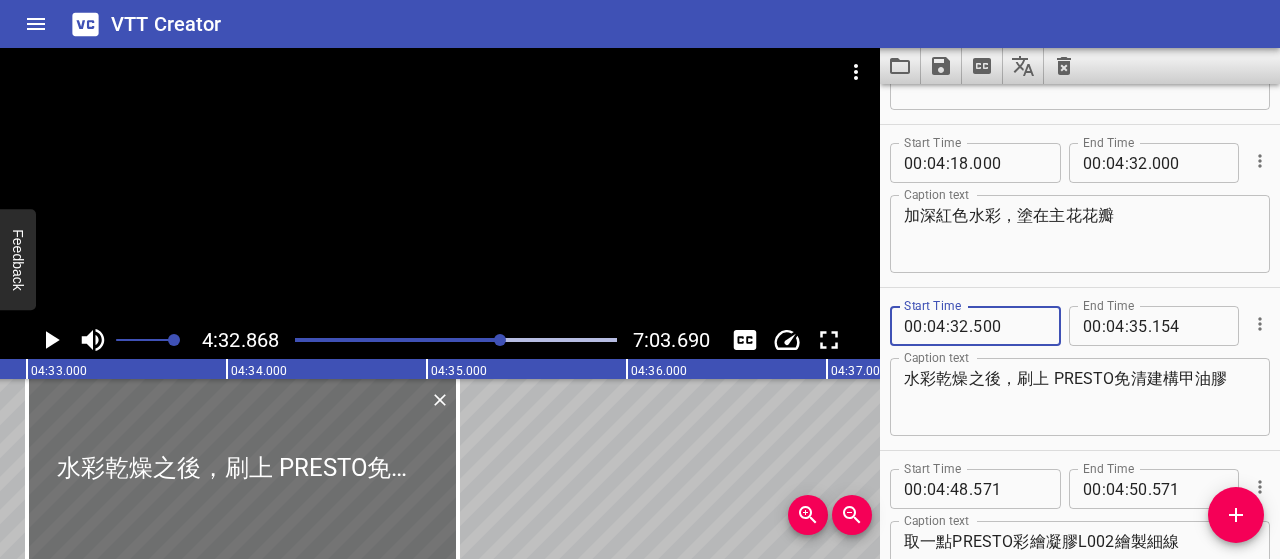 type on "500" 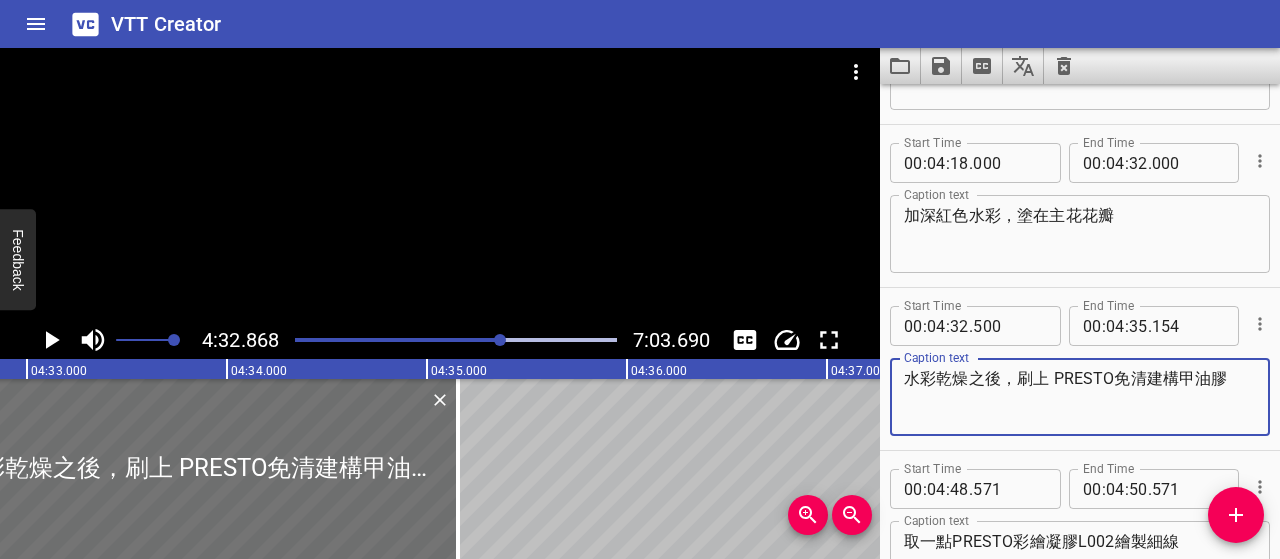 click 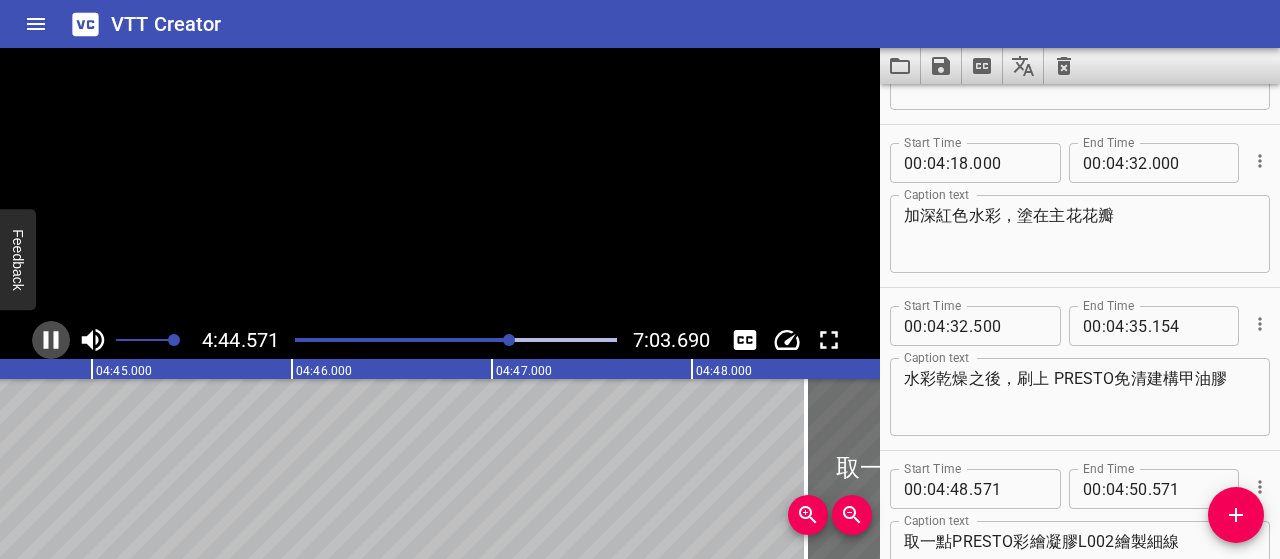 click 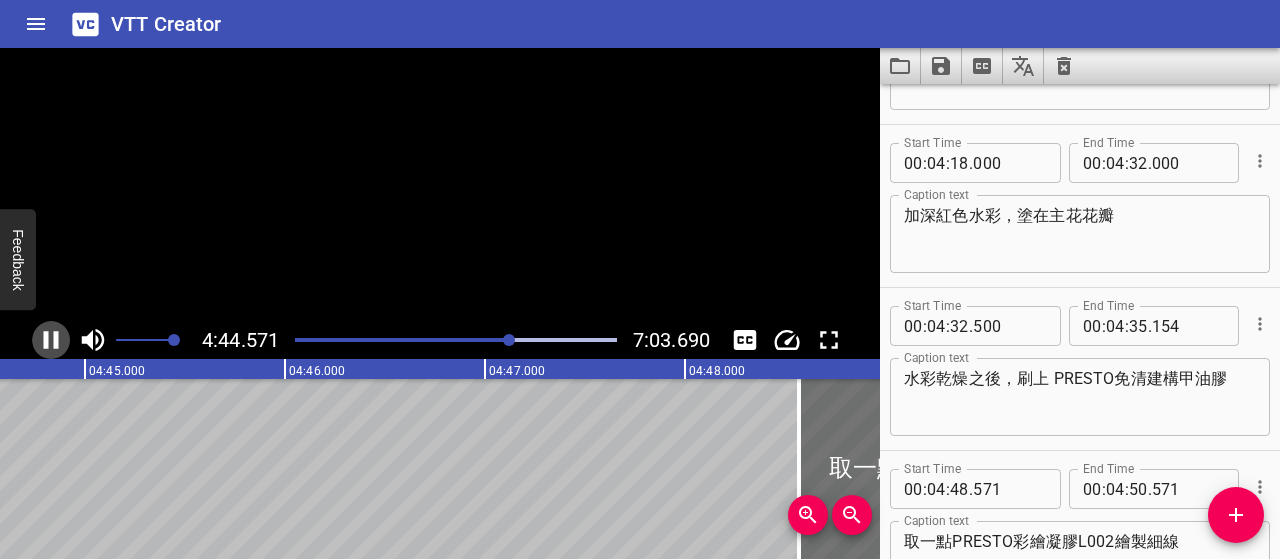 scroll, scrollTop: 0, scrollLeft: 56954, axis: horizontal 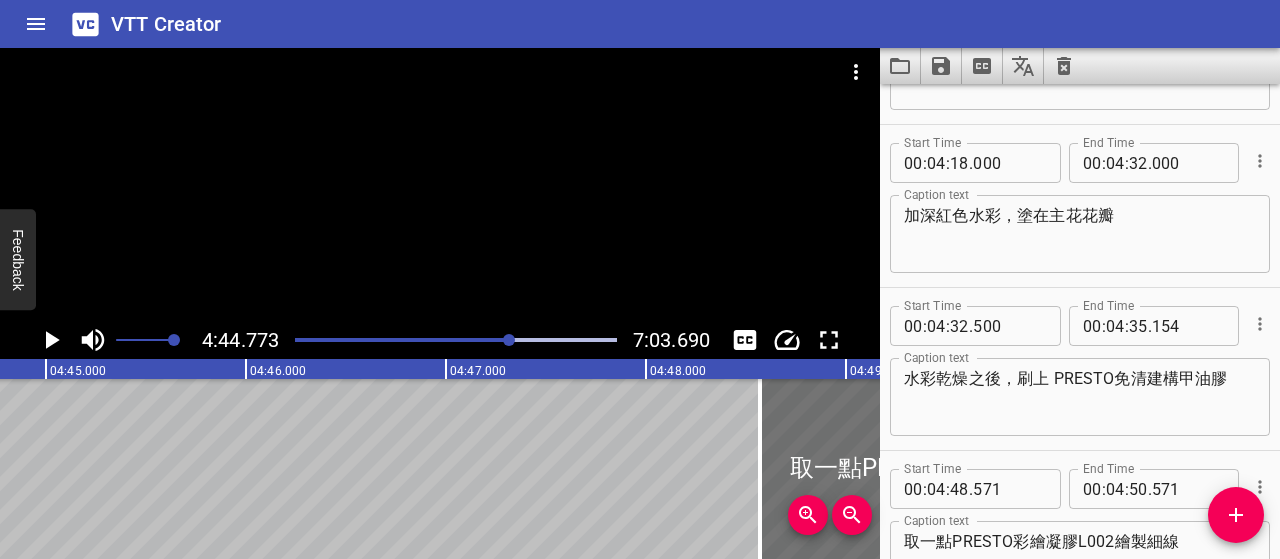 click 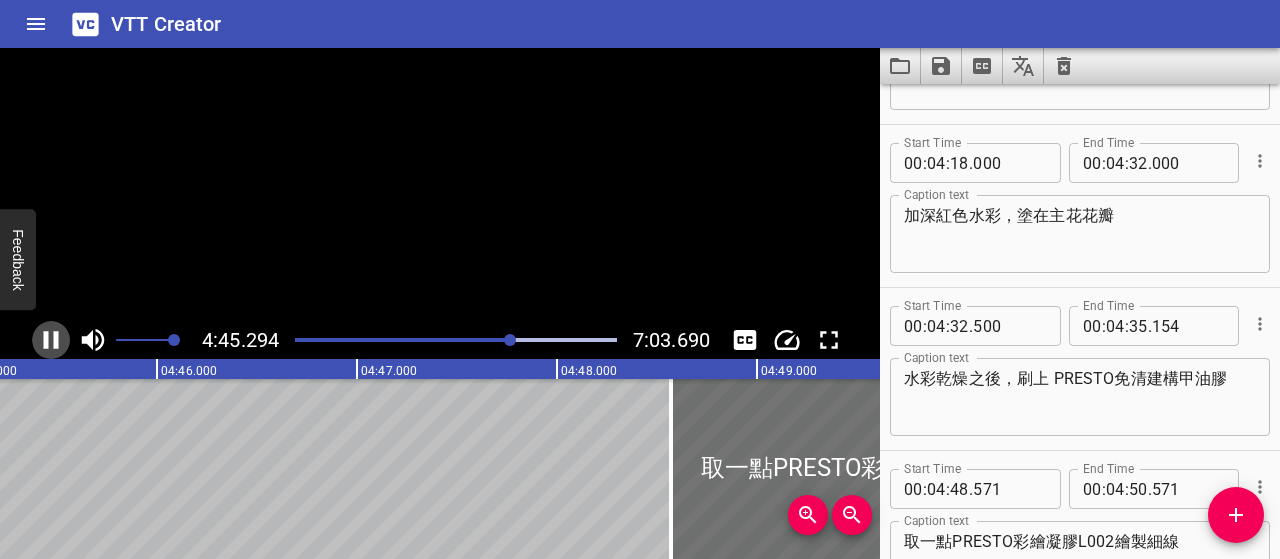 click 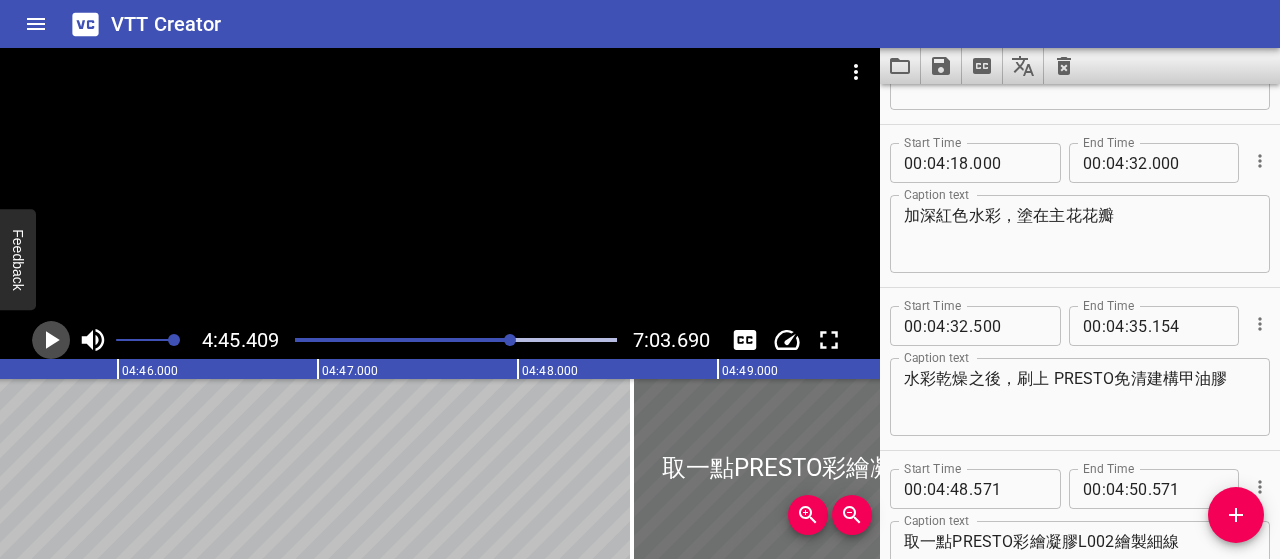 click 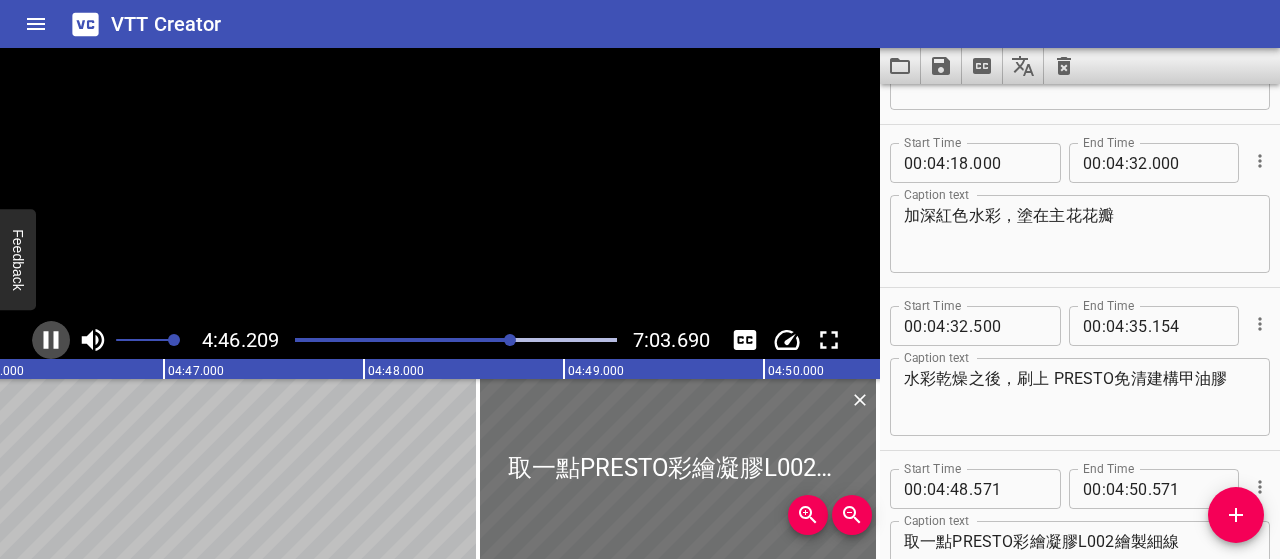 click 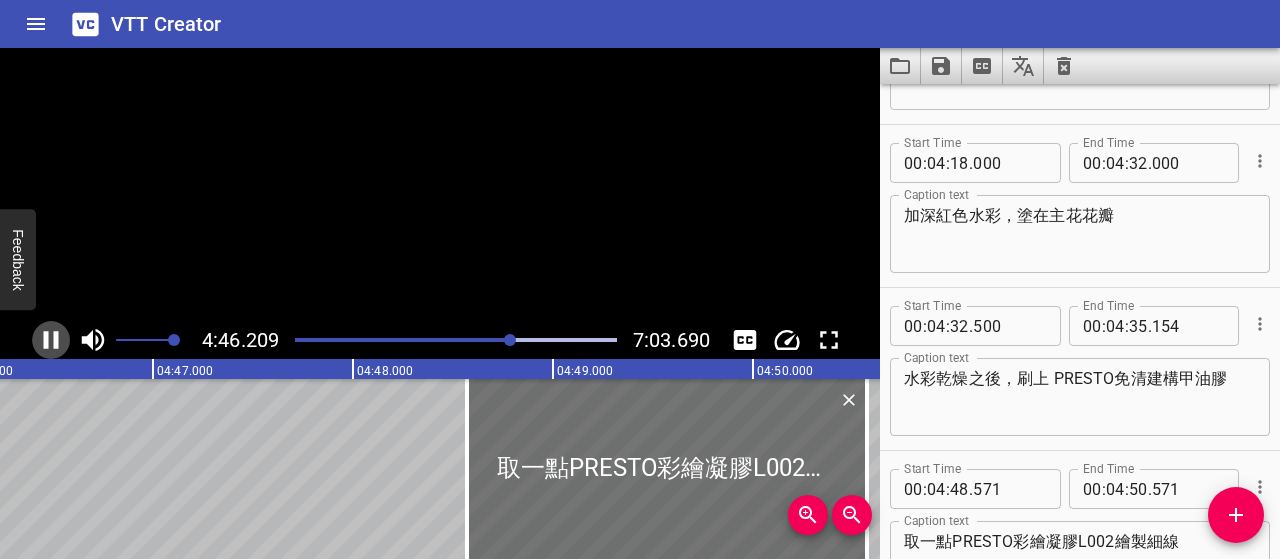 scroll, scrollTop: 0, scrollLeft: 57277, axis: horizontal 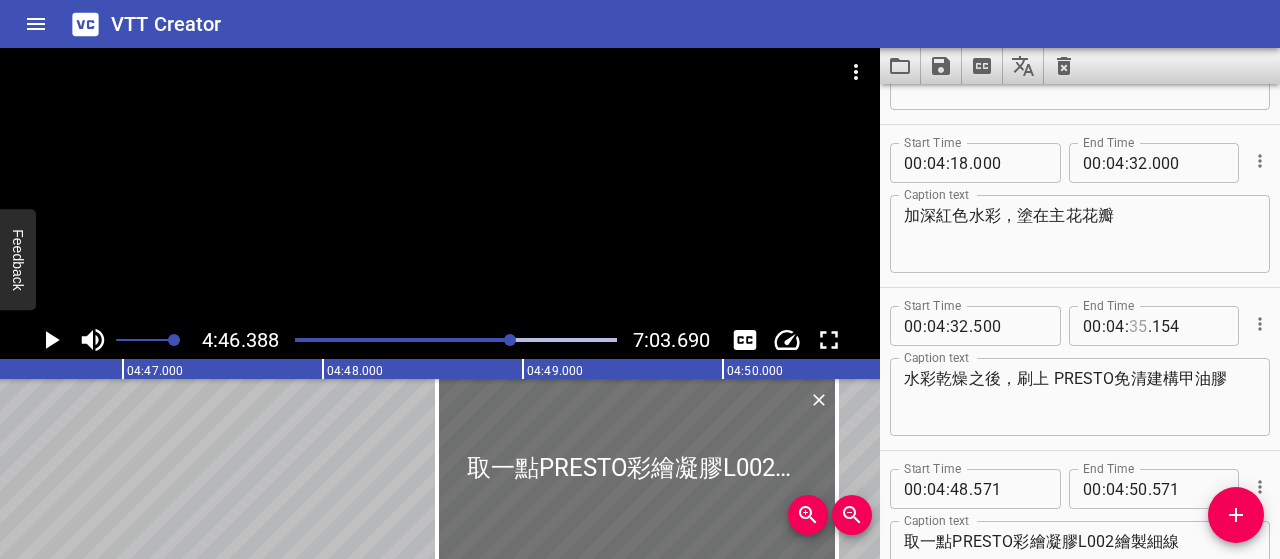 click at bounding box center [1138, 326] 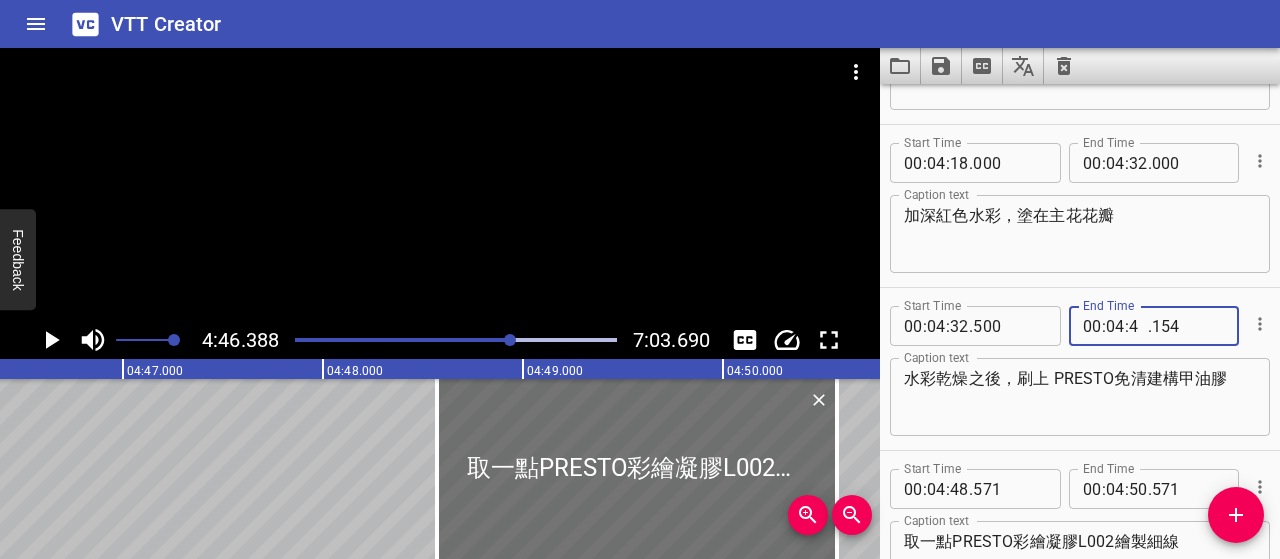 type on "45" 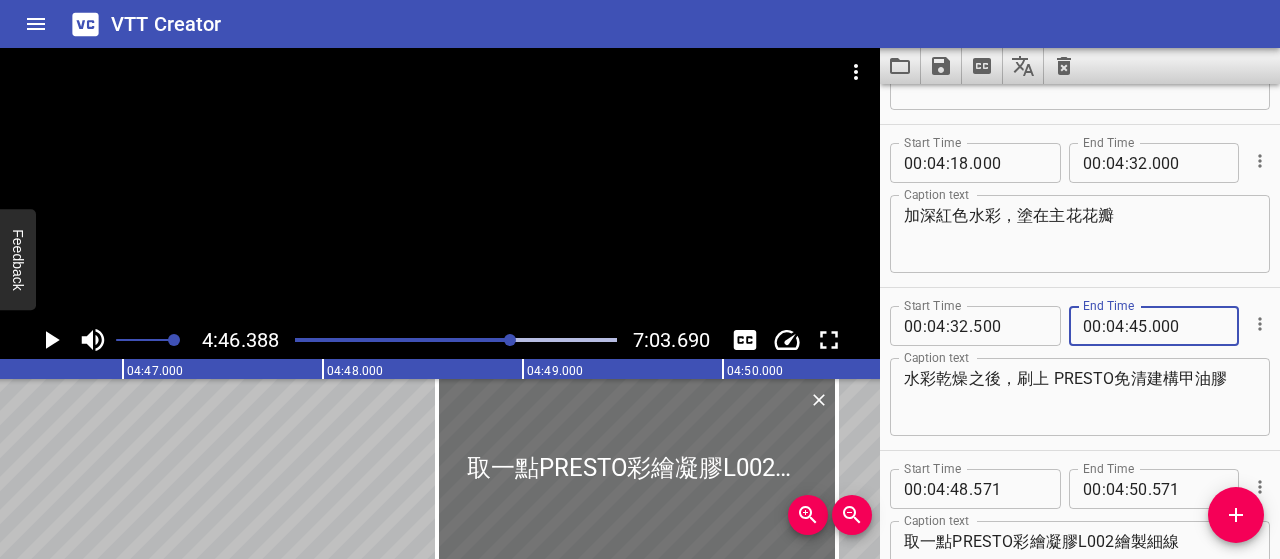 type on "000" 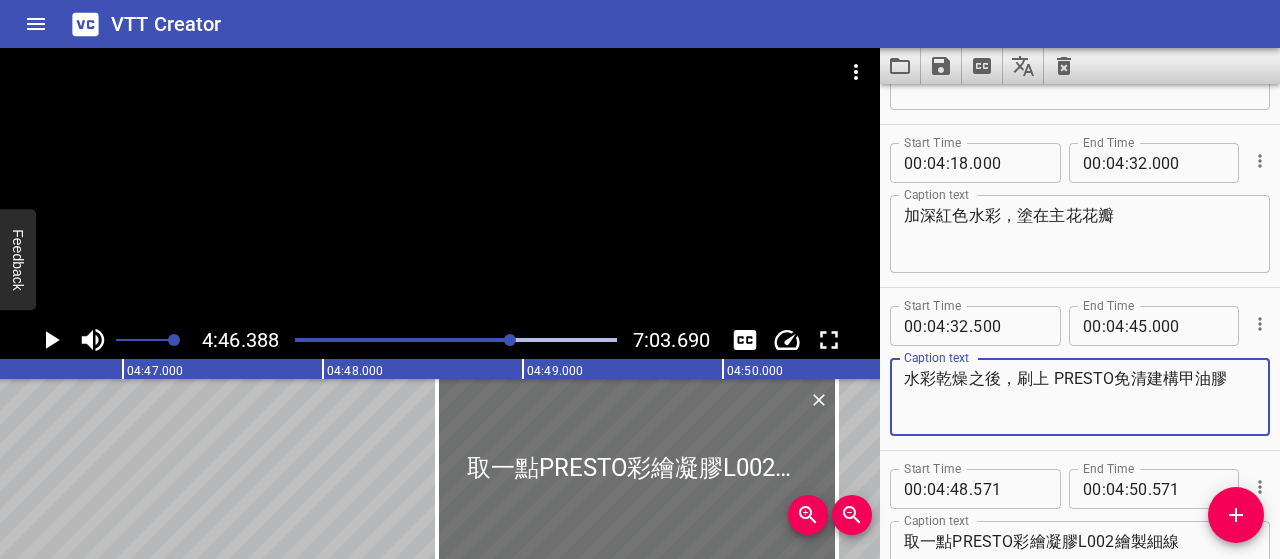 click on "水彩乾燥之後，刷上 PRESTO免清建構甲油膠" at bounding box center (1080, 397) 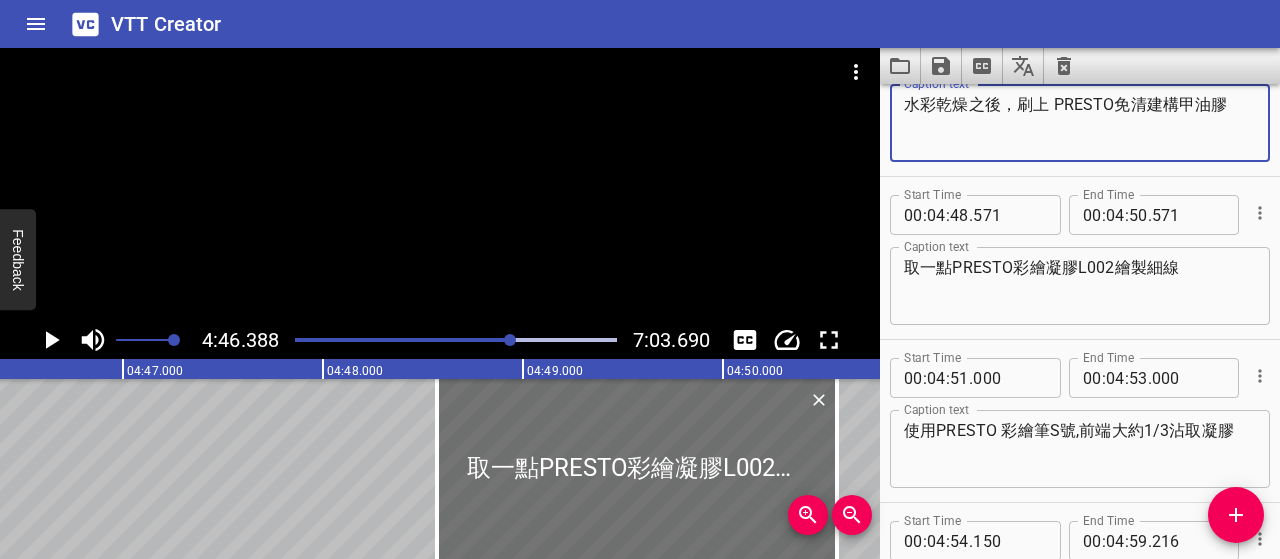 scroll, scrollTop: 3360, scrollLeft: 0, axis: vertical 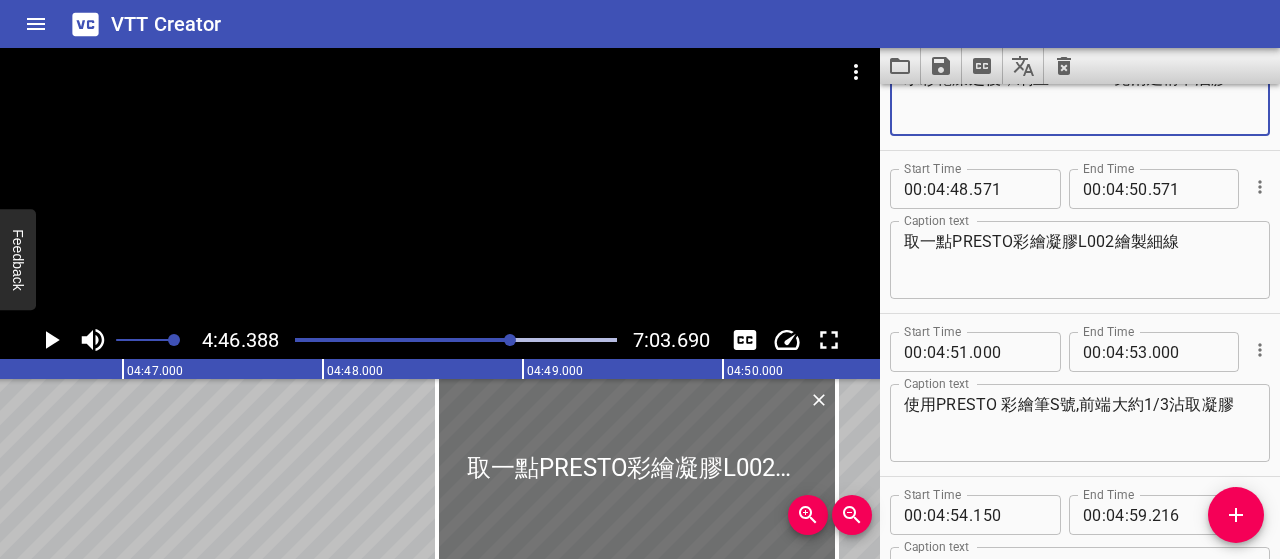 click 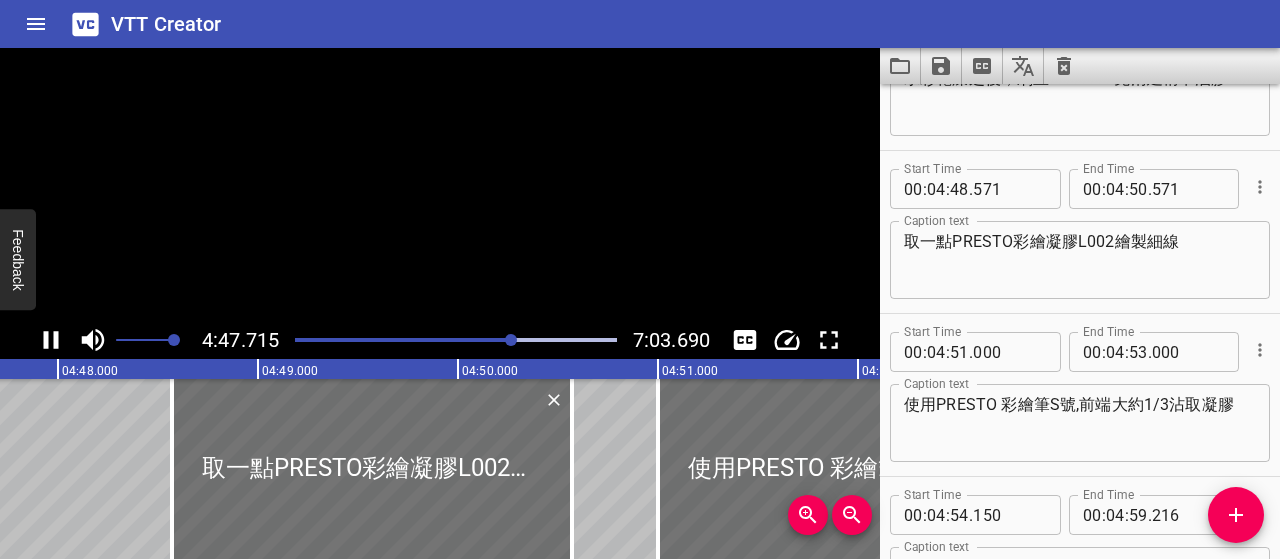 click 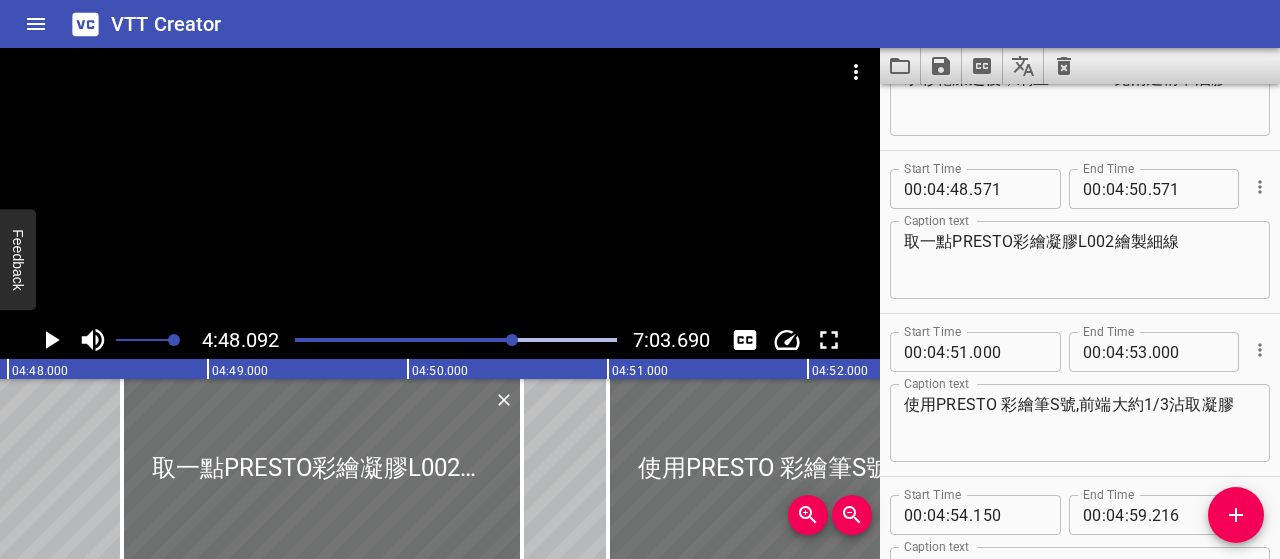 scroll, scrollTop: 0, scrollLeft: 57618, axis: horizontal 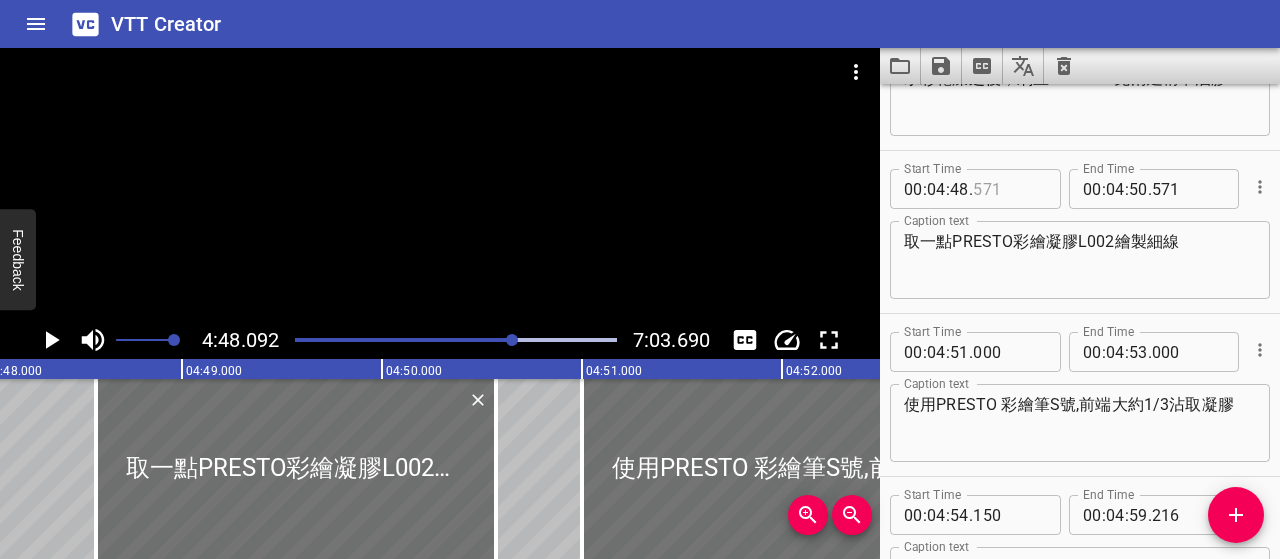 click at bounding box center (1009, 189) 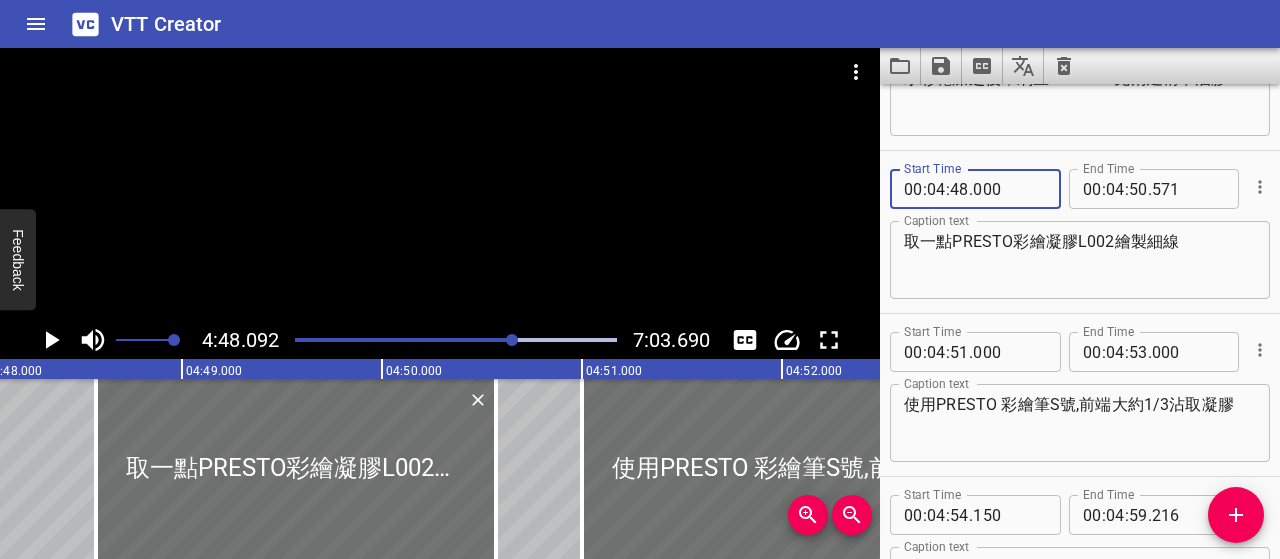 type on "000" 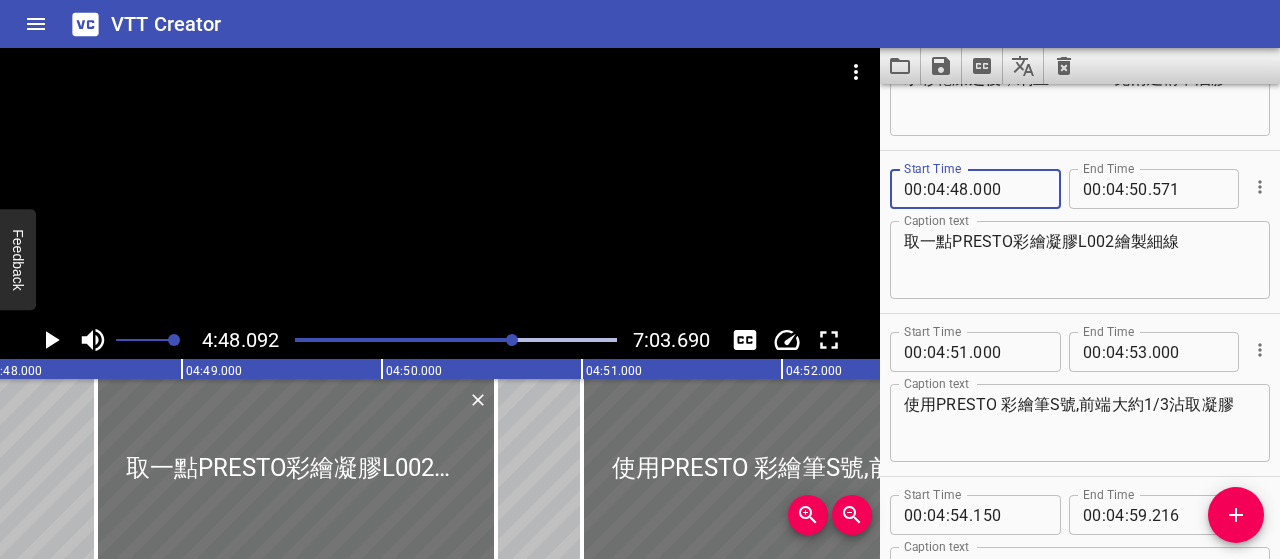 click on "取一點PRESTO彩繪凝膠L002繪製細線" at bounding box center (1080, 260) 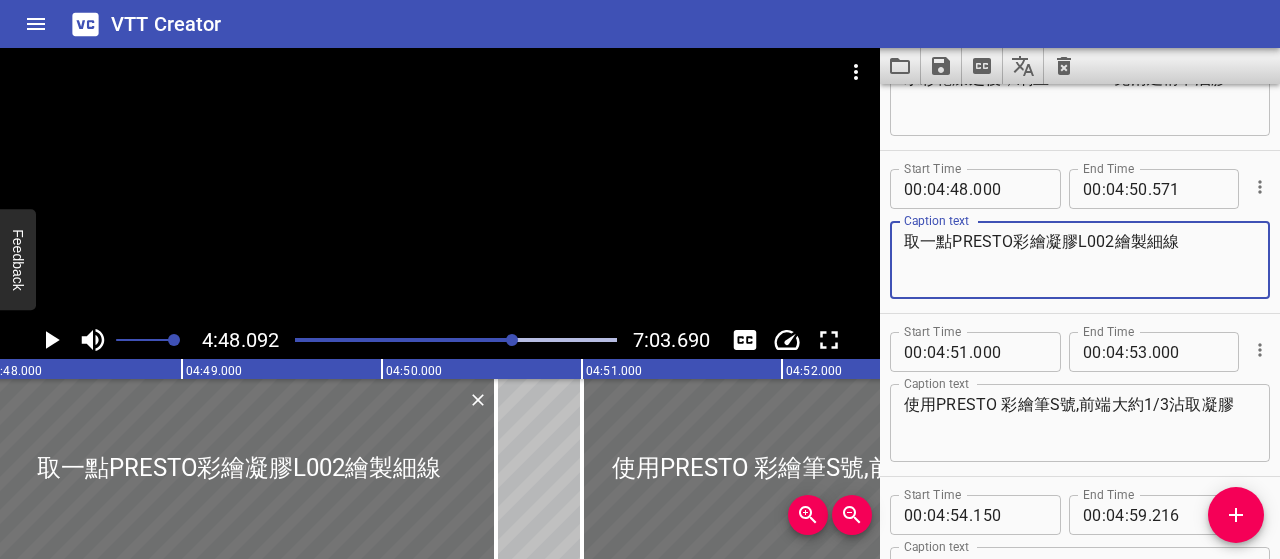 click on "取一點PRESTO彩繪凝膠L002繪製細線" at bounding box center [1080, 260] 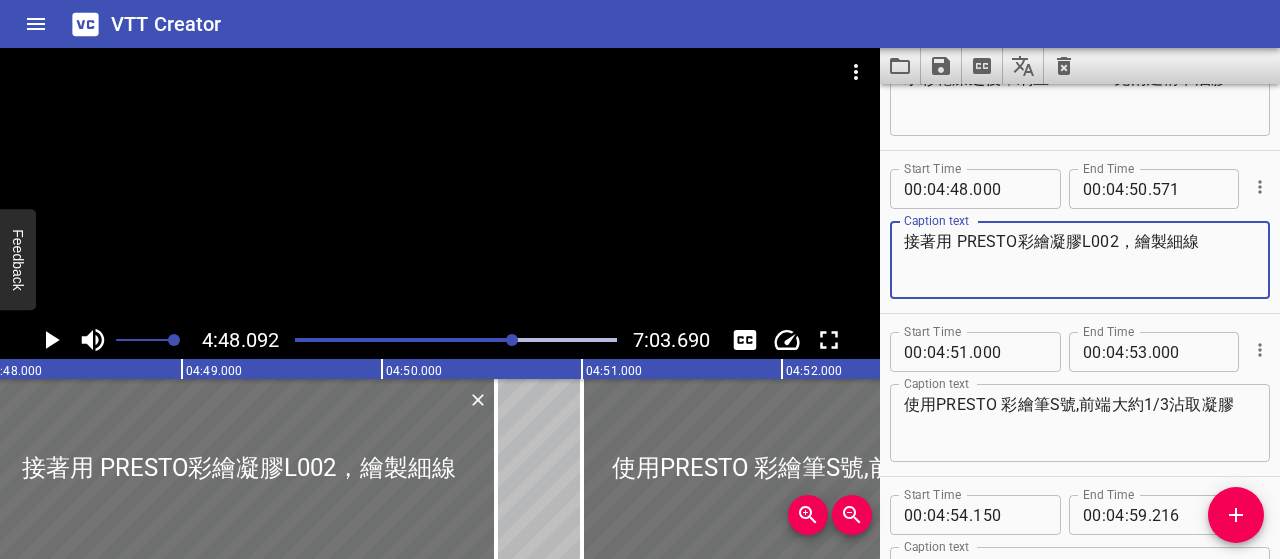 type on "接著用 PRESTO彩繪凝膠L002，繪製細線" 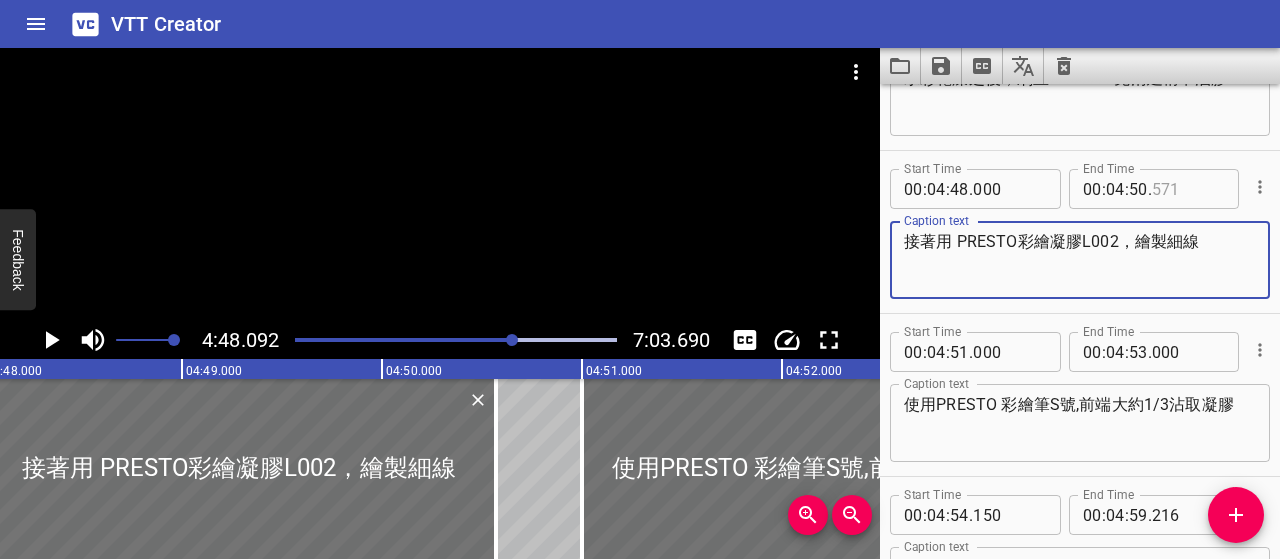 click at bounding box center [1188, 189] 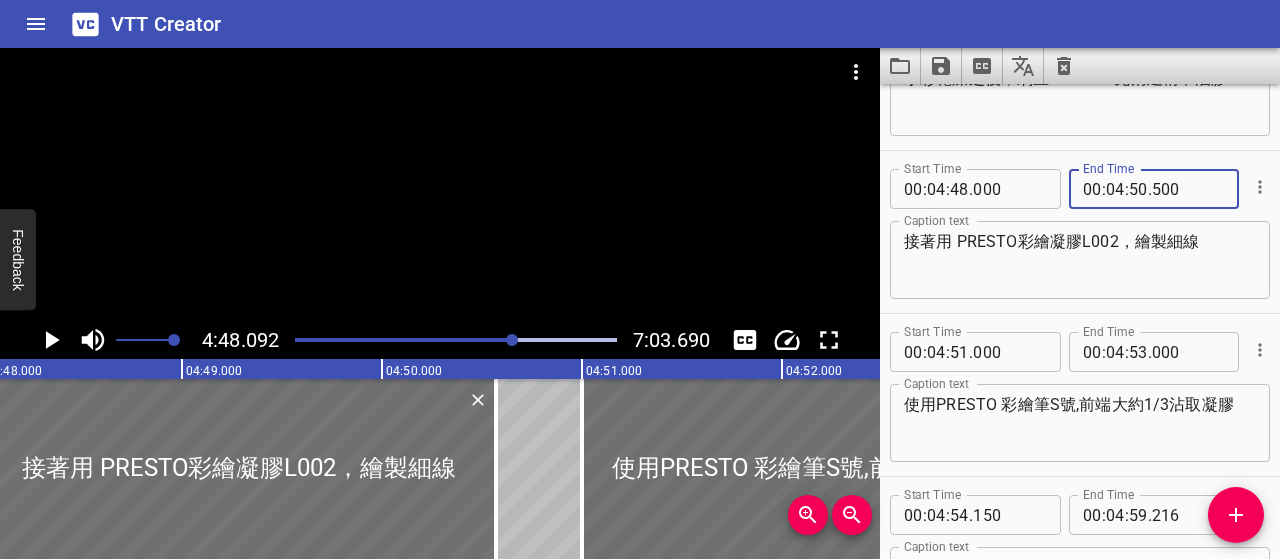 type on "500" 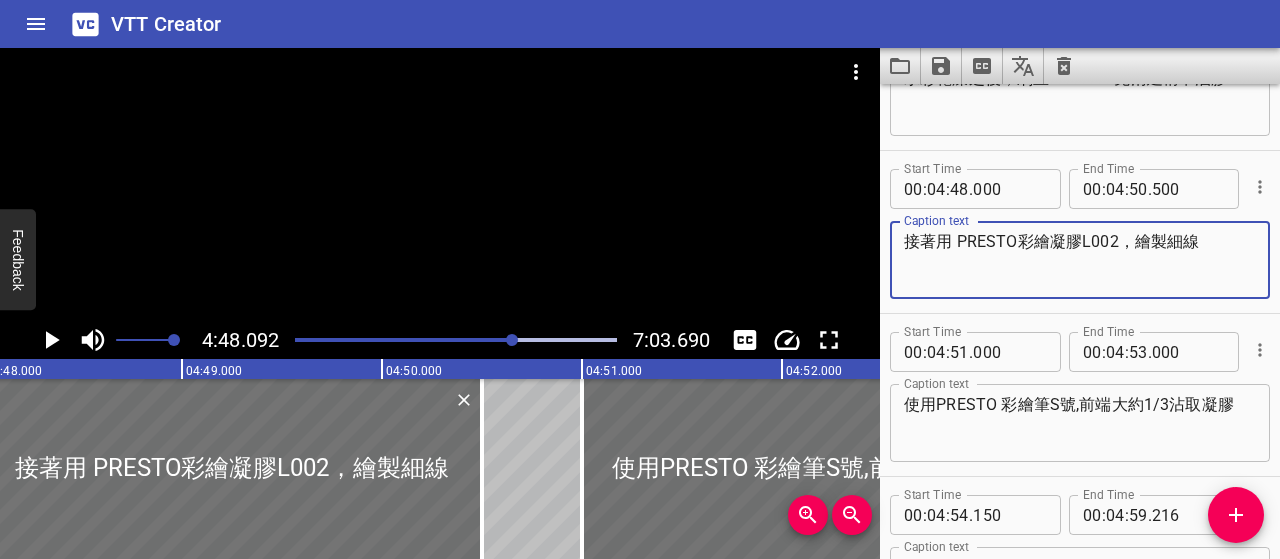 click 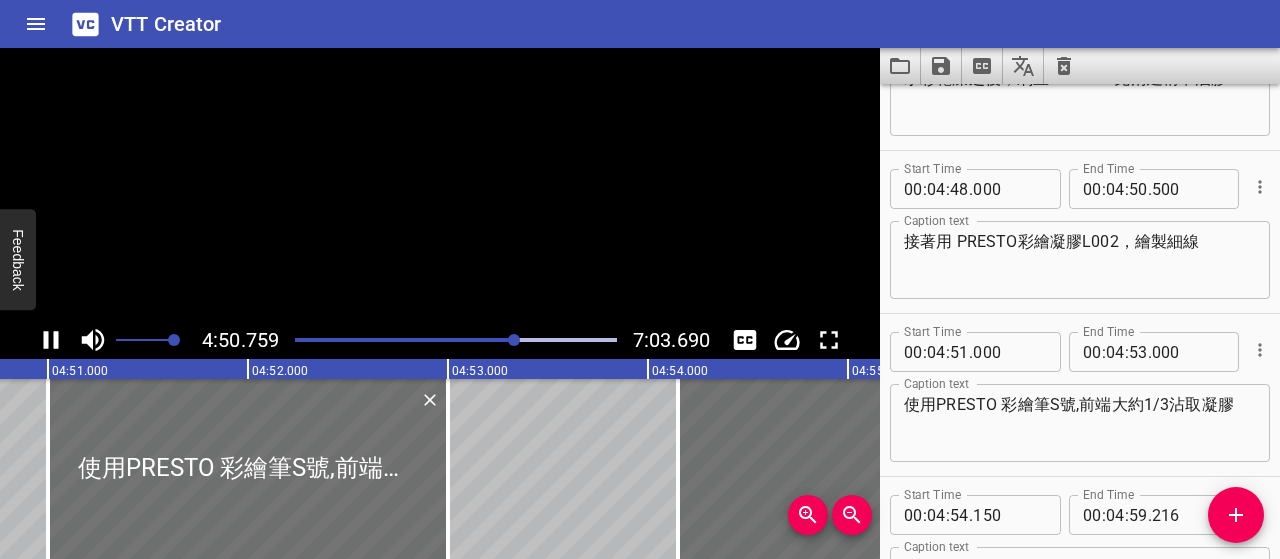 scroll, scrollTop: 0, scrollLeft: 58200, axis: horizontal 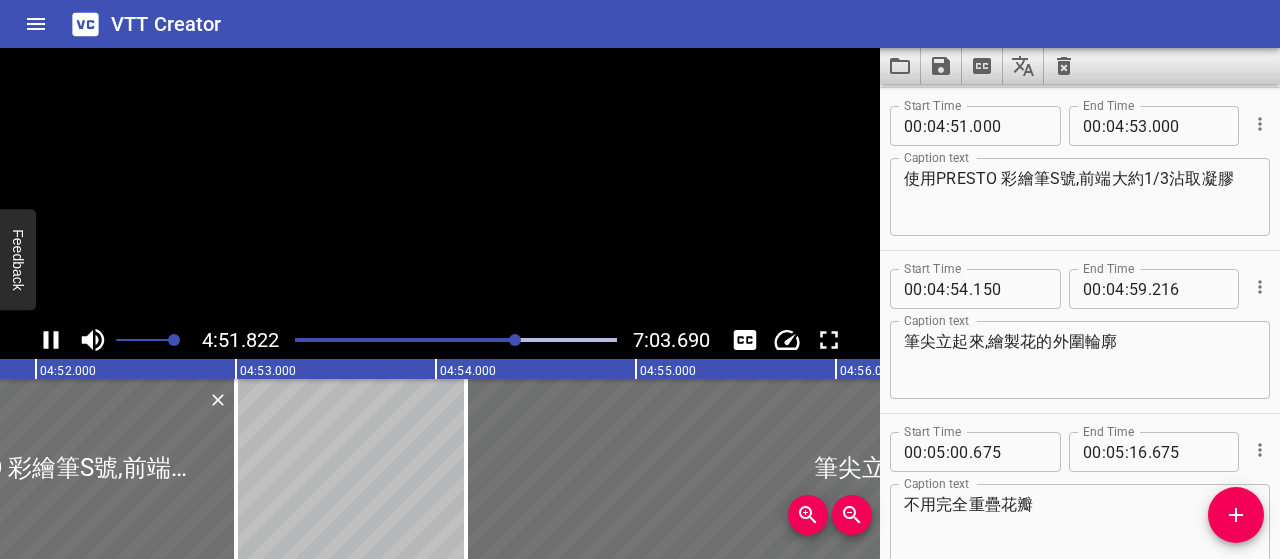 click 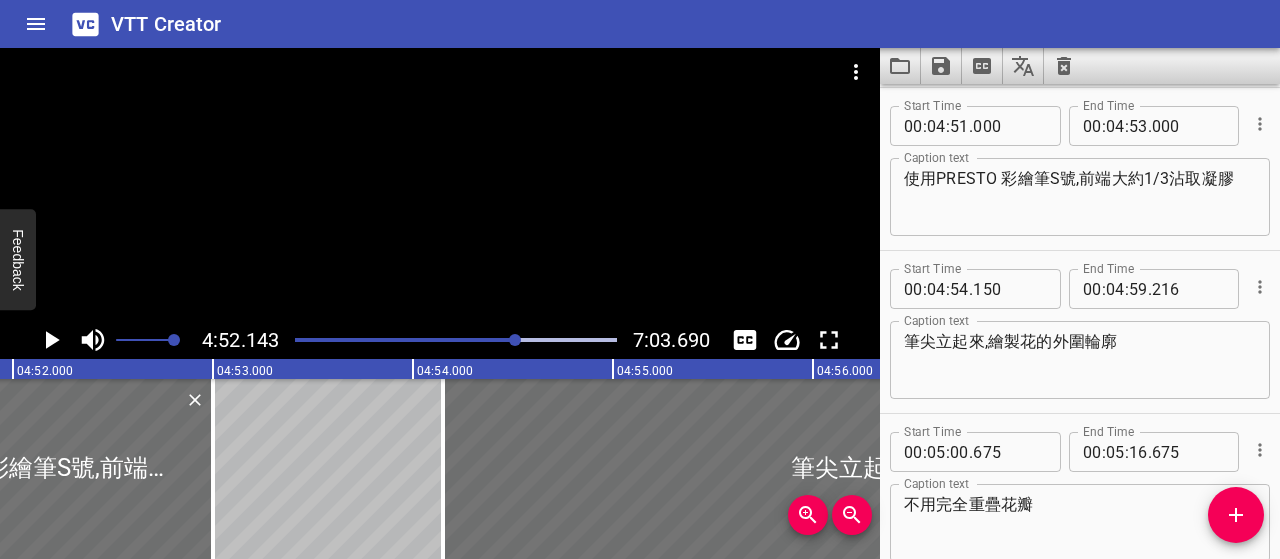 scroll, scrollTop: 0, scrollLeft: 58428, axis: horizontal 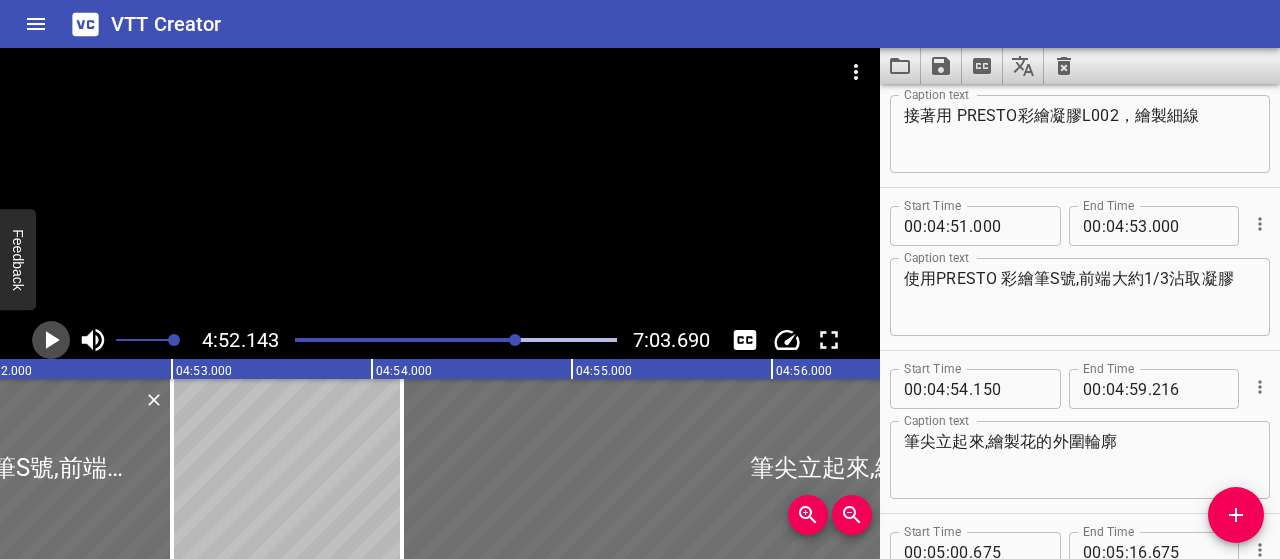 click 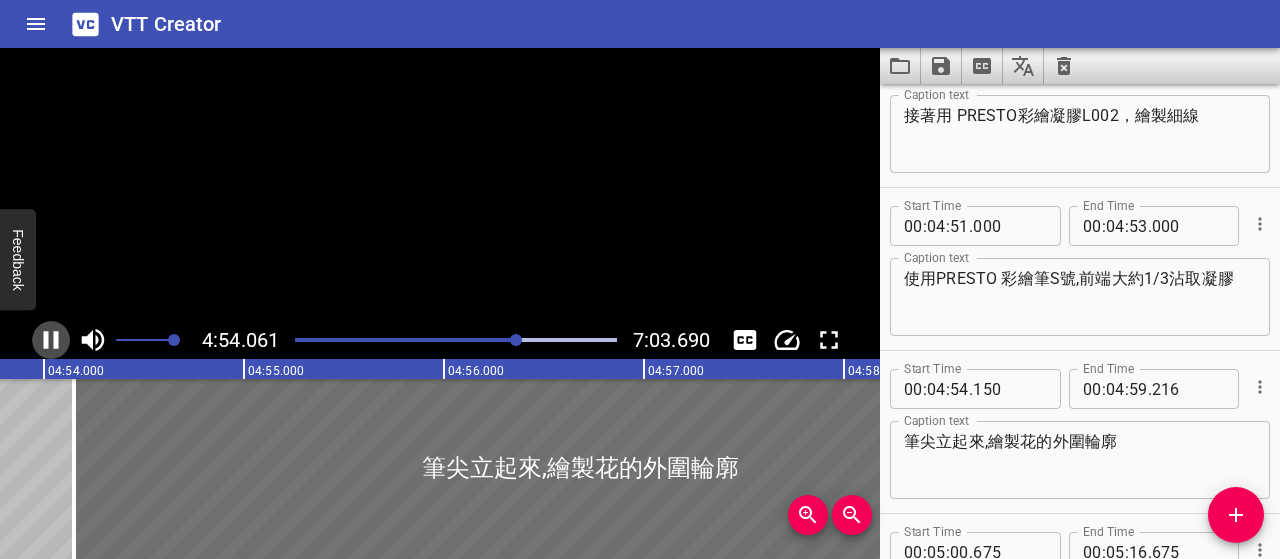 scroll, scrollTop: 0, scrollLeft: 58813, axis: horizontal 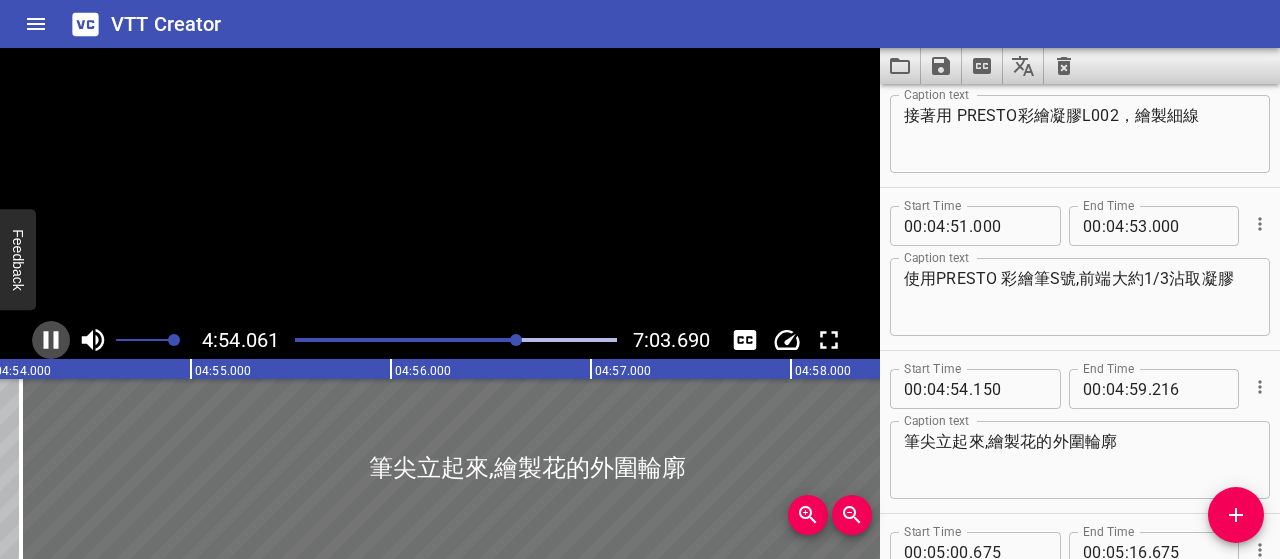 click 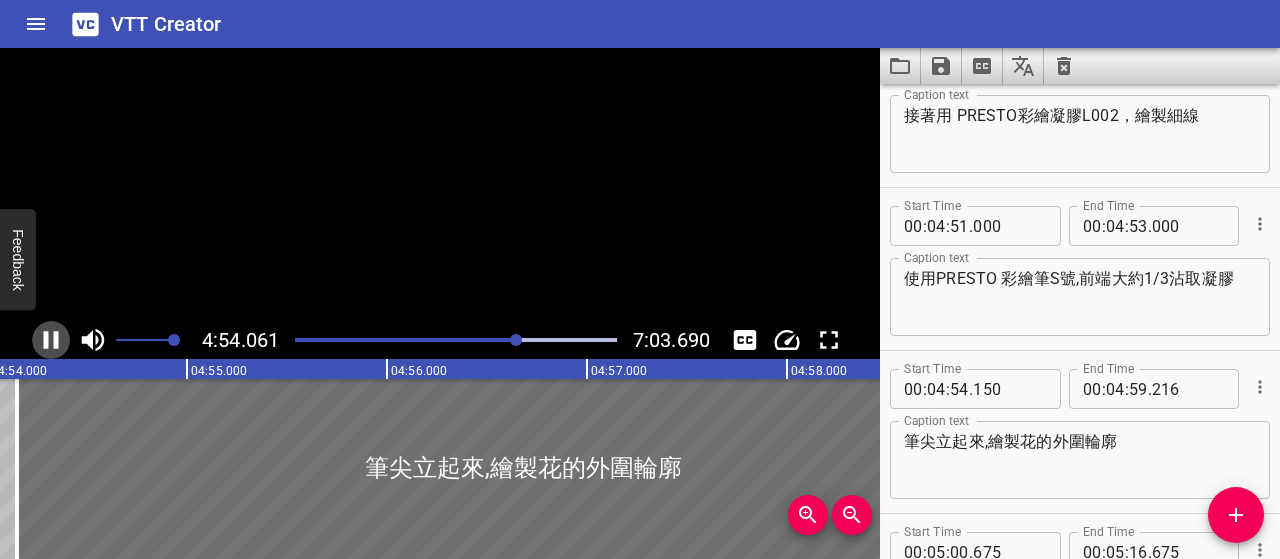 scroll, scrollTop: 3574, scrollLeft: 0, axis: vertical 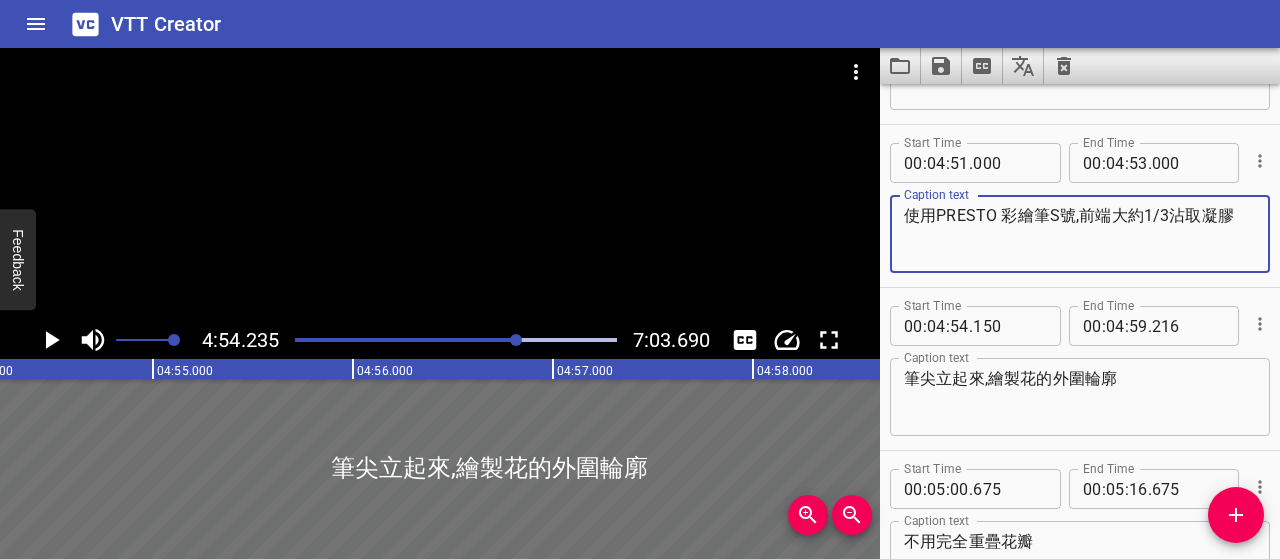 click on "使用PRESTO 彩繪筆S號,前端大約1/3沾取凝膠" at bounding box center (1080, 234) 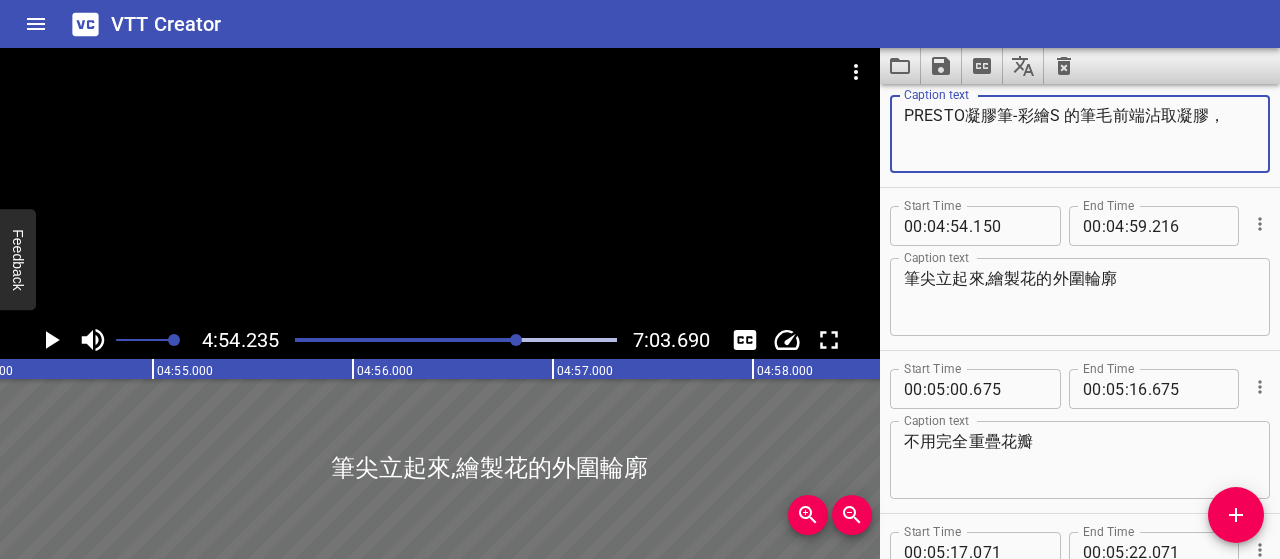 scroll, scrollTop: 3549, scrollLeft: 0, axis: vertical 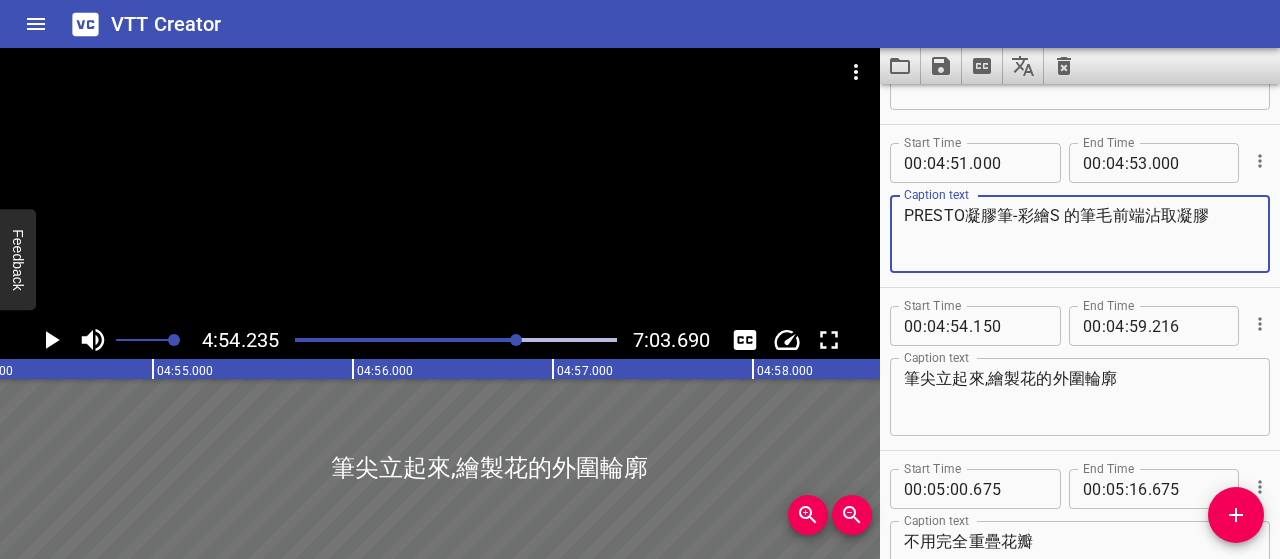 type on "PRESTO凝膠筆-彩繪S 的筆毛前端沾取凝膠" 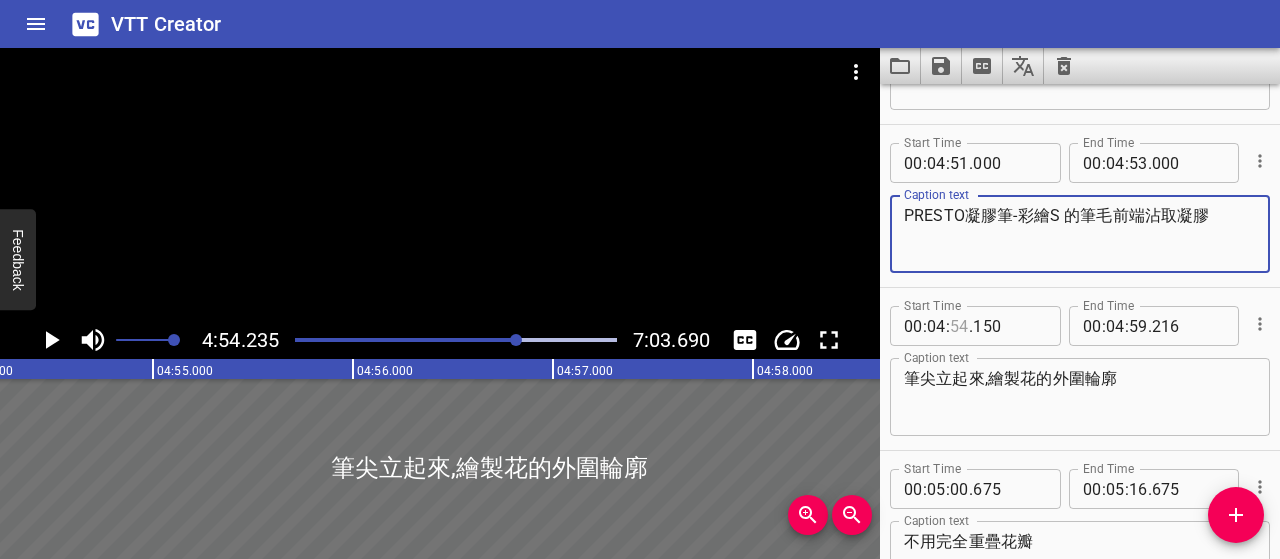click at bounding box center (959, 326) 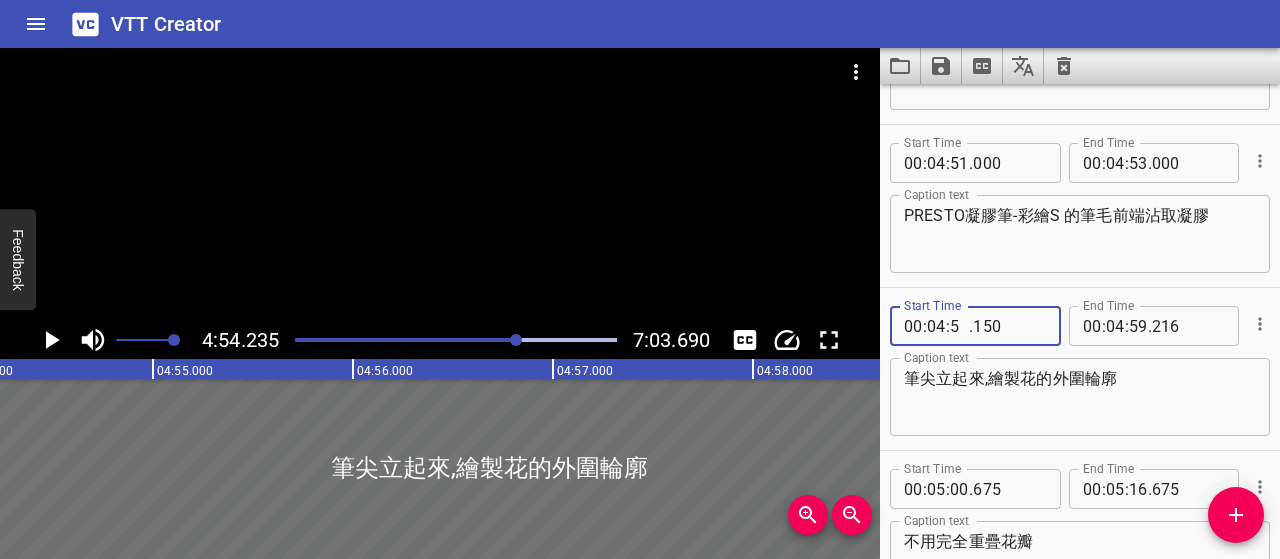 type on "53" 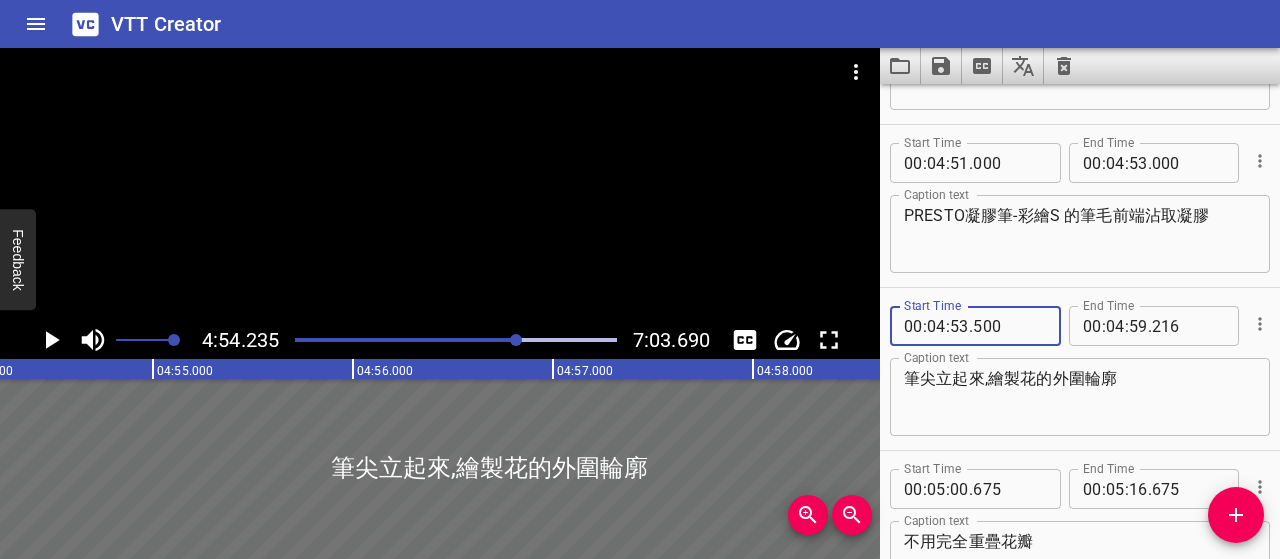type on "500" 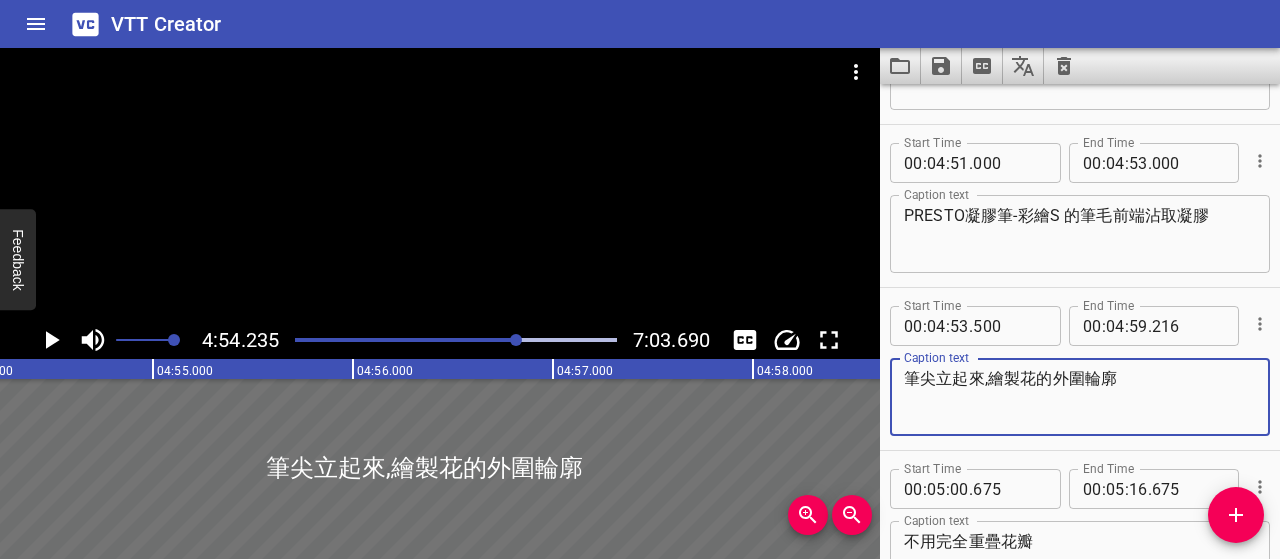 click on "筆尖立起來,繪製花的外圍輪廓" at bounding box center [1080, 397] 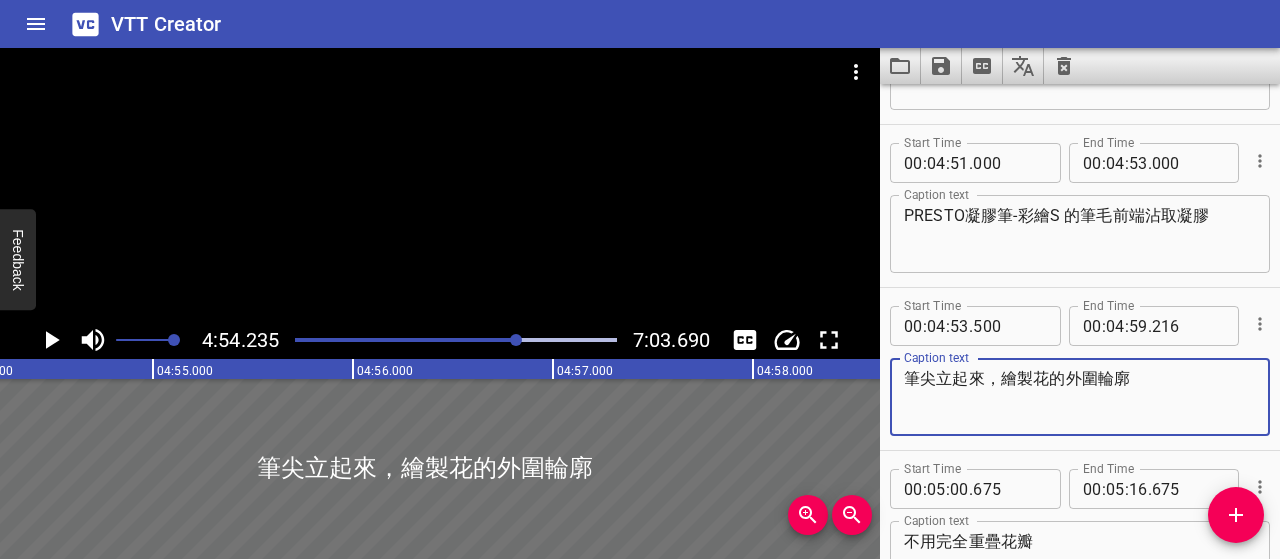 click 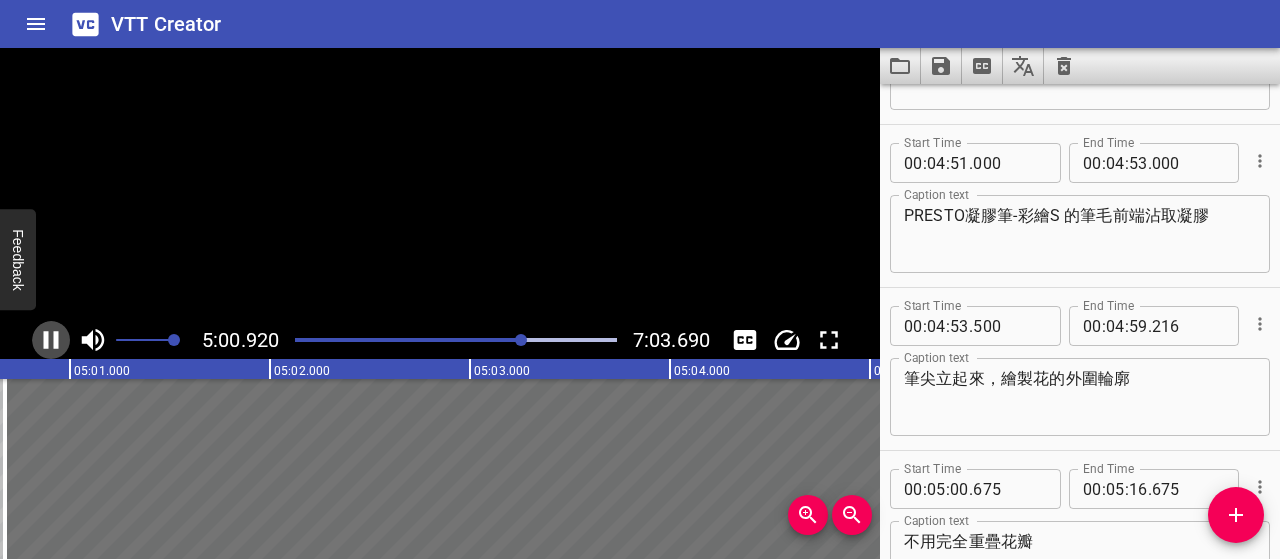 scroll, scrollTop: 0, scrollLeft: 60204, axis: horizontal 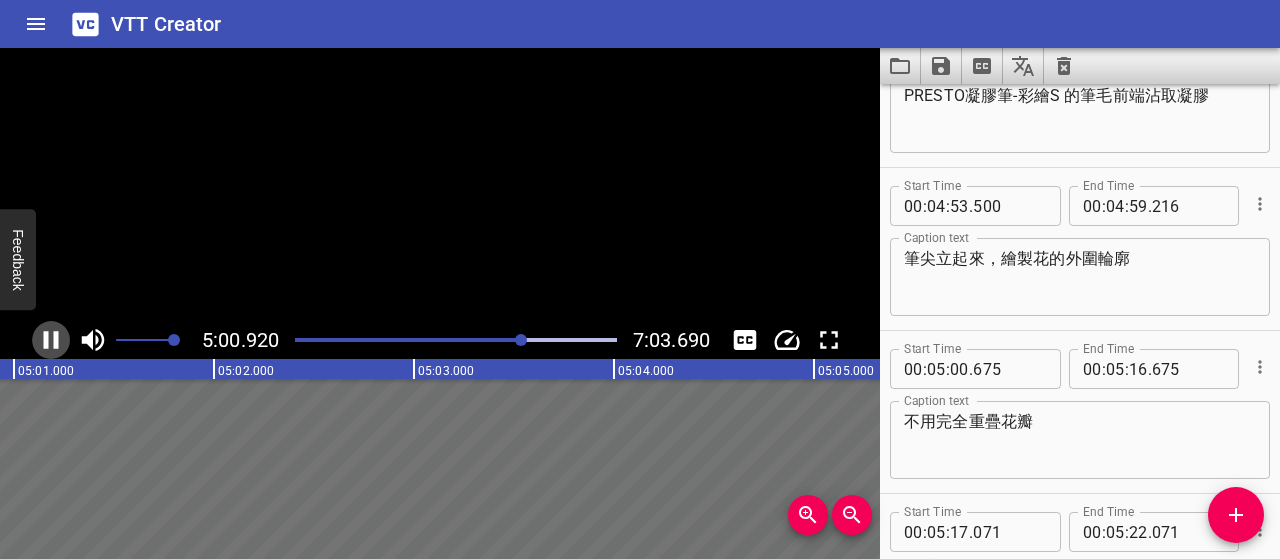 click 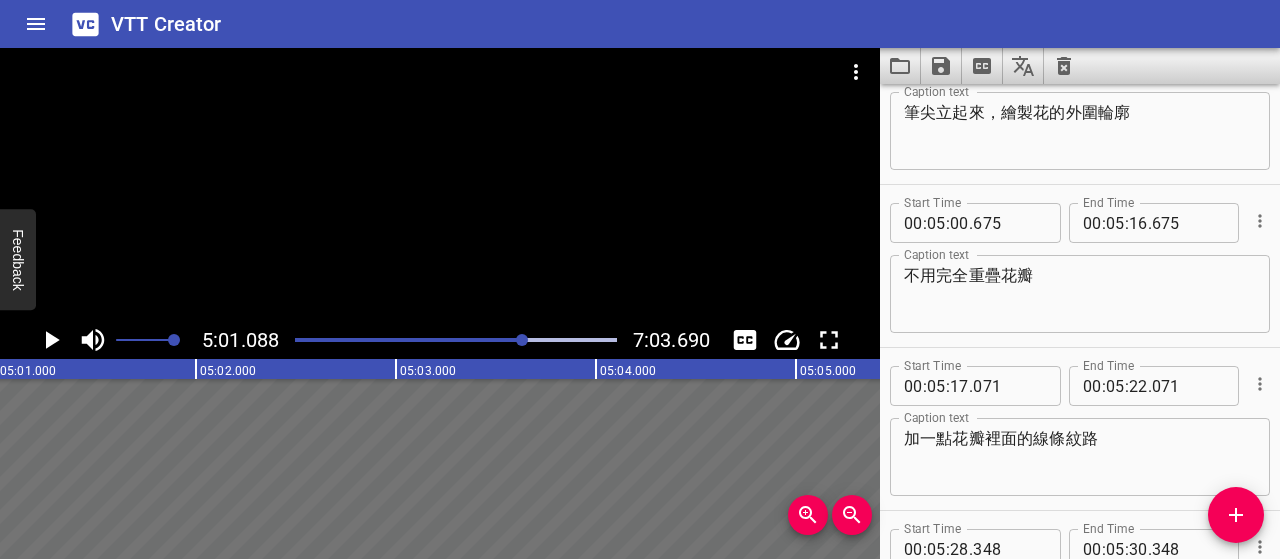 scroll, scrollTop: 0, scrollLeft: 60217, axis: horizontal 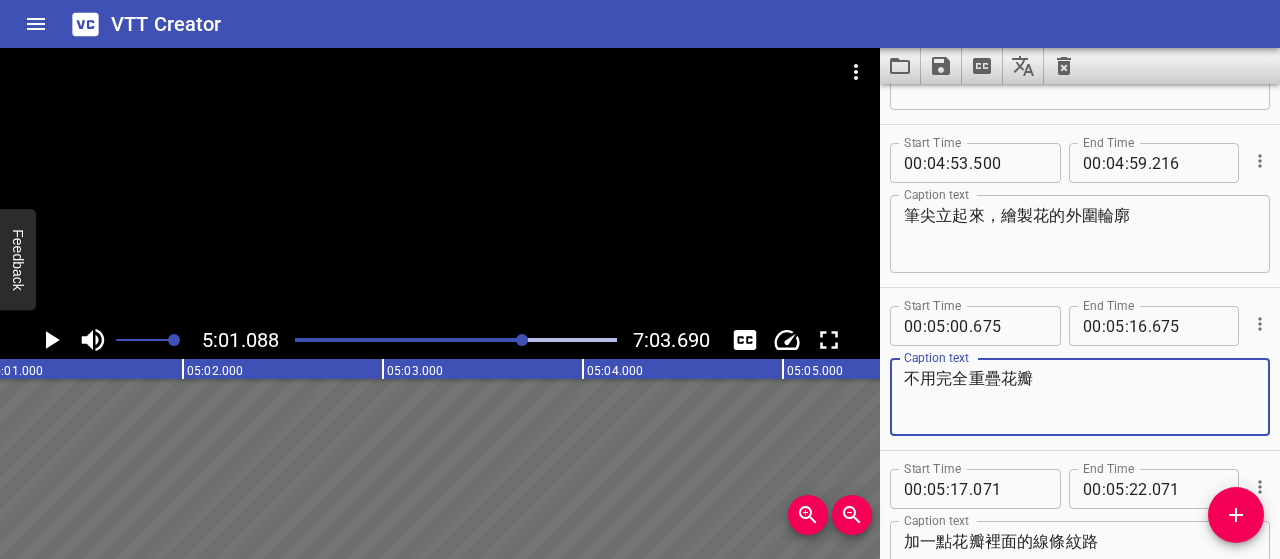 drag, startPoint x: 1044, startPoint y: 374, endPoint x: 863, endPoint y: 373, distance: 181.00276 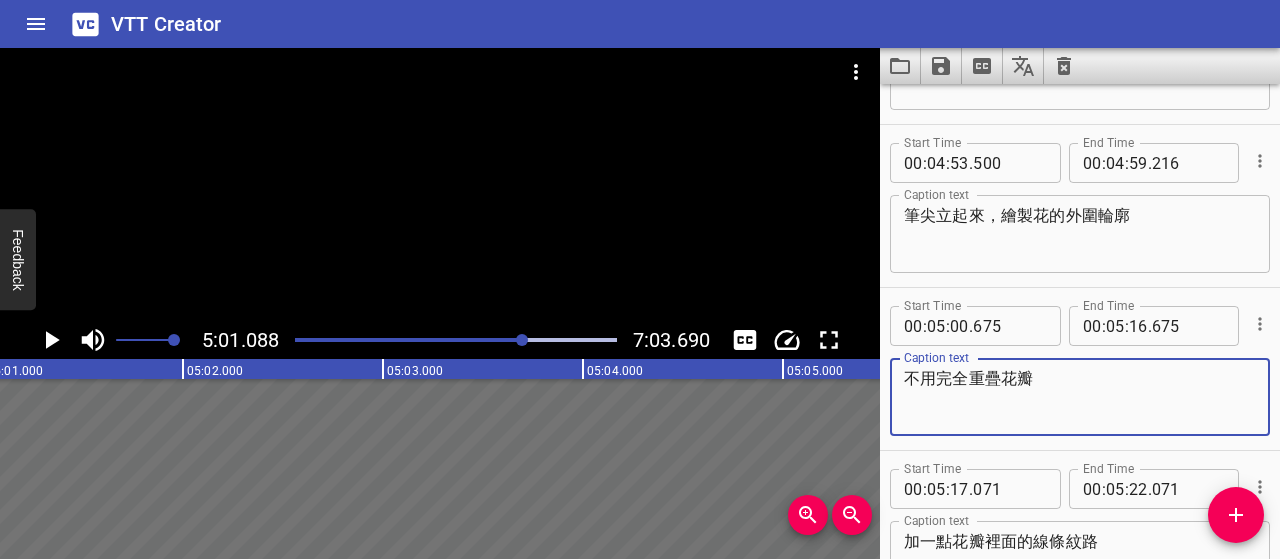 click on "筆尖立起來，繪製花的外圍輪廓" at bounding box center [1080, 234] 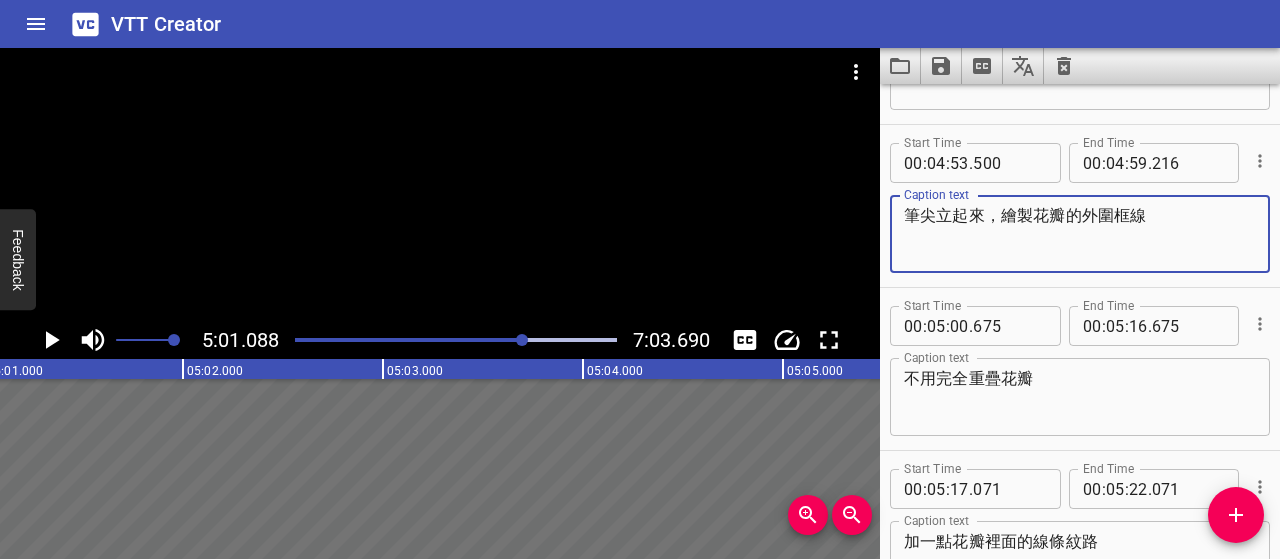 type on "筆尖立起來，繪製花瓣的外圍框線" 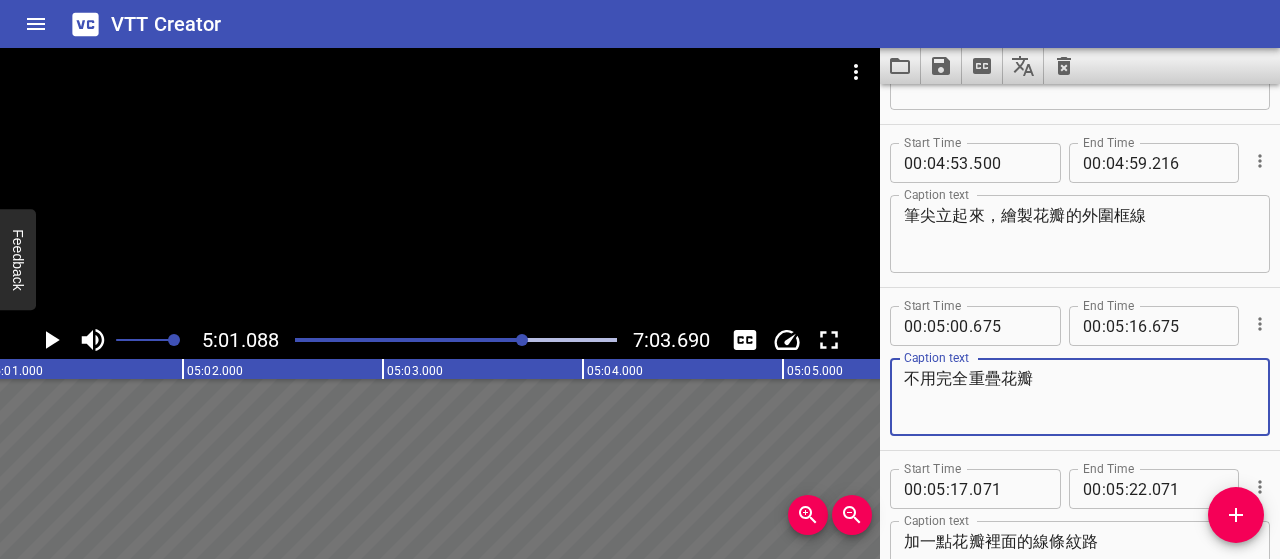paste on "鬆勾輪廓" 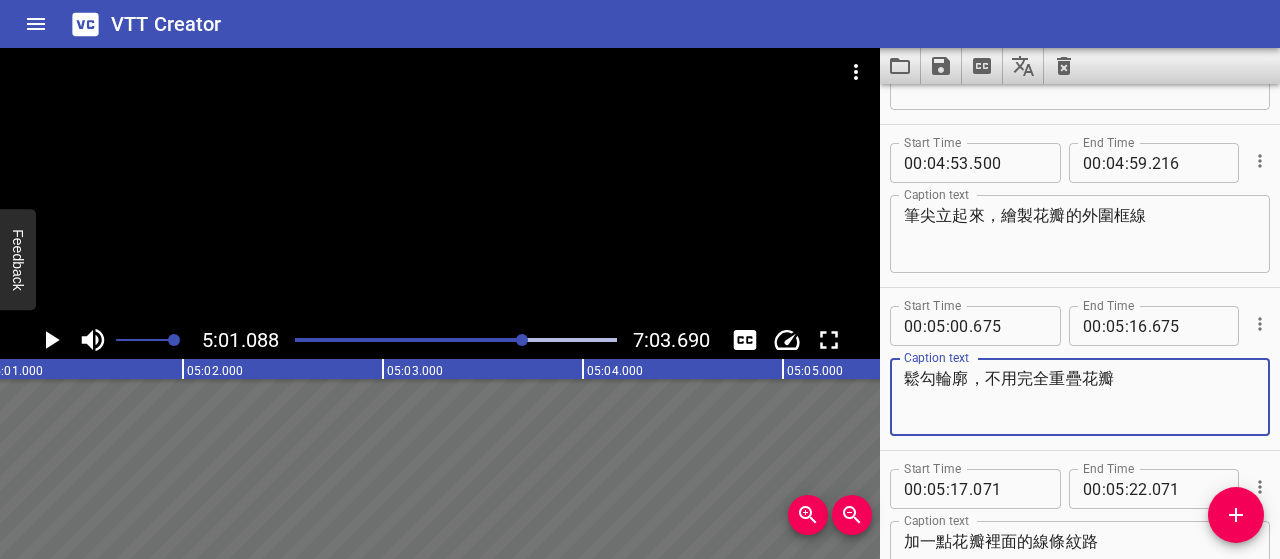 click on "鬆勾輪廓，不用完全重疊花瓣" at bounding box center [1080, 397] 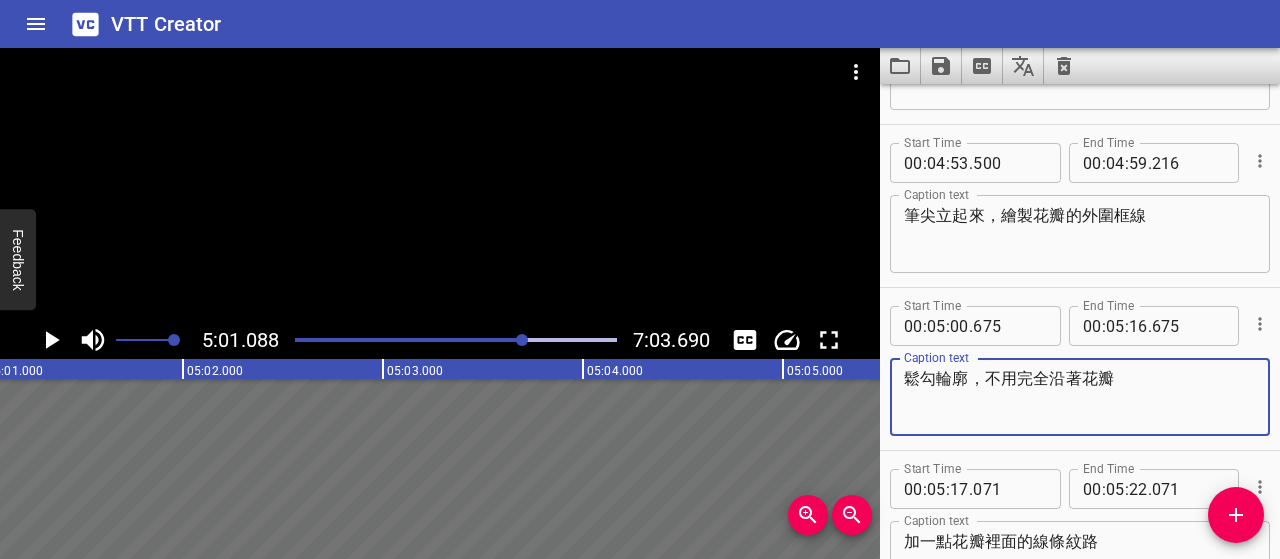 click on "鬆勾輪廓，不用完全沿著花瓣" at bounding box center [1080, 397] 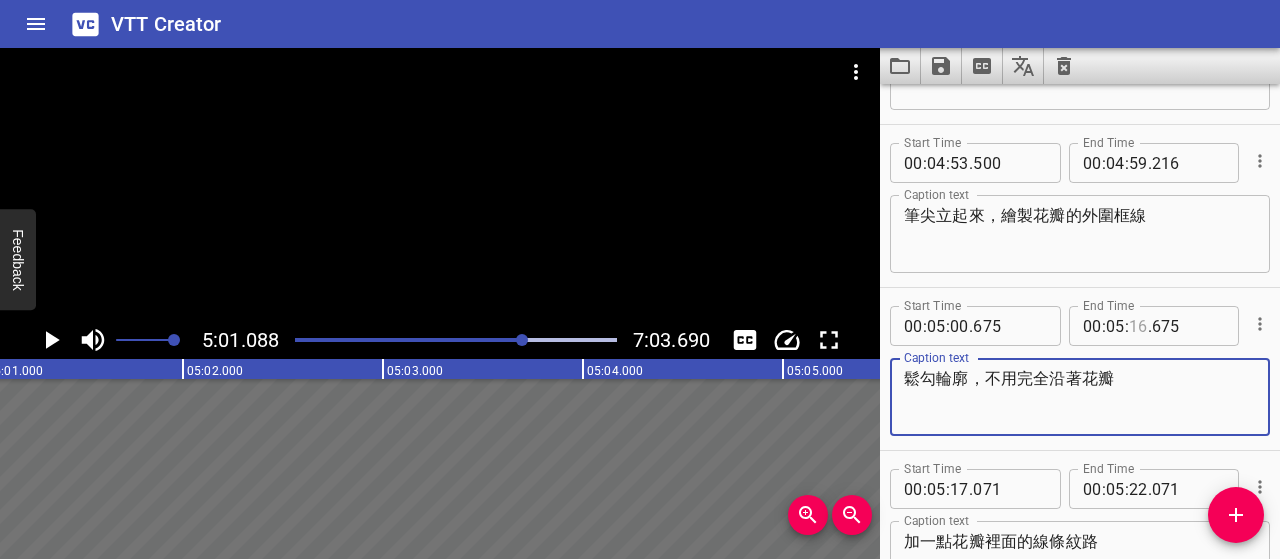 click at bounding box center [1138, 326] 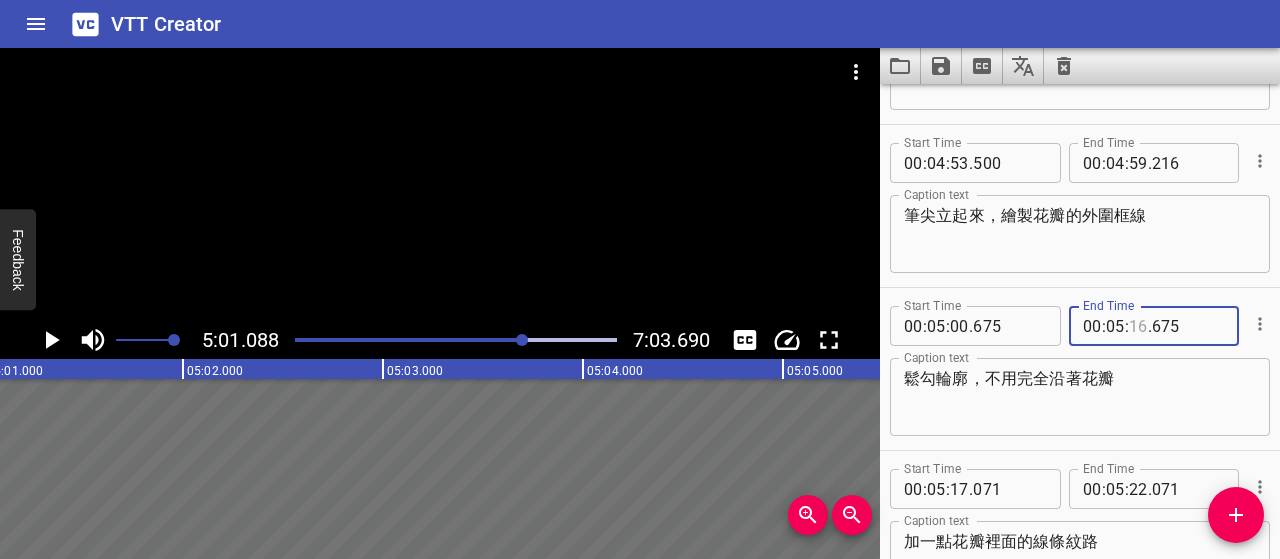 type 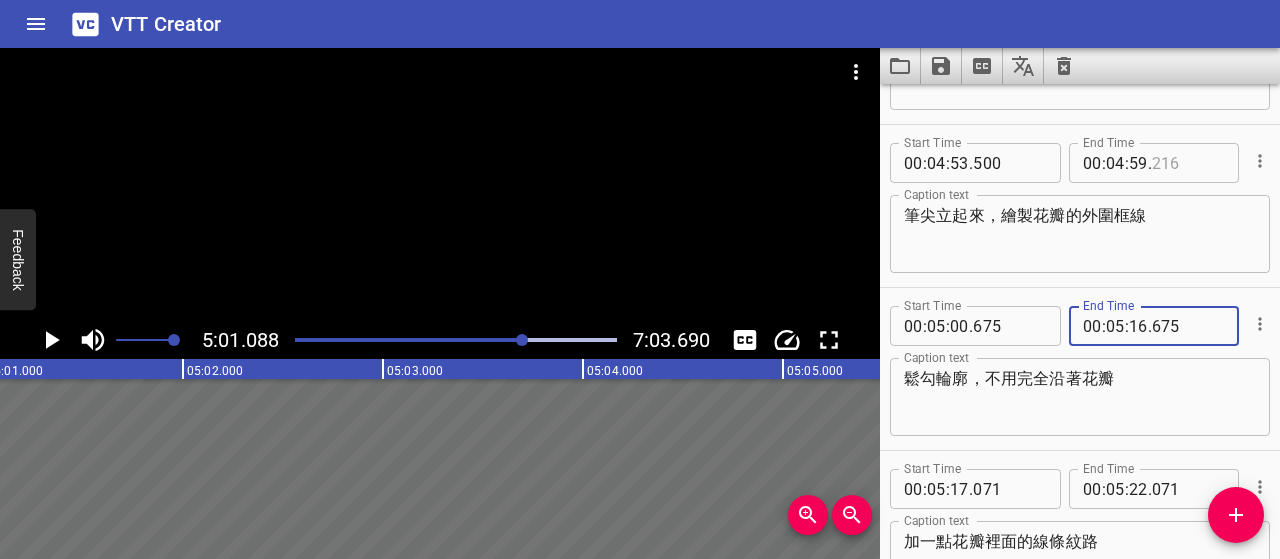 click at bounding box center [1188, 163] 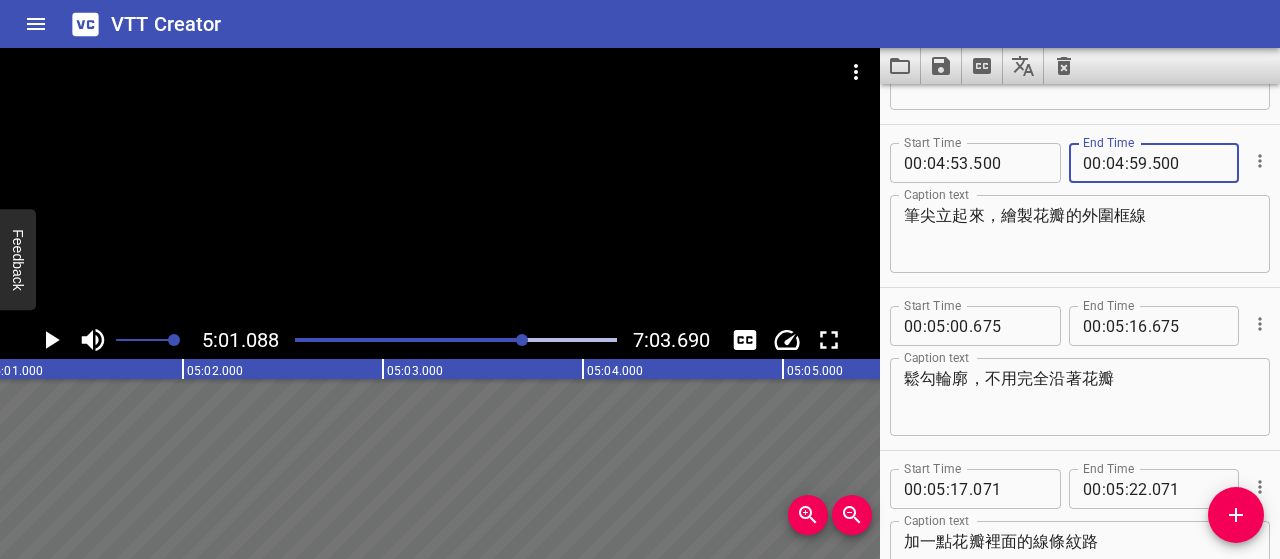 type on "500" 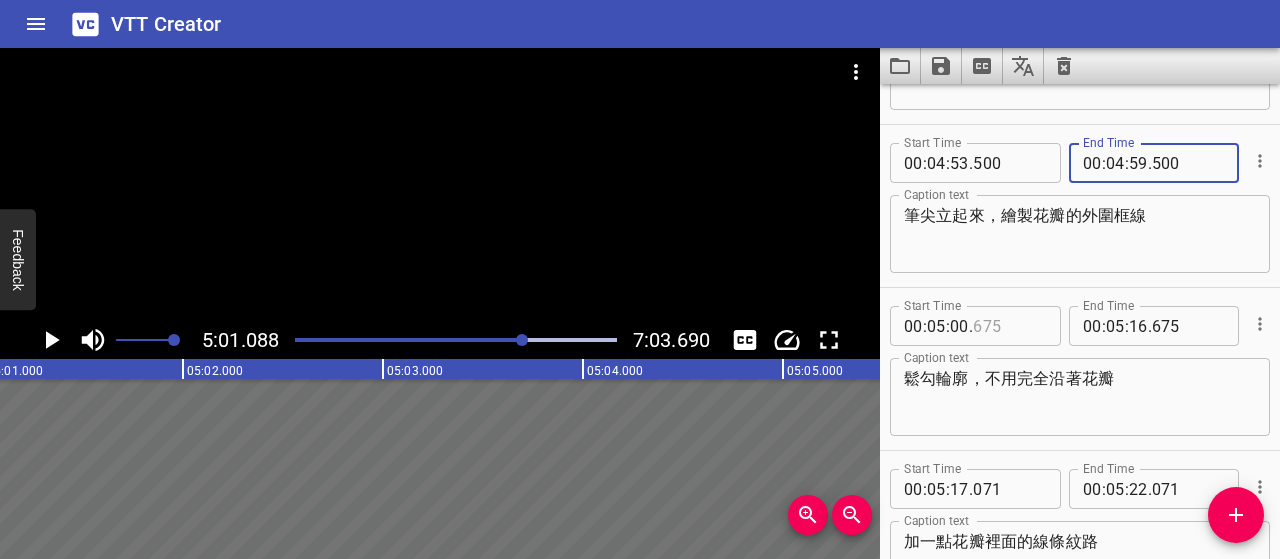 click at bounding box center (1009, 326) 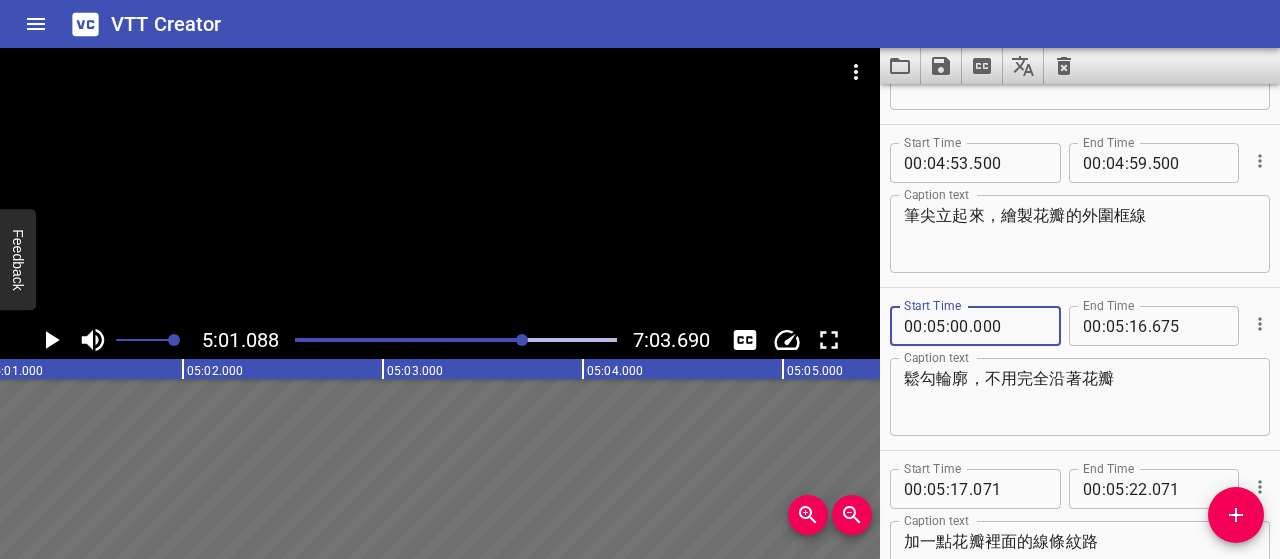type on "000" 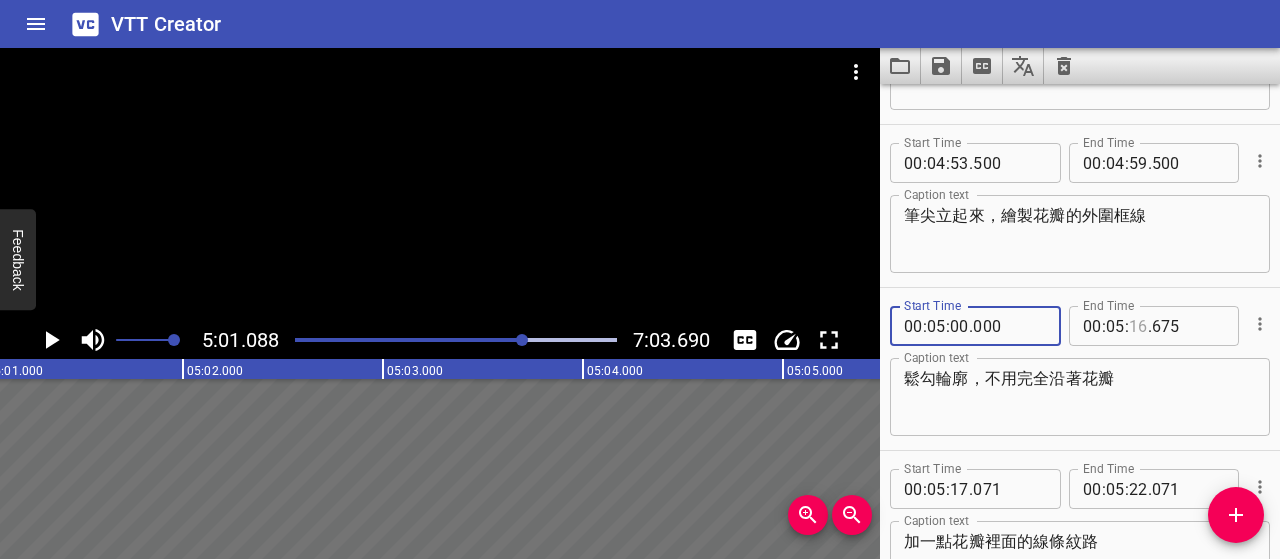 click at bounding box center [1138, 326] 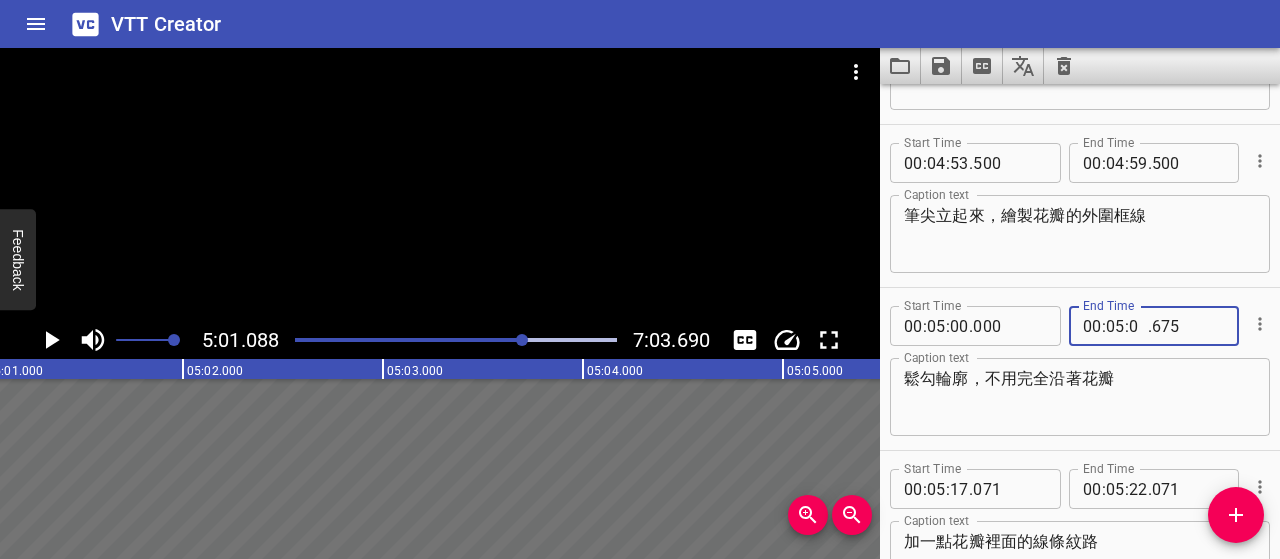 type on "08" 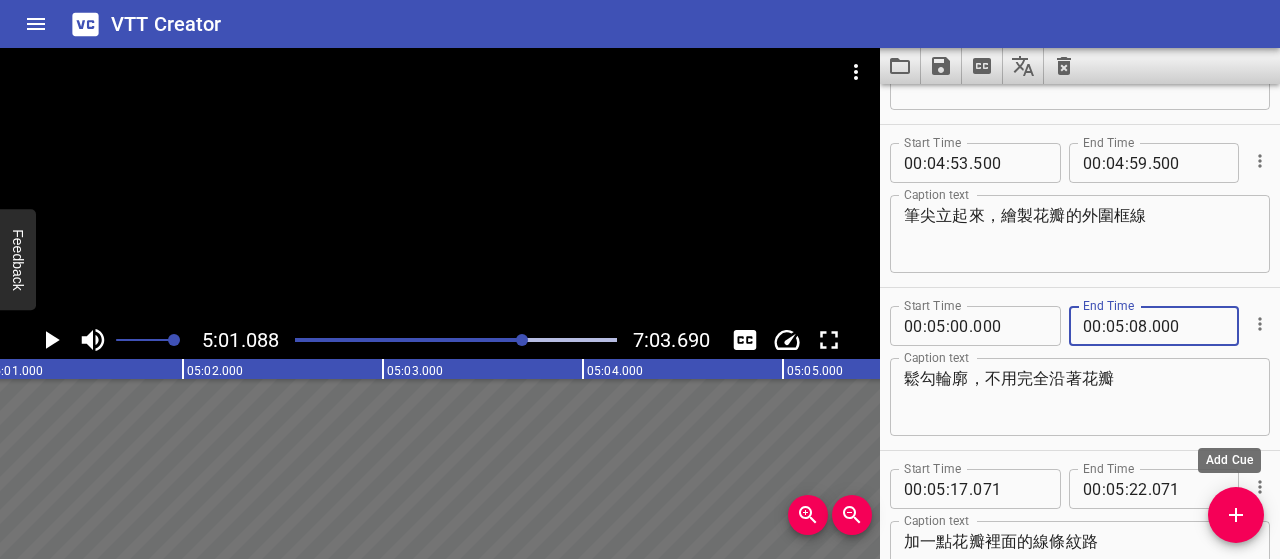 type on "000" 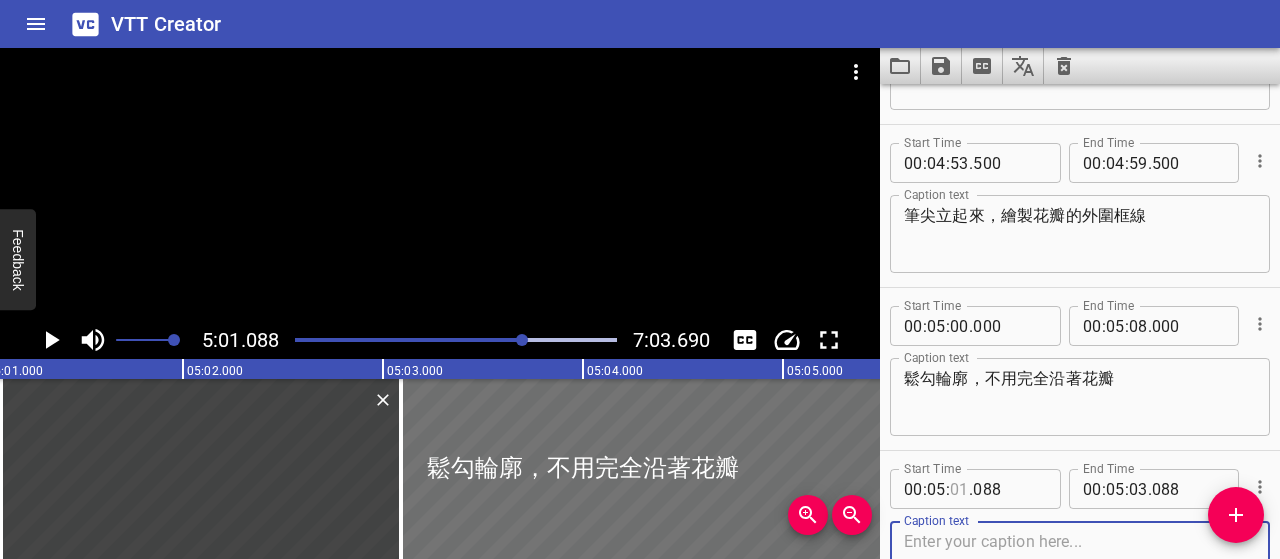 click at bounding box center [959, 489] 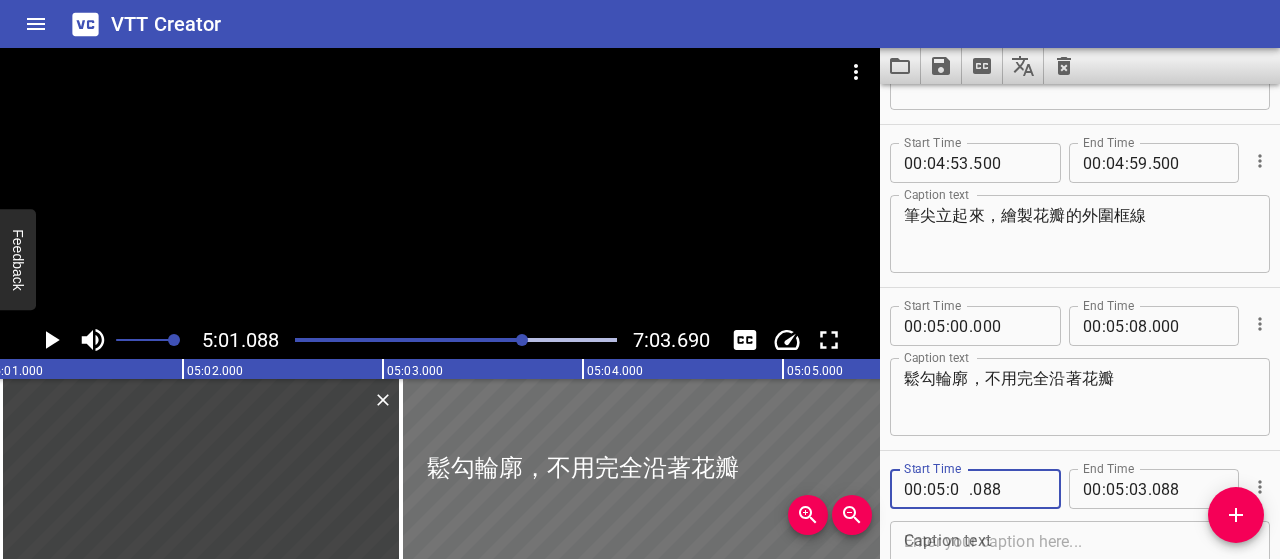 type on "08" 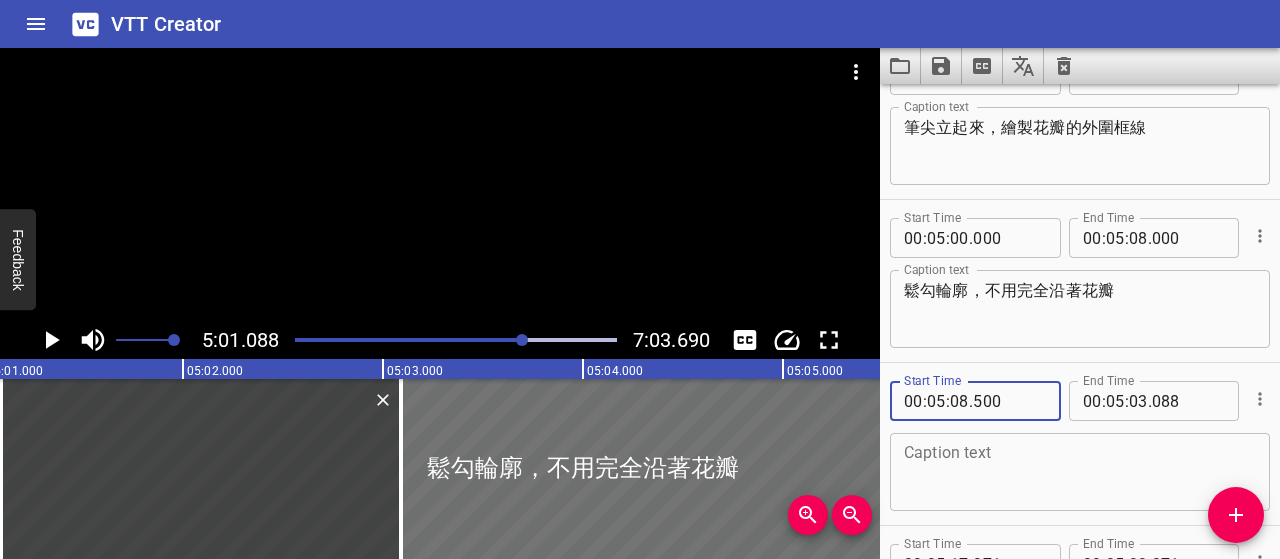 scroll, scrollTop: 3912, scrollLeft: 0, axis: vertical 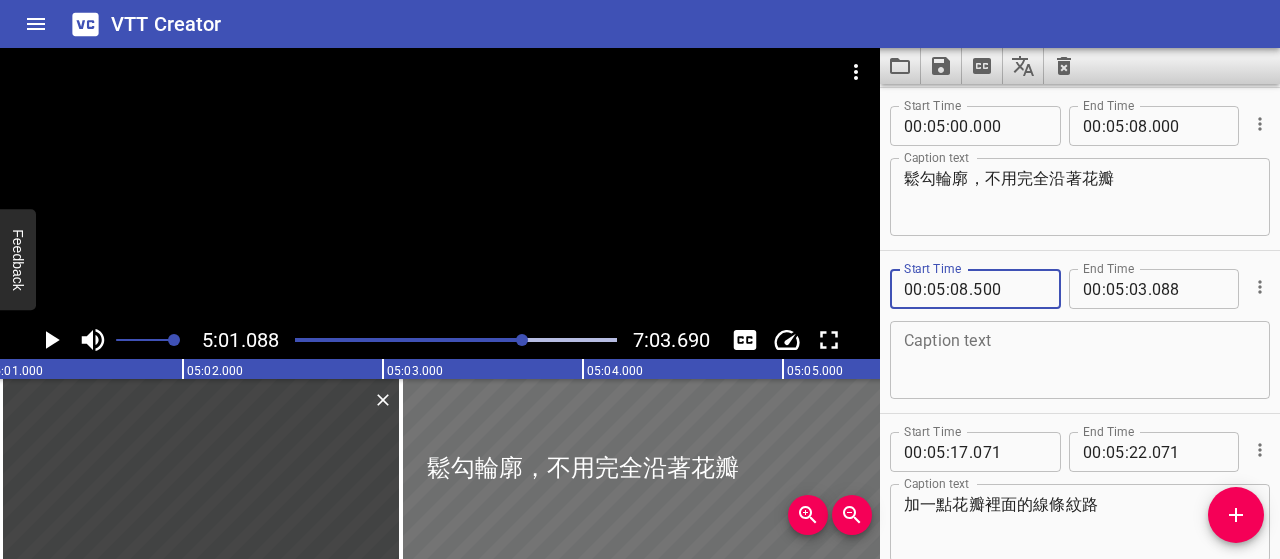 type on "500" 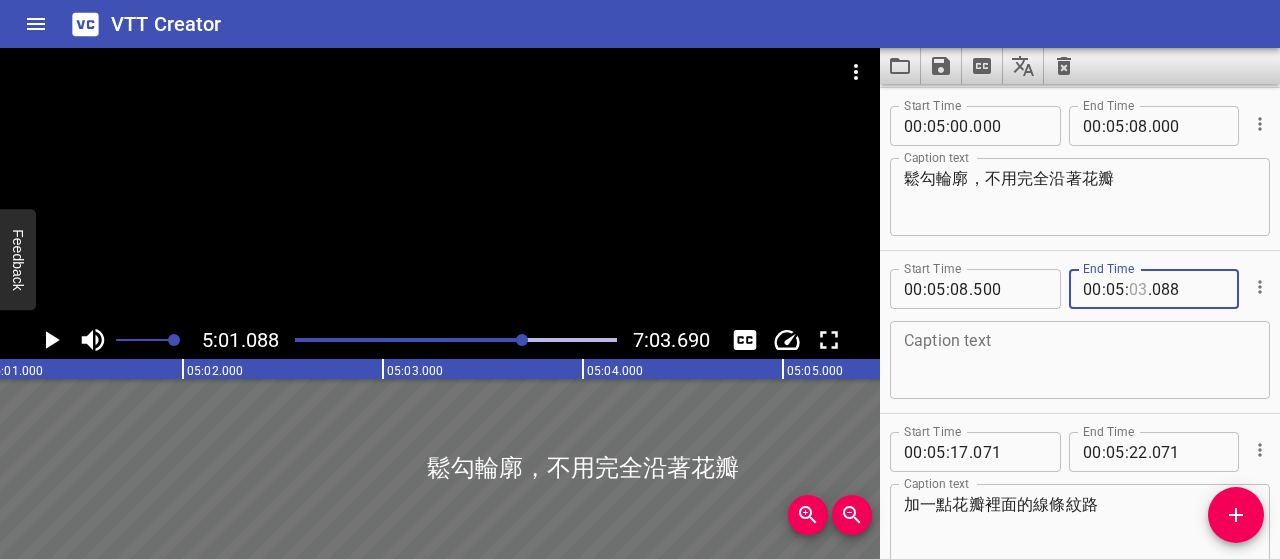 click at bounding box center (1138, 289) 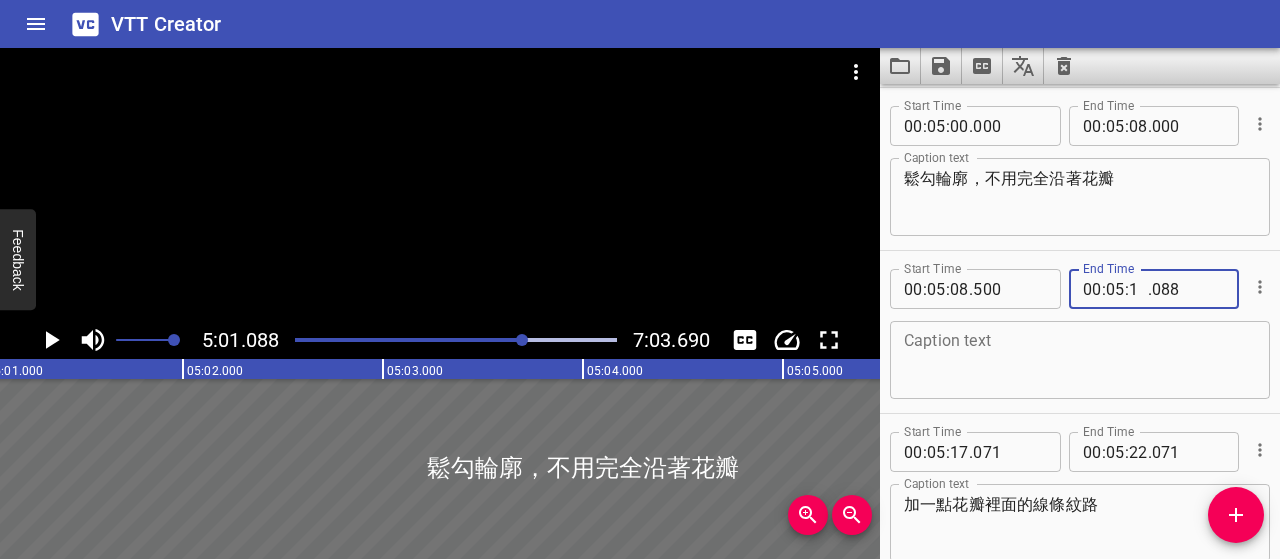 type on "16" 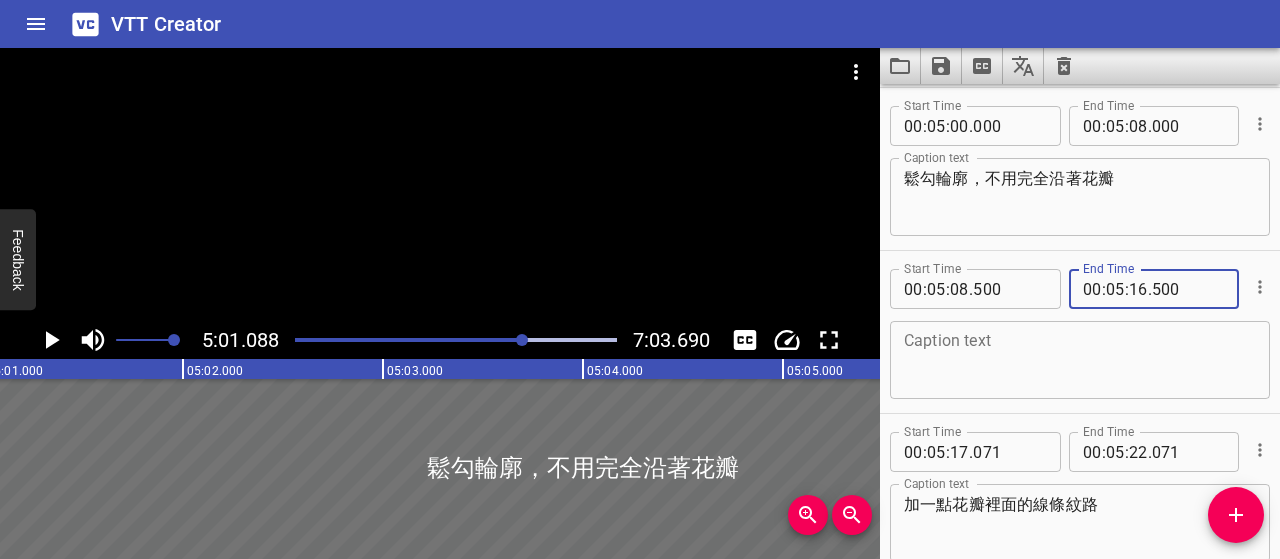 type on "500" 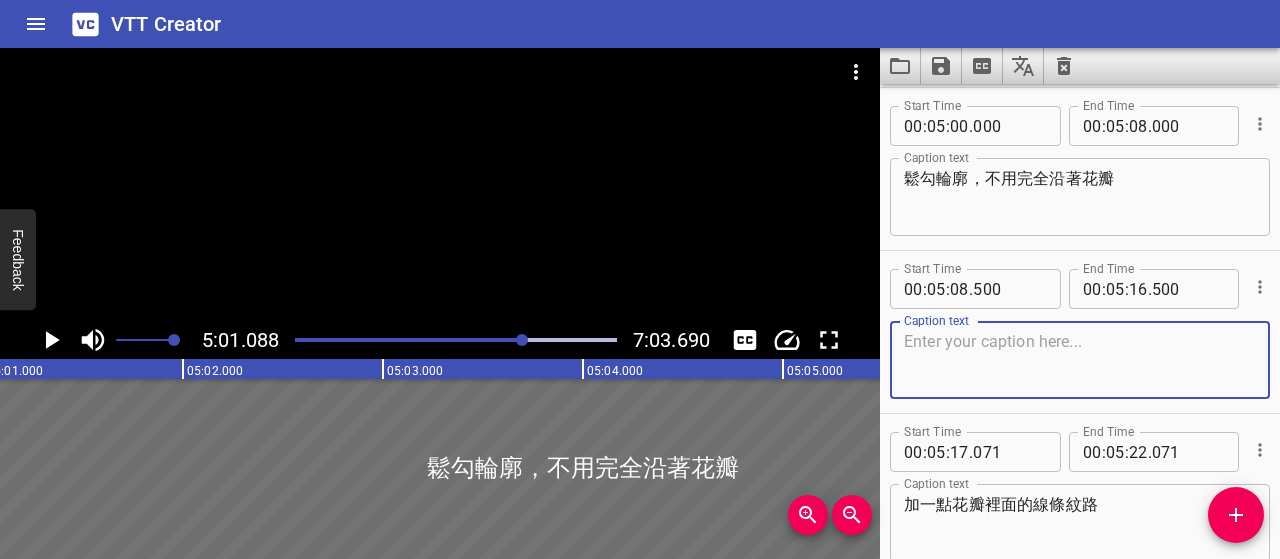 paste on "能使作品更加 生動、有韻律感與藝術氣息，同時不失對形態的把握" 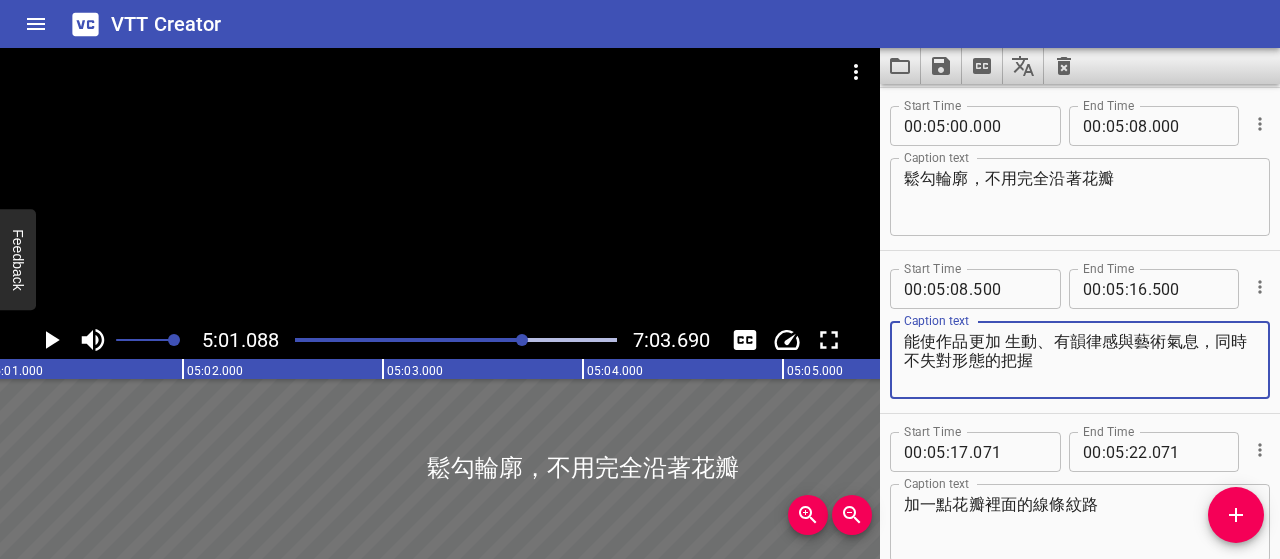 click on "能使作品更加 生動、有韻律感與藝術氣息，同時不失對形態的把握" at bounding box center (1080, 360) 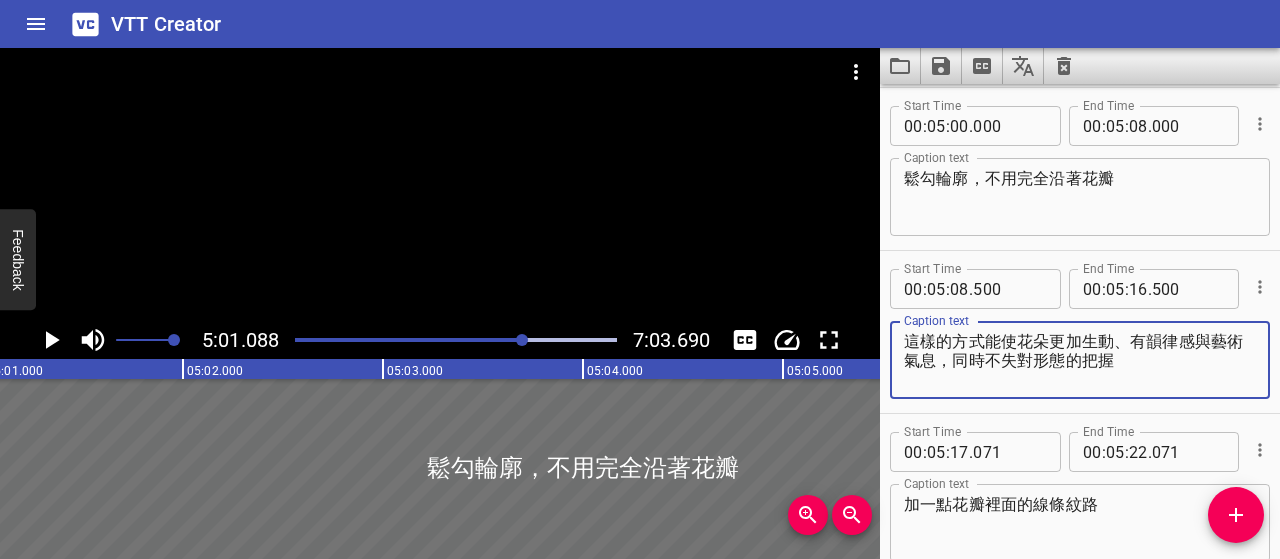 click on "這樣的方式能使花朵更加生動、有韻律感與藝術氣息，同時不失對形態的把握" at bounding box center [1080, 360] 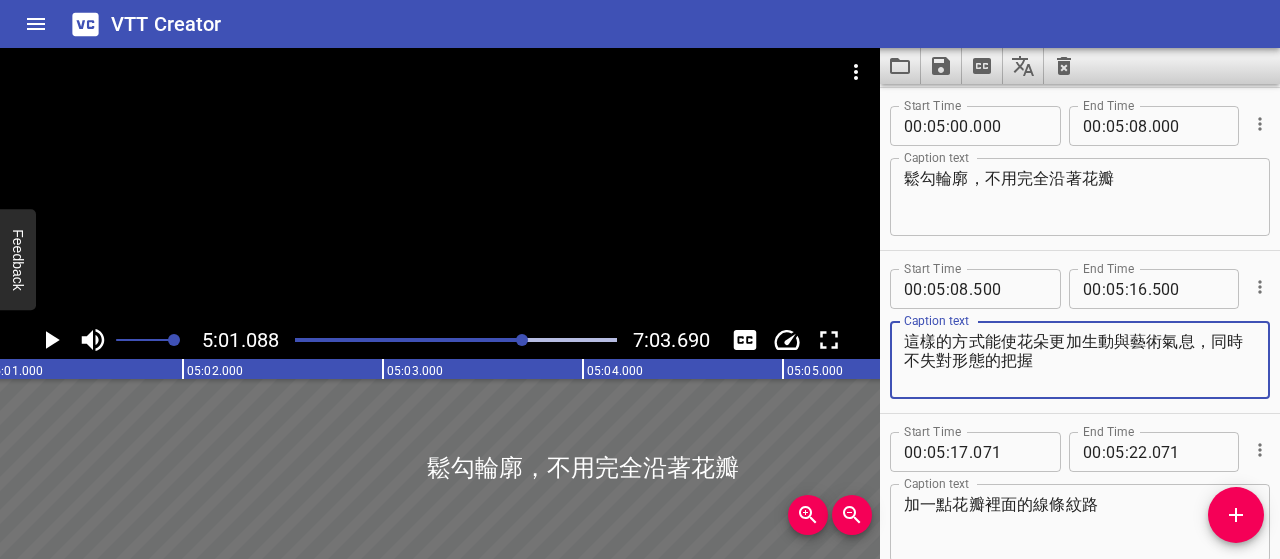type on "這樣的方式能使花朵更加生動與藝術氣息，同時不失對形態的把握" 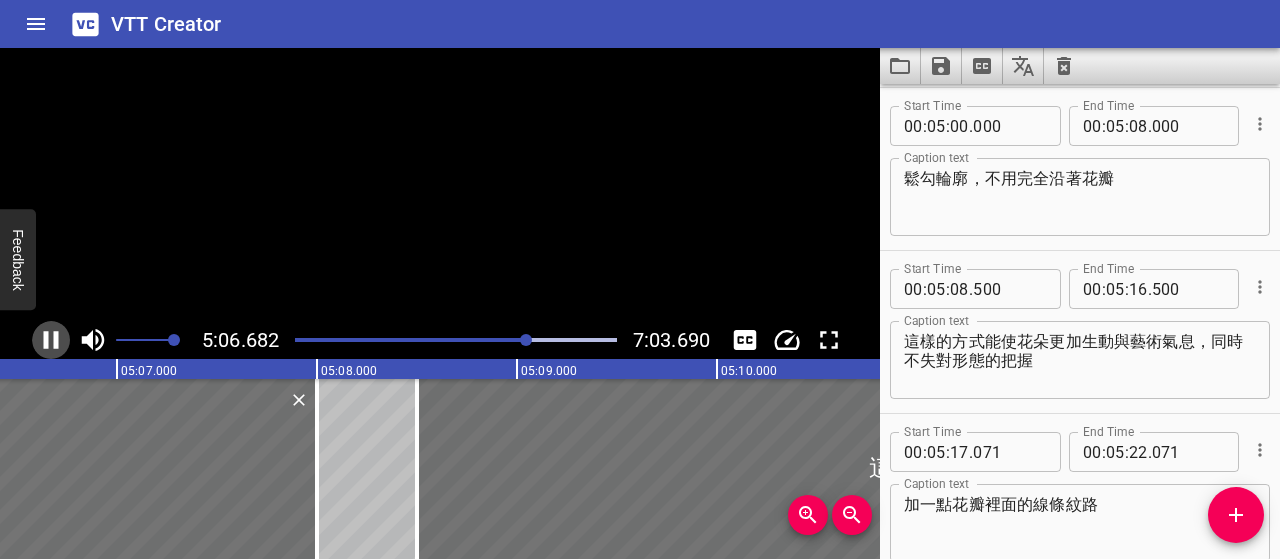 click 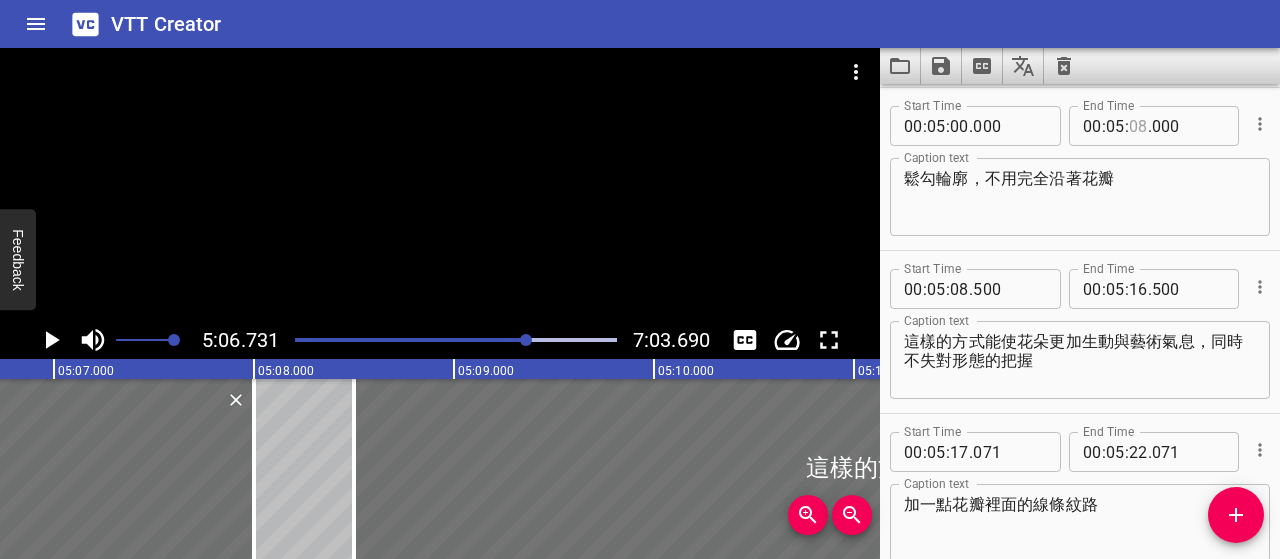 click at bounding box center (1138, 126) 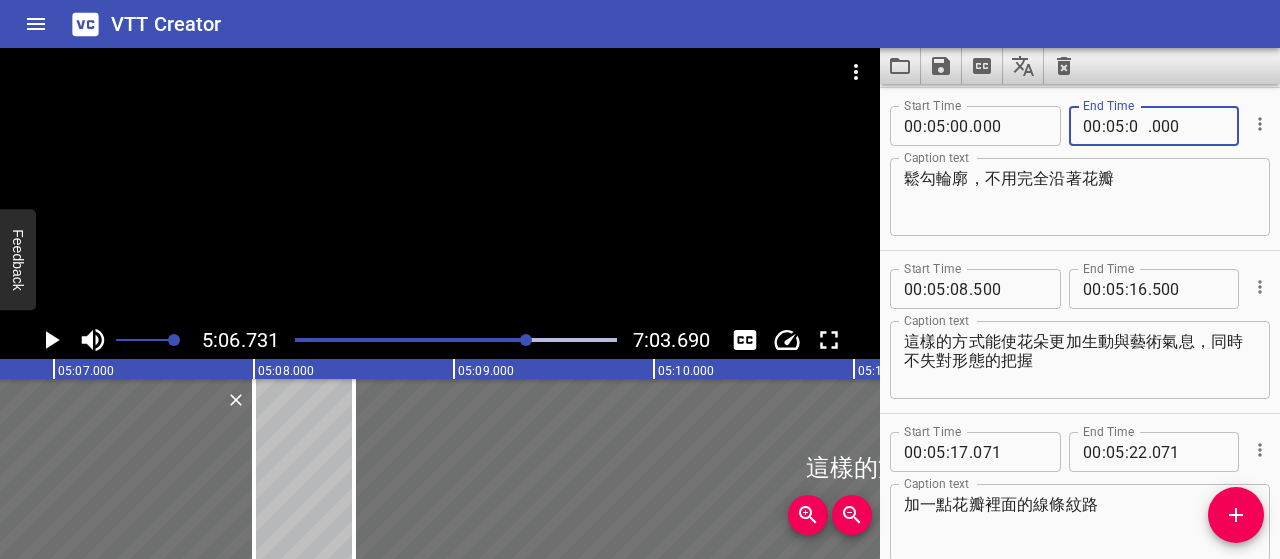 type on "05" 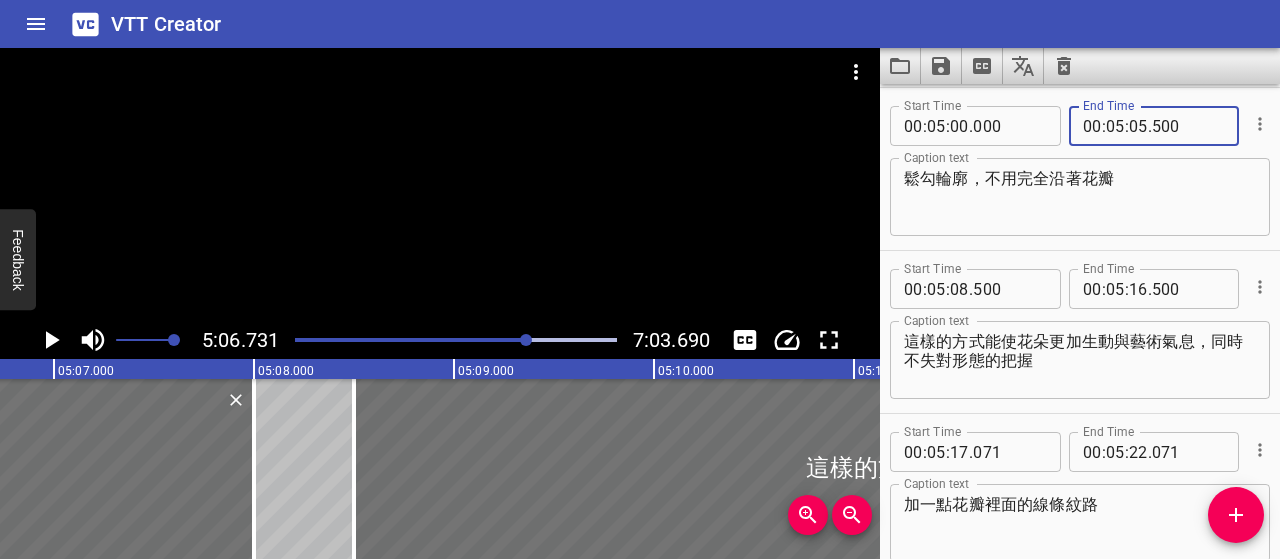 type on "500" 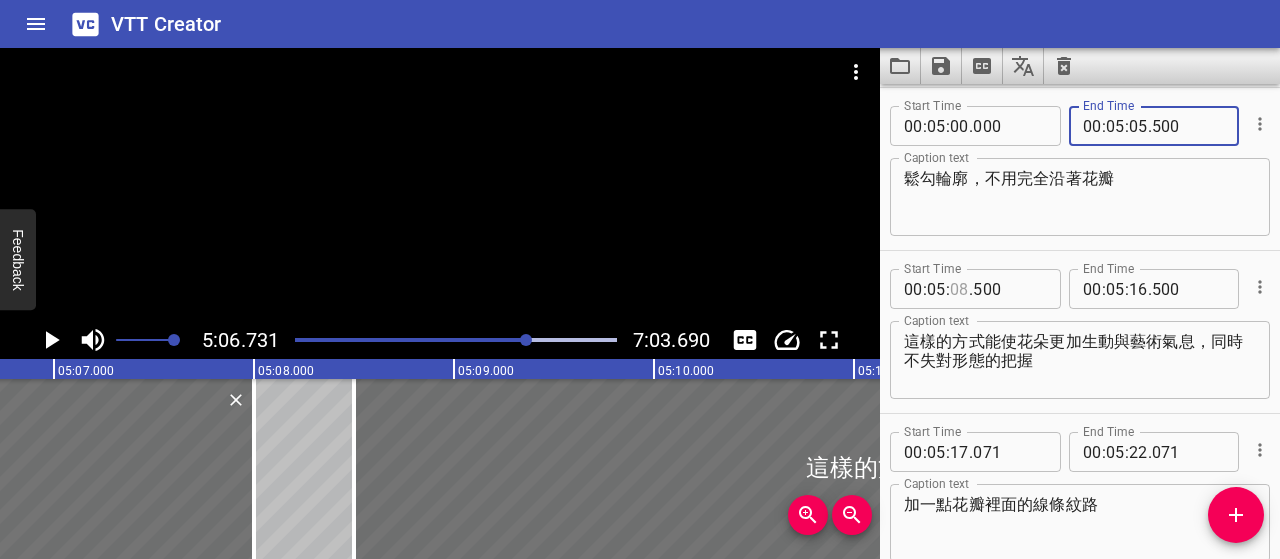 click at bounding box center [959, 289] 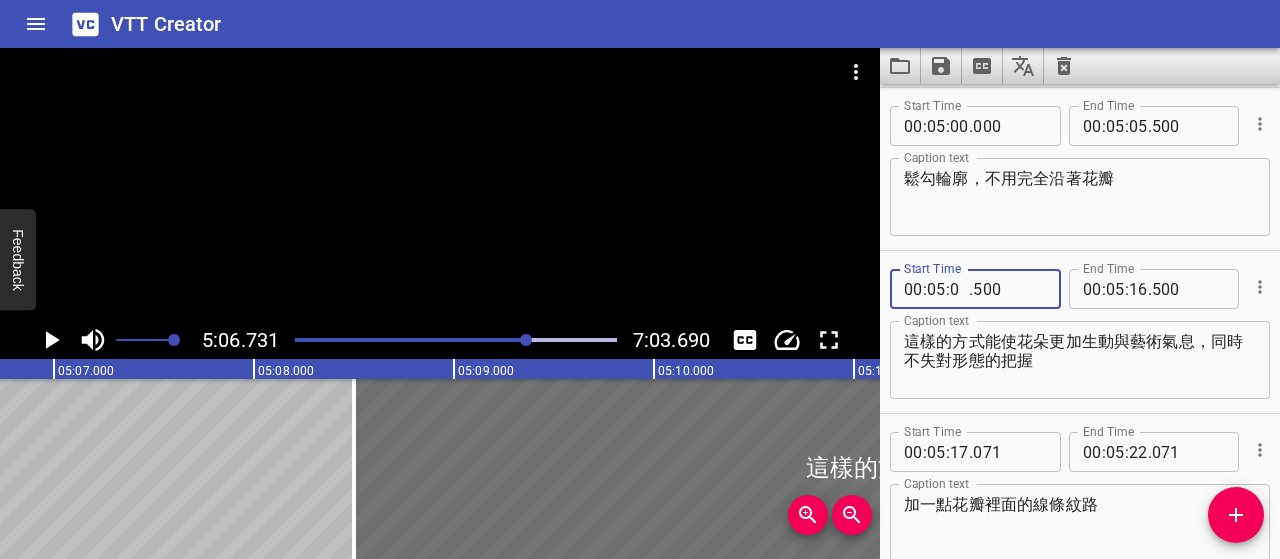 type on "06" 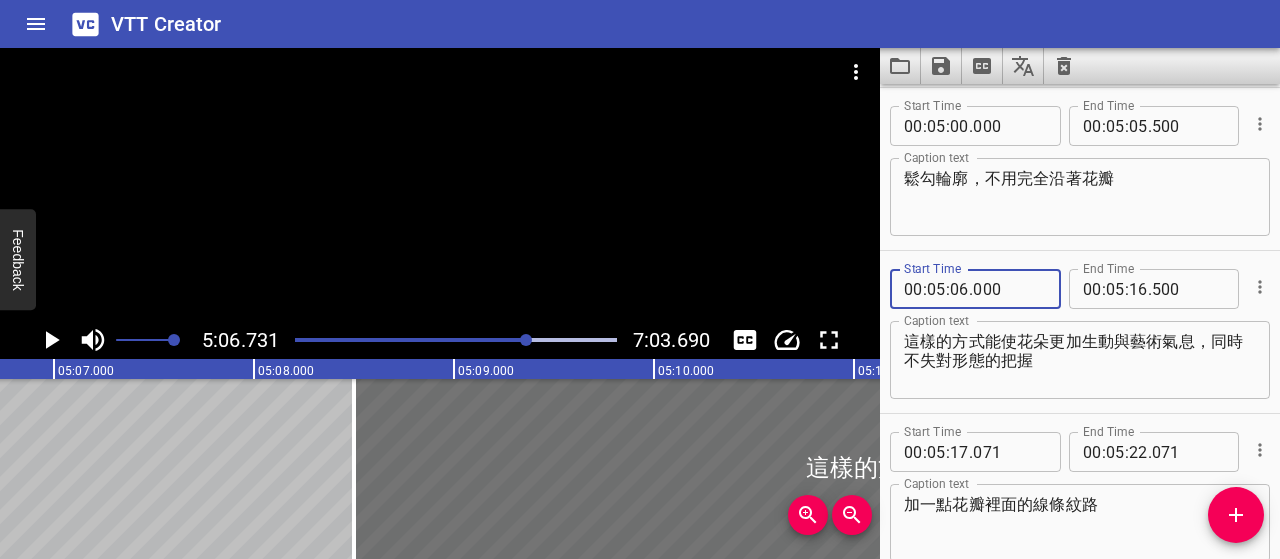 type on "000" 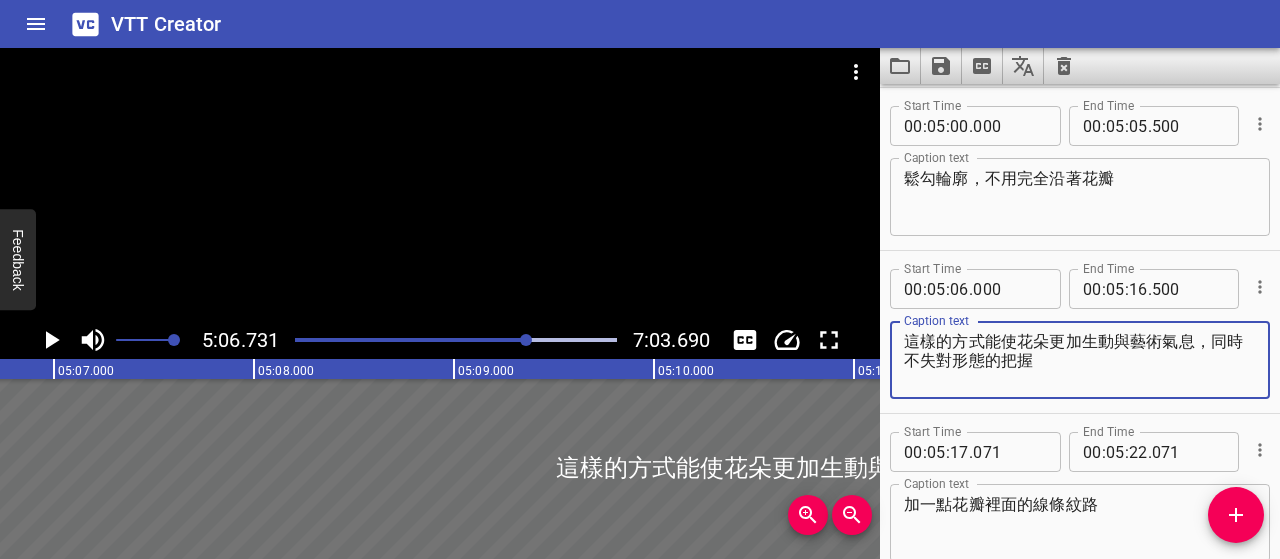 click on "這樣的方式能使花朵更加生動與藝術氣息，同時不失對形態的把握" at bounding box center (1080, 360) 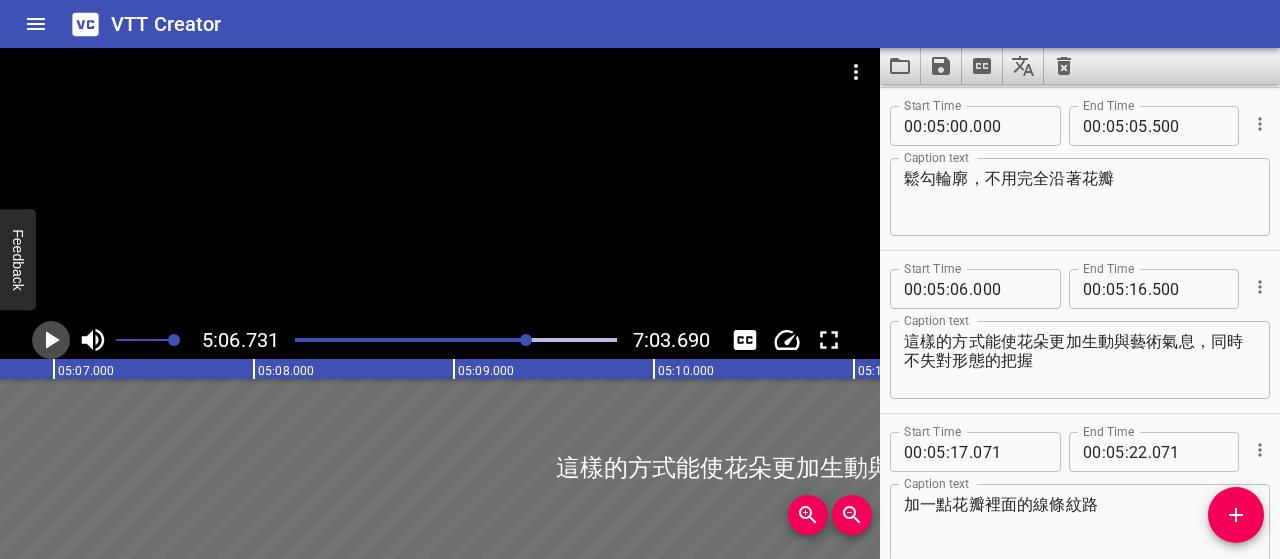 click 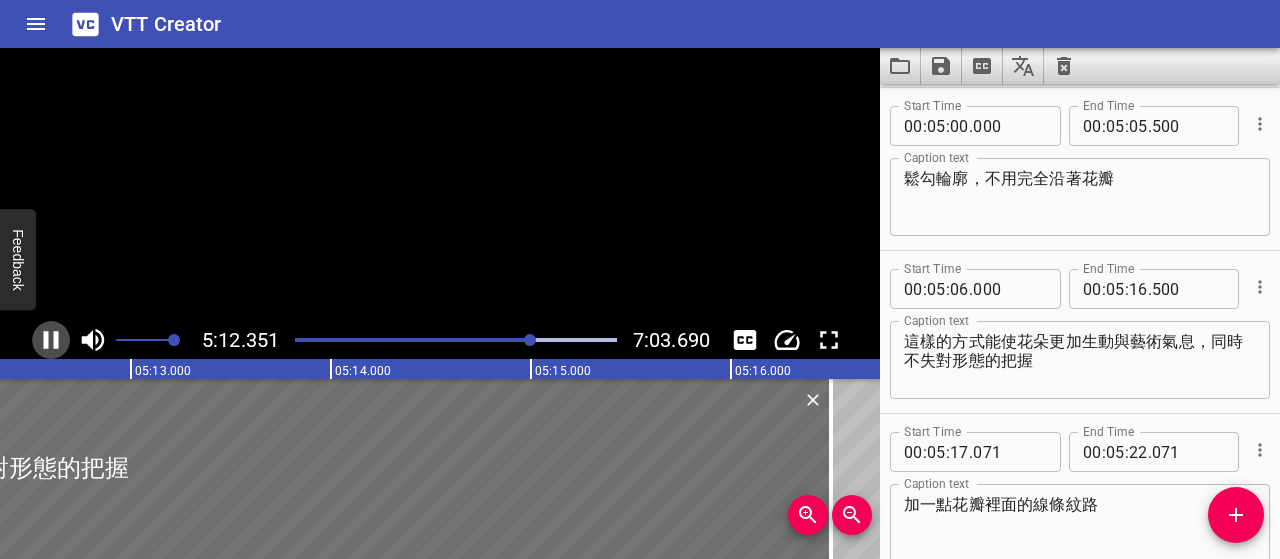 click 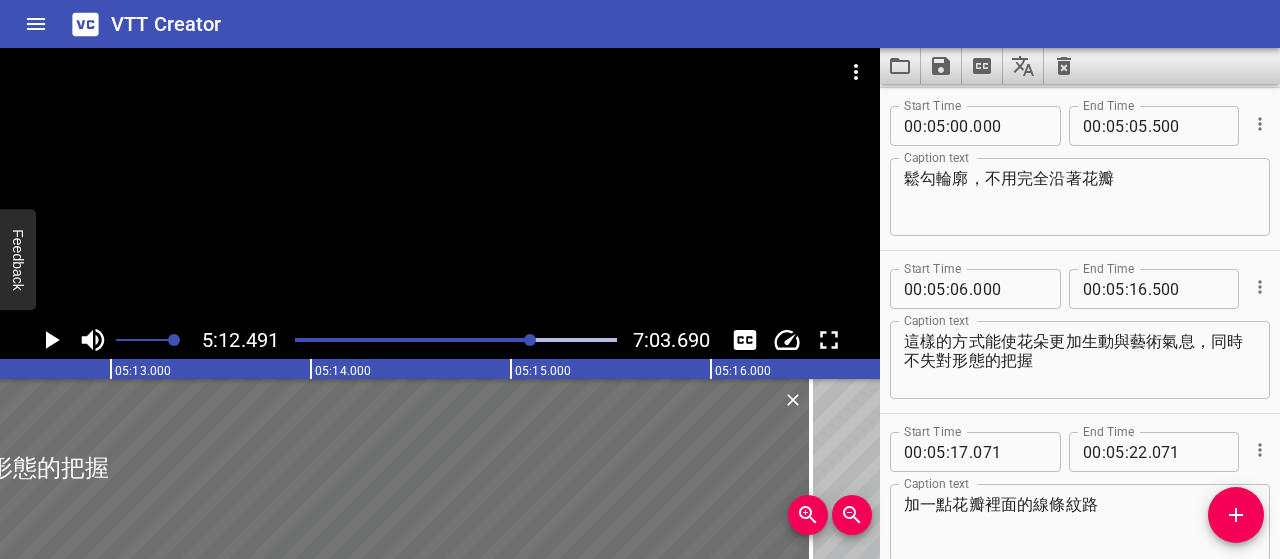 scroll, scrollTop: 0, scrollLeft: 62498, axis: horizontal 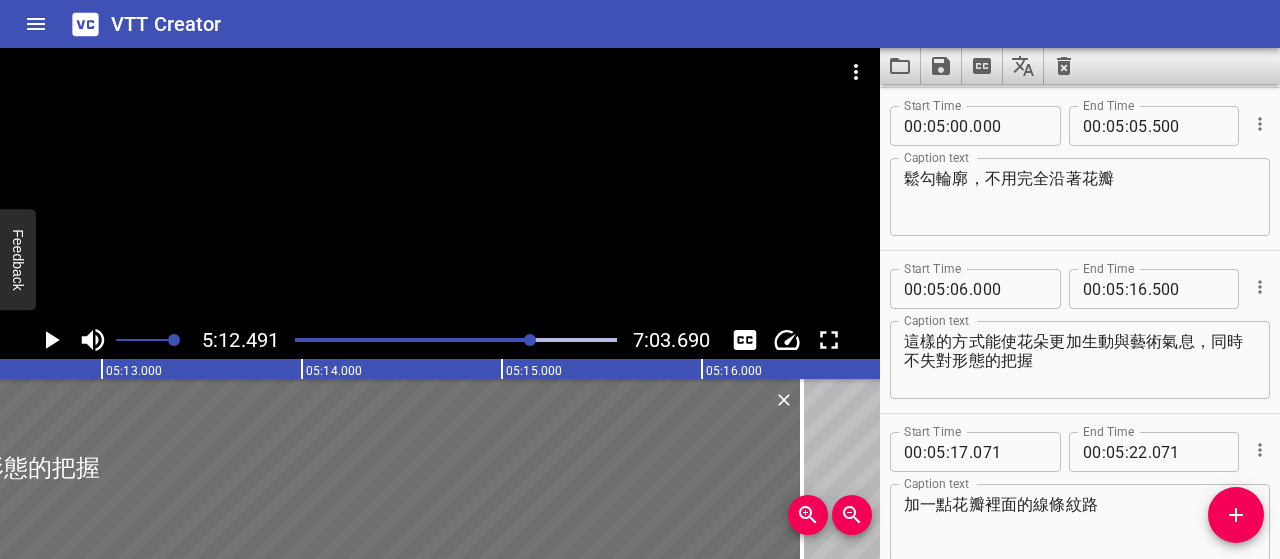 click on "這樣的方式能使花朵更加生動與藝術氣息，同時不失對形態的把握" at bounding box center (1080, 360) 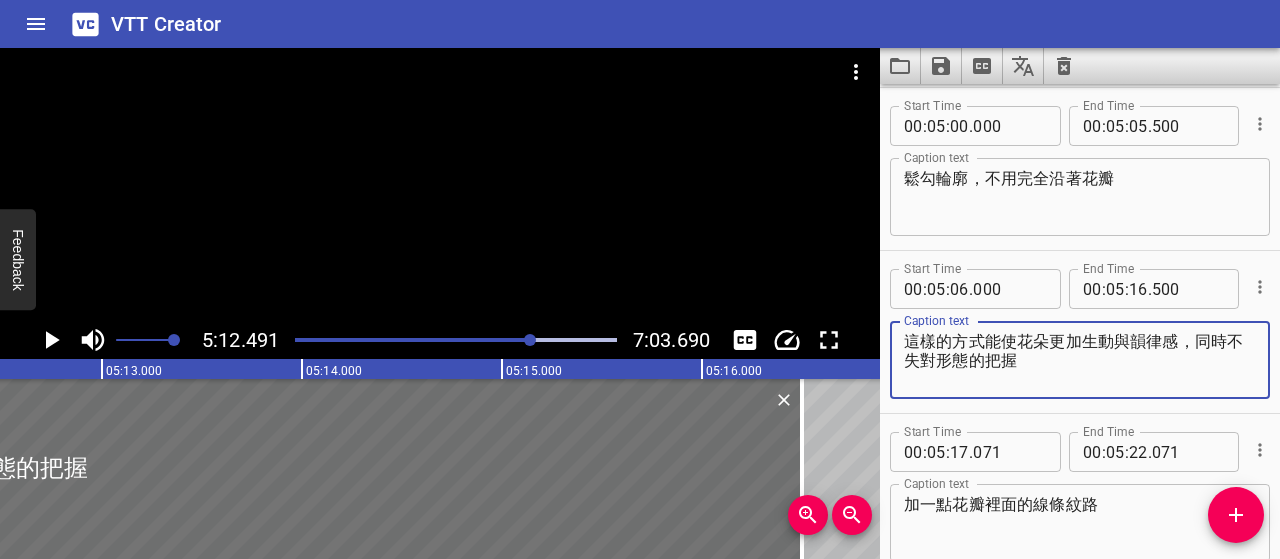 click on "這樣的方式能使花朵更加生動與韻律感，同時不失對形態的把握" at bounding box center [1080, 360] 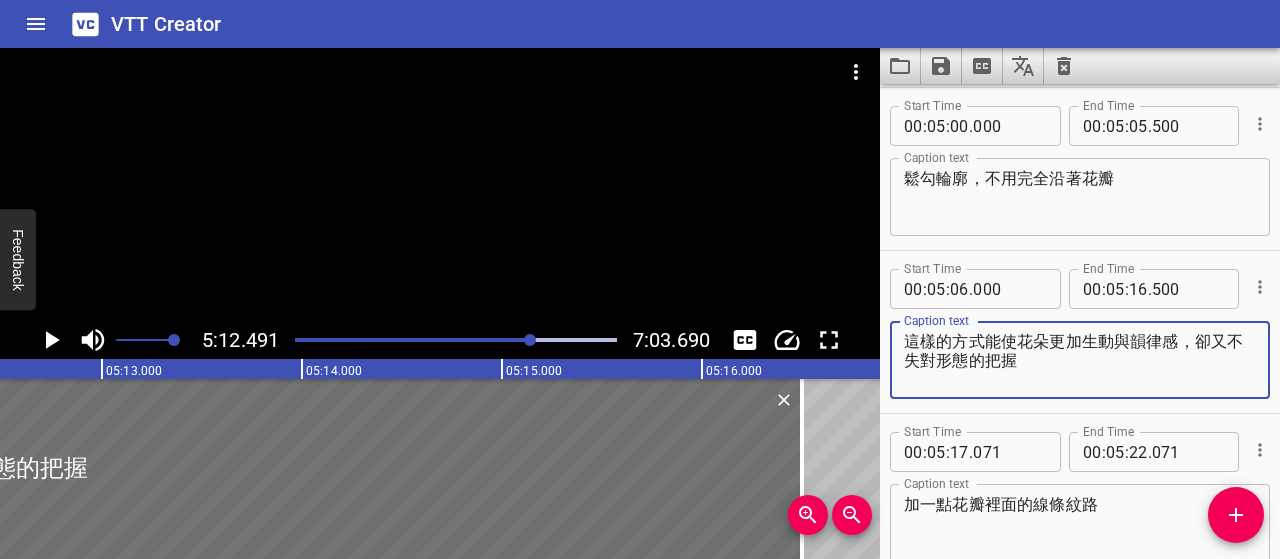 type on "這樣的方式能使花朵更加生動與韻律感，卻又不失對形態的把握" 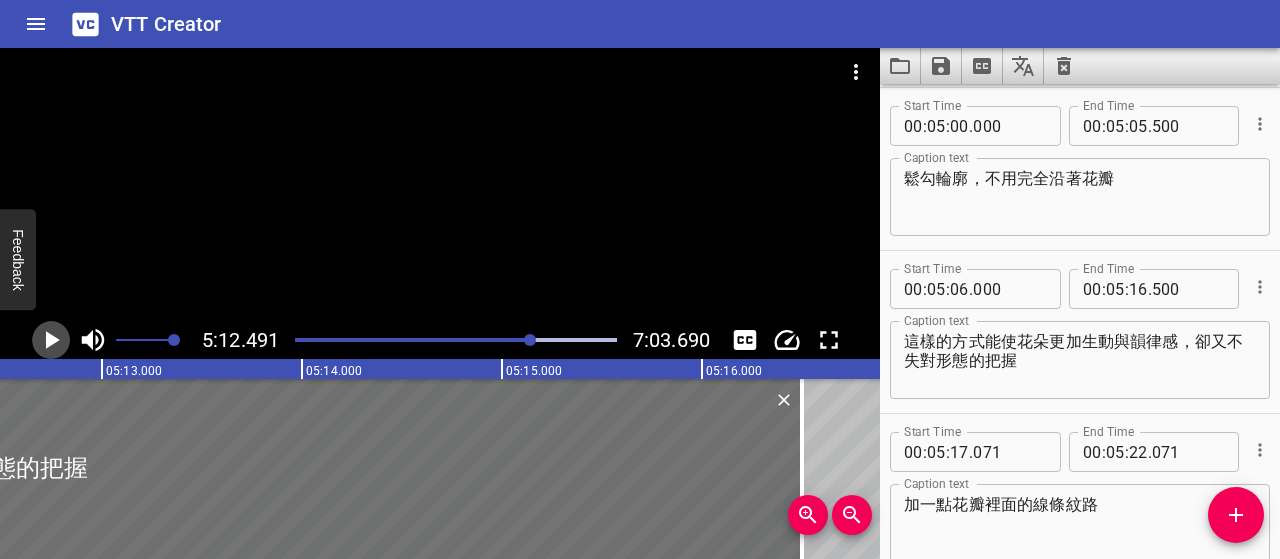 click 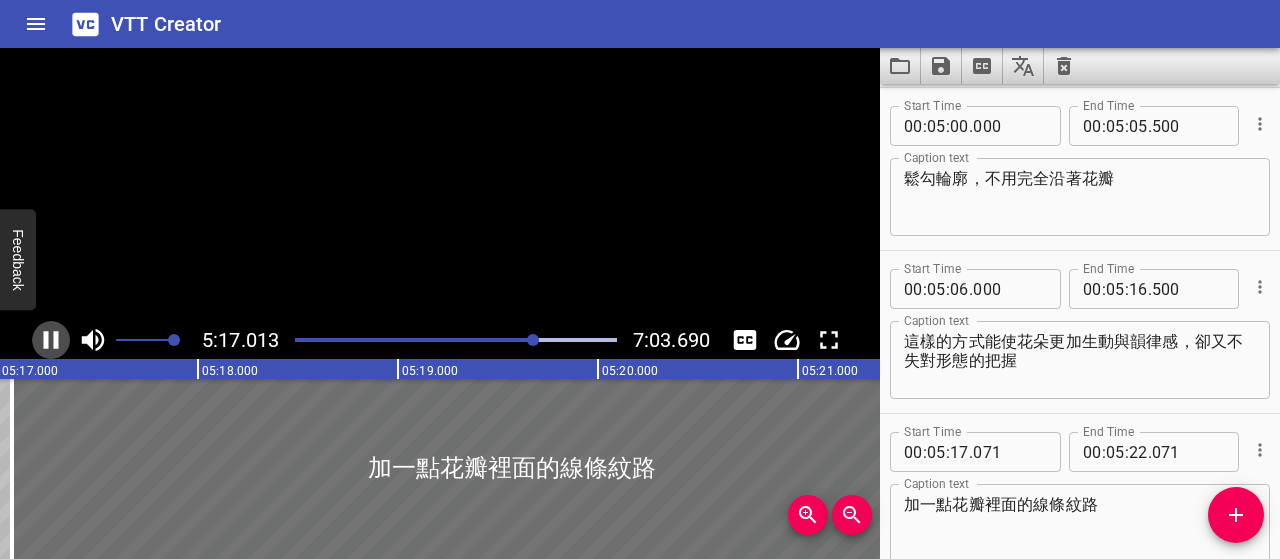 click 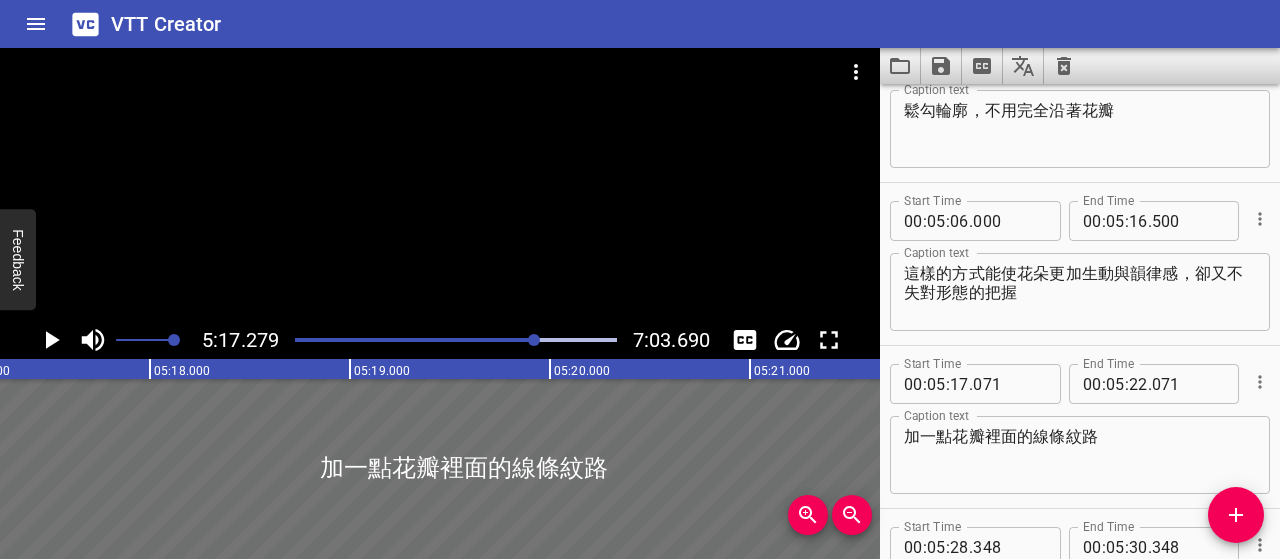 scroll, scrollTop: 0, scrollLeft: 63456, axis: horizontal 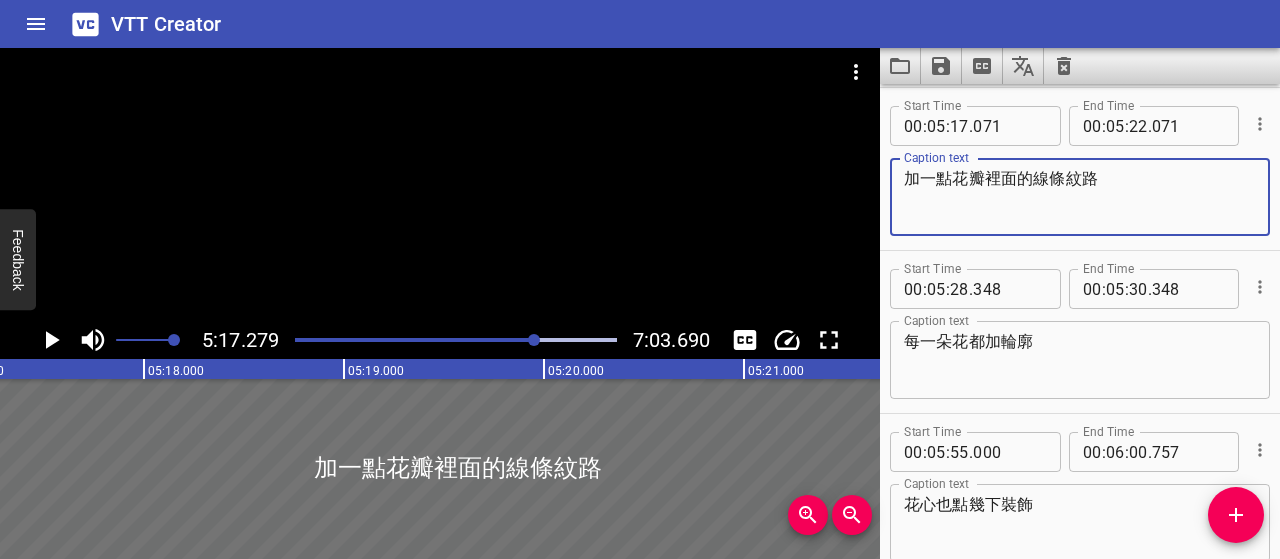 click on "加一點花瓣裡面的線條紋路" at bounding box center [1080, 197] 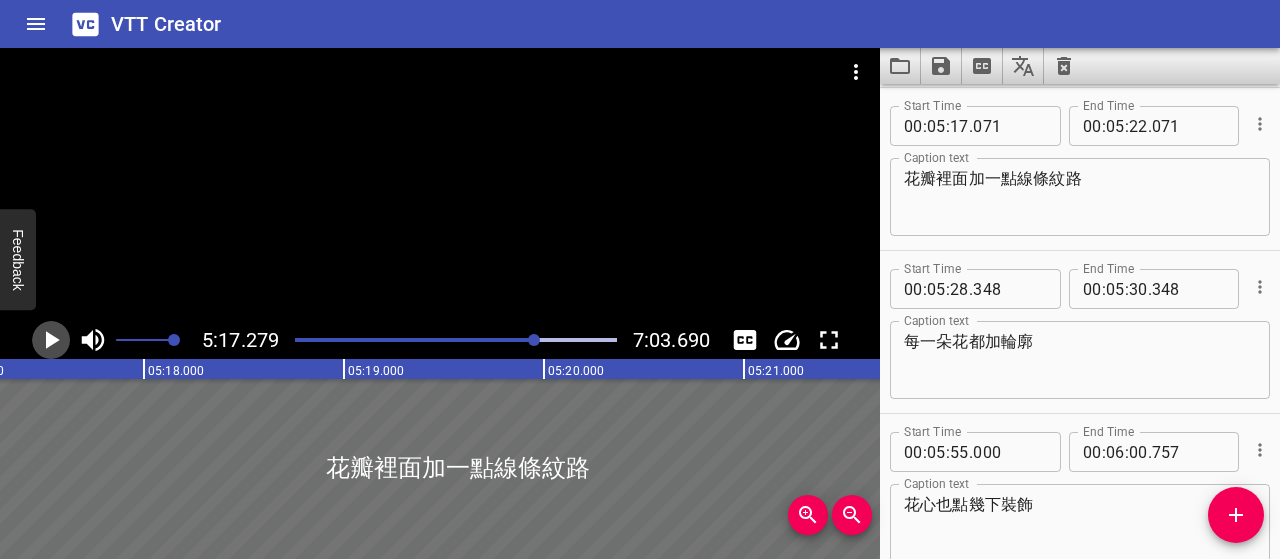 click 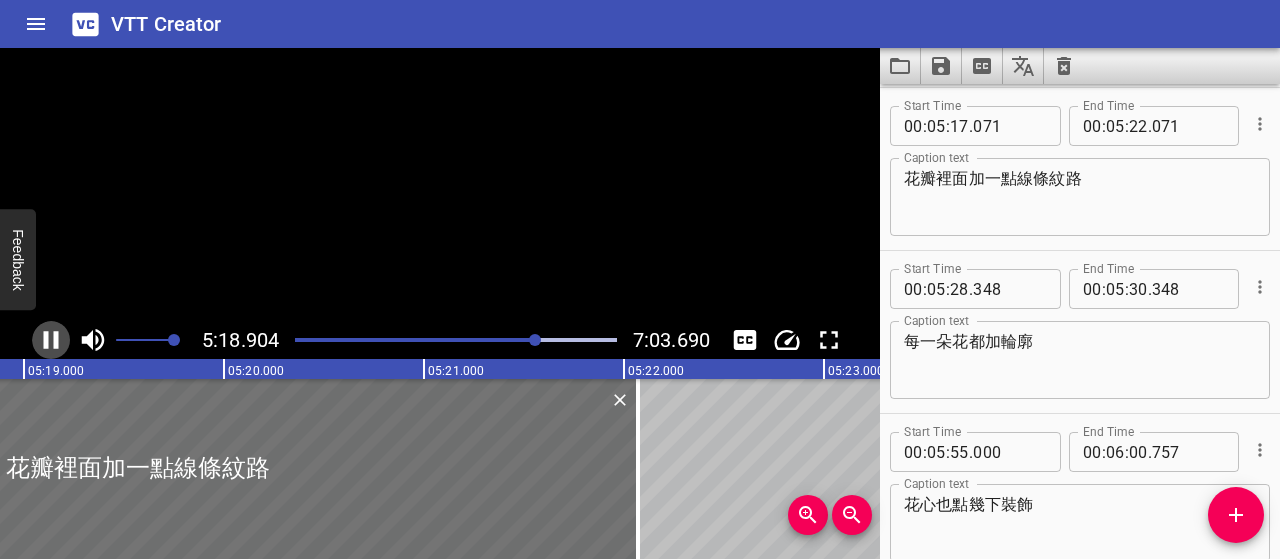 click 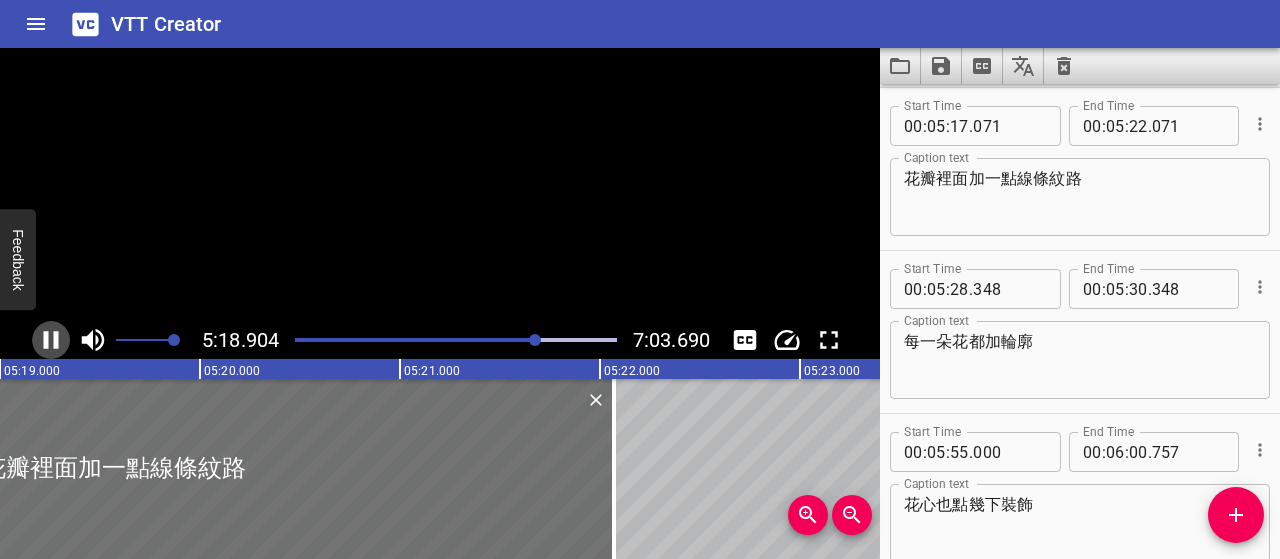 scroll, scrollTop: 0, scrollLeft: 63809, axis: horizontal 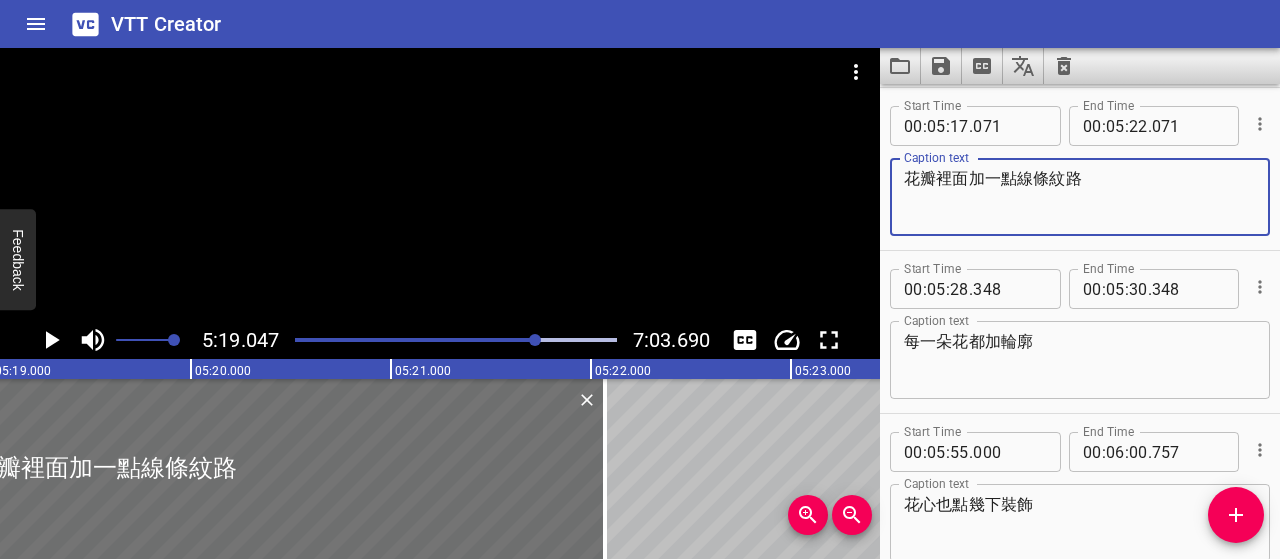 click on "花瓣裡面加一點線條紋路" at bounding box center (1080, 197) 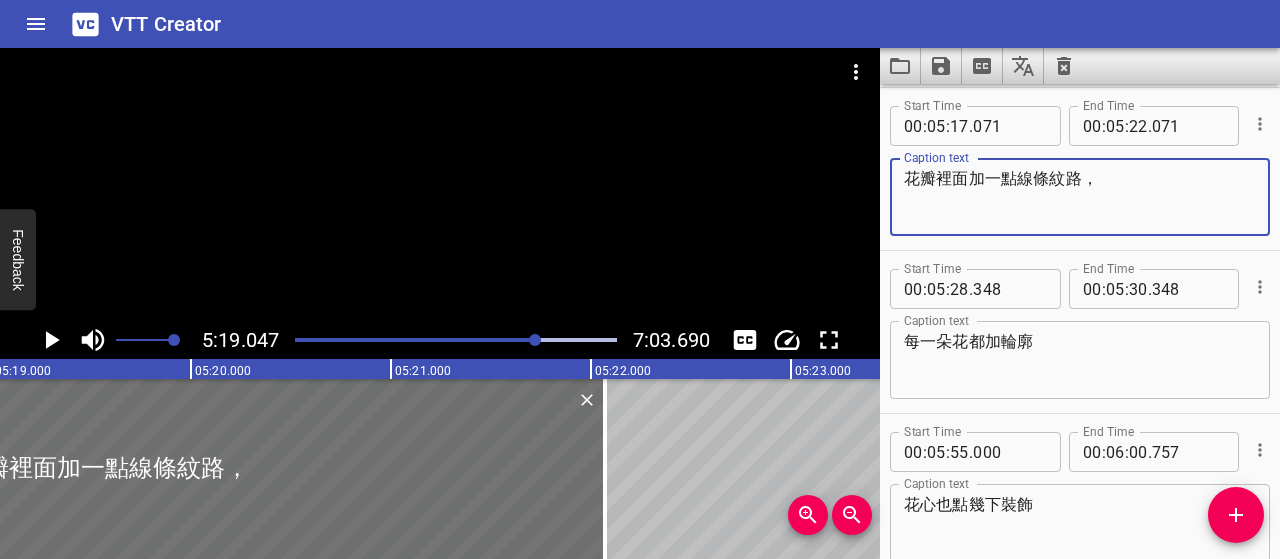 paste on "凸顯每片花瓣的排列方向與敞開感" 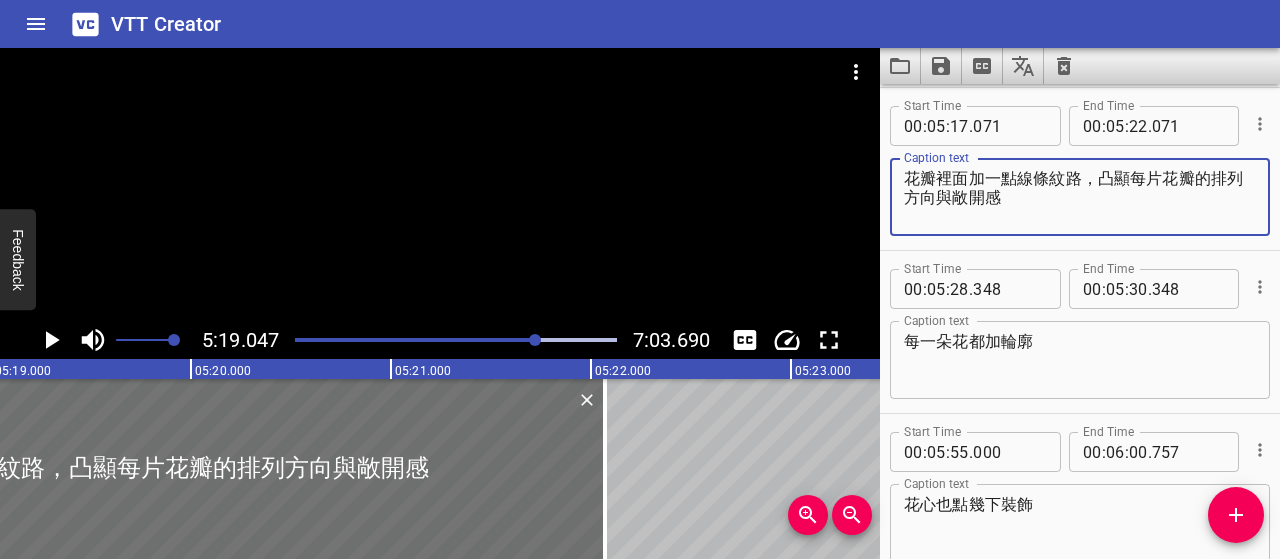 click on "花瓣裡面加一點線條紋路，凸顯每片花瓣的排列方向與敞開感" at bounding box center [1080, 197] 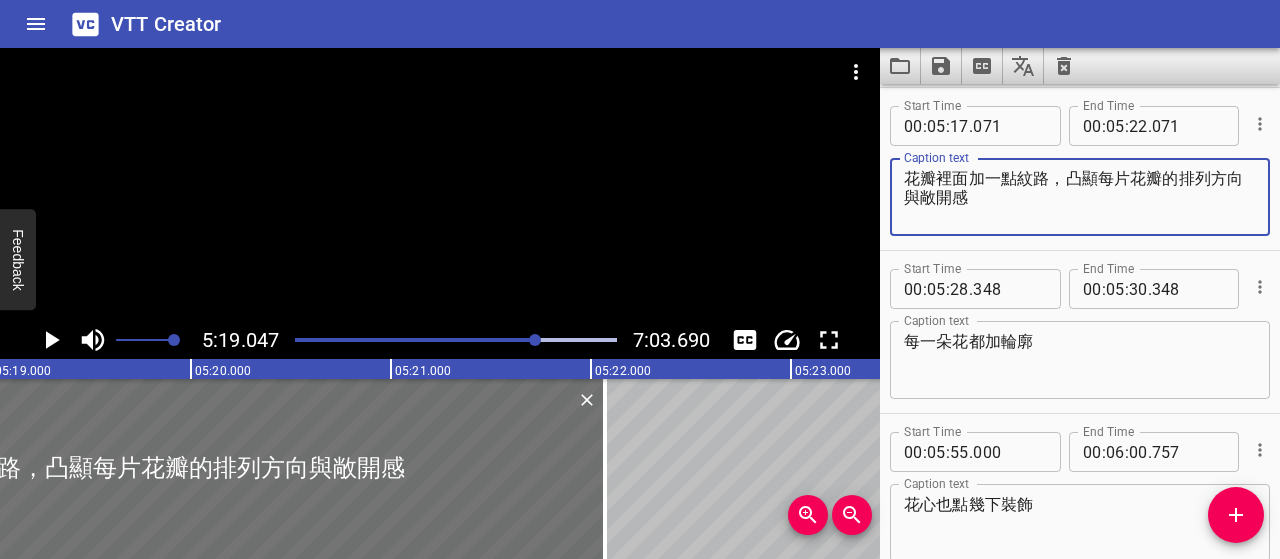 type on "花瓣裡面加一點紋路，凸顯每片花瓣的排列方向與敞開感" 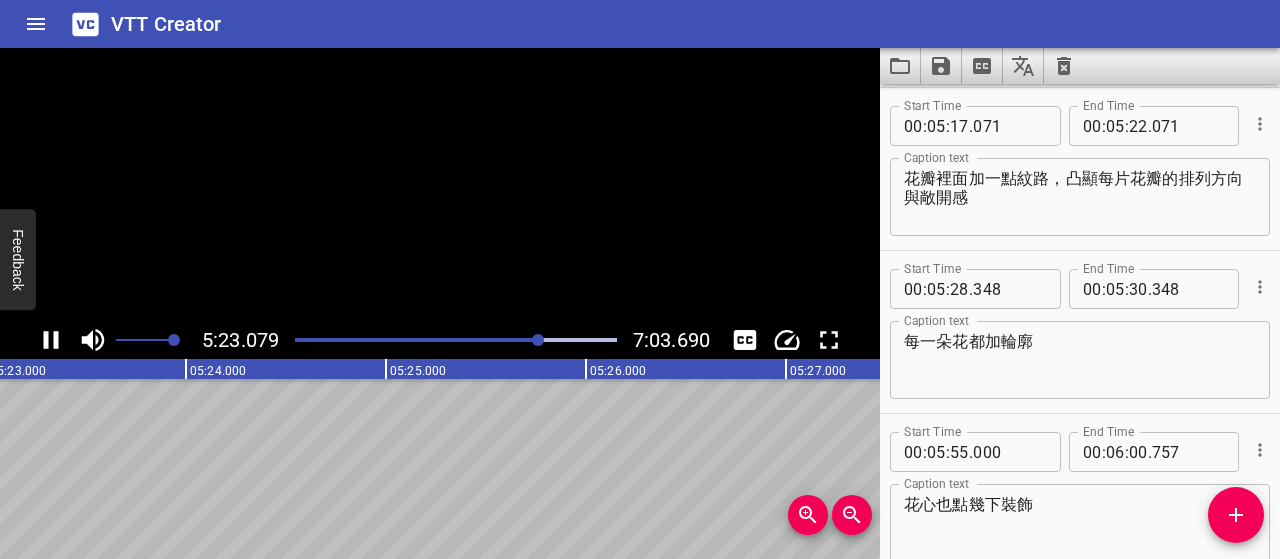 click 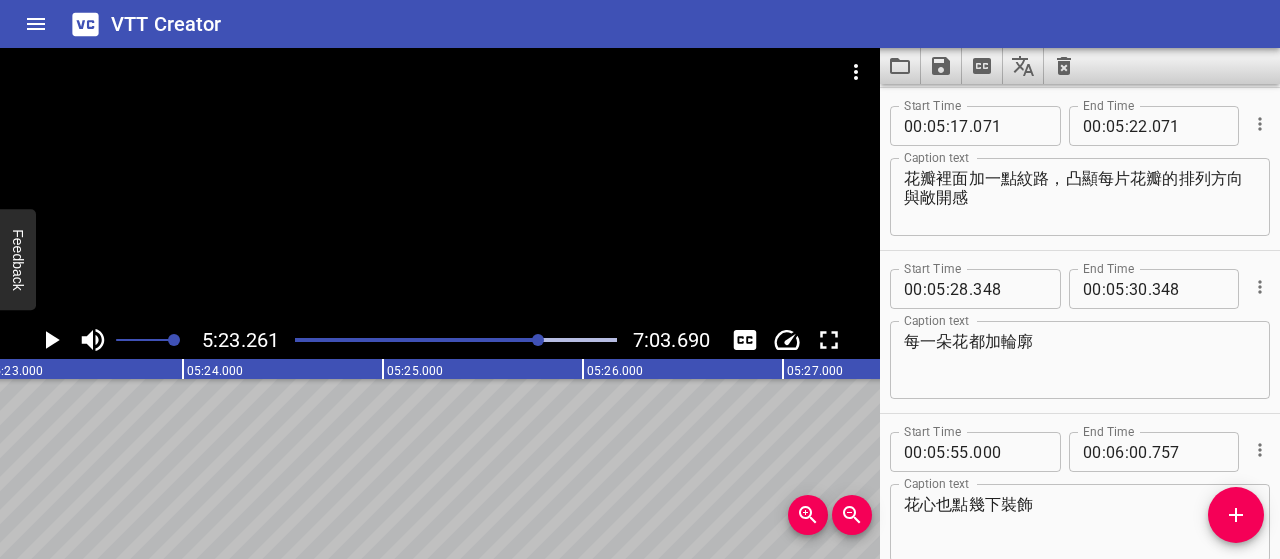 scroll, scrollTop: 0, scrollLeft: 64652, axis: horizontal 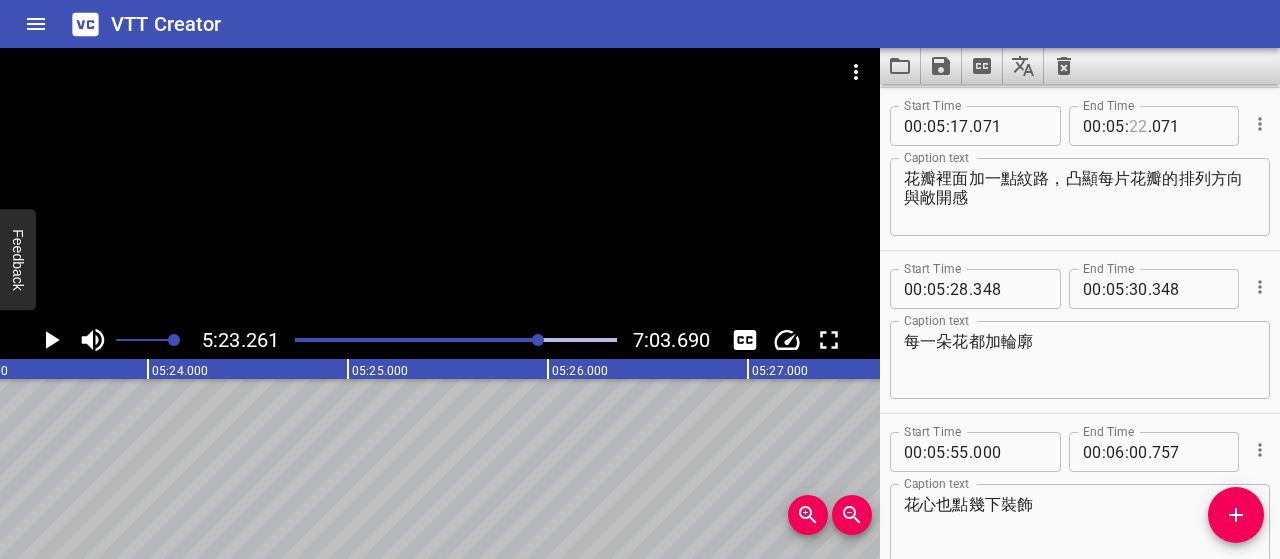 click at bounding box center [1138, 126] 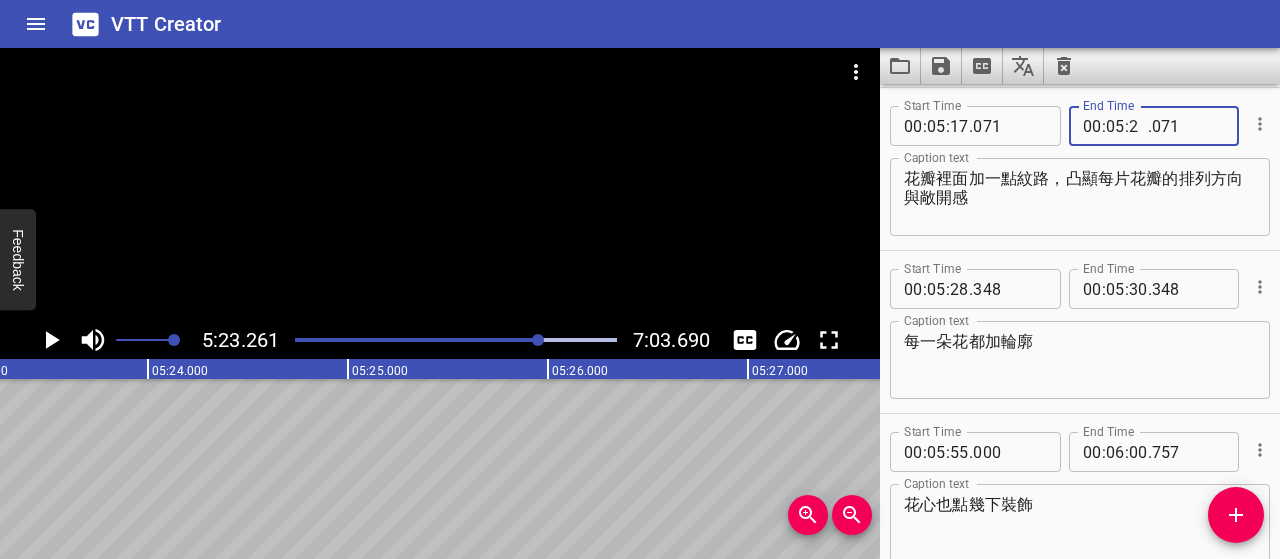 type on "23" 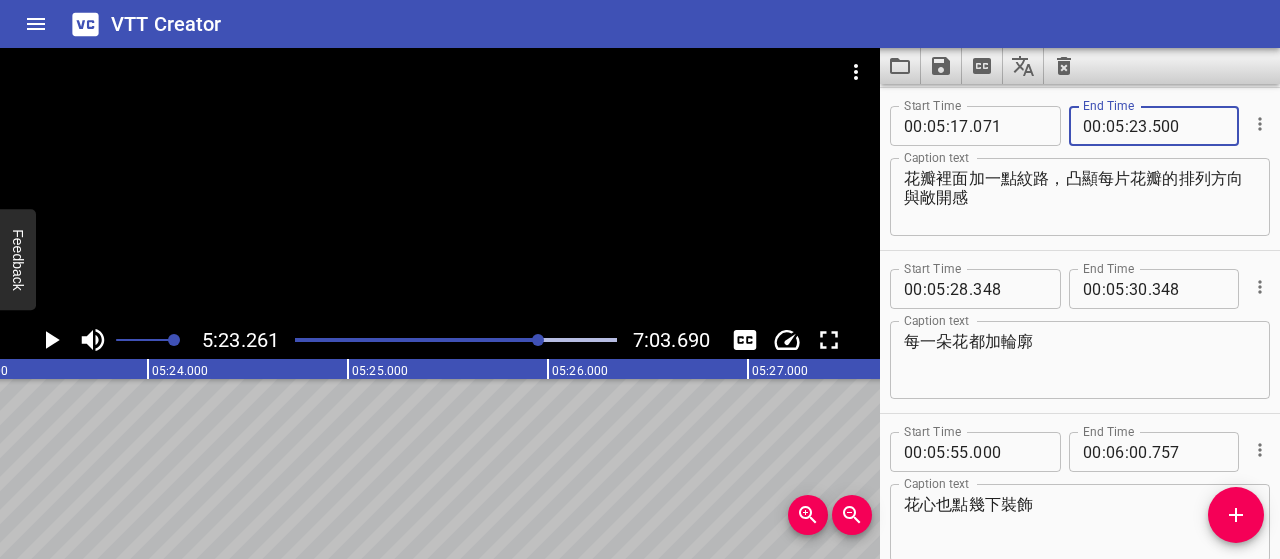 type 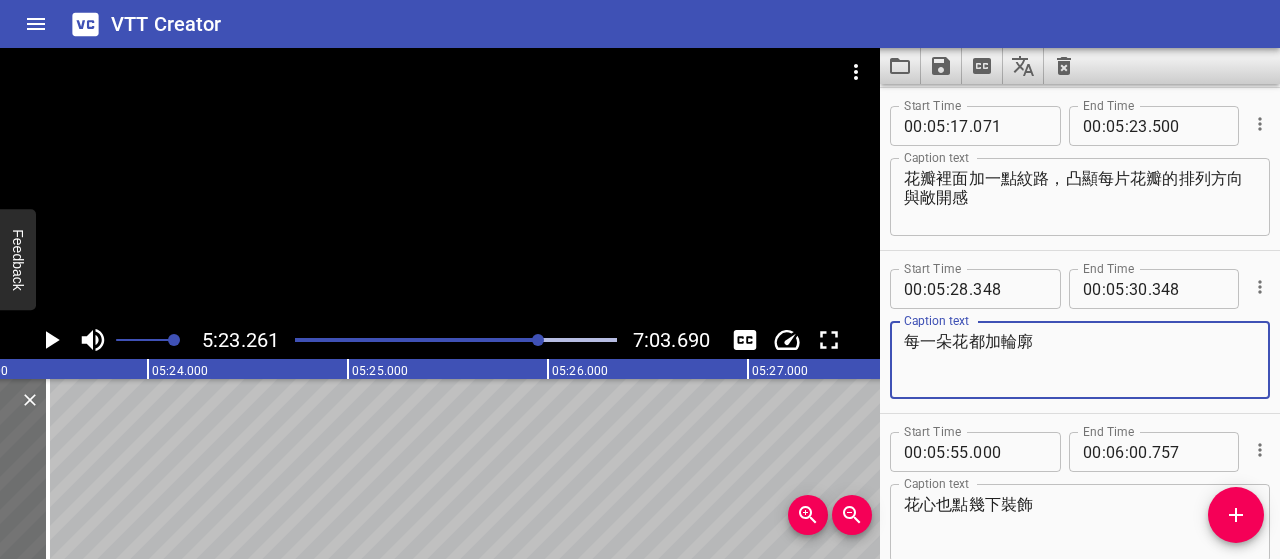click 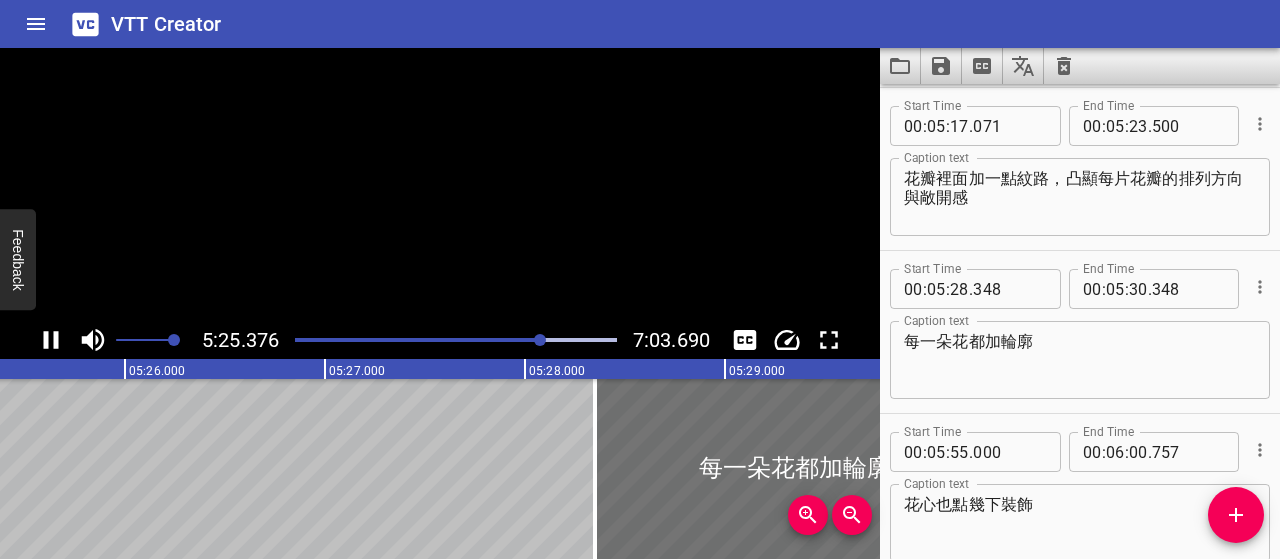 click 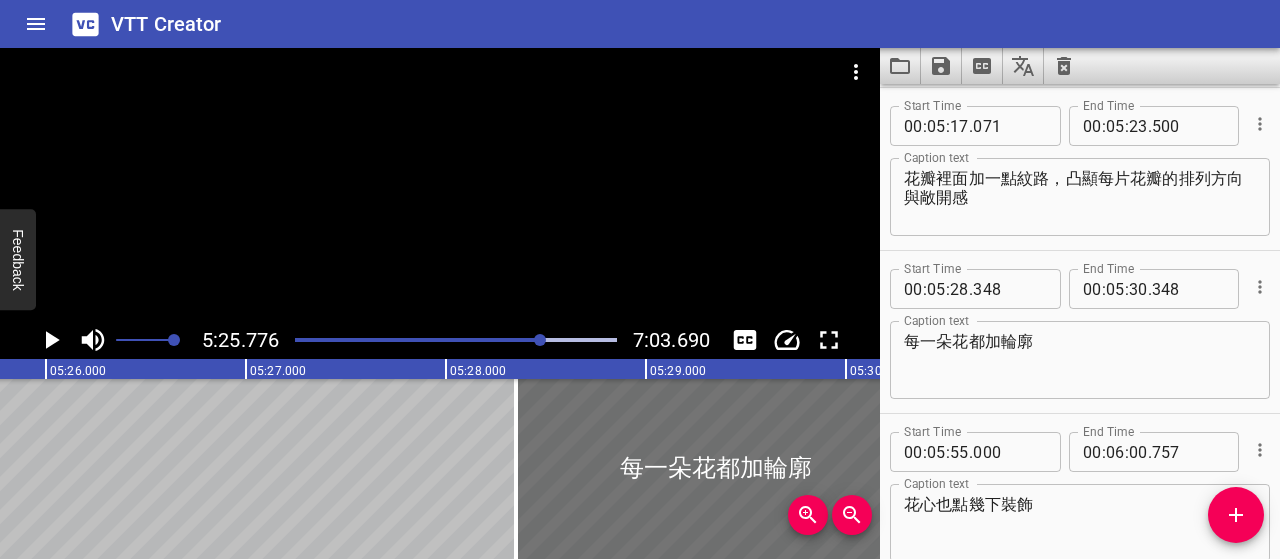 scroll, scrollTop: 0, scrollLeft: 65155, axis: horizontal 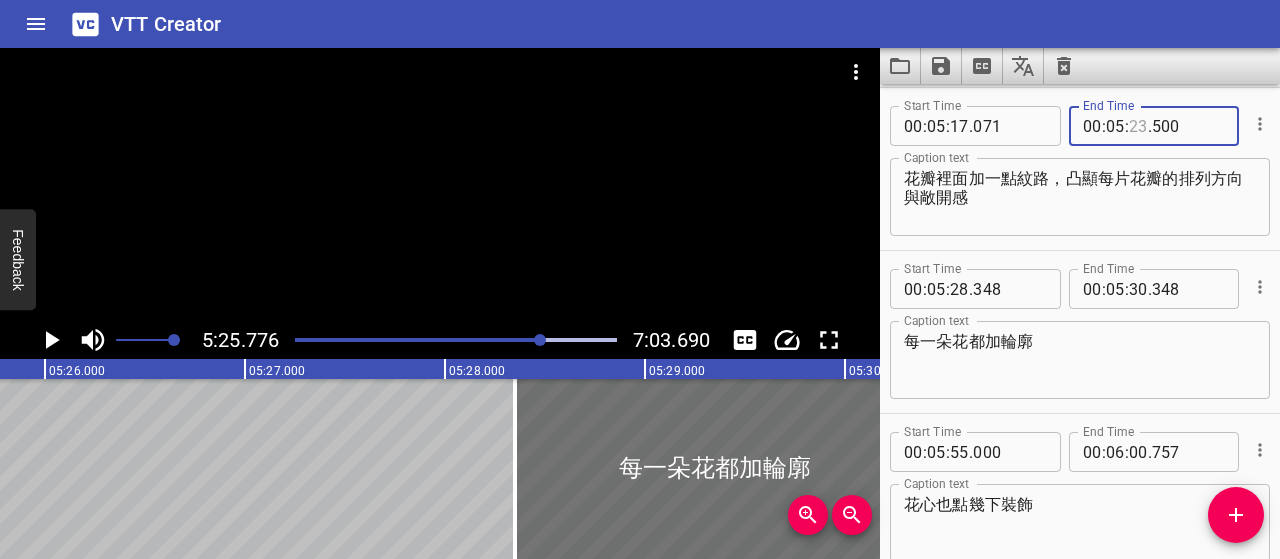 click at bounding box center [1138, 126] 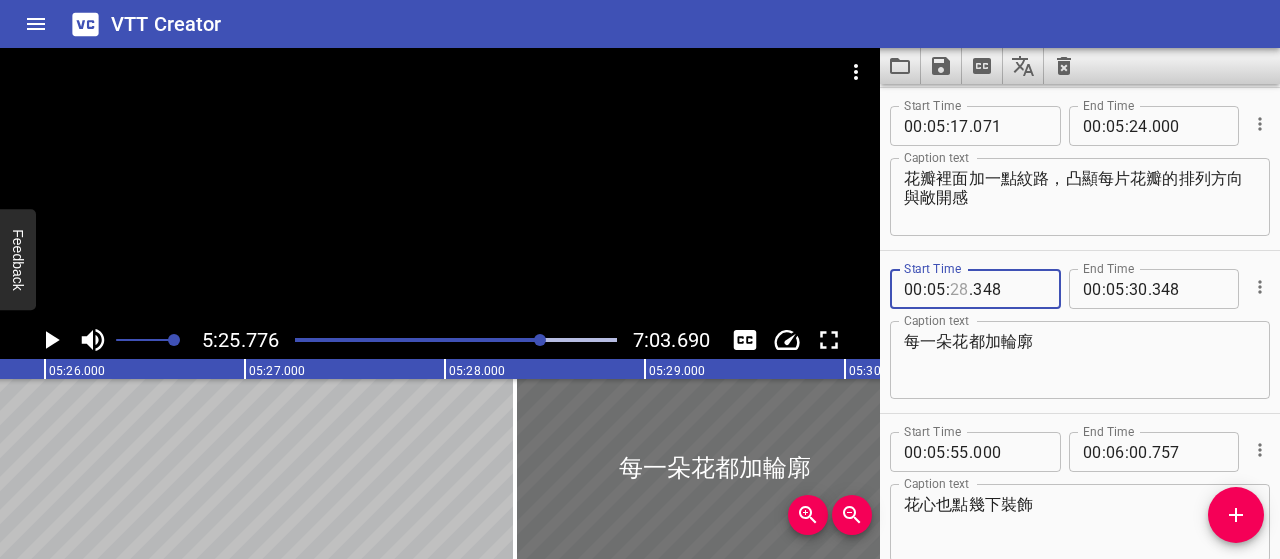 click at bounding box center (959, 289) 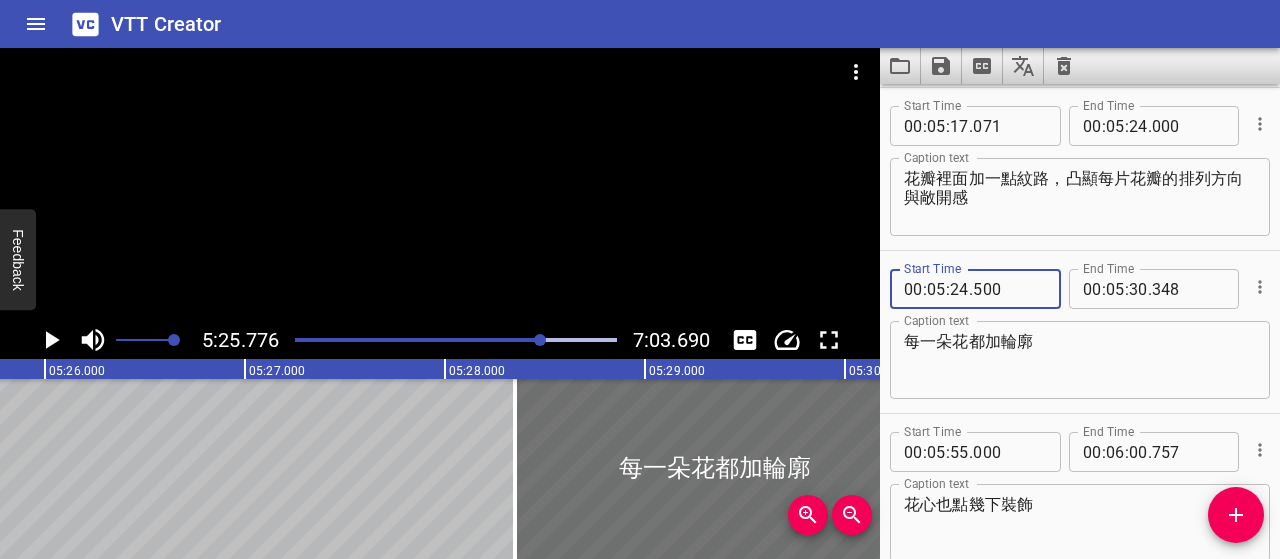 click on "每一朵花都加輪廓" at bounding box center (1080, 360) 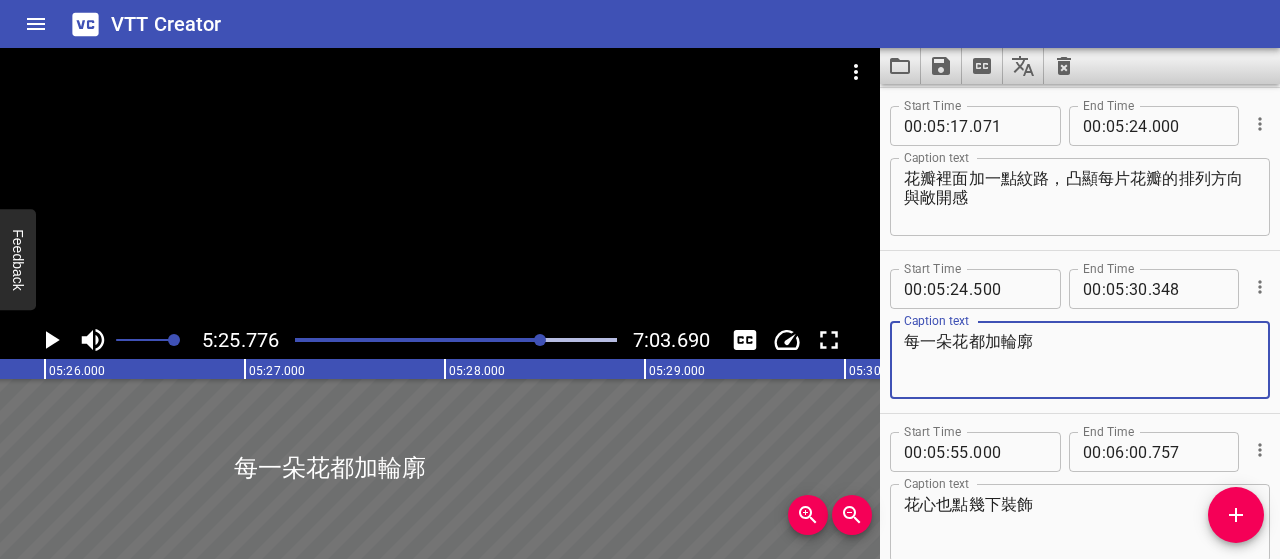 click on "每一朵花都加輪廓" at bounding box center [1080, 360] 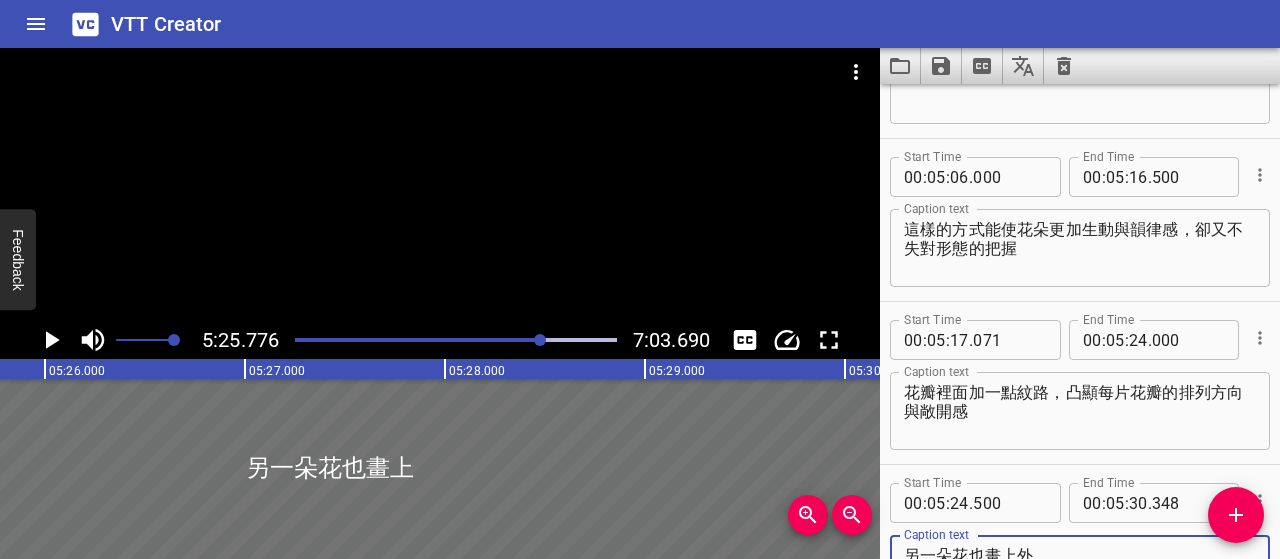 scroll, scrollTop: 4029, scrollLeft: 0, axis: vertical 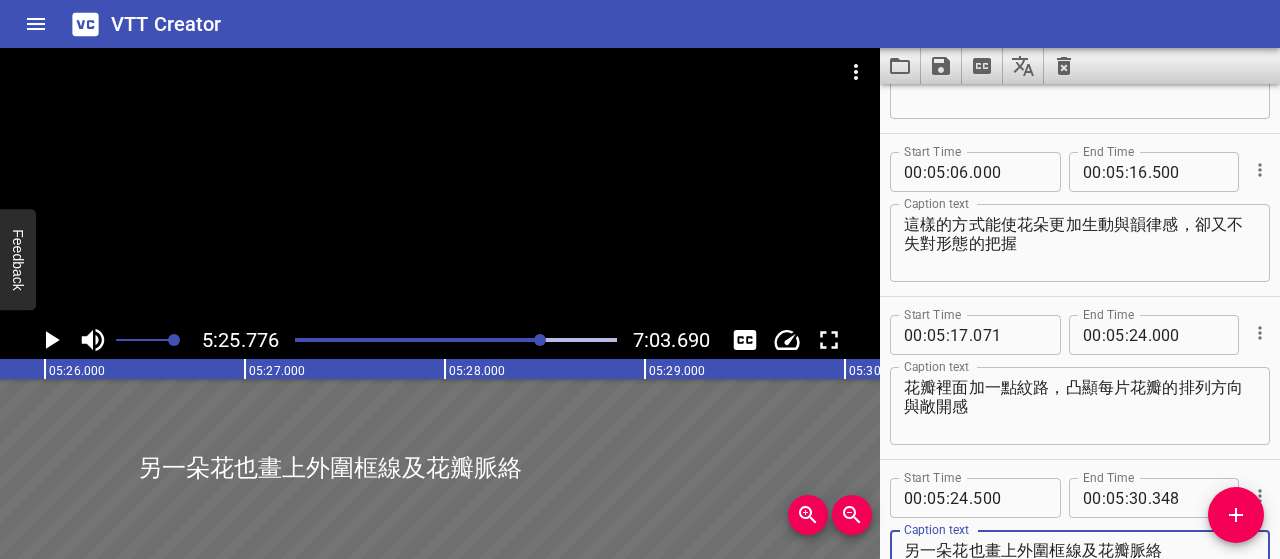 click 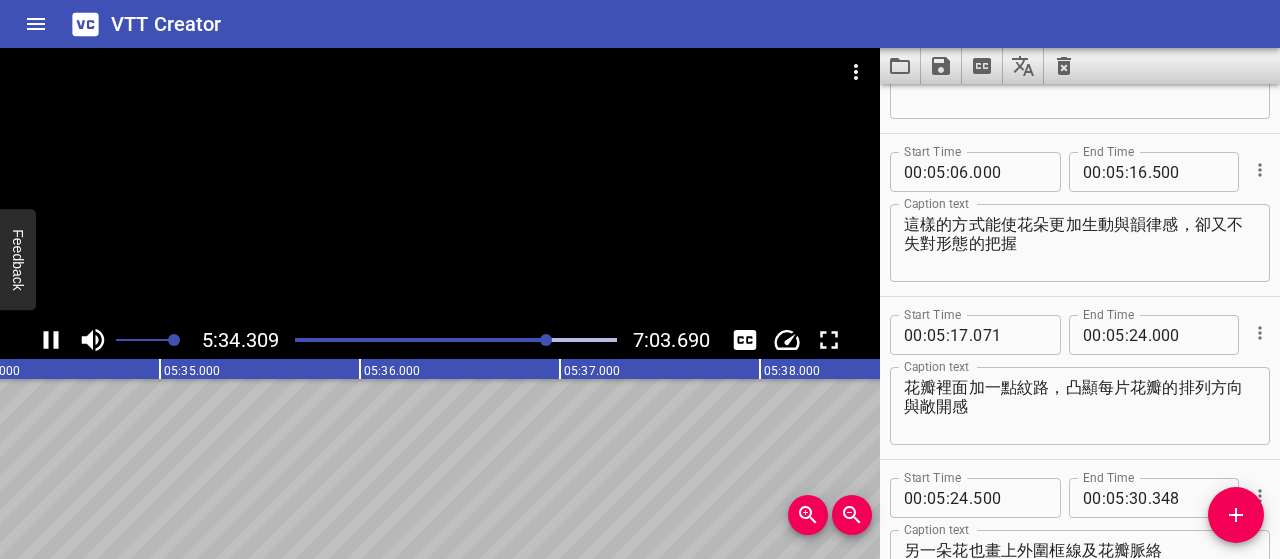 scroll, scrollTop: 0, scrollLeft: 66862, axis: horizontal 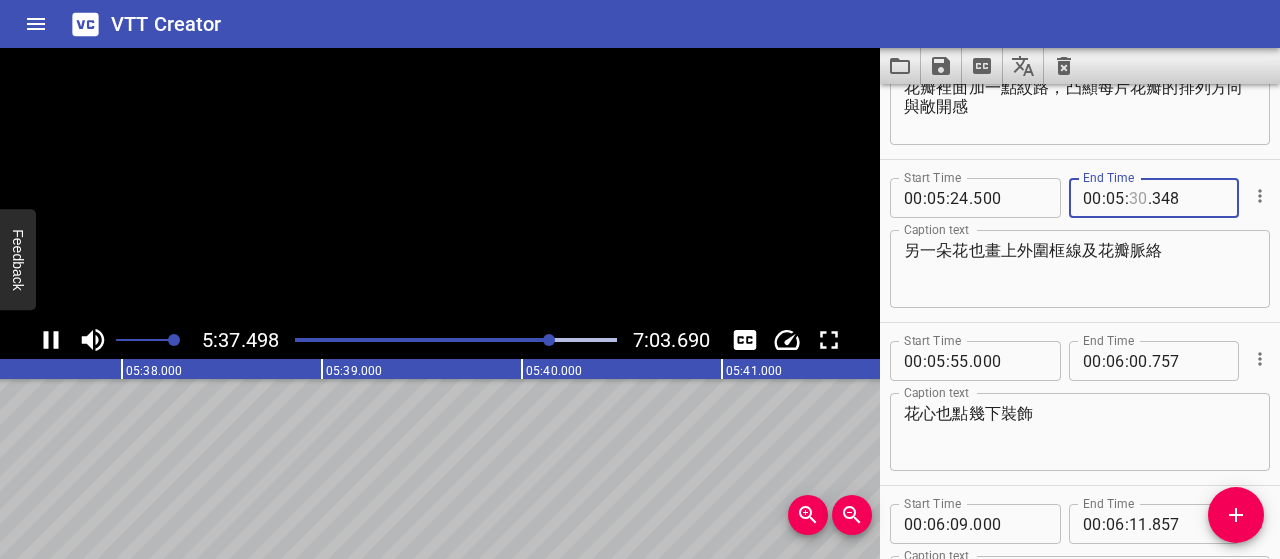 click at bounding box center [1138, 198] 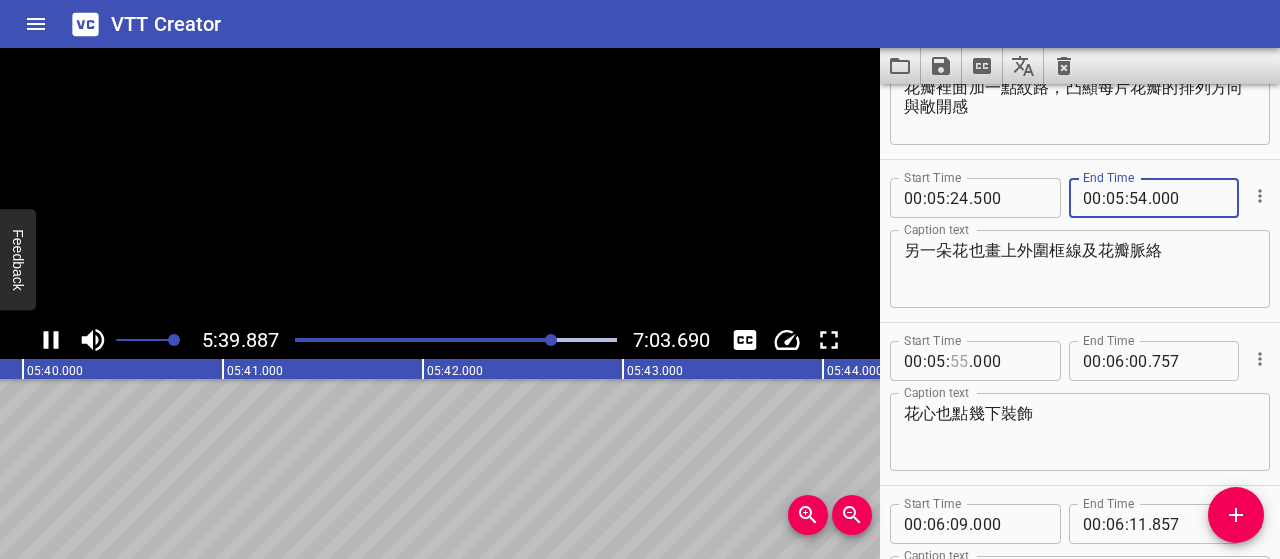 click at bounding box center [959, 361] 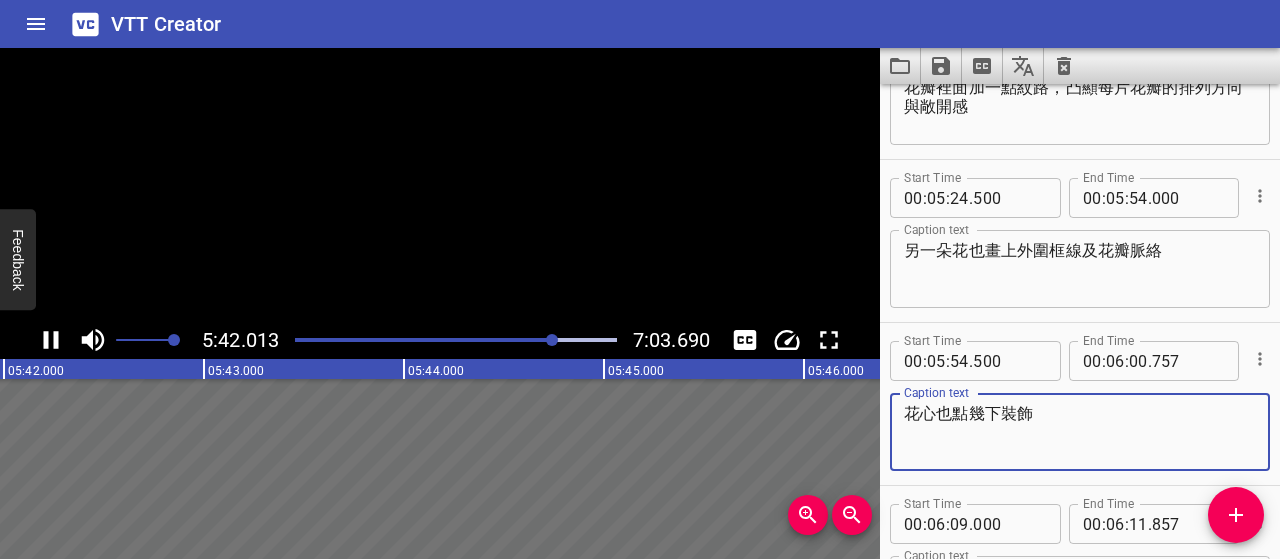 click on "花心也點幾下裝飾" at bounding box center (1080, 432) 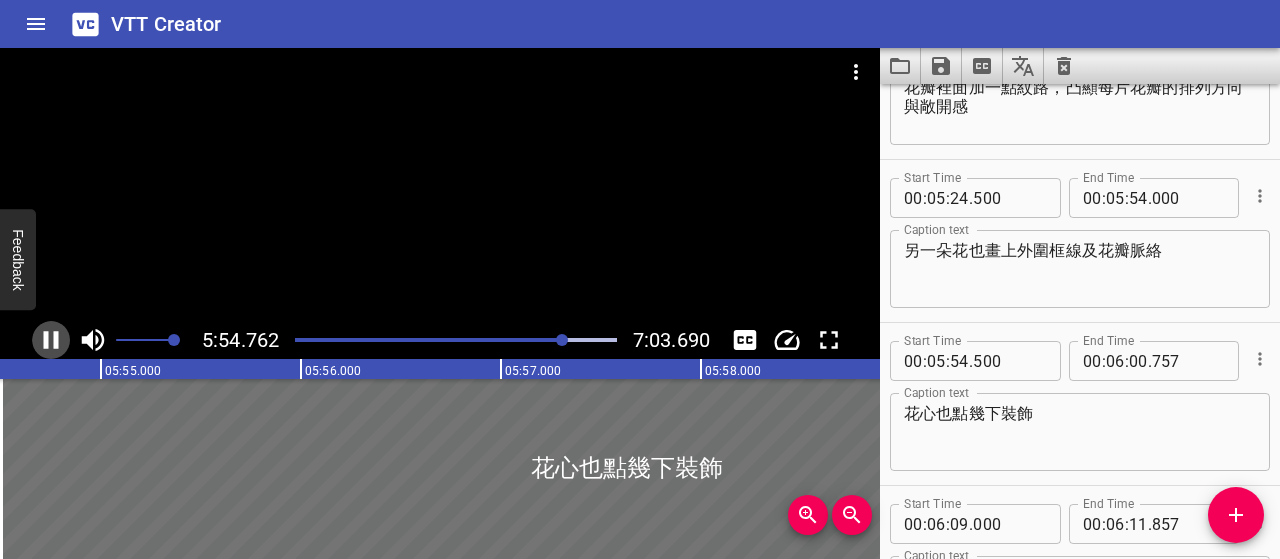 scroll, scrollTop: 0, scrollLeft: 70954, axis: horizontal 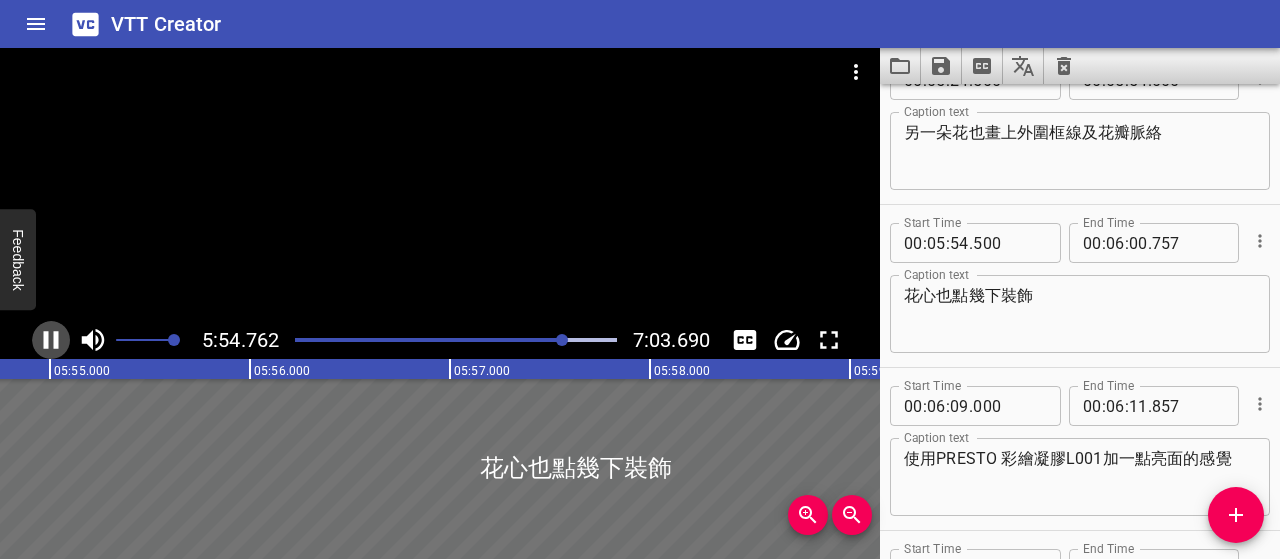 click 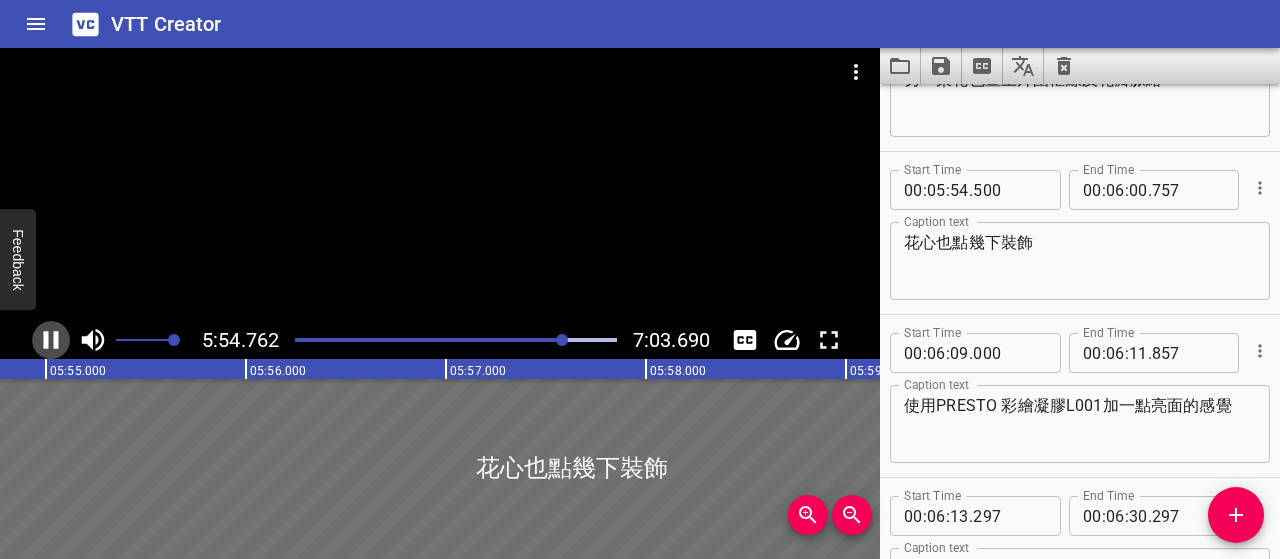scroll, scrollTop: 0, scrollLeft: 70984, axis: horizontal 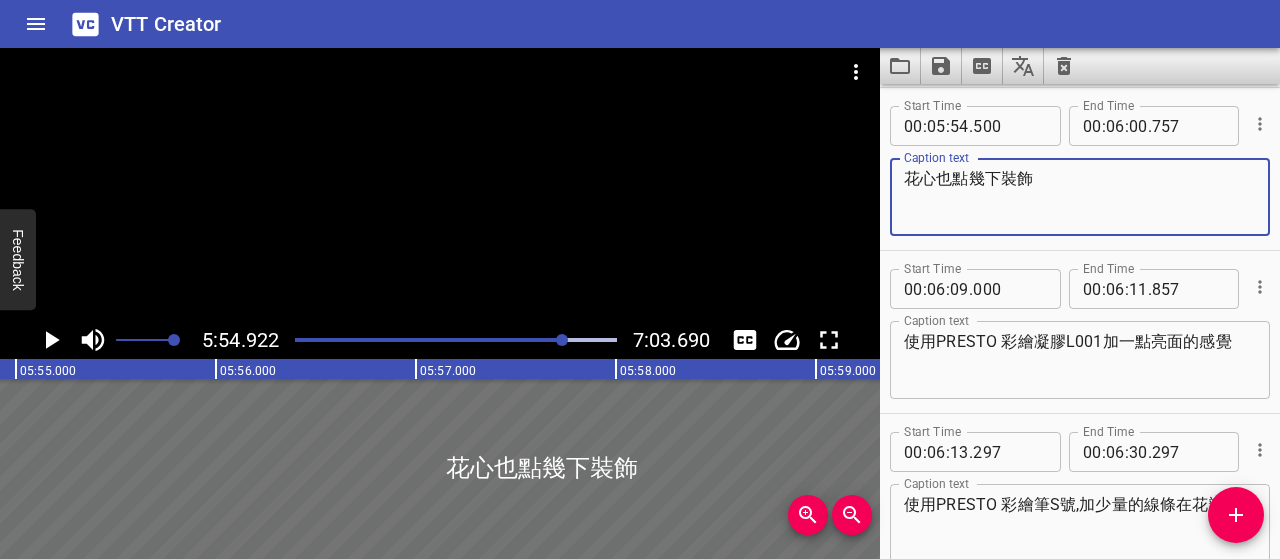 click on "花心也點幾下裝飾" at bounding box center [1080, 197] 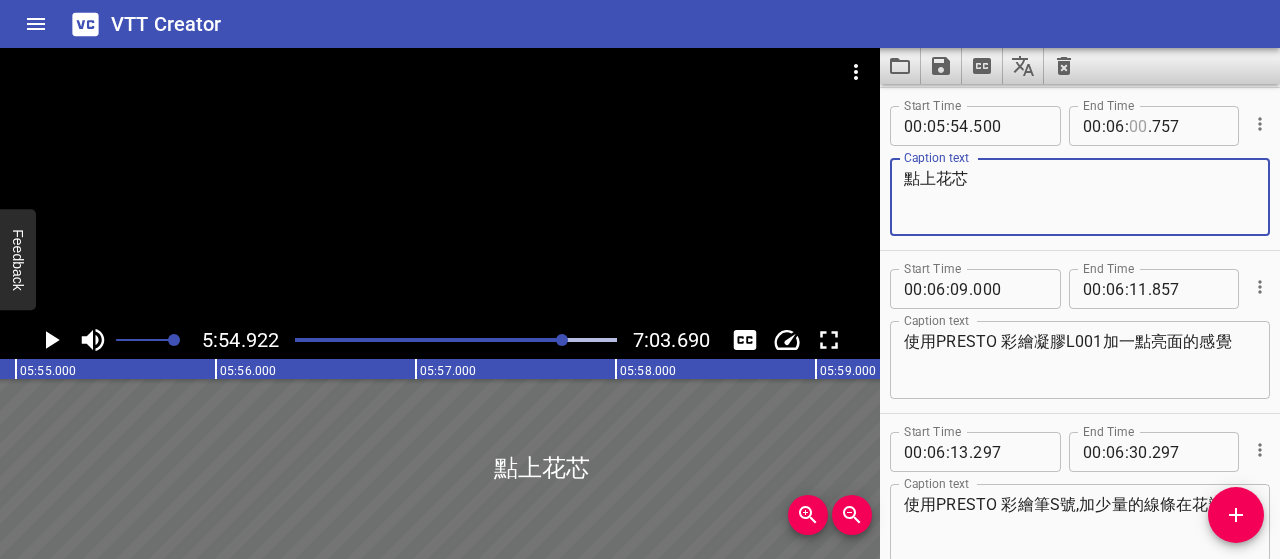 click at bounding box center (1138, 126) 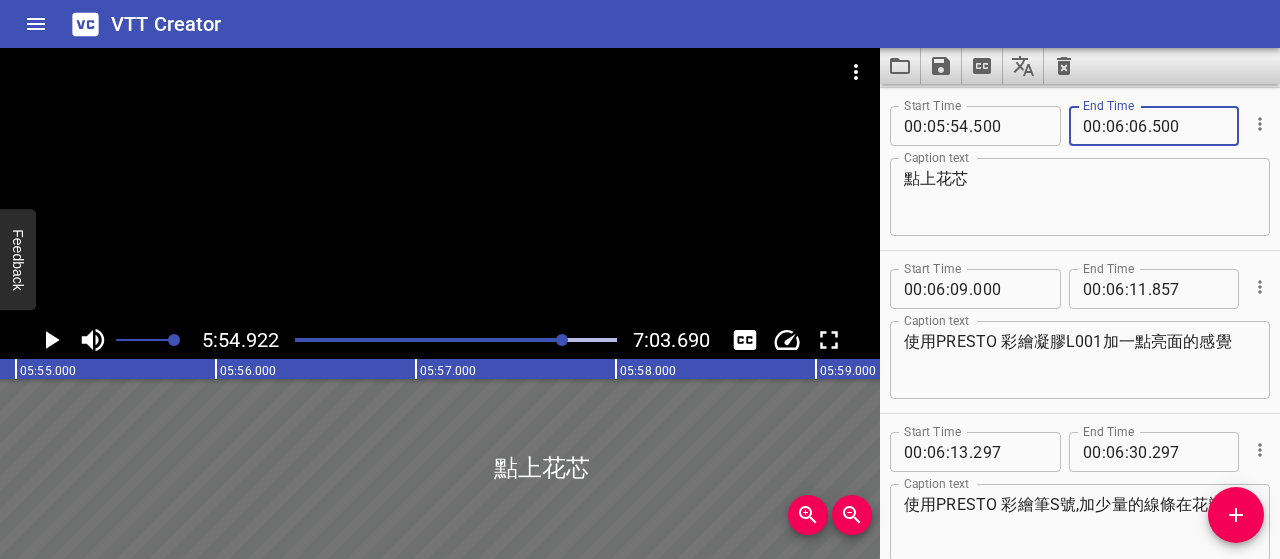 click on "點上花芯" at bounding box center [1080, 197] 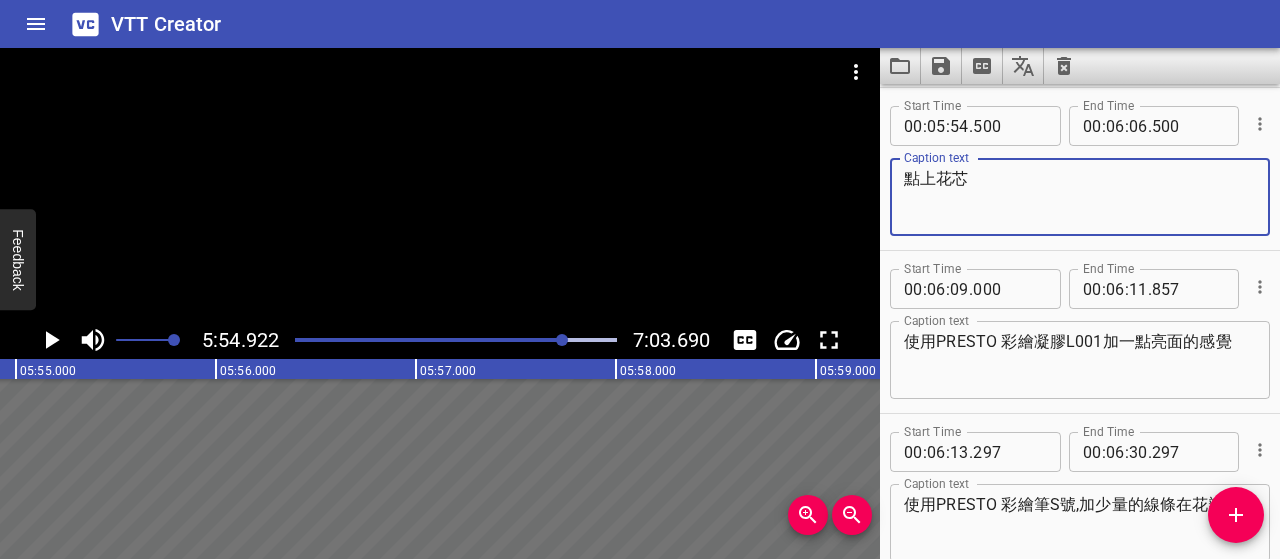 click 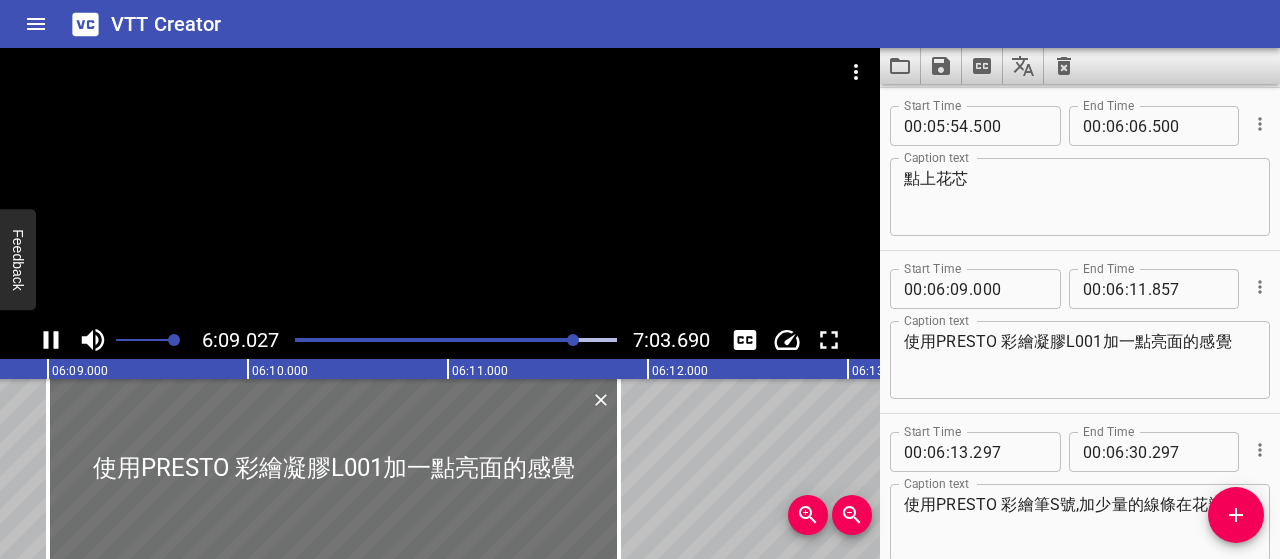 scroll, scrollTop: 0, scrollLeft: 73805, axis: horizontal 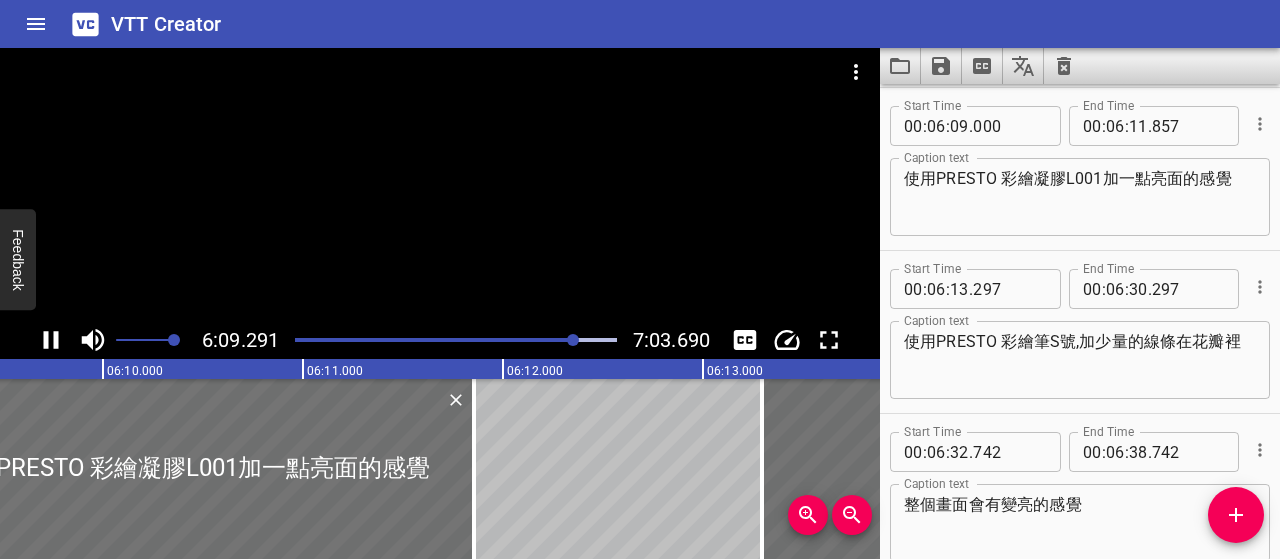 click 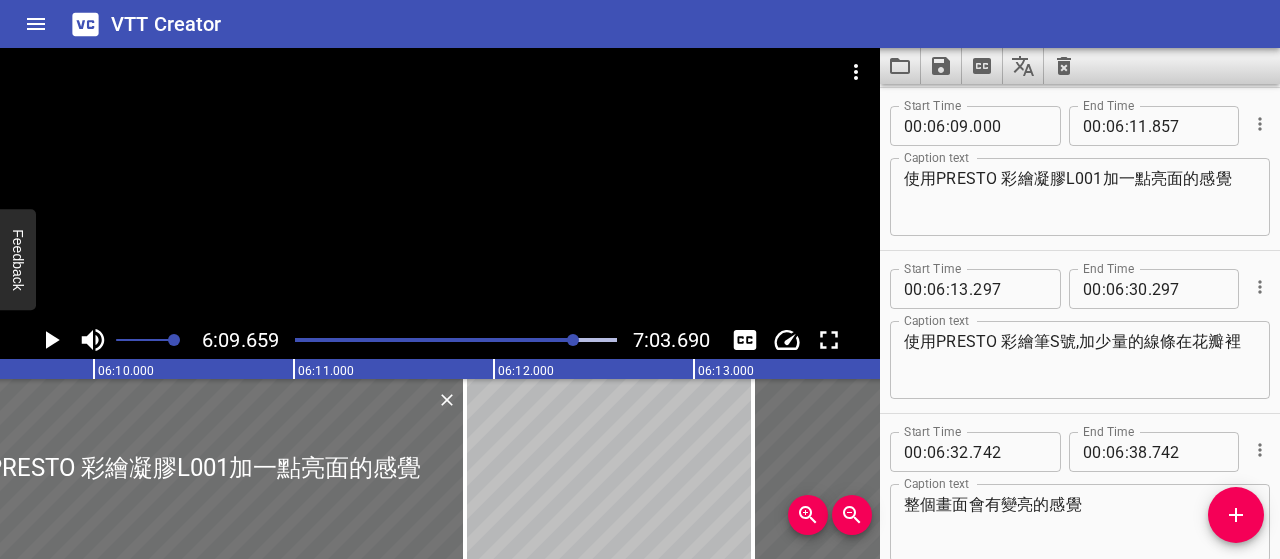 scroll, scrollTop: 0, scrollLeft: 73932, axis: horizontal 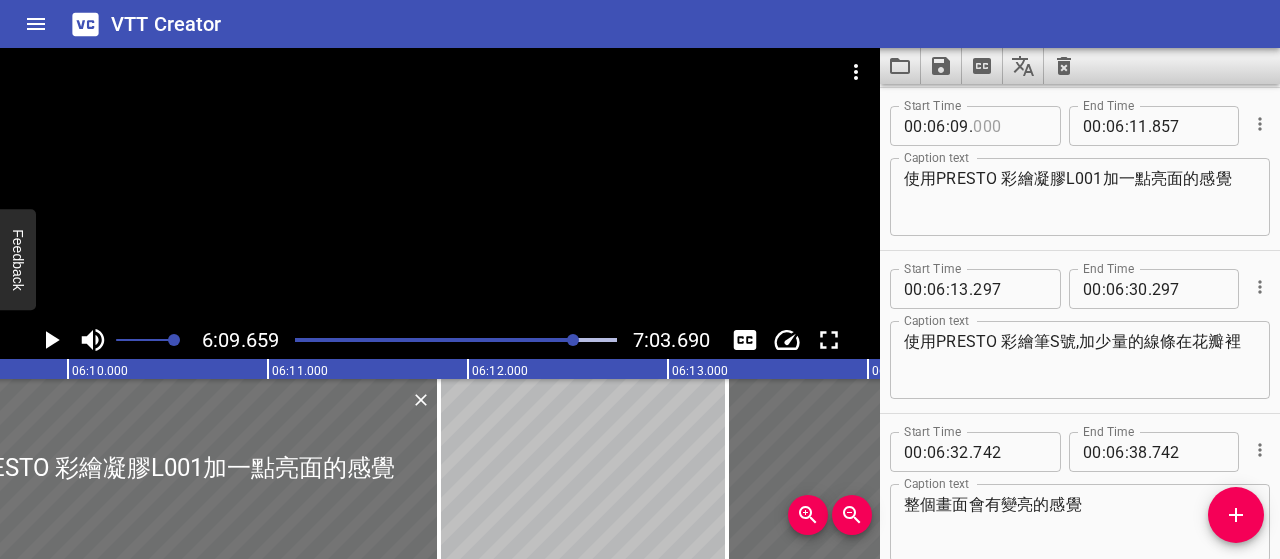 click at bounding box center (1009, 126) 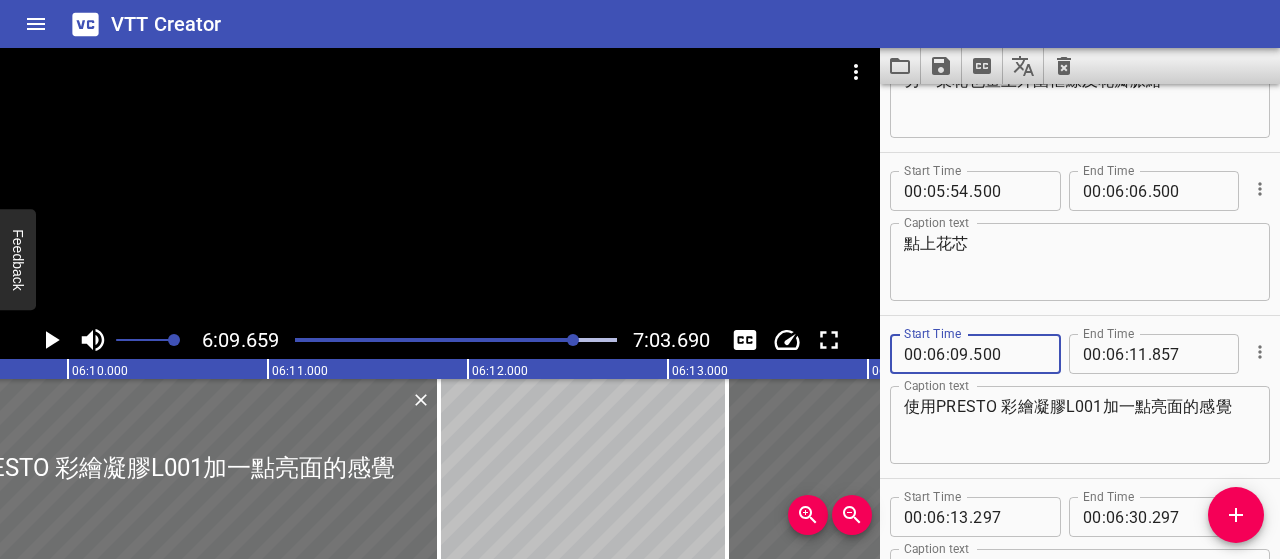 scroll, scrollTop: 4427, scrollLeft: 0, axis: vertical 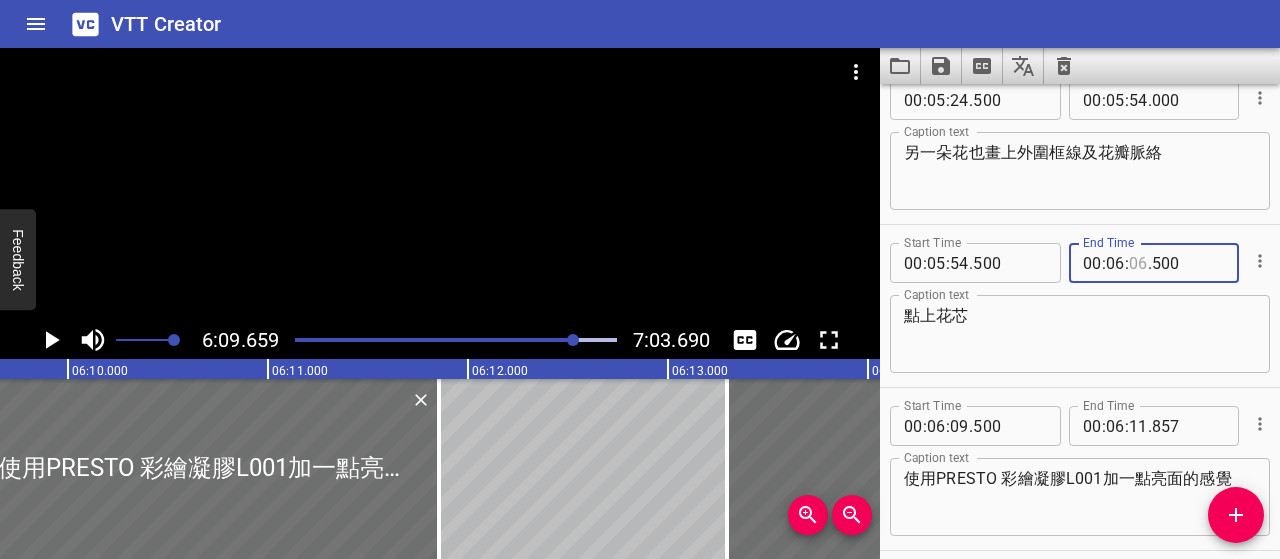 click at bounding box center (1138, 263) 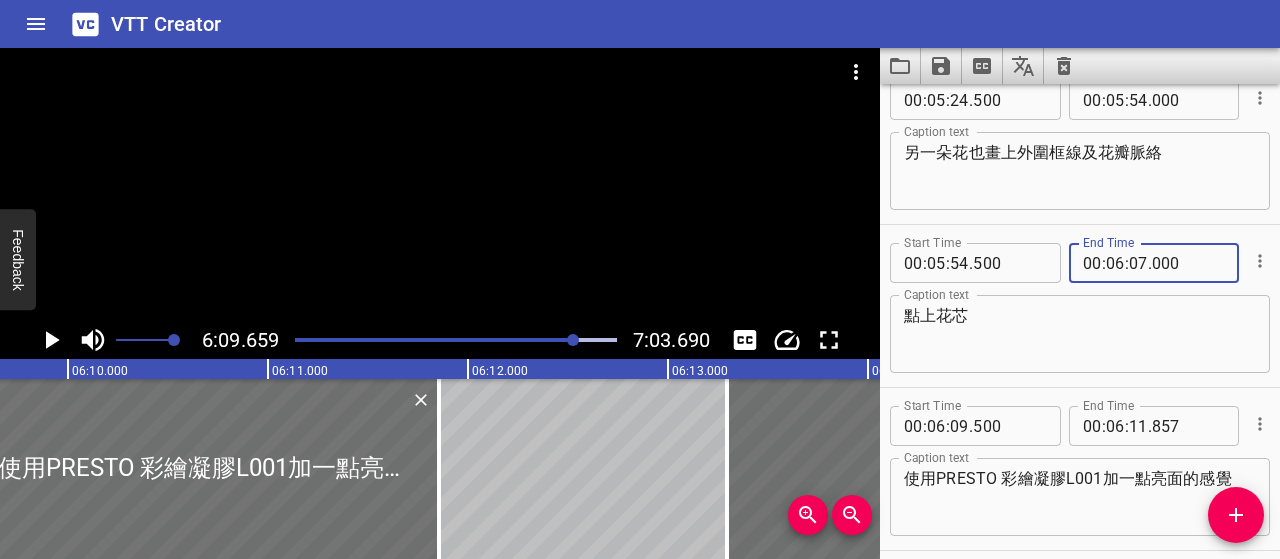 click on "點上花芯" at bounding box center (1080, 334) 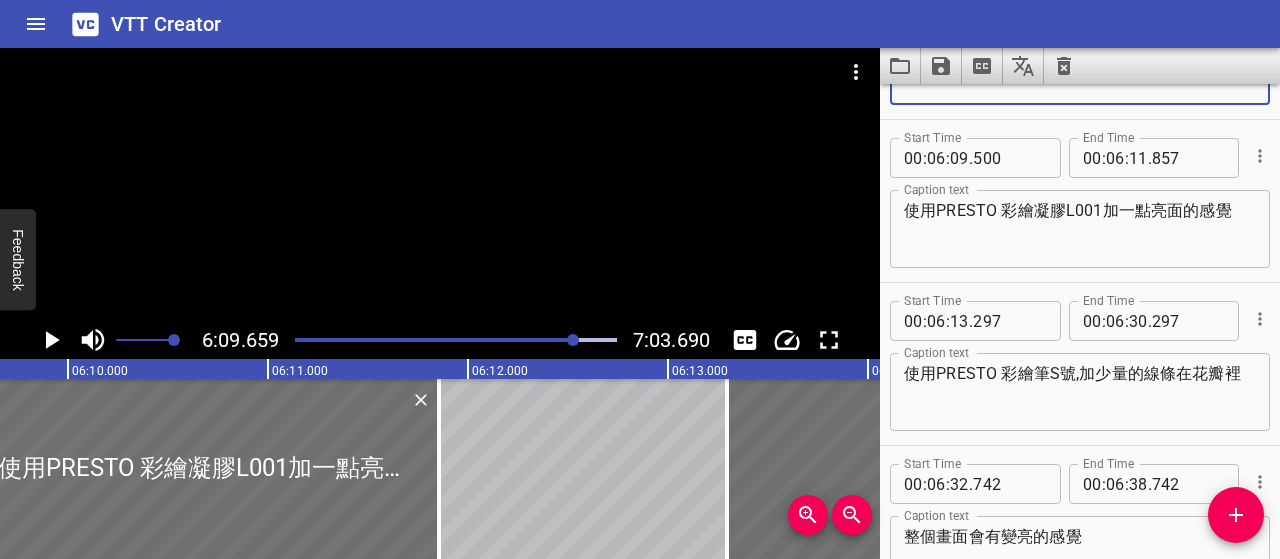 scroll, scrollTop: 4727, scrollLeft: 0, axis: vertical 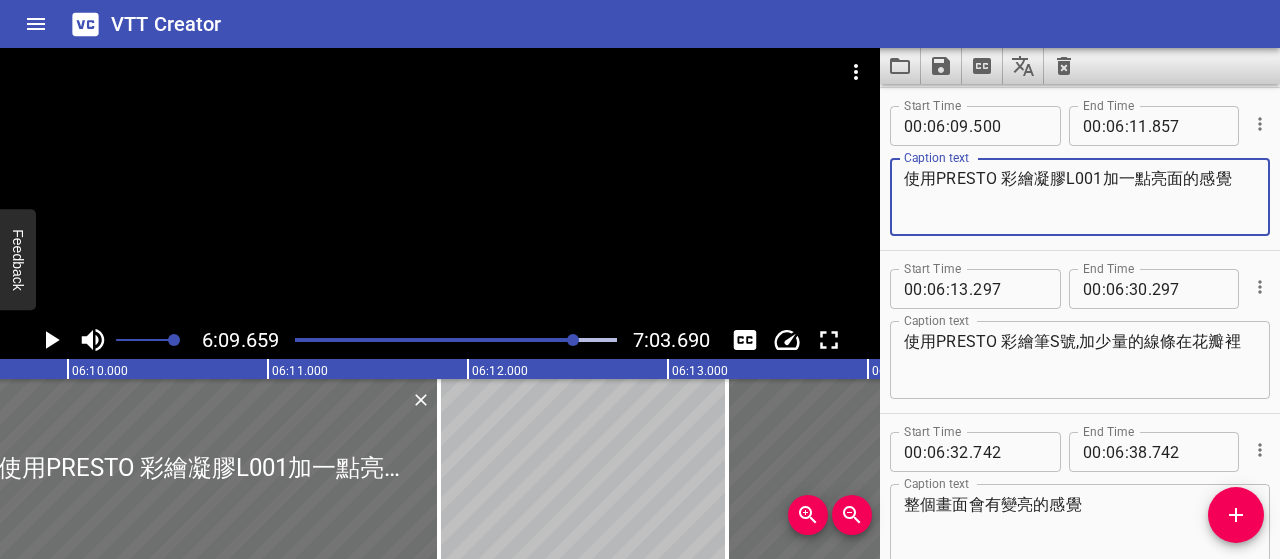 click on "使用PRESTO 彩繪凝膠L001加一點亮面的感覺" at bounding box center [1080, 197] 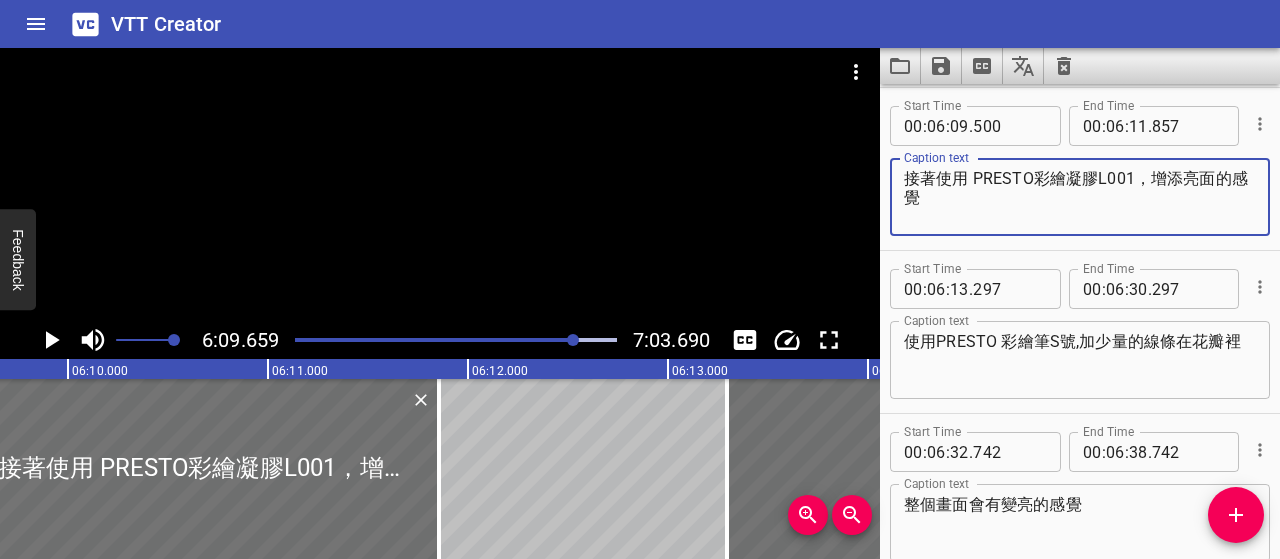 click 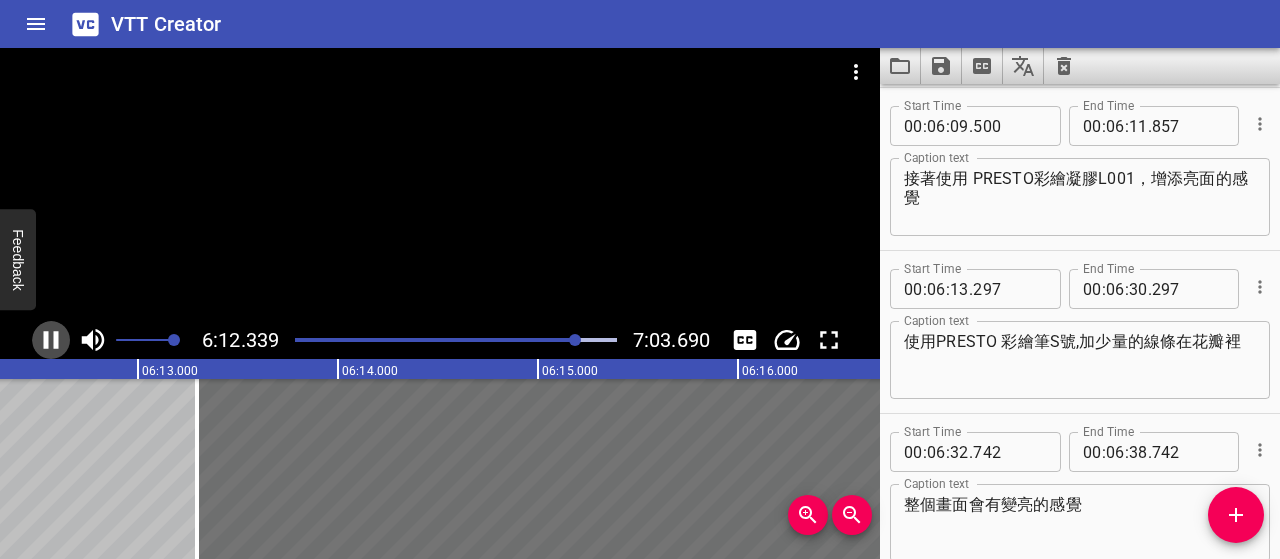 click 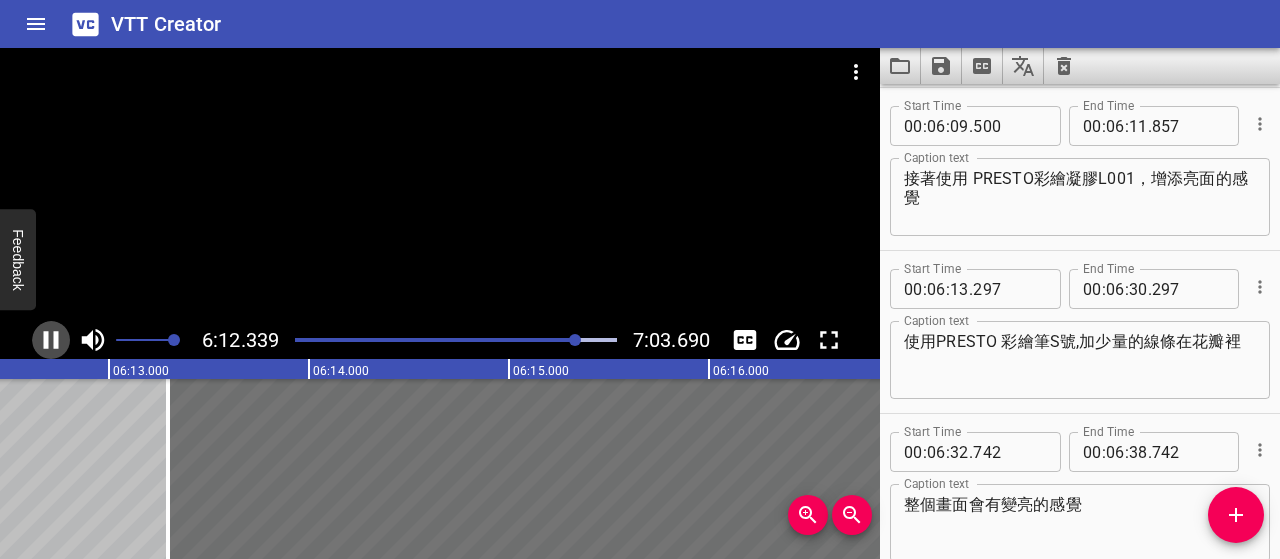 scroll, scrollTop: 0, scrollLeft: 74493, axis: horizontal 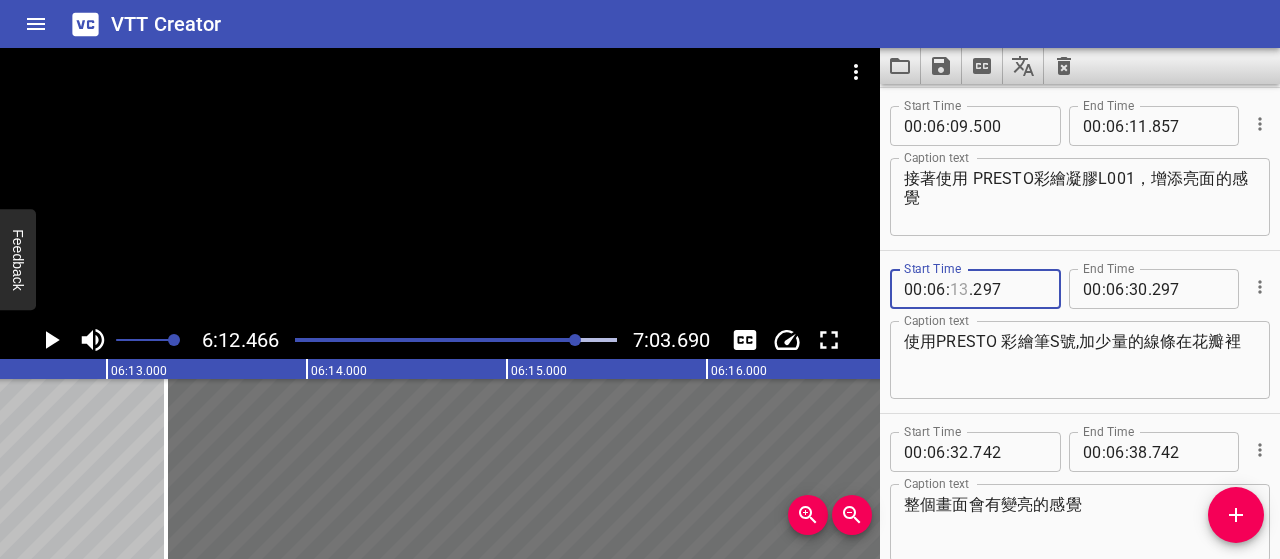click at bounding box center [959, 289] 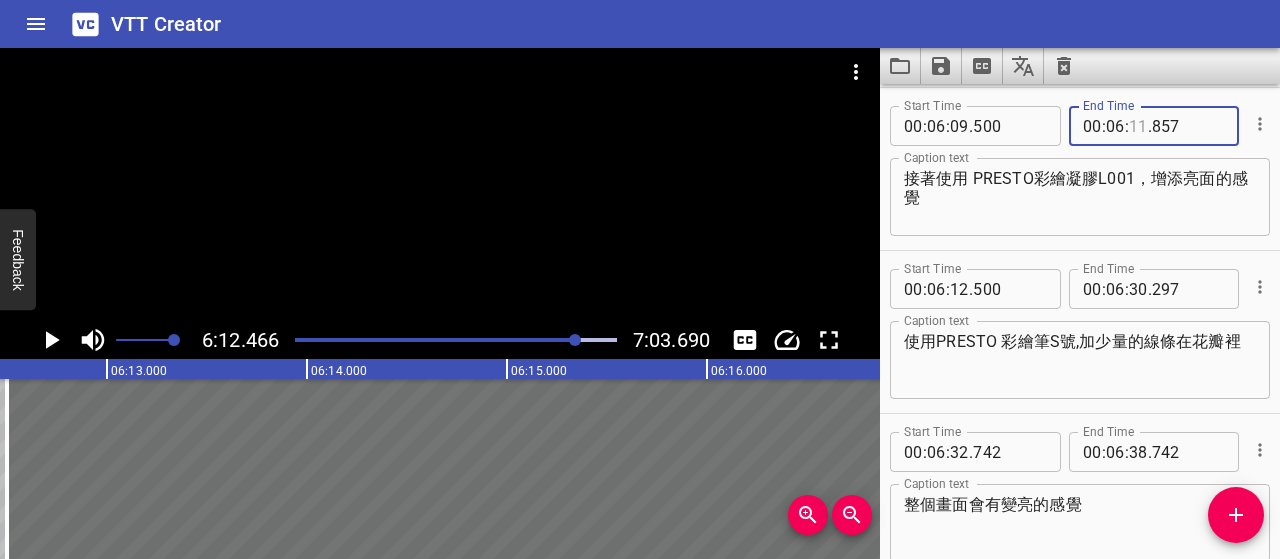 click at bounding box center [1138, 126] 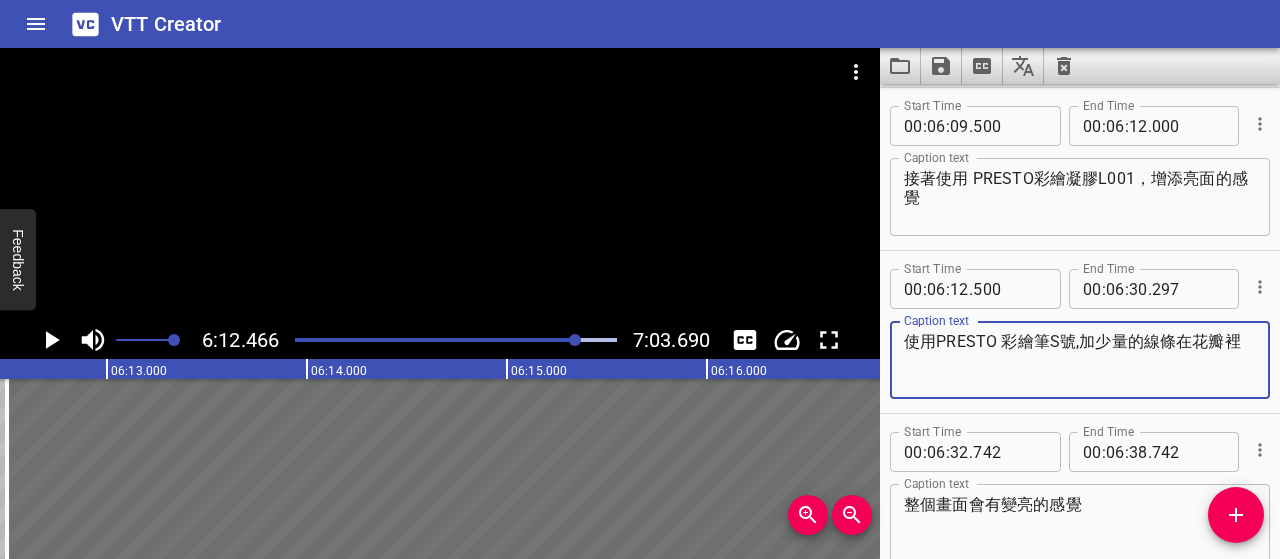 click on "使用PRESTO 彩繪筆S號,加少量的線條在花瓣裡" at bounding box center (1080, 360) 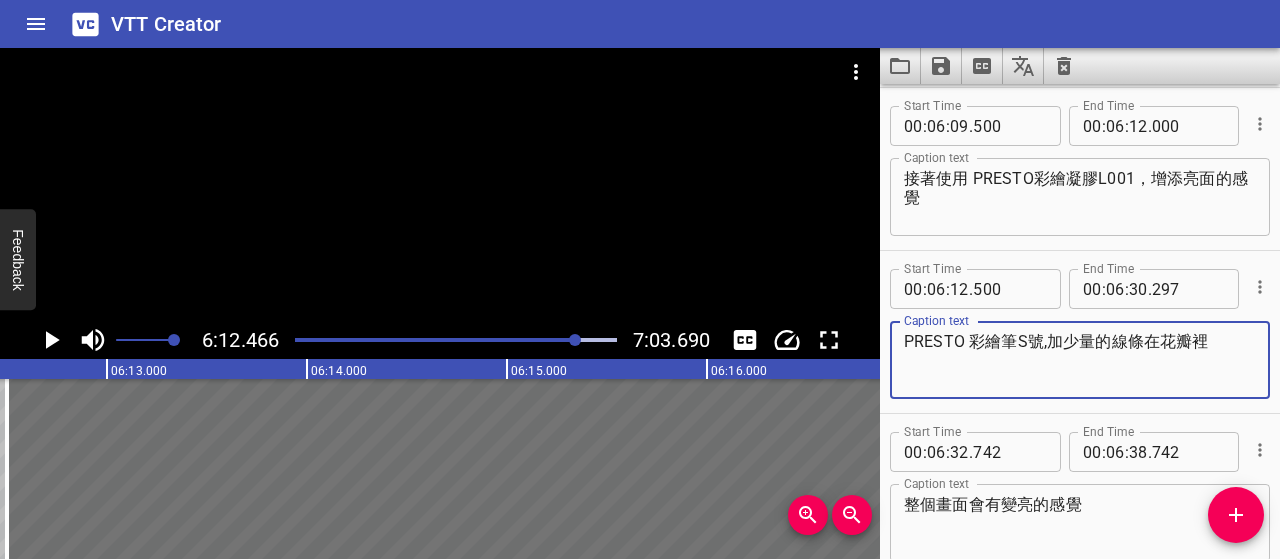 click on "PRESTO 彩繪筆S號,加少量的線條在花瓣裡" at bounding box center (1080, 360) 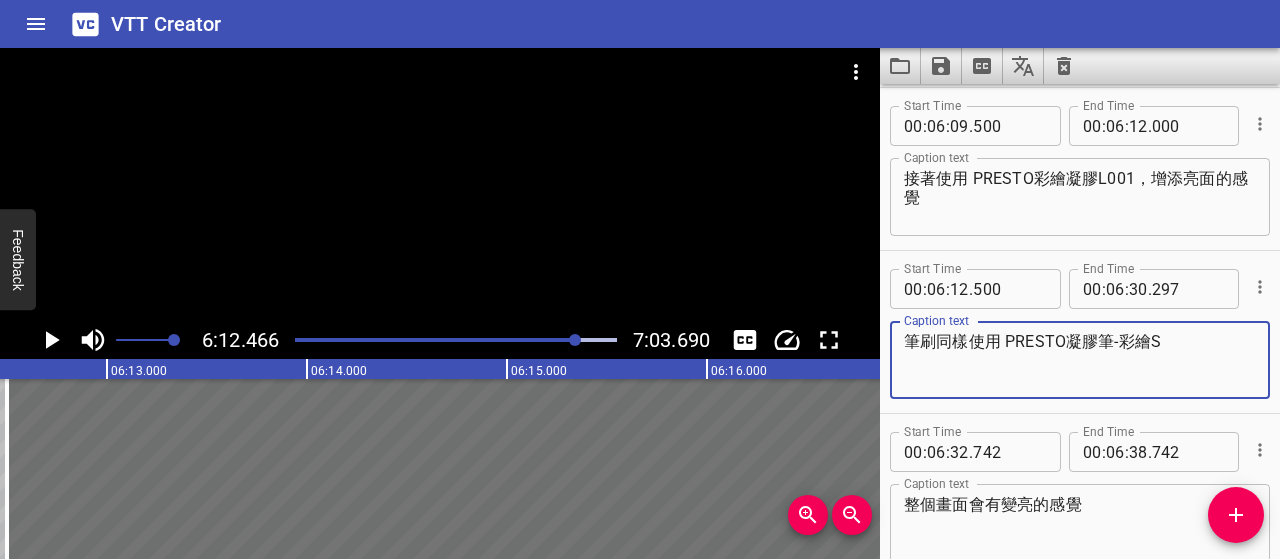 click 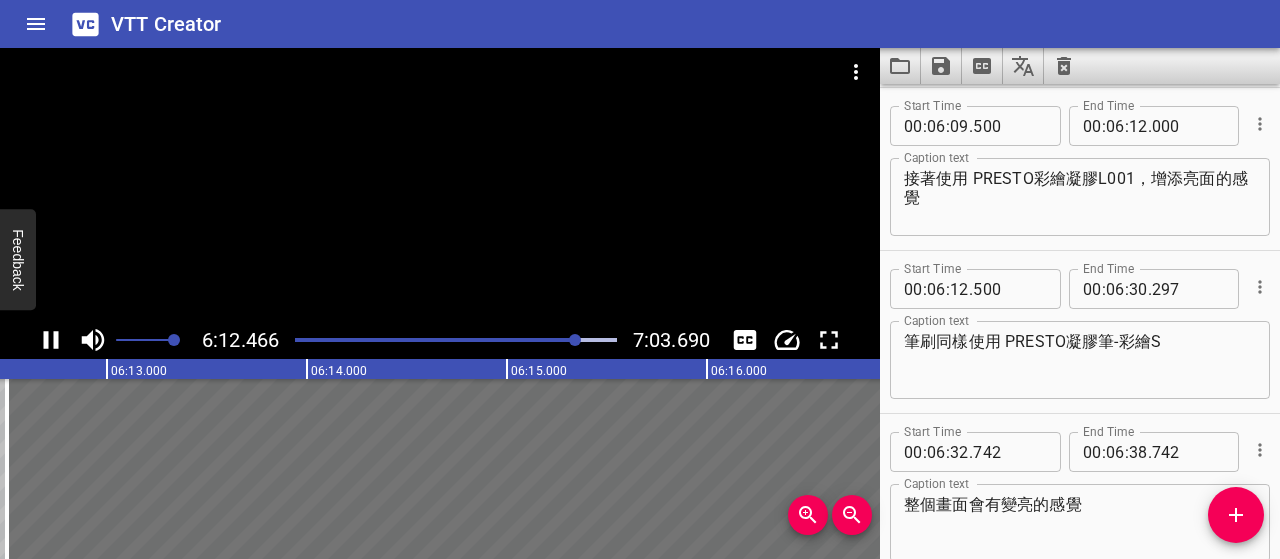 scroll, scrollTop: 0, scrollLeft: 74502, axis: horizontal 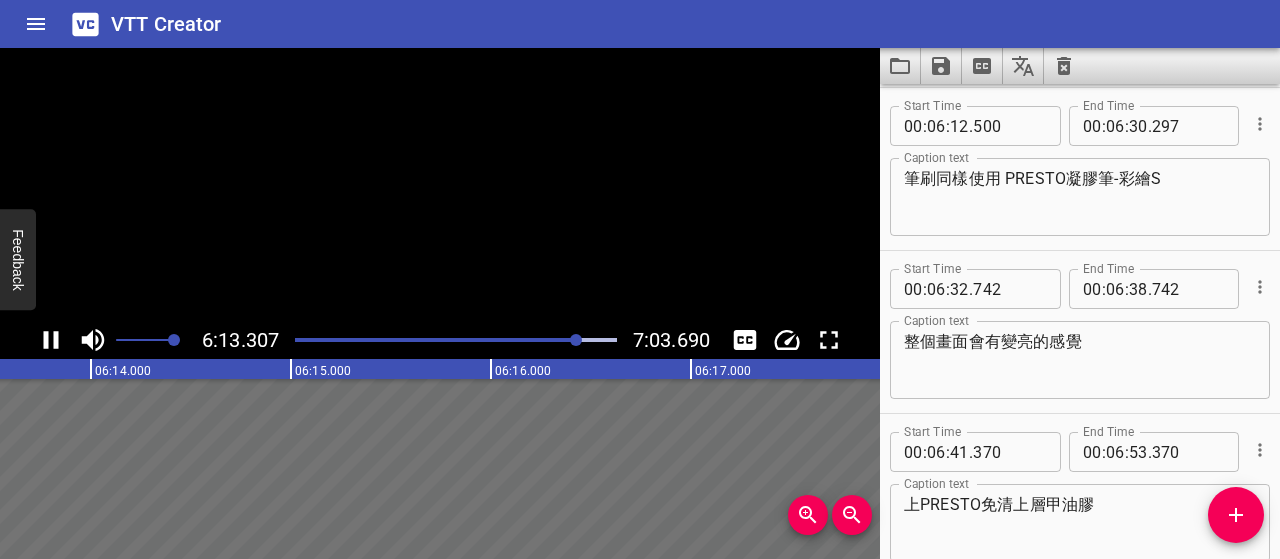 click 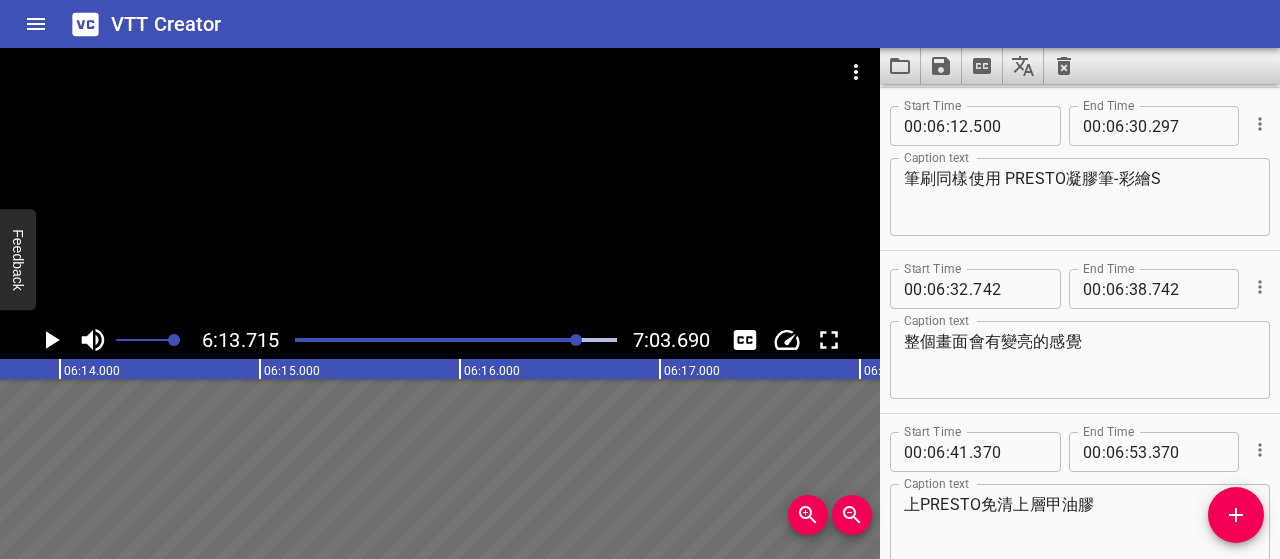 scroll, scrollTop: 0, scrollLeft: 74743, axis: horizontal 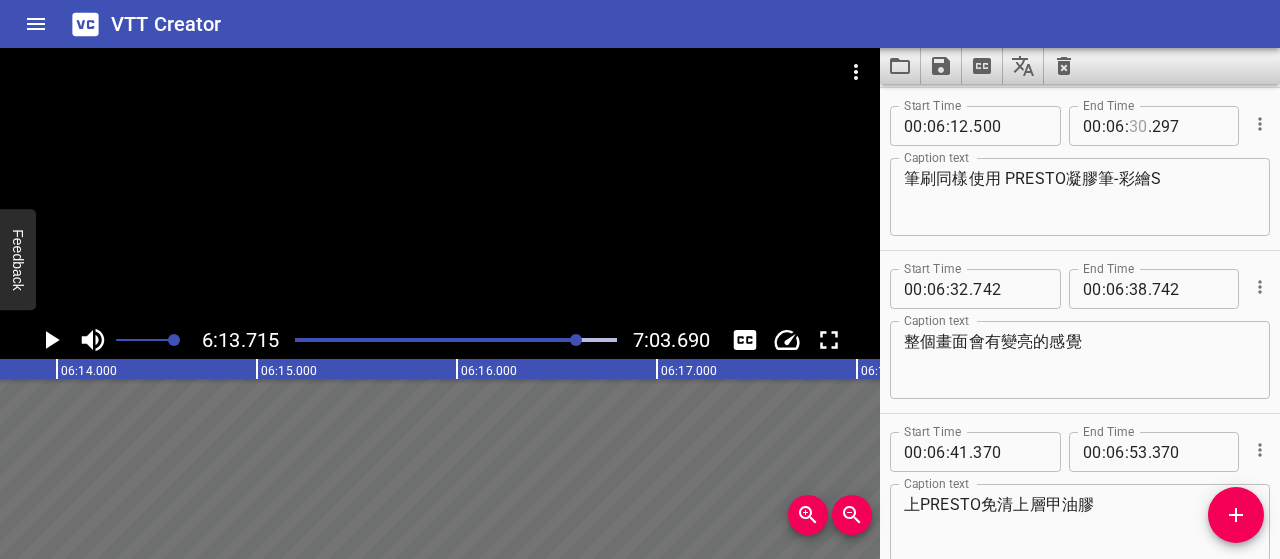 click at bounding box center (1138, 126) 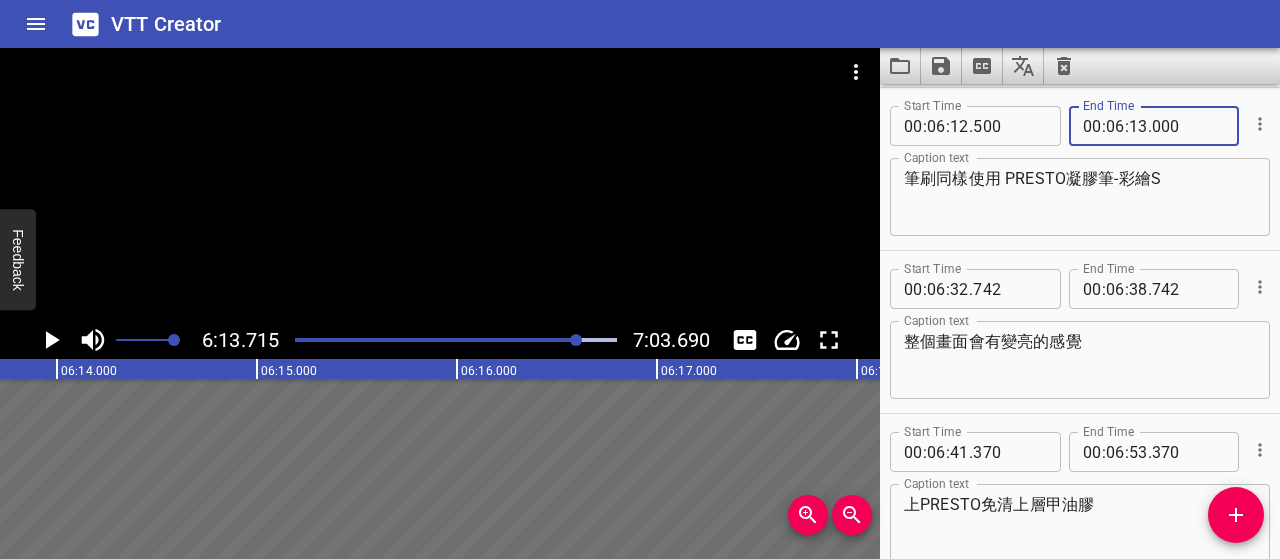 click on "筆刷同樣使用 PRESTO凝膠筆-彩繪S" at bounding box center (1080, 197) 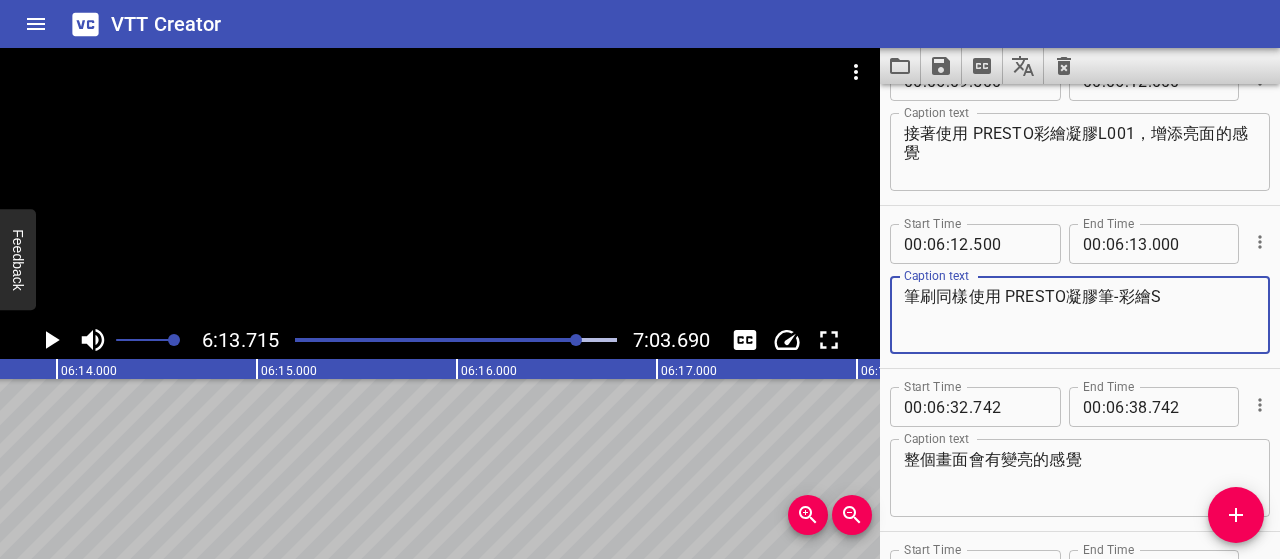 scroll, scrollTop: 4690, scrollLeft: 0, axis: vertical 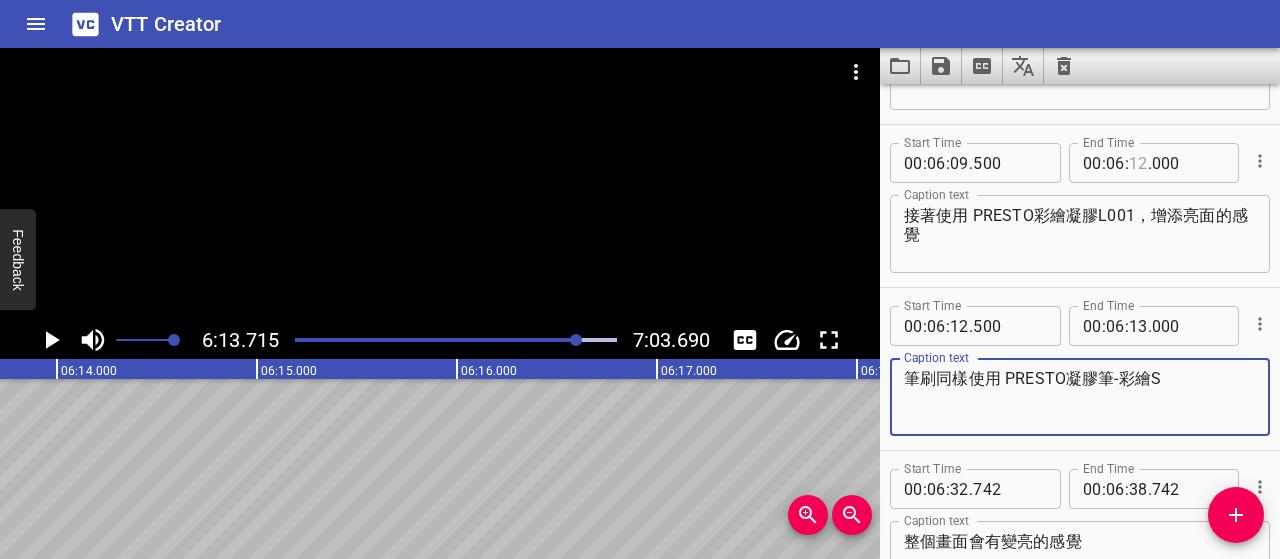 click at bounding box center [1138, 163] 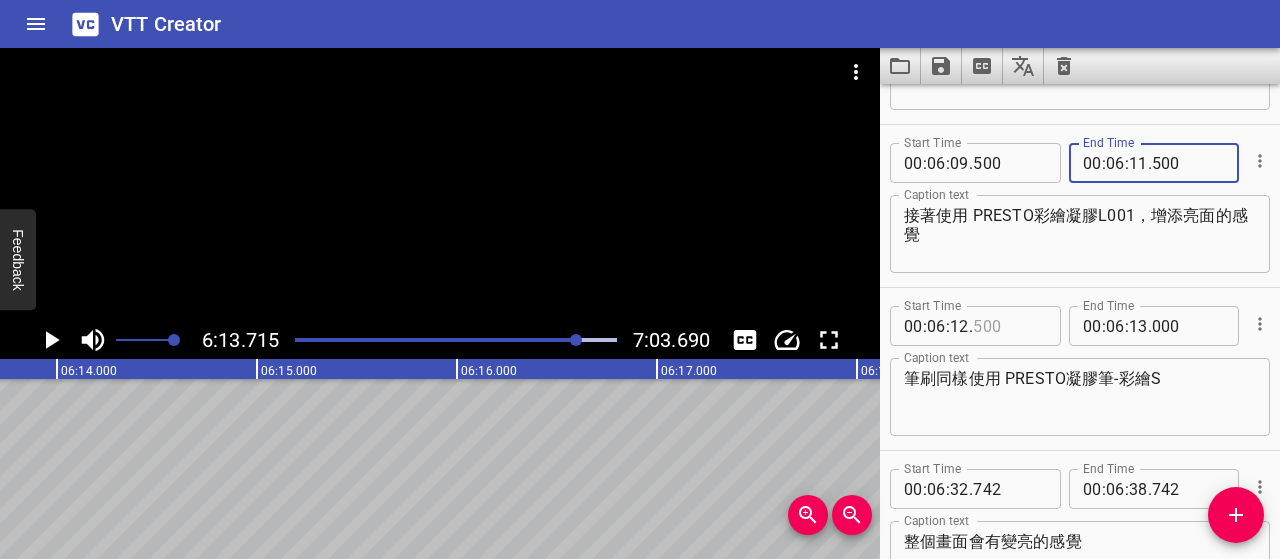 click at bounding box center [1009, 326] 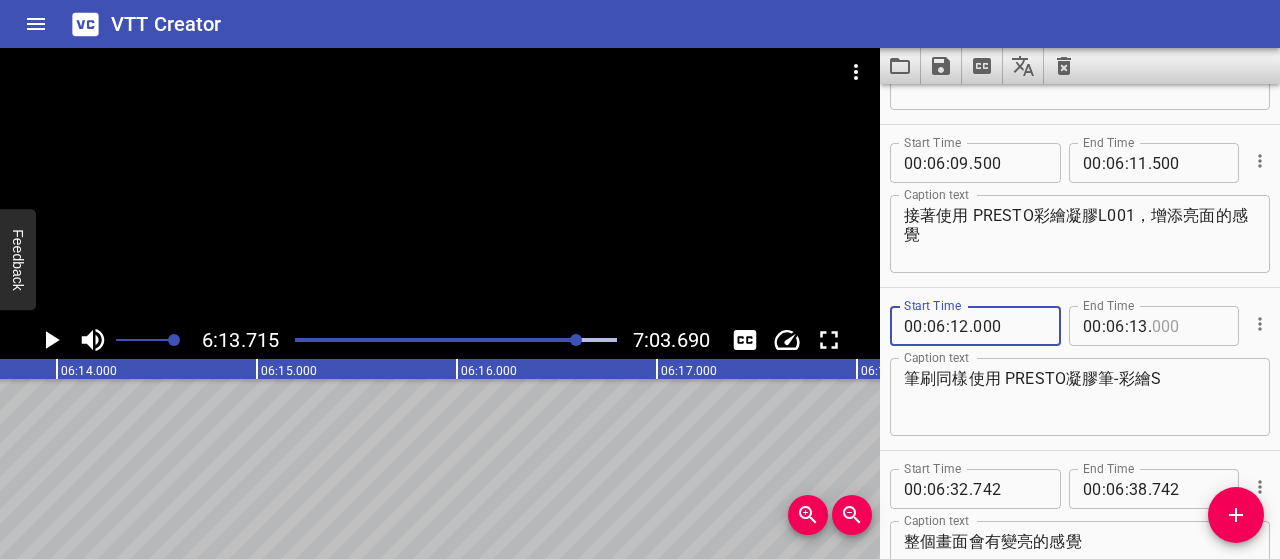 click at bounding box center [1188, 326] 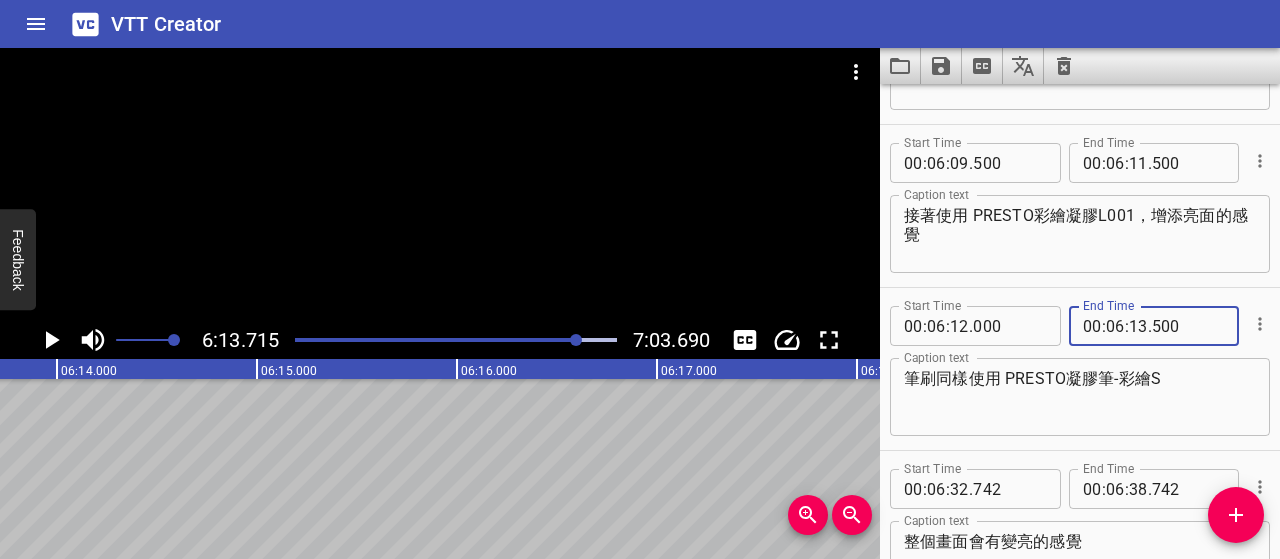 click on "筆刷同樣使用 PRESTO凝膠筆-彩繪S" at bounding box center (1080, 397) 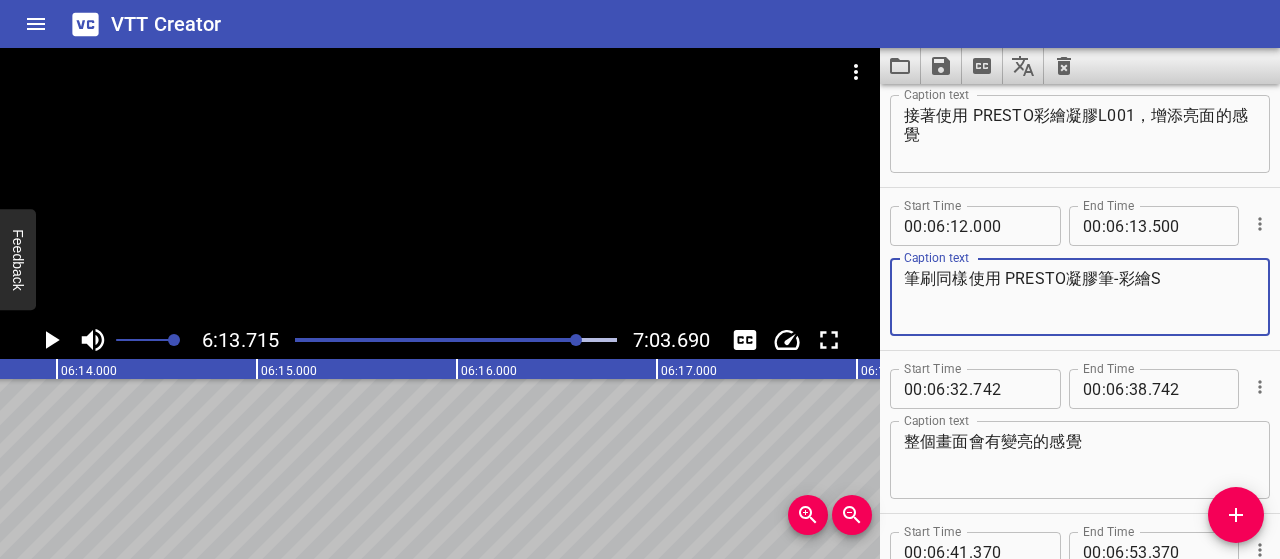 scroll, scrollTop: 4890, scrollLeft: 0, axis: vertical 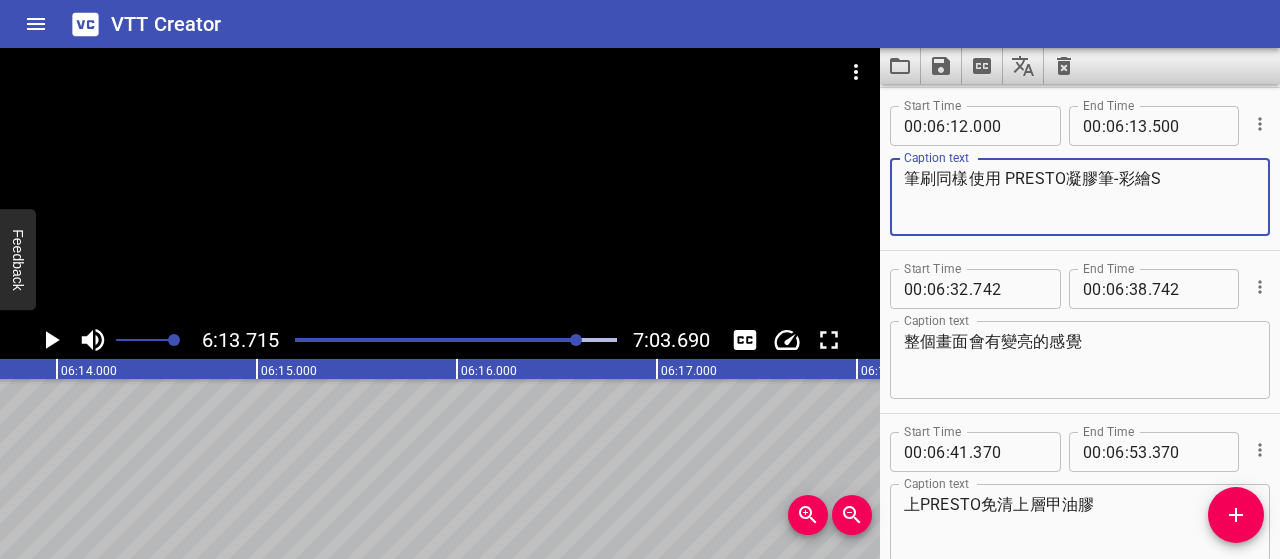 click 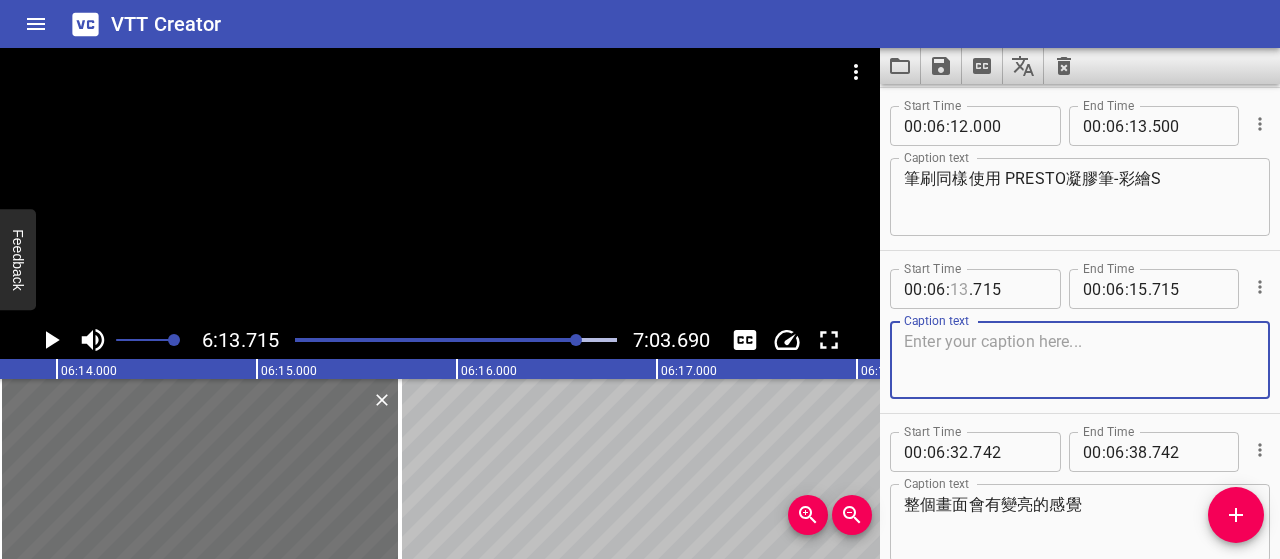 click at bounding box center (959, 289) 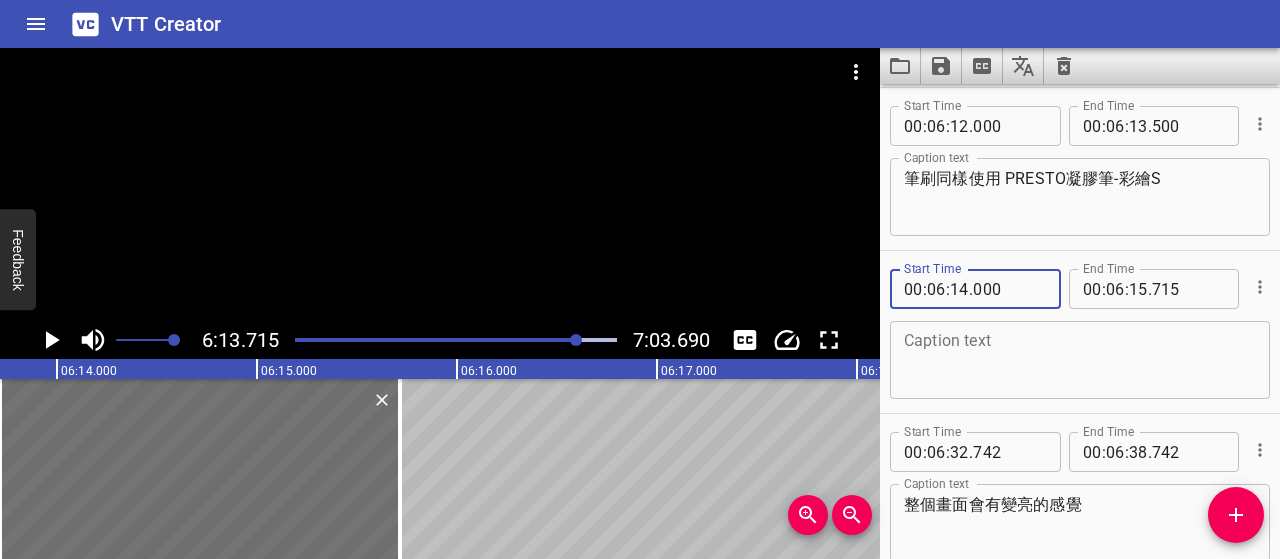 click at bounding box center [1080, 360] 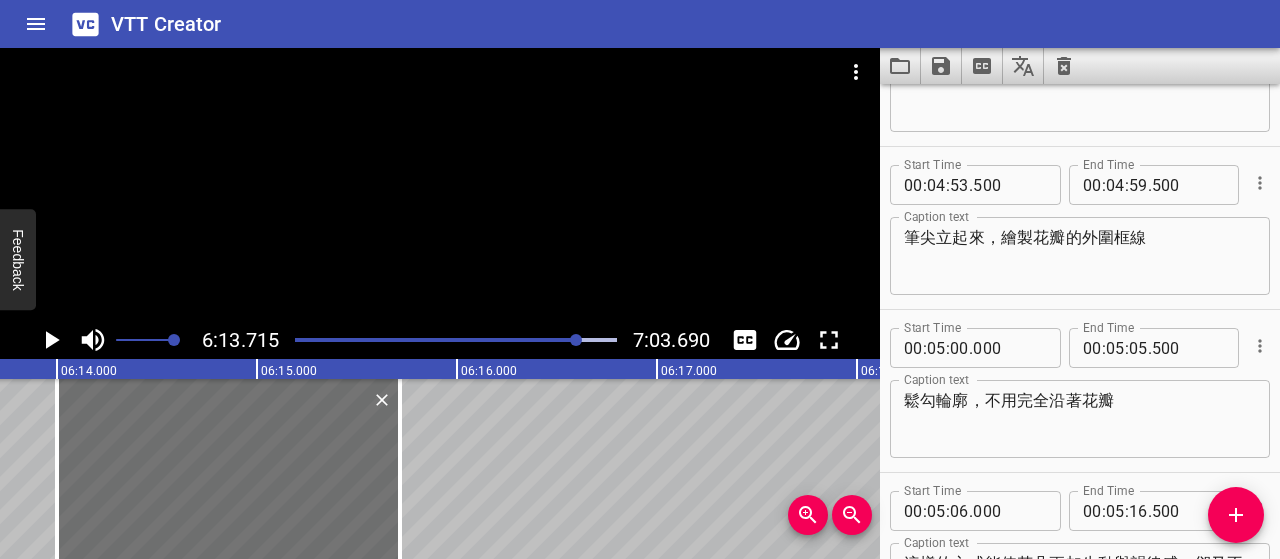 scroll, scrollTop: 3390, scrollLeft: 0, axis: vertical 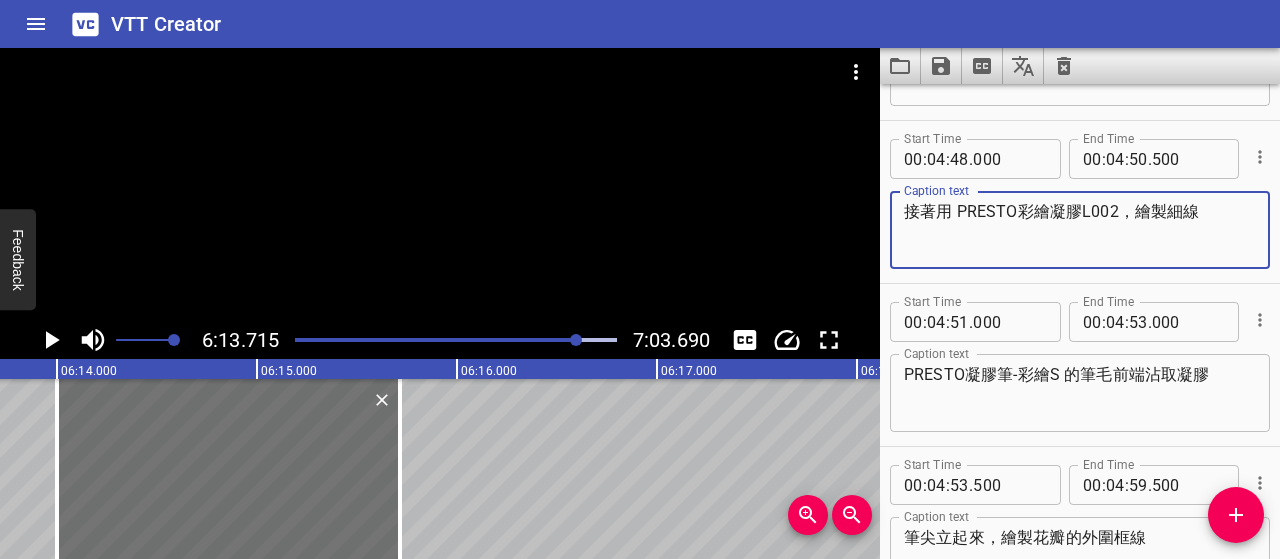 click on "接著用 PRESTO彩繪凝膠L002，繪製細線" at bounding box center [1080, 230] 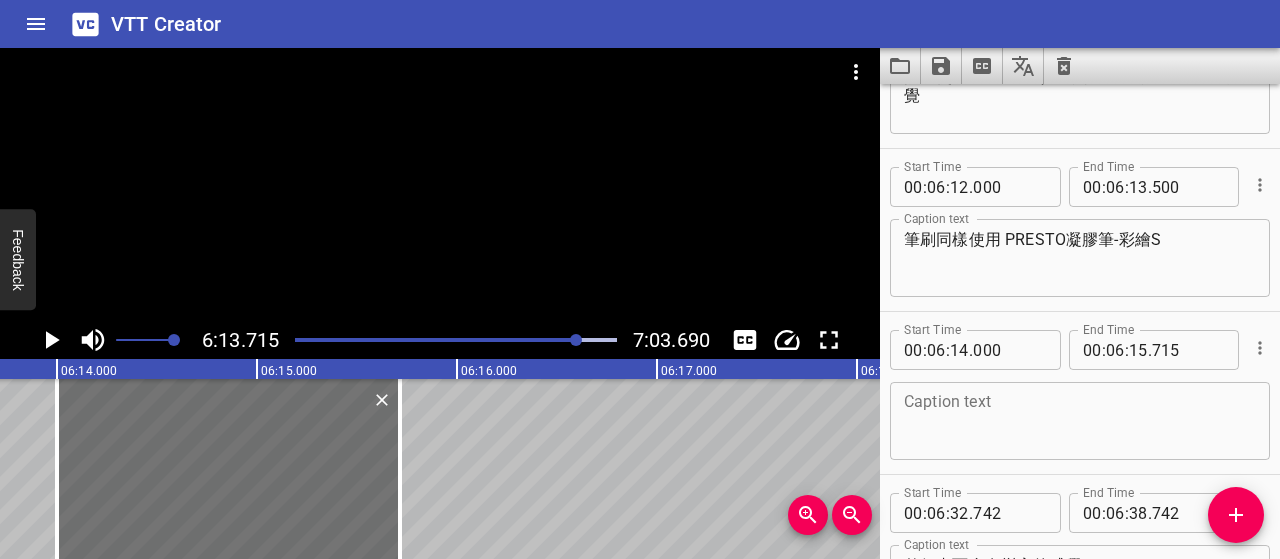 scroll, scrollTop: 4890, scrollLeft: 0, axis: vertical 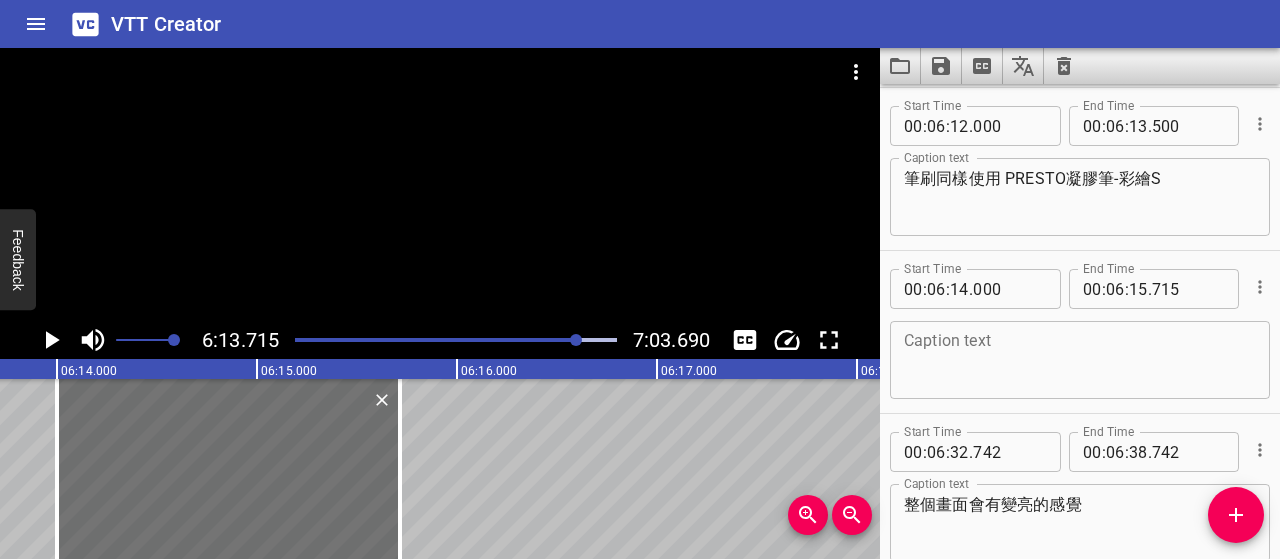 click at bounding box center [1080, 360] 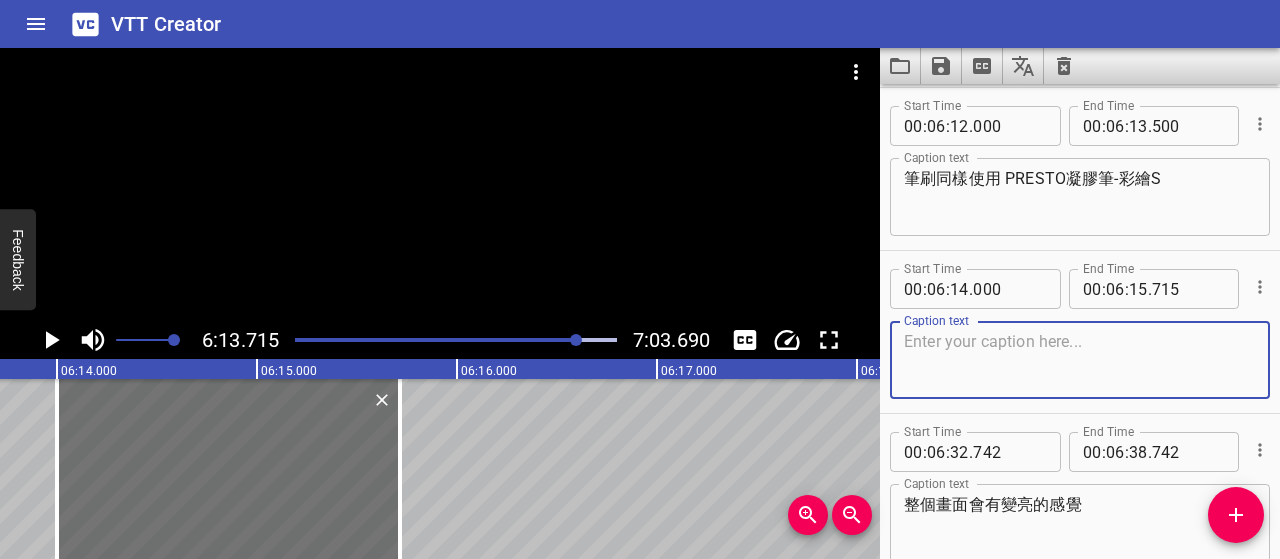 paste on "在深色之上或旁邊加上白色（若用白色水彩或白色鋼筆），則能模擬出陽光照射下的亮光，營造光影對比，讓花瓣看起來透亮又具立體感。" 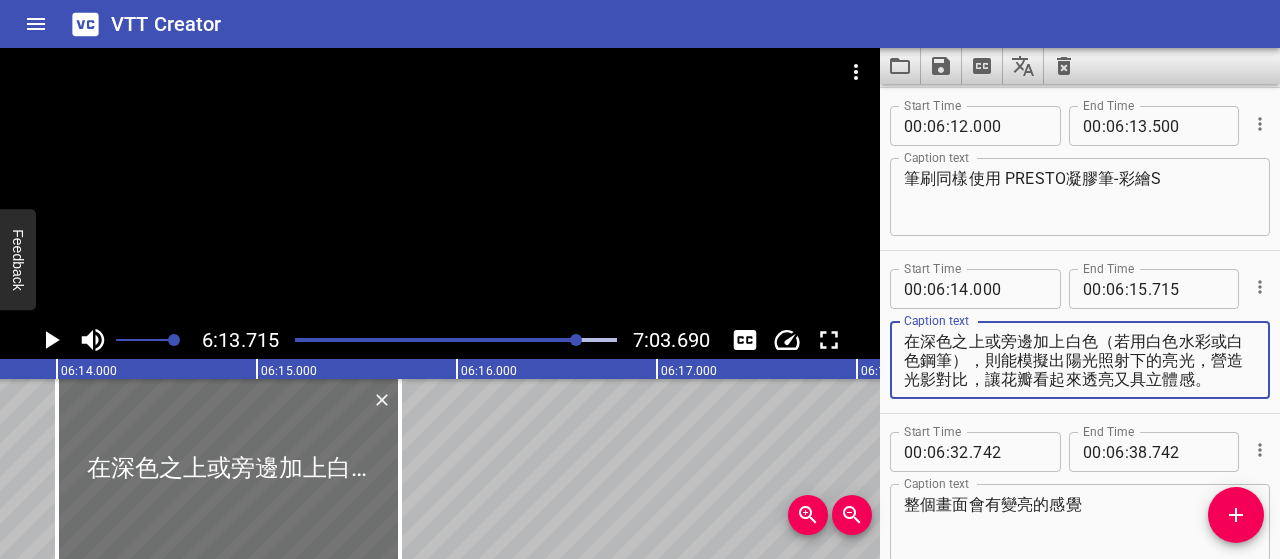 click on "在深色之上或旁邊加上白色（若用白色水彩或白色鋼筆），則能模擬出陽光照射下的亮光，營造光影對比，讓花瓣看起來透亮又具立體感。" at bounding box center [1080, 360] 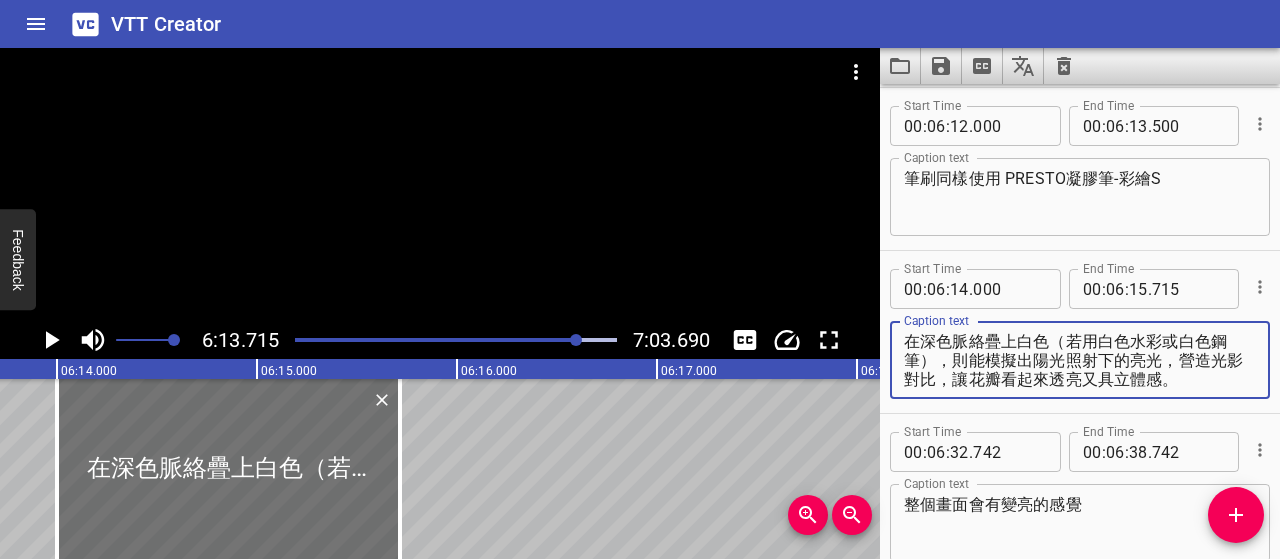 drag, startPoint x: 1154, startPoint y: 361, endPoint x: 1100, endPoint y: 344, distance: 56.61272 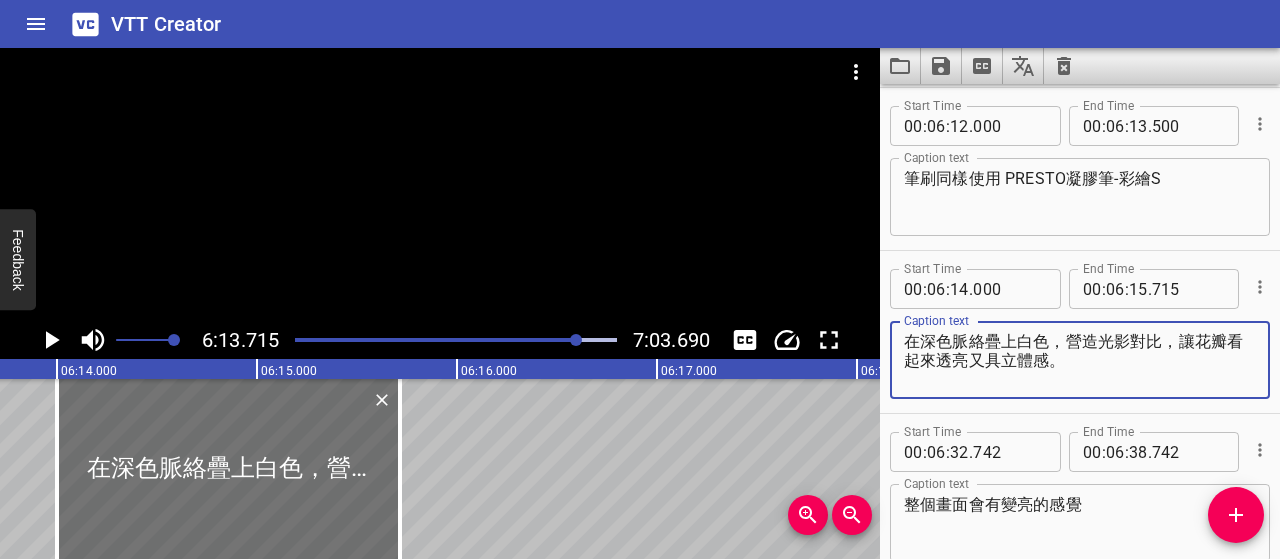 click on "在深色脈絡疊上白色，營造光影對比，讓花瓣看起來透亮又具立體感。" at bounding box center (1080, 360) 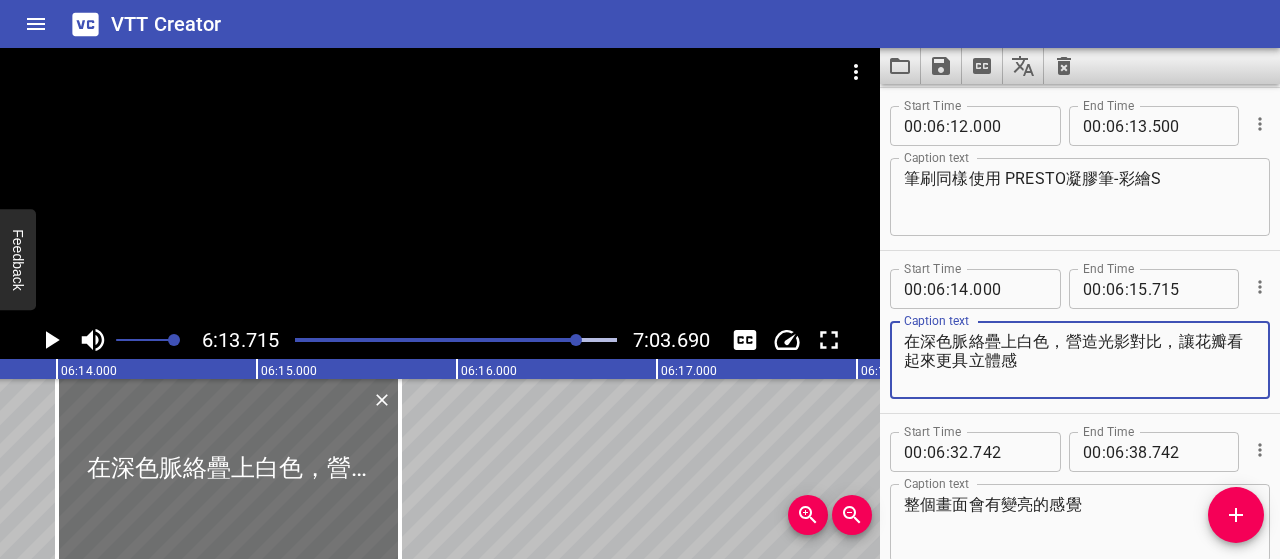 click 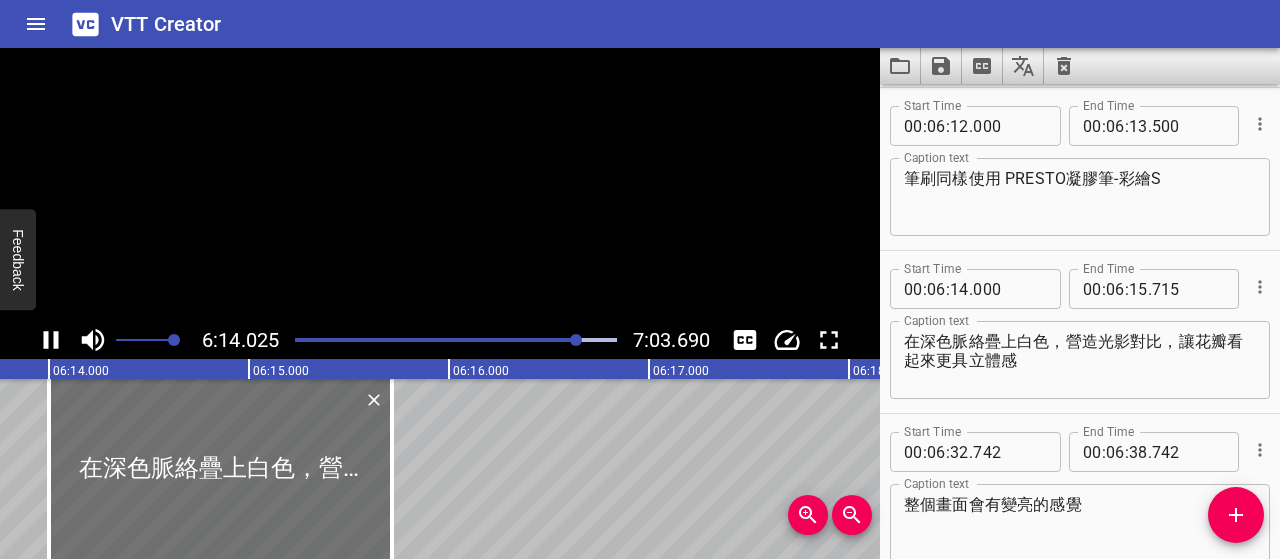 scroll, scrollTop: 0, scrollLeft: 74804, axis: horizontal 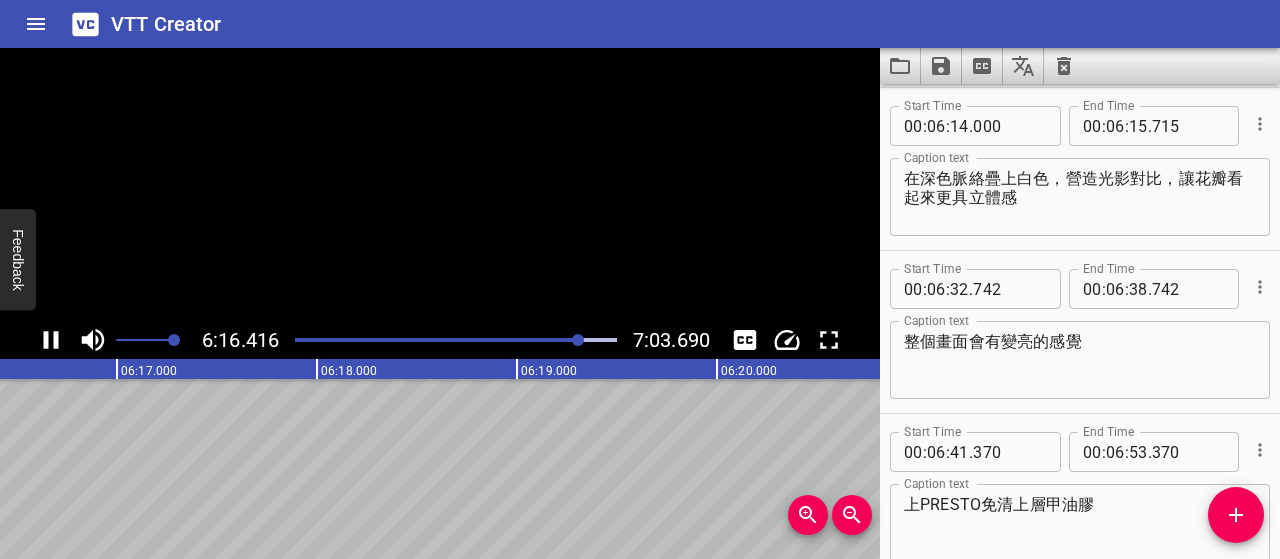 click 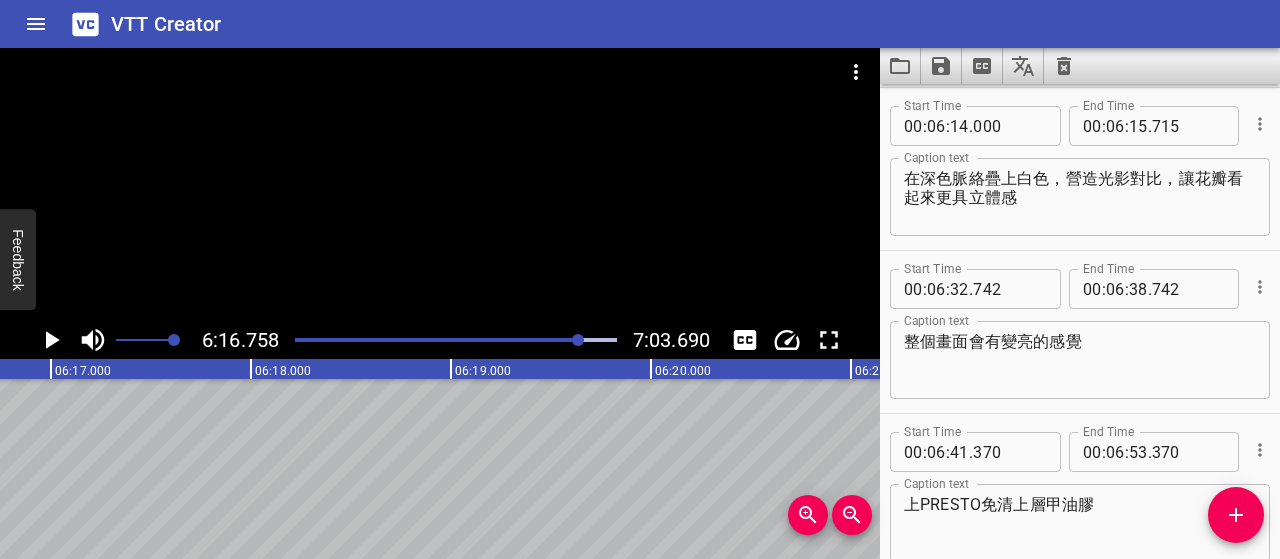 scroll, scrollTop: 0, scrollLeft: 75351, axis: horizontal 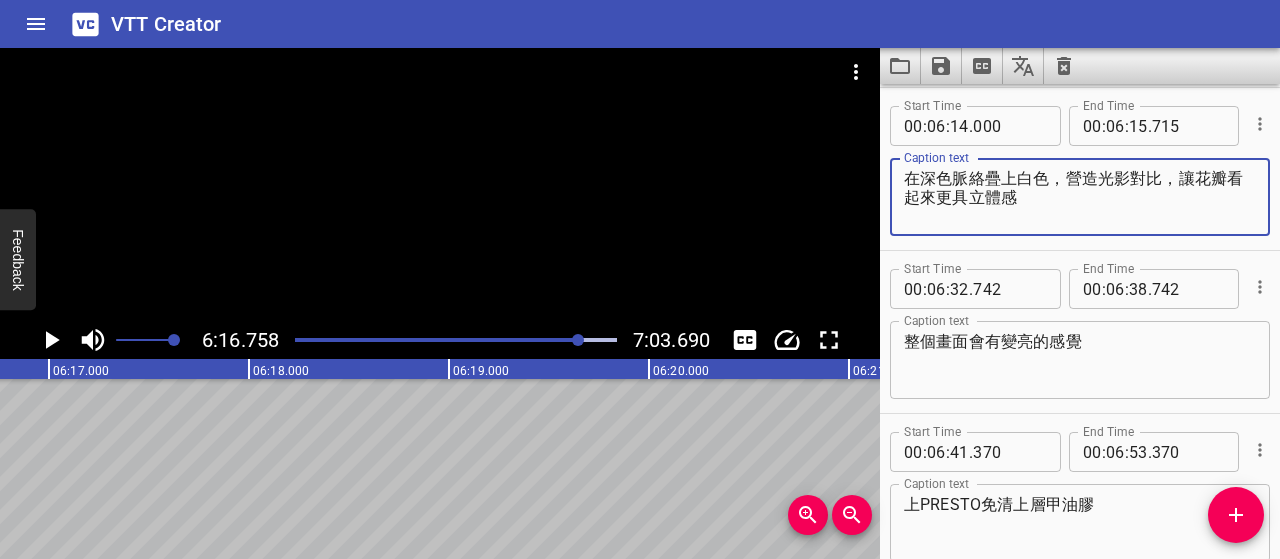 drag, startPoint x: 1165, startPoint y: 175, endPoint x: 1178, endPoint y: 213, distance: 40.16217 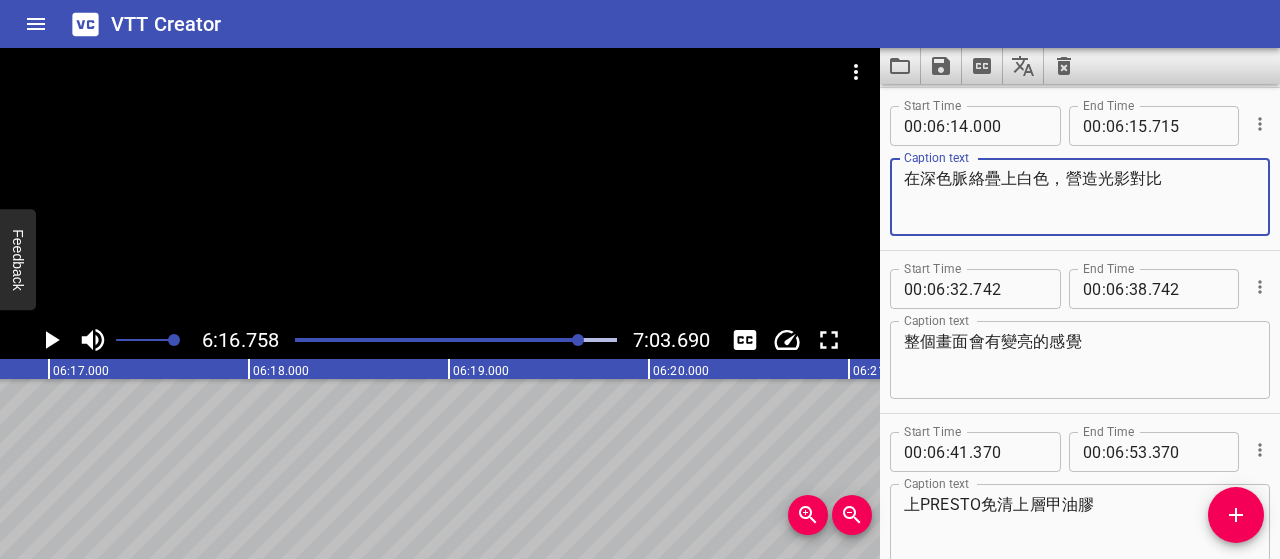 click on "整個畫面會有變亮的感覺" at bounding box center [1080, 360] 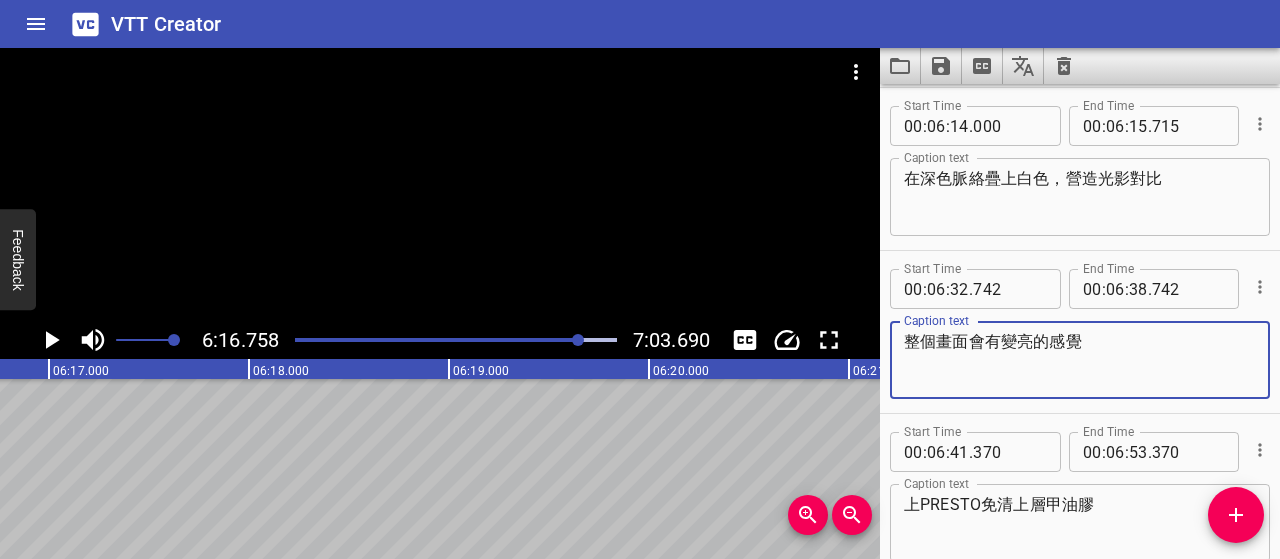 click on "整個畫面會有變亮的感覺" at bounding box center (1080, 360) 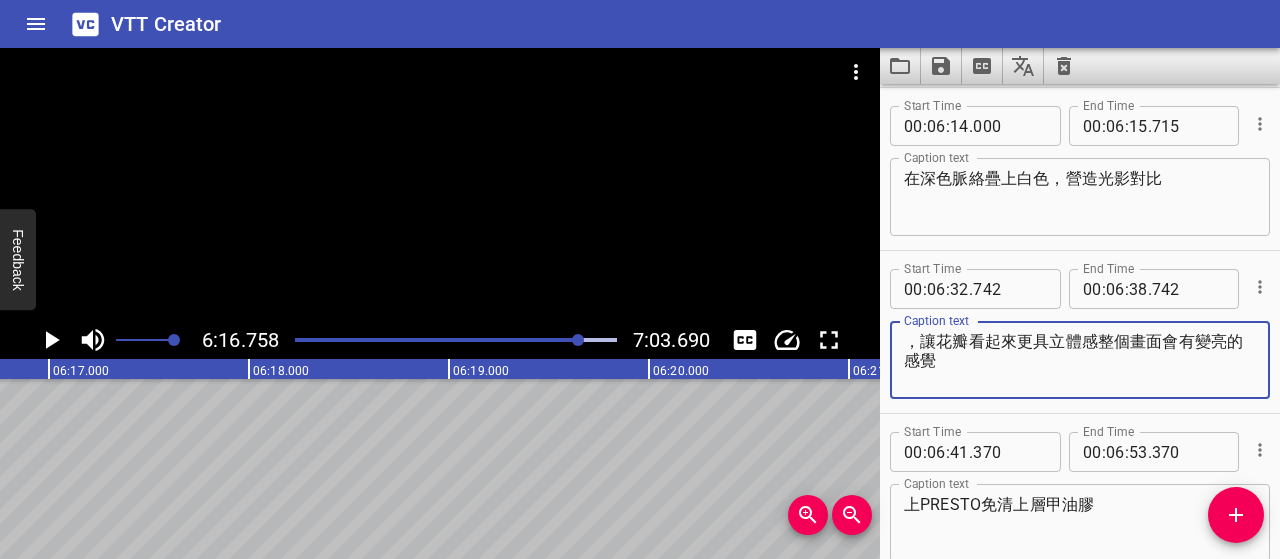click on "，讓花瓣看起來更具立體感整個畫面會有變亮的感覺" at bounding box center [1080, 360] 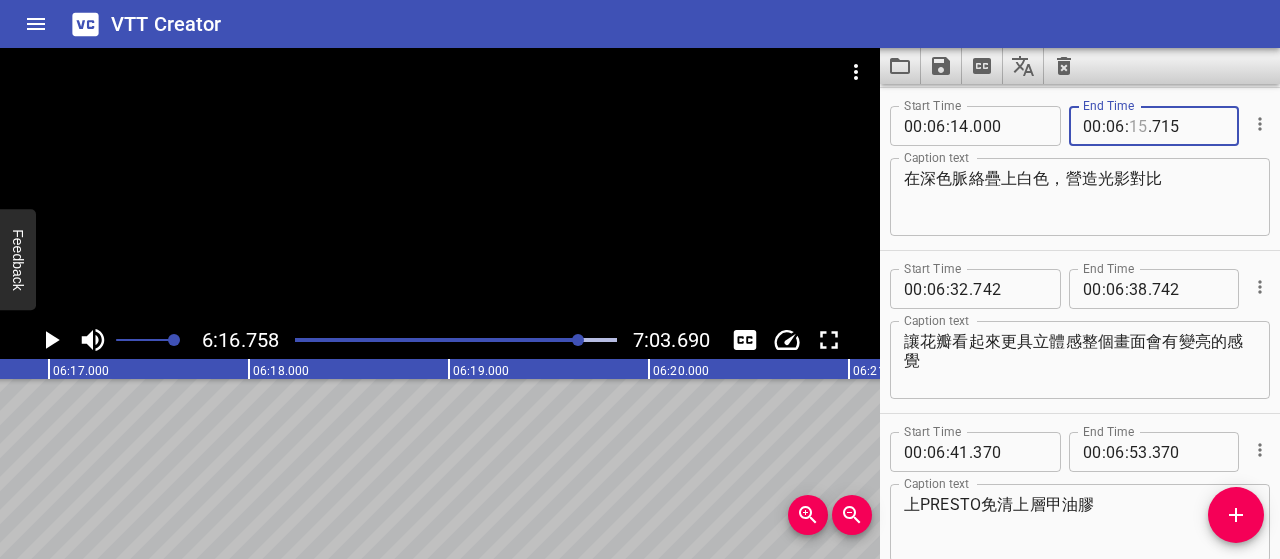 click at bounding box center [1138, 126] 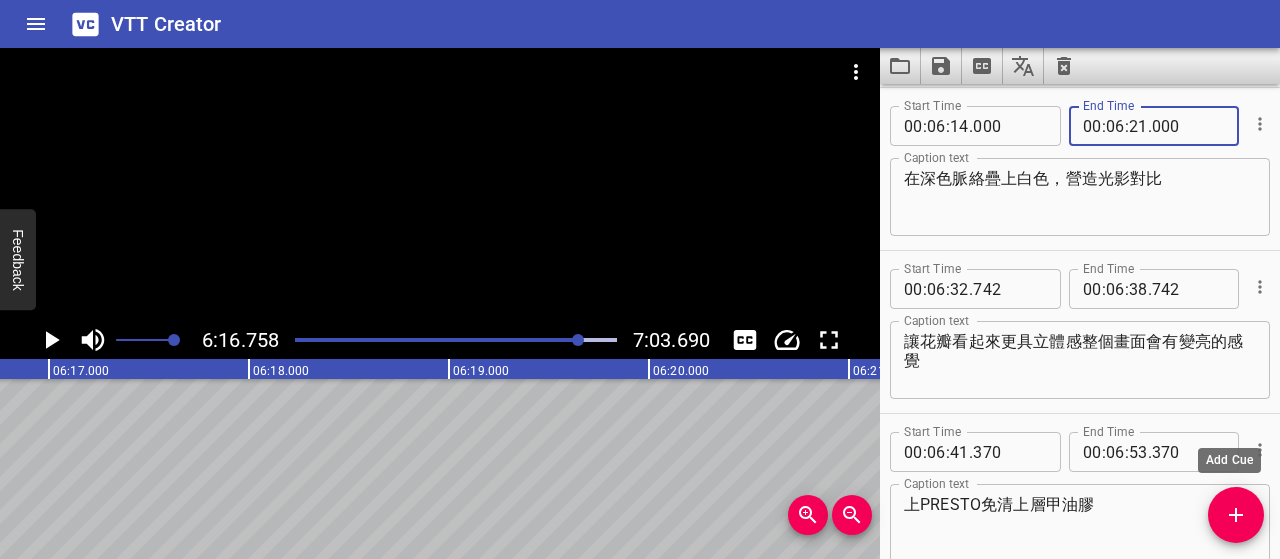 click 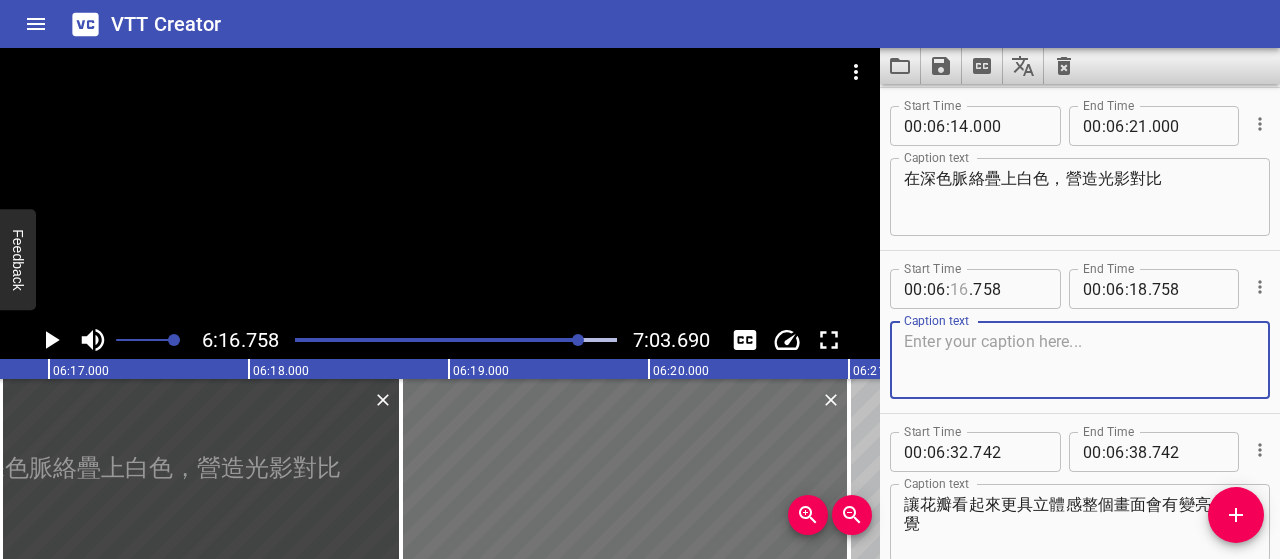 click at bounding box center [959, 289] 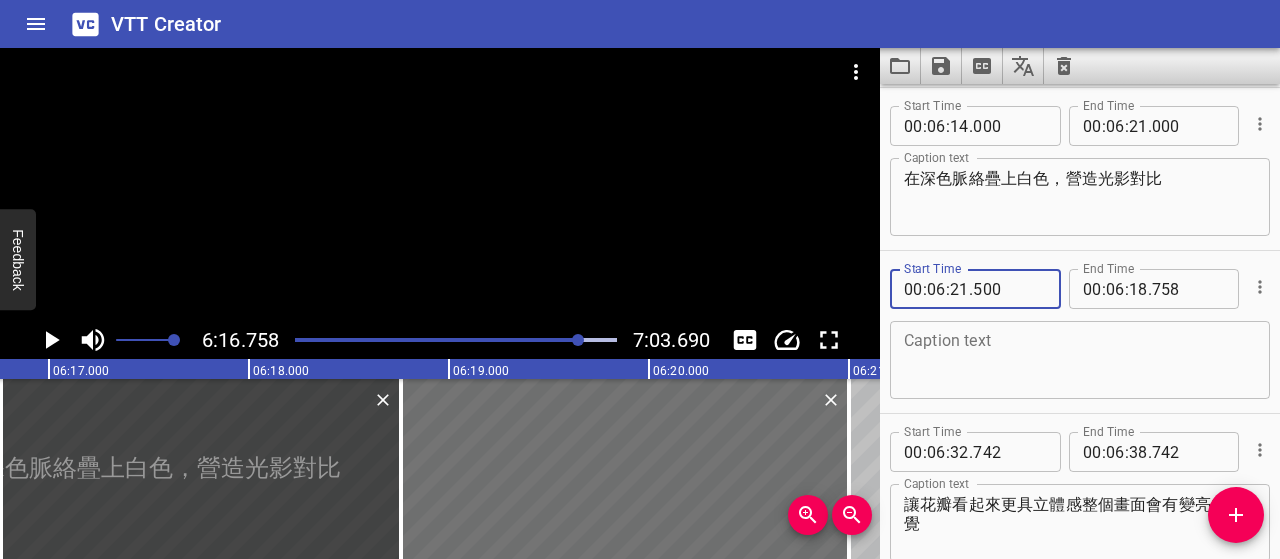 click at bounding box center [1080, 360] 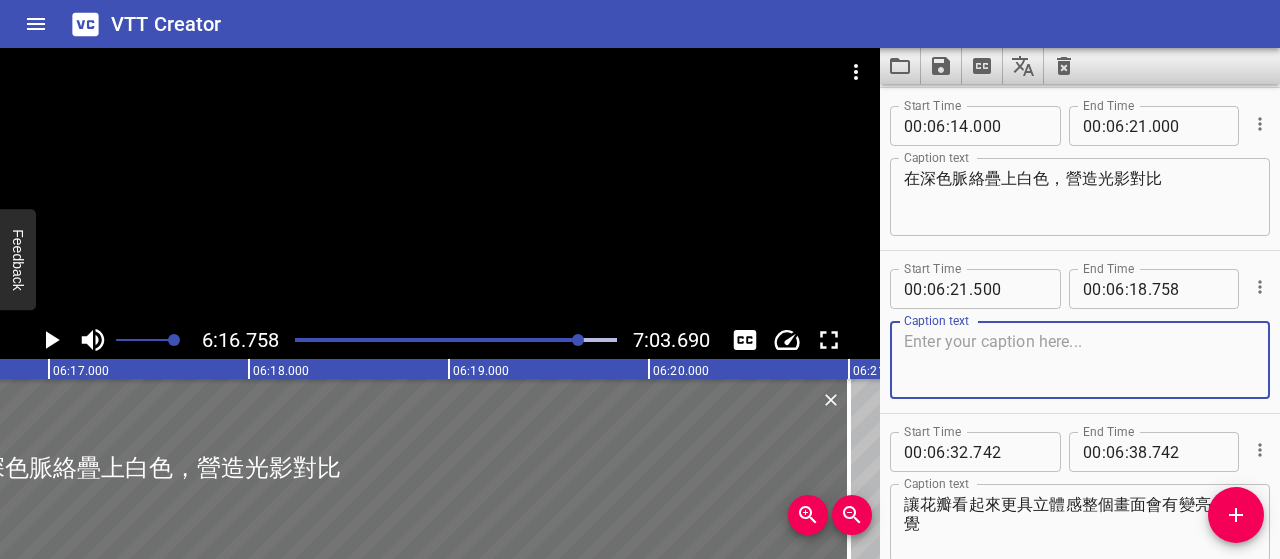 paste on "黑色構建陰影基底，白色造就高光對比" 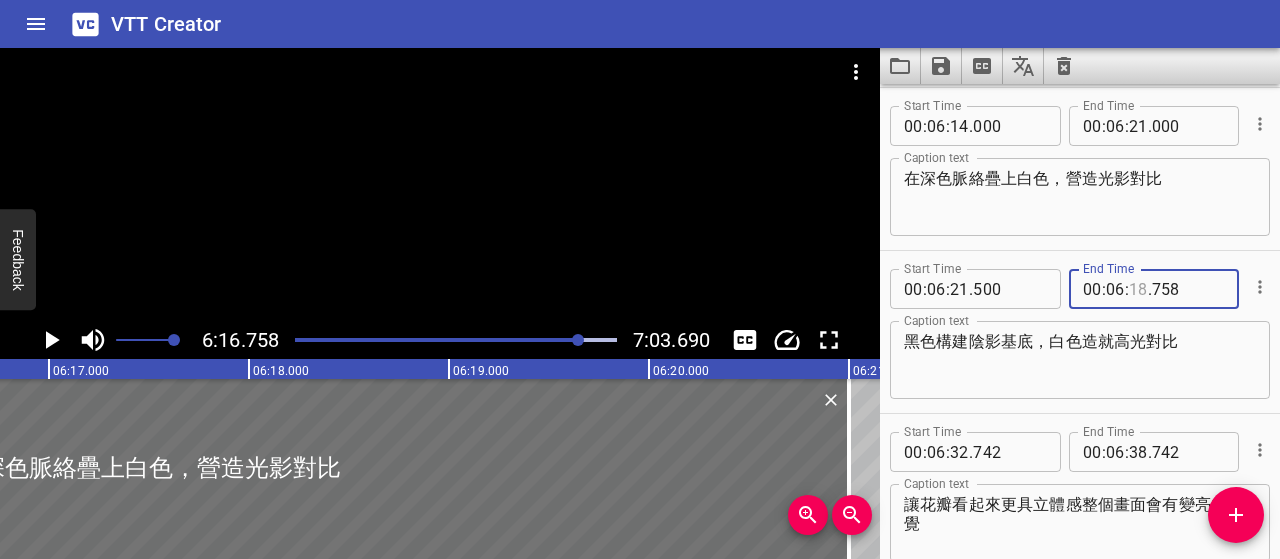 click at bounding box center (1138, 289) 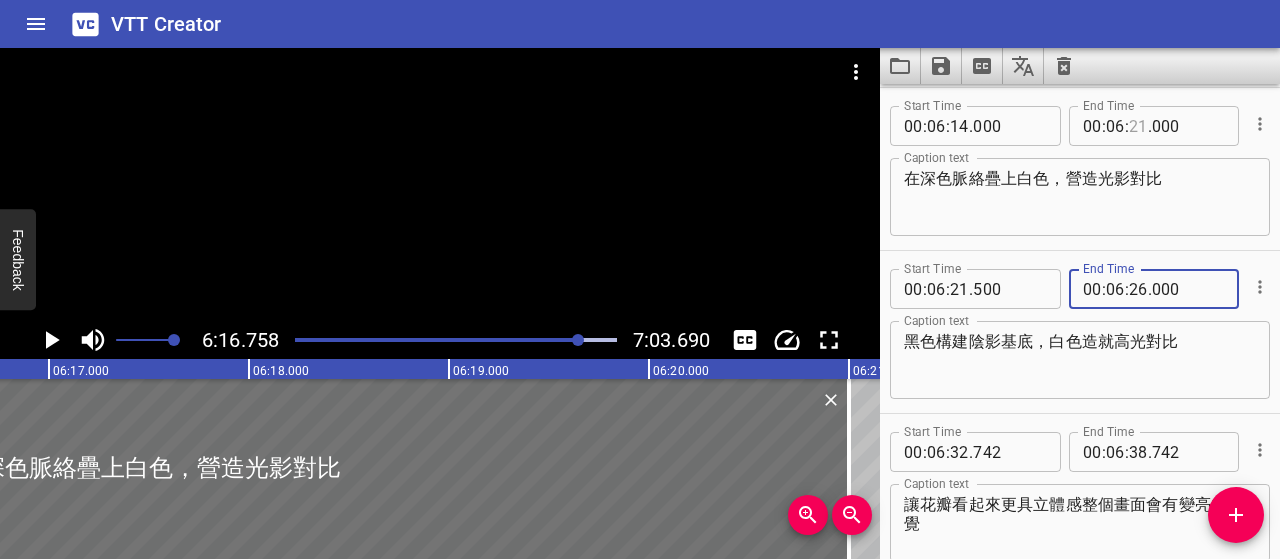 click at bounding box center (1138, 126) 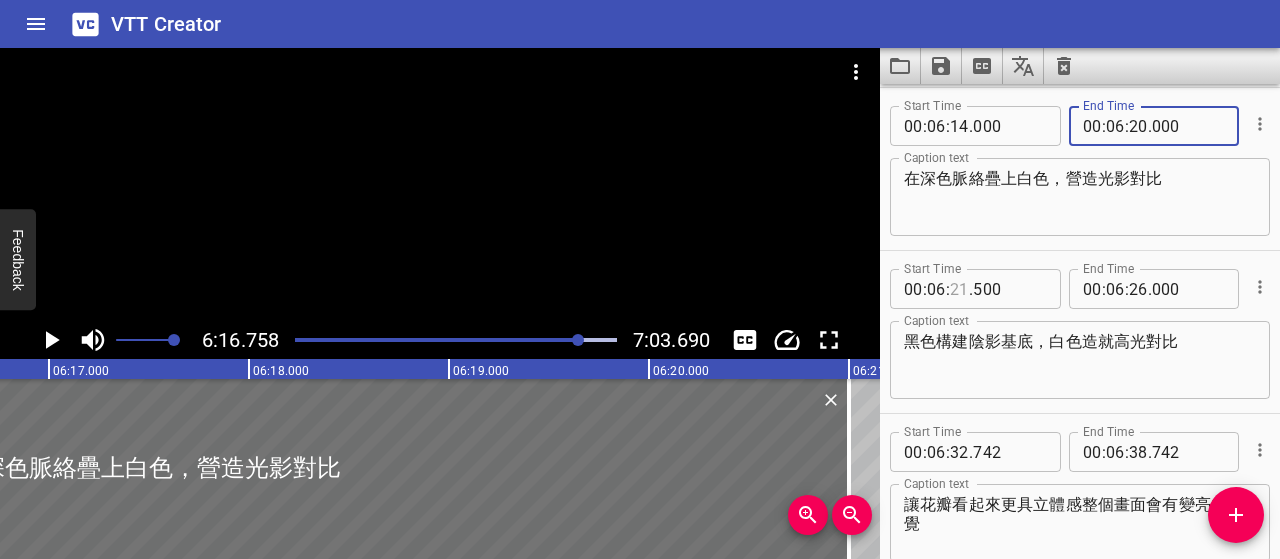 click at bounding box center (959, 289) 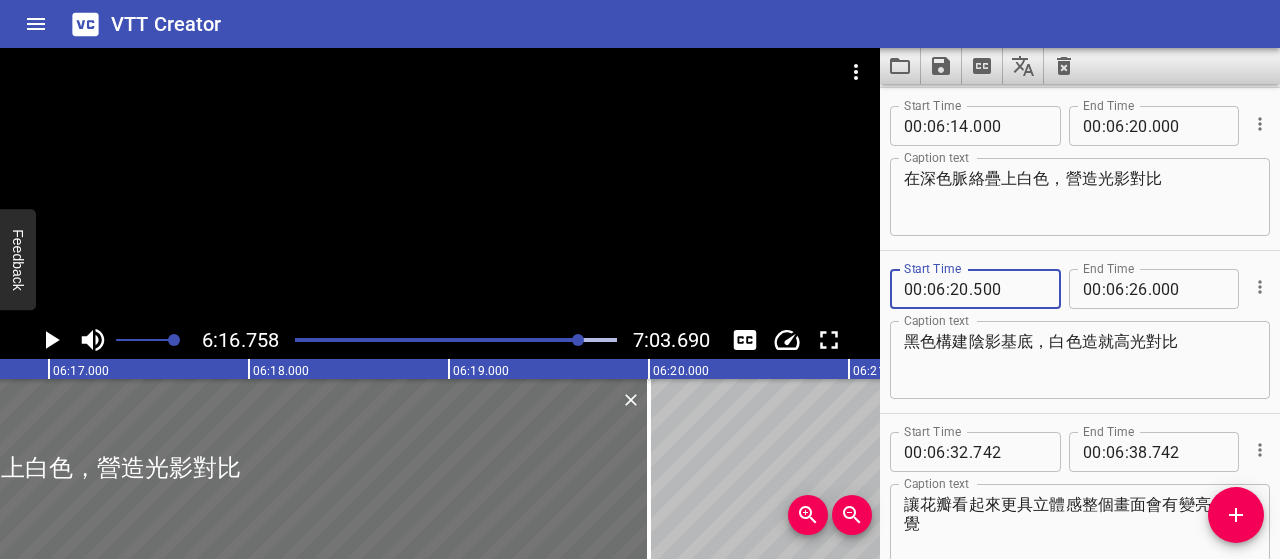 click on "黑色構建陰影基底，白色造就高光對比" at bounding box center (1080, 360) 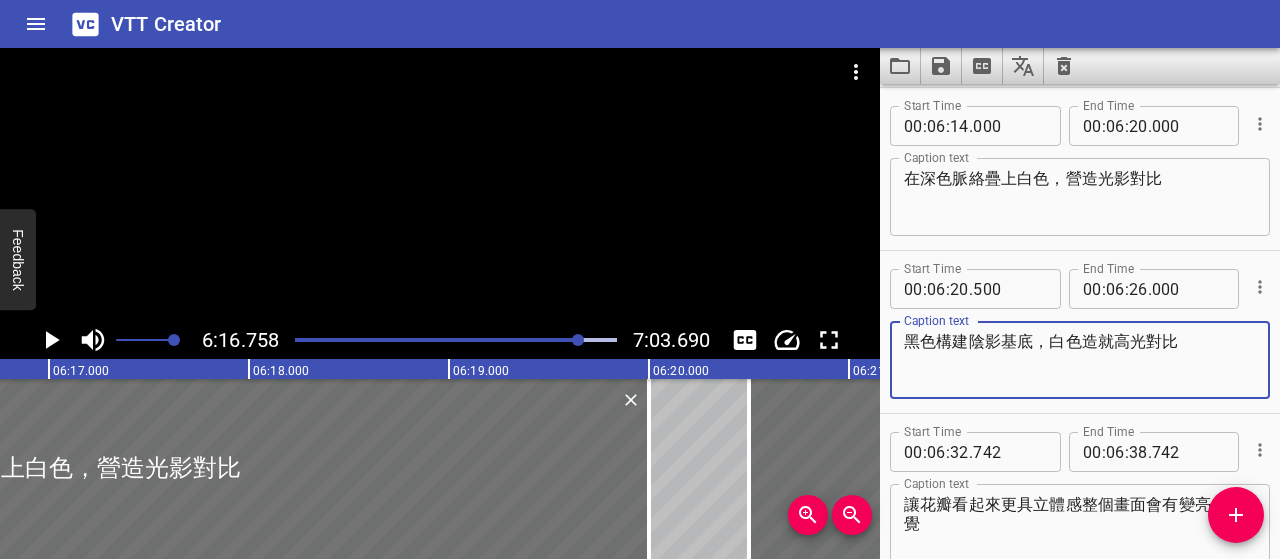 click on "黑色構建陰影基底，白色造就高光對比" at bounding box center (1080, 360) 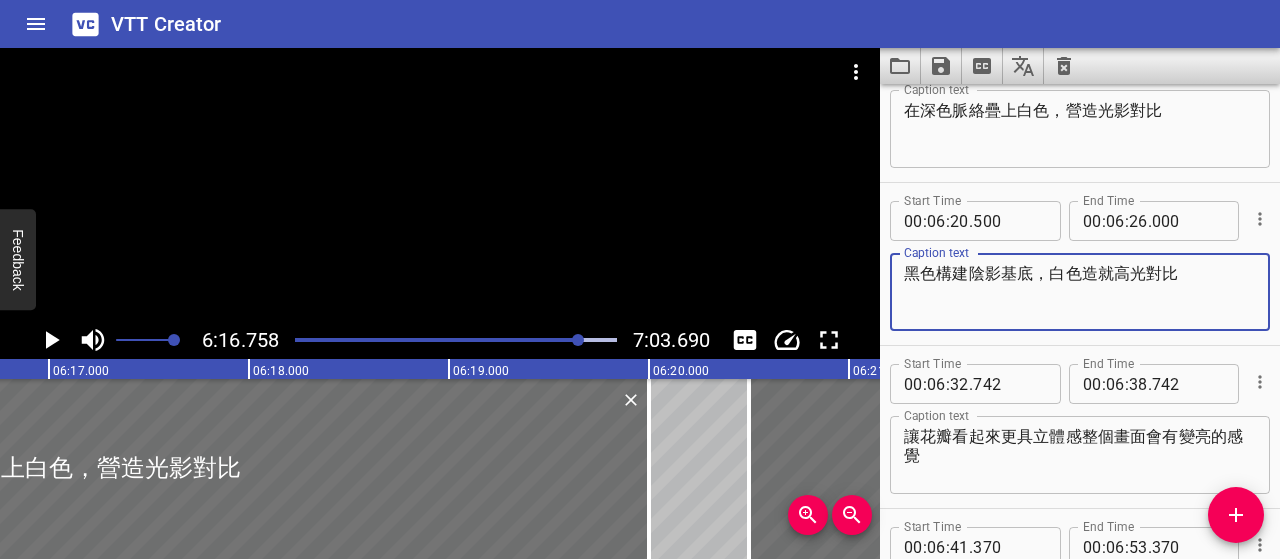 scroll, scrollTop: 5153, scrollLeft: 0, axis: vertical 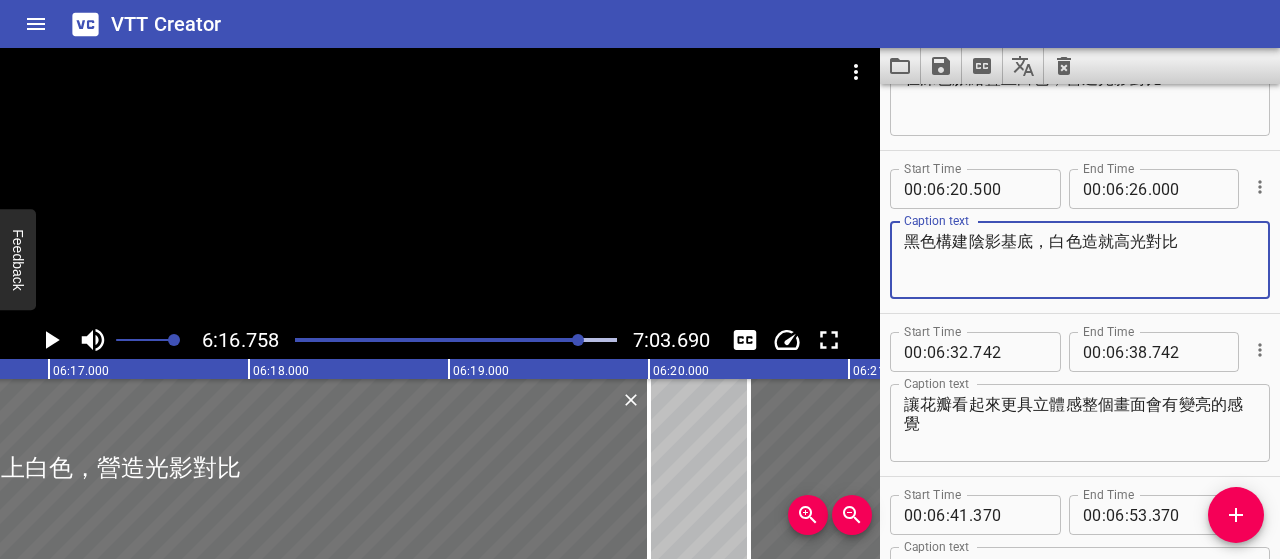 click 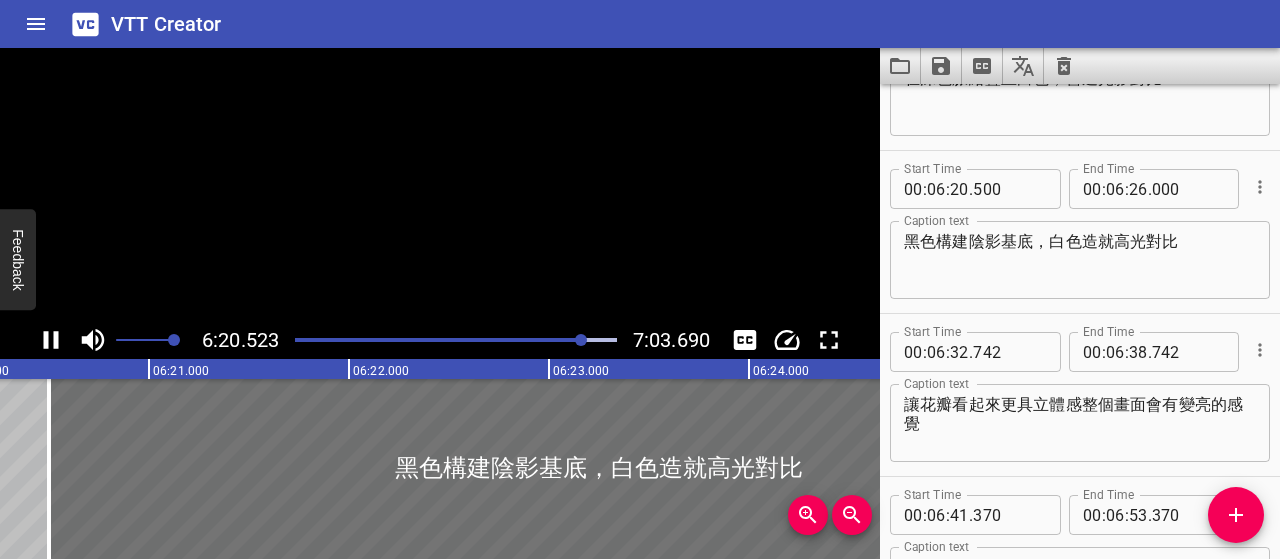 scroll, scrollTop: 0, scrollLeft: 76104, axis: horizontal 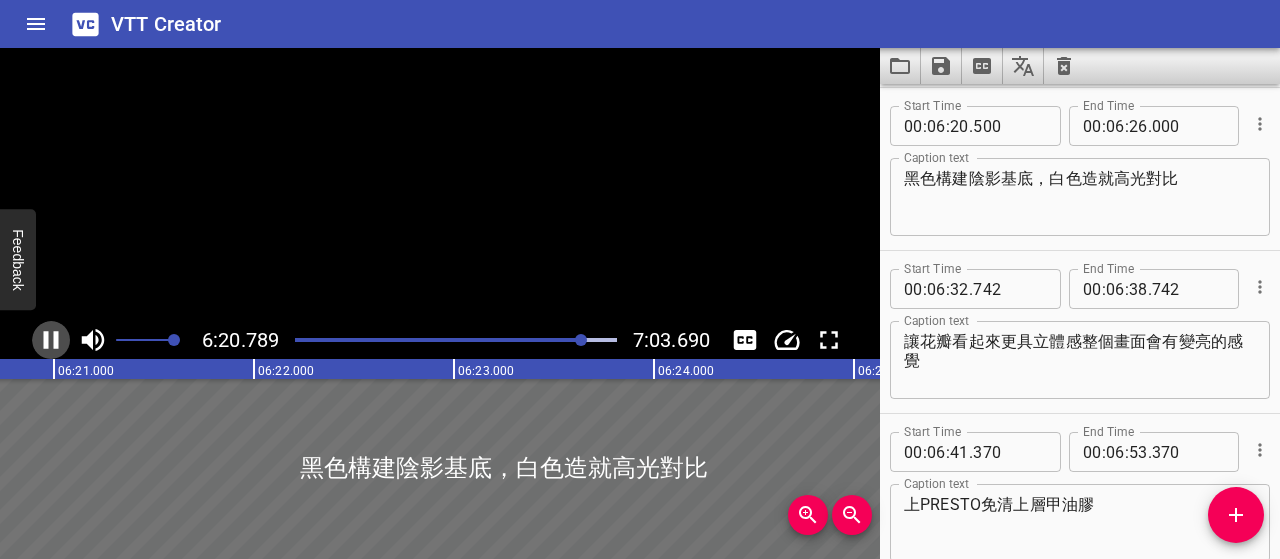 click 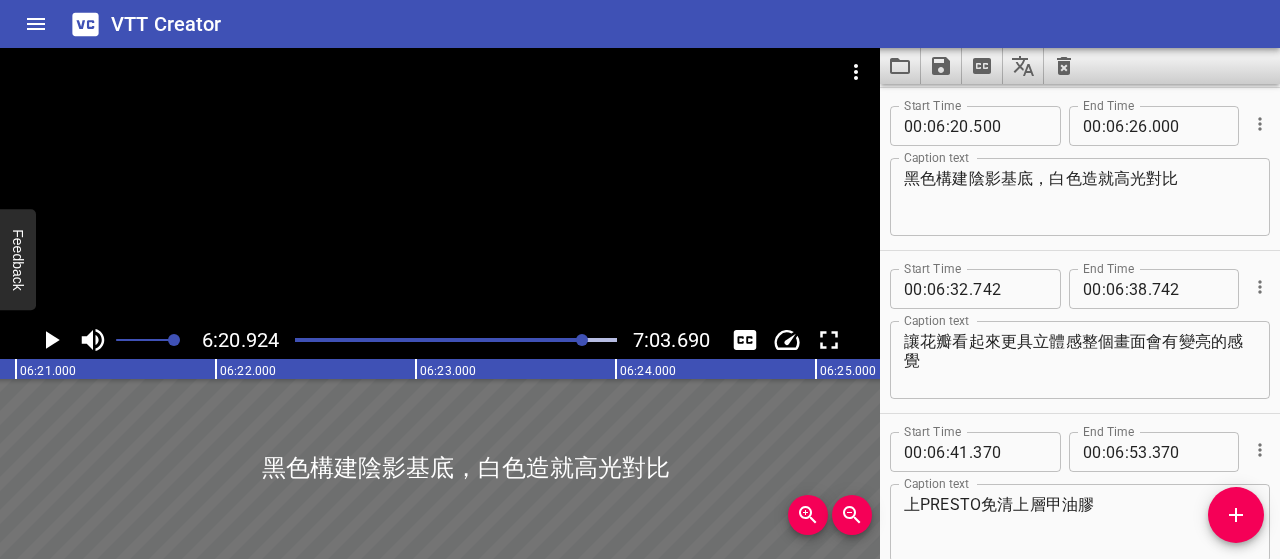 click 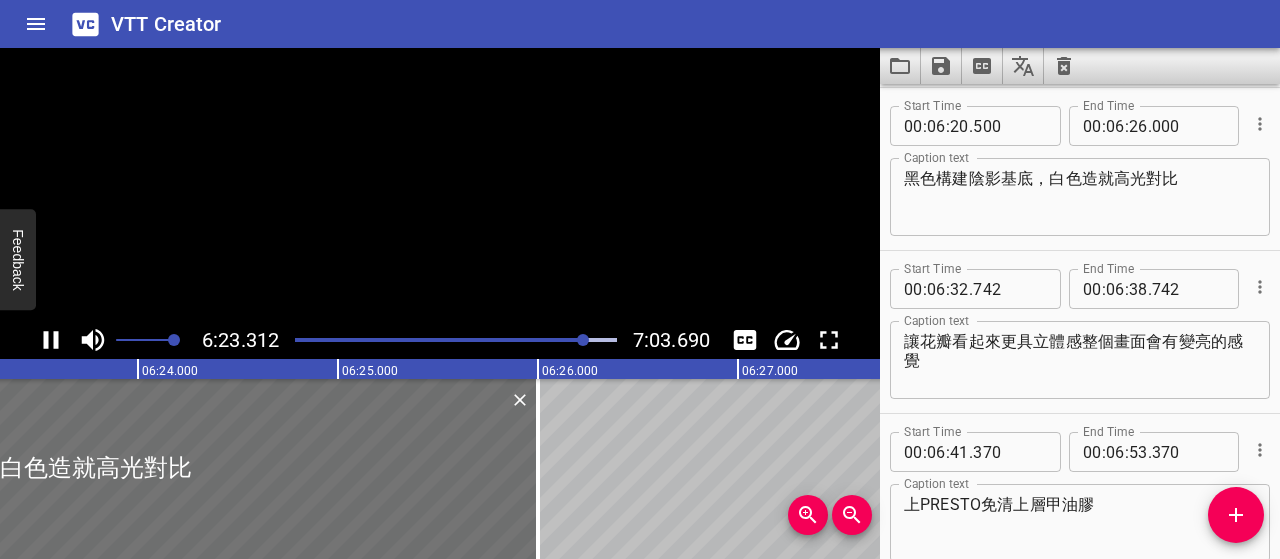 click 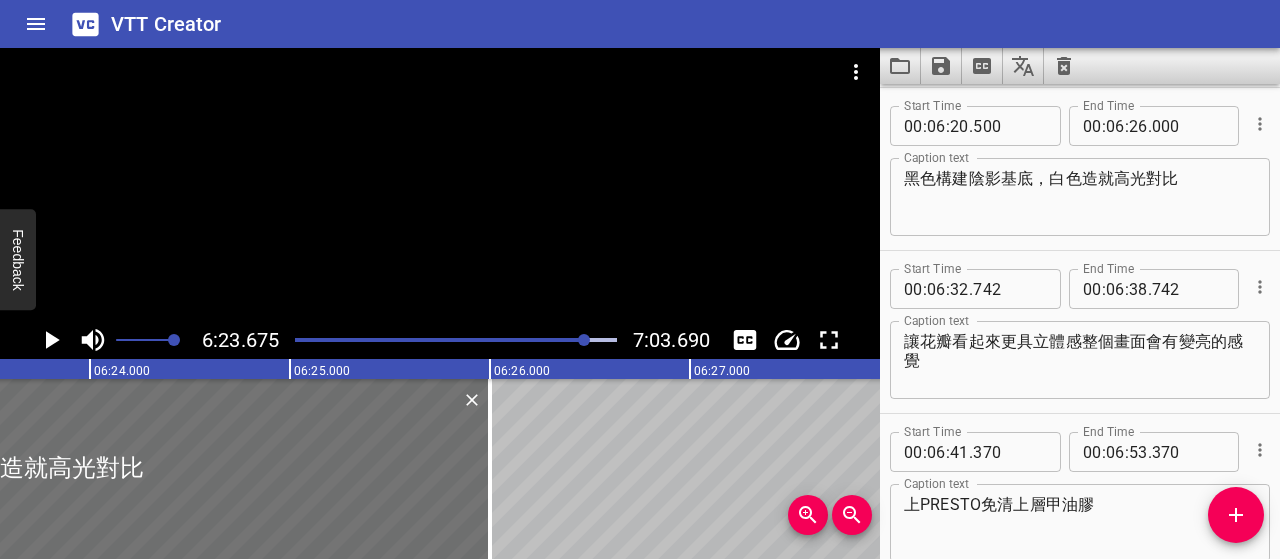 scroll, scrollTop: 0, scrollLeft: 76735, axis: horizontal 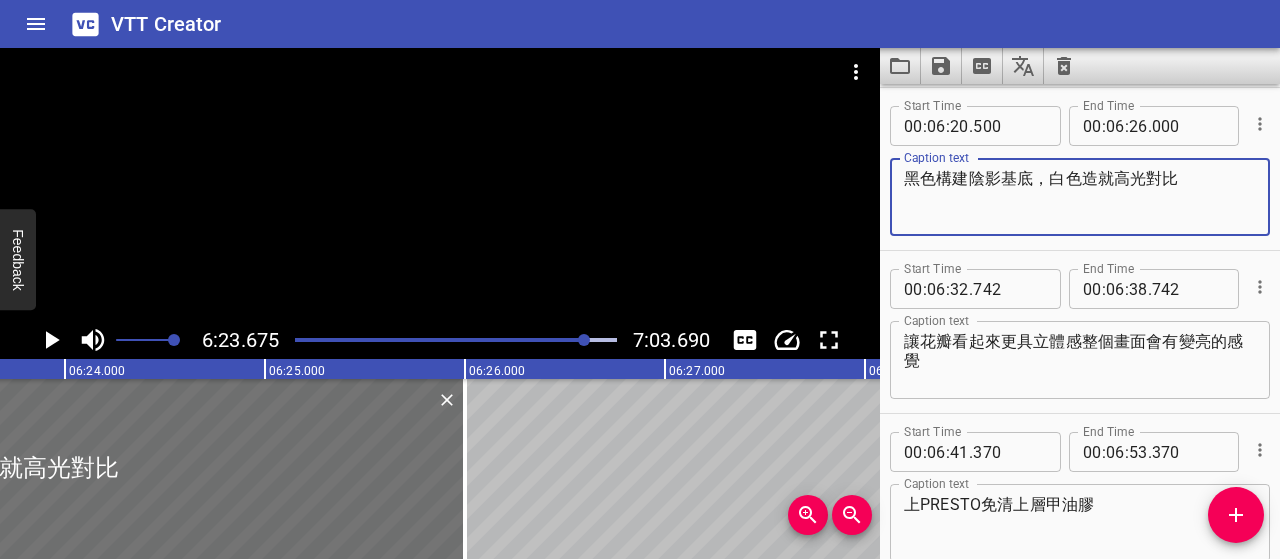 click on "黑色構建陰影基底，白色造就高光對比" at bounding box center (1080, 197) 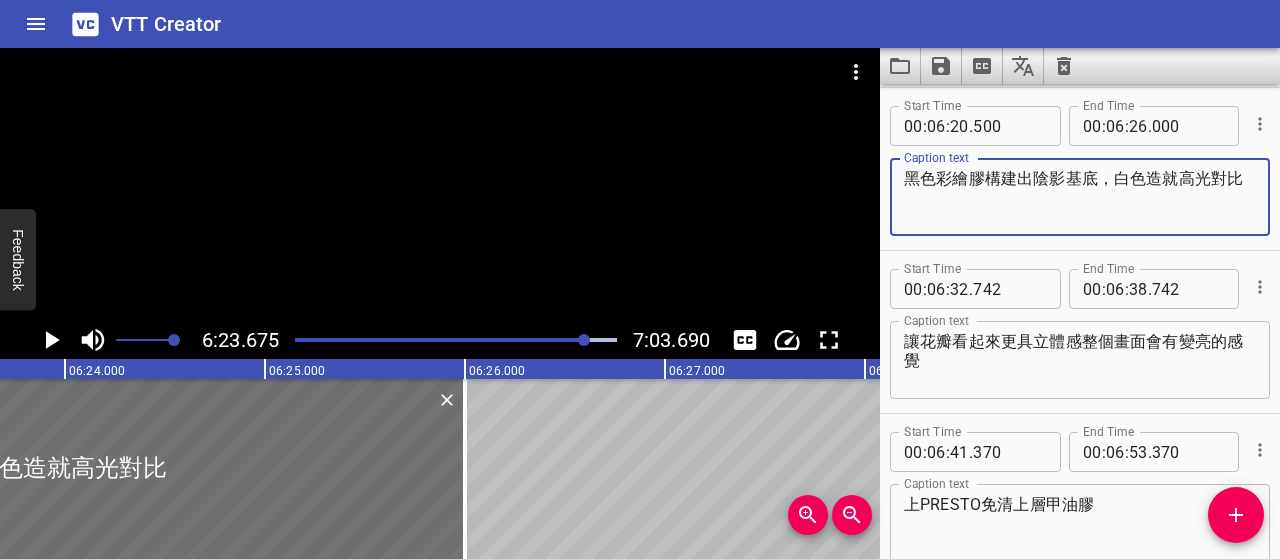 click 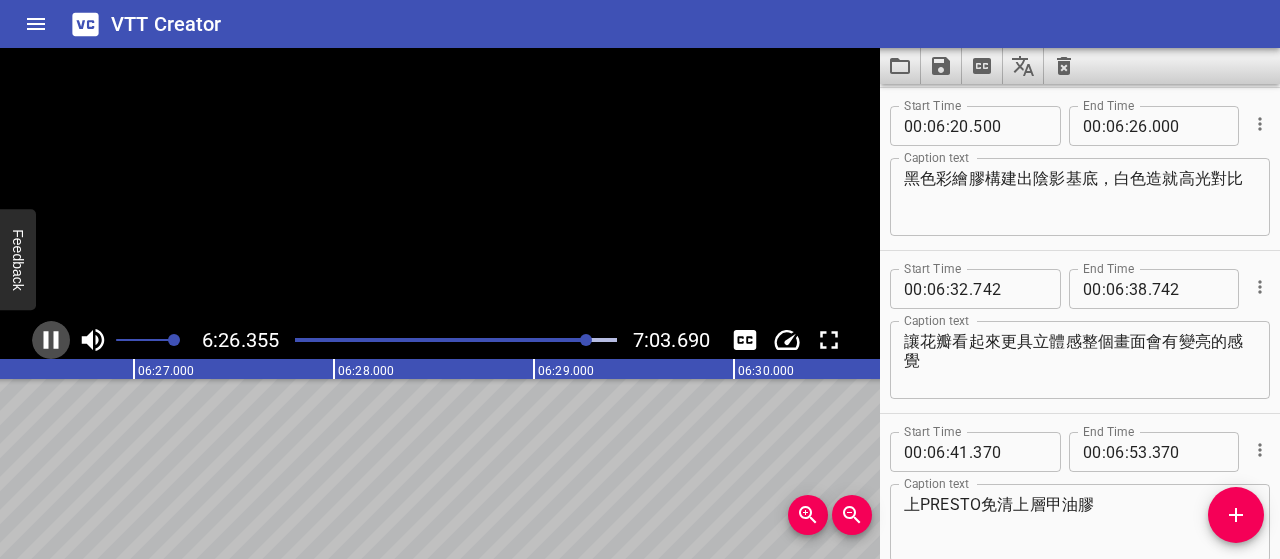 click 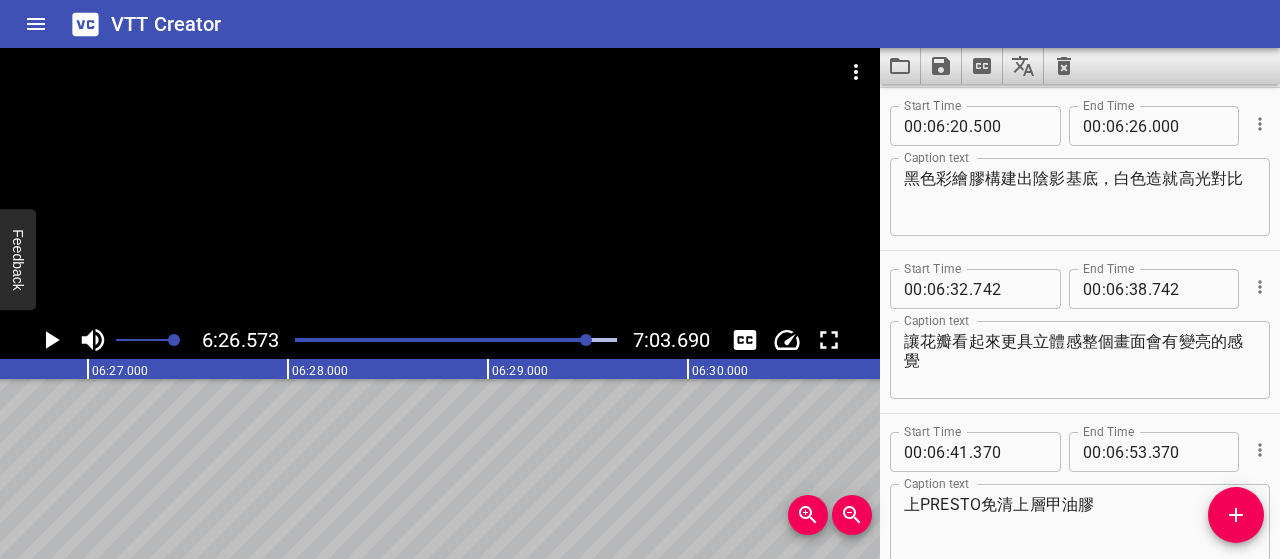 scroll, scrollTop: 0, scrollLeft: 77314, axis: horizontal 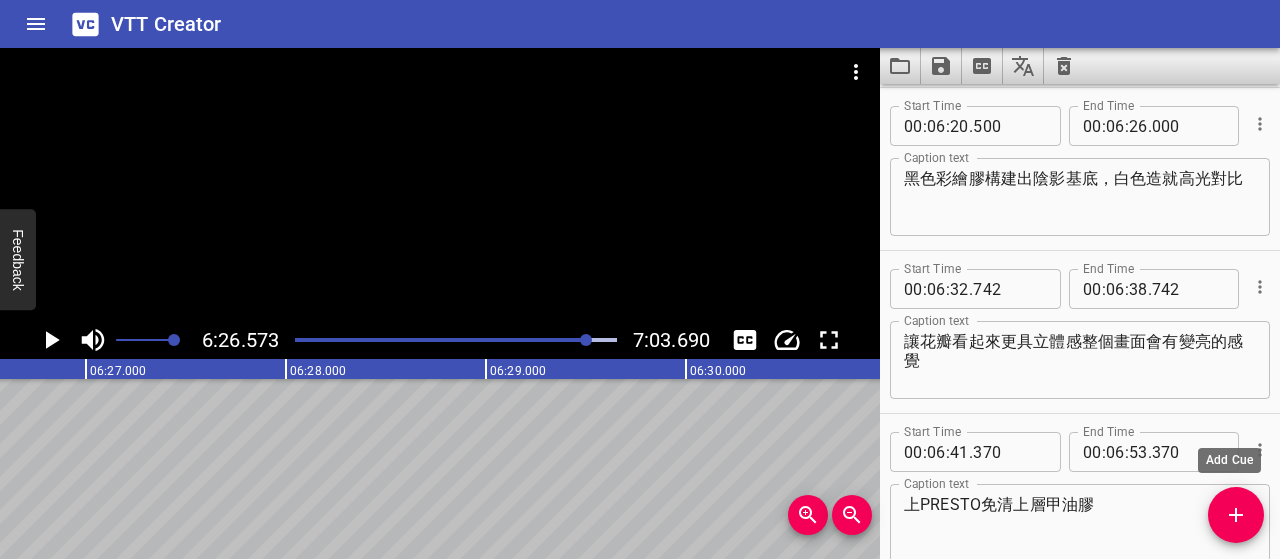 click at bounding box center [1236, 515] 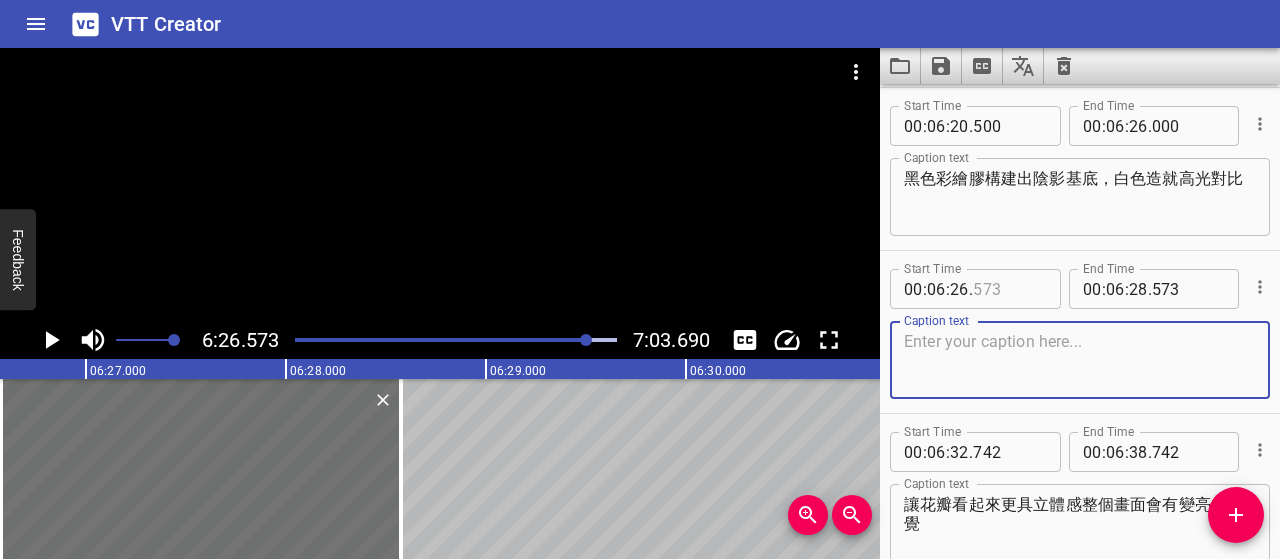 click at bounding box center (1009, 289) 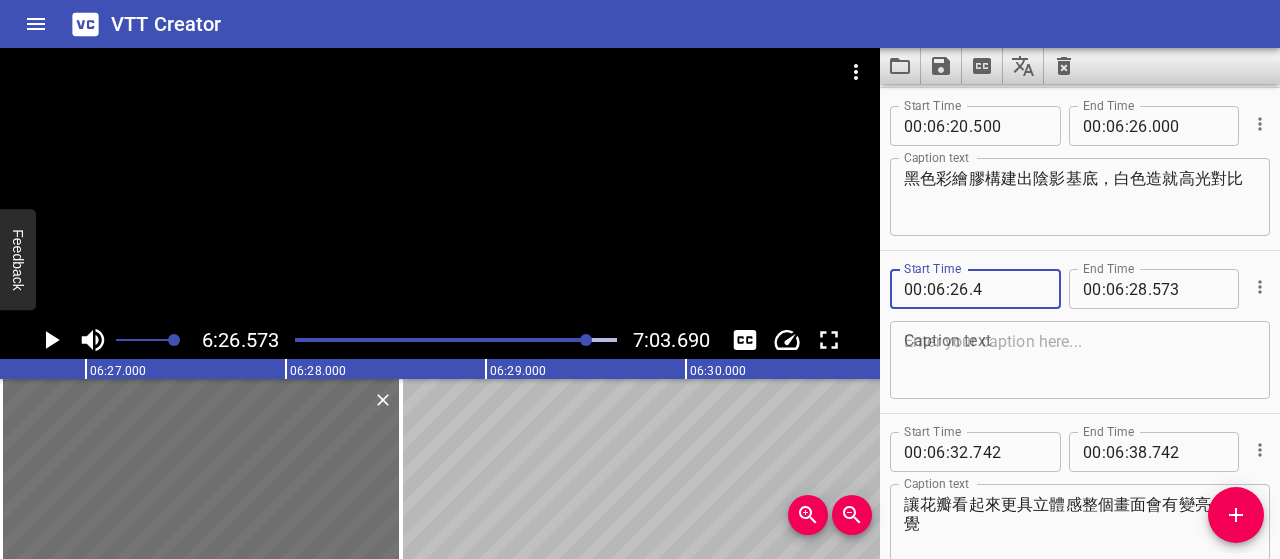 click on "4" at bounding box center (1009, 289) 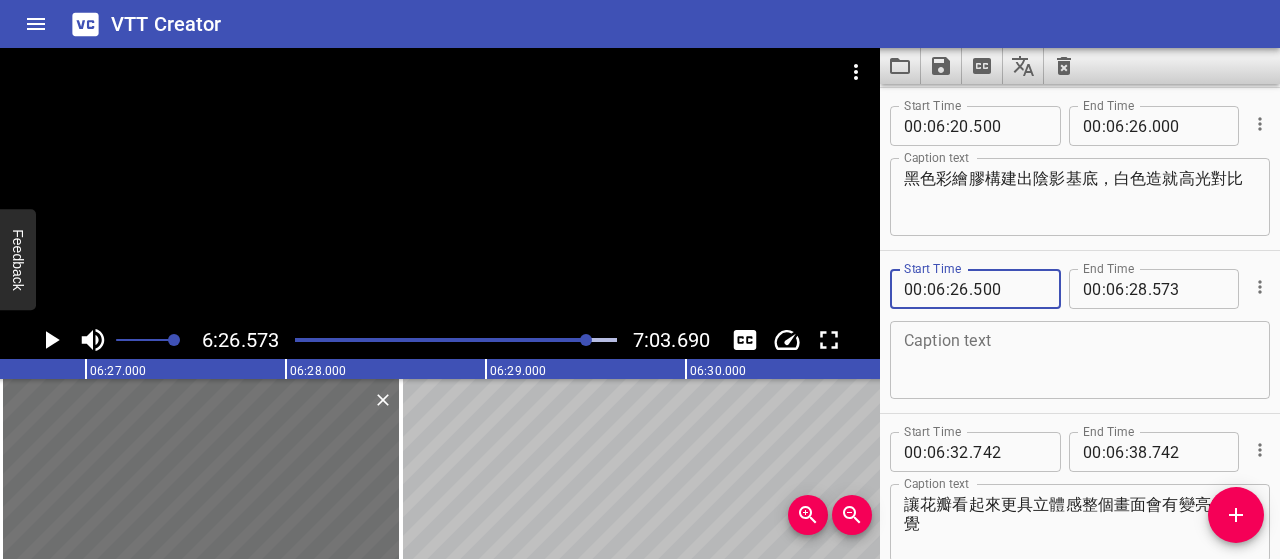 click at bounding box center (1080, 360) 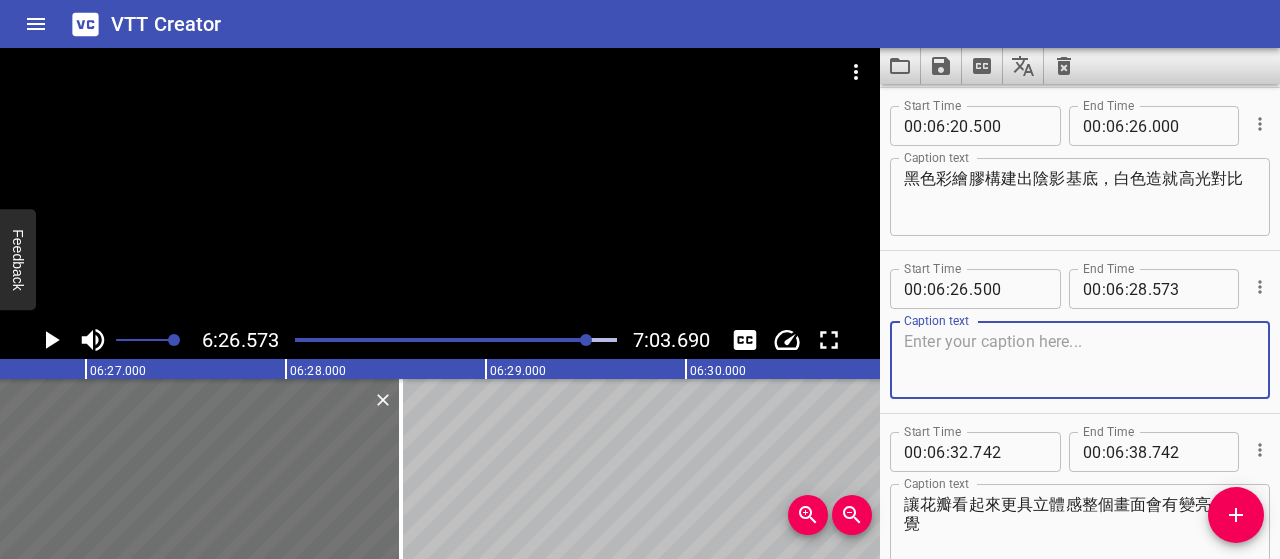 paste on "線條不宜過粗，留意流暢自然" 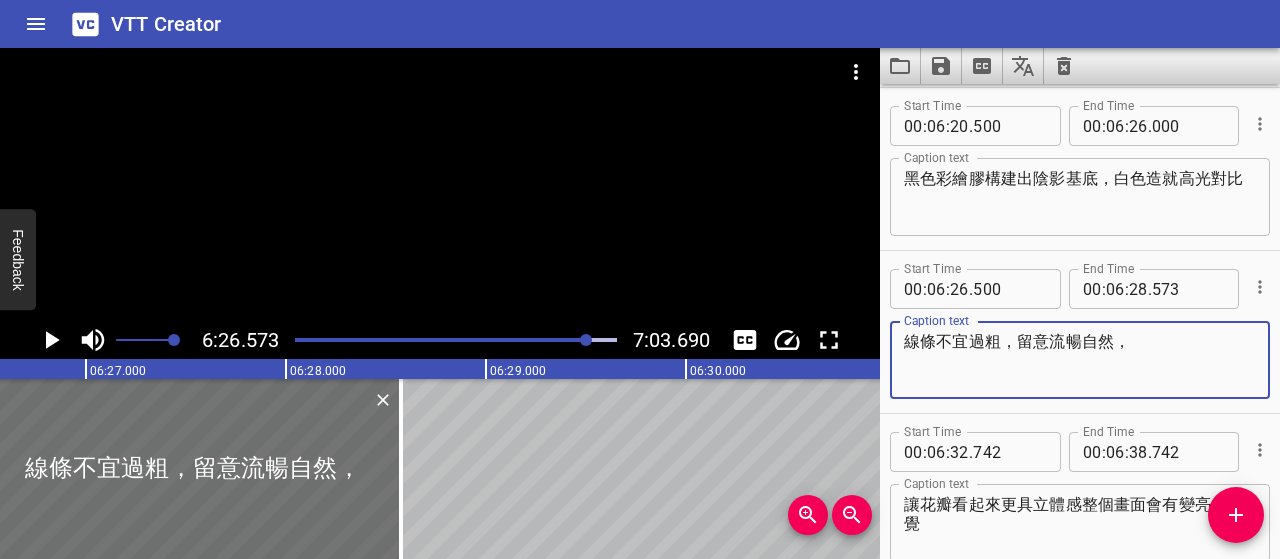 paste on "質感細膩" 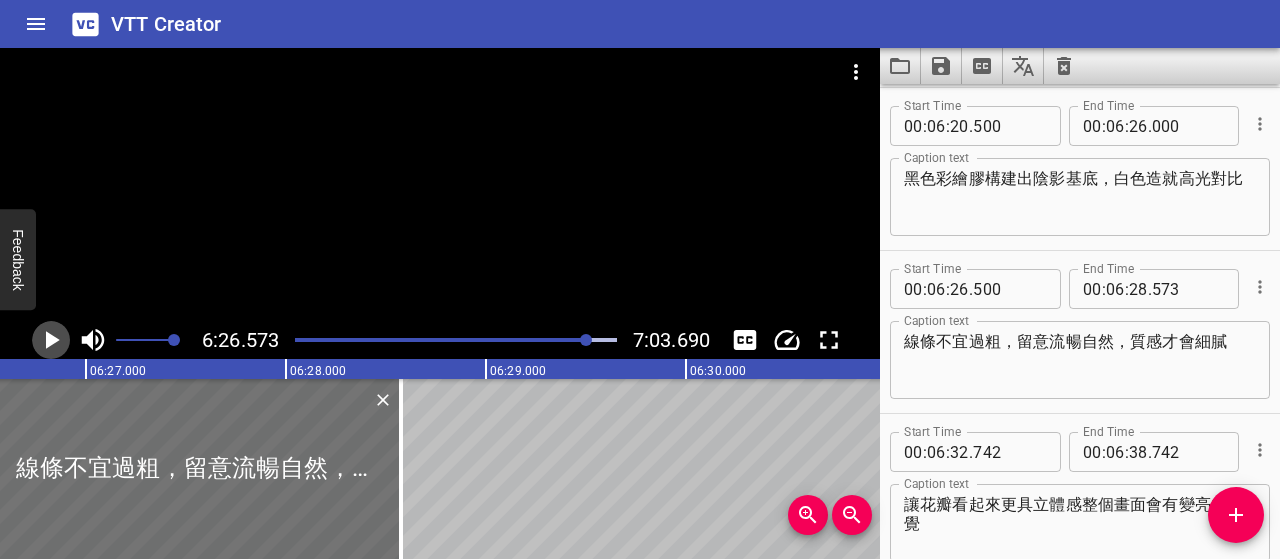 click 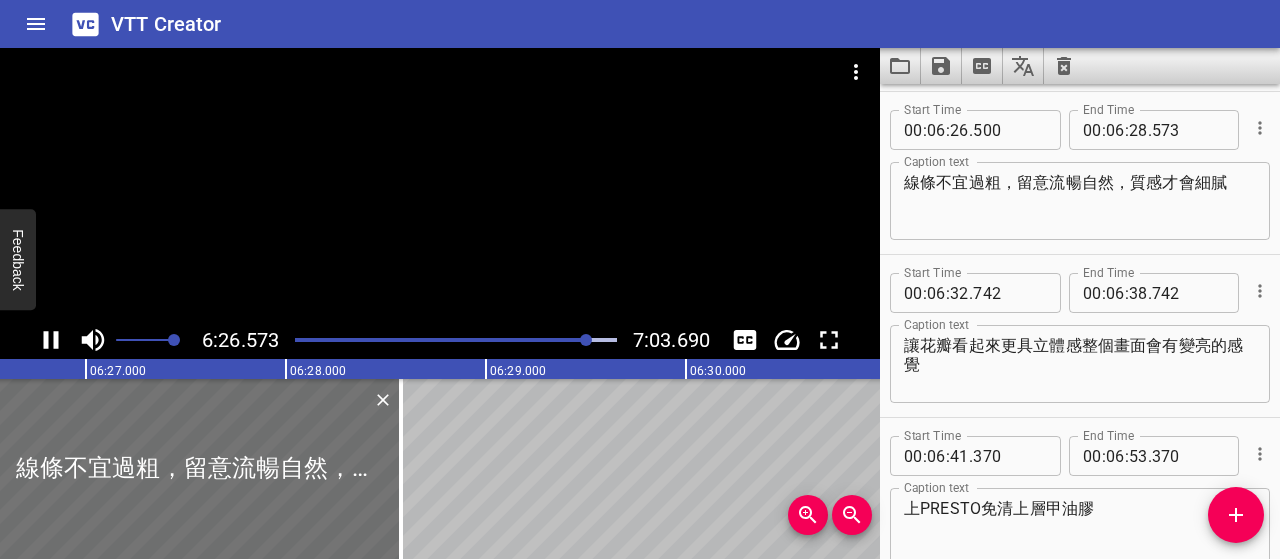 scroll, scrollTop: 5379, scrollLeft: 0, axis: vertical 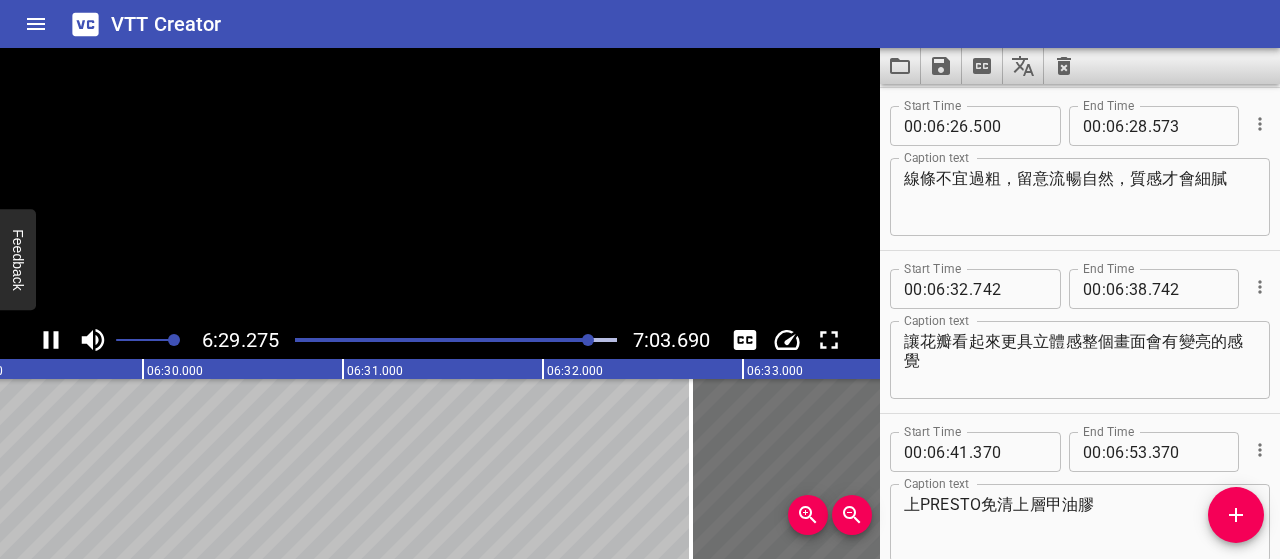 click 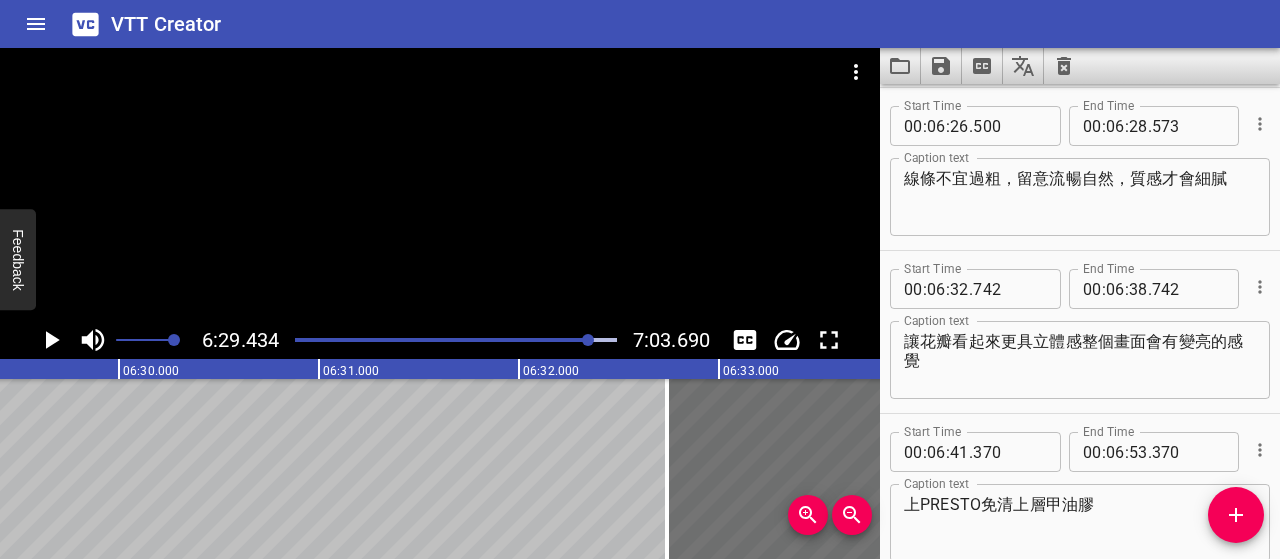 scroll, scrollTop: 0, scrollLeft: 77886, axis: horizontal 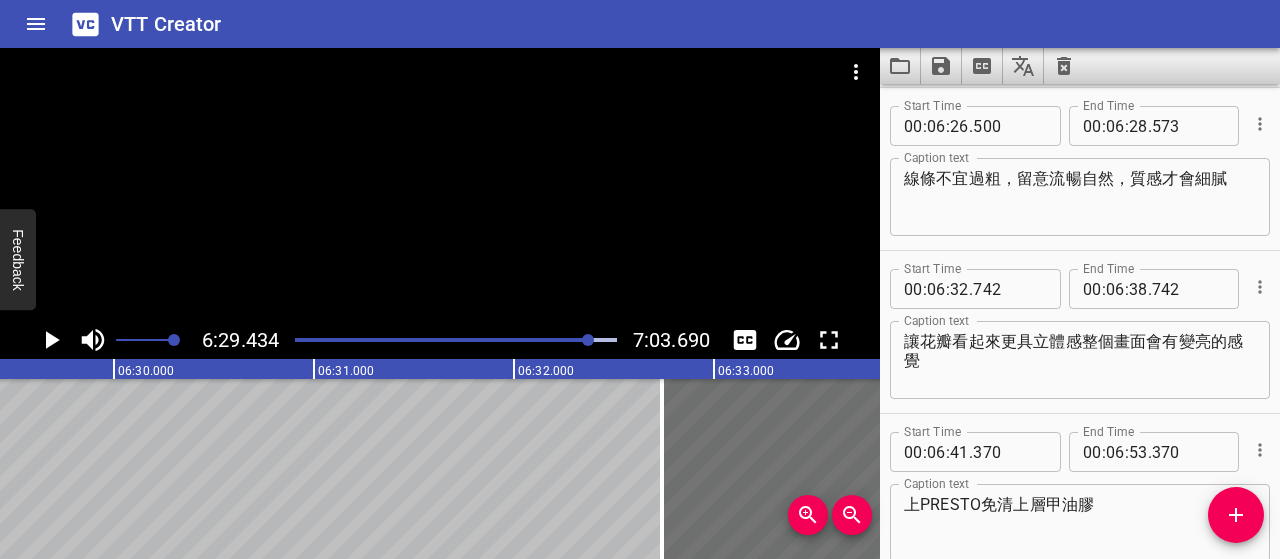 click on "讓花瓣看起來更具立體感整個畫面會有變亮的感覺" at bounding box center (1080, 360) 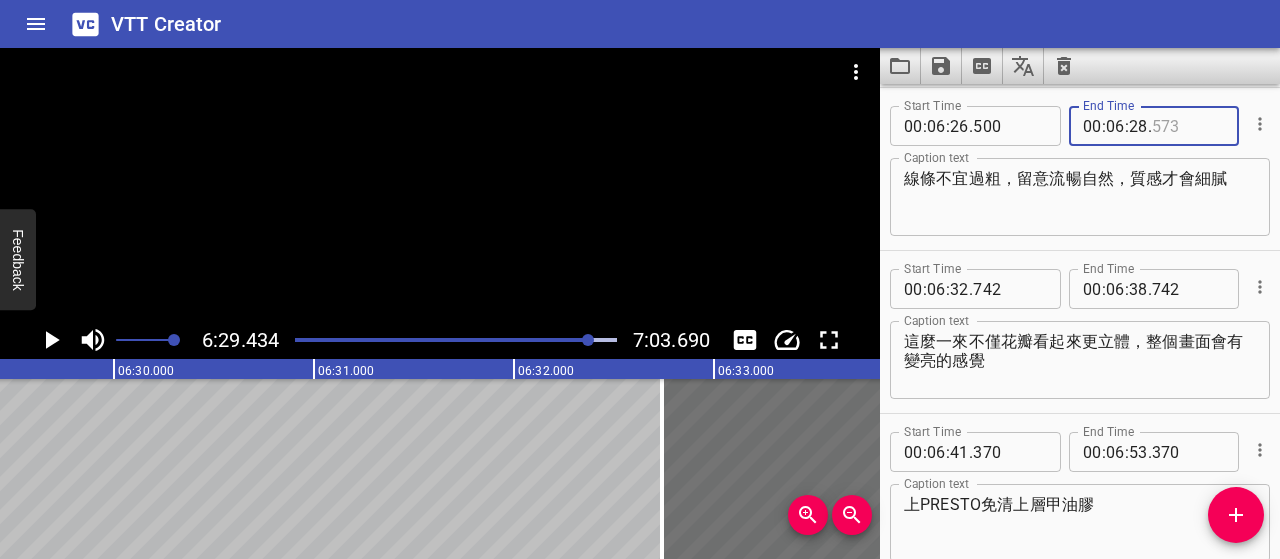 click at bounding box center [1188, 126] 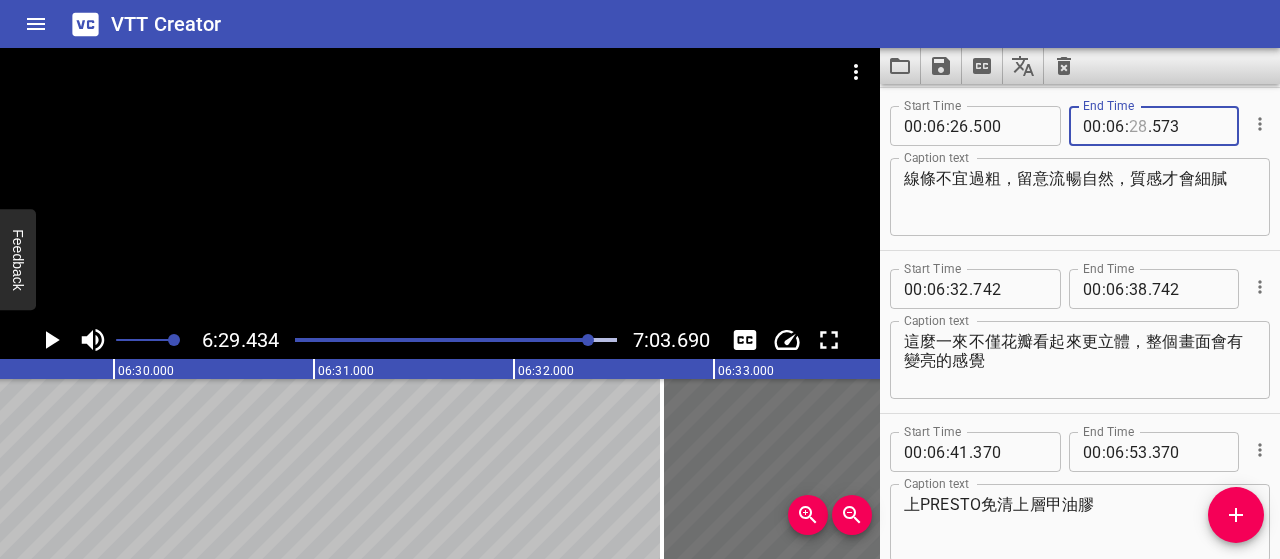 click at bounding box center [1138, 126] 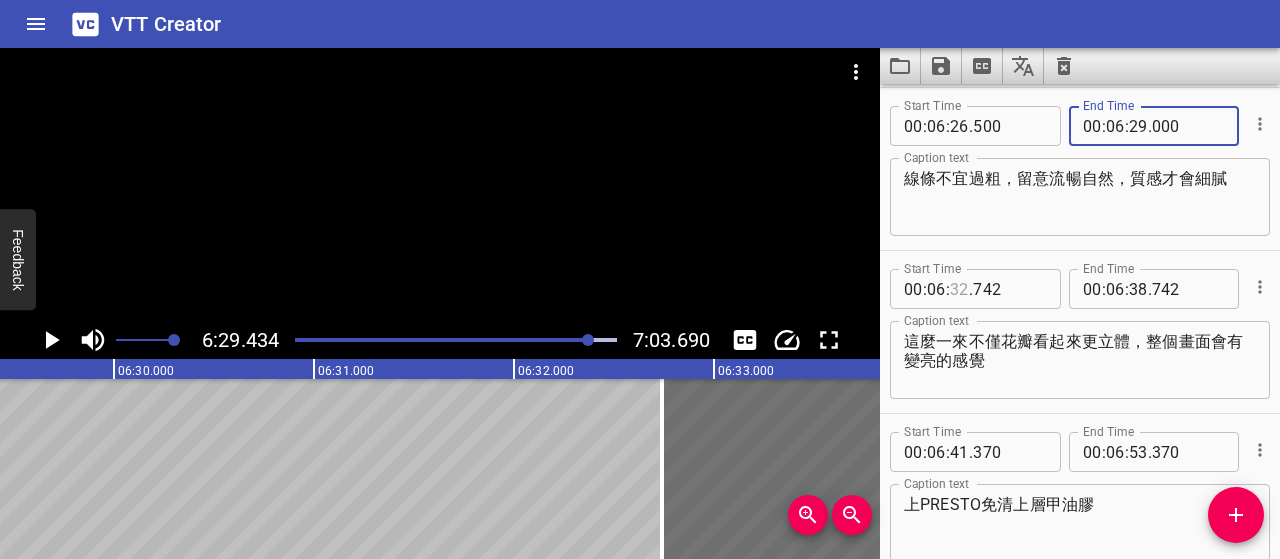 click at bounding box center [959, 289] 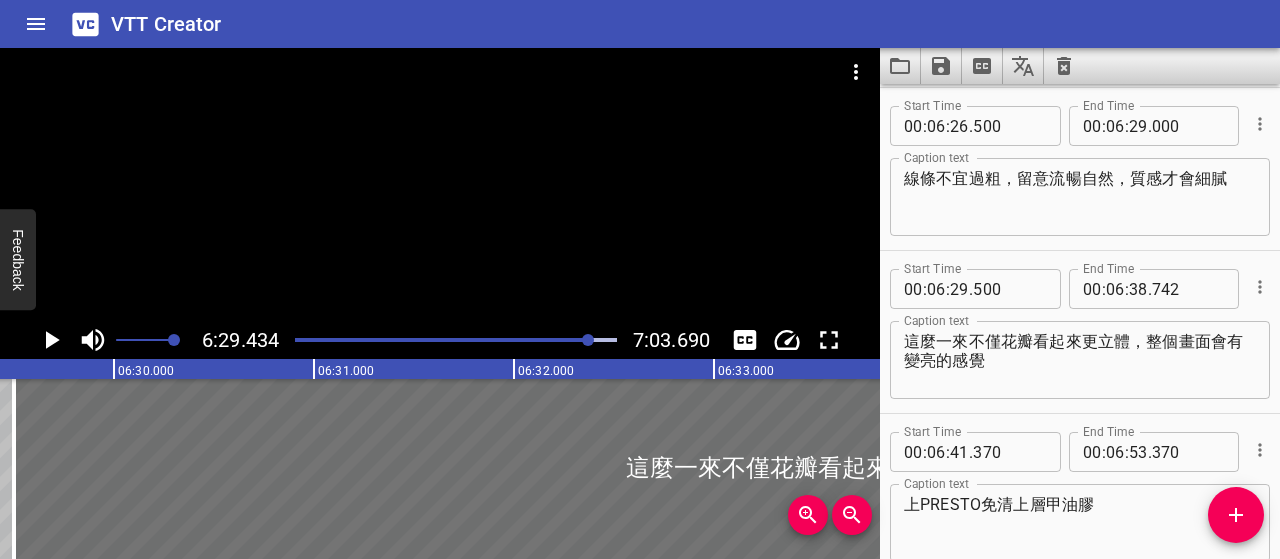 click on "這麼一來不僅花瓣看起來更立體，整個畫面會有變亮的感覺 Caption text" at bounding box center [1080, 360] 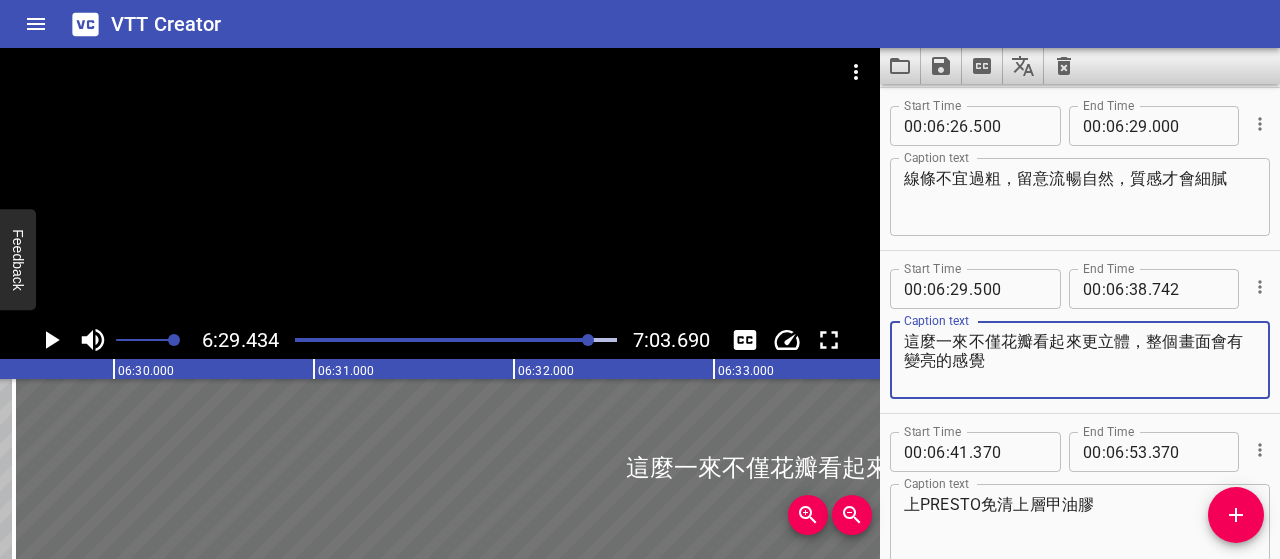 click on "這麼一來不僅花瓣看起來更立體，整個畫面會有變亮的感覺" at bounding box center [1080, 360] 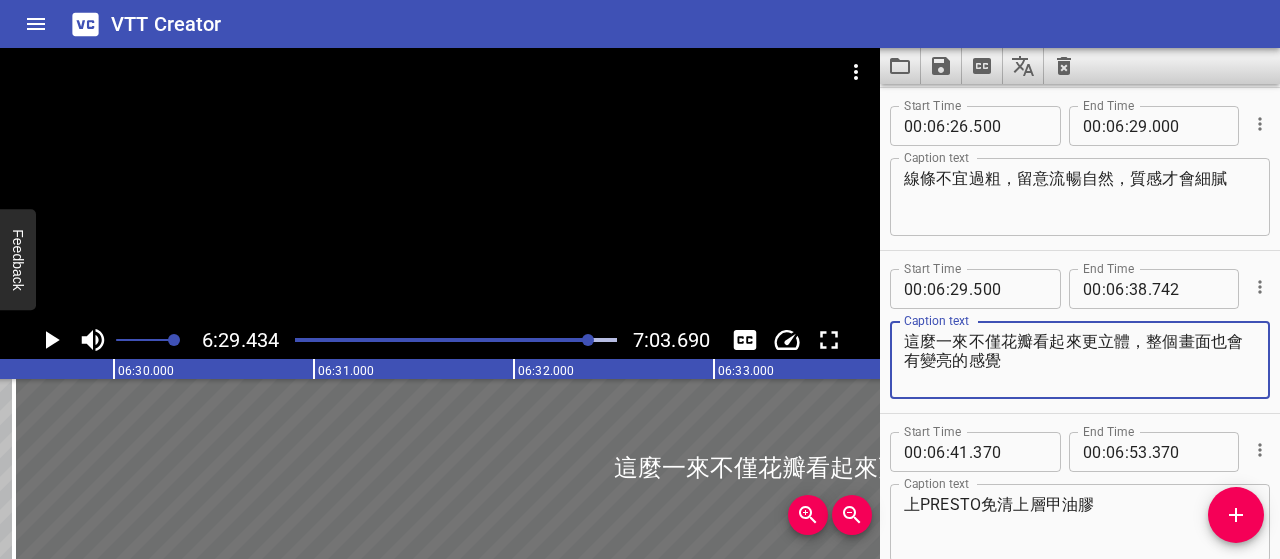 click 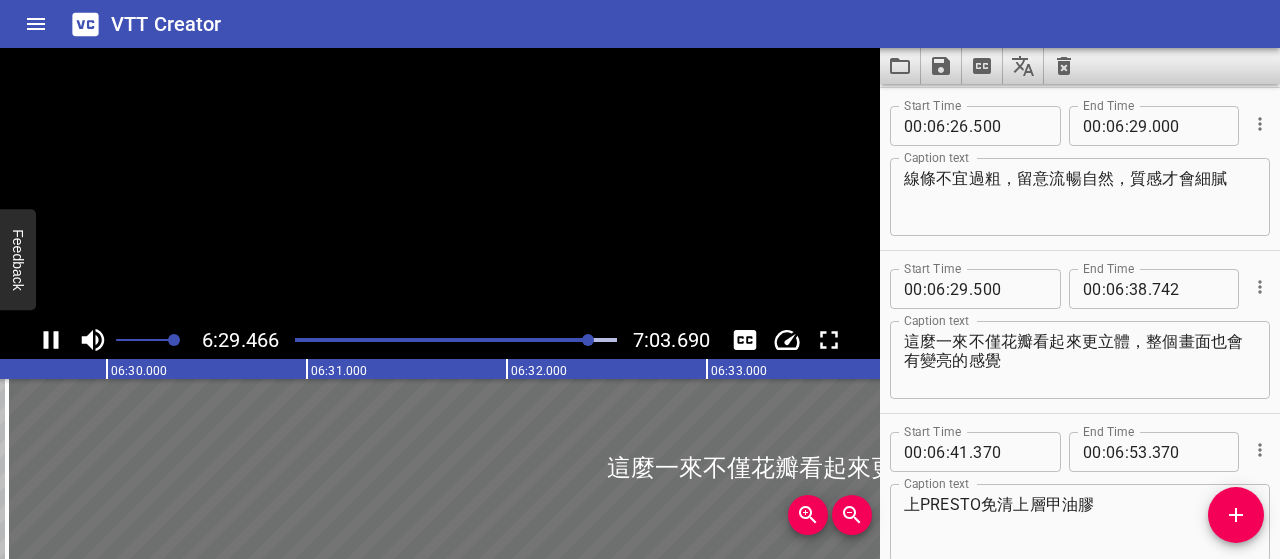 scroll, scrollTop: 0, scrollLeft: 77941, axis: horizontal 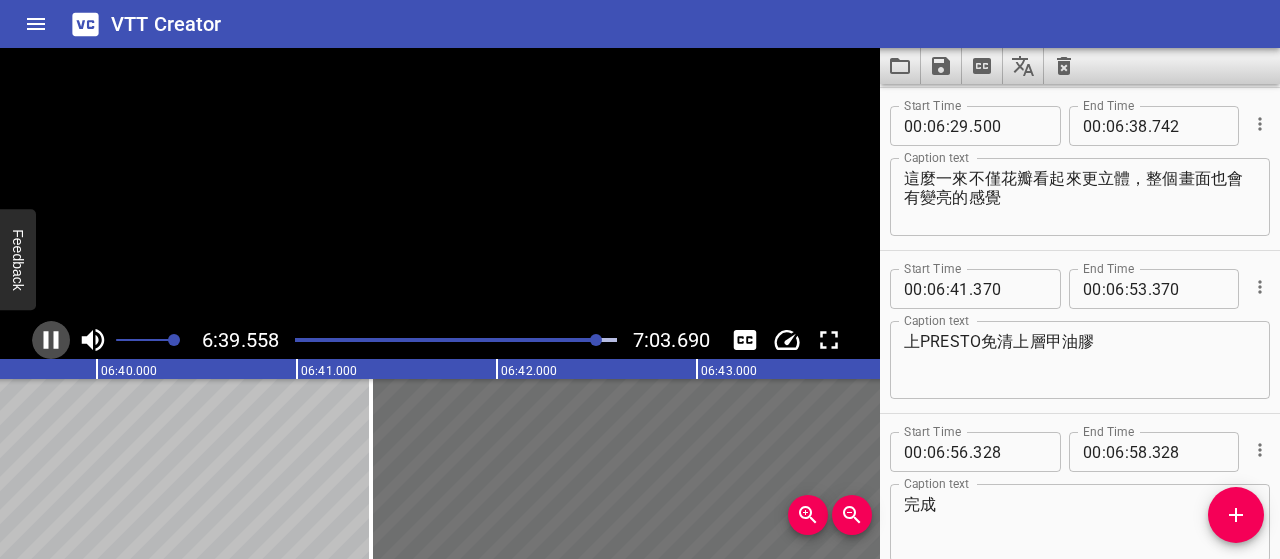 click 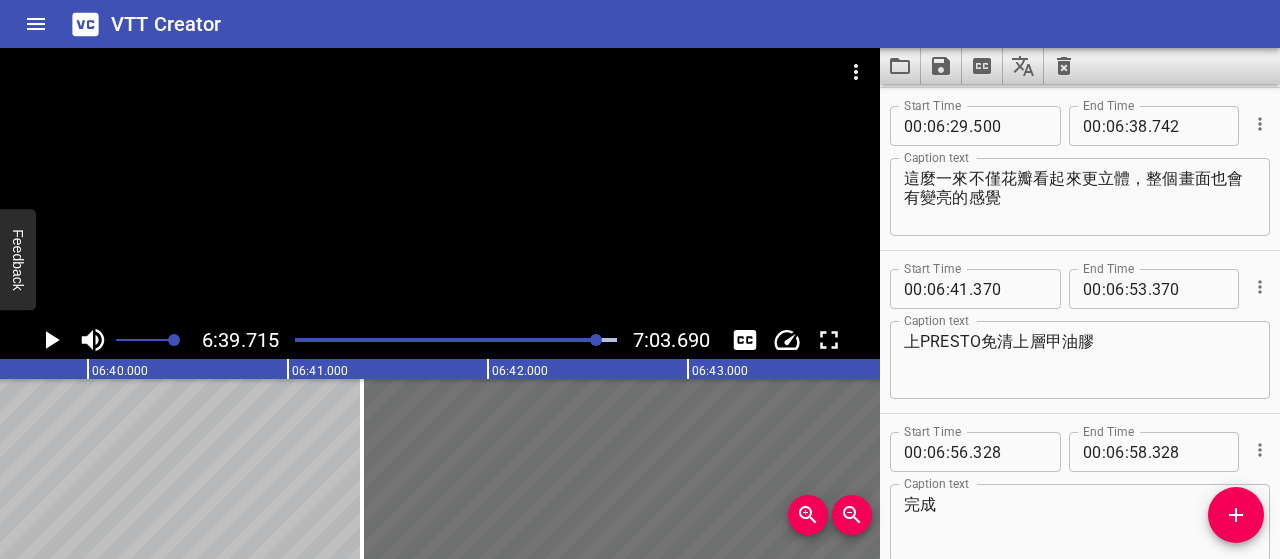 scroll, scrollTop: 0, scrollLeft: 79942, axis: horizontal 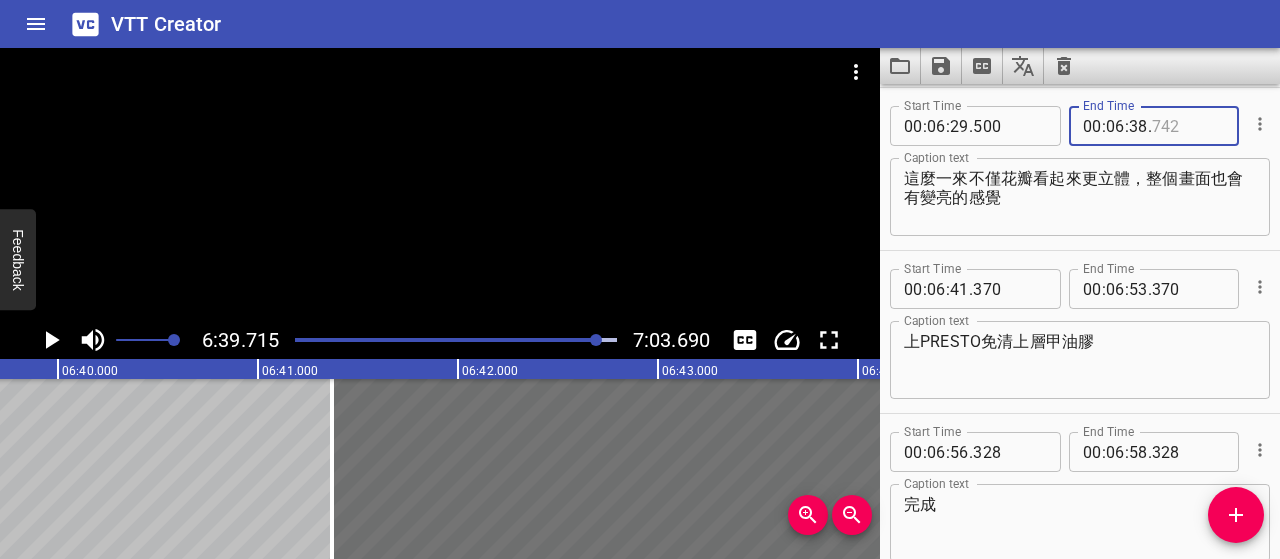 click at bounding box center (1188, 126) 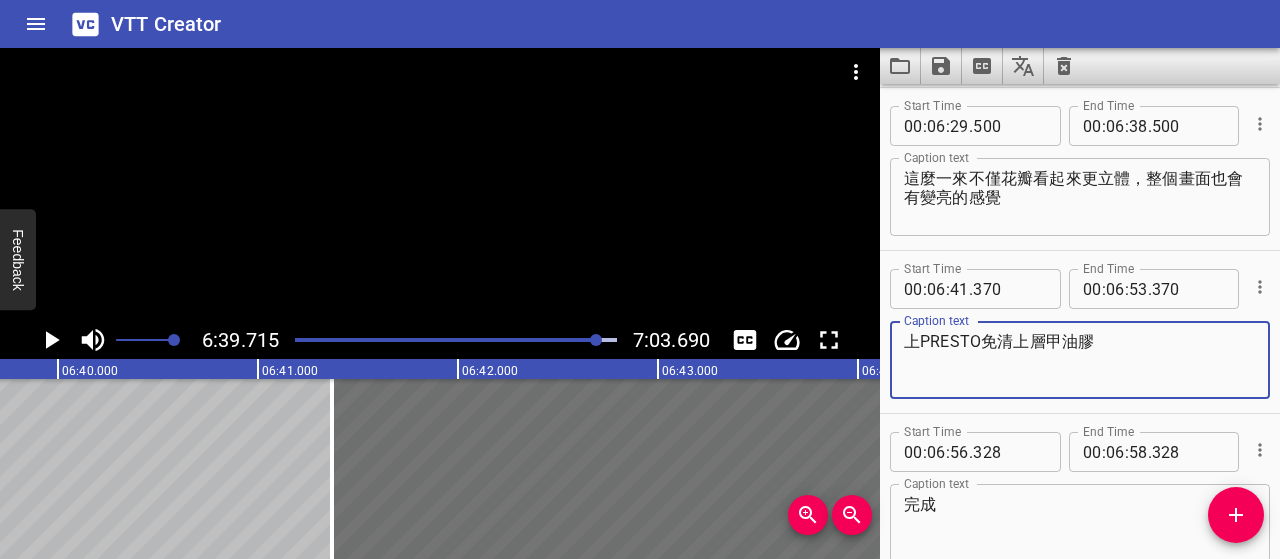 click on "上PRESTO免清上層甲油膠" at bounding box center [1080, 360] 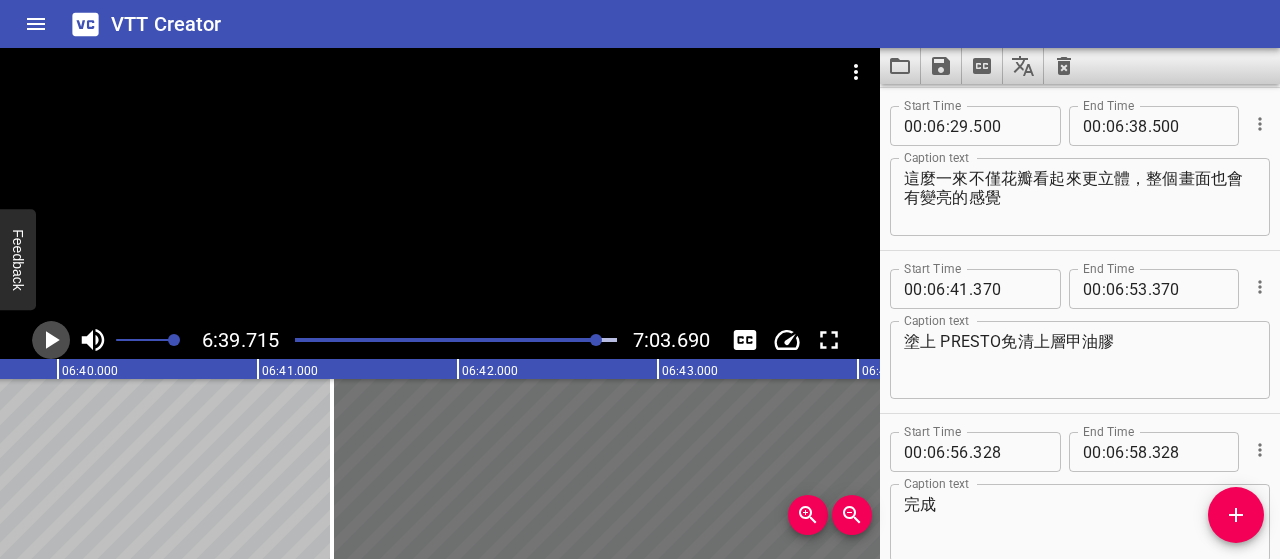 click 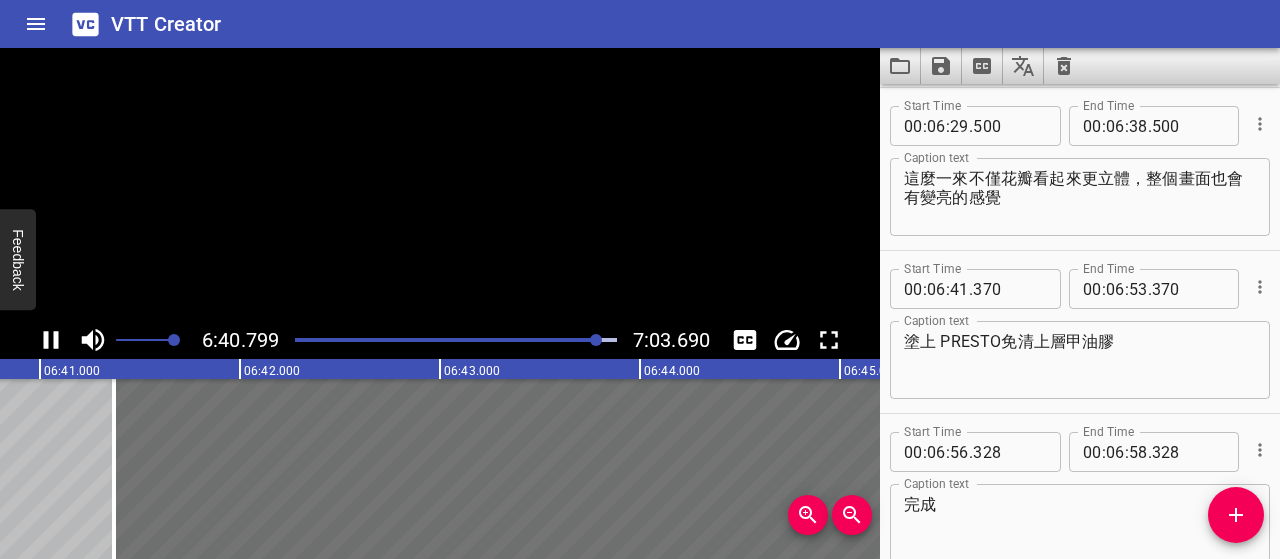 click 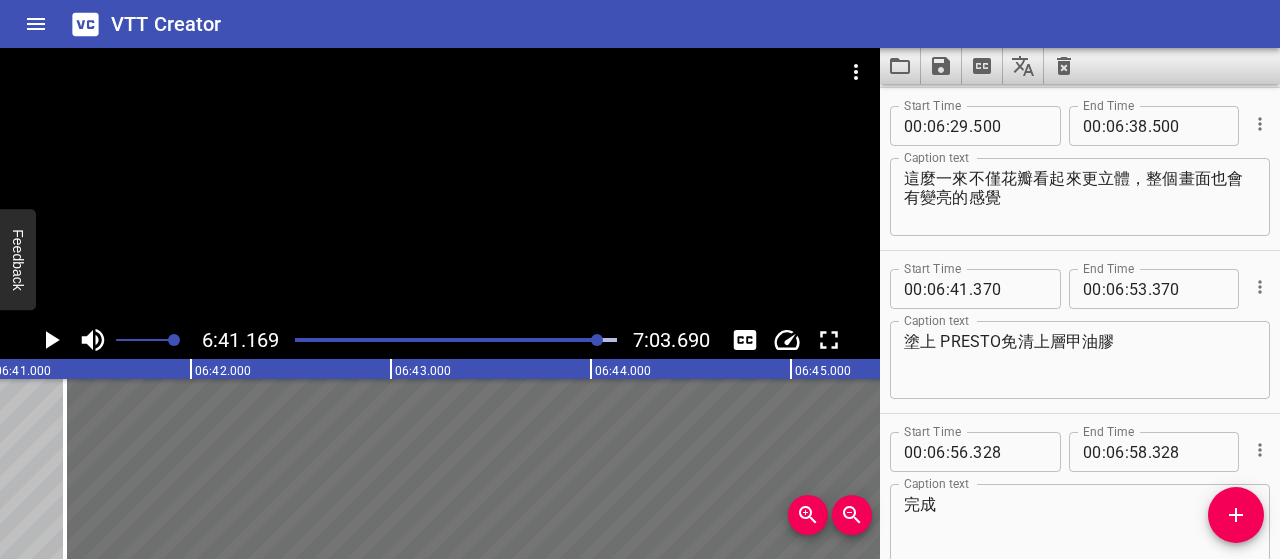 scroll, scrollTop: 0, scrollLeft: 80234, axis: horizontal 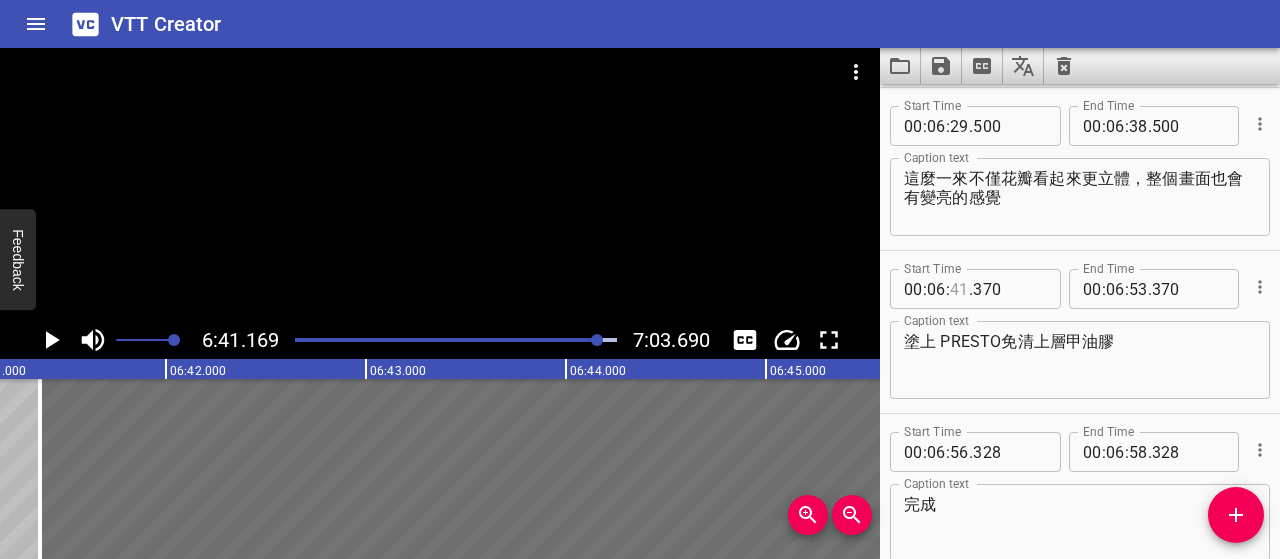 click at bounding box center [959, 289] 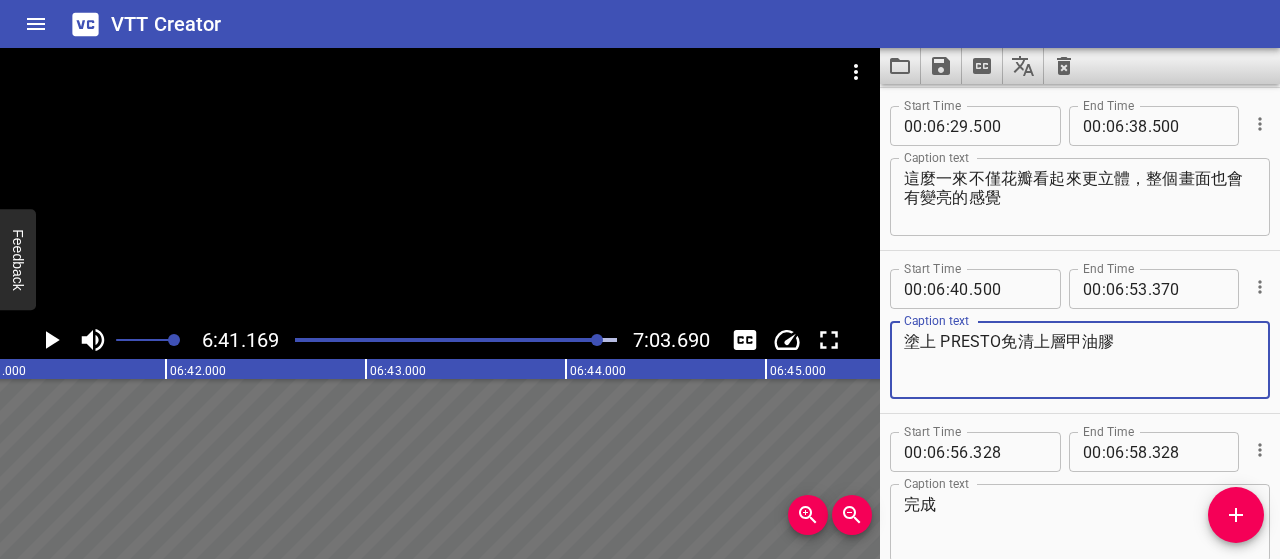 click on "塗上 PRESTO免清上層甲油膠" at bounding box center [1080, 360] 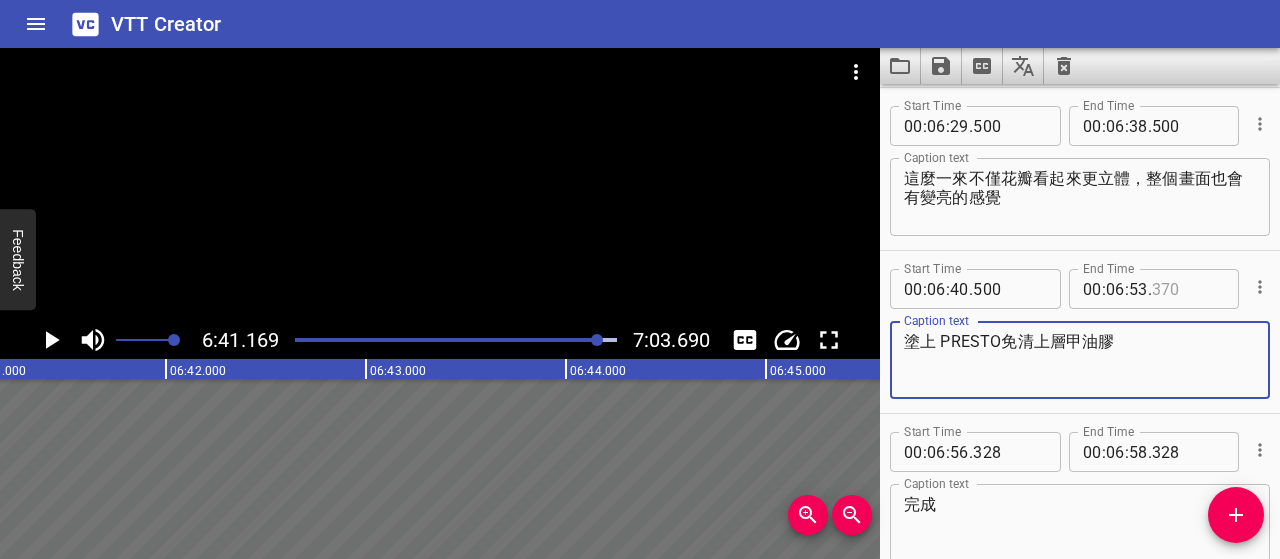 click at bounding box center (1188, 289) 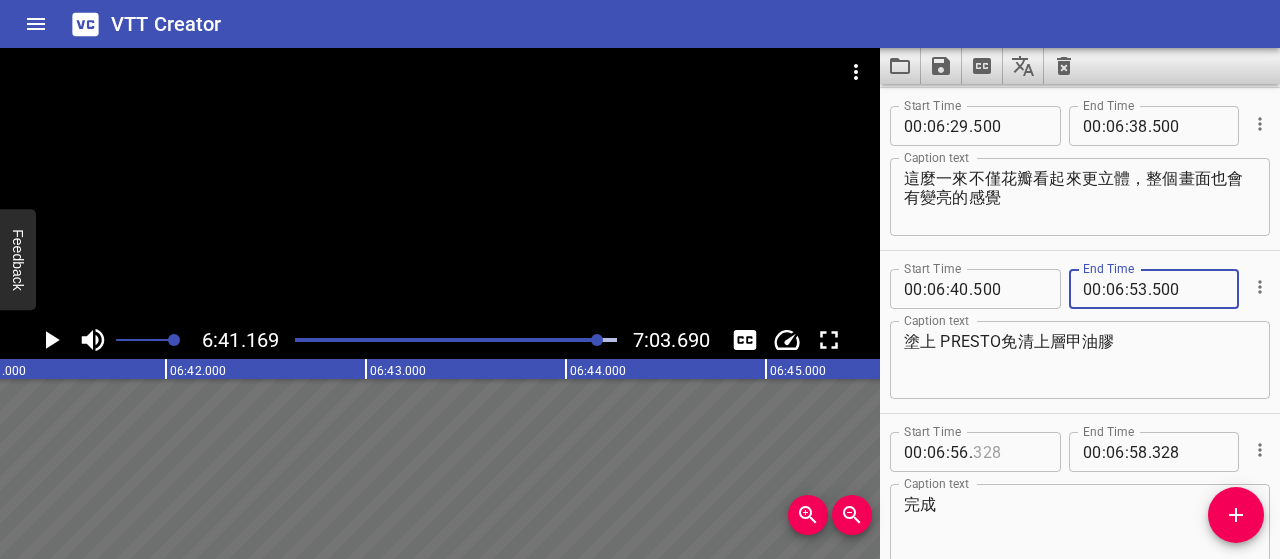 click at bounding box center [1009, 452] 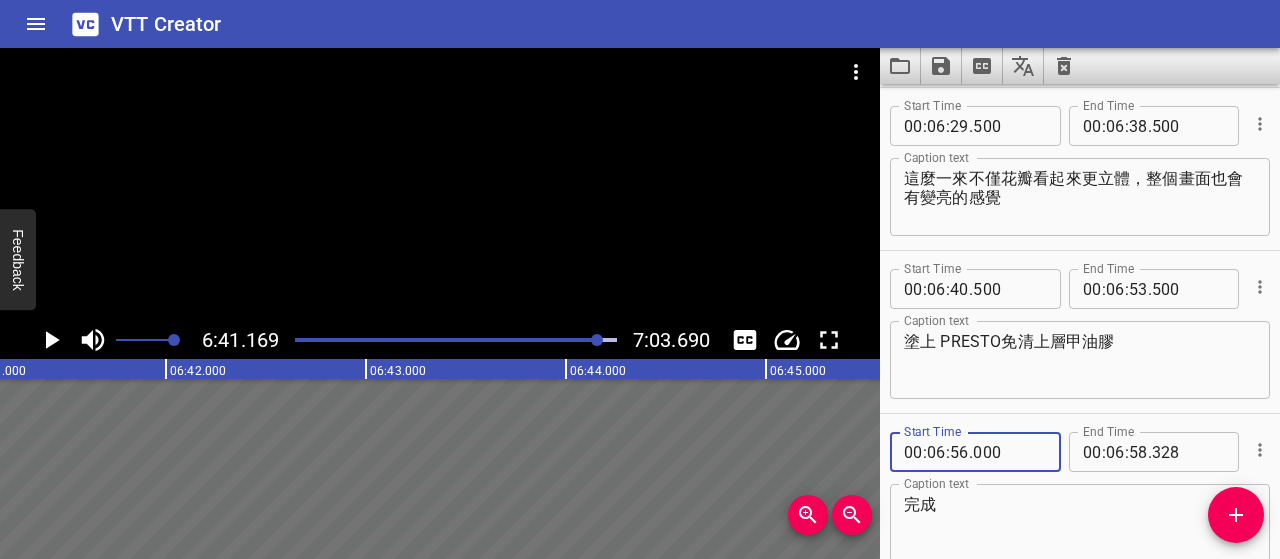 click 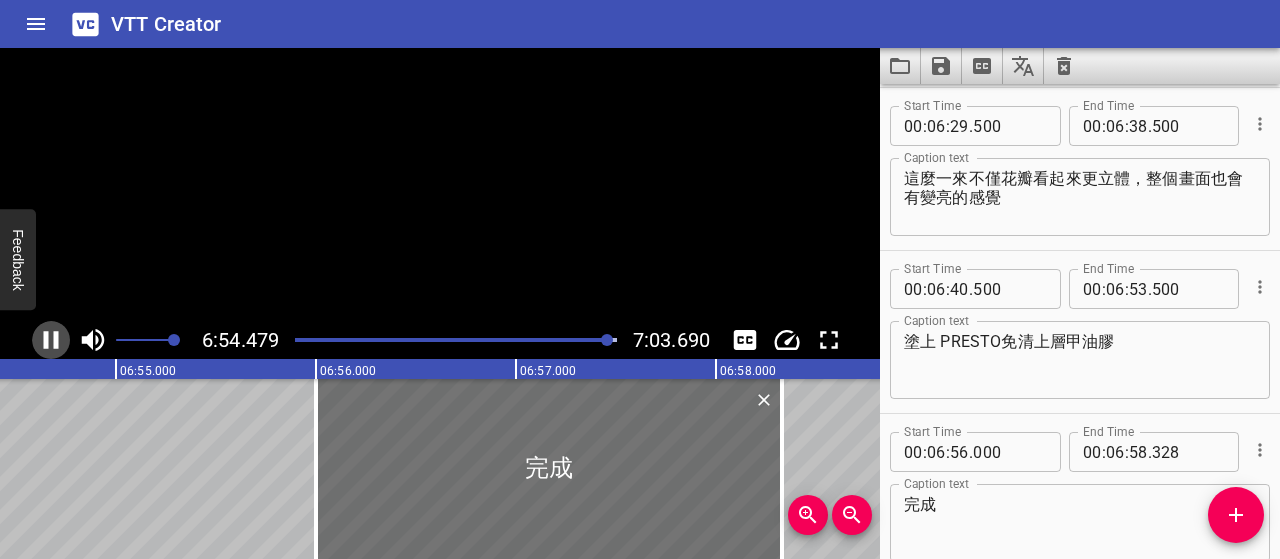 click 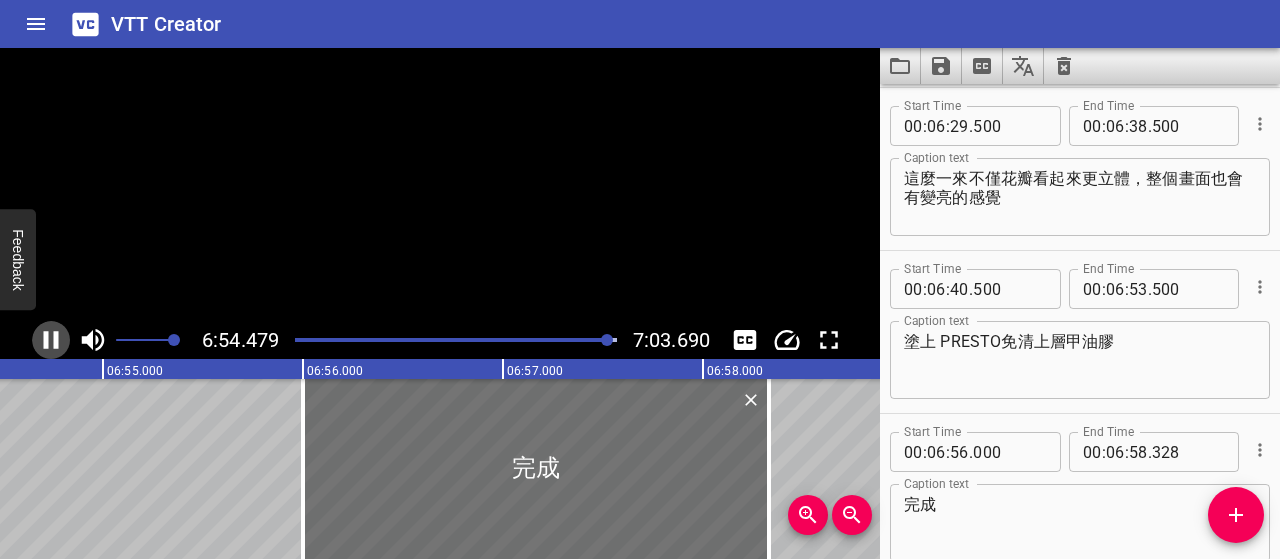 scroll, scrollTop: 0, scrollLeft: 82922, axis: horizontal 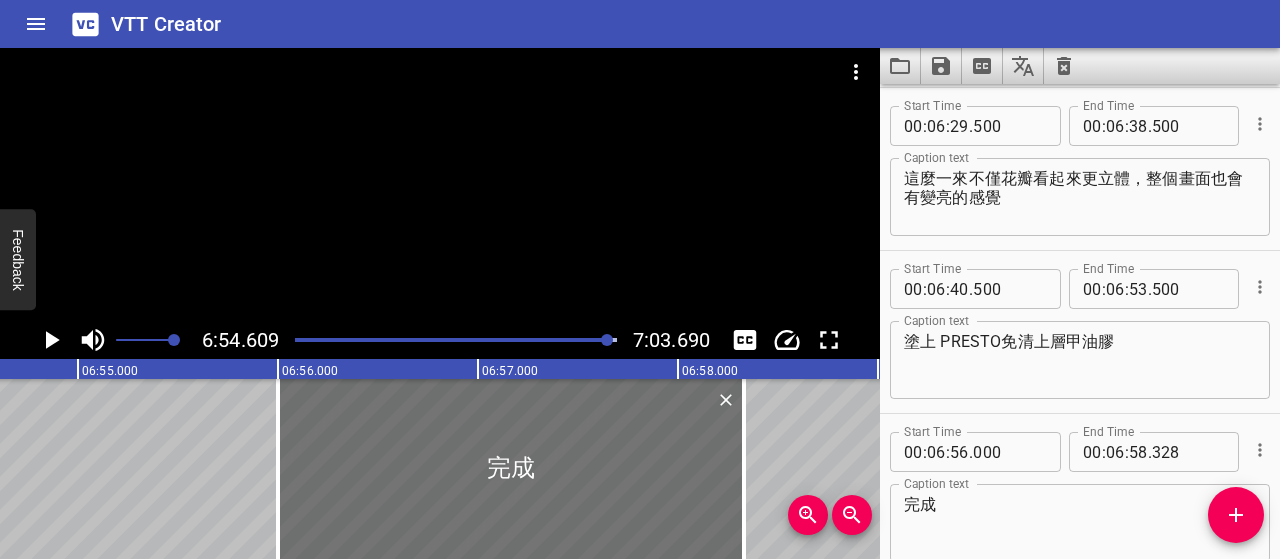 click 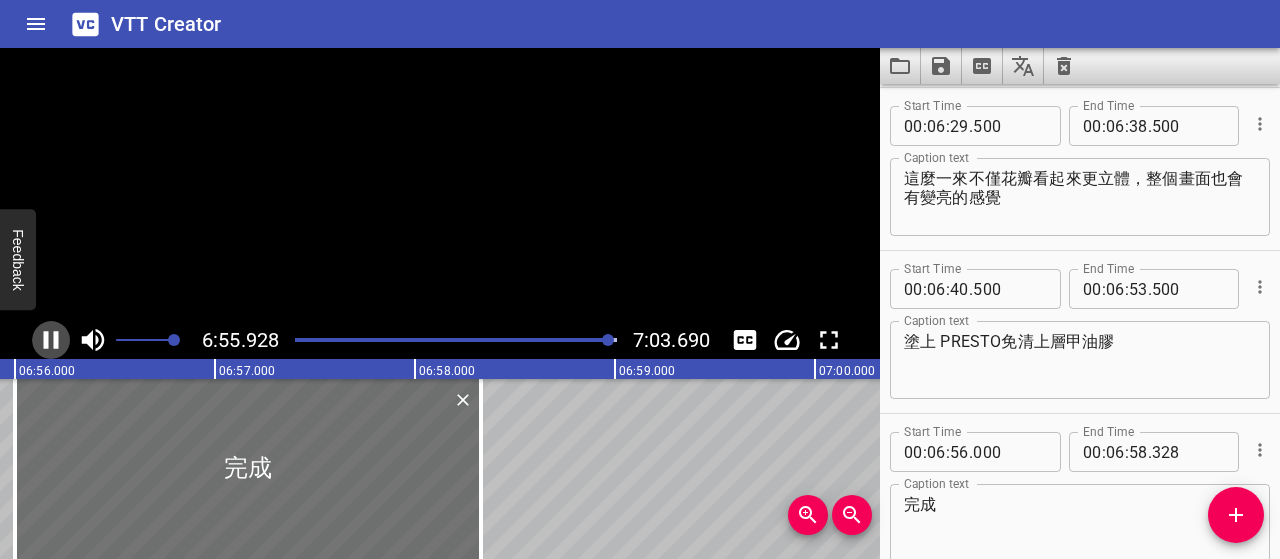 click 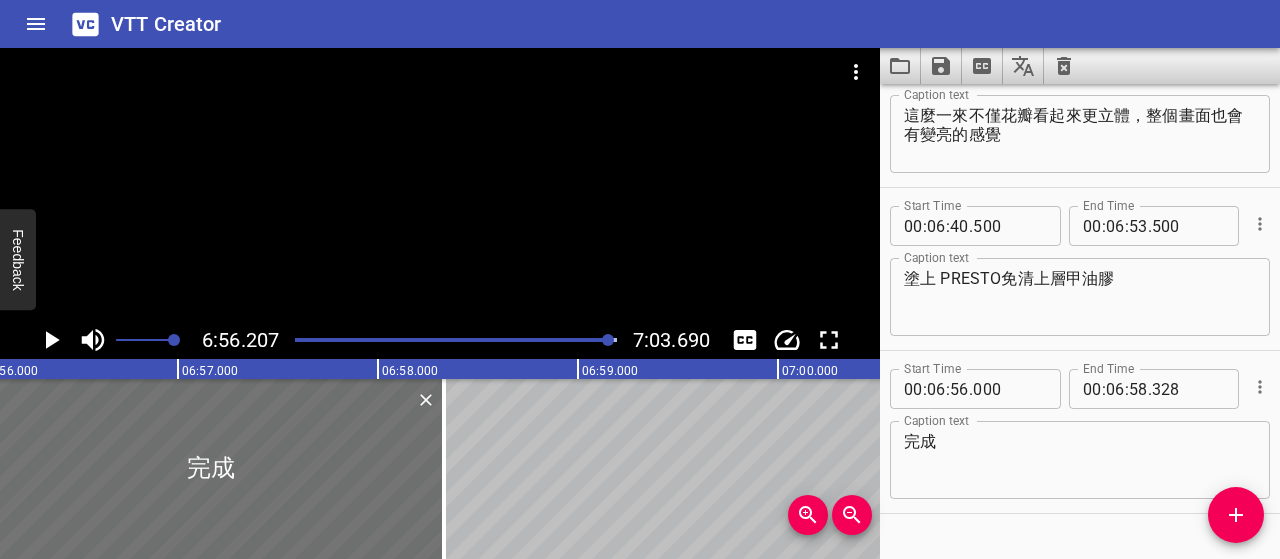 scroll, scrollTop: 0, scrollLeft: 83241, axis: horizontal 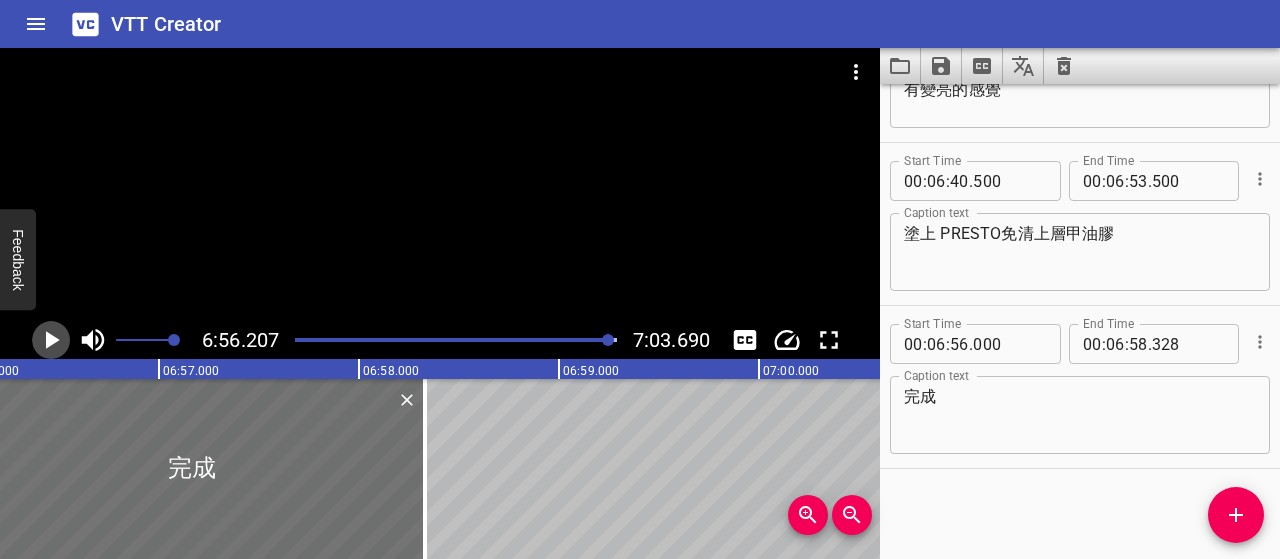 click 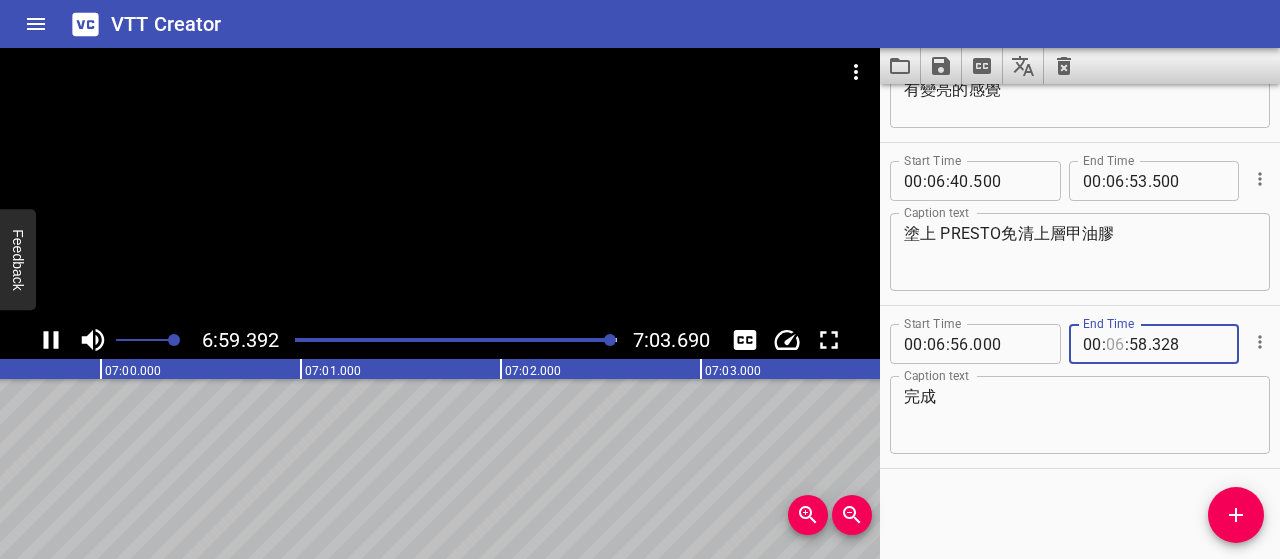 click at bounding box center [1115, 344] 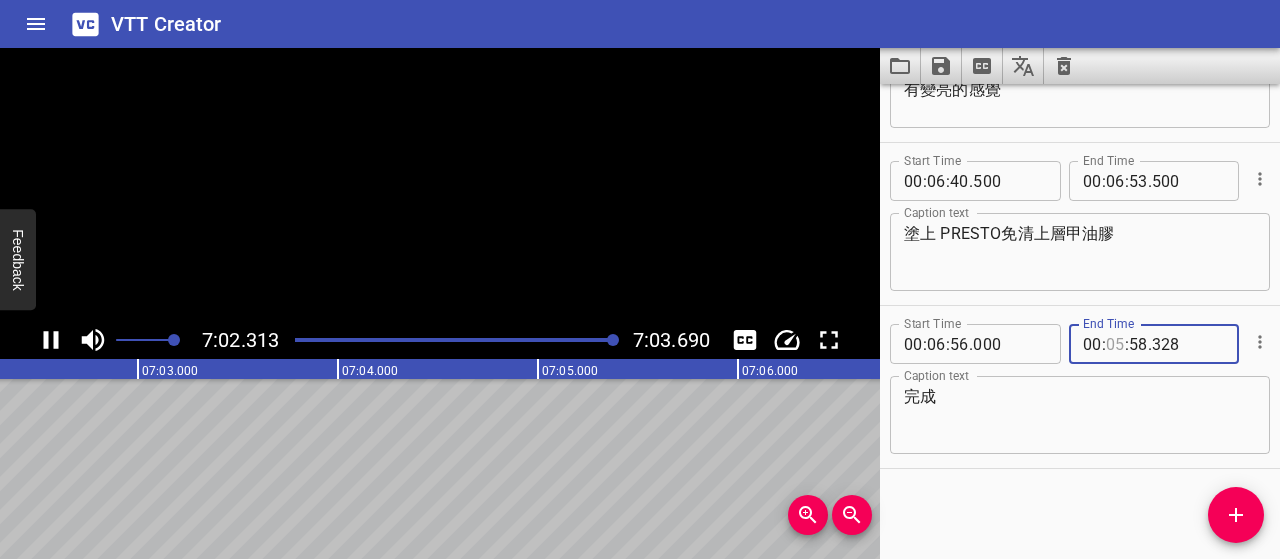 click at bounding box center (1115, 344) 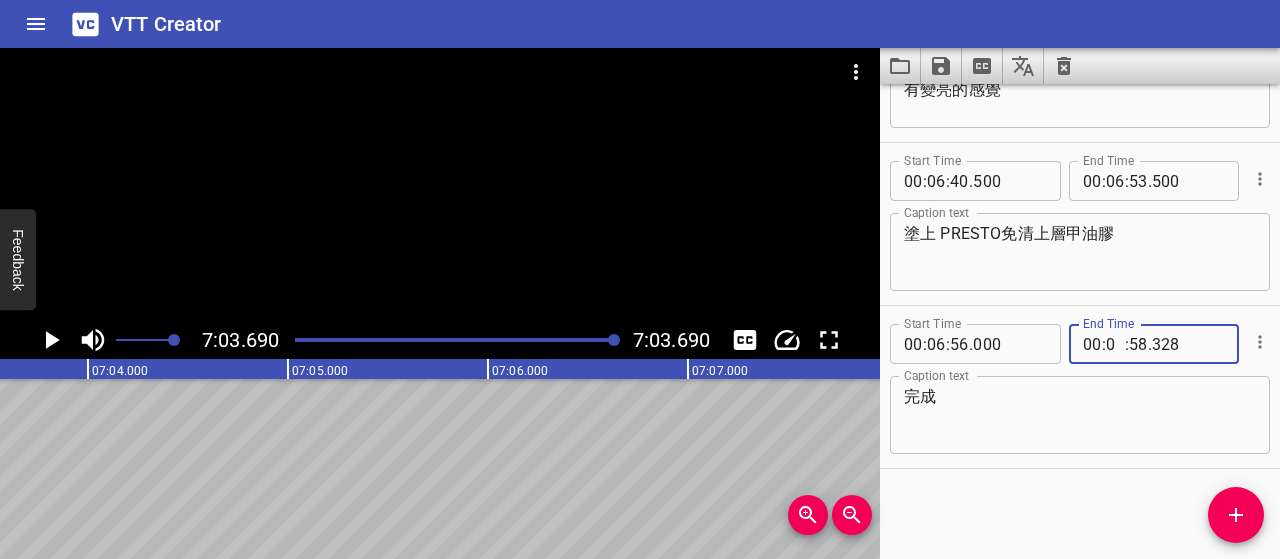 scroll, scrollTop: 0, scrollLeft: 84738, axis: horizontal 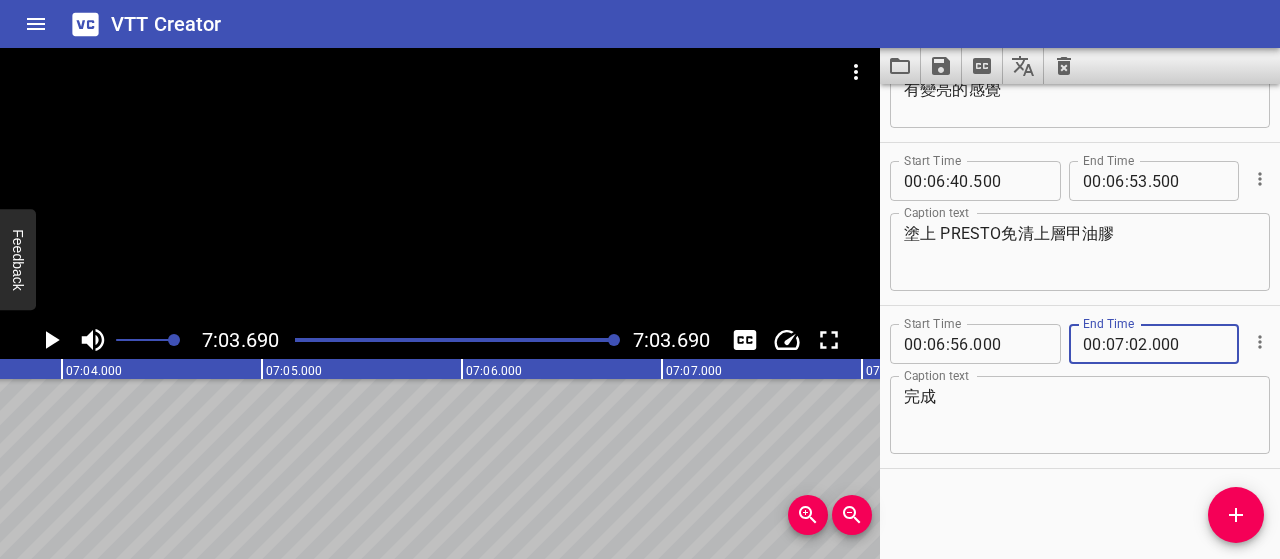 click on "完成" at bounding box center (1080, 415) 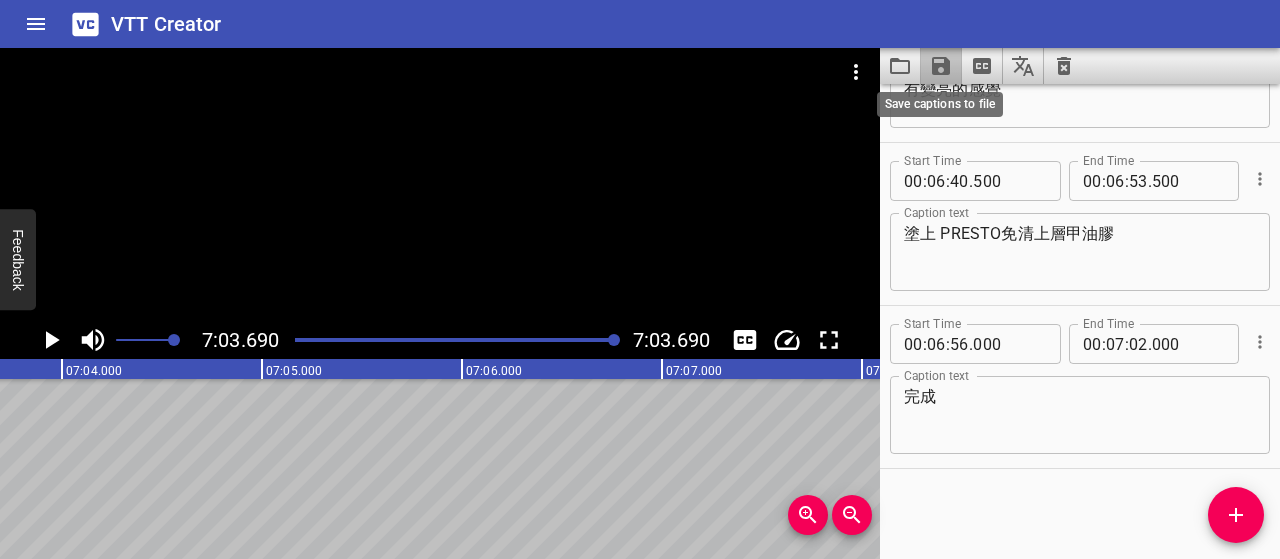 click 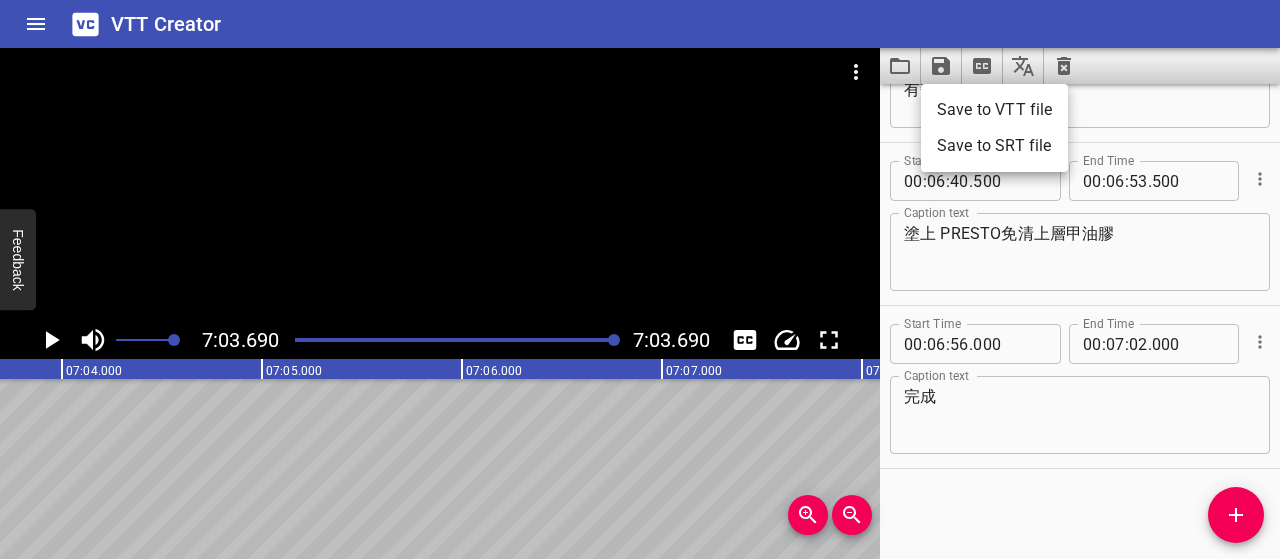 click on "Save to VTT file" at bounding box center (994, 110) 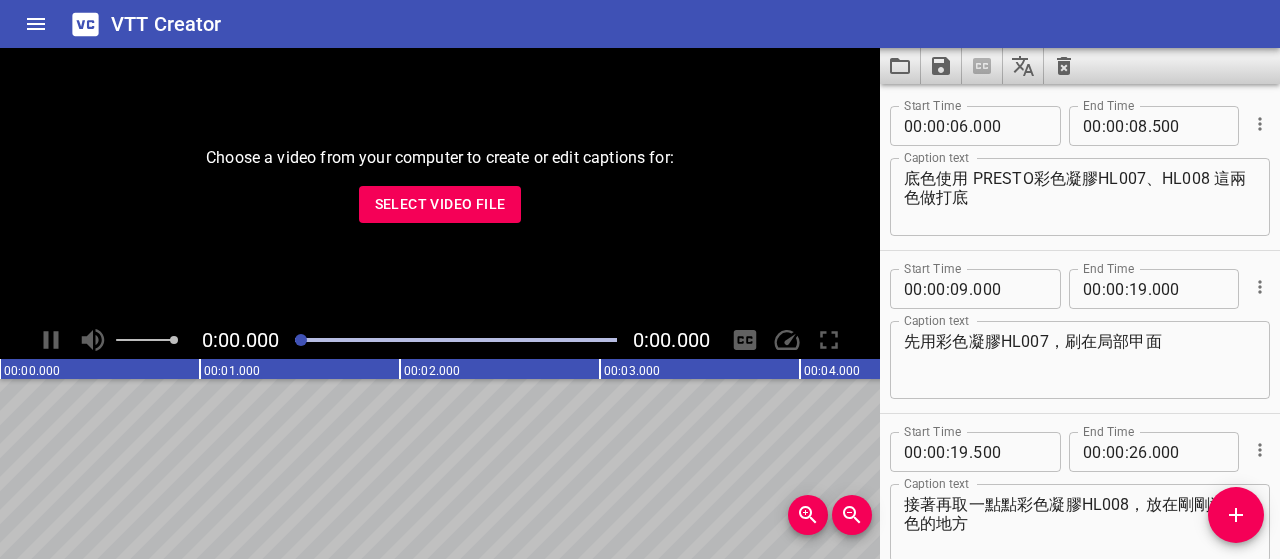 scroll, scrollTop: 0, scrollLeft: 0, axis: both 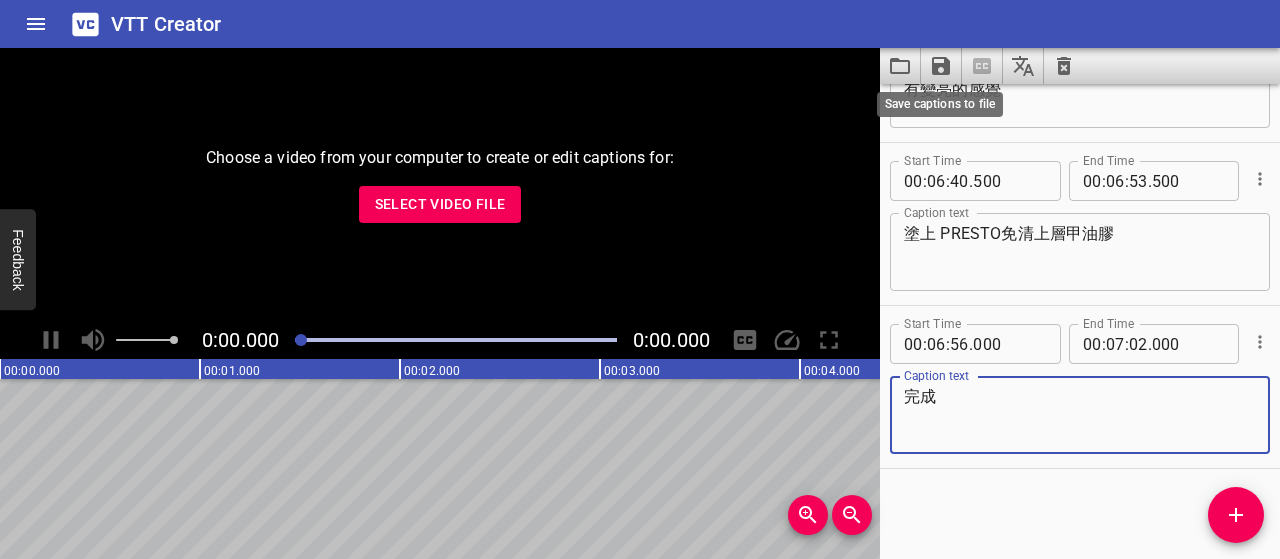 click 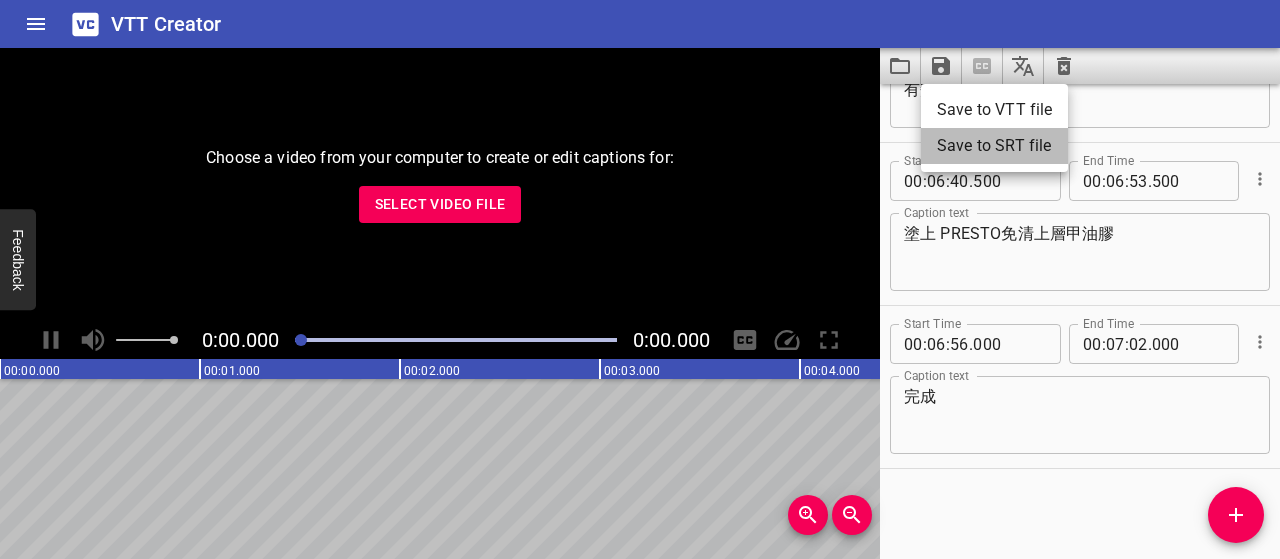 click on "Save to SRT file" at bounding box center [994, 146] 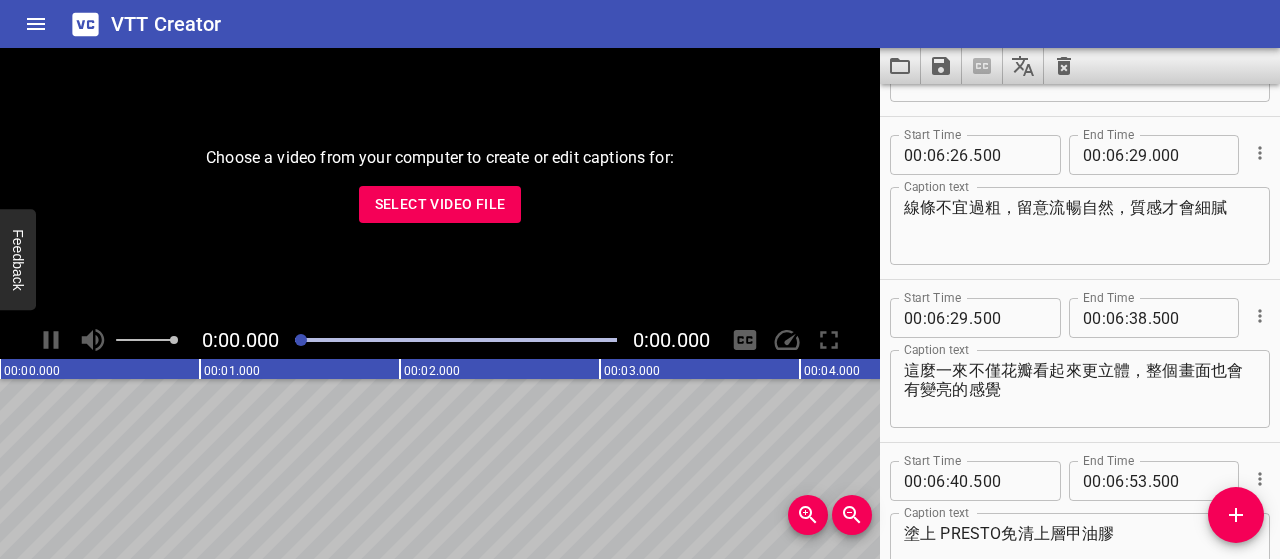scroll, scrollTop: 5450, scrollLeft: 0, axis: vertical 